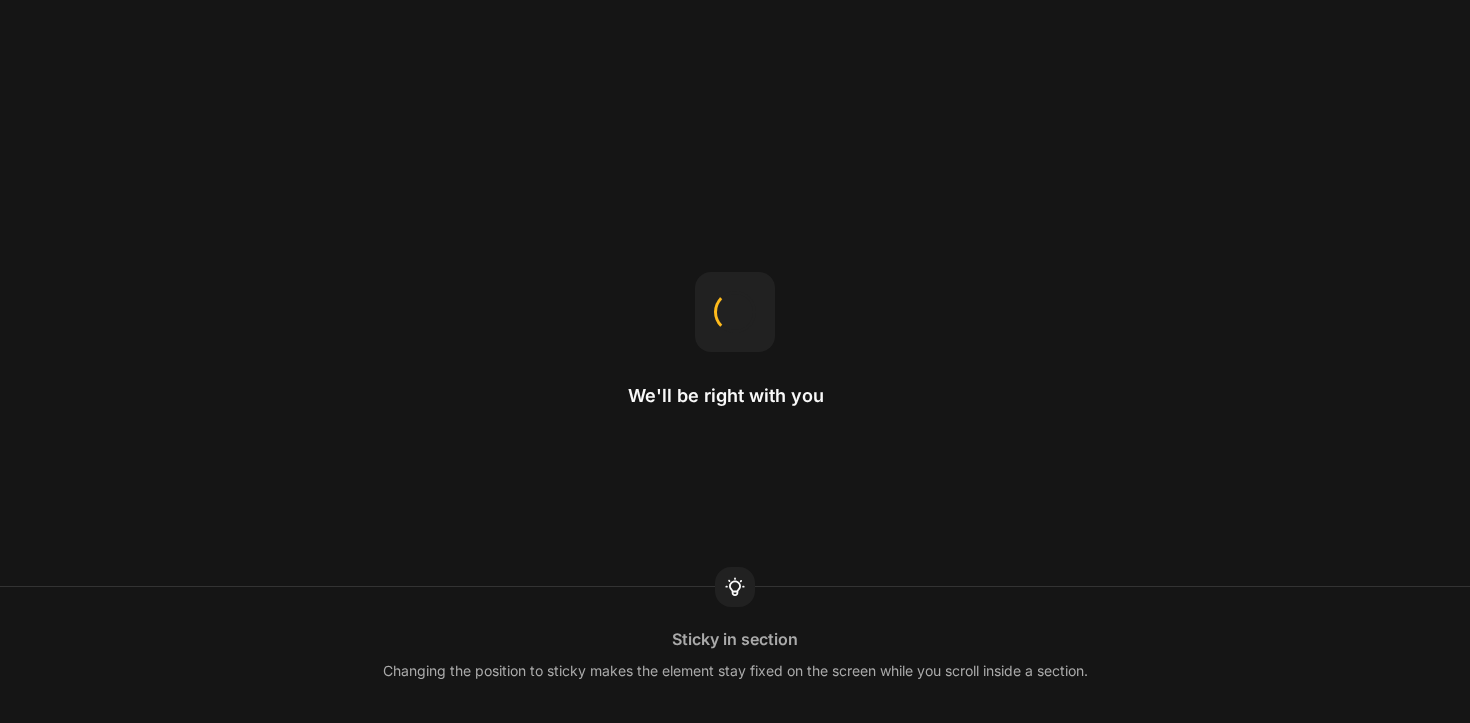 scroll, scrollTop: 0, scrollLeft: 0, axis: both 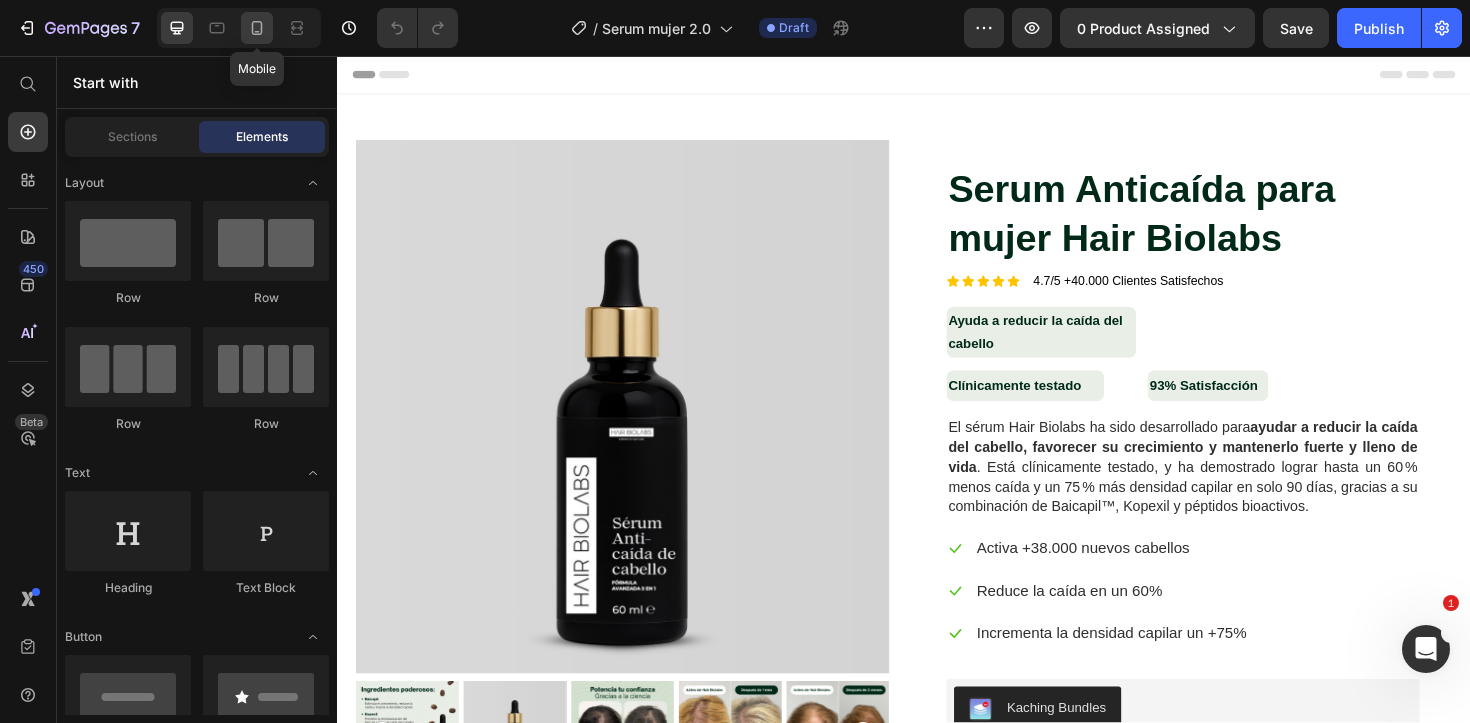 click 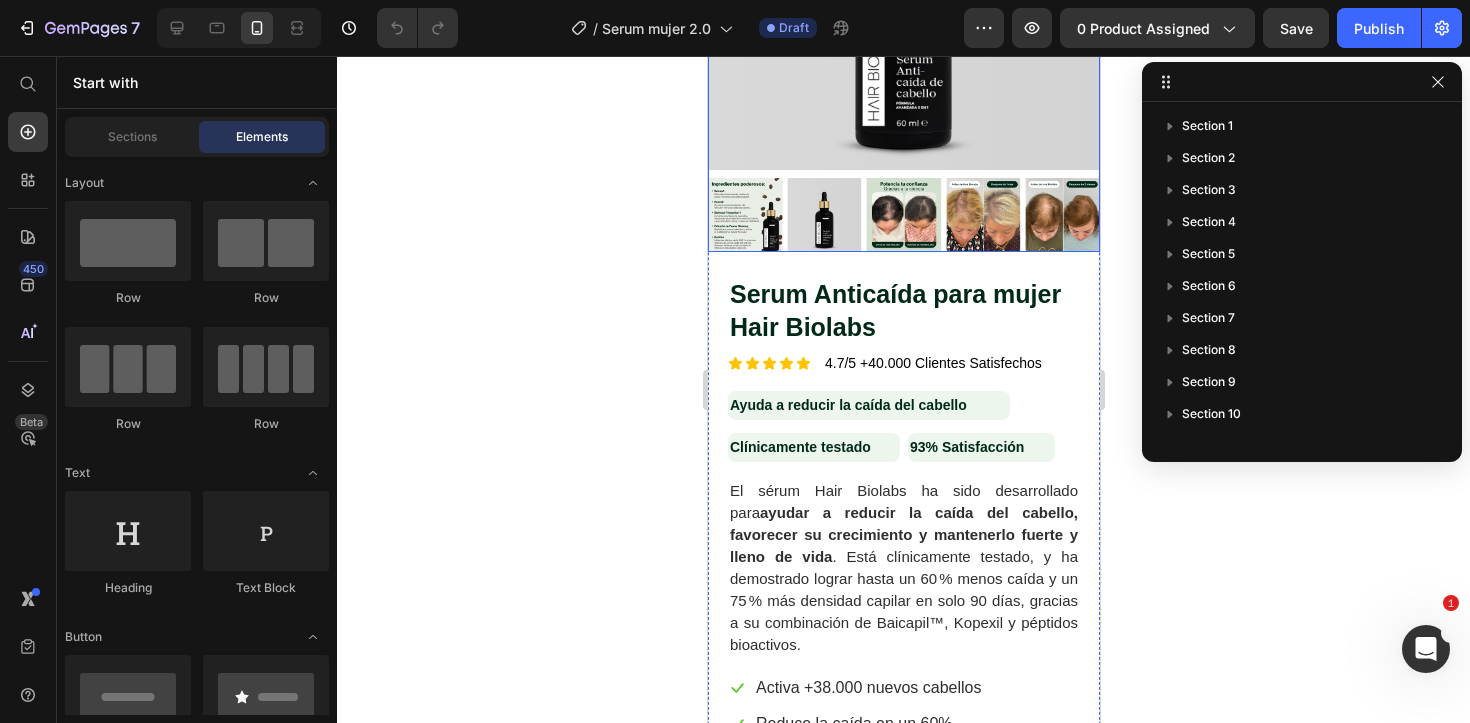 scroll, scrollTop: 329, scrollLeft: 0, axis: vertical 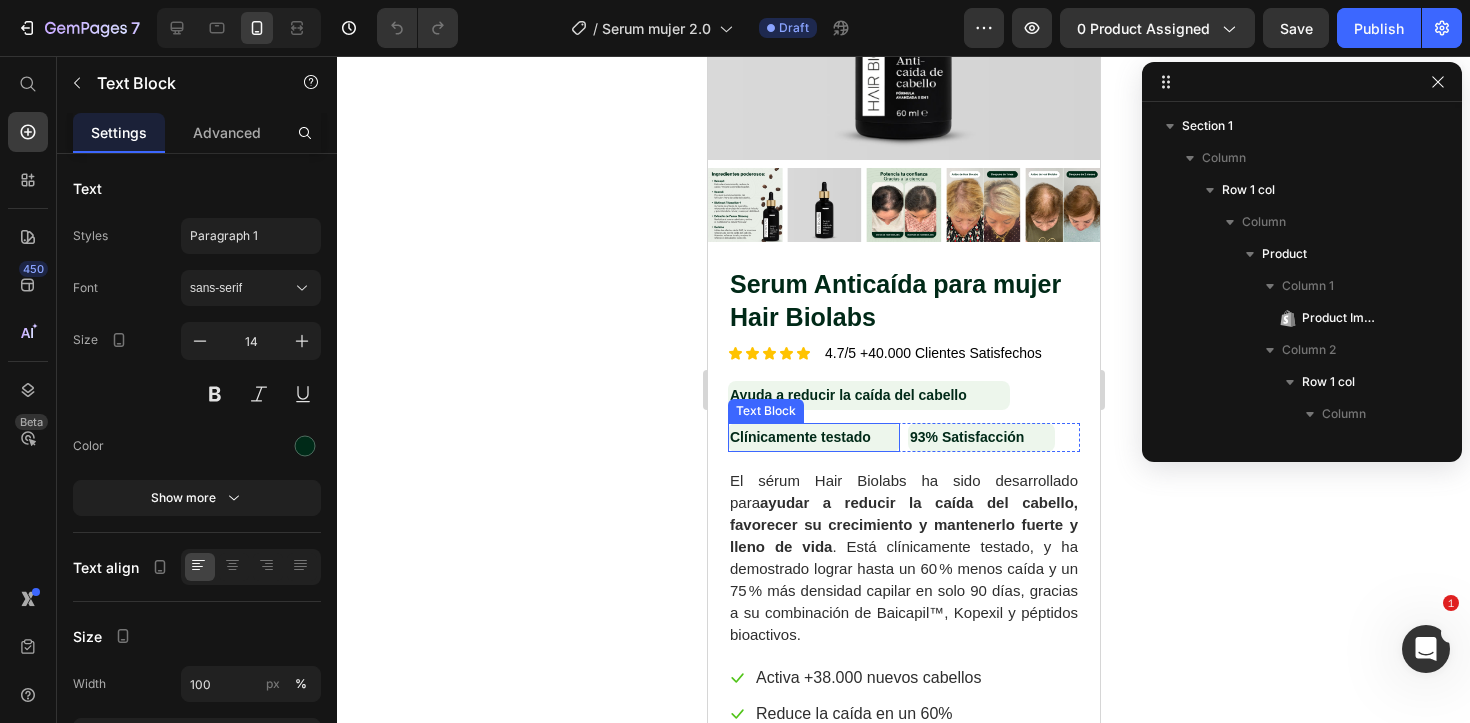 click on "Clínicamente testado" at bounding box center [813, 437] 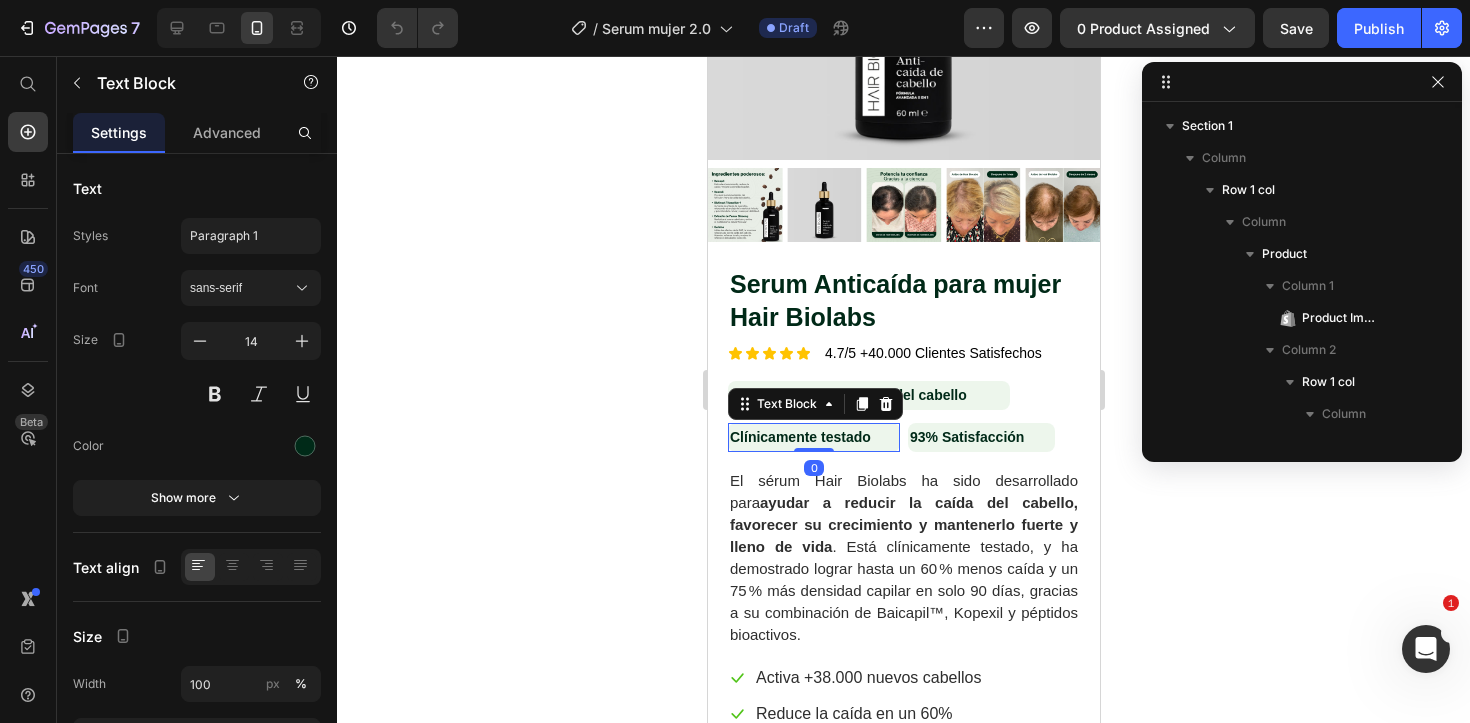 scroll, scrollTop: 410, scrollLeft: 0, axis: vertical 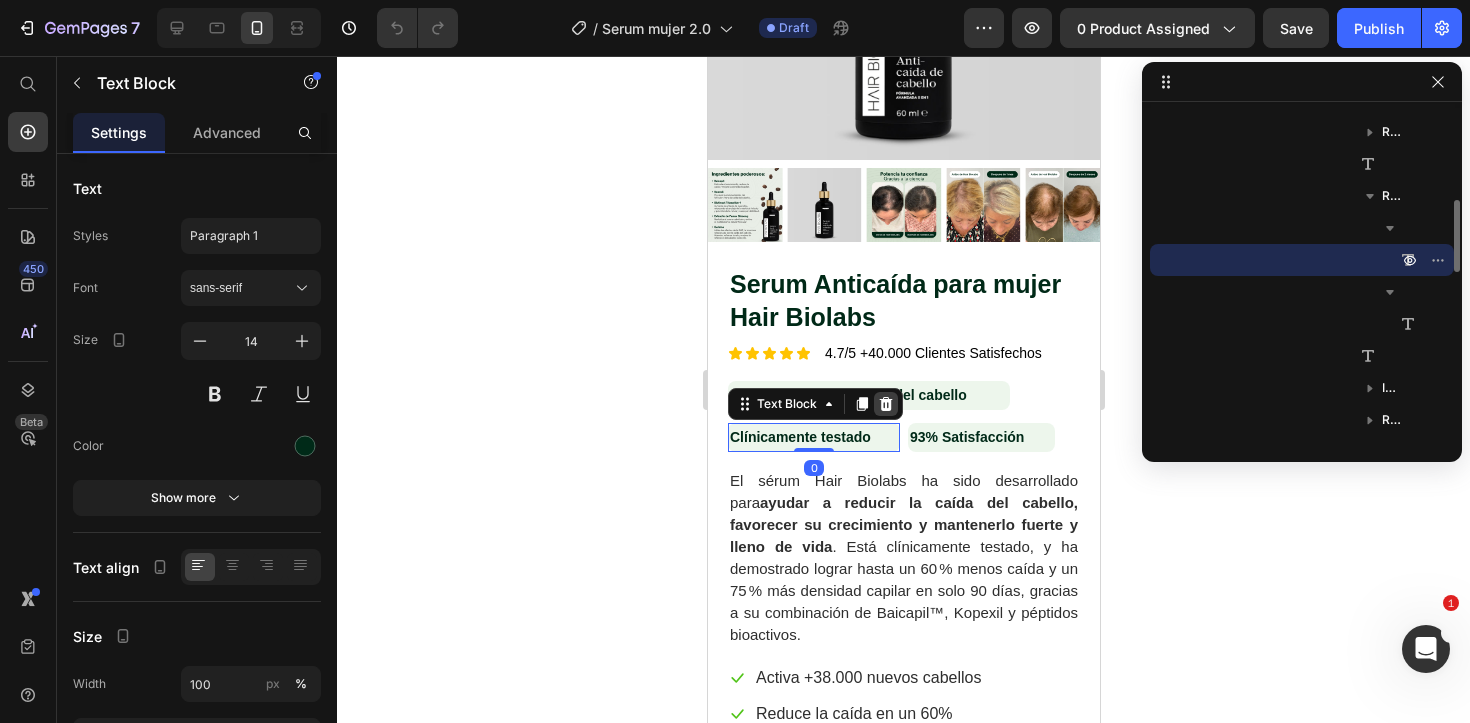 click at bounding box center (885, 404) 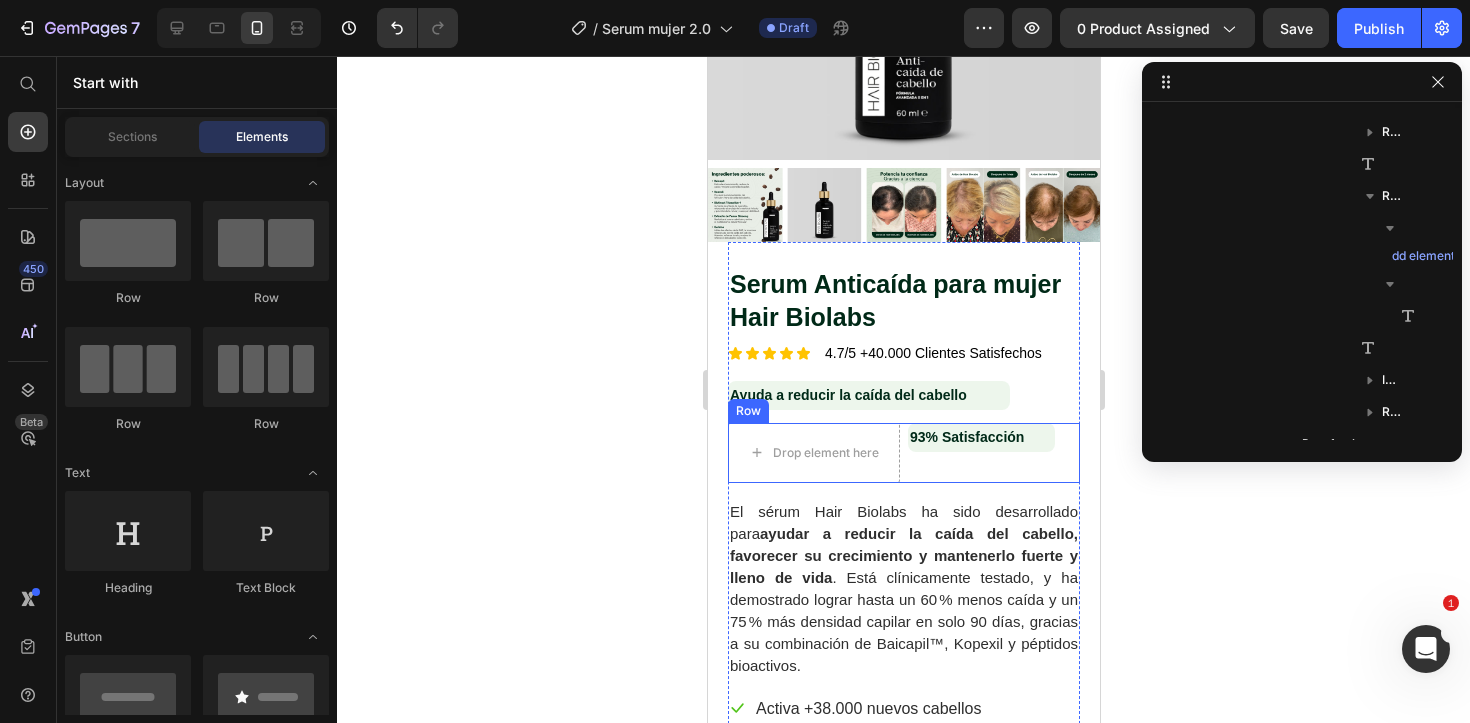 click on "93% Satisfacción Text Block" at bounding box center (993, 453) 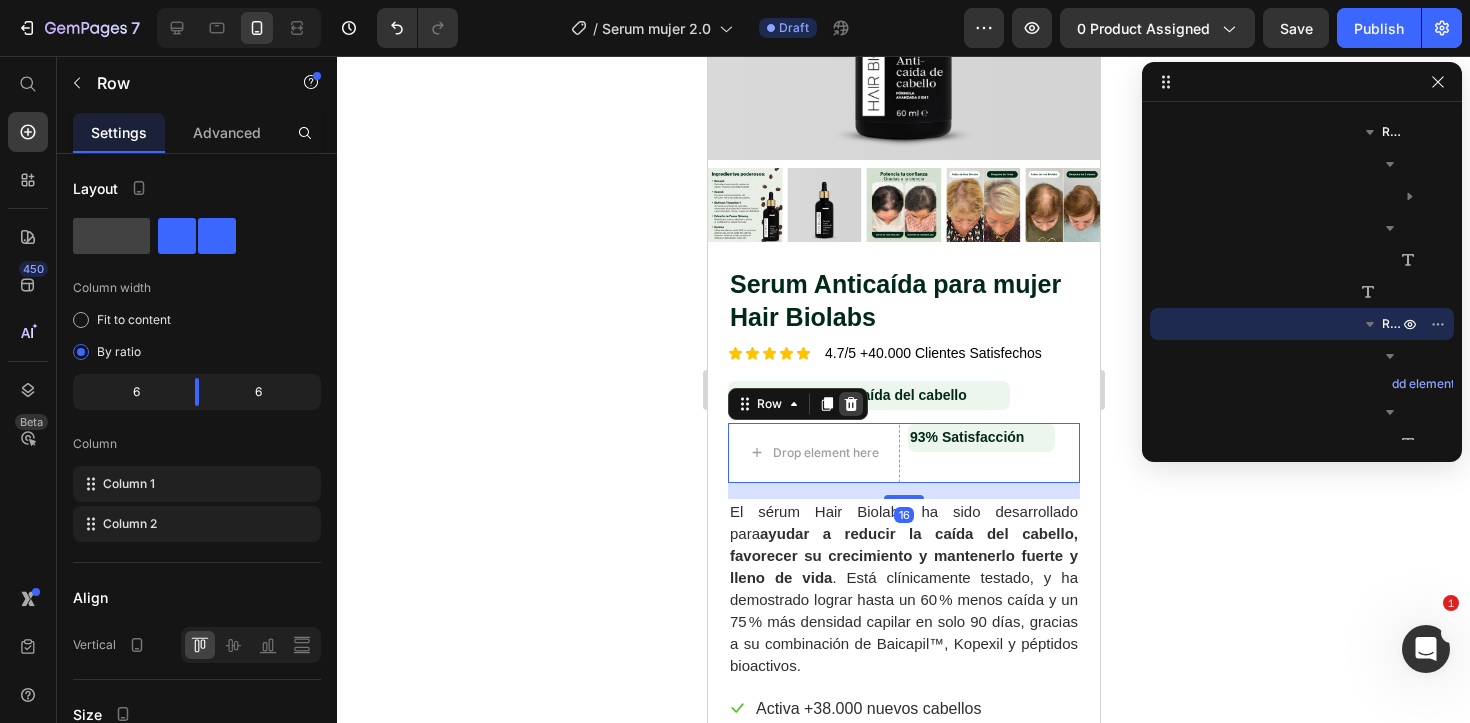 click 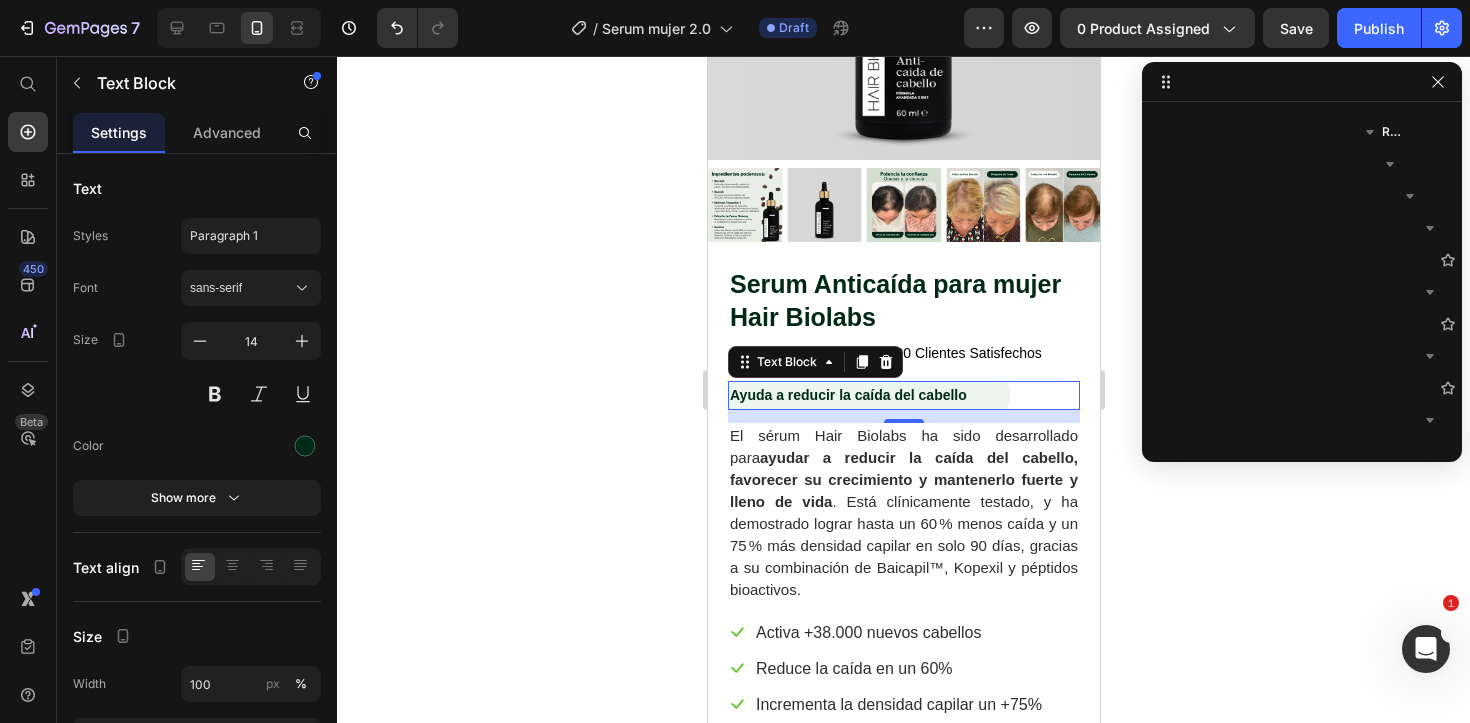 click on "Ayuda a reducir la caída del cabello" at bounding box center [847, 395] 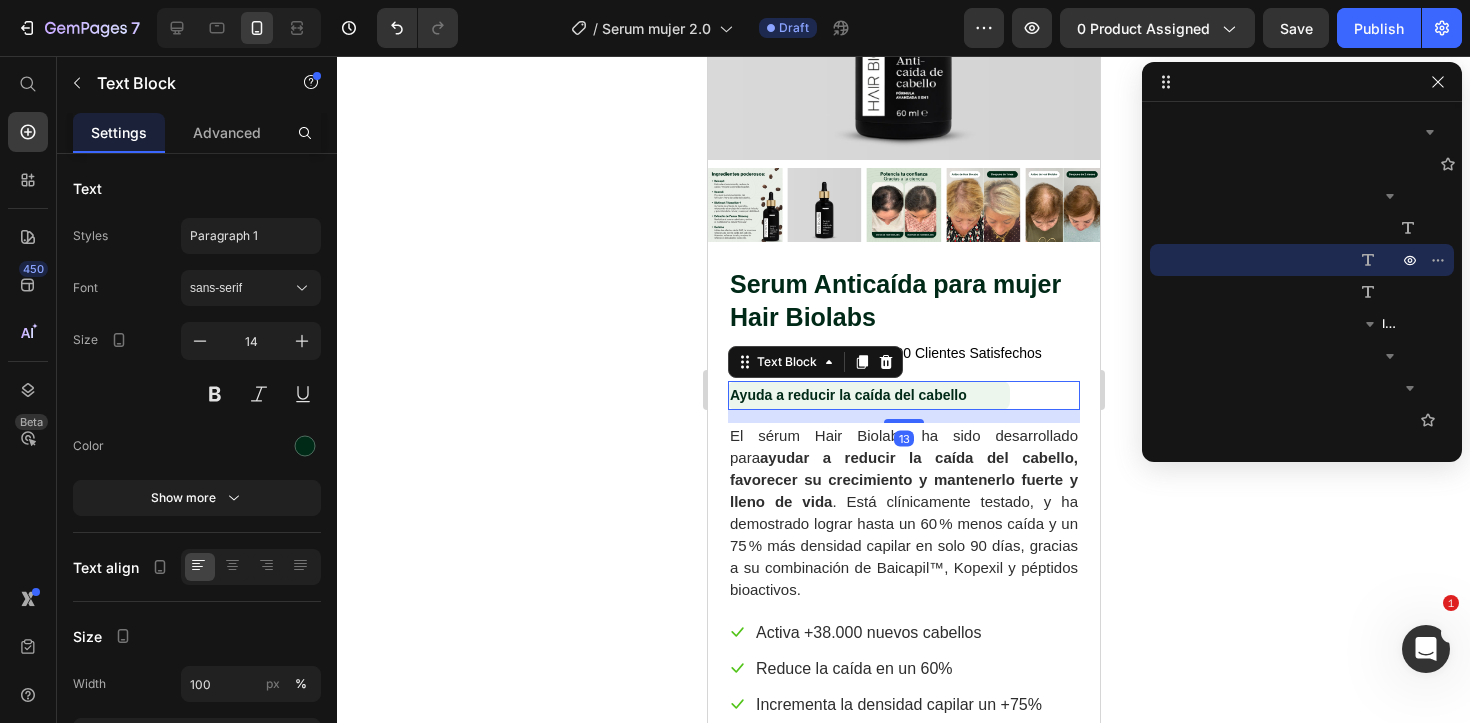 click on "Ayuda a reducir la caída del cabello" at bounding box center [847, 395] 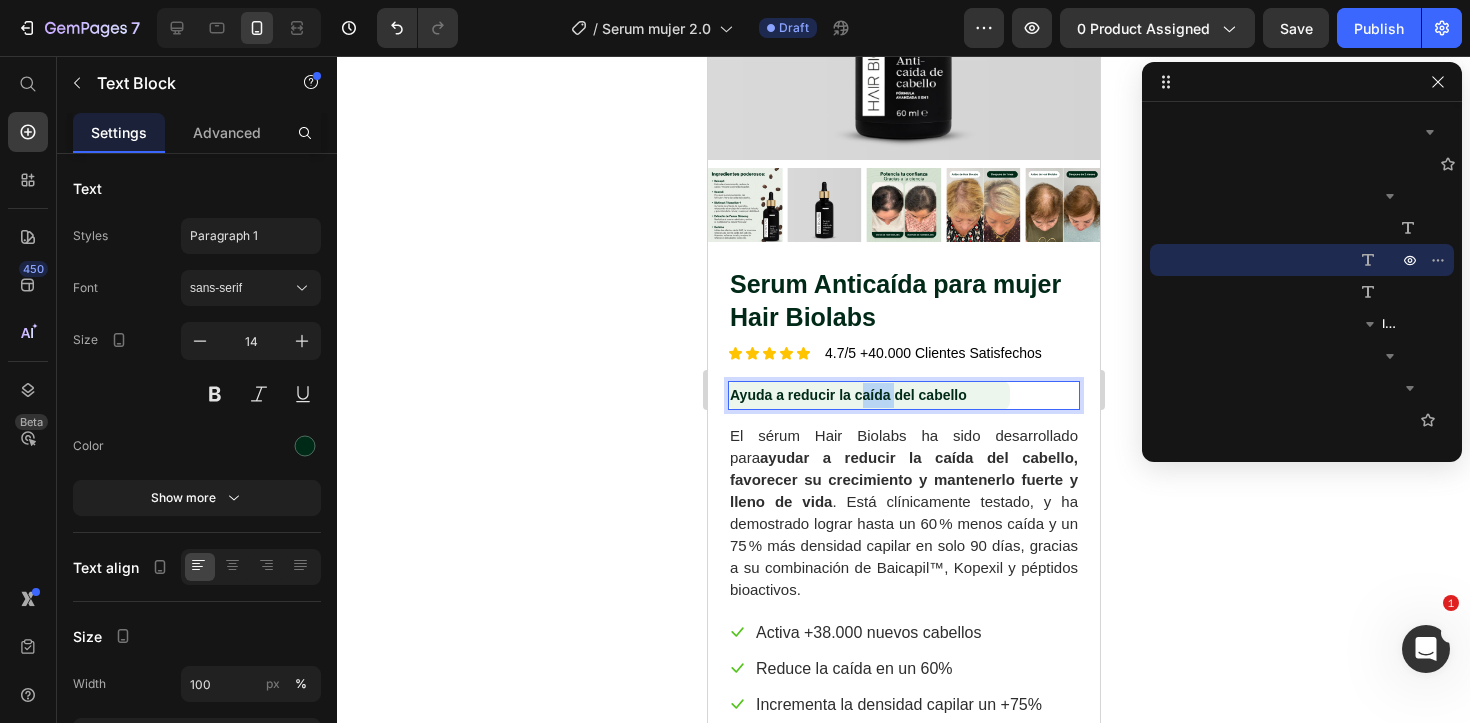 click on "Ayuda a reducir la caída del cabello" at bounding box center [847, 395] 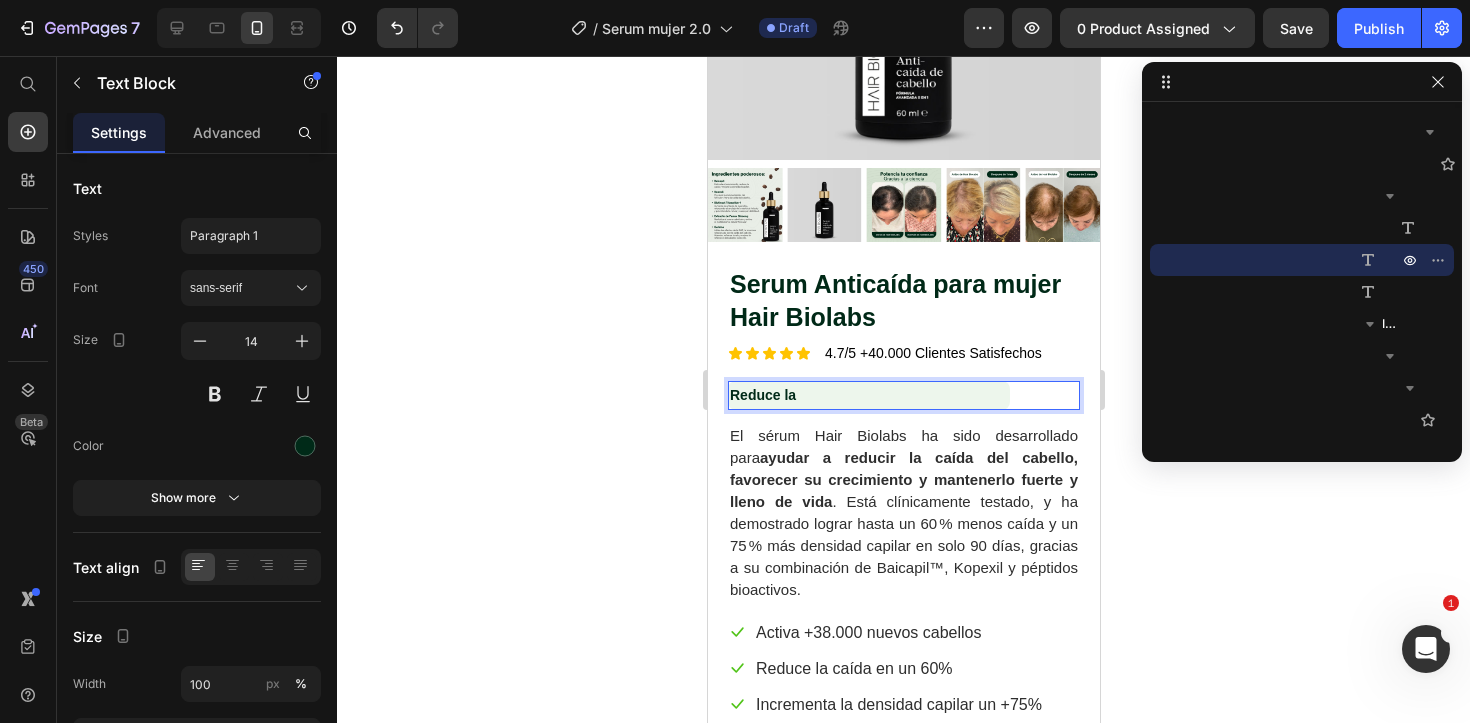 type 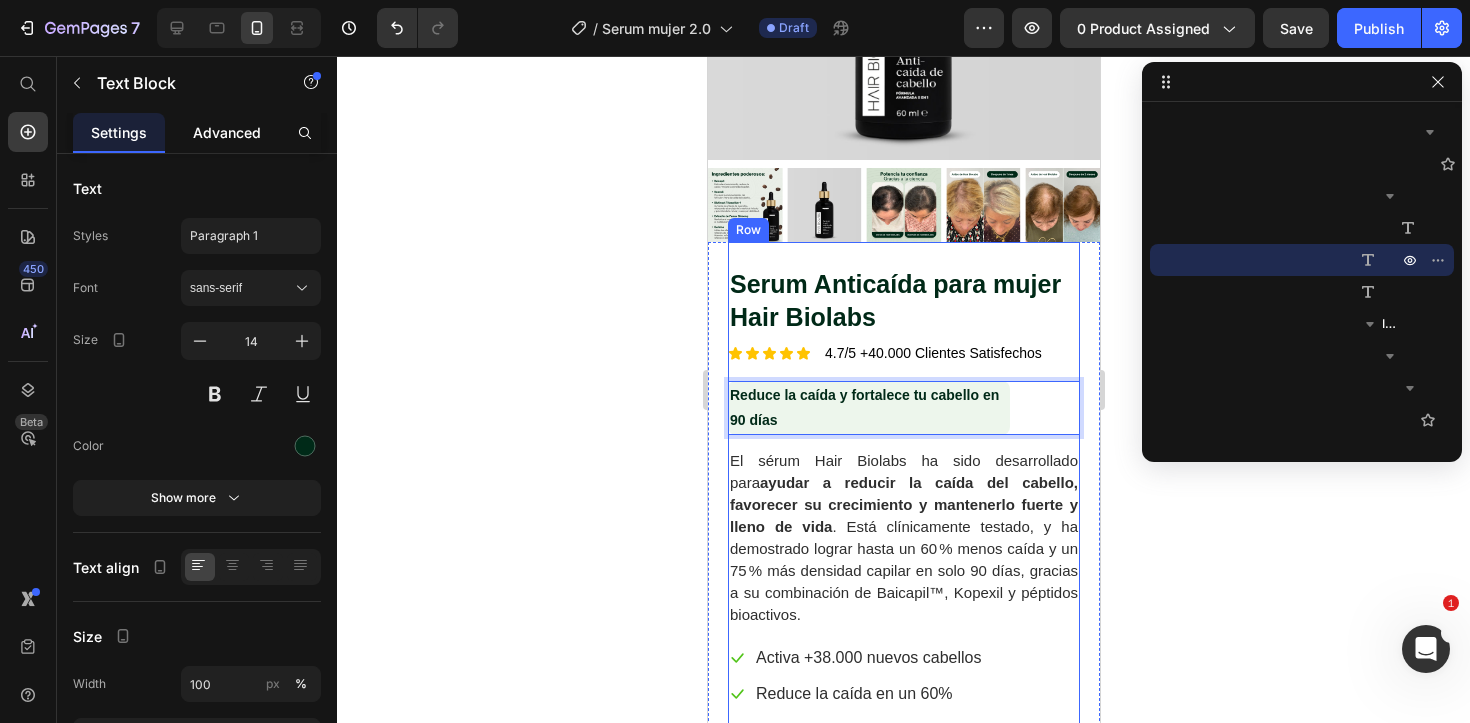 click on "Advanced" at bounding box center (227, 132) 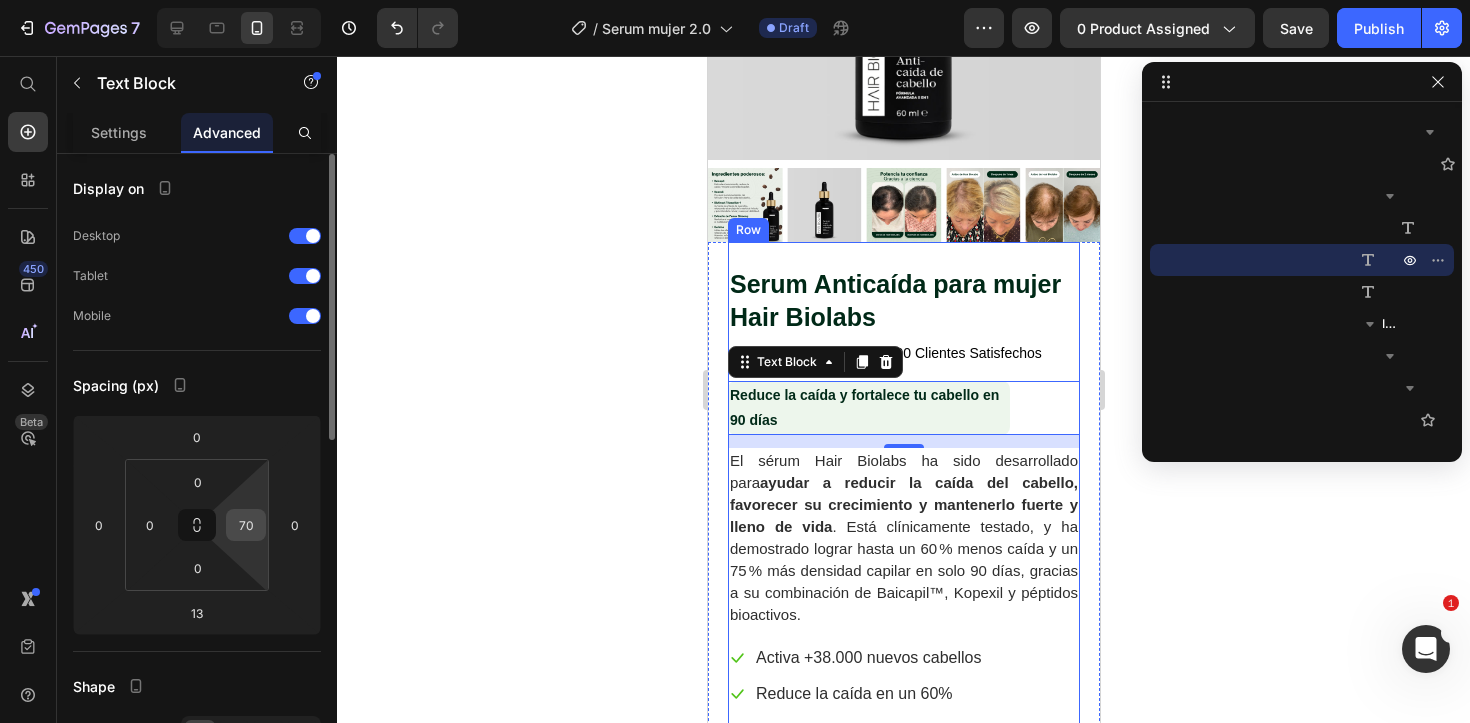 click on "70" at bounding box center [246, 525] 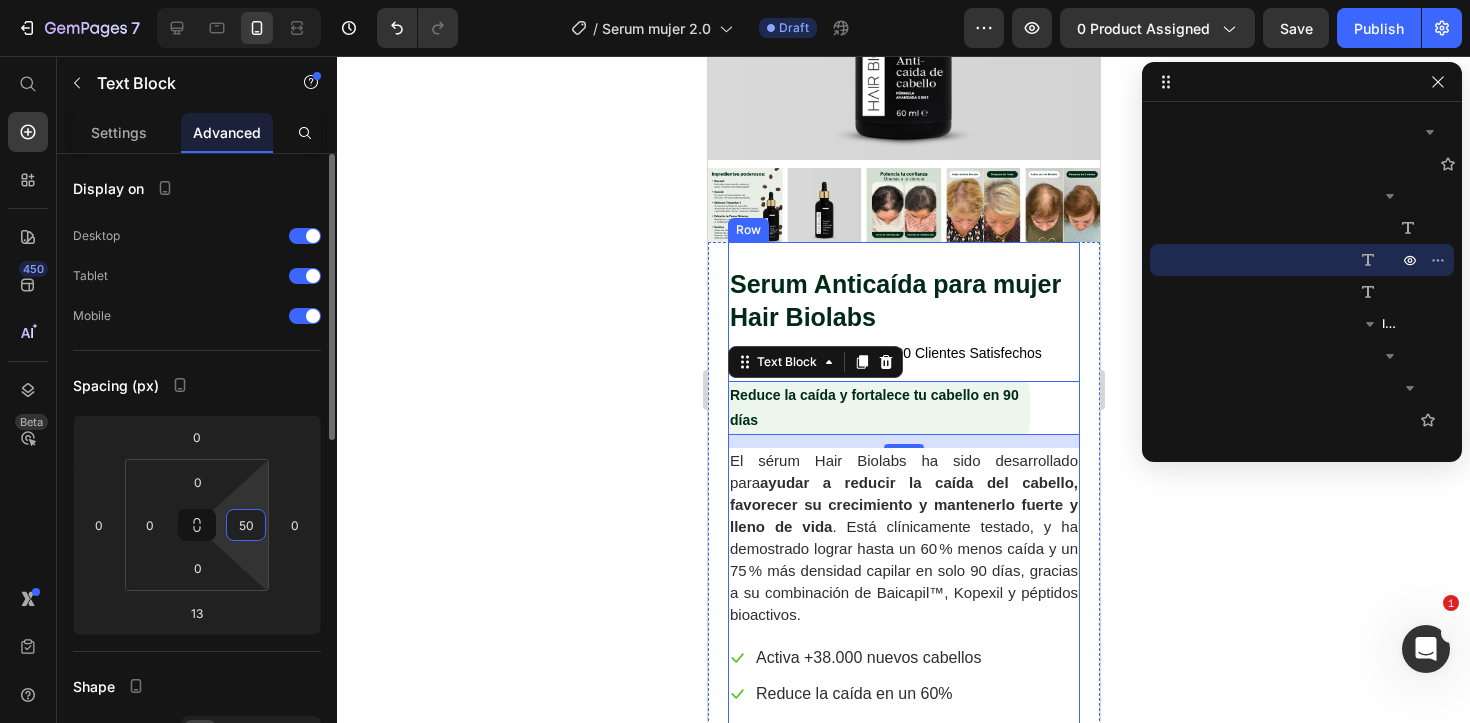 type on "5" 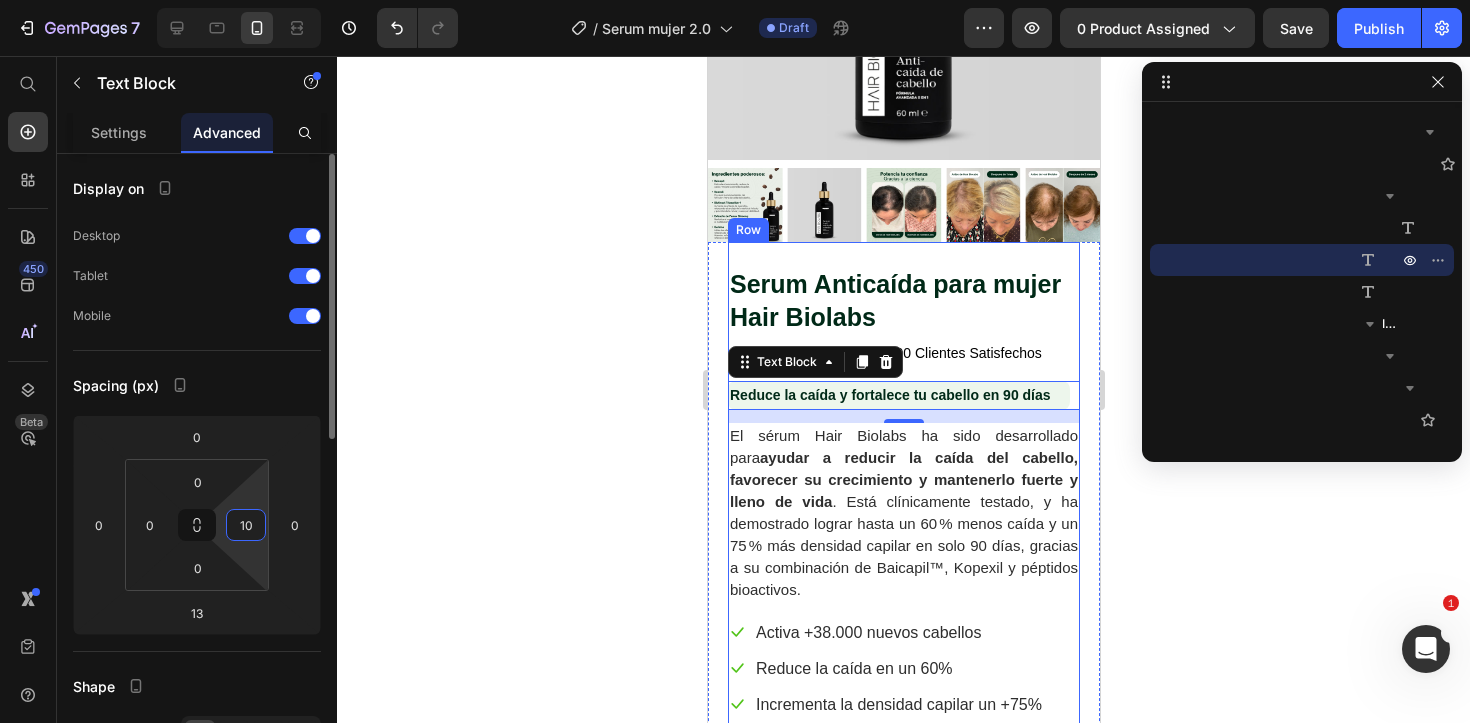 type on "1" 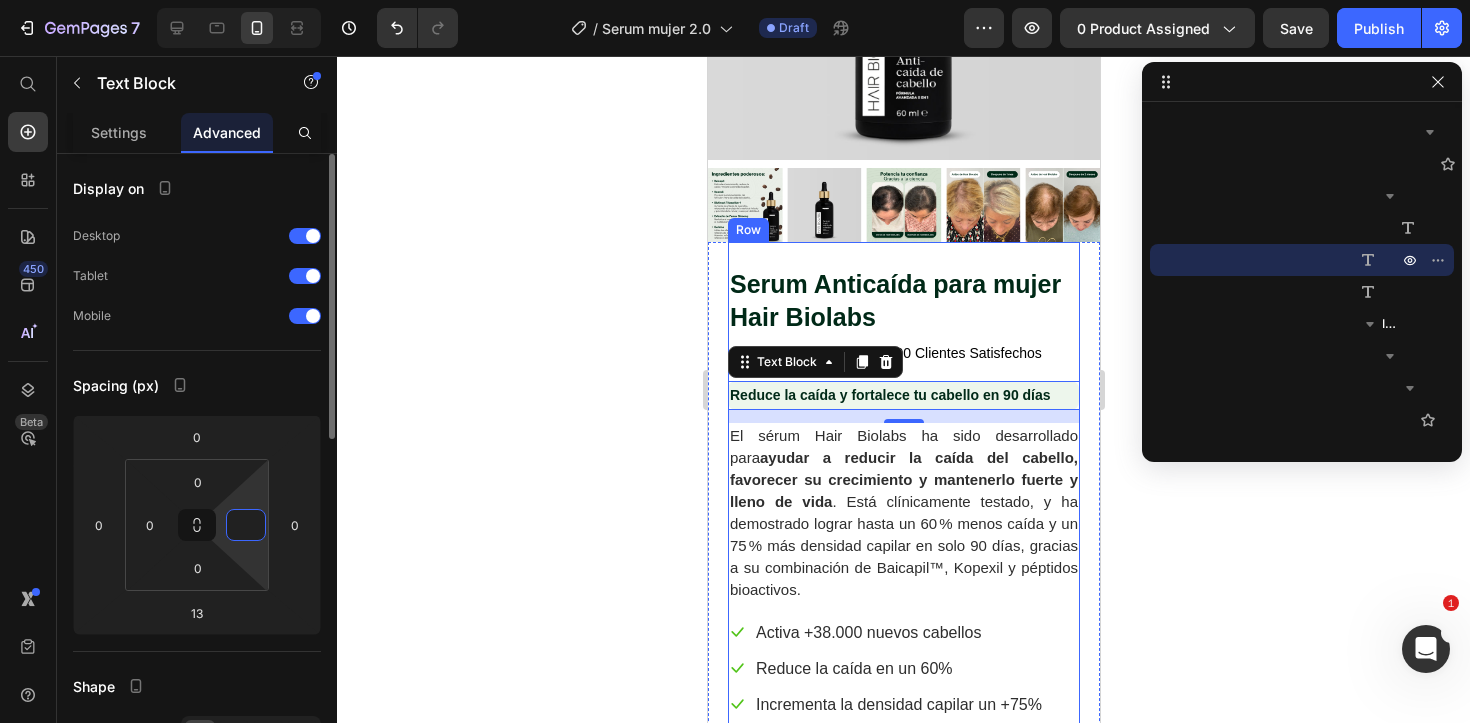 type on "5" 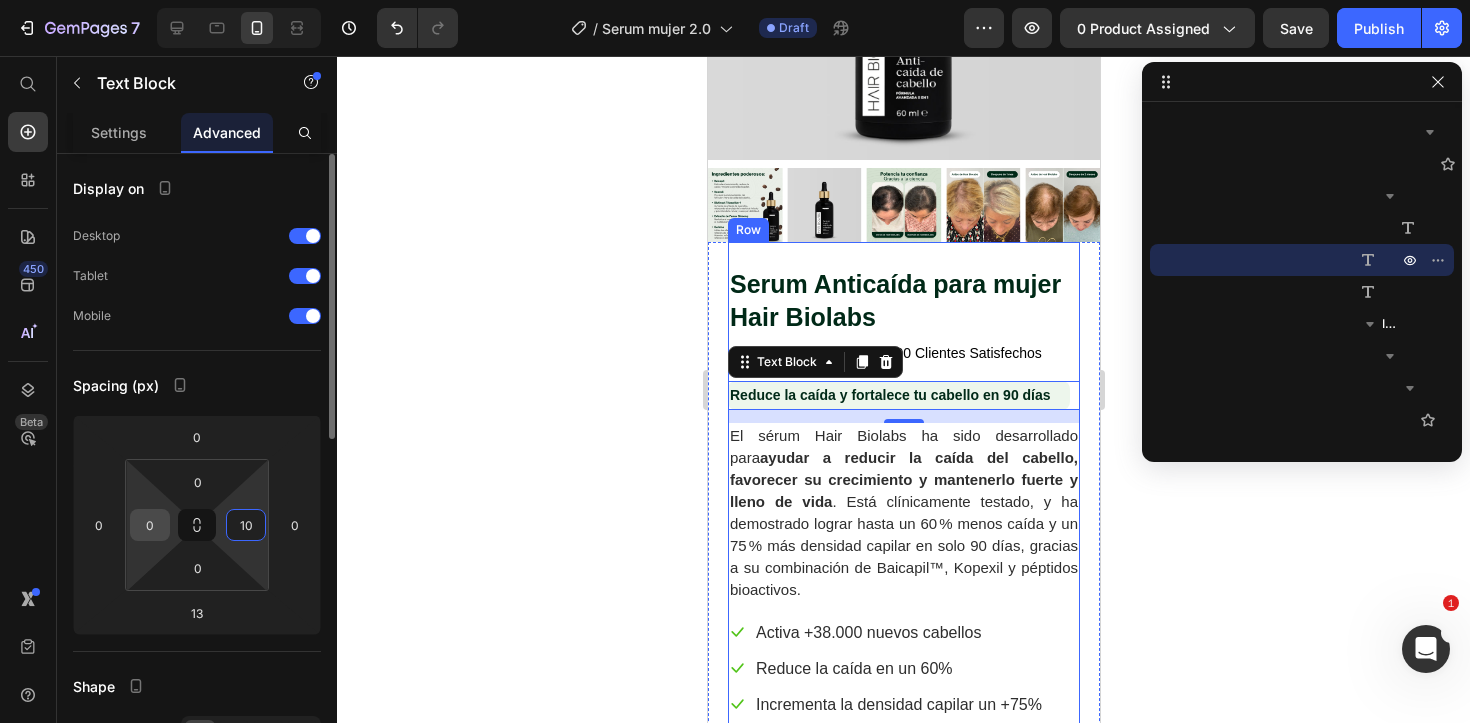 type on "10" 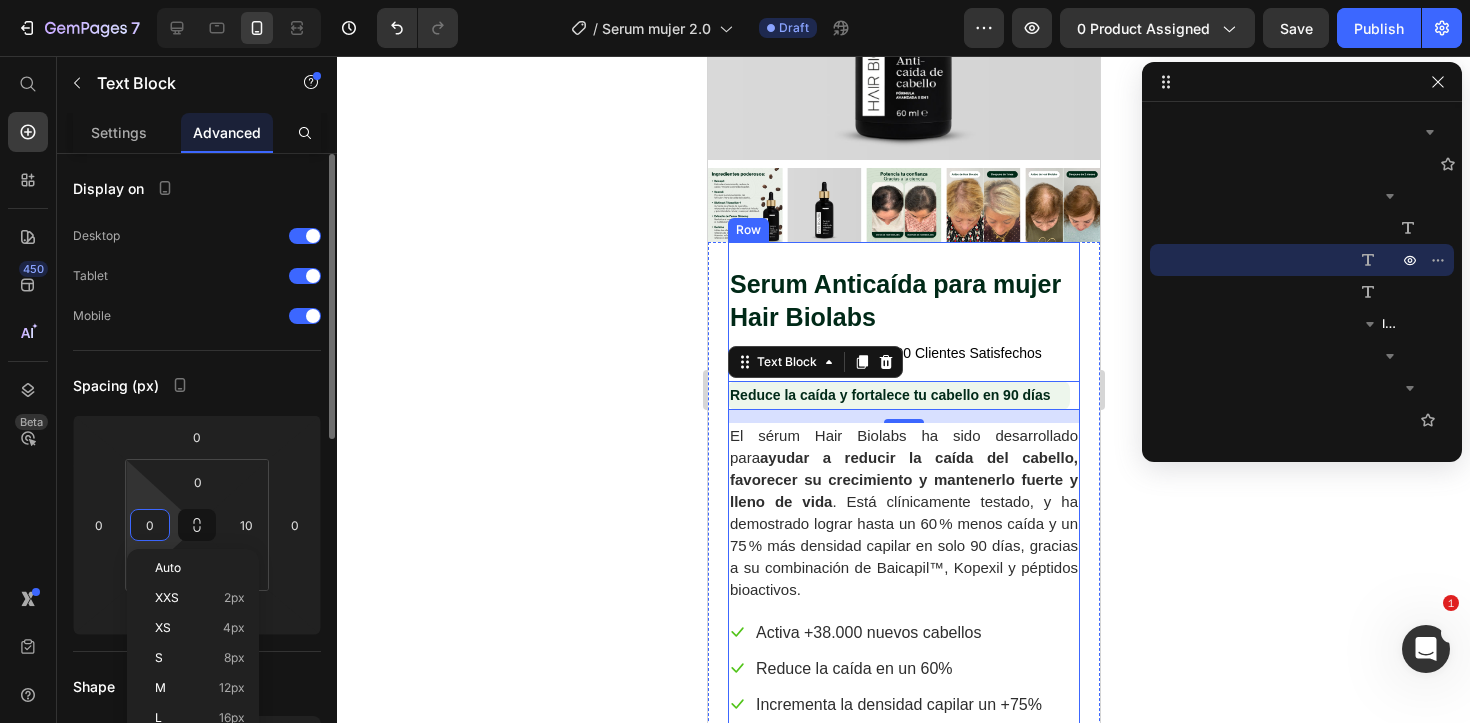 type on "5" 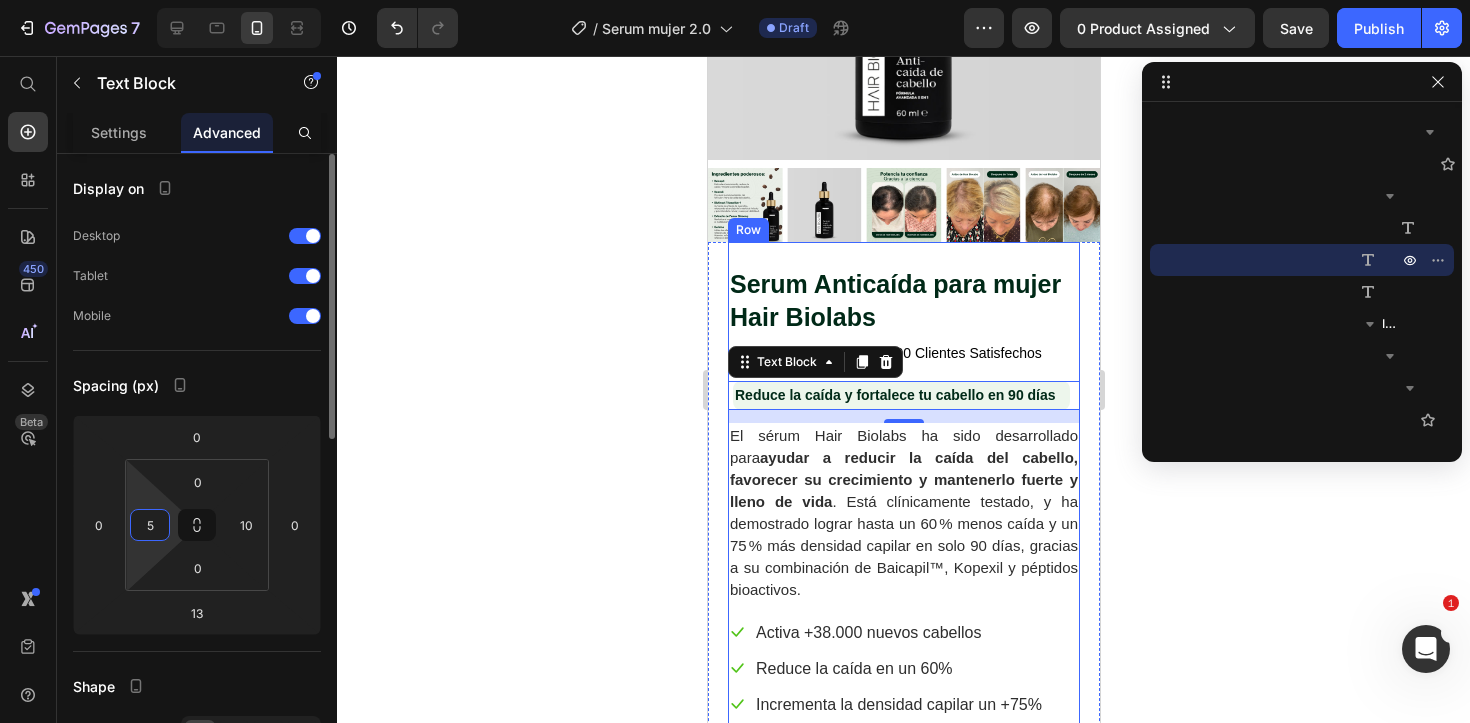 type 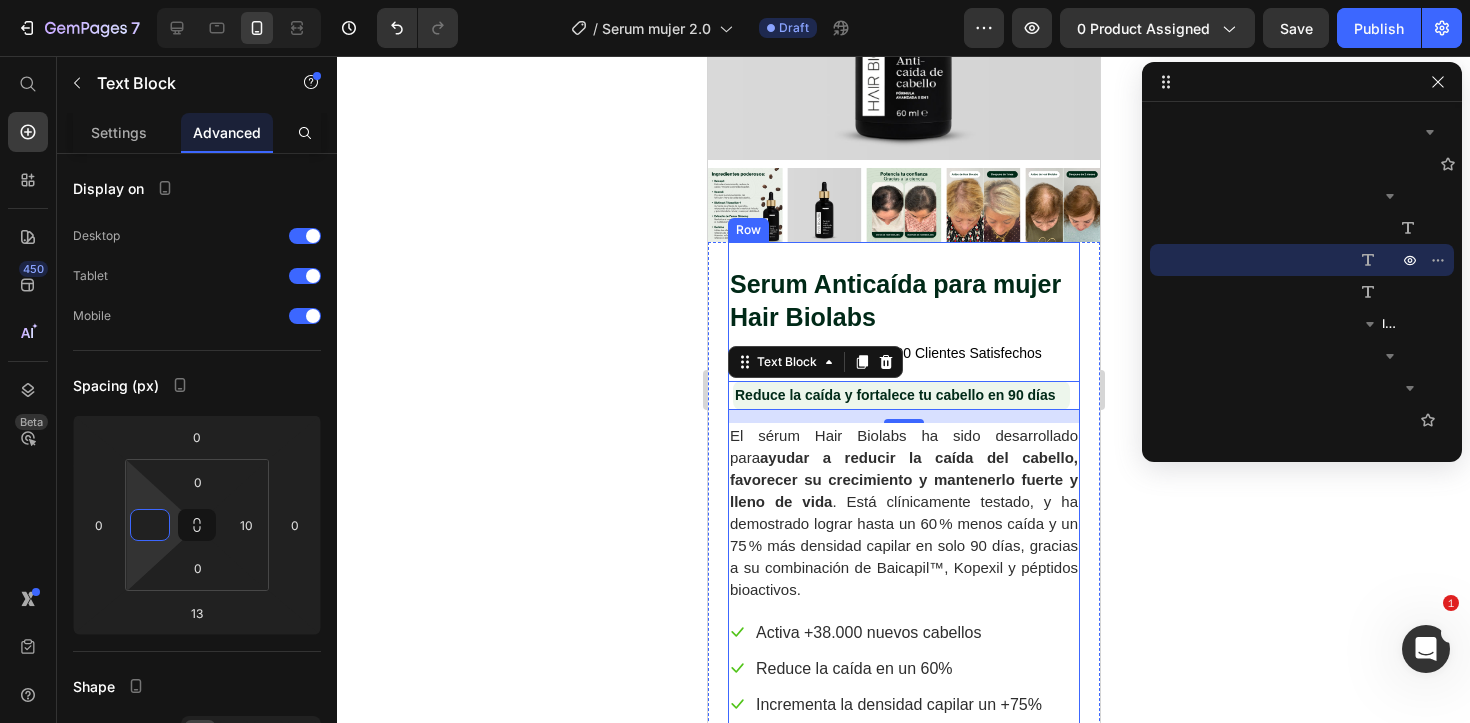 click 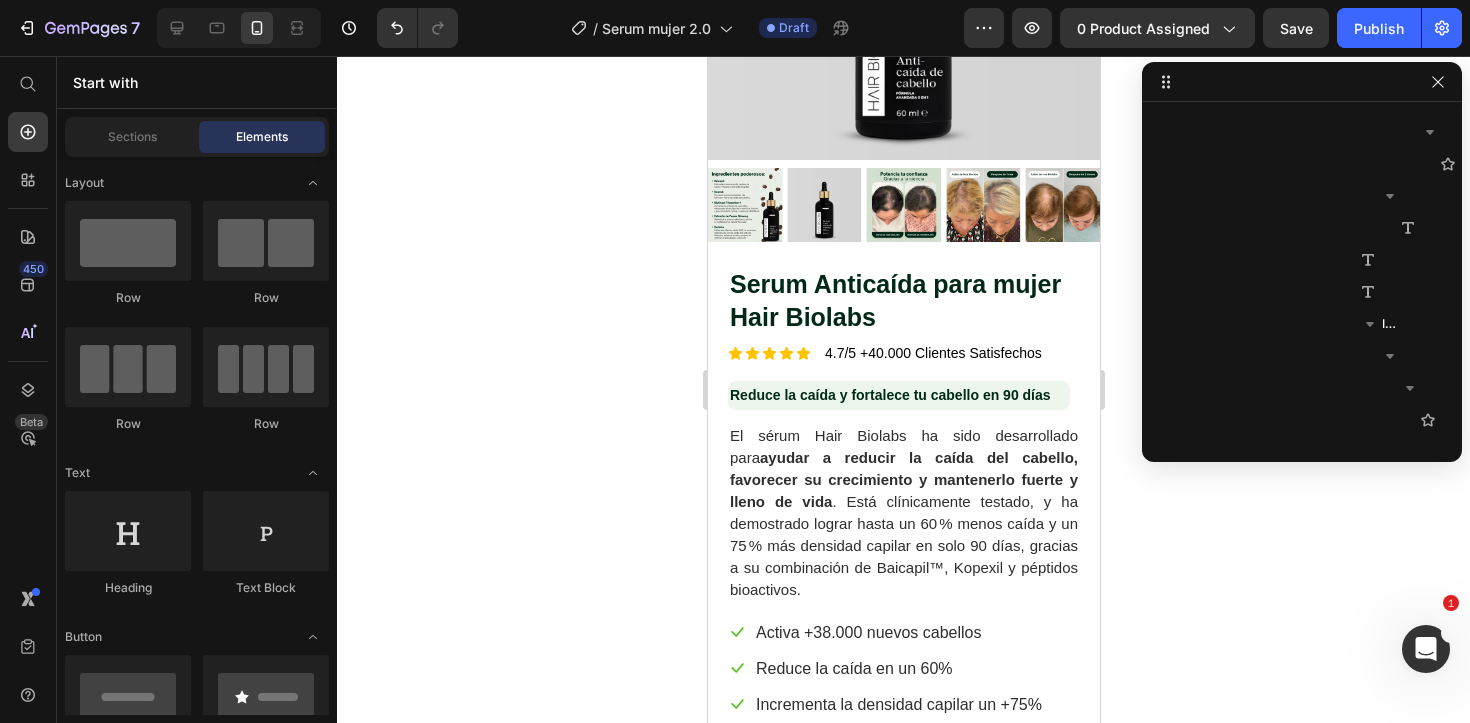 click 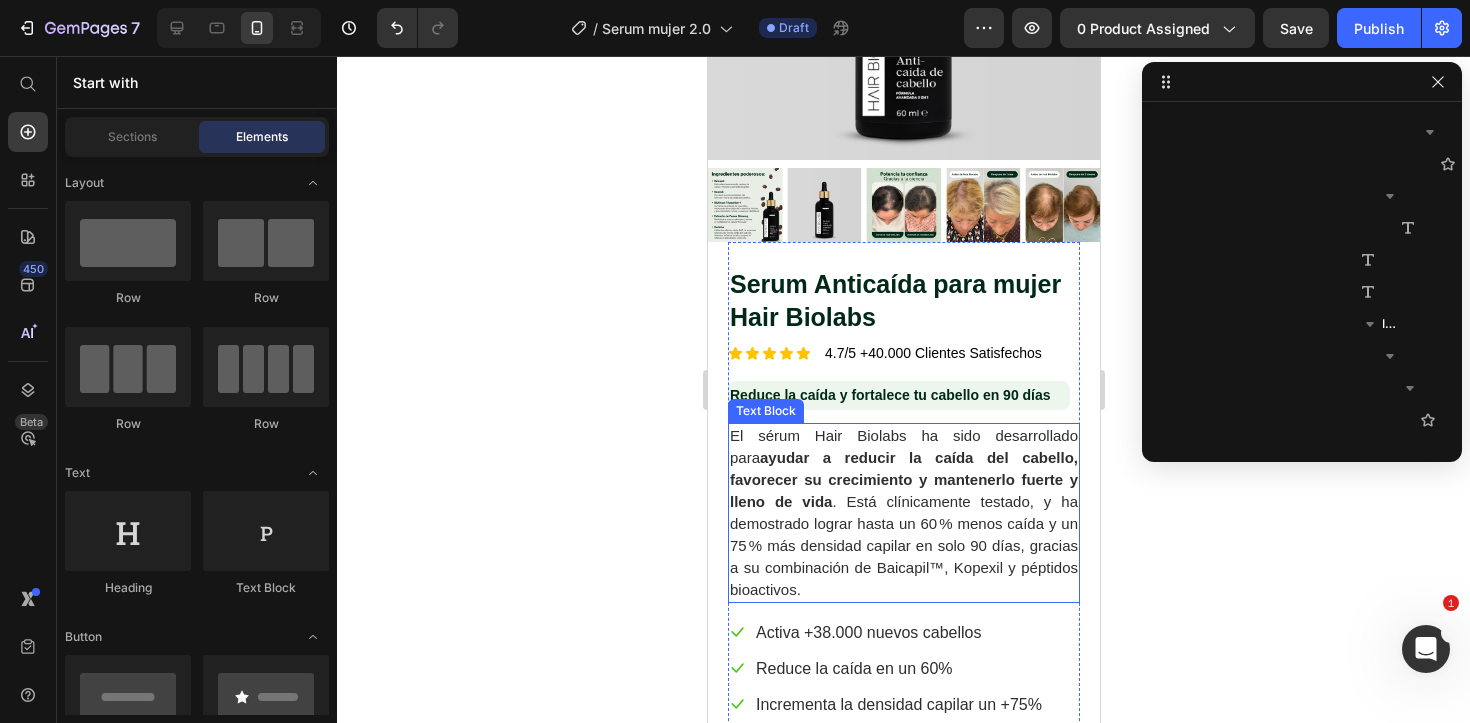 click on "El sérum Hair Biolabs ha sido desarrollado para  ayudar a reducir la caída del cabello, favorecer su crecimiento y mantenerlo fuerte y lleno de vida . Está clínicamente testado, y ha demostrado lograr hasta un 60 % menos caída y un 75 % más densidad capilar en solo 90 días, gracias a su combinación de Baicapil™, Kopexil y péptidos bioactivos." at bounding box center (903, 513) 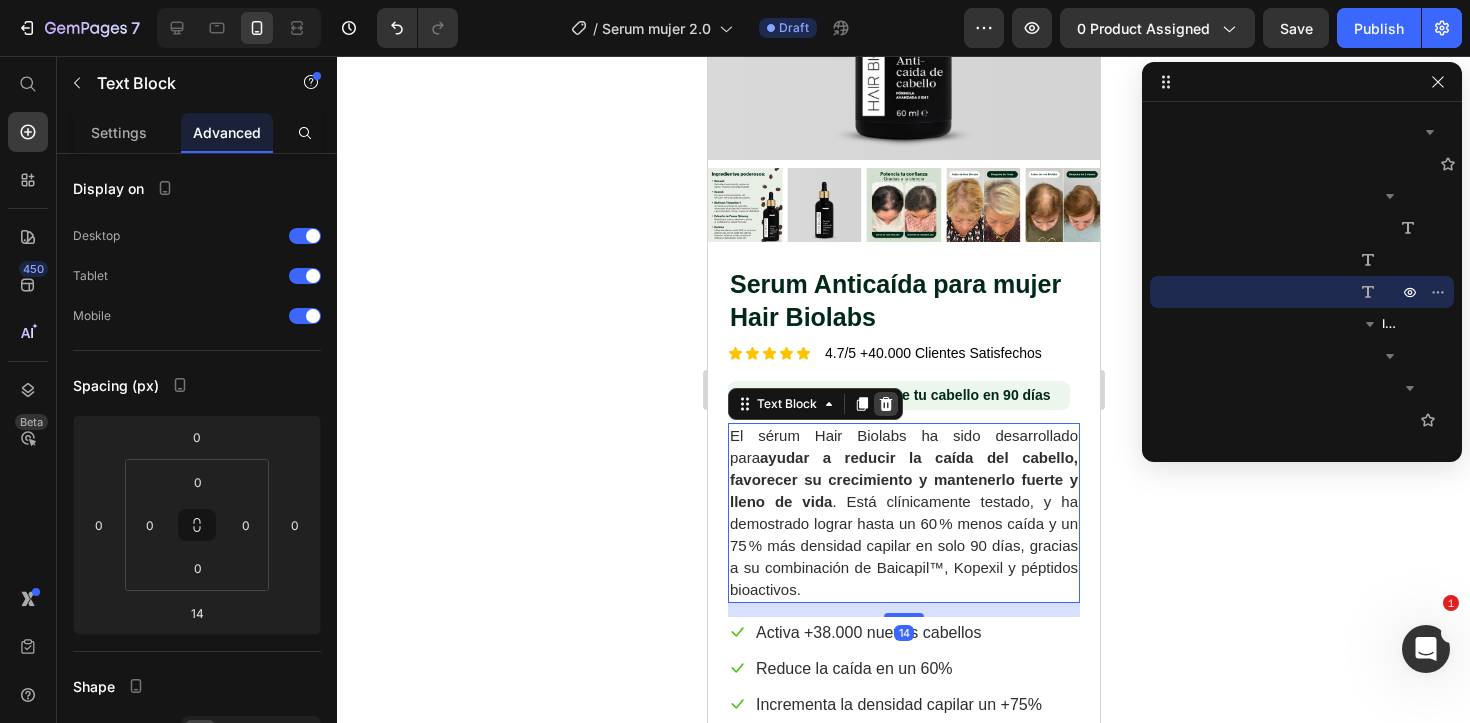 click 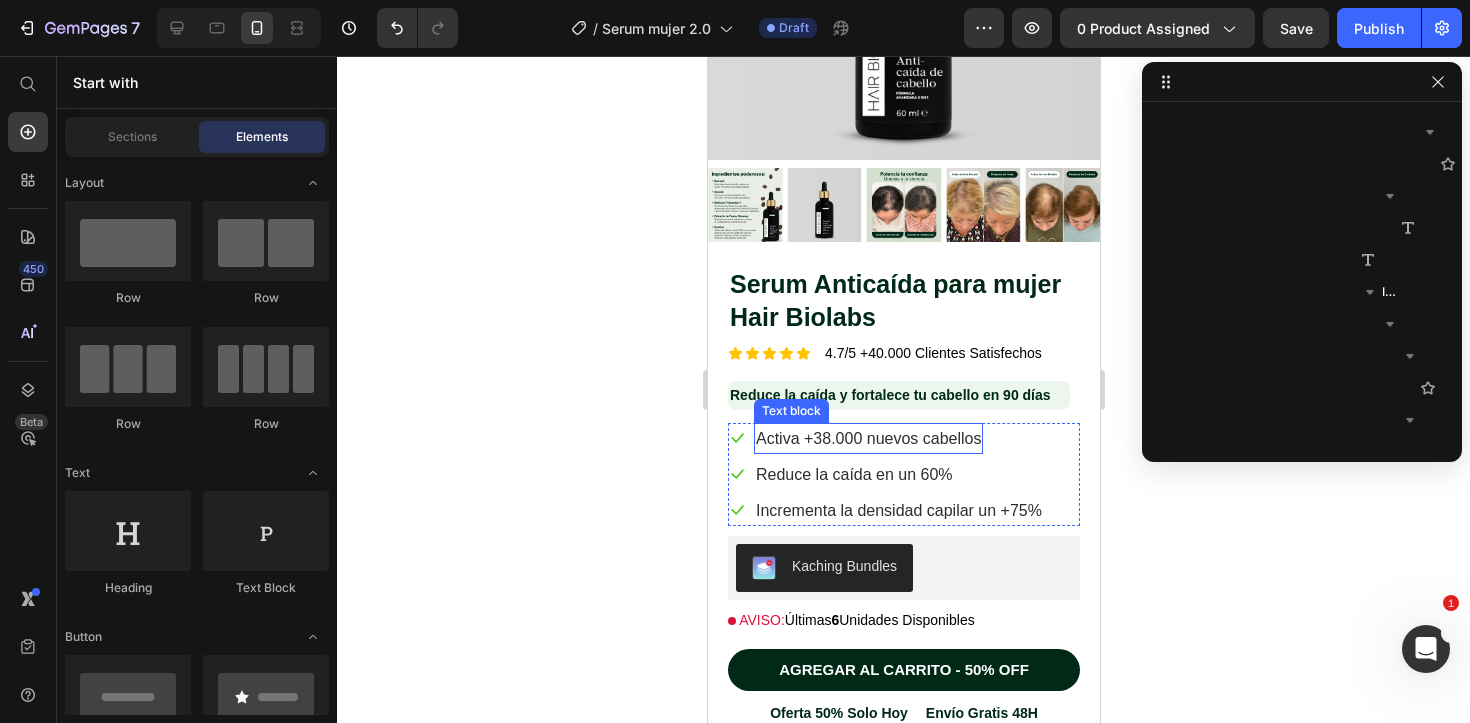 click on "Activa +38.000 nuevos cabellos" at bounding box center (867, 438) 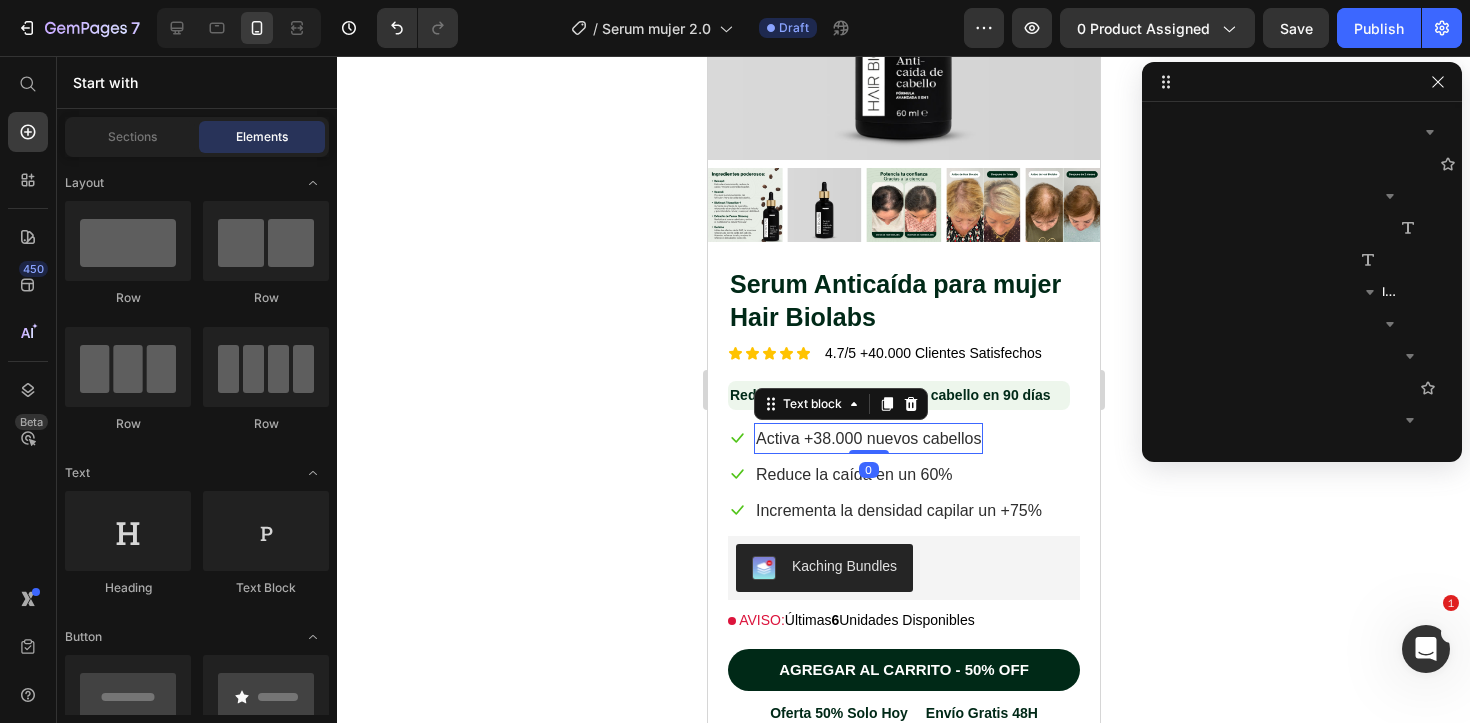 scroll, scrollTop: 954, scrollLeft: 0, axis: vertical 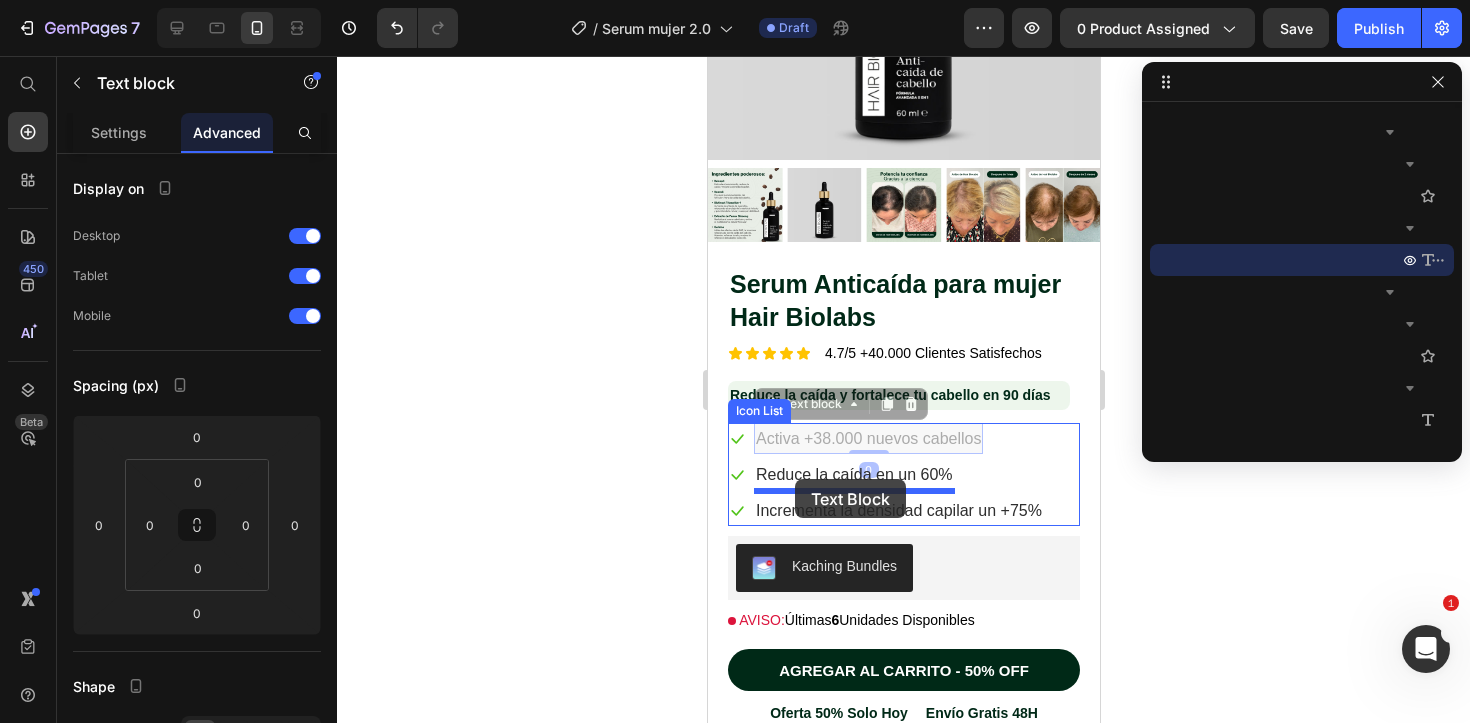 drag, startPoint x: 800, startPoint y: 405, endPoint x: 794, endPoint y: 479, distance: 74.24284 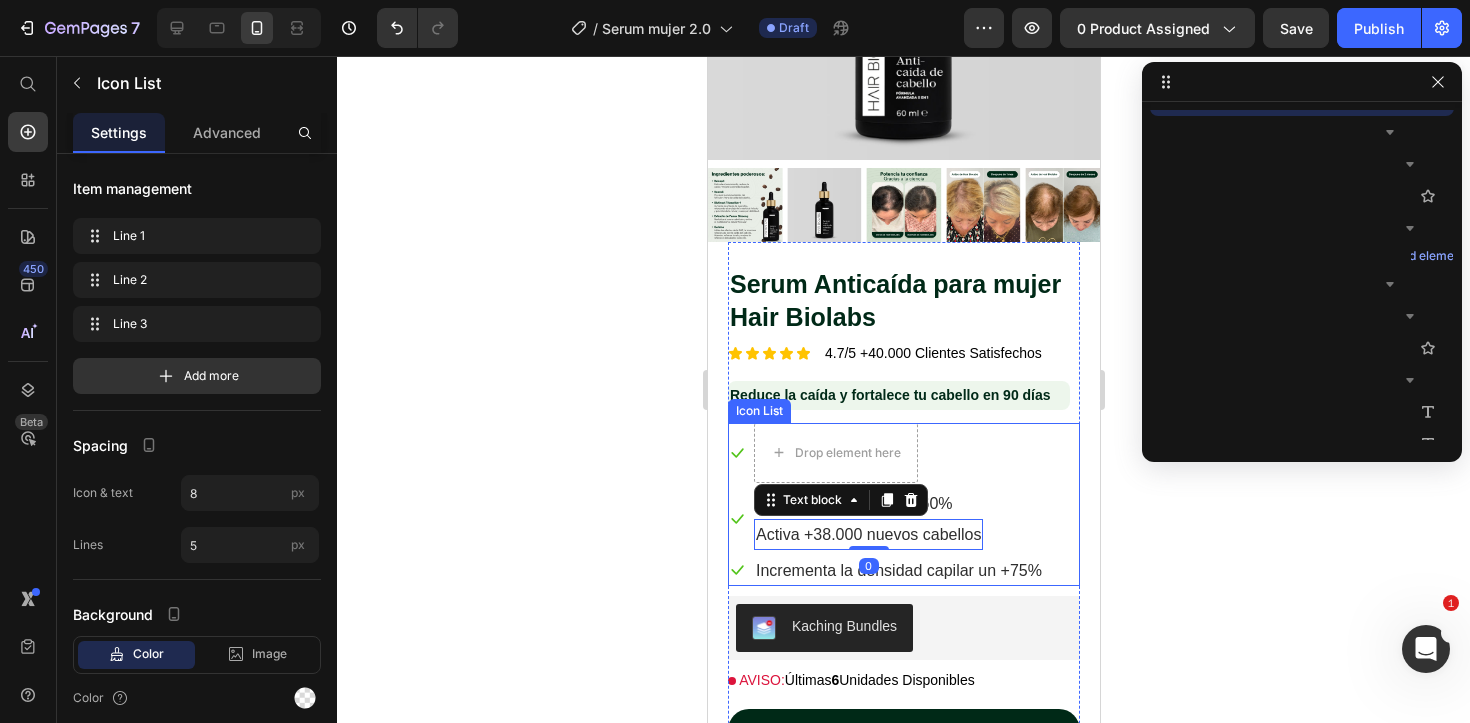 click on "Icon
Drop element here" at bounding box center [885, 453] 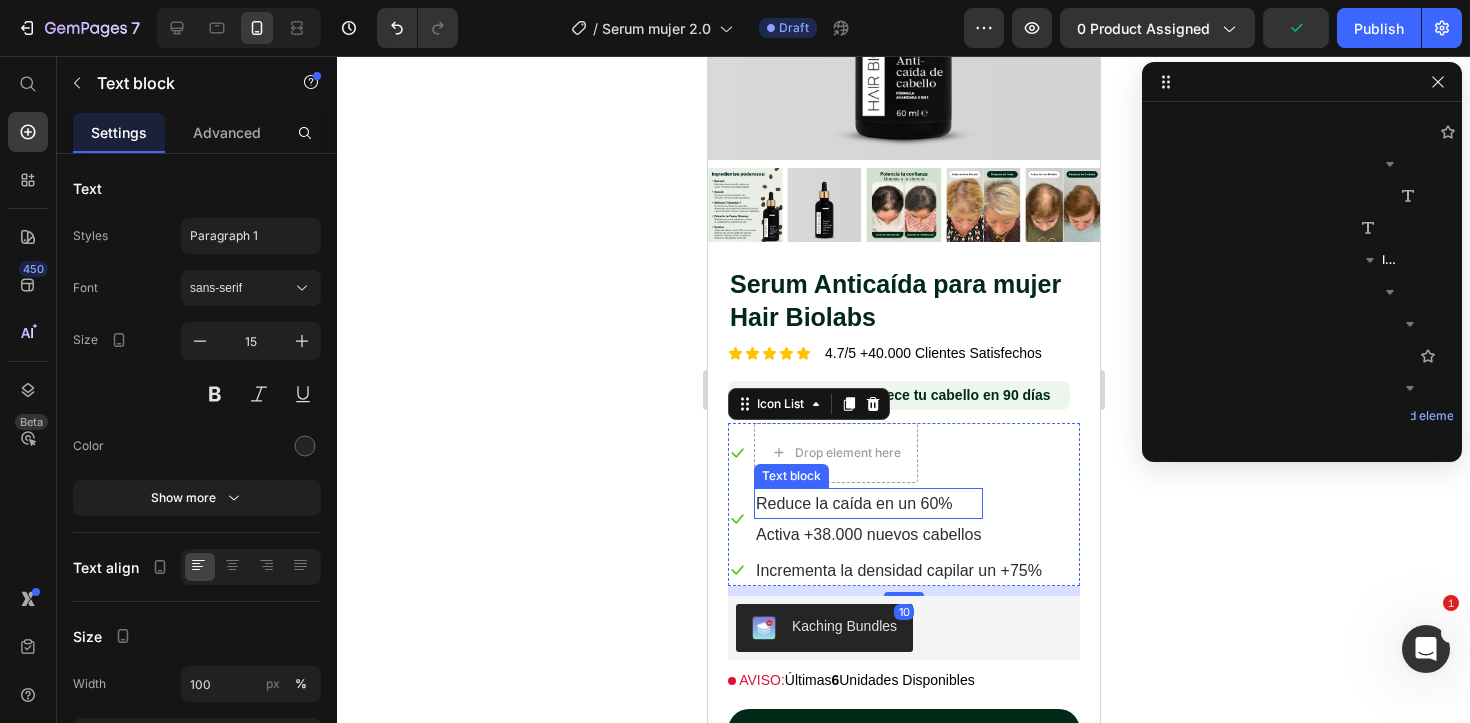 click on "Reduce la caída en un 60%" at bounding box center (853, 503) 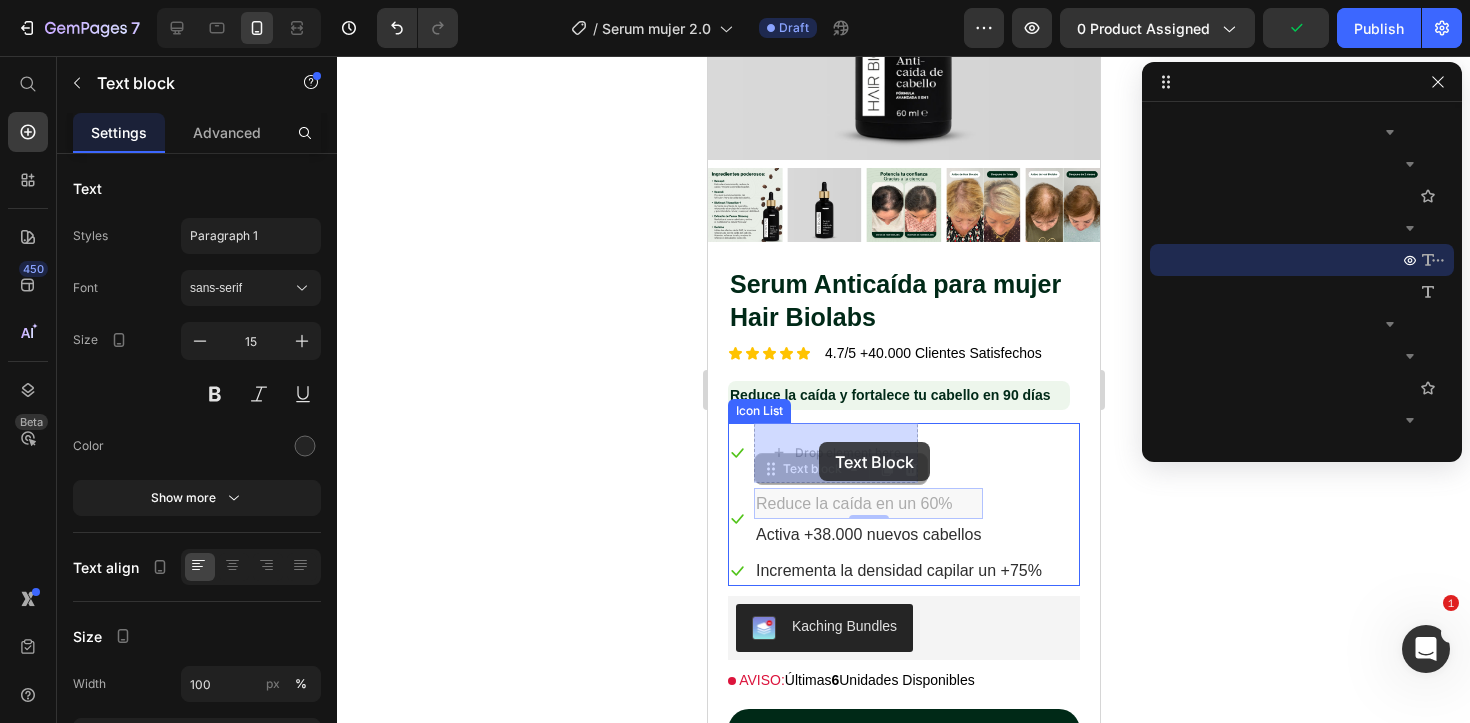 drag, startPoint x: 818, startPoint y: 471, endPoint x: 818, endPoint y: 442, distance: 29 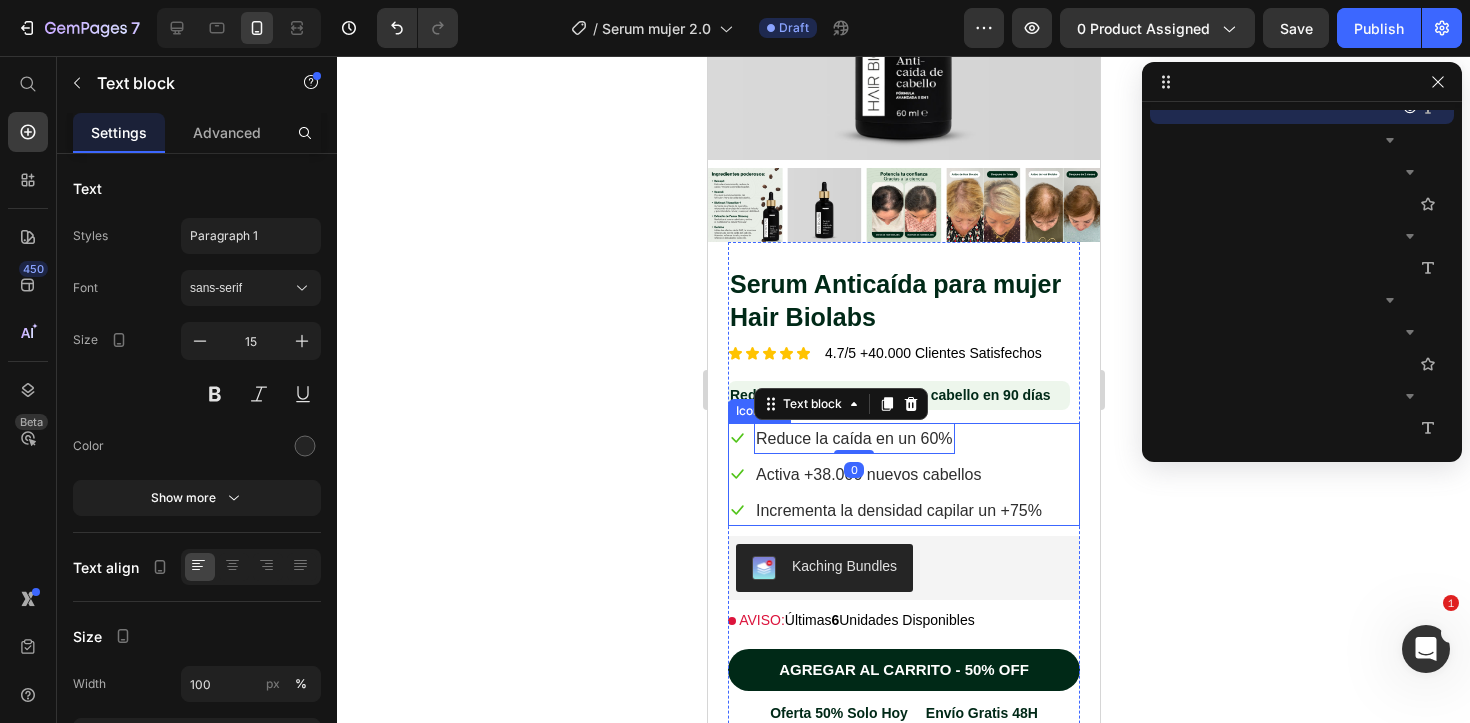 click 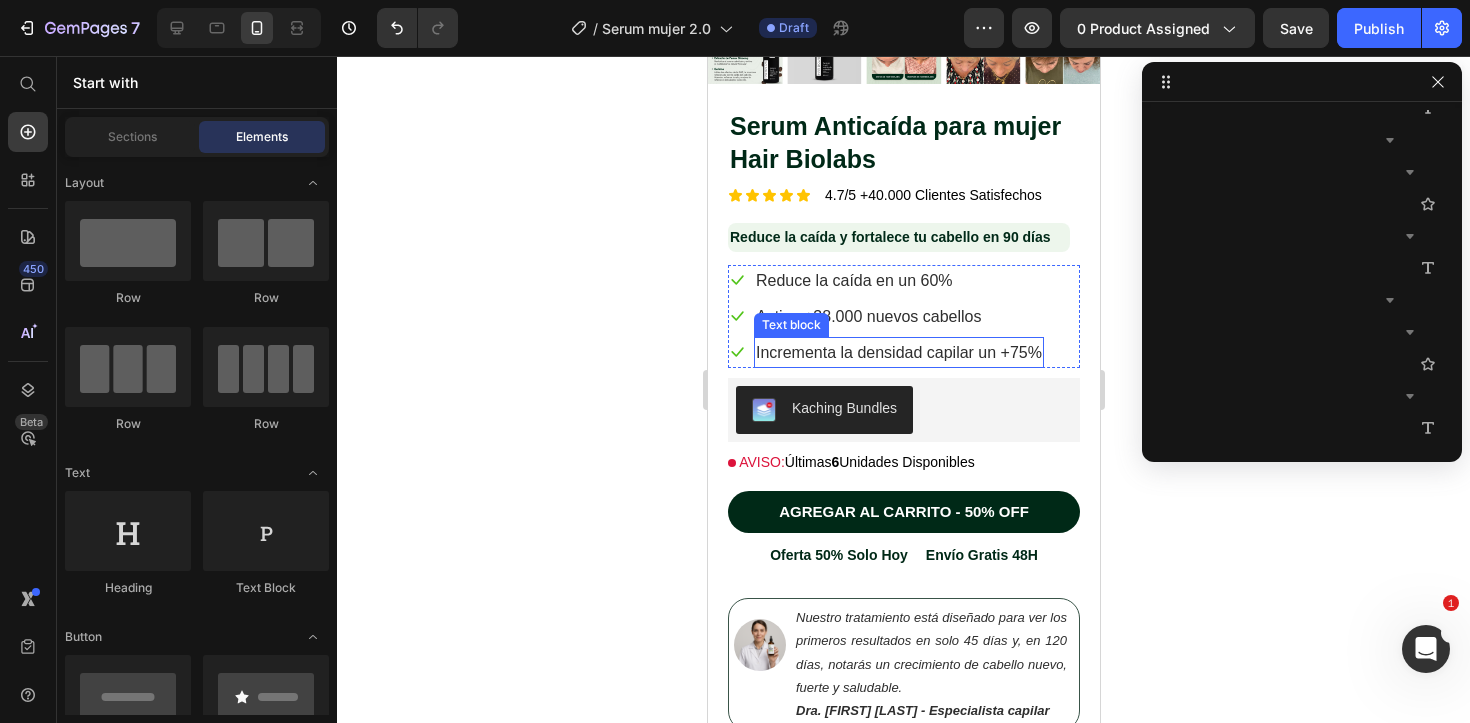 scroll, scrollTop: 493, scrollLeft: 0, axis: vertical 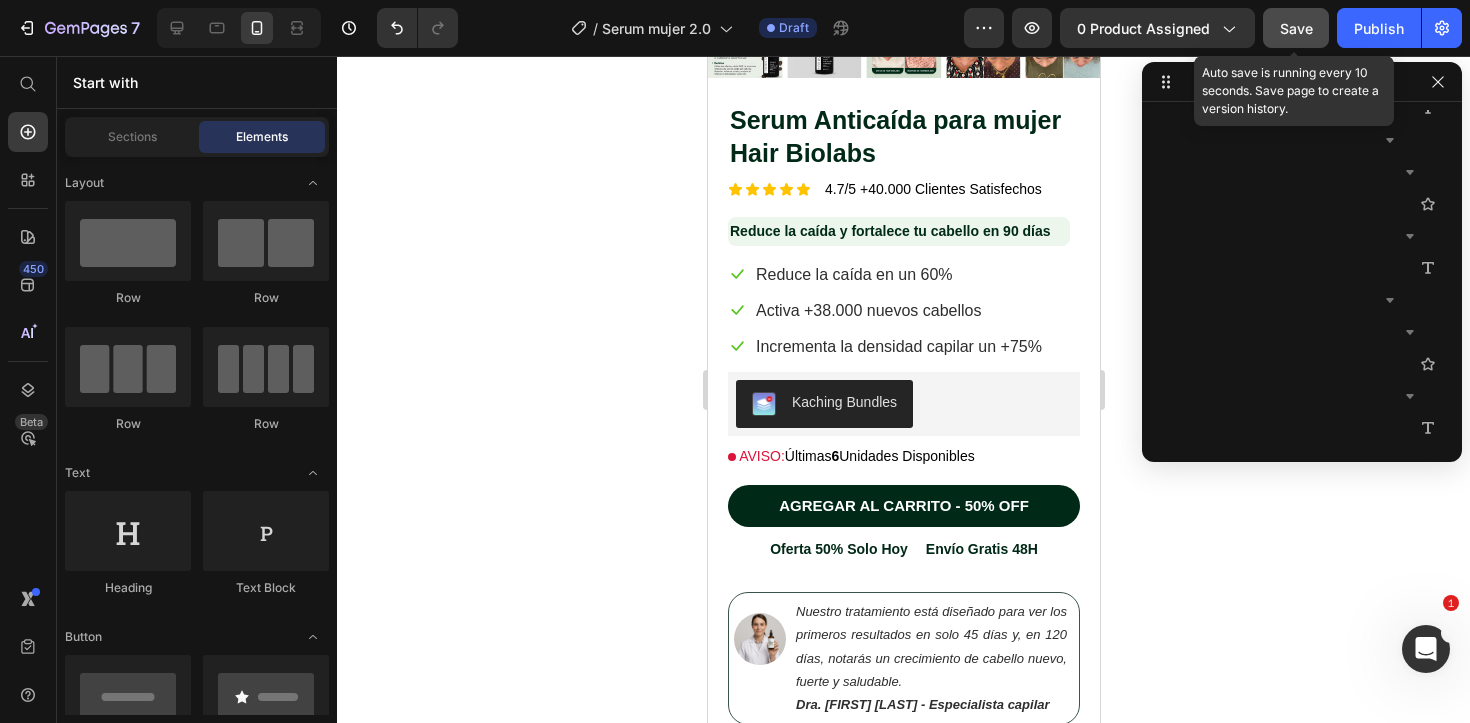 click on "Save" at bounding box center (1296, 28) 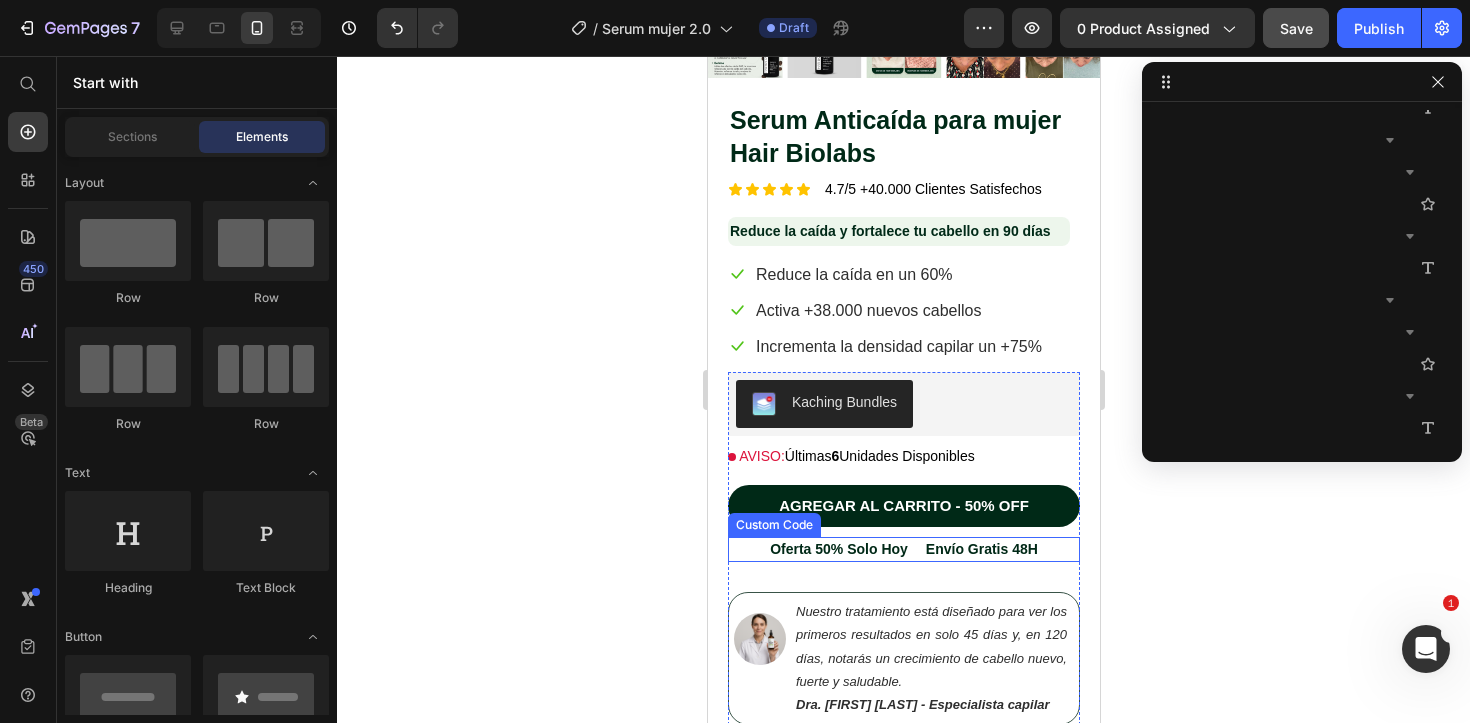click on "Oferta 50% Solo Hoy
Envío Gratis 48H" at bounding box center (903, 549) 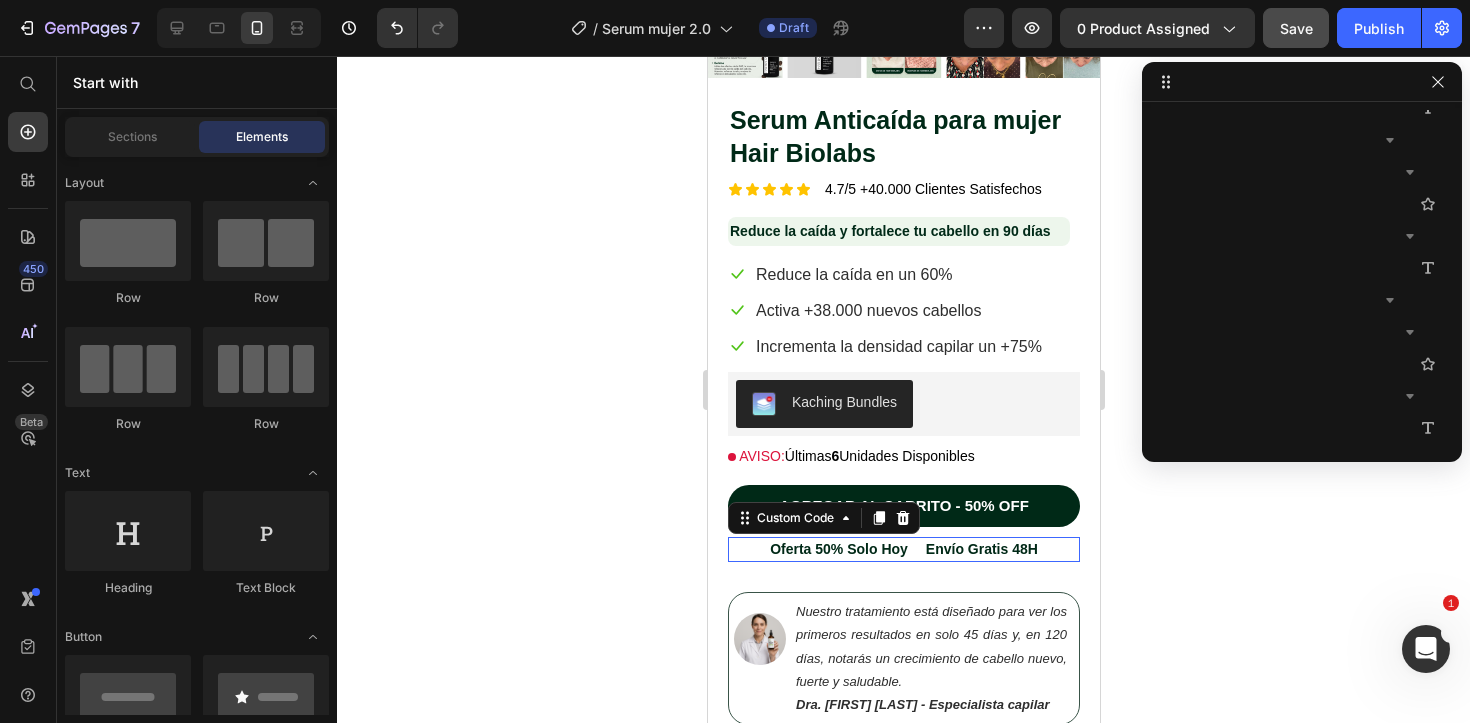scroll, scrollTop: 1466, scrollLeft: 0, axis: vertical 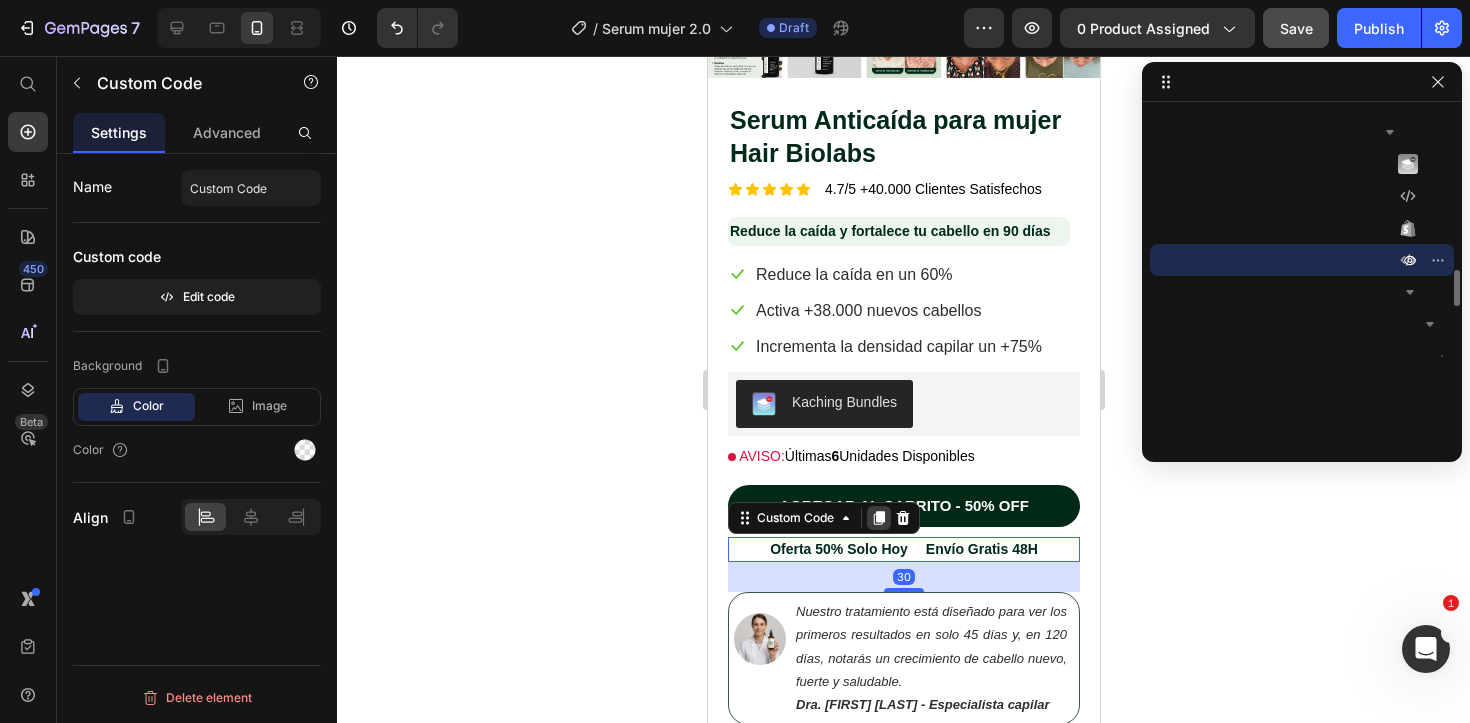 click 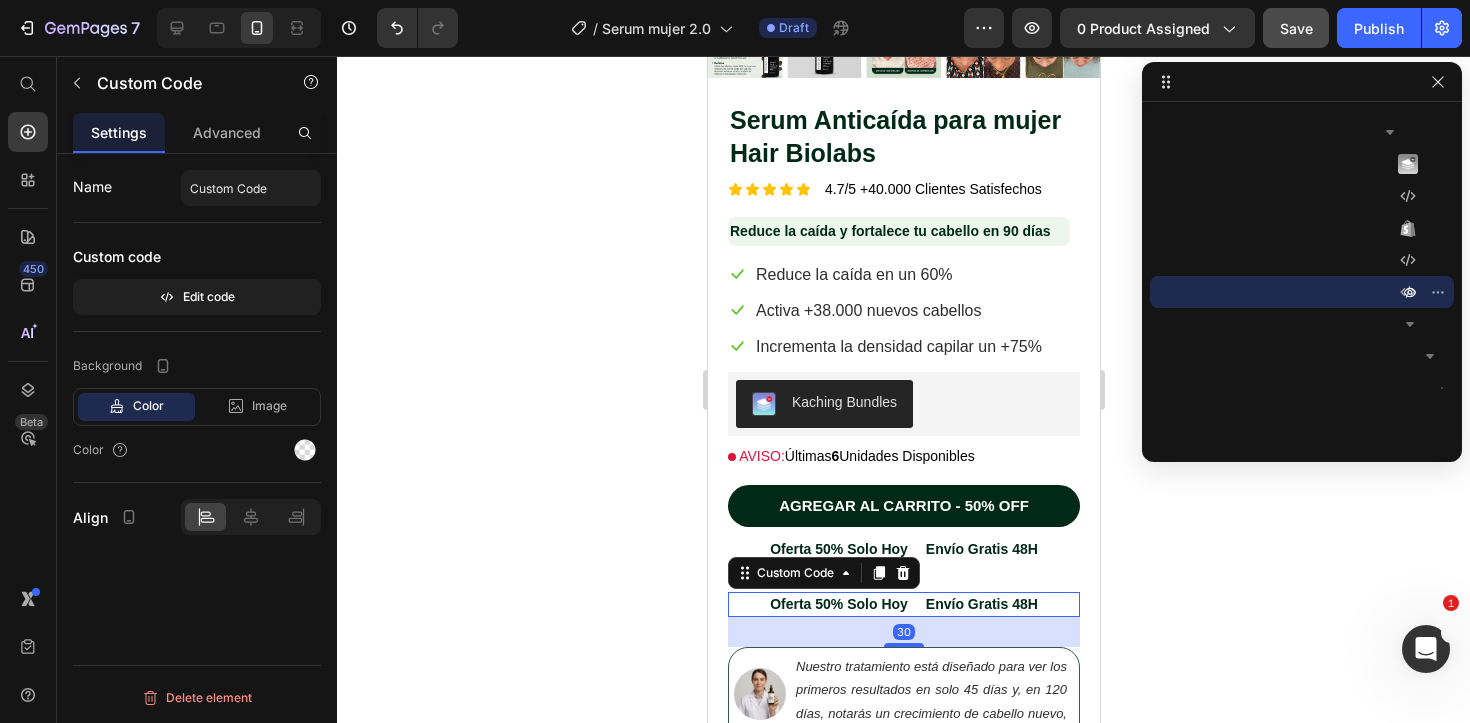 click on "Oferta 50% Solo Hoy" at bounding box center (838, 604) 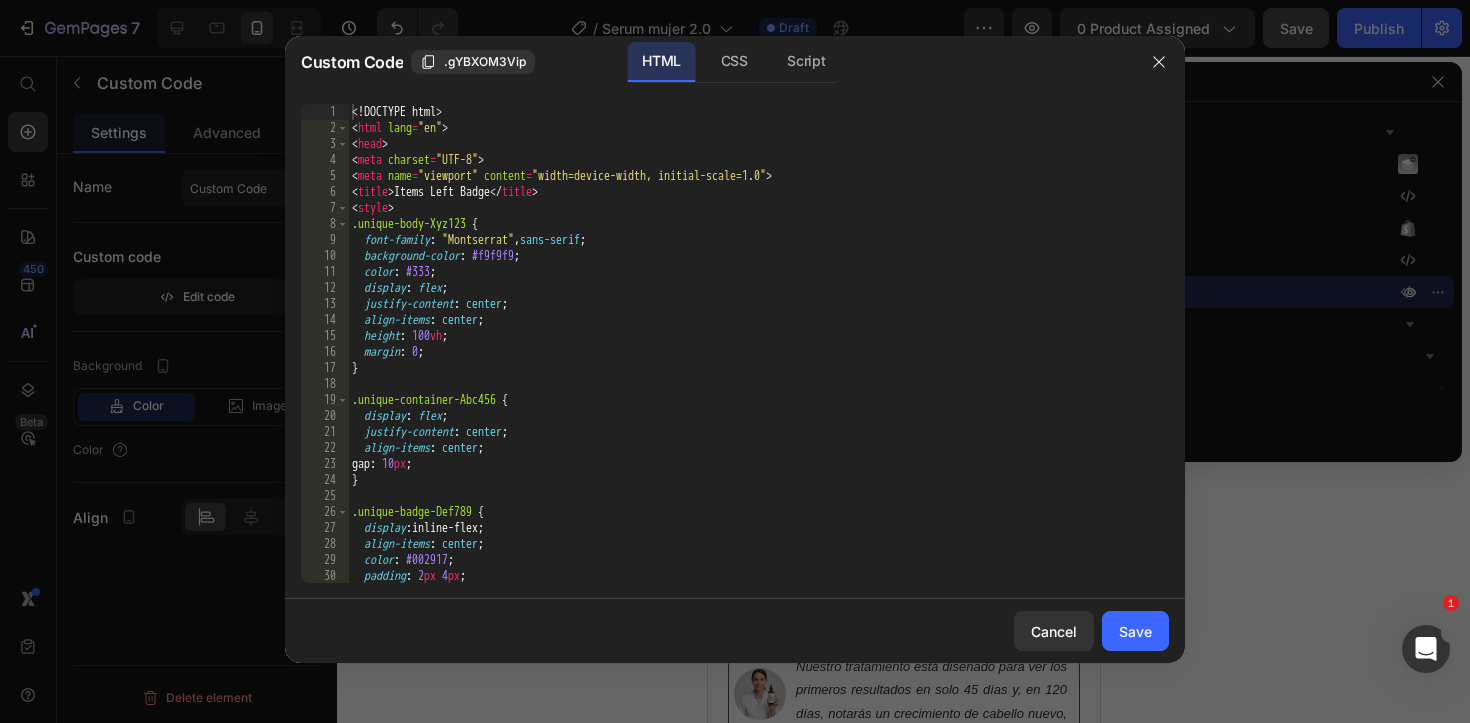 click on "<! DOCTYPE   html > < html   lang = "en" > < head > < meta   charset = "UTF-8" > < meta   name = "viewport"   content = "width=device-width, initial-scale=1.0" > < title > Items Left Badge </ title > < style > .unique-body-Xyz123   {    font-family :   " Montserrat " ,  sans-serif ;    background-color :   #f9f9f9 ;    color :   #333 ;    display :   flex ;    justify-content :   center ;    align-items :   center ;    height :   100 vh ;    margin :   0 ; } .unique-container-Abc456   {    display :   flex ;    justify-content :   center ;    align-items :   center ;   gap :   10 px ; } .unique-badge-Def789   {    display :  inline-flex ;    align-items :   center ;    color :   #002917 ;    padding :   2 px   4 px ;    border-radius :   3 px ;" at bounding box center [758, 359] 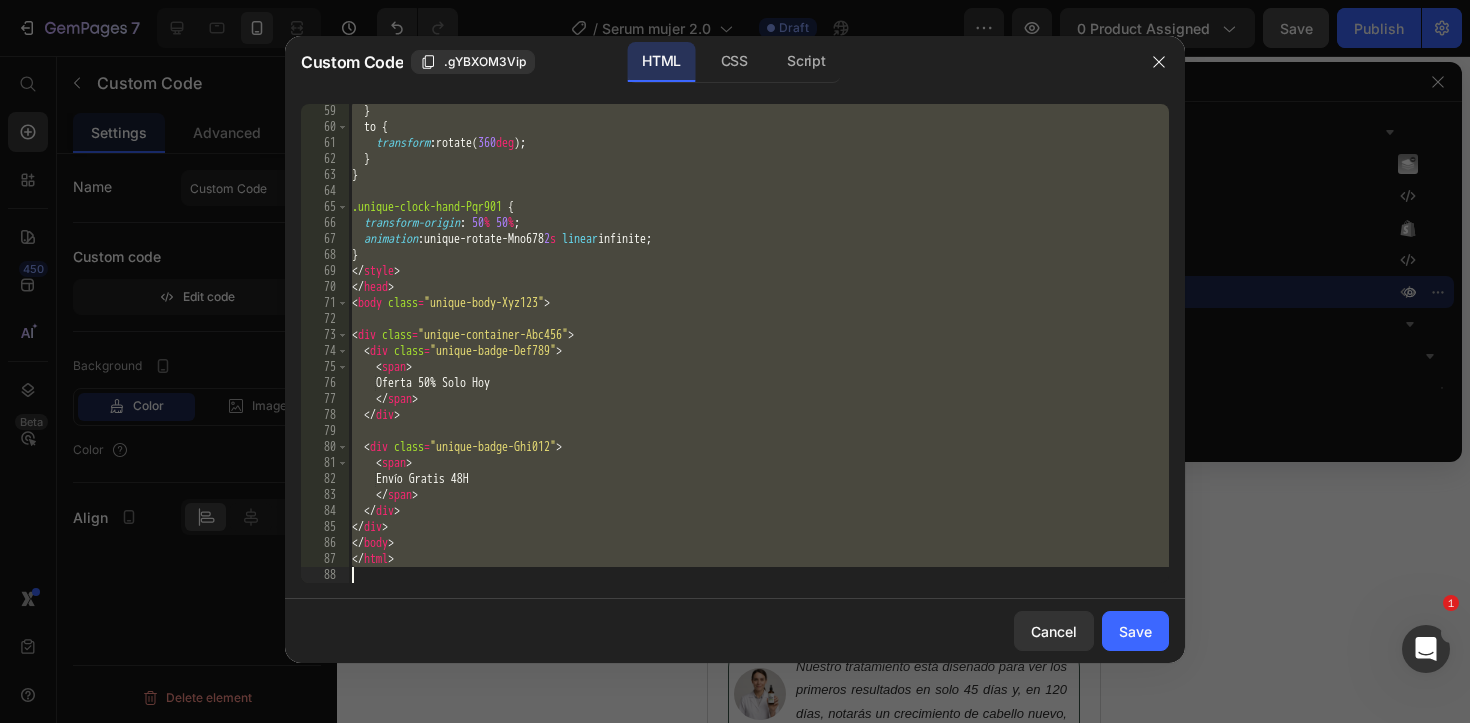 paste 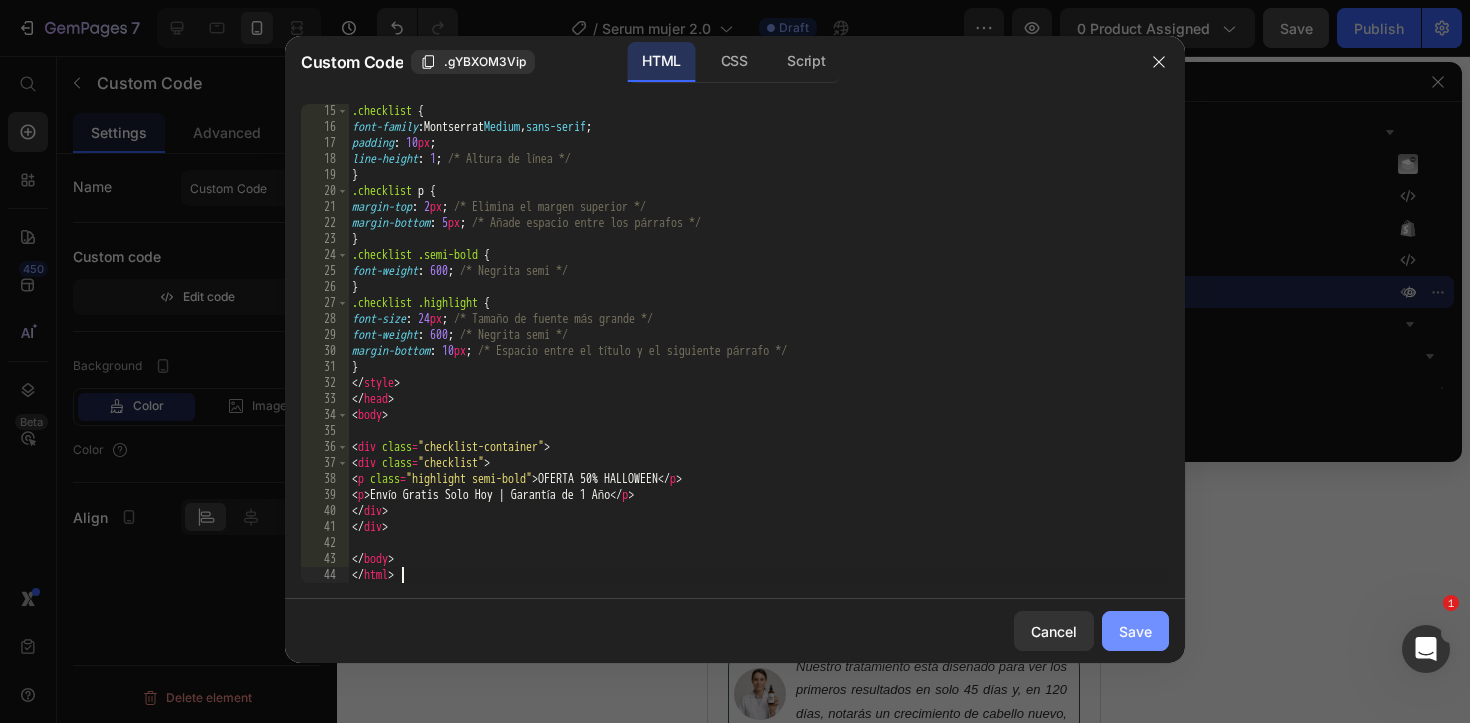 click on "Save" at bounding box center [1135, 631] 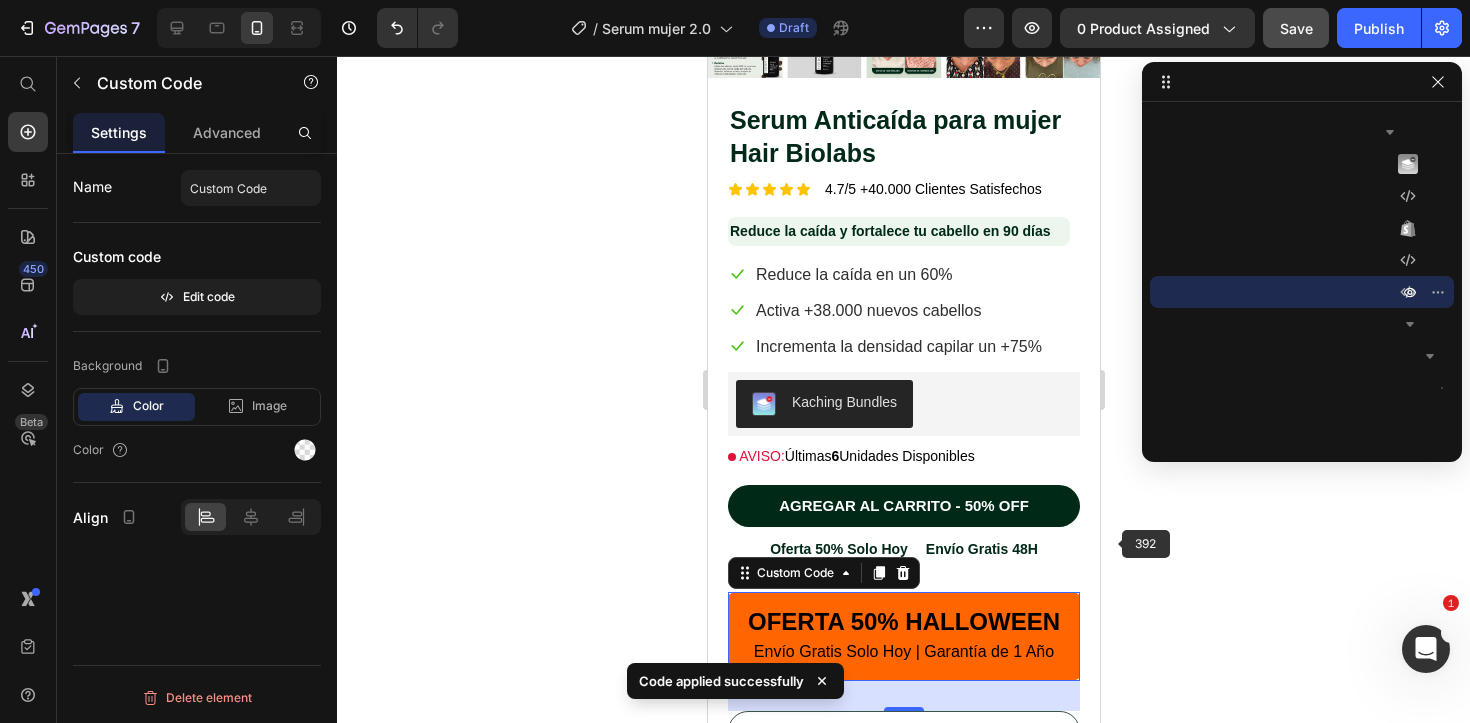 click 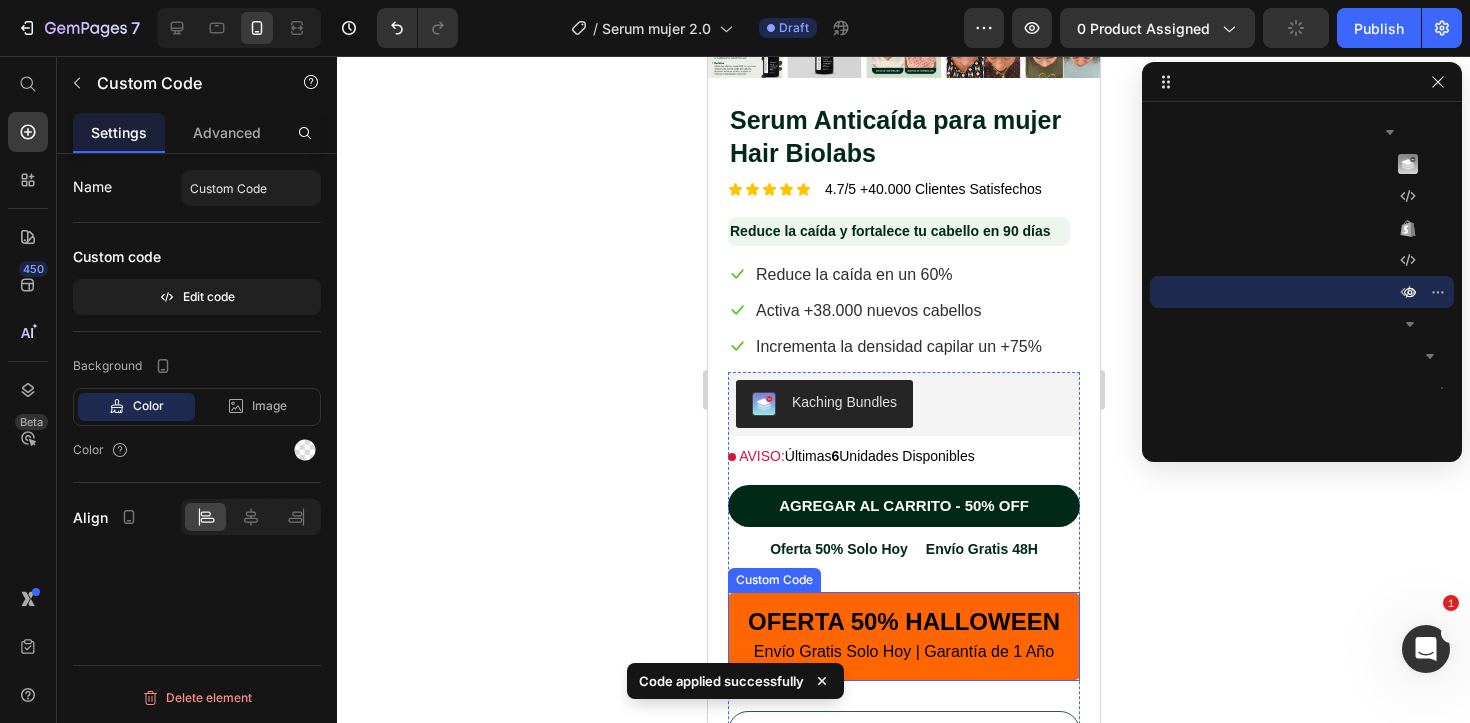 click on "OFERTA 50% HALLOWEEN
Envío Gratis Solo Hoy | Garantía de 1 Año" at bounding box center (903, 636) 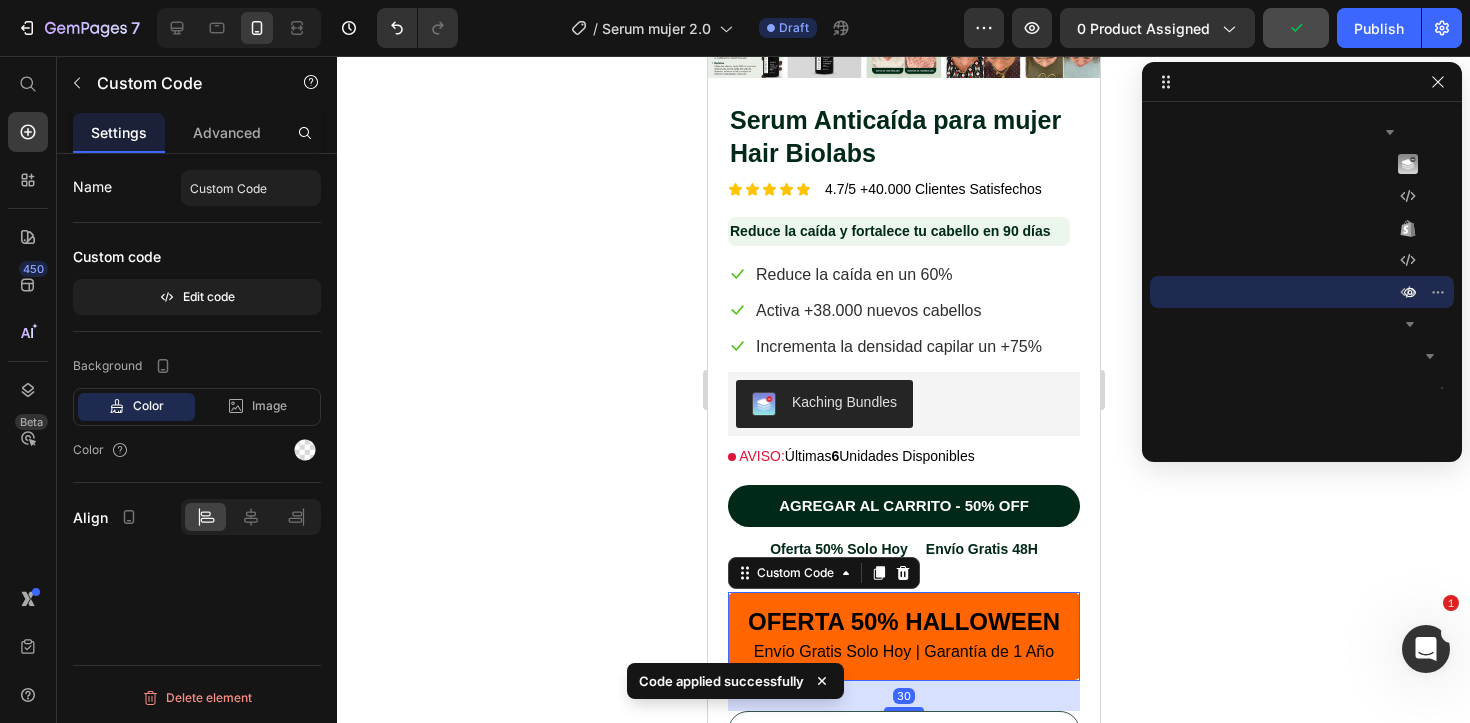 click on "OFERTA 50% HALLOWEEN
Envío Gratis Solo Hoy | Garantía de 1 Año" at bounding box center (903, 636) 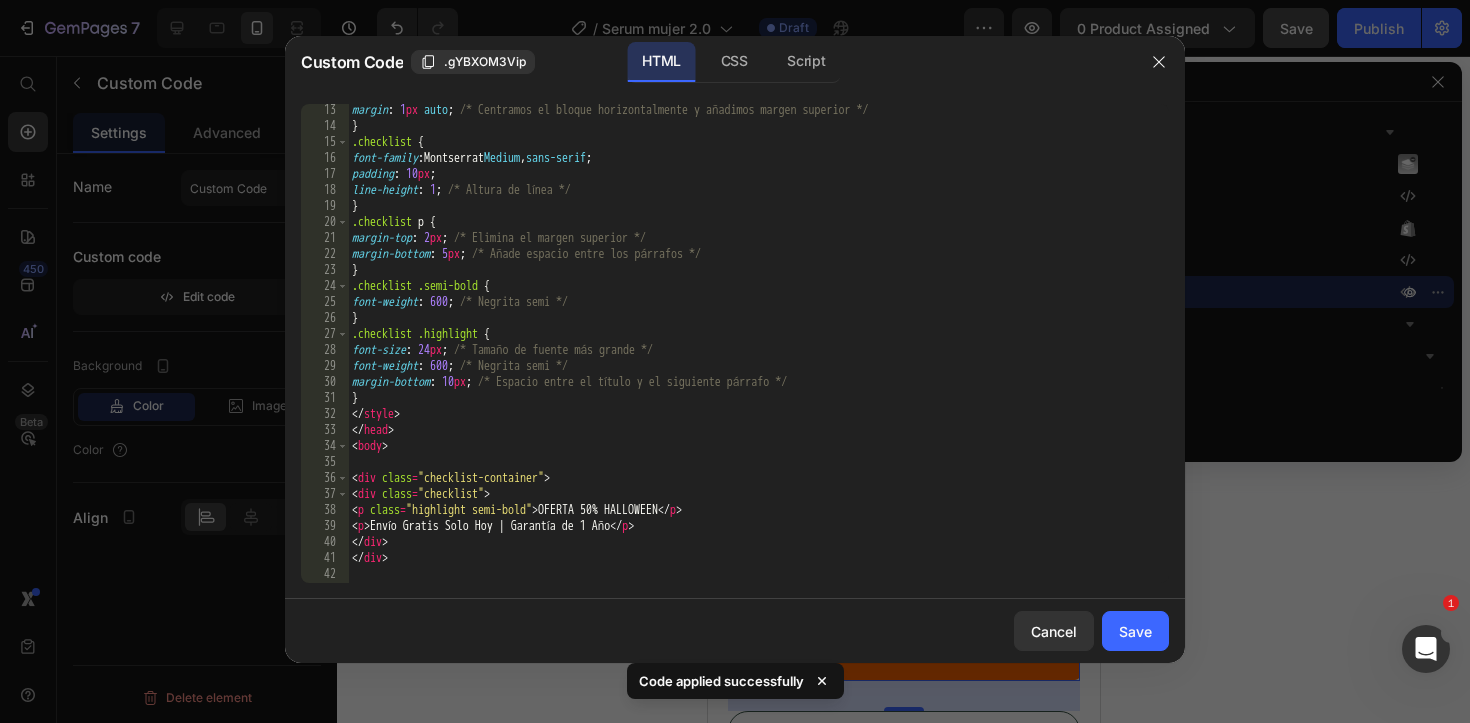 scroll, scrollTop: 225, scrollLeft: 0, axis: vertical 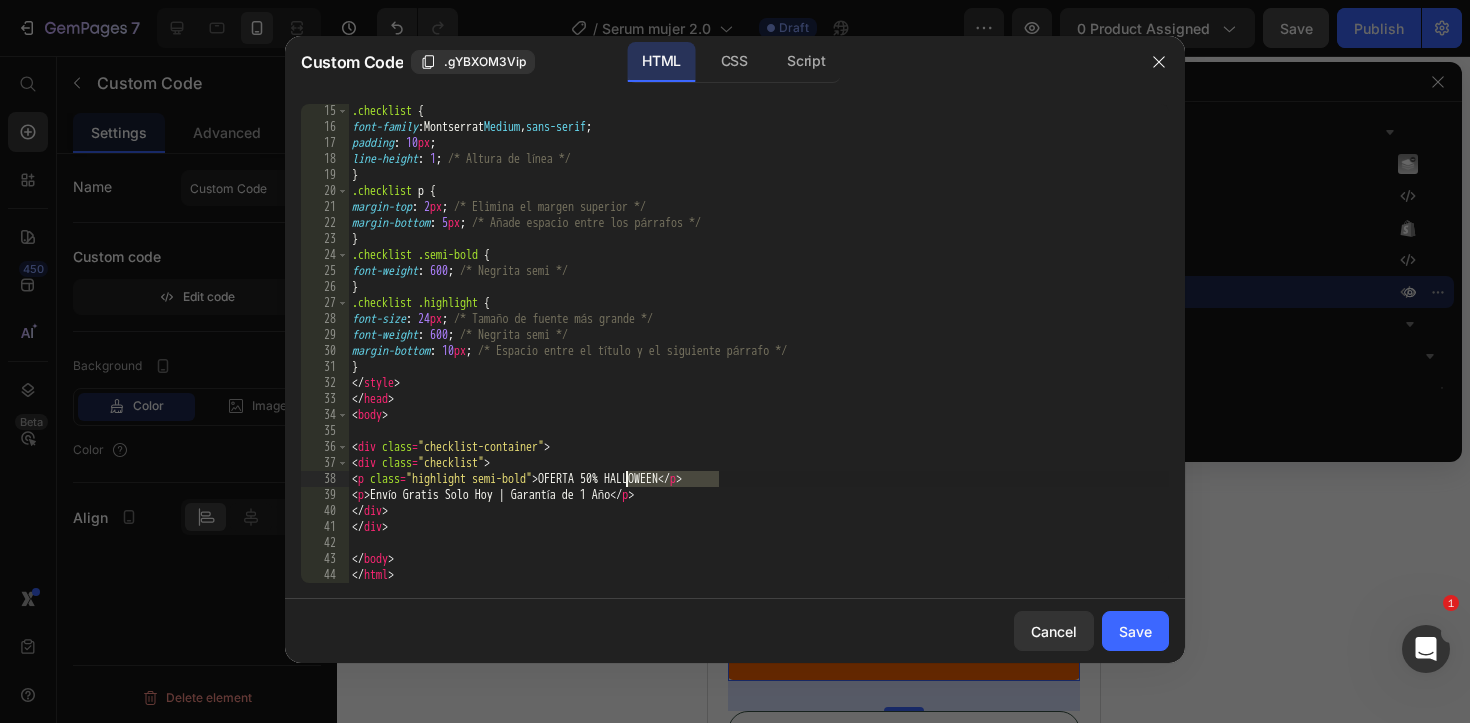 drag, startPoint x: 721, startPoint y: 474, endPoint x: 624, endPoint y: 475, distance: 97.00516 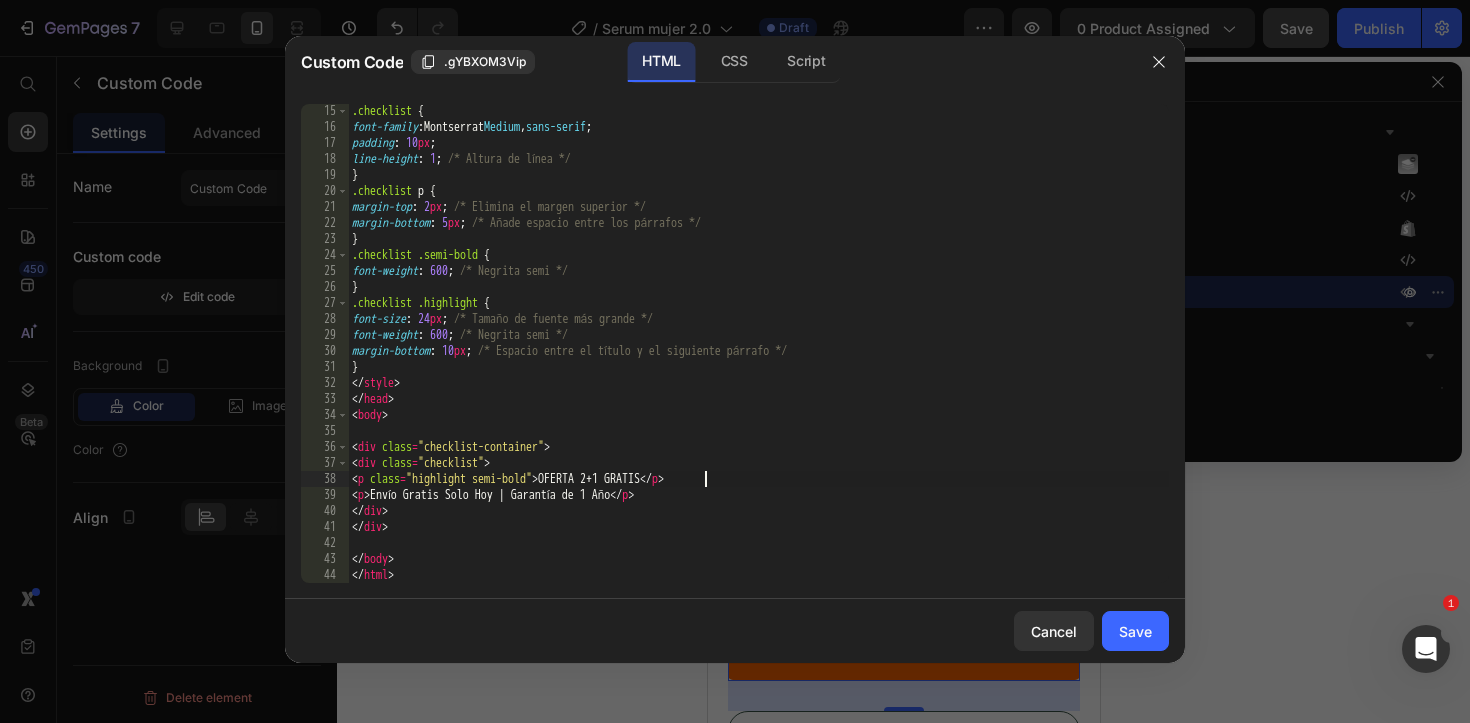 scroll, scrollTop: 0, scrollLeft: 29, axis: horizontal 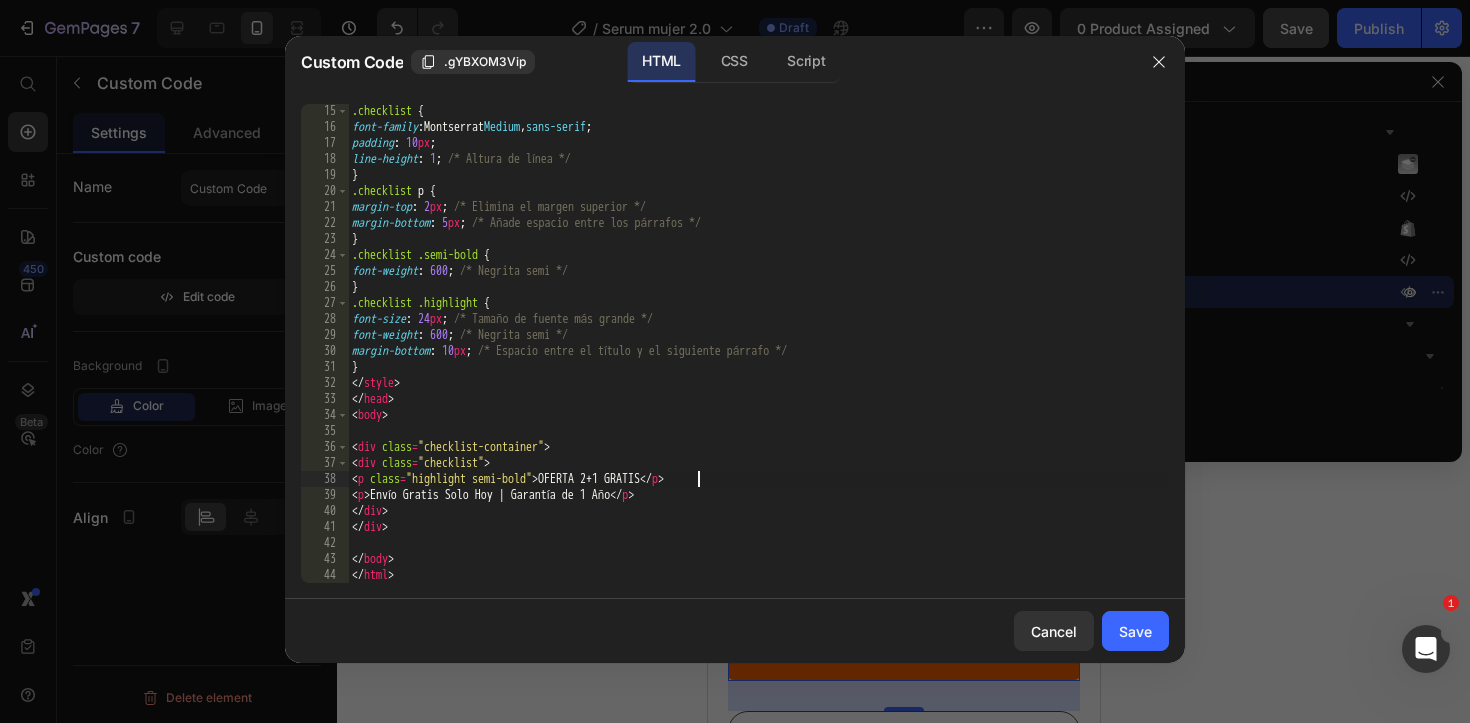 click on ".checklist   { font-family :  Montserrat  Medium ,  sans-serif ; padding :   10 px ; line-height :   1 ;   /* Altura de línea */ } .checklist   p   { margin-top :   2 px ;   /* Elimina el margen superior */ margin-bottom :   5 px ;   /* Añade espacio entre los párrafos */ } .checklist   .semi-bold   { font-weight :   600 ;   /* Negrita semi */ } .checklist   .highlight   { font-size :   24 px ;   /* Tamaño de fuente más grande */ font-weight :   600 ;   /* Negrita semi */ margin-bottom :   10 px ;   /* Espacio entre el título y el siguiente párrafo */ } </ style > </ head > < body > < div   class = "checklist-container" > < div   class = "checklist" > < p   class = "highlight semi-bold" > OFERTA 2+1 GRATIS </ p > < p > Envío Gratis Solo Hoy | Garantía de 1 Año </ p > </ div > </ div > </ body > </ html >" at bounding box center (758, 358) 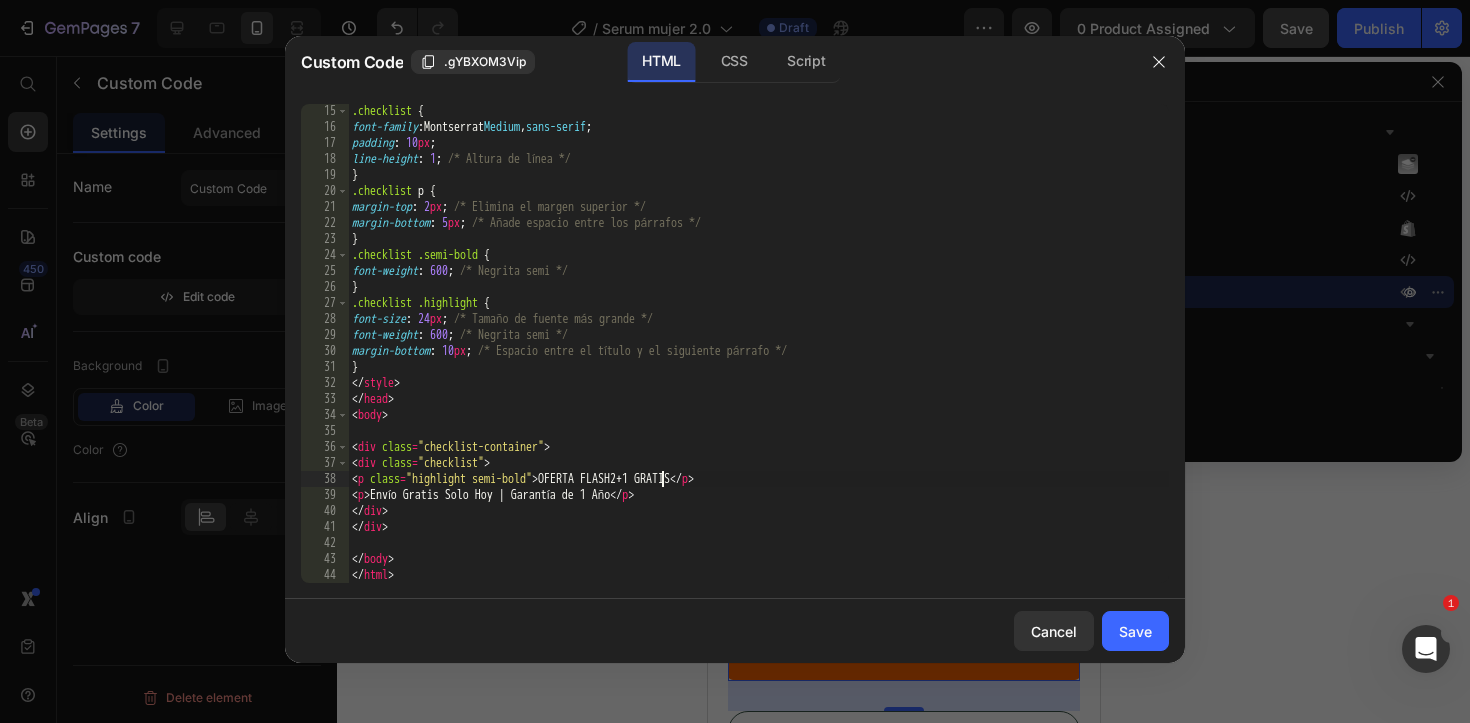 scroll, scrollTop: 0, scrollLeft: 26, axis: horizontal 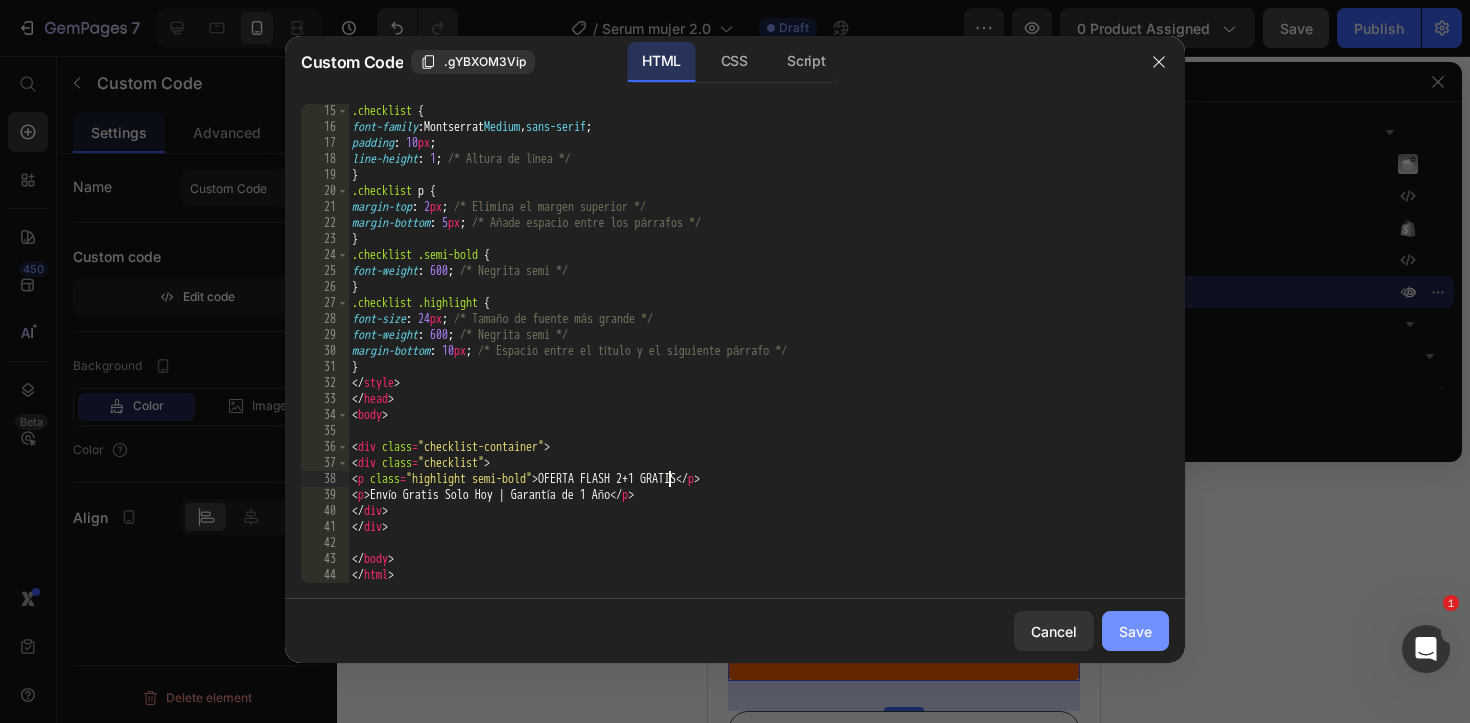 type on "<p class="highlight semi-bold">OFERTA FLASH 2+1 GRATIS</p>" 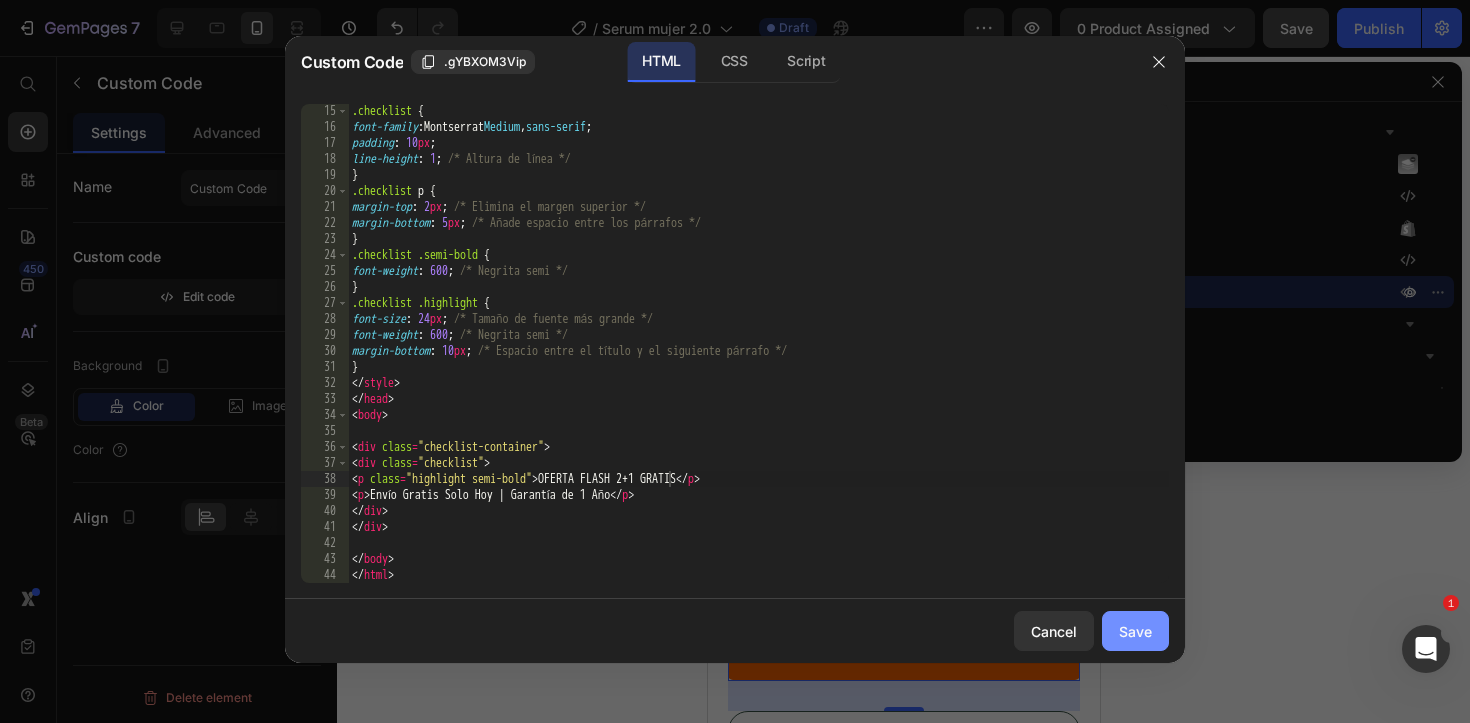click on "Save" at bounding box center (1135, 631) 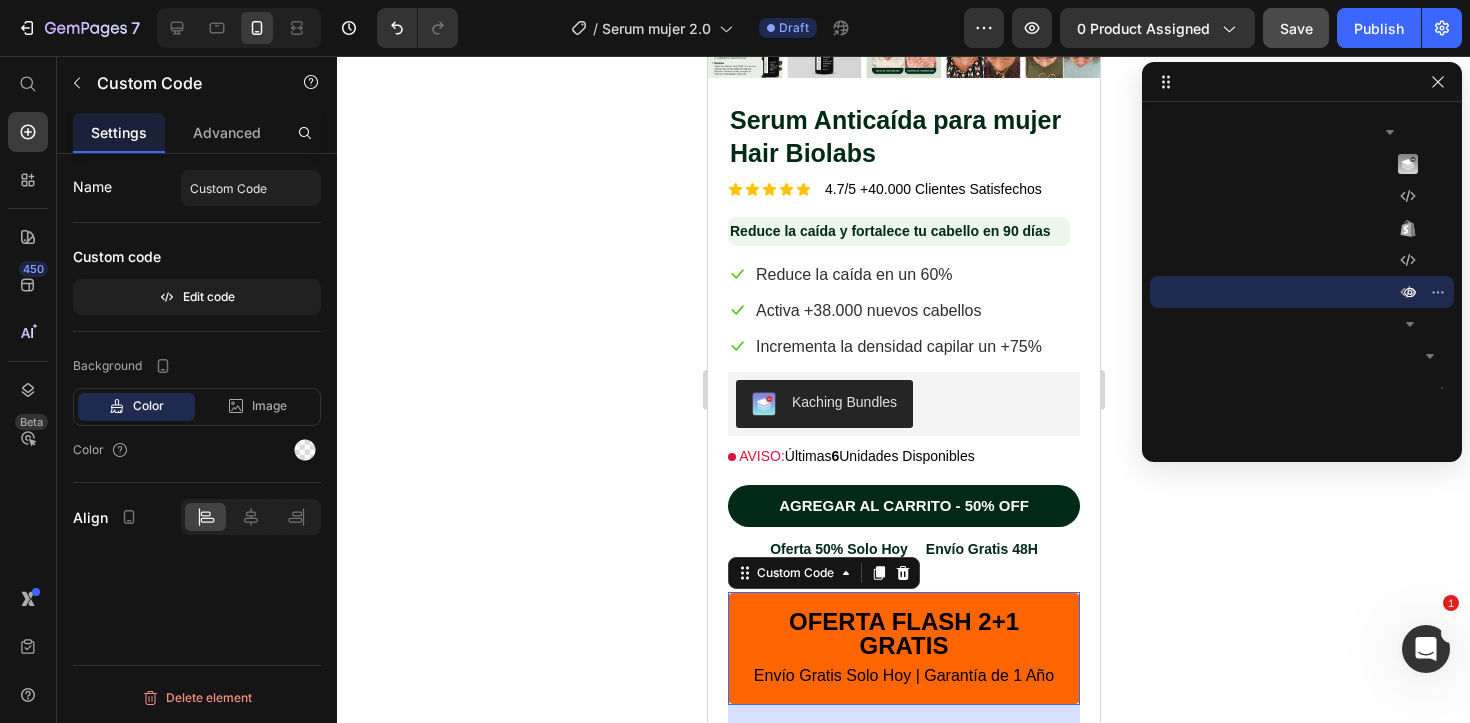 click on "OFERTA FLASH 2+1 GRATIS" at bounding box center [903, 634] 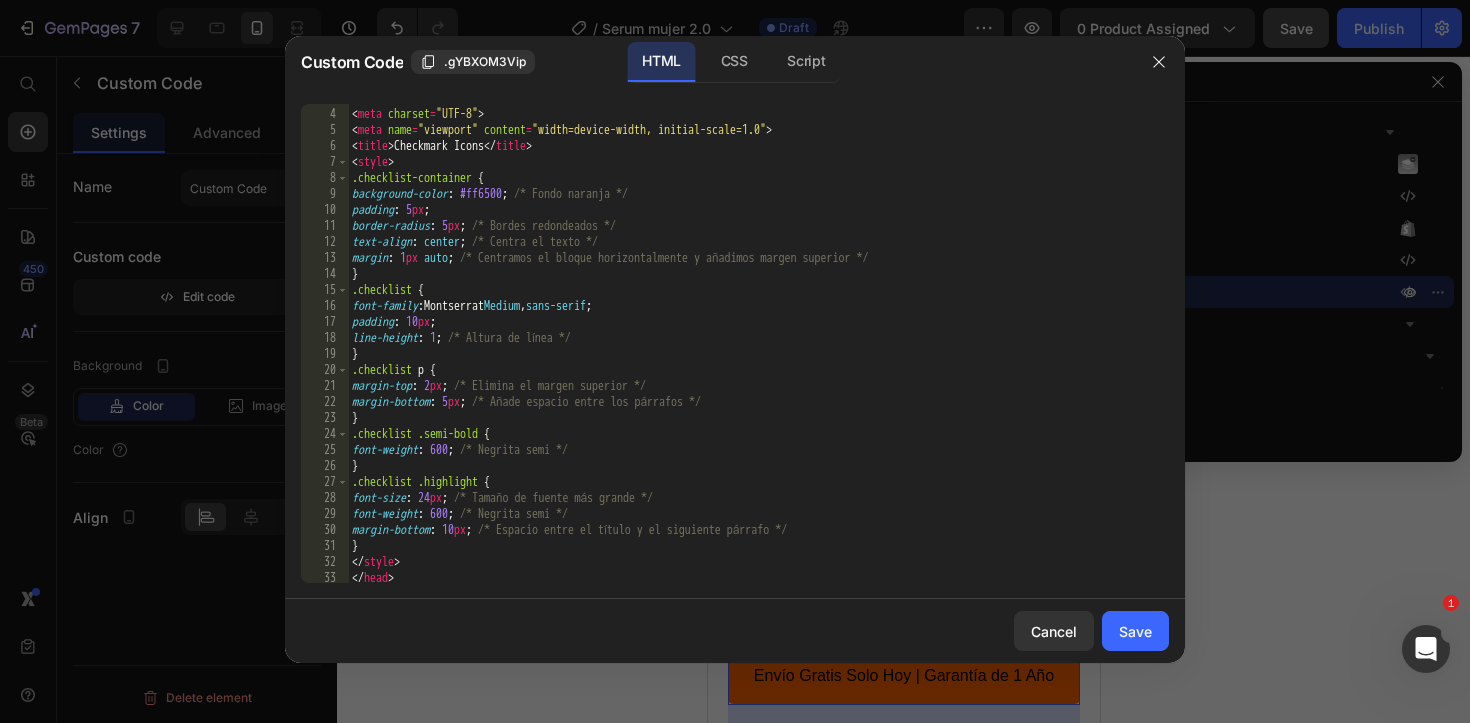 scroll, scrollTop: 48, scrollLeft: 0, axis: vertical 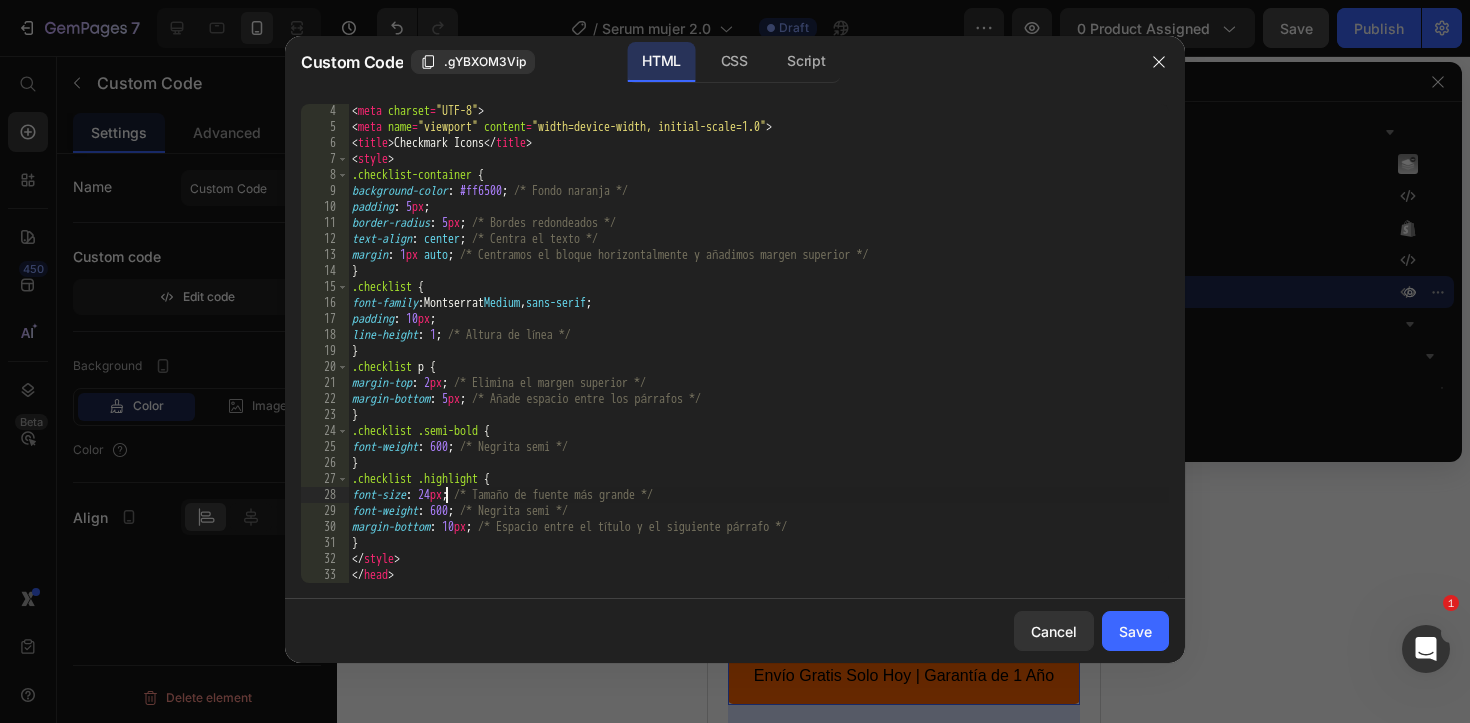 click on "< meta   charset = "UTF-8" > < meta   name = "viewport"   content = "width=device-width, initial-scale=1.0" > < title > Checkmark Icons </ title > < style > .checklist-container   { background-color :   #ff6500 ;   /* Fondo naranja */ padding :   5 px ; border-radius :   5 px ;   /* Bordes redondeados */ text-align :   center ;   /* Centra el texto */ margin :   1 px   auto ;   /* Centramos el bloque horizontalmente y añadimos margen superior */ } .checklist   { font-family :  Montserrat  Medium ,  sans-serif ; padding :   10 px ; line-height :   1 ;   /* Altura de línea */ } .checklist   p   { margin-top :   2 px ;   /* Elimina el margen superior */ margin-bottom :   5 px ;   /* Añade espacio entre los párrafos */ } .checklist   .semi-bold   { font-weight :   600 ;   /* Negrita semi */ } .checklist   .highlight   { font-size :   24 px ;   /* Tamaño de fuente más grande */ font-weight :   600 ;   /* Negrita semi */ margin-bottom :   10 px ;   /* Espacio entre el título y el siguiente párrafo */ } </ >" at bounding box center (758, 358) 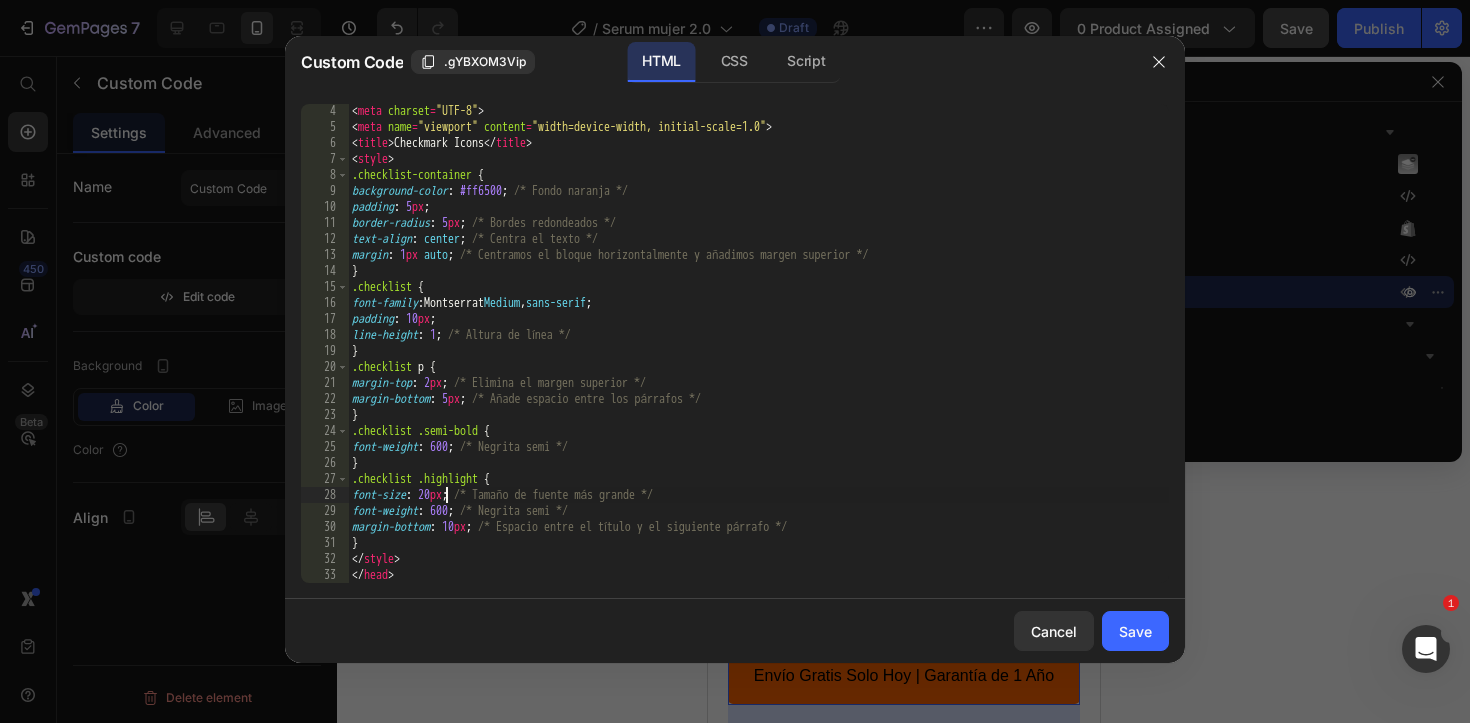 scroll, scrollTop: 0, scrollLeft: 7, axis: horizontal 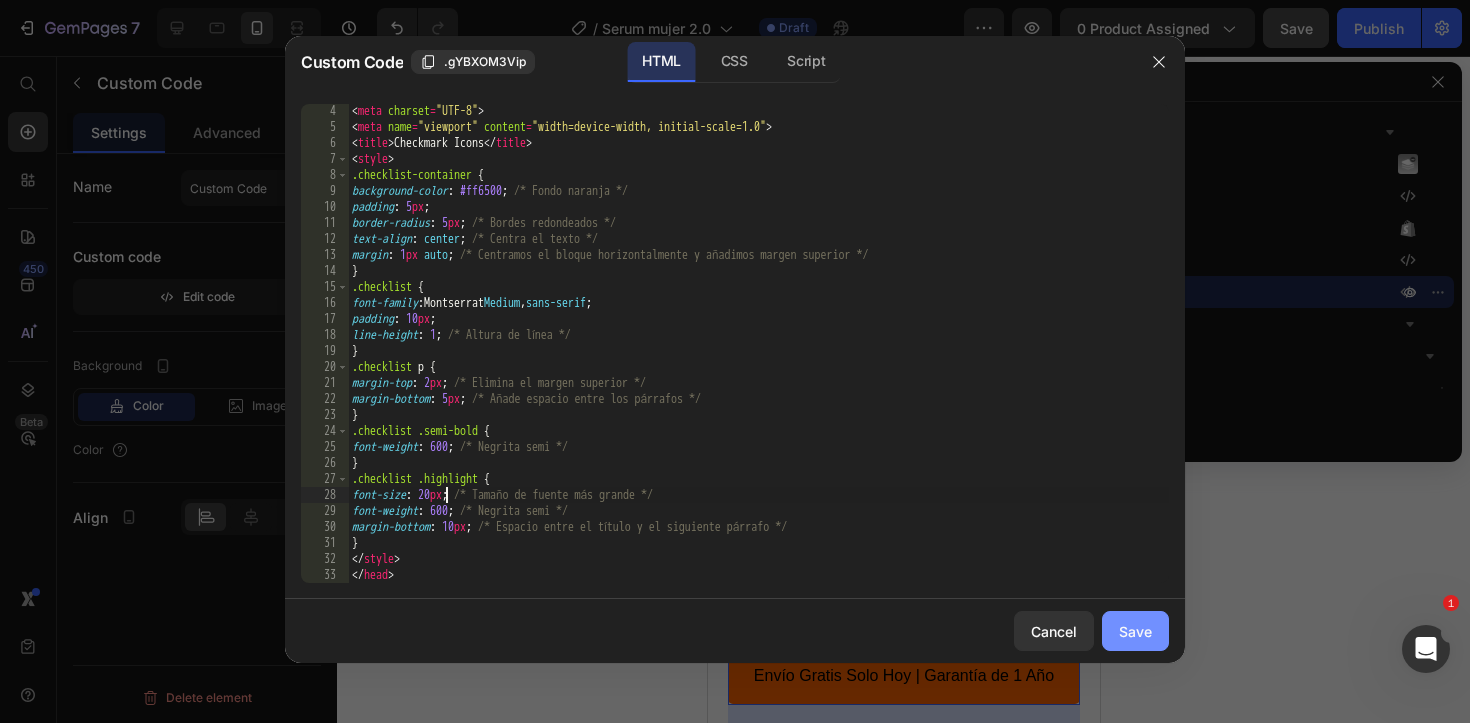 type on "font-size: 20px; /* Tamaño de fuente más grande */" 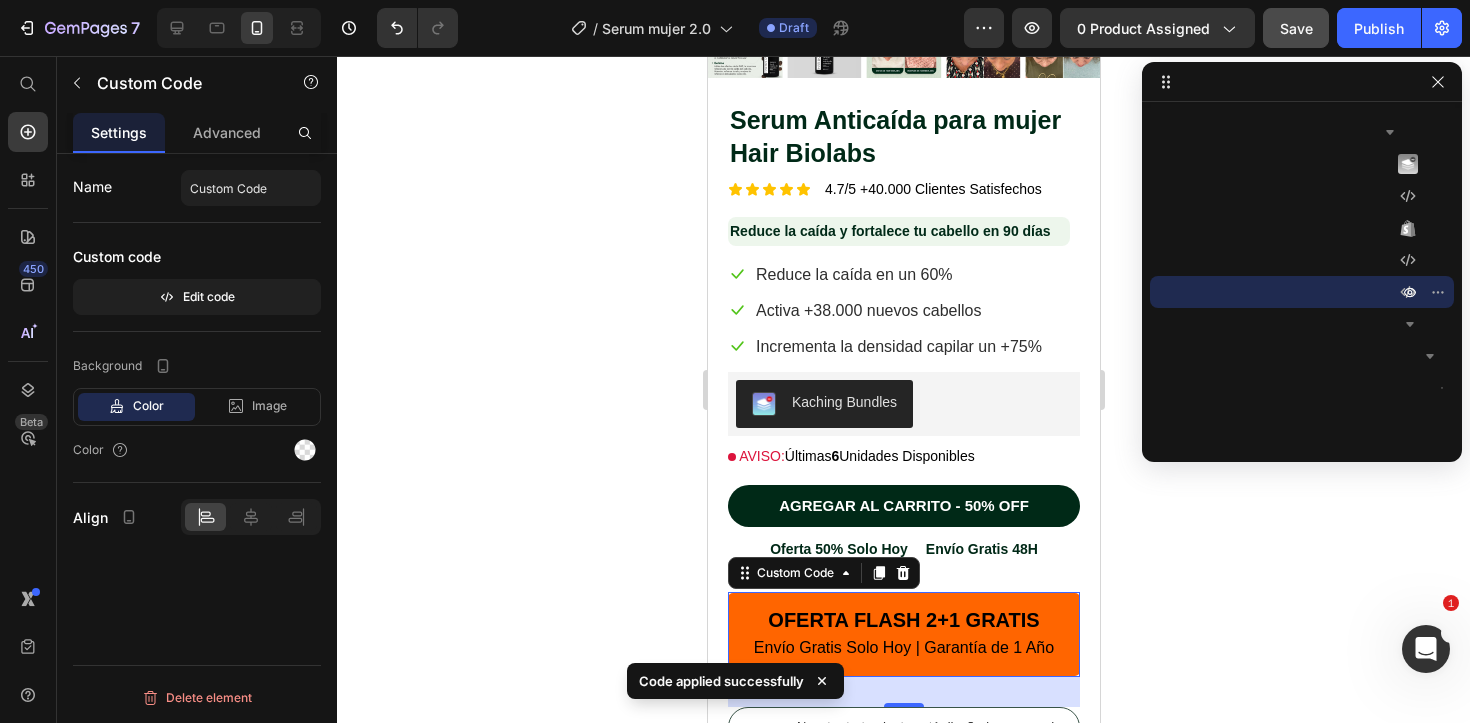 click on "OFERTA FLASH 2+1 GRATIS
Envío Gratis Solo Hoy | Garantía de 1 Año" at bounding box center [903, 634] 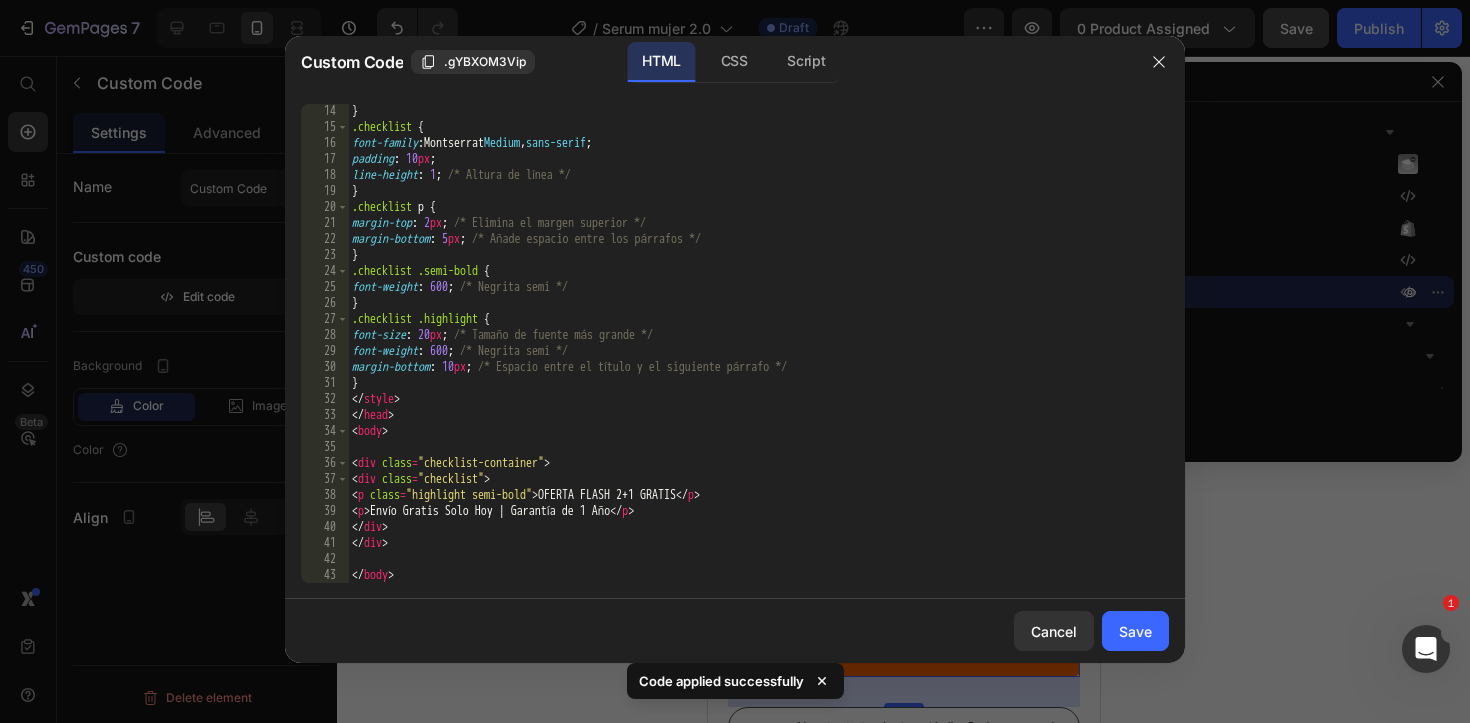 scroll, scrollTop: 225, scrollLeft: 0, axis: vertical 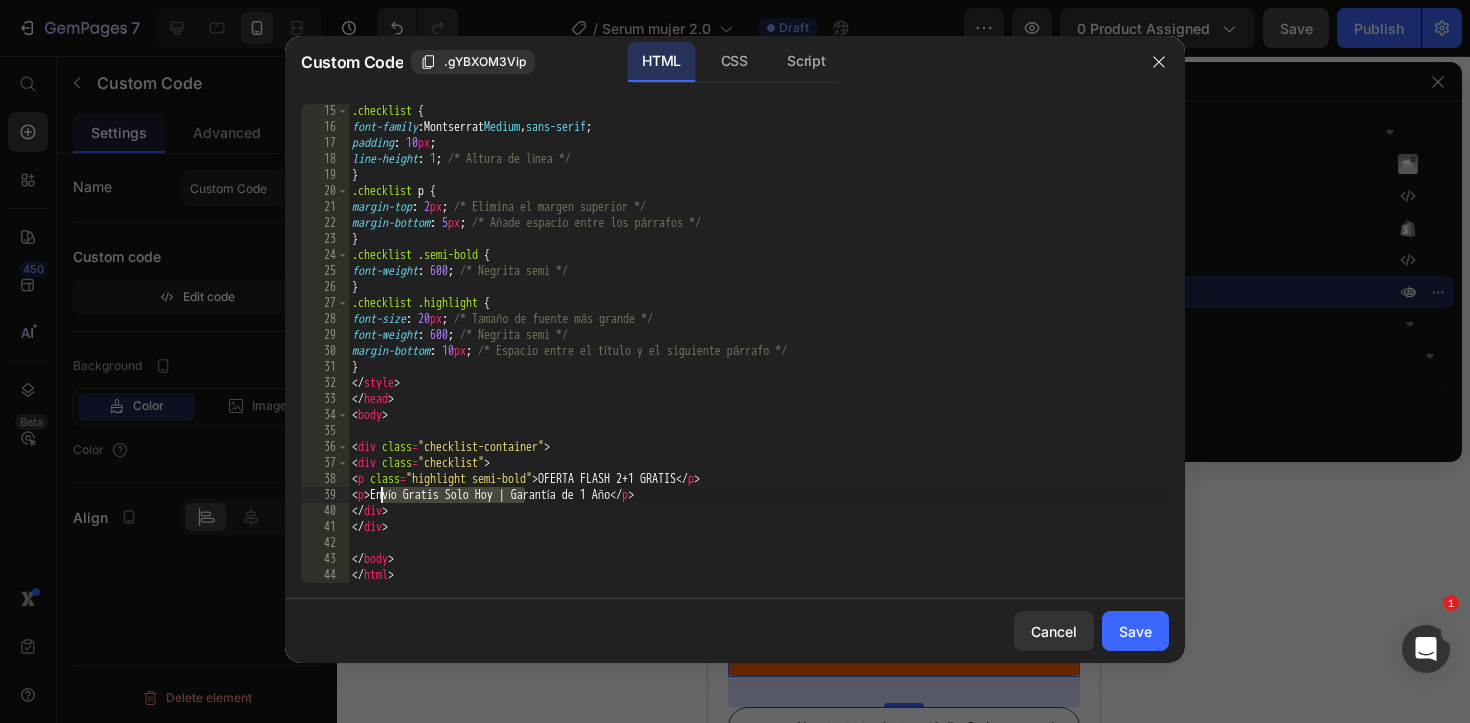 drag, startPoint x: 523, startPoint y: 492, endPoint x: 378, endPoint y: 496, distance: 145.05516 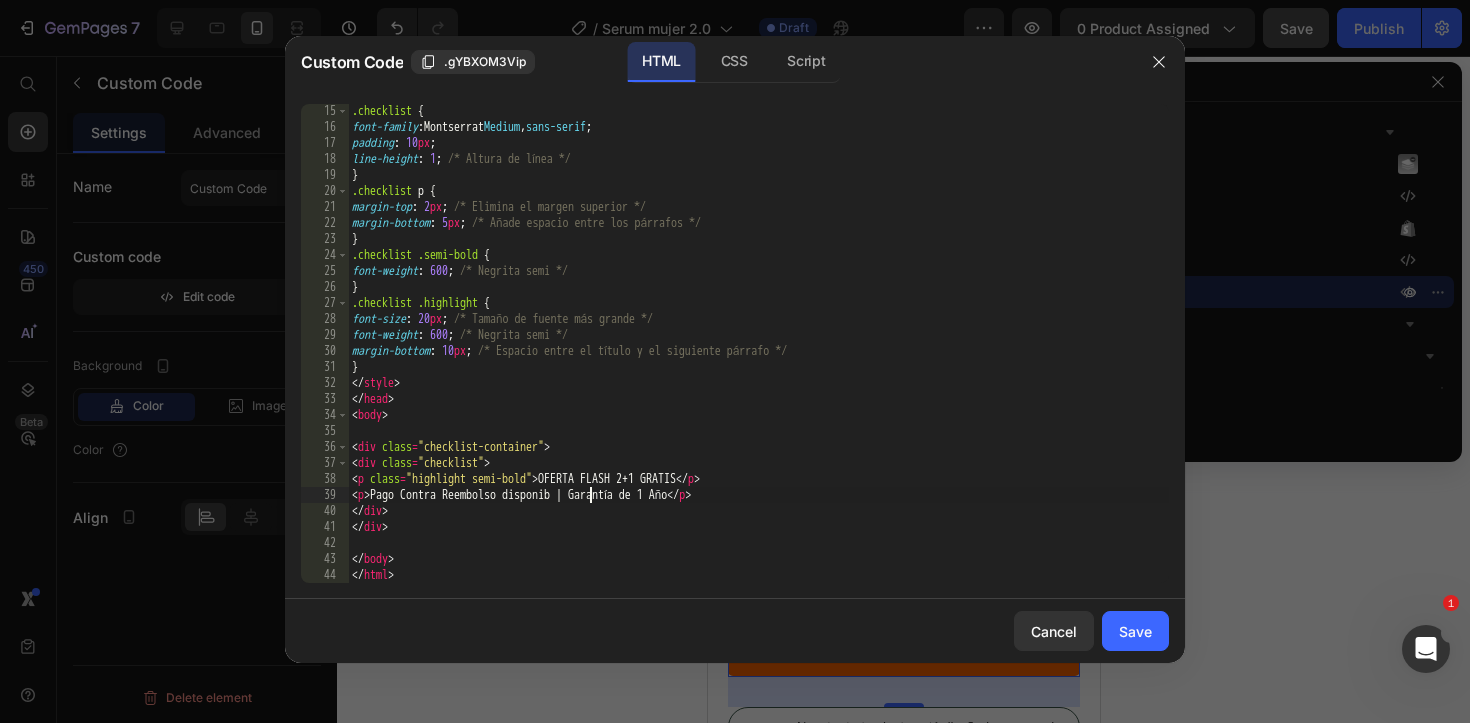 scroll, scrollTop: 0, scrollLeft: 20, axis: horizontal 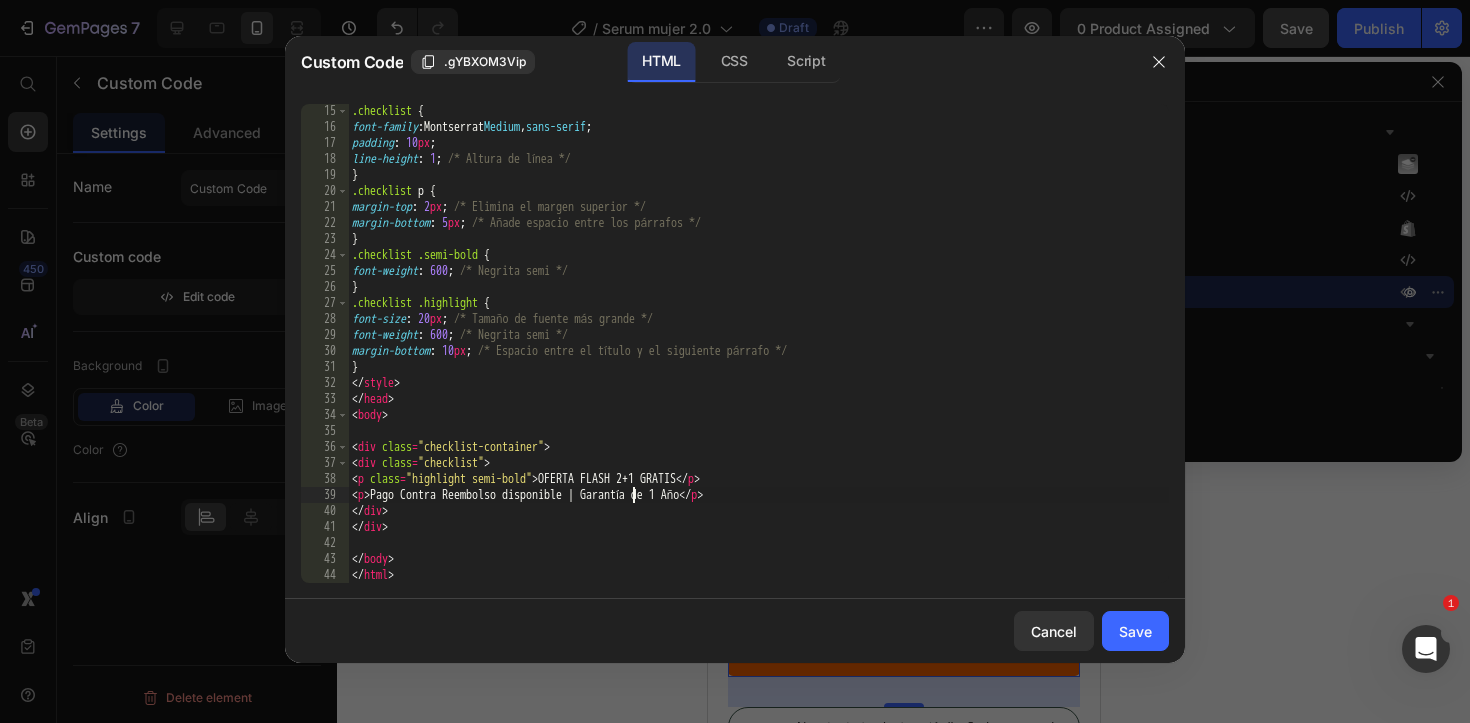 click on ".checklist   { font-family :  Montserrat  Medium ,  sans-serif ; padding :   10 px ; line-height :   1 ;   /* Altura de línea */ } .checklist   p   { margin-top :   2 px ;   /* Elimina el margen superior */ margin-bottom :   5 px ;   /* Añade espacio entre los párrafos */ } .checklist   .semi-bold   { font-weight :   600 ;   /* Negrita semi */ } .checklist   .highlight   { font-size :   20 px ;   /* Tamaño de fuente más grande */ font-weight :   600 ;   /* Negrita semi */ margin-bottom :   10 px ;   /* Espacio entre el título y el siguiente párrafo */ } </ style > </ head > < body > < div   class = "checklist-container" > < div   class = "checklist" > < p   class = "highlight semi-bold" > OFERTA FLASH 2+1 GRATIS </ p > < p > Pago Contra Reembolso disponible | Garantía de 1 Año </ p > </ div > </ div > </ body > </ html >" at bounding box center [758, 358] 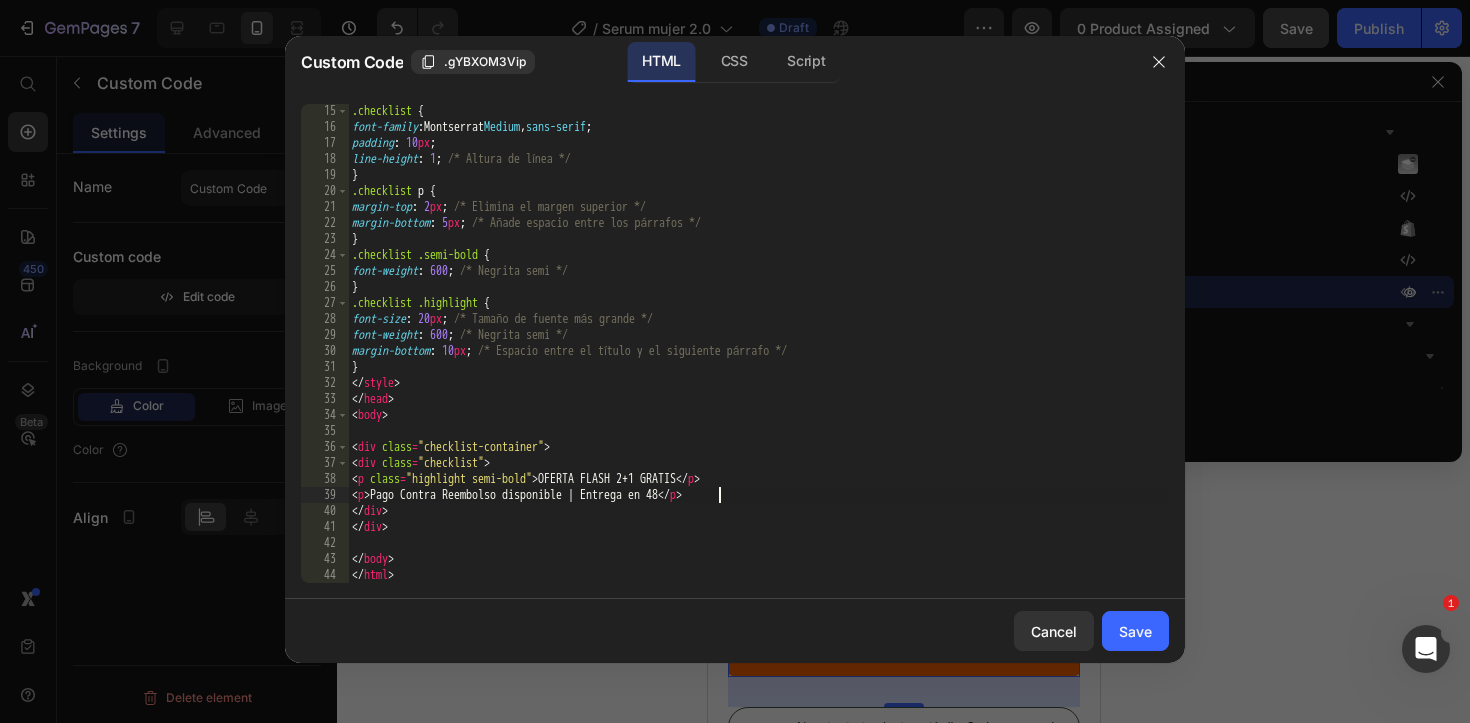 scroll, scrollTop: 0, scrollLeft: 30, axis: horizontal 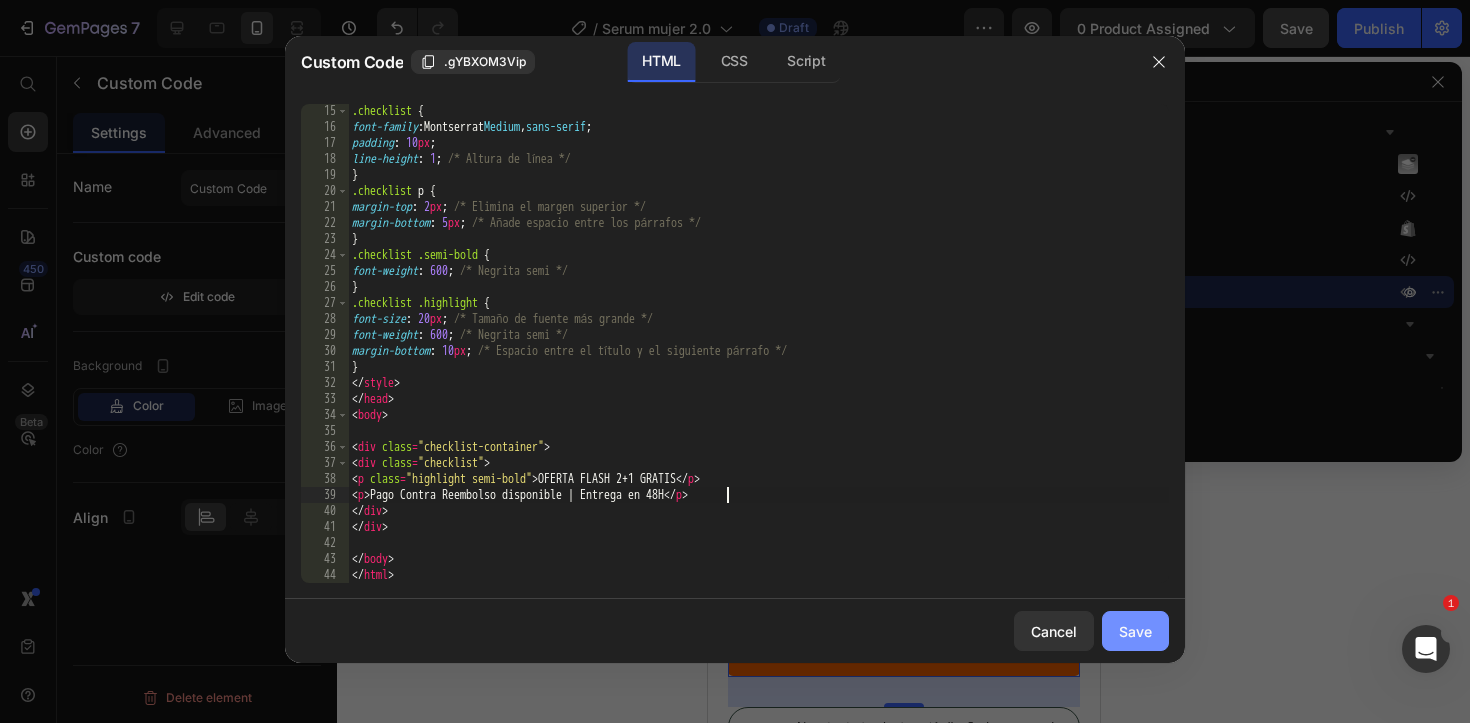 type on "<p>Pago Contra Reembolso disponible | Entrega en 48H</p>" 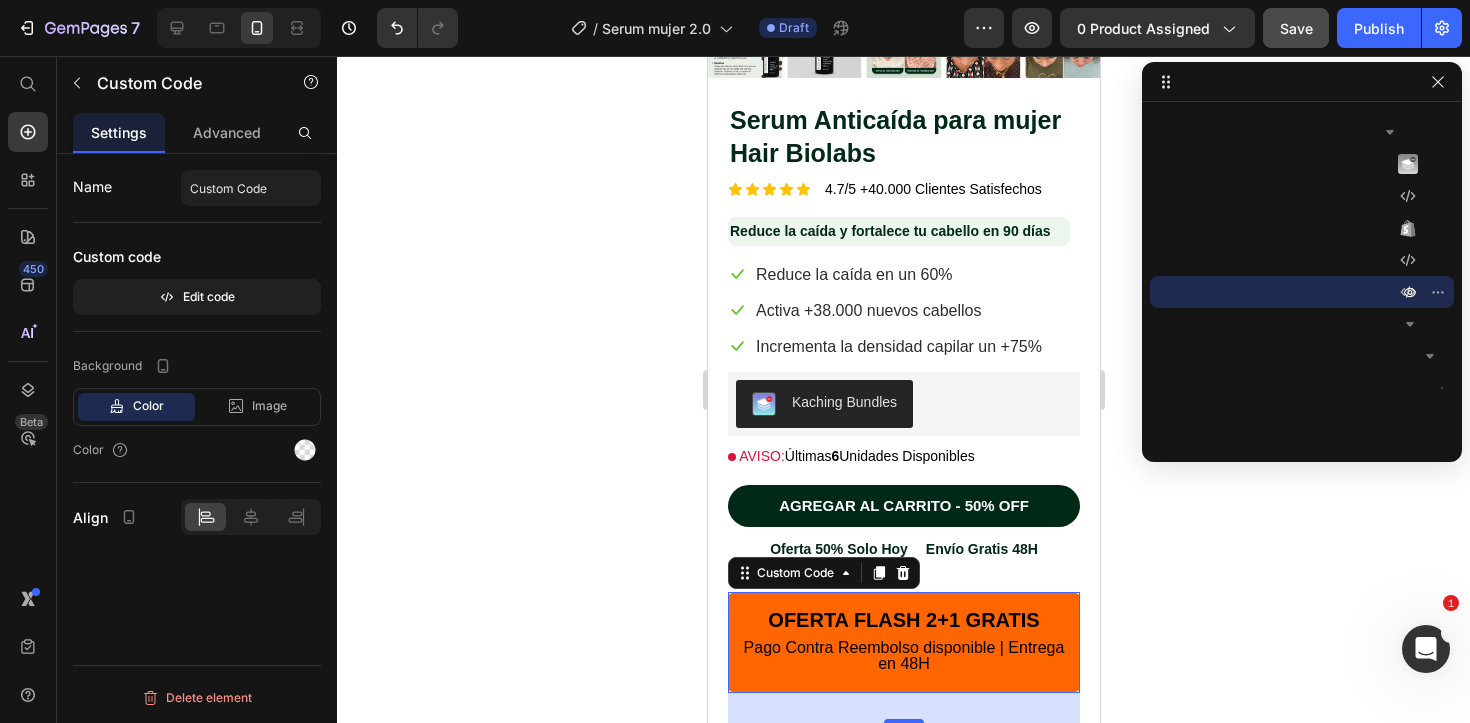 click on "Pago Contra Reembolso disponible | Entrega en 48H" at bounding box center [903, 656] 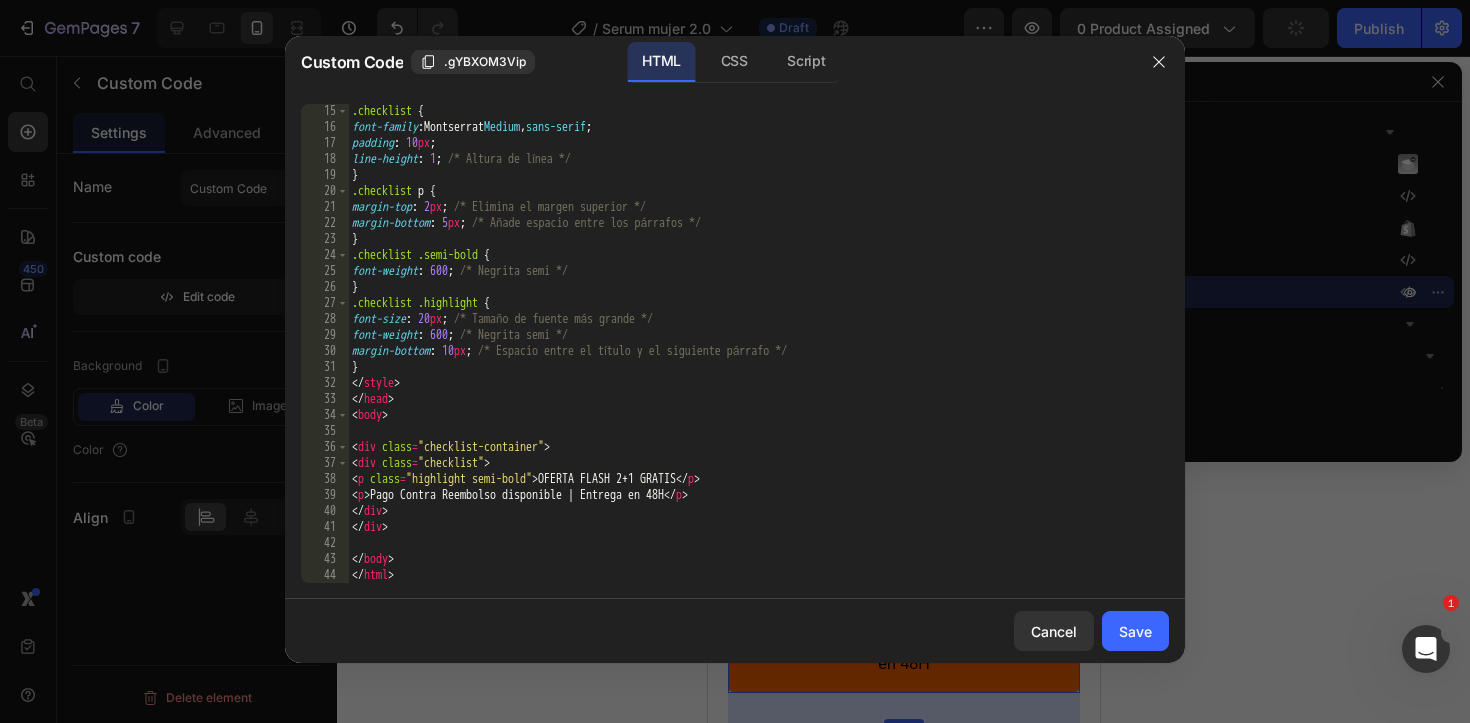 scroll, scrollTop: 225, scrollLeft: 0, axis: vertical 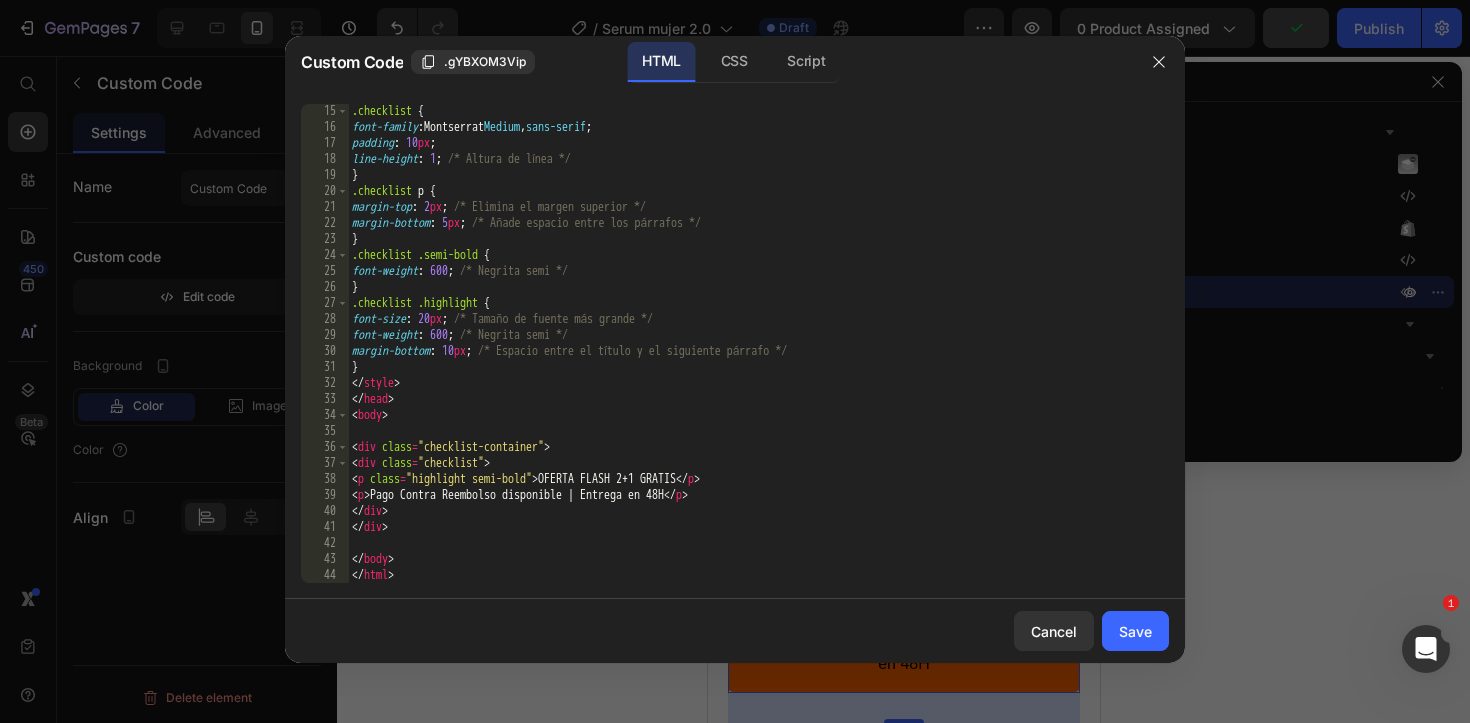 click on ".checklist   { font-family :  Montserrat  Medium ,  sans-serif ; padding :   10 px ; line-height :   1 ;   /* Altura de línea */ } .checklist   p   { margin-top :   2 px ;   /* Elimina el margen superior */ margin-bottom :   5 px ;   /* Añade espacio entre los párrafos */ } .checklist   .semi-bold   { font-weight :   600 ;   /* Negrita semi */ } .checklist   .highlight   { font-size :   20 px ;   /* Tamaño de fuente más grande */ font-weight :   600 ;   /* Negrita semi */ margin-bottom :   10 px ;   /* Espacio entre el título y el siguiente párrafo */ } </ style > </ head > < body > < div   class = "checklist-container" > < div   class = "checklist" > < p   class = "highlight semi-bold" > OFERTA FLASH 2+1 GRATIS </ p > < p > Pago Contra Reembolso disponible | Entrega en 48H </ p > </ div > </ div > </ body > </ html >" at bounding box center (758, 358) 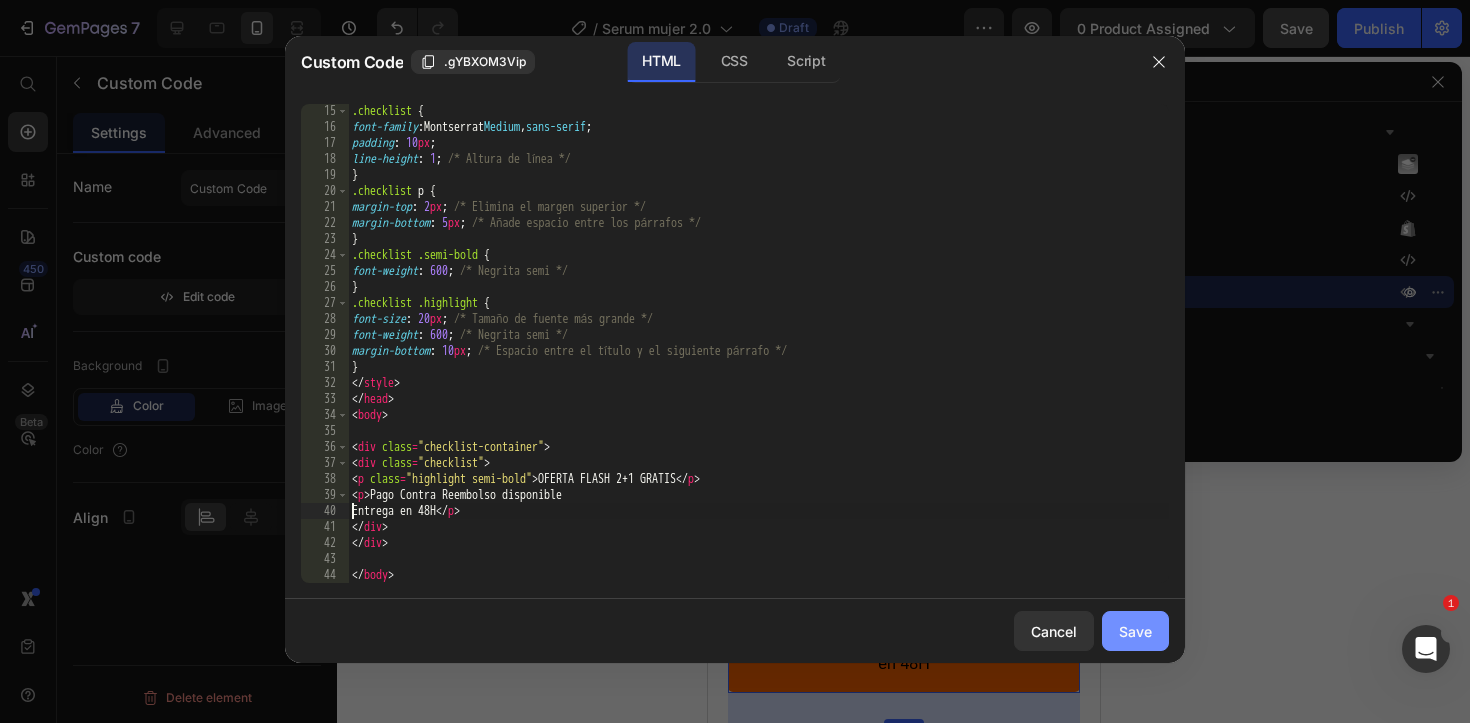 type on "Entrega en 48H</p>" 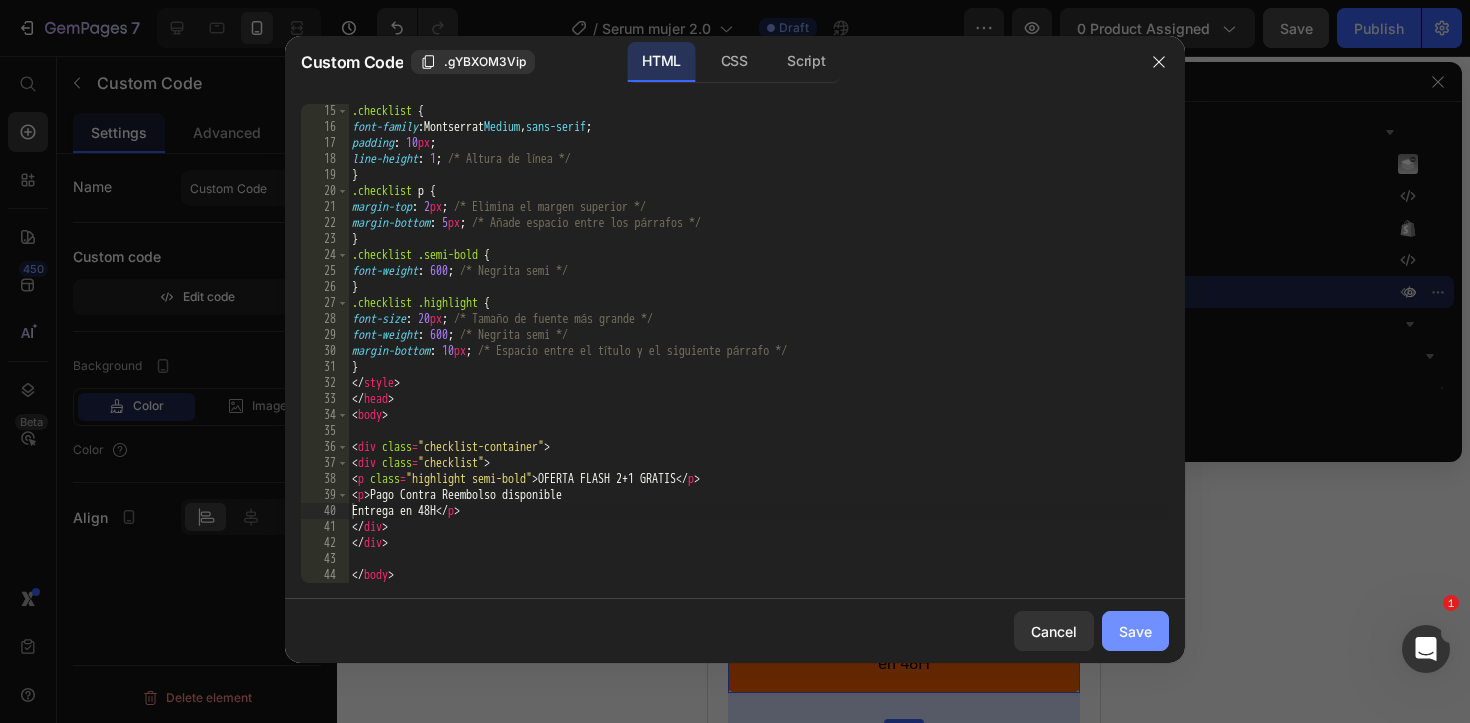 click on "Save" 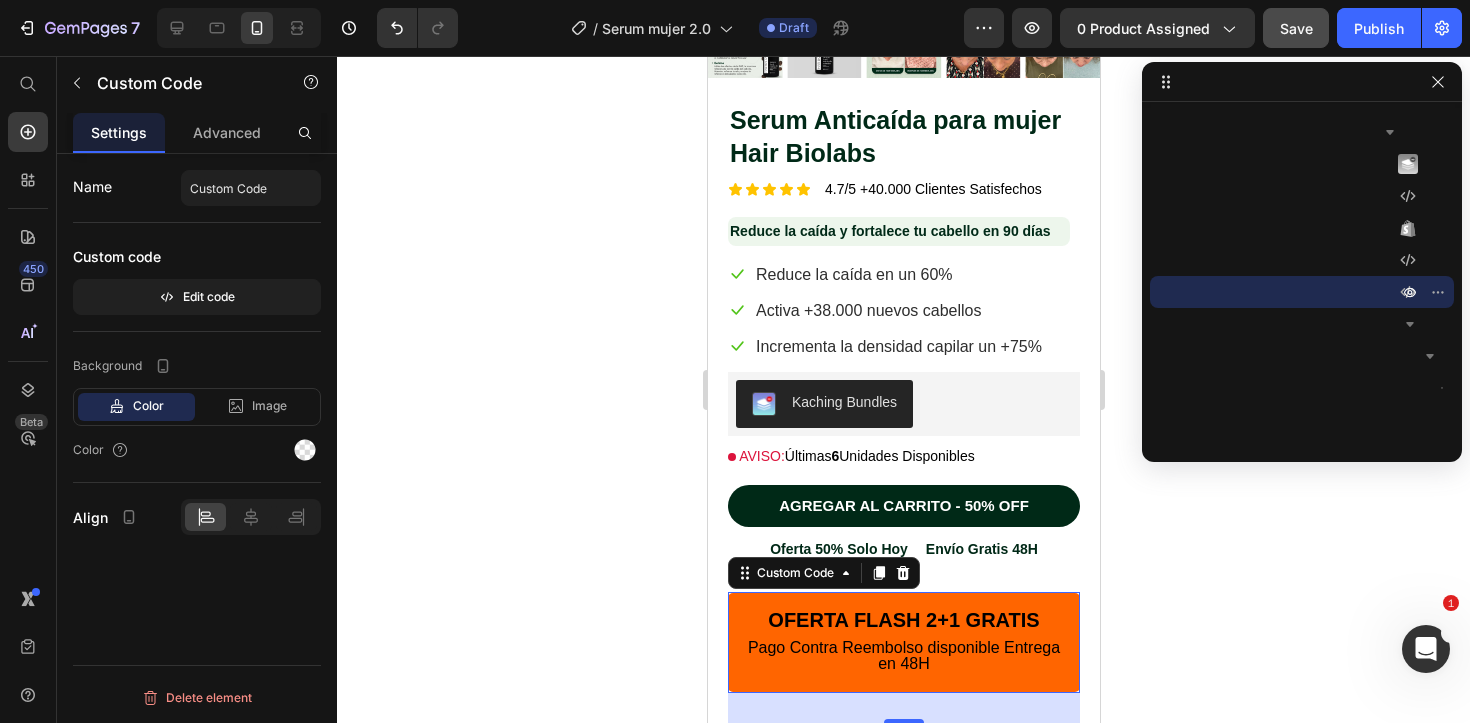 click on "OFERTA FLASH 2+1 GRATIS" at bounding box center (903, 620) 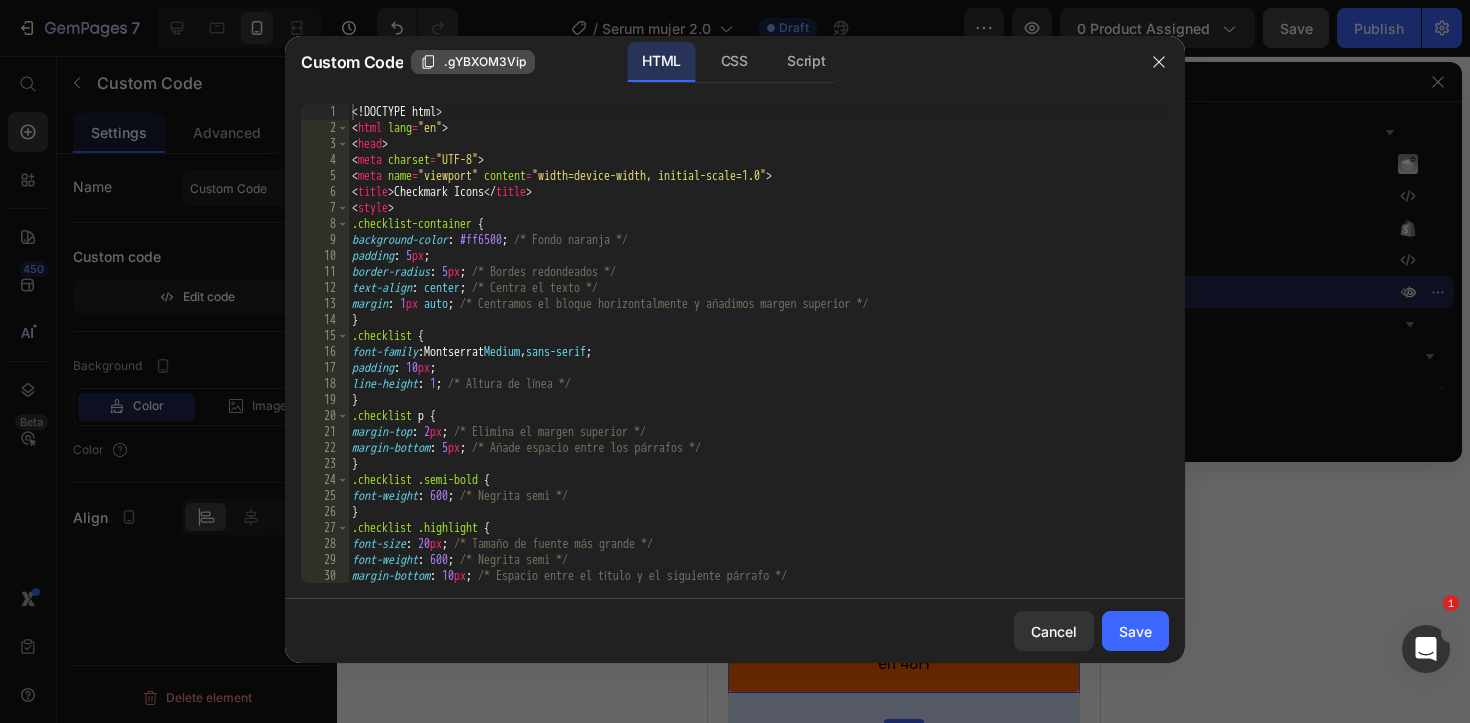 click 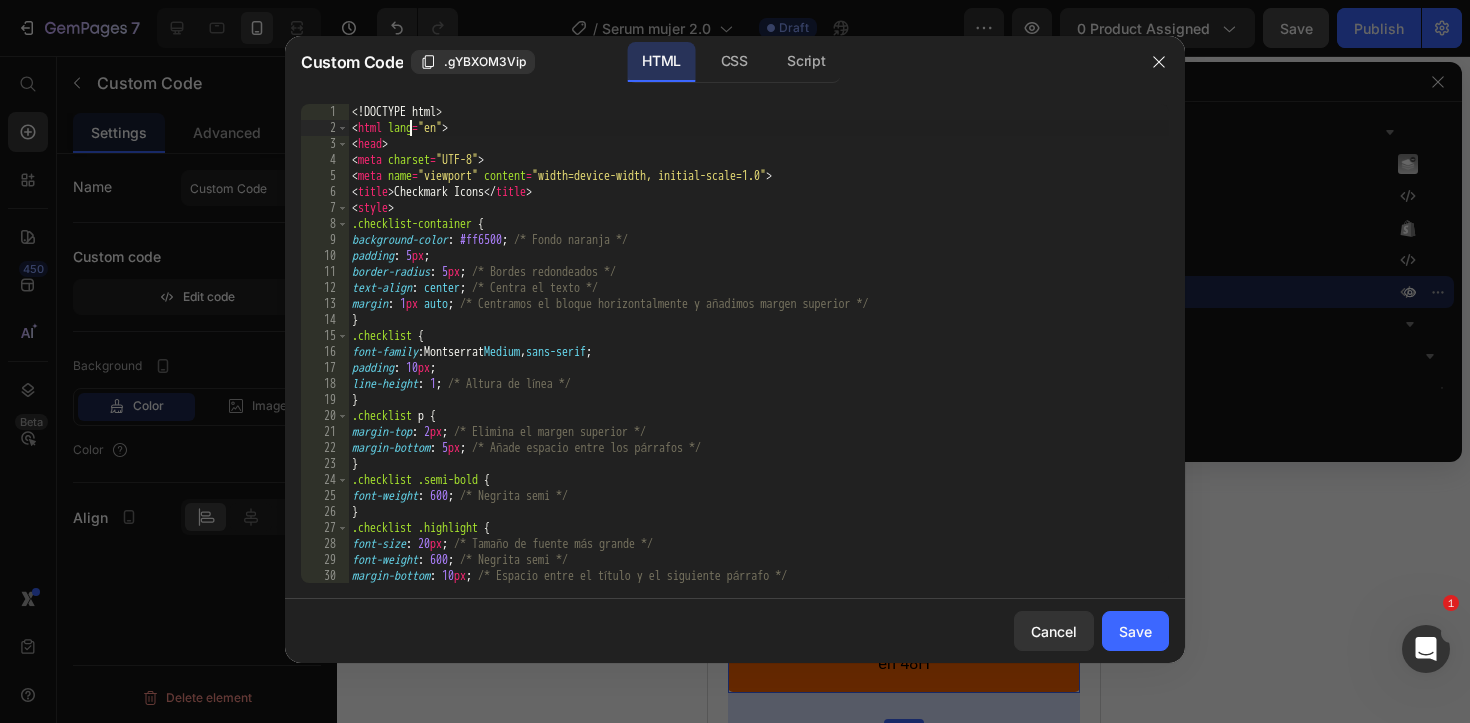 click on "<! DOCTYPE   html > < html   lang = "en" > < head > < meta   charset = "UTF-8" > < meta   name = "viewport"   content = "width=device-width, initial-scale=1.0" > < title > Checkmark Icons </ title > < style > .checklist-container   { background-color :   #ff6500 ;   /* Fondo naranja */ padding :   5 px ; border-radius :   5 px ;   /* Bordes redondeados */ text-align :   center ;   /* Centra el texto */ margin :   1 px   auto ;   /* Centramos el bloque horizontalmente y añadimos margen superior */ } .checklist   { font-family :  Montserrat  Medium ,  sans-serif ; padding :   10 px ; line-height :   1 ;   /* Altura de línea */ } .checklist   p   { margin-top :   2 px ;   /* Elimina el margen superior */ margin-bottom :   5 px ;   /* Añade espacio entre los párrafos */ } .checklist   .semi-bold   { font-weight :   600 ;   /* Negrita semi */ } .checklist   .highlight   { font-size :   20 px ;   /* Tamaño de fuente más grande */ font-weight :   600 ;   /* Negrita semi */ margin-bottom :   10 px ;   }" at bounding box center (758, 359) 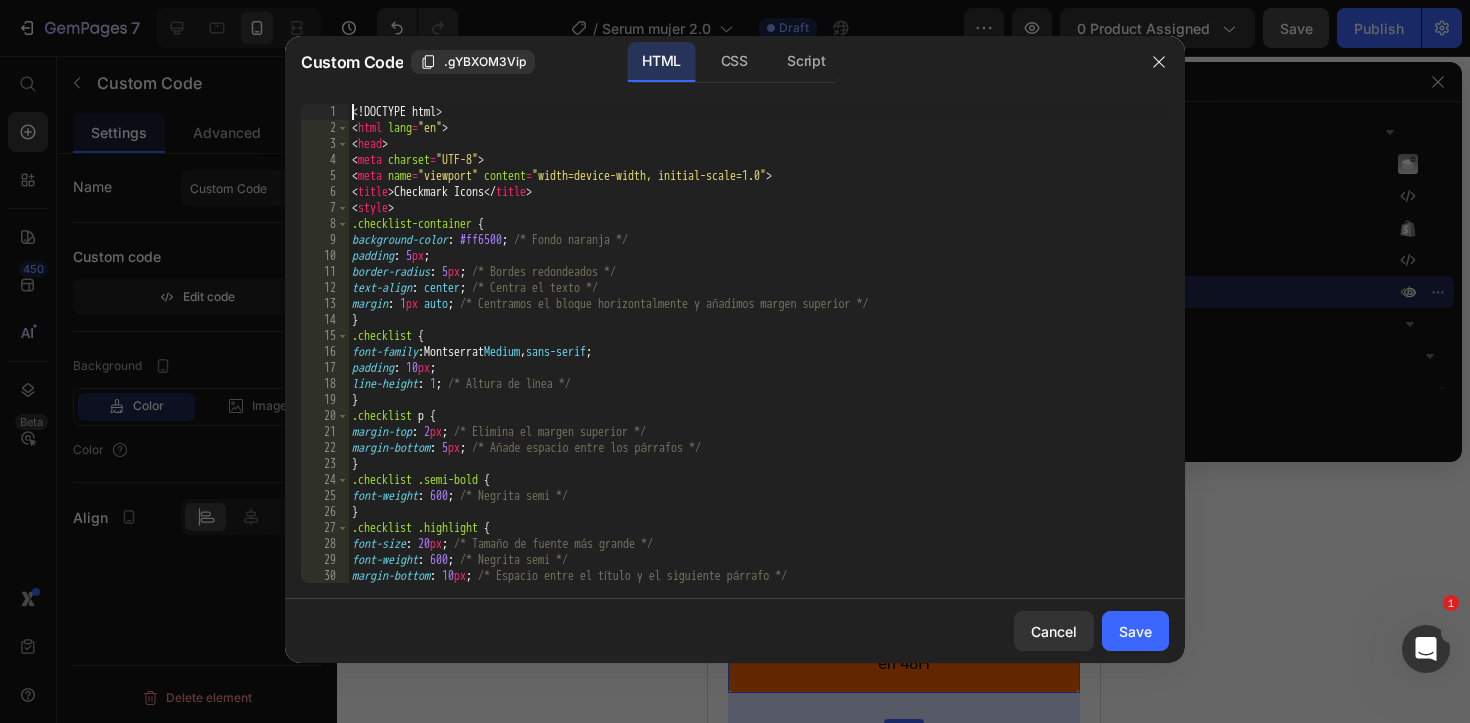 type on "</body>
</html>" 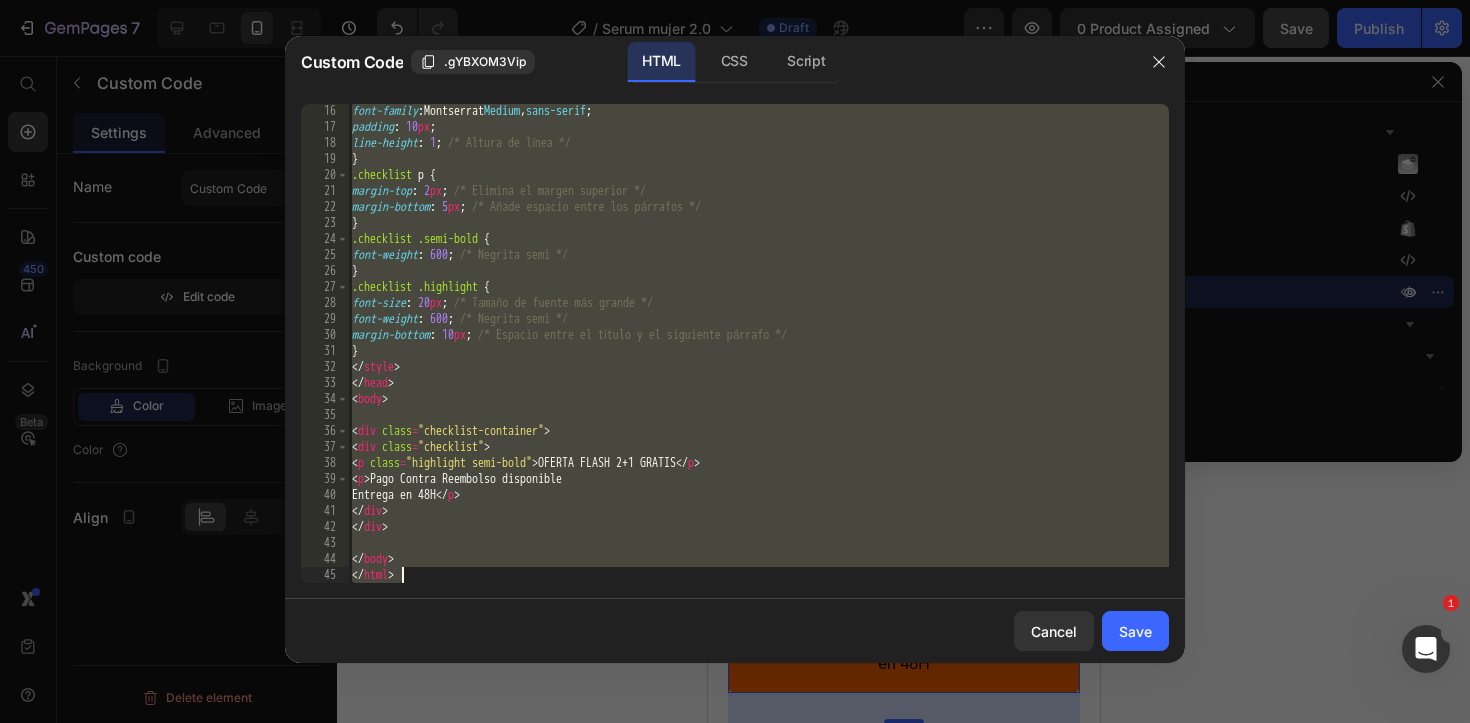 paste 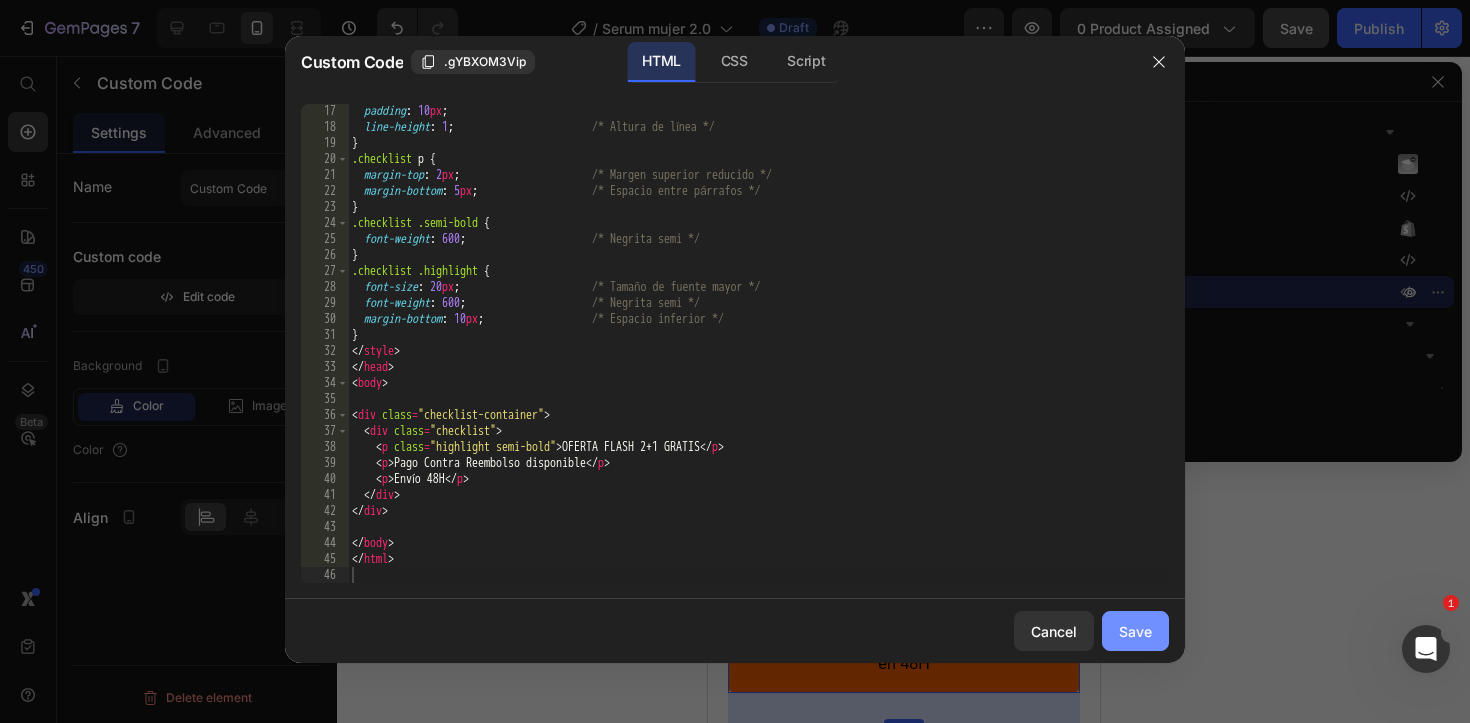 click on "Save" 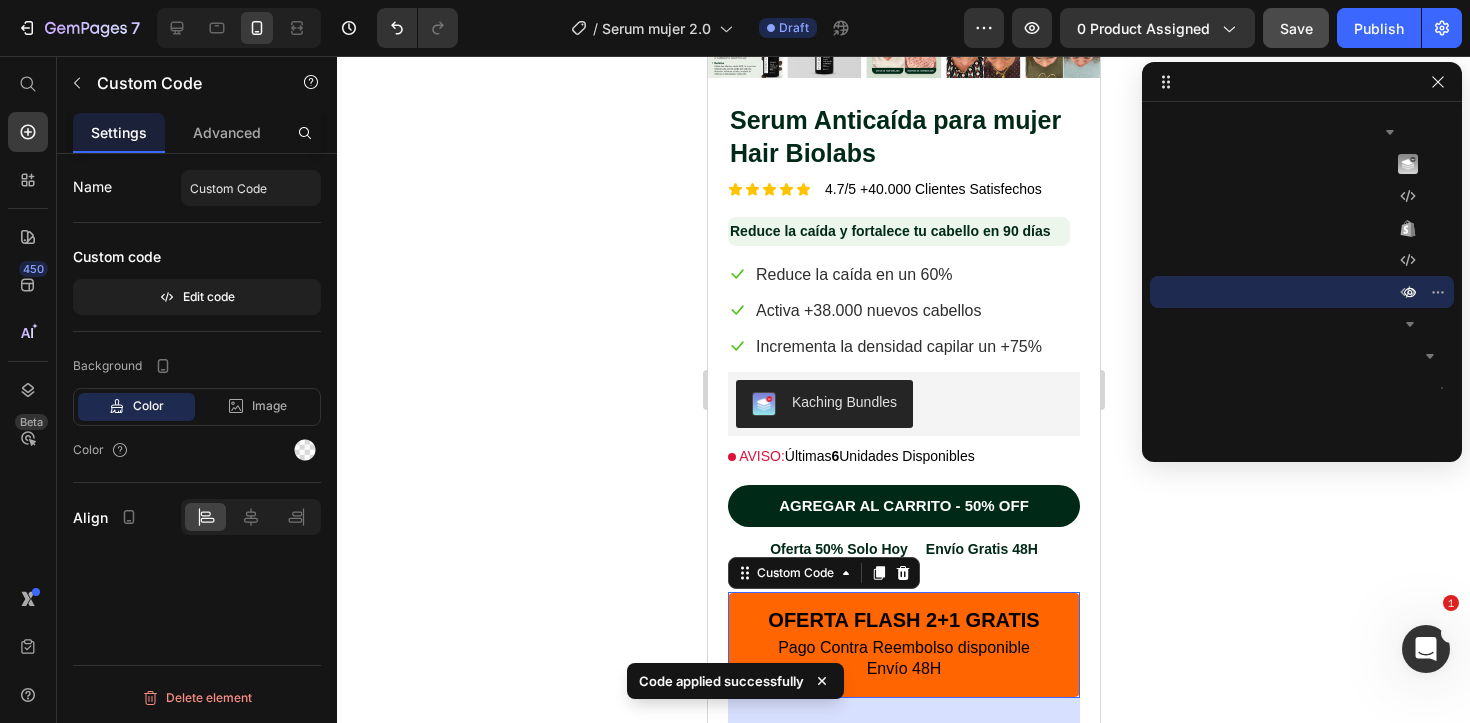 click on "Pago Contra Reembolso disponible" at bounding box center (903, 648) 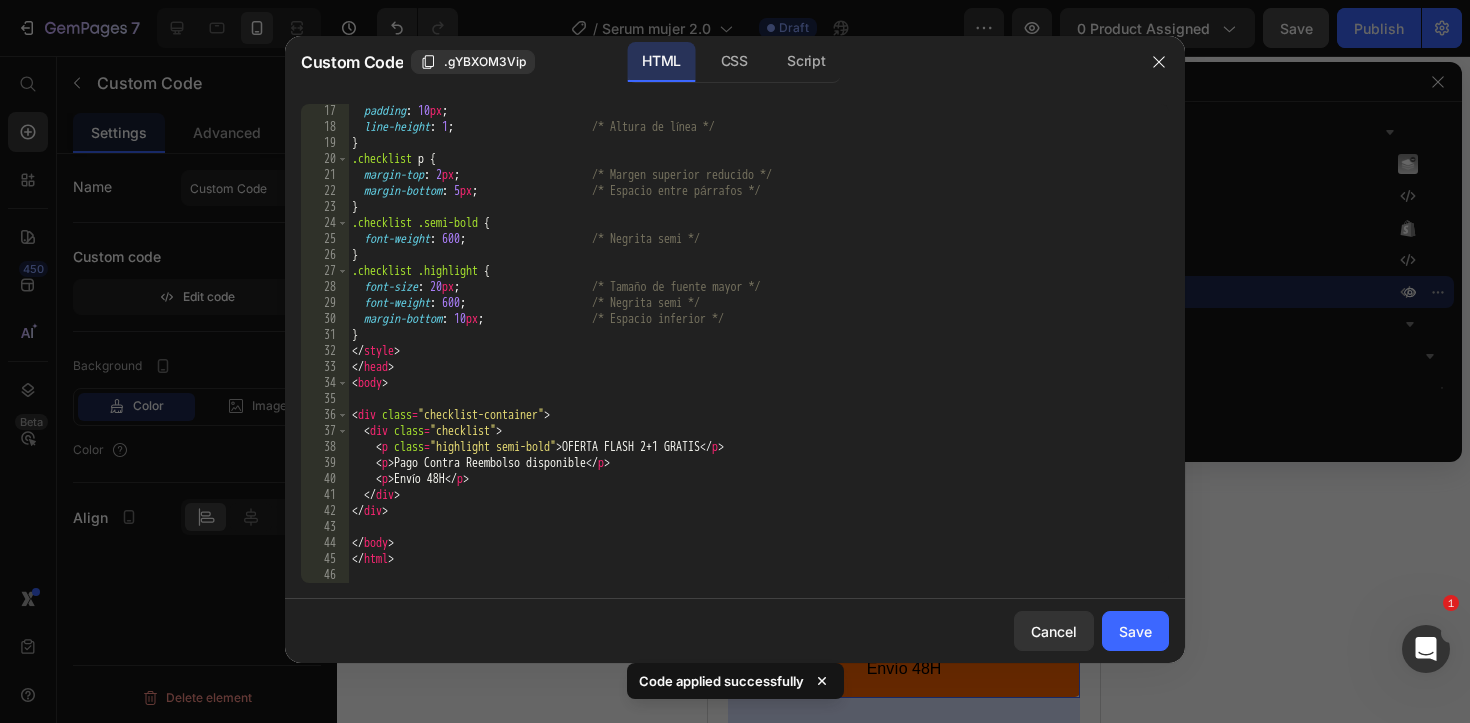 scroll, scrollTop: 257, scrollLeft: 0, axis: vertical 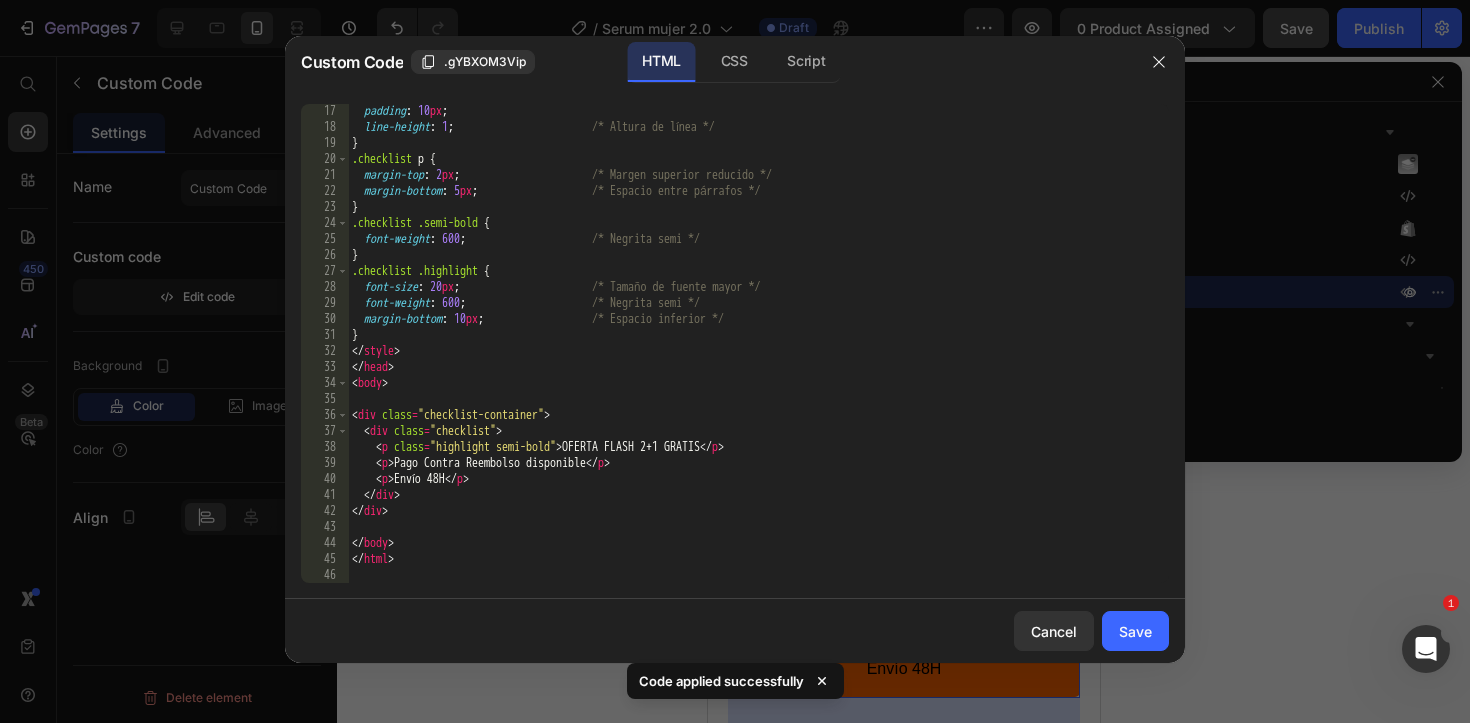 click on "padding :   10 px ;    line-height :   1 ;                         /* Altura de línea */ } .checklist   p   {    margin-top :   2 px ;                        /* Margen superior reducido */    margin-bottom :   5 px ;                     /* Espacio entre párrafos */ } .checklist   .semi-bold   {    font-weight :   600 ;                       /* Negrita semi */ } .checklist   .highlight   {    font-size :   20 px ;                        /* Tamaño de fuente mayor */    font-weight :   600 ;                       /* Negrita semi */    margin-bottom :   10 px ;                    /* Espacio inferior */ } </ style > </ head > < body > < div   class = "checklist-container" >    < div   class = "checklist" >      < p   class = "highlight semi-bold" > OFERTA FLASH 2+1 GRATIS </ p >      < p > Pago Contra Reembolso disponible </ p >      < p > Envío 48H </ p >    </ div > </ div > </ body > </ html >" at bounding box center [758, 358] 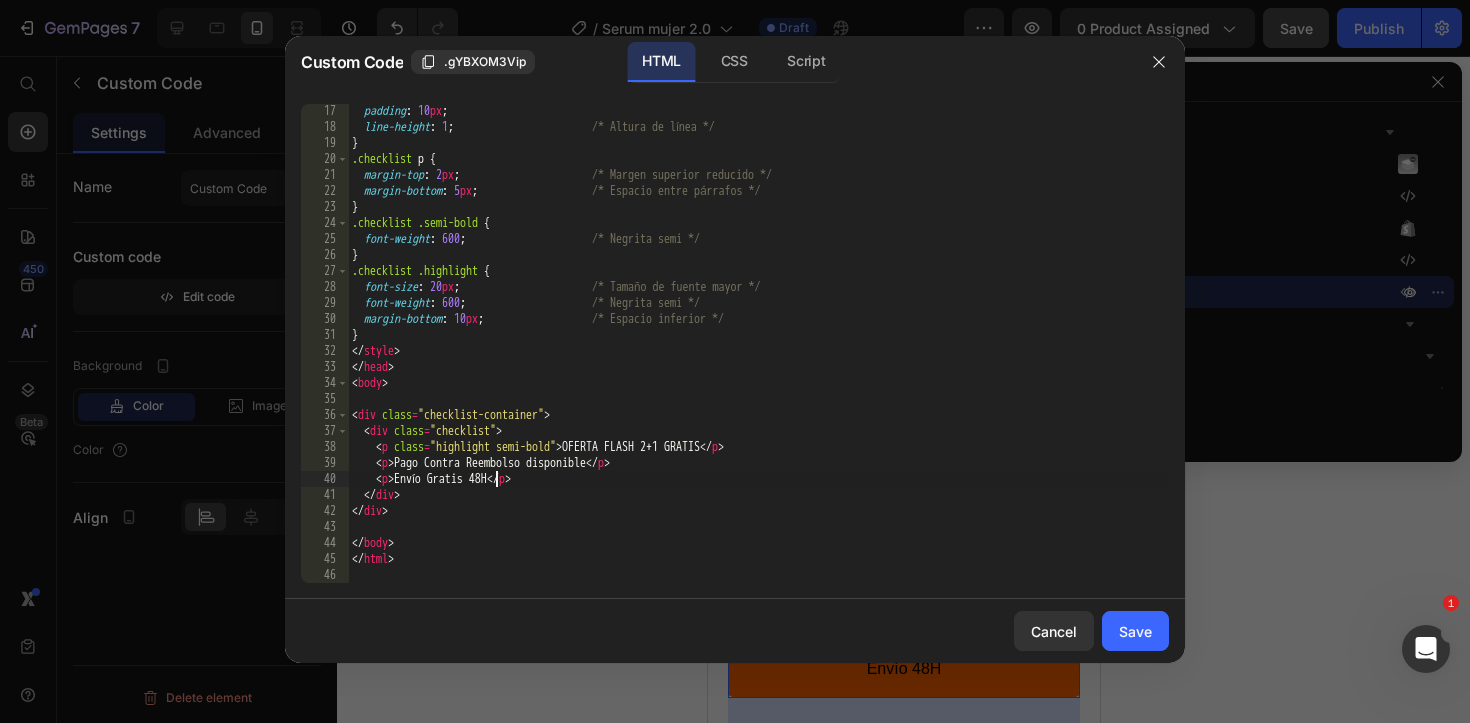scroll, scrollTop: 0, scrollLeft: 11, axis: horizontal 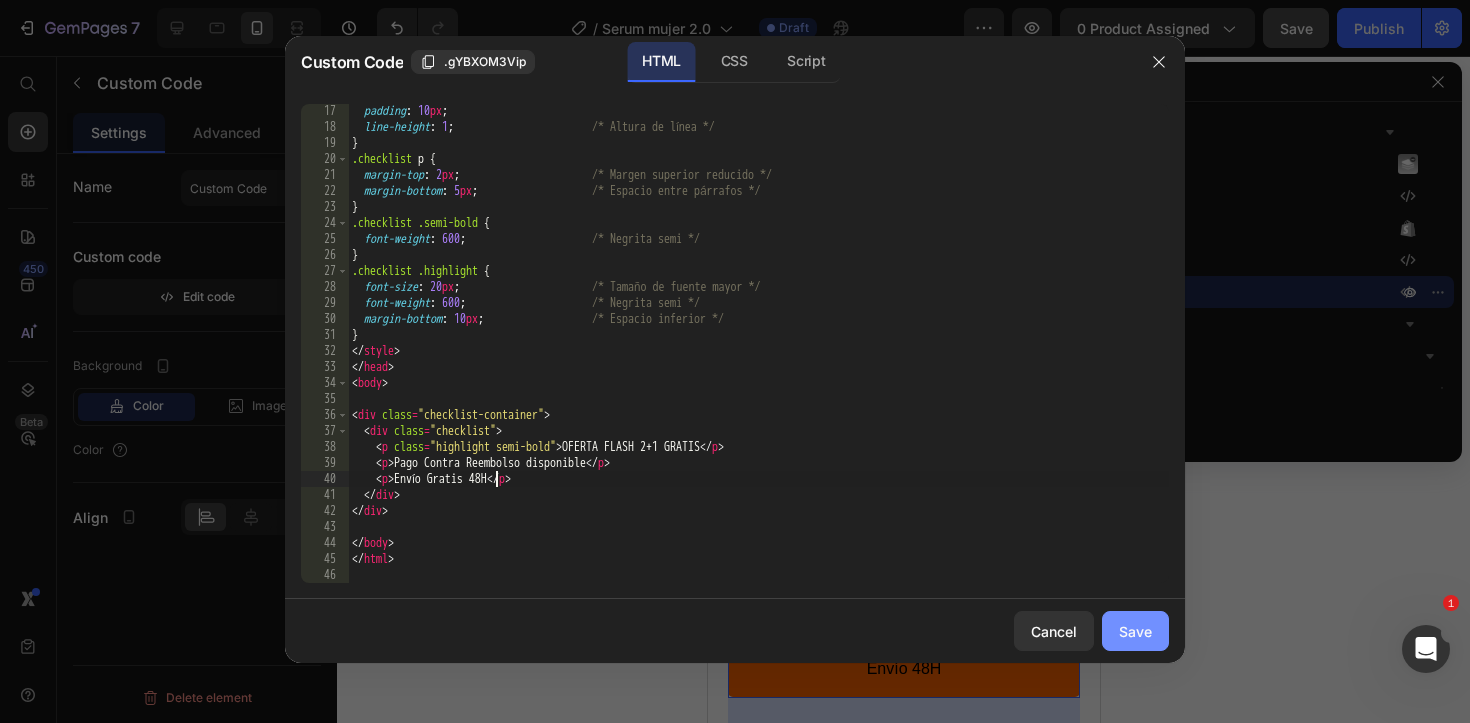 type on "<p>Envío Gratis 48H</p>" 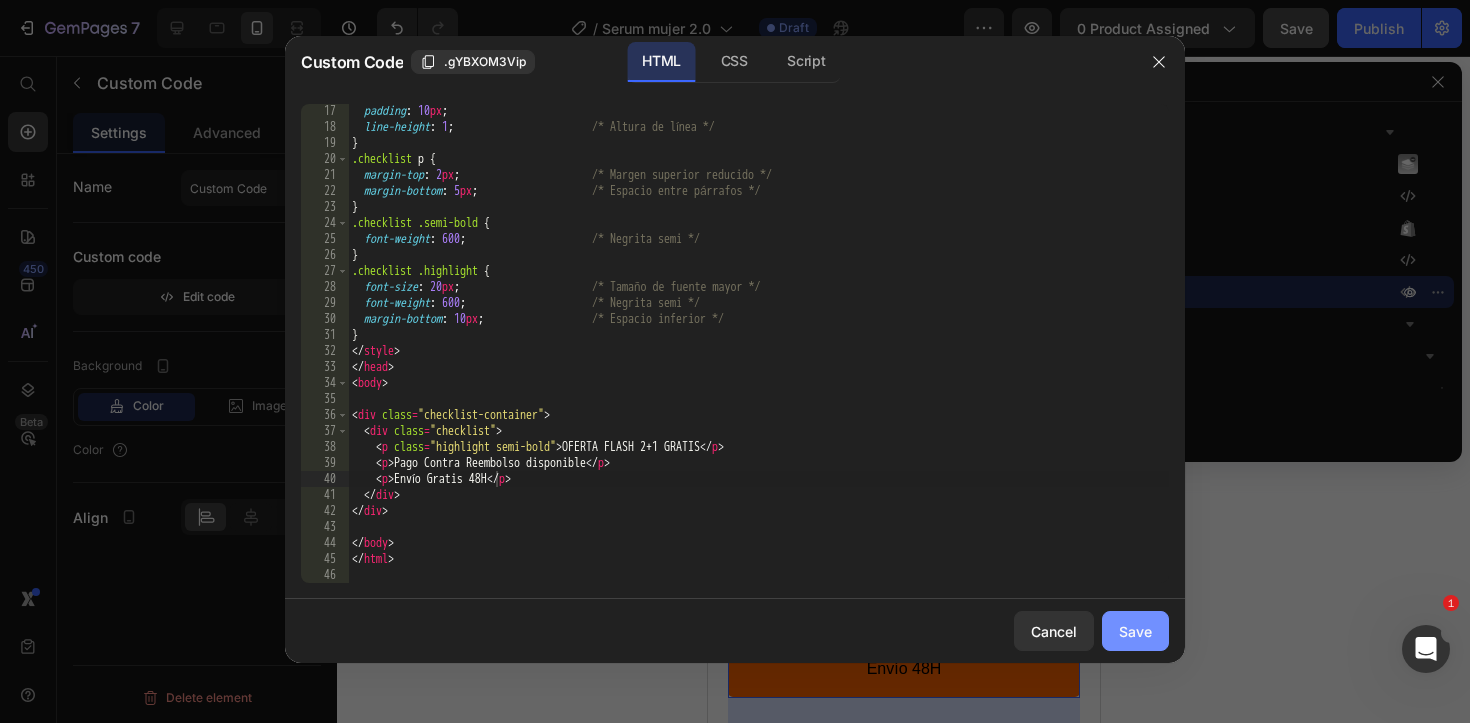 click on "Save" 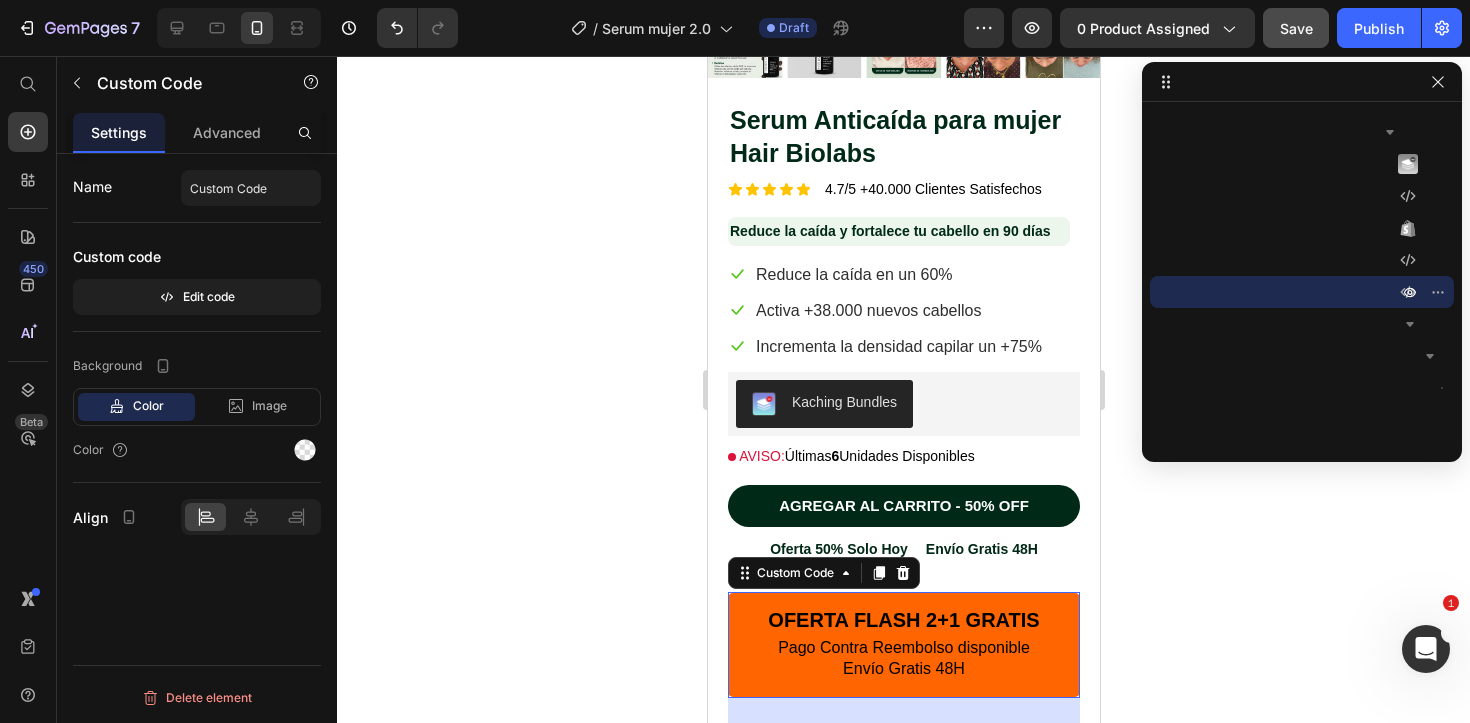 click on "OFERTA FLASH 2+1 GRATIS
Pago Contra Reembolso disponible
Envío Gratis 48H" at bounding box center [903, 645] 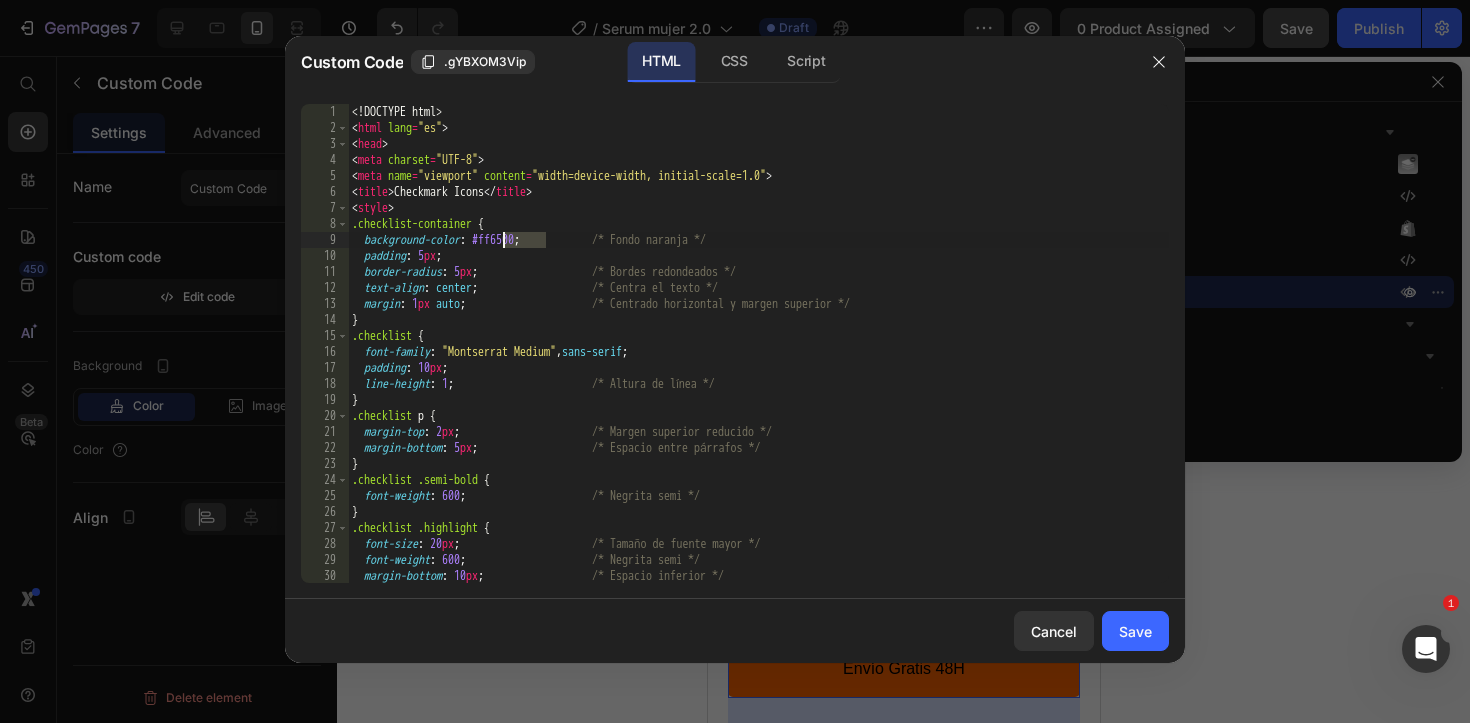 drag, startPoint x: 544, startPoint y: 237, endPoint x: 506, endPoint y: 240, distance: 38.118237 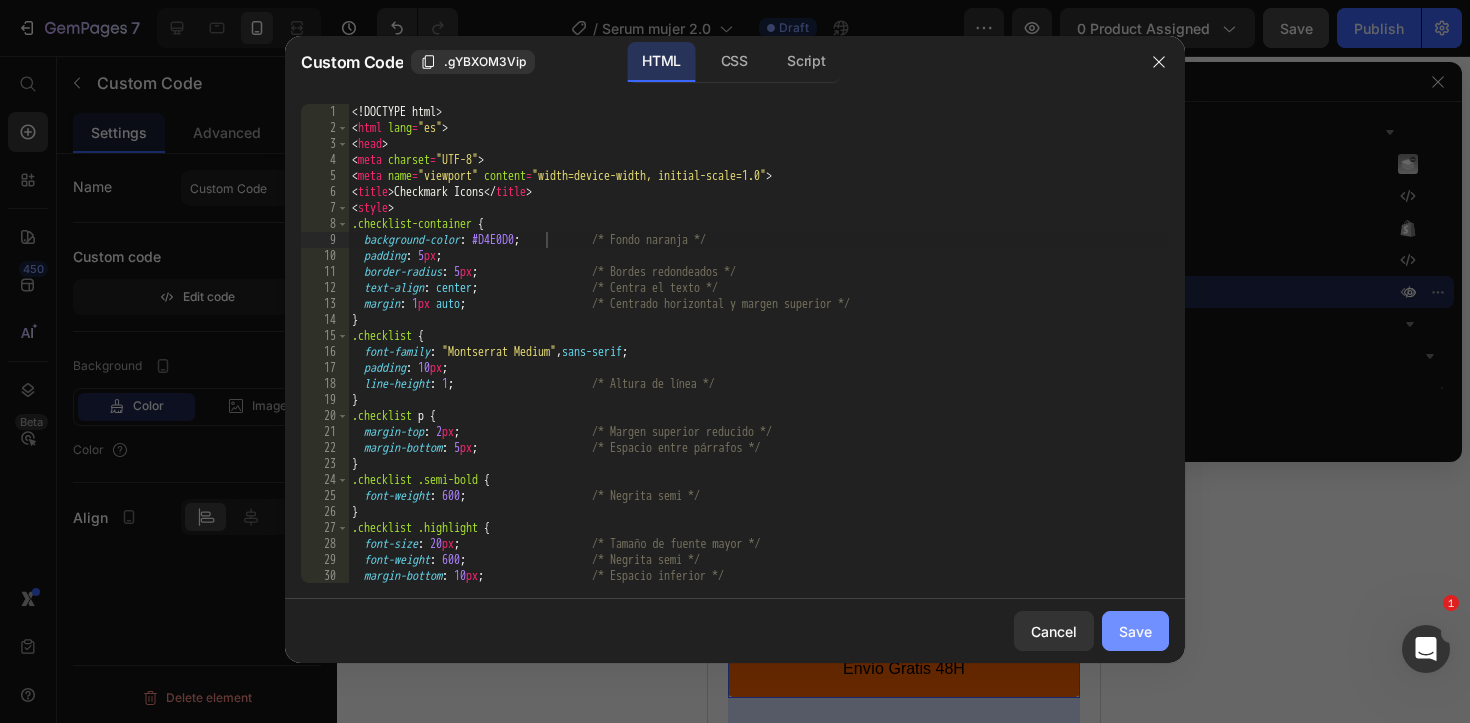 click on "Save" at bounding box center [1135, 631] 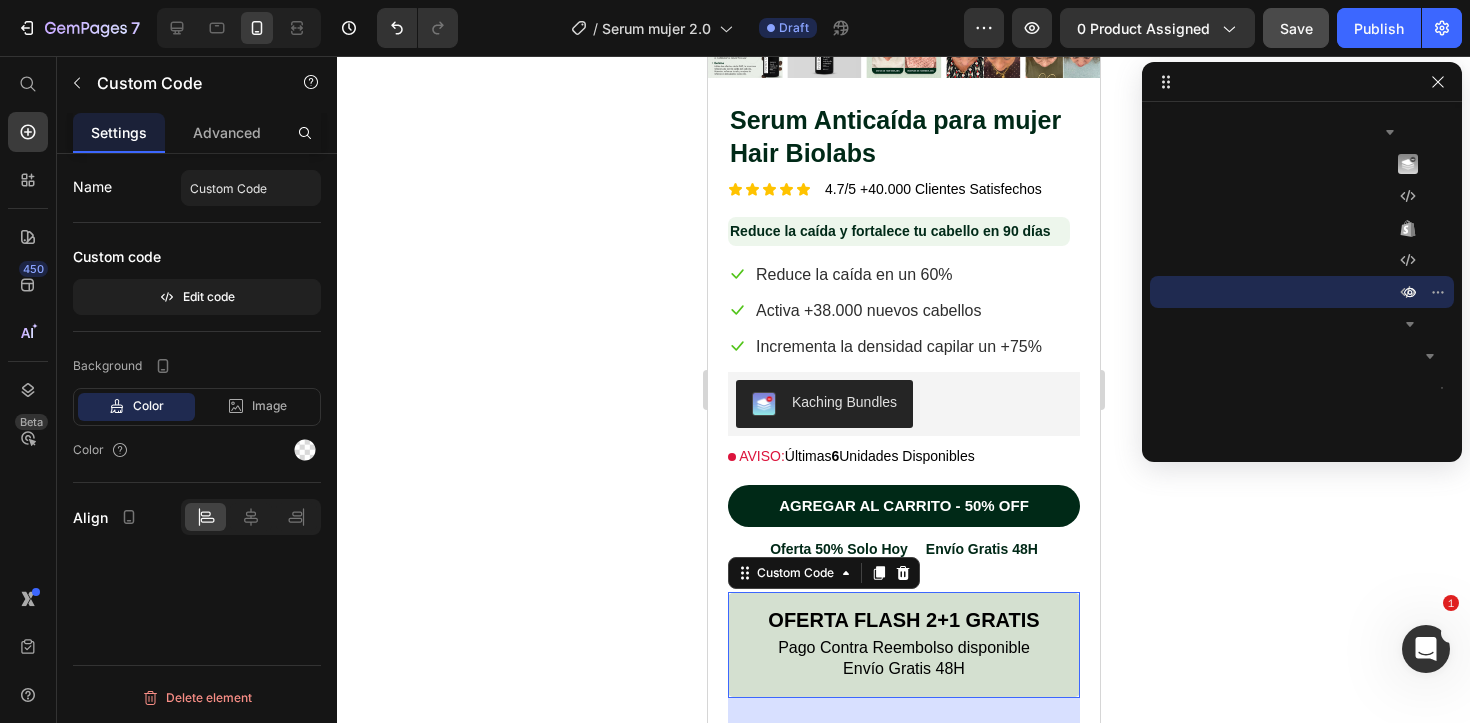 click on "Pago Contra Reembolso disponible" at bounding box center [903, 648] 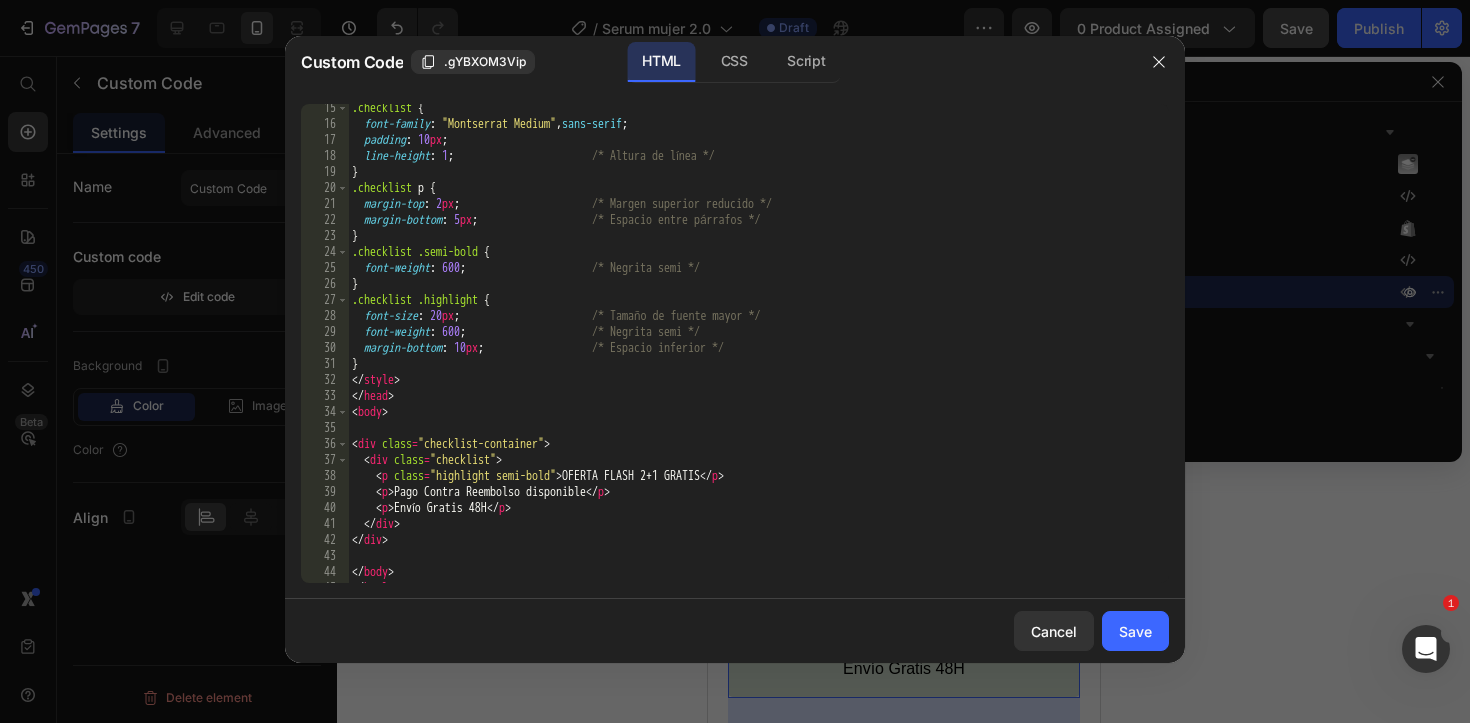 scroll, scrollTop: 228, scrollLeft: 0, axis: vertical 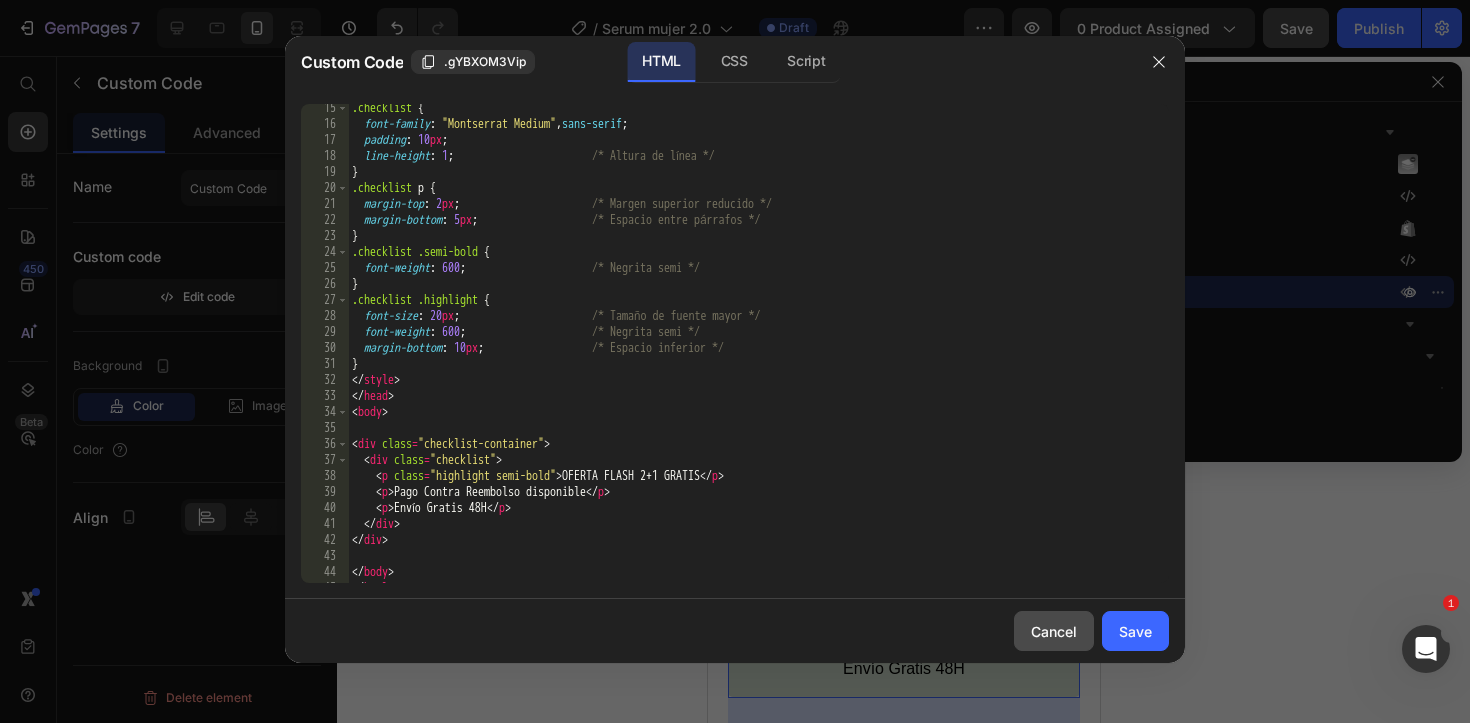 click on "Cancel" at bounding box center [1054, 631] 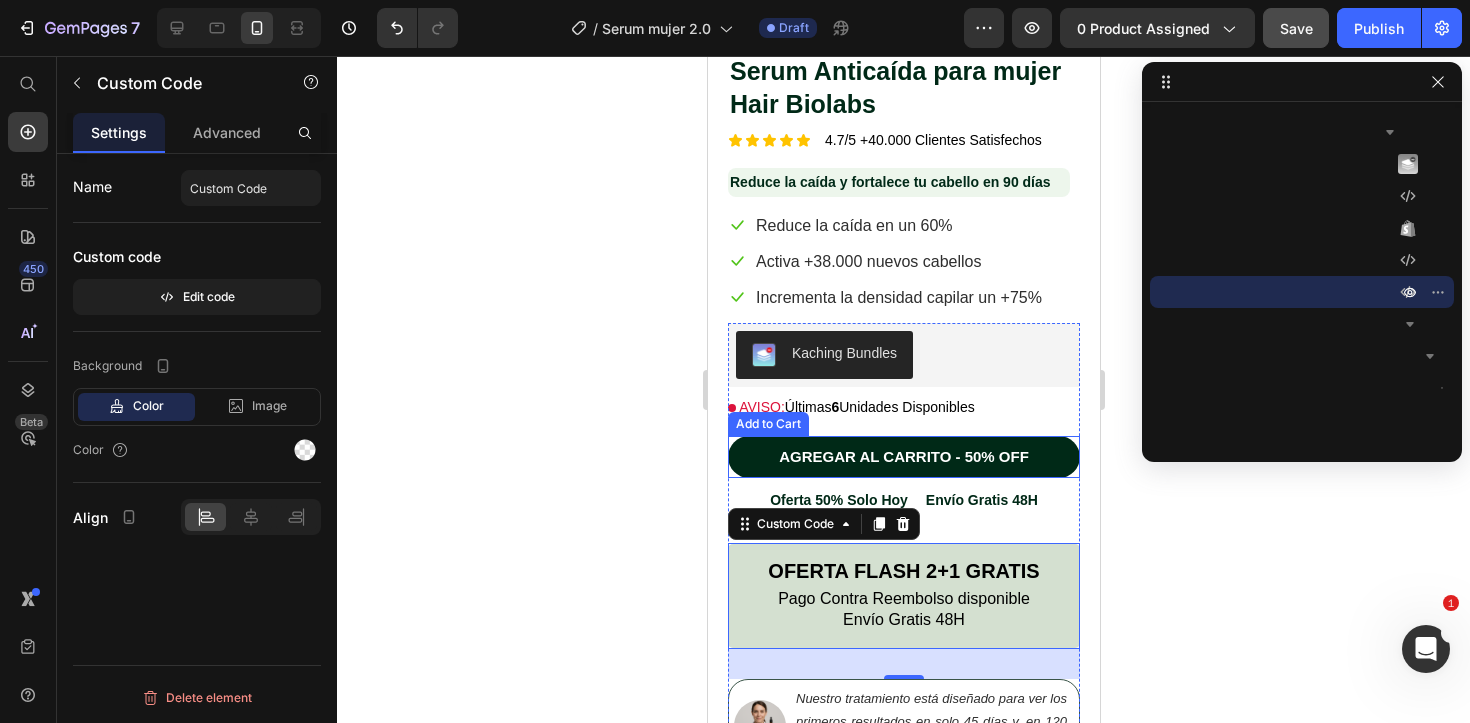 scroll, scrollTop: 545, scrollLeft: 0, axis: vertical 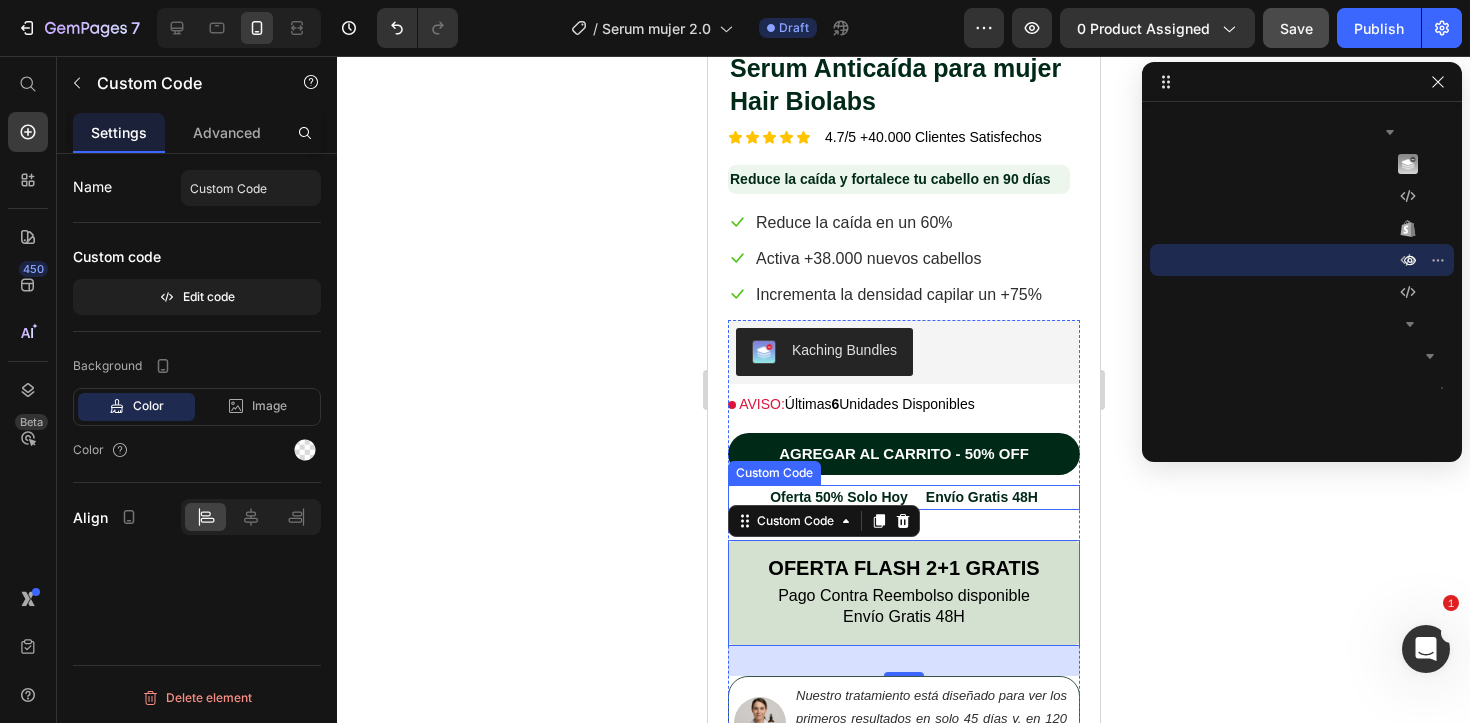 click on "Oferta 50% Solo Hoy
Envío Gratis 48H" at bounding box center (903, 497) 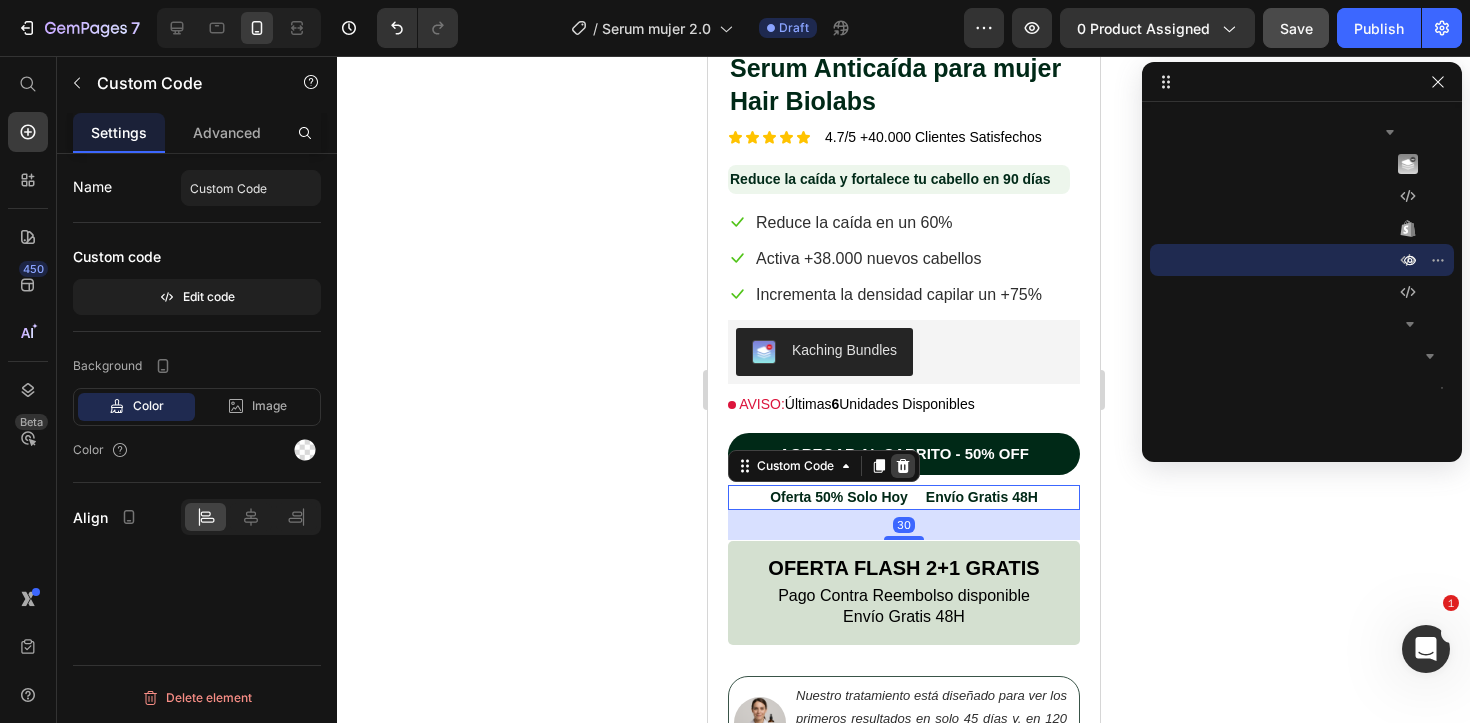 click 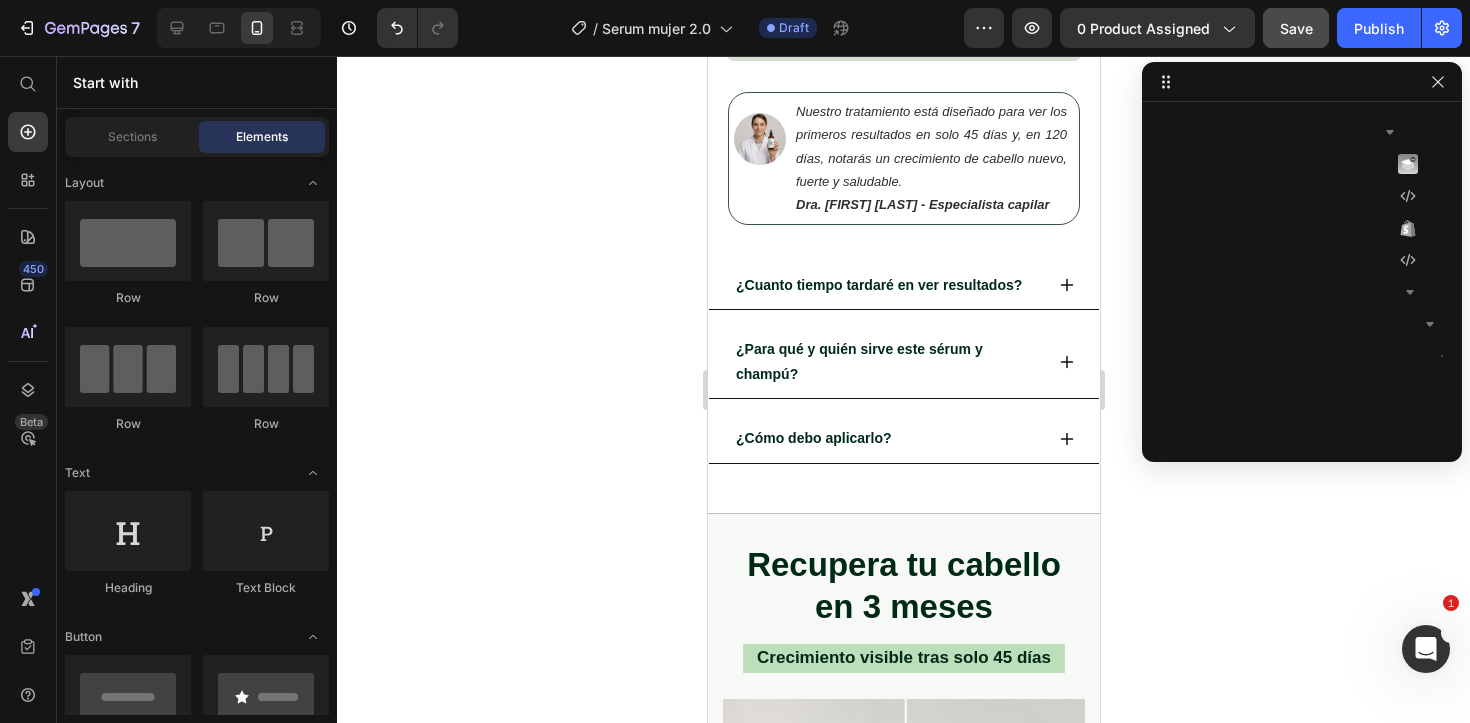 scroll, scrollTop: 1093, scrollLeft: 0, axis: vertical 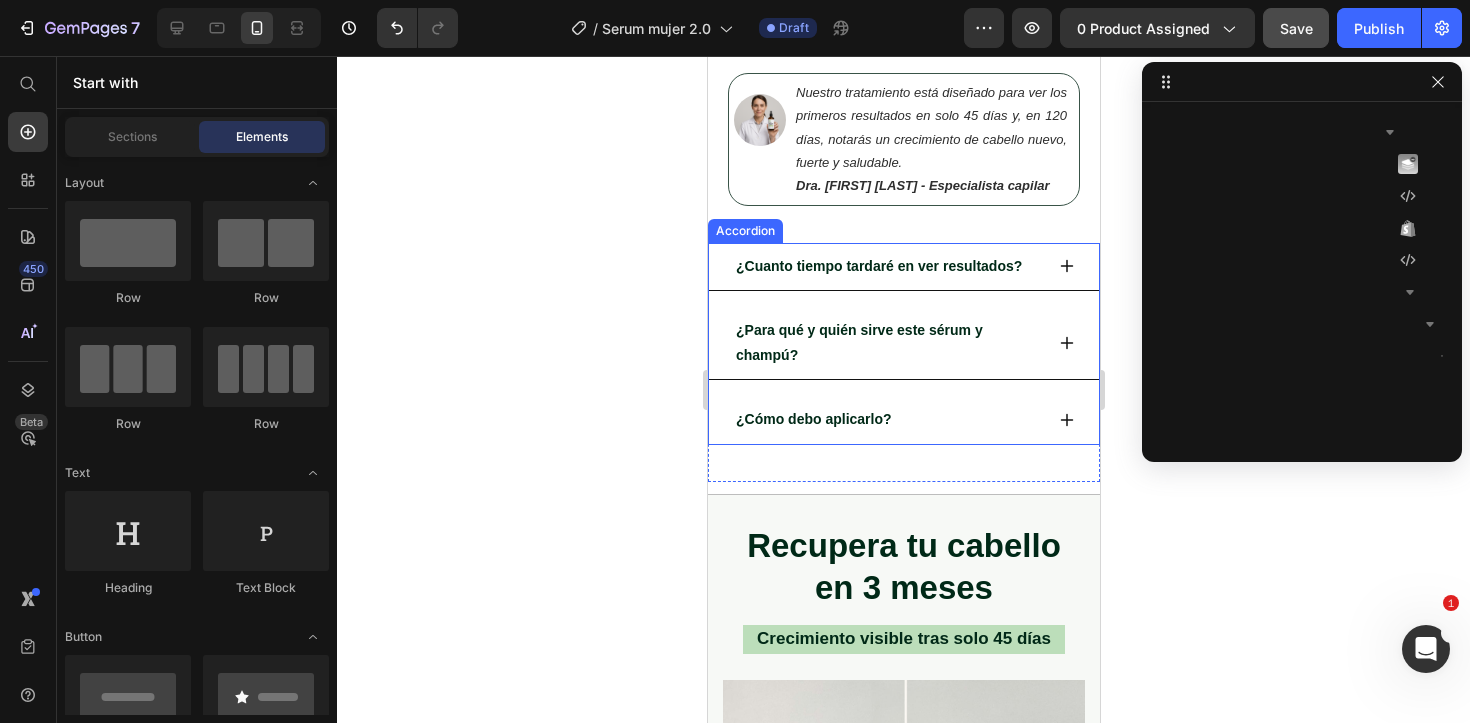 click on "¿Cómo debo aplicarlo?" at bounding box center (887, 419) 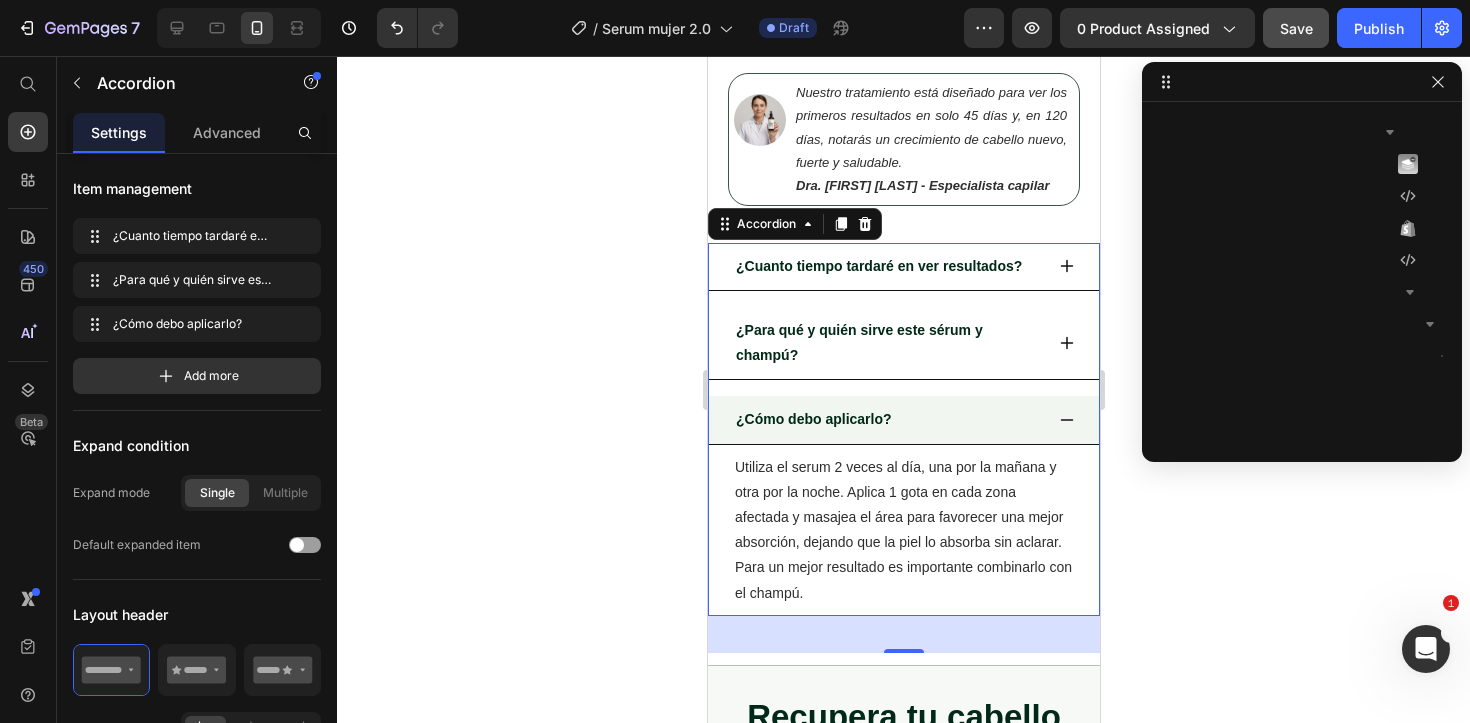 scroll, scrollTop: 1818, scrollLeft: 0, axis: vertical 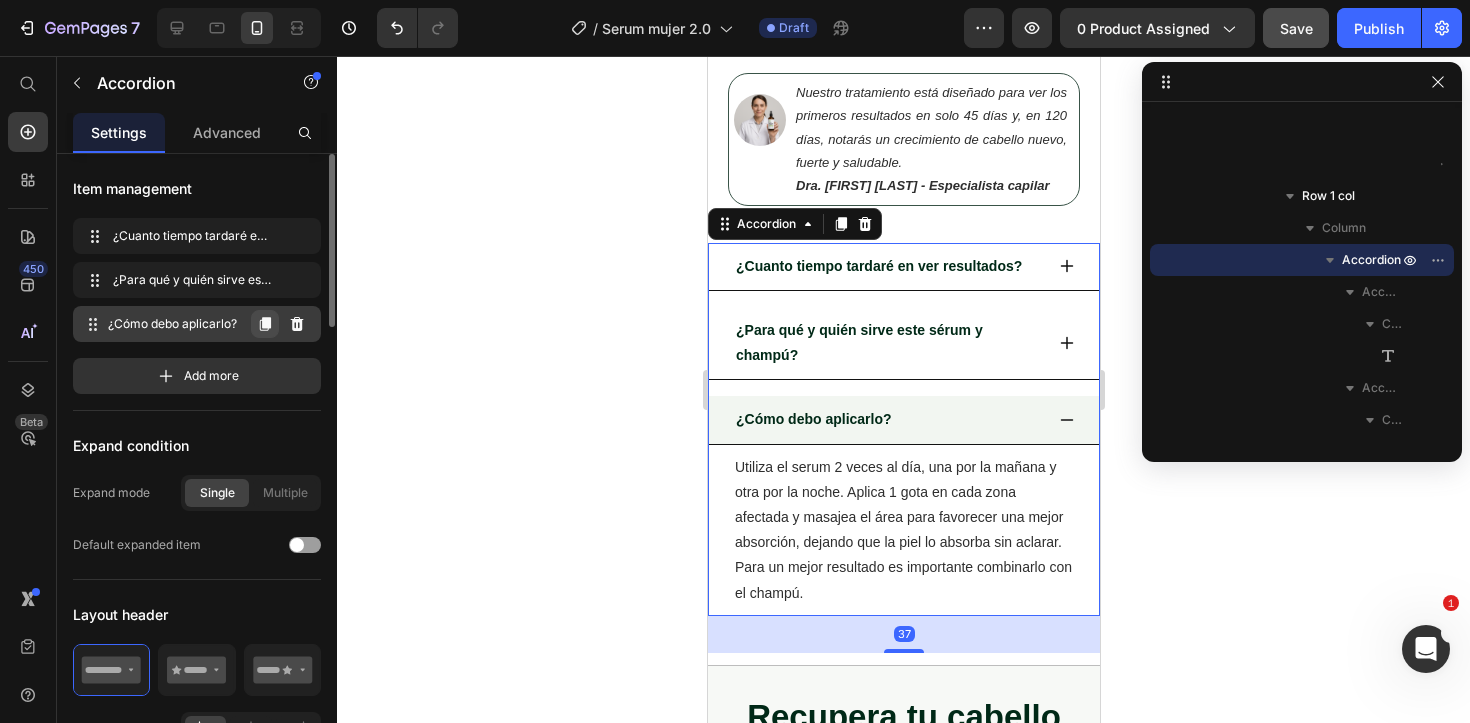 click 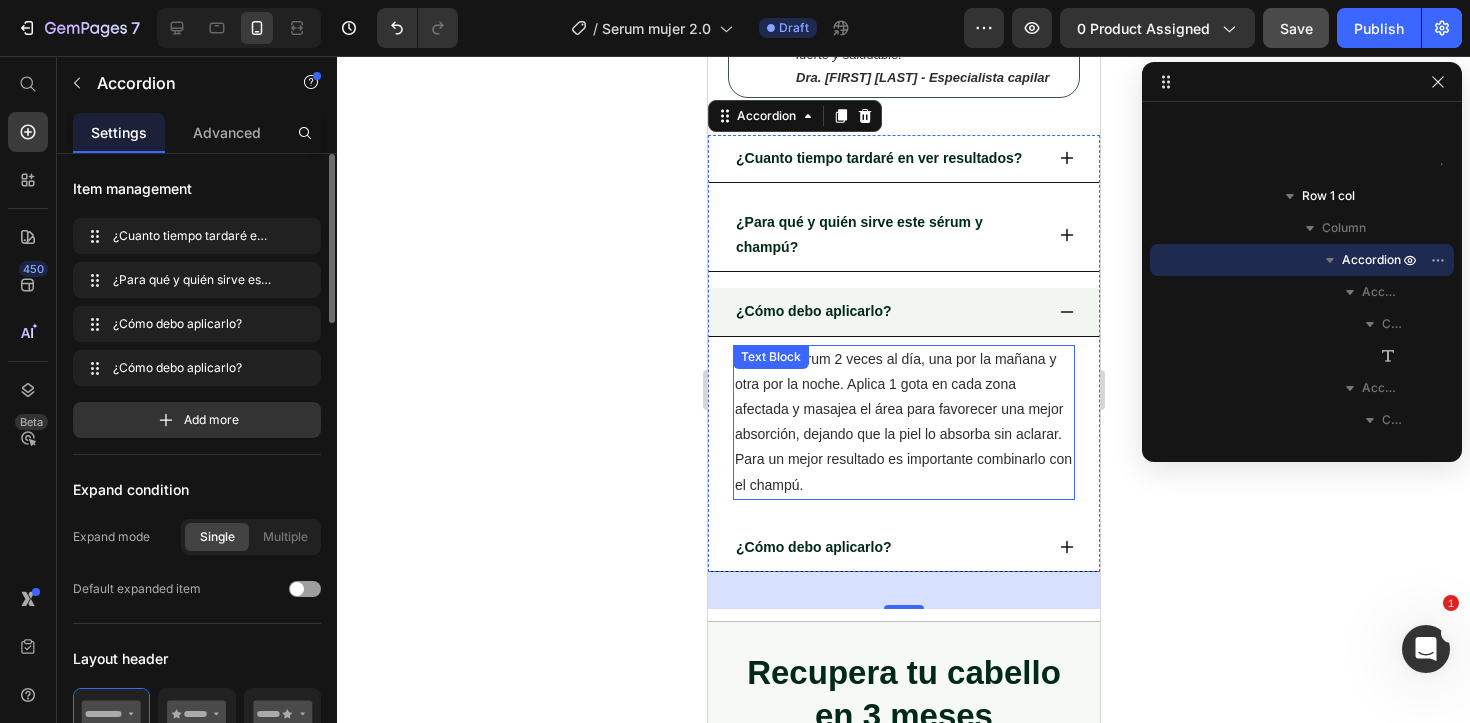 scroll, scrollTop: 1269, scrollLeft: 0, axis: vertical 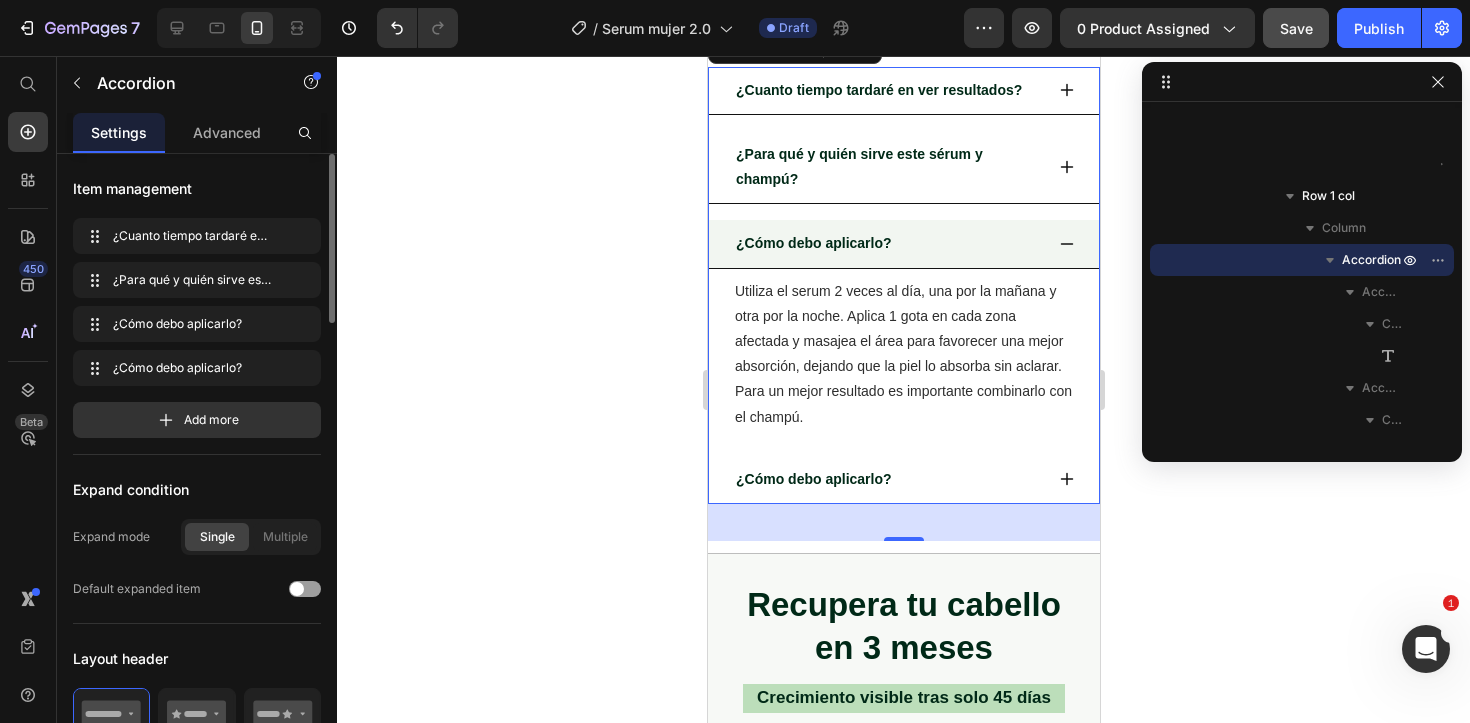 click on "¿Cómo debo aplicarlo?" at bounding box center [813, 479] 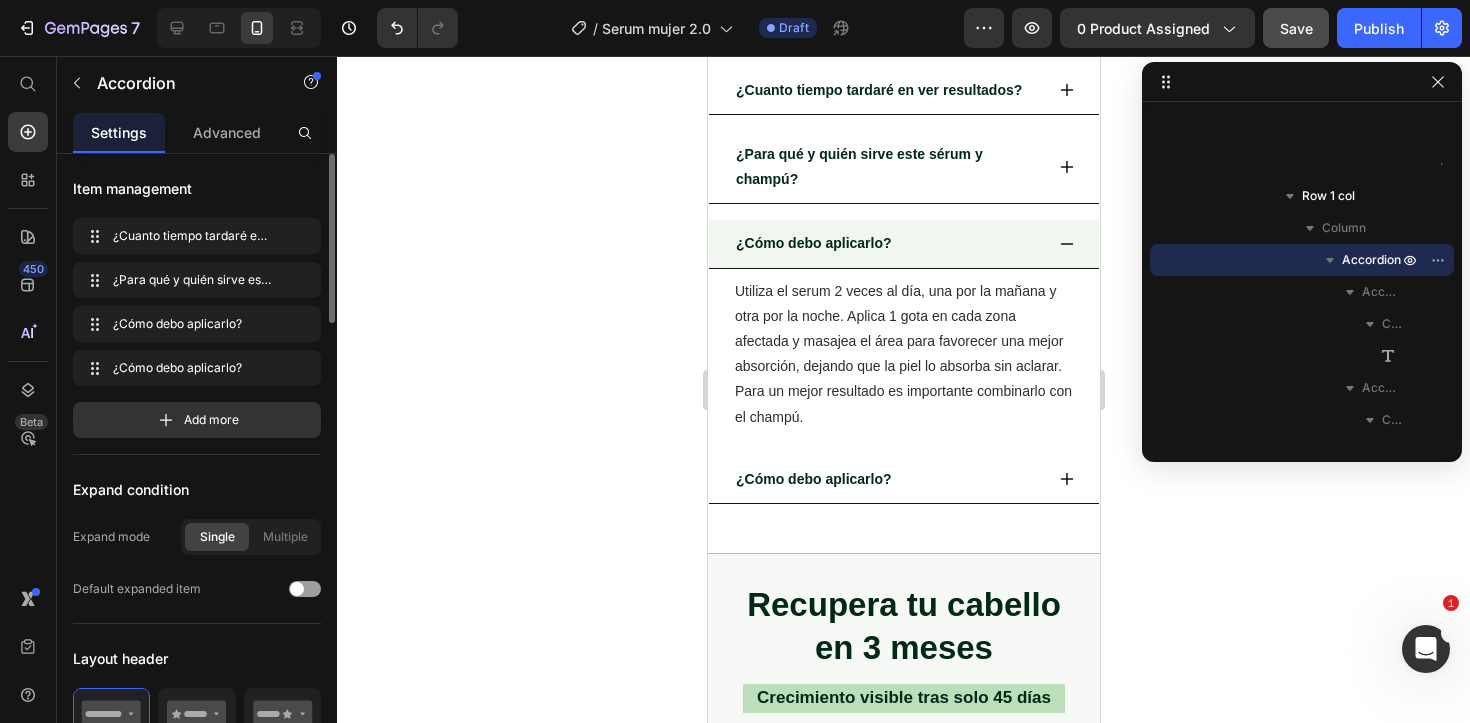 click 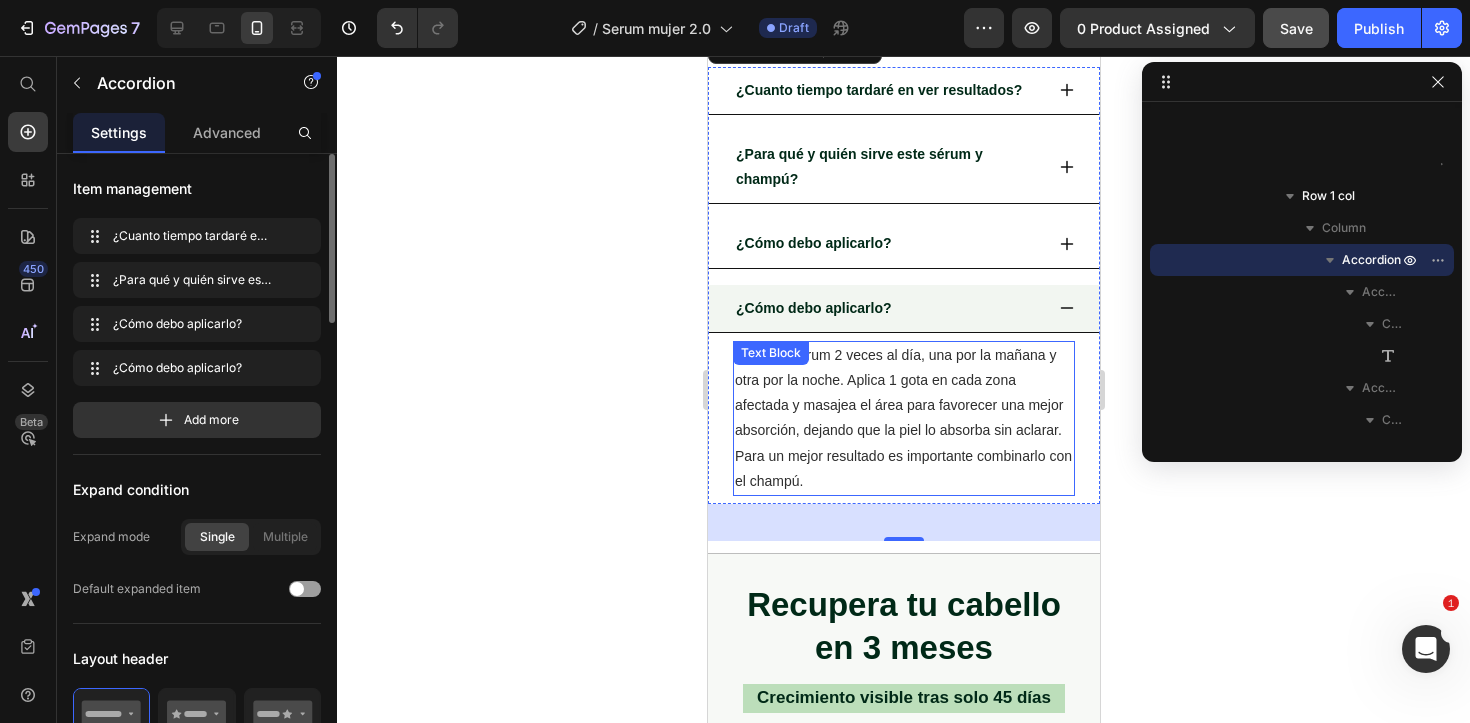 click on "Utiliza el serum 2 veces al día, una por la mañana y otra por la noche. Aplica 1 gota en cada zona afectada y masajea el área para favorecer una mejor absorción, dejando que la piel lo absorba sin aclarar. Para un mejor resultado es importante combinarlo con el champú." at bounding box center [902, 418] 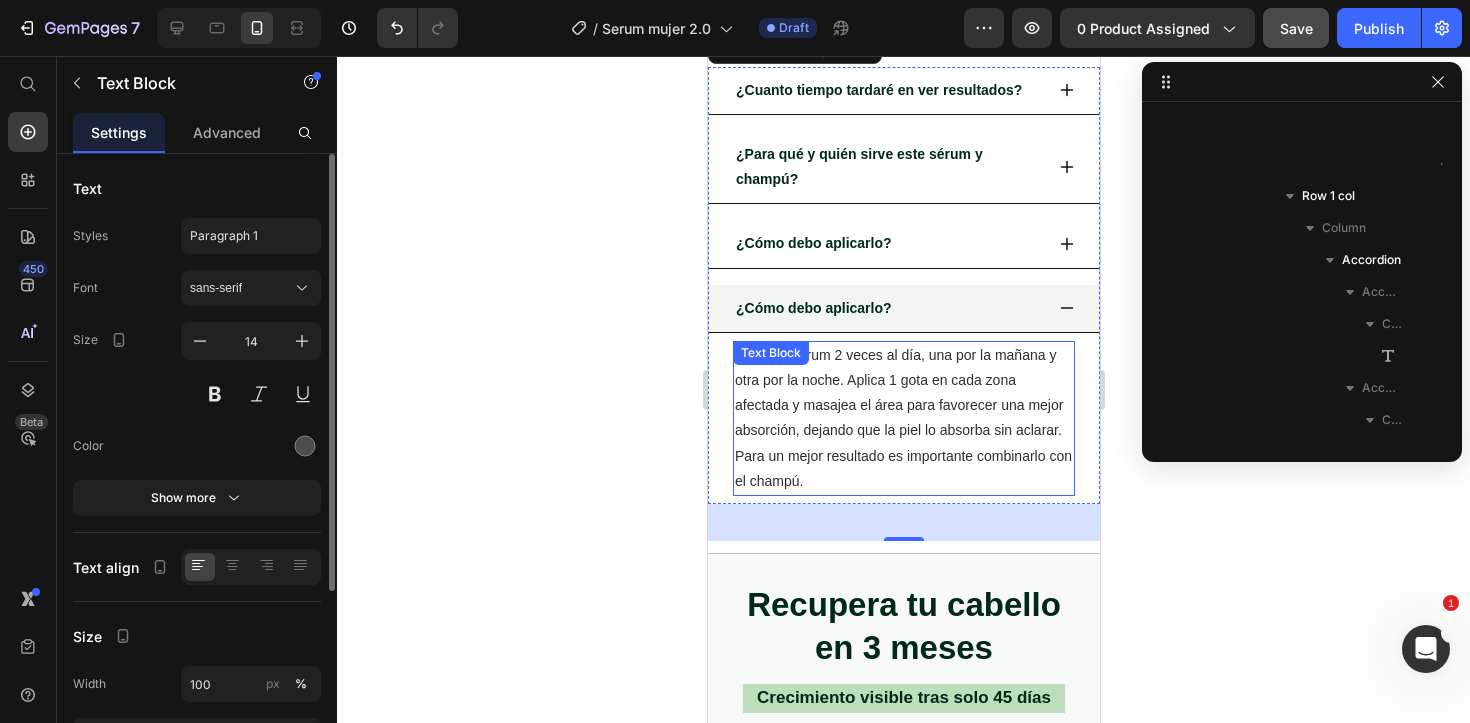 scroll, scrollTop: 2202, scrollLeft: 0, axis: vertical 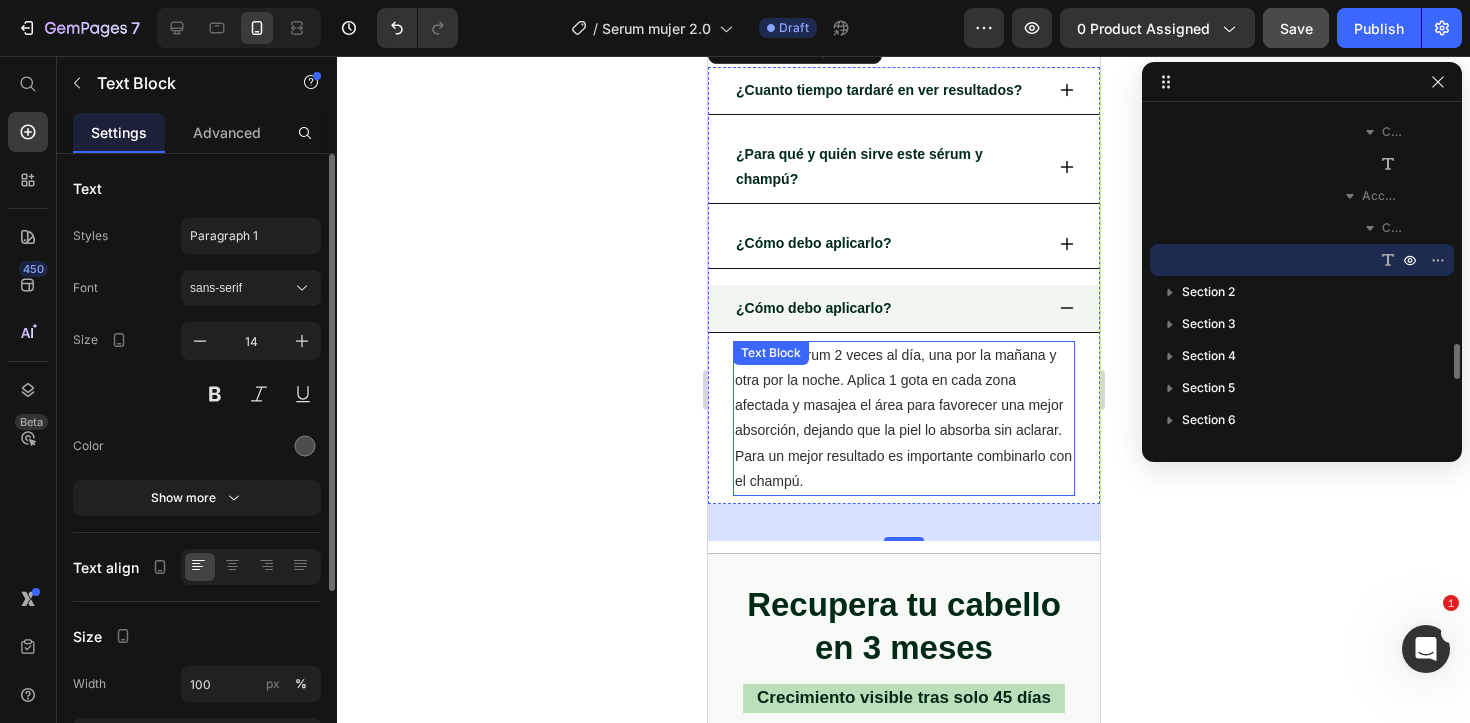 click on "Utiliza el serum 2 veces al día, una por la mañana y otra por la noche. Aplica 1 gota en cada zona afectada y masajea el área para favorecer una mejor absorción, dejando que la piel lo absorba sin aclarar. Para un mejor resultado es importante combinarlo con el champú." at bounding box center [902, 418] 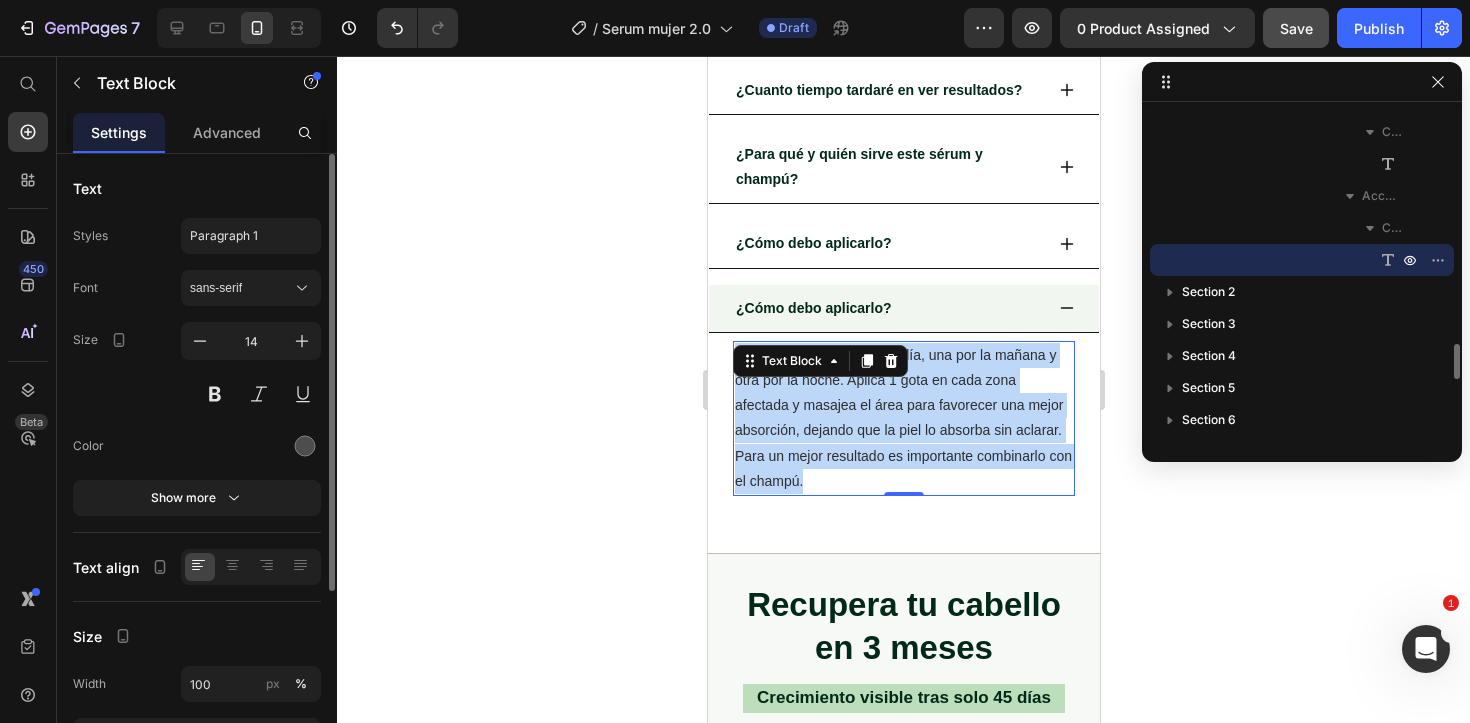 click on "Utiliza el serum 2 veces al día, una por la mañana y otra por la noche. Aplica 1 gota en cada zona afectada y masajea el área para favorecer una mejor absorción, dejando que la piel lo absorba sin aclarar. Para un mejor resultado es importante combinarlo con el champú." at bounding box center [902, 418] 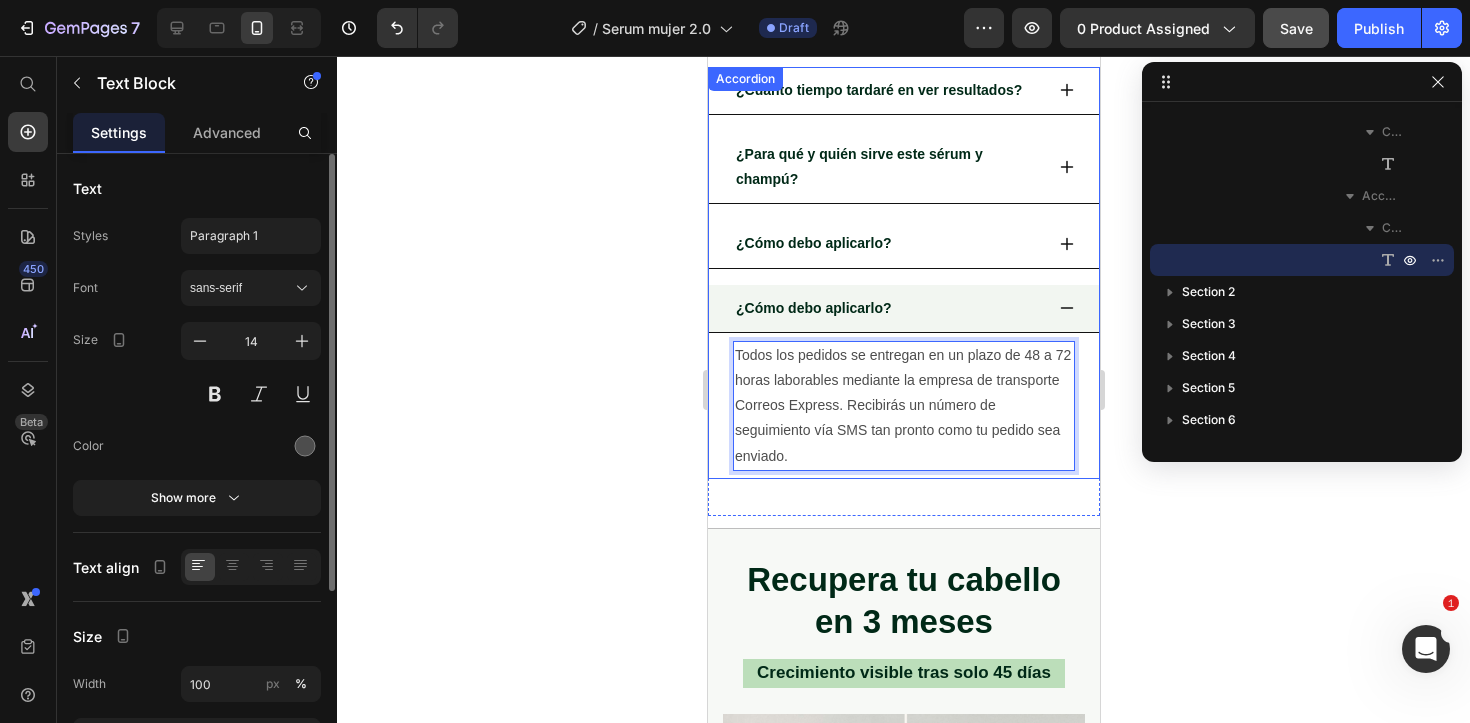 click on "¿Cómo debo aplicarlo?" at bounding box center [813, 308] 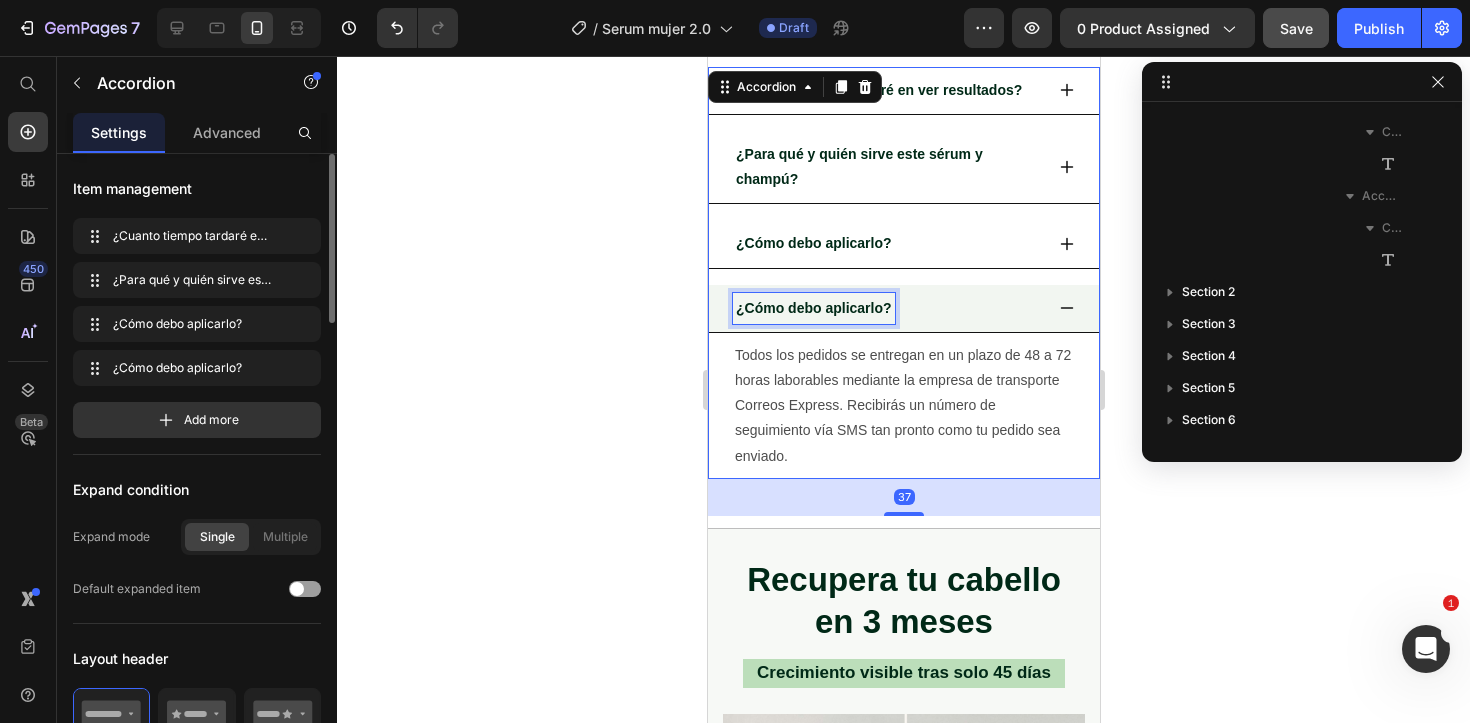 scroll, scrollTop: 1818, scrollLeft: 0, axis: vertical 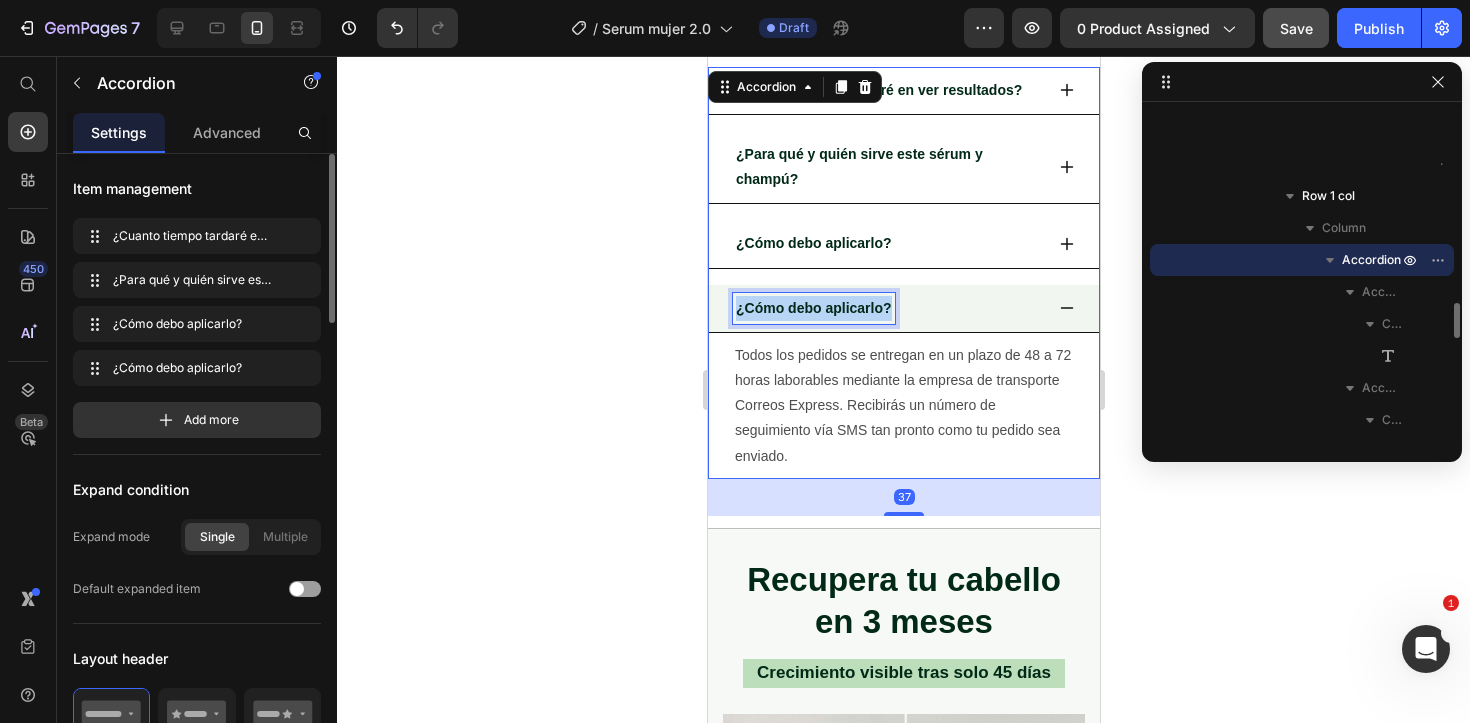 click on "¿Cómo debo aplicarlo?" at bounding box center [813, 308] 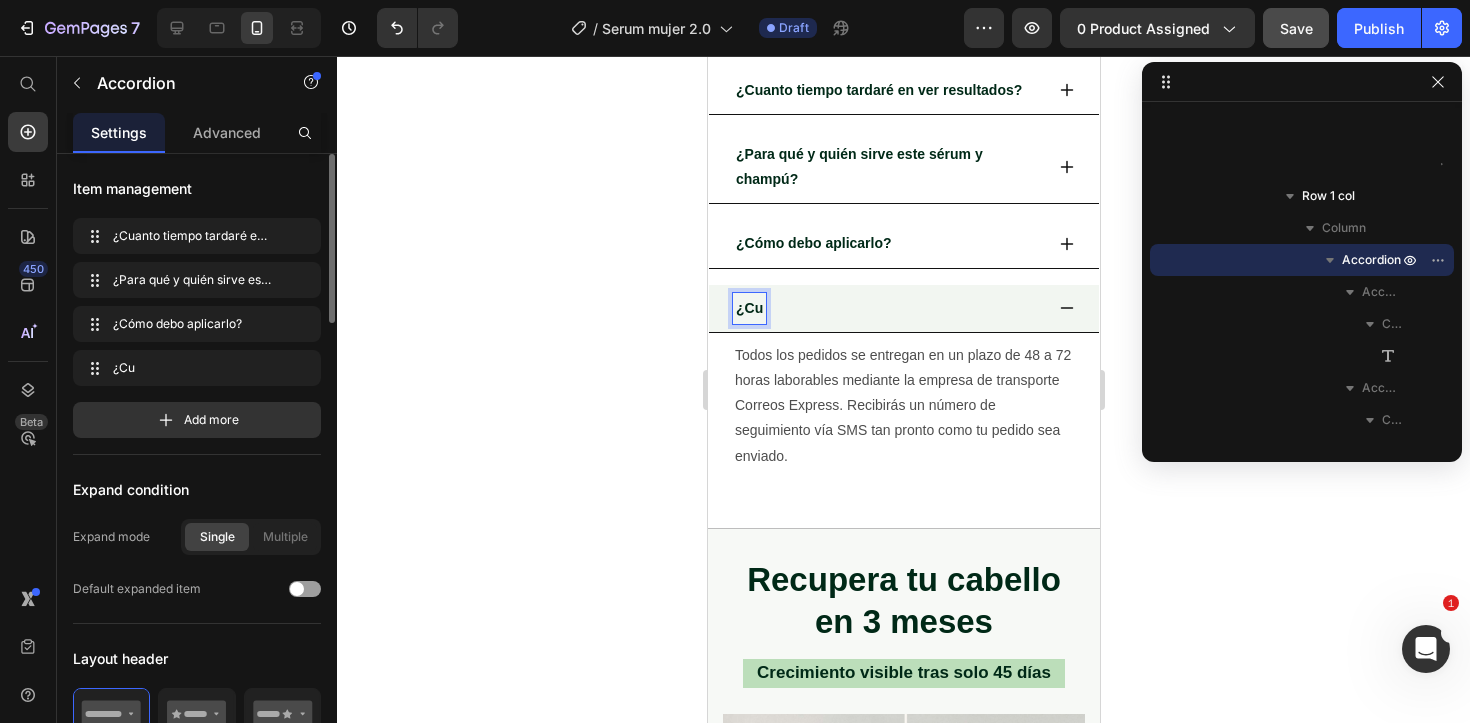 type 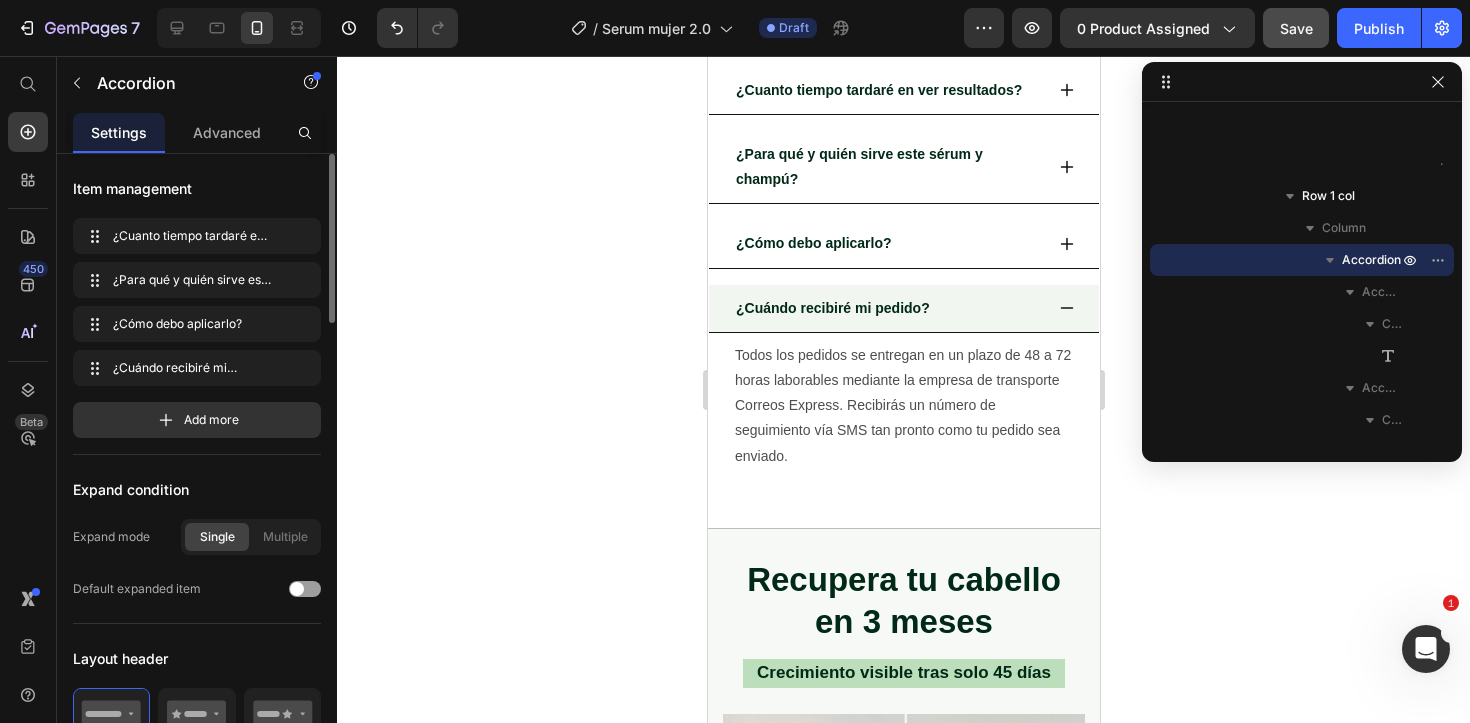 click 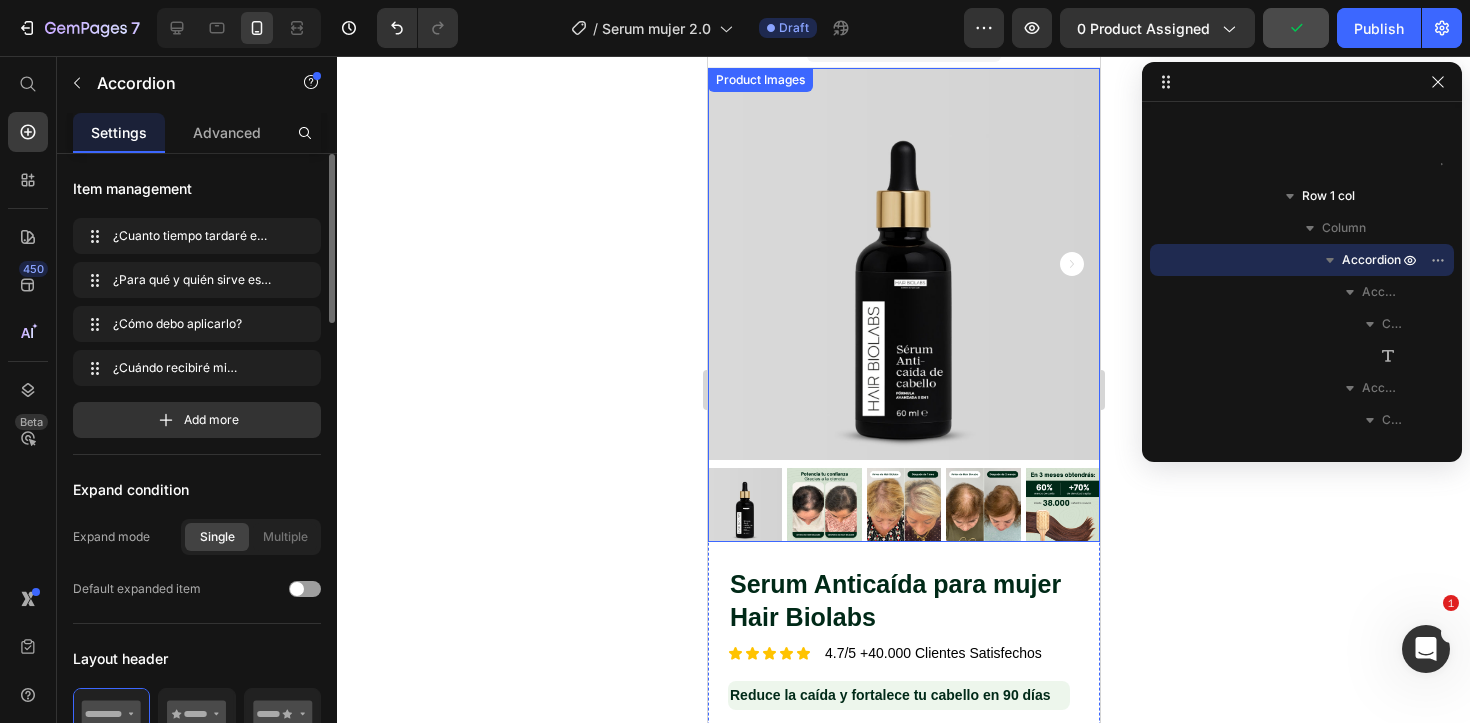 scroll, scrollTop: 0, scrollLeft: 0, axis: both 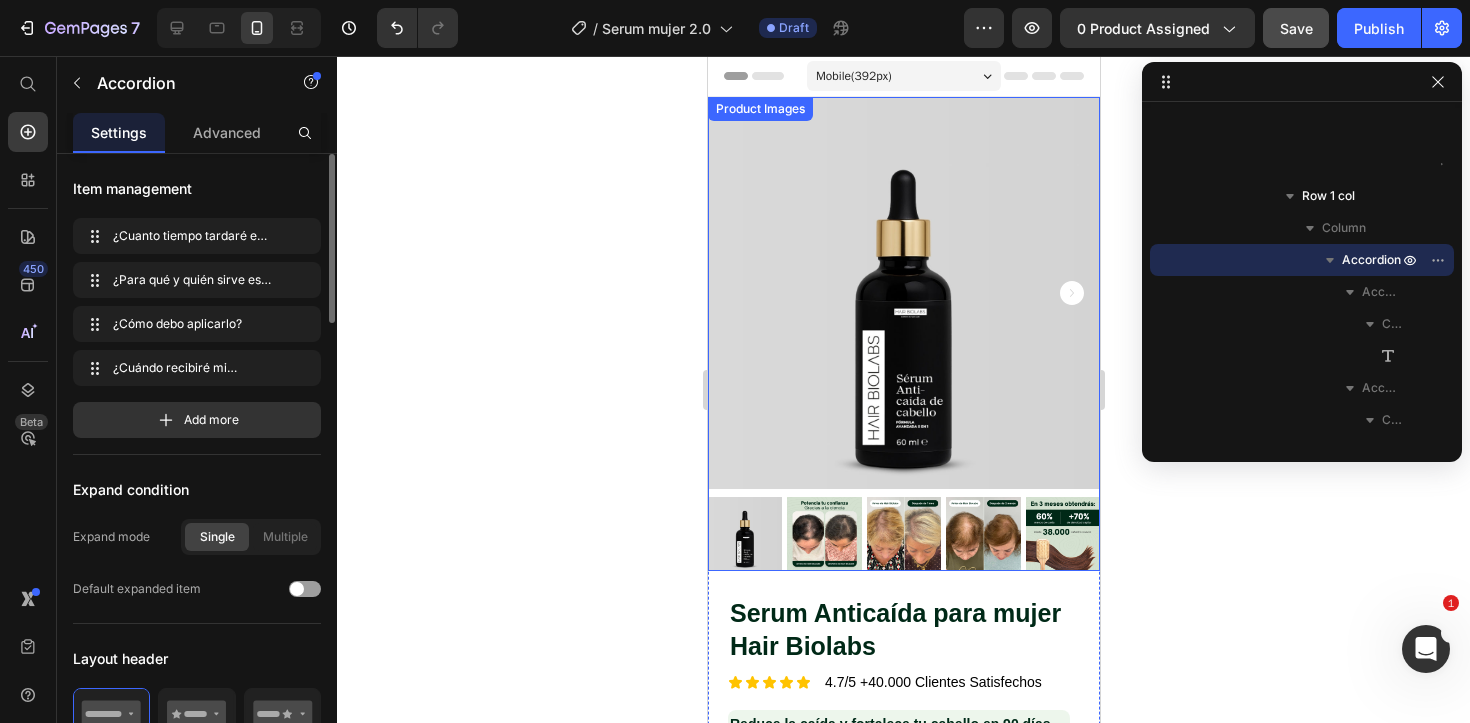 click on "Product Images" at bounding box center [759, 109] 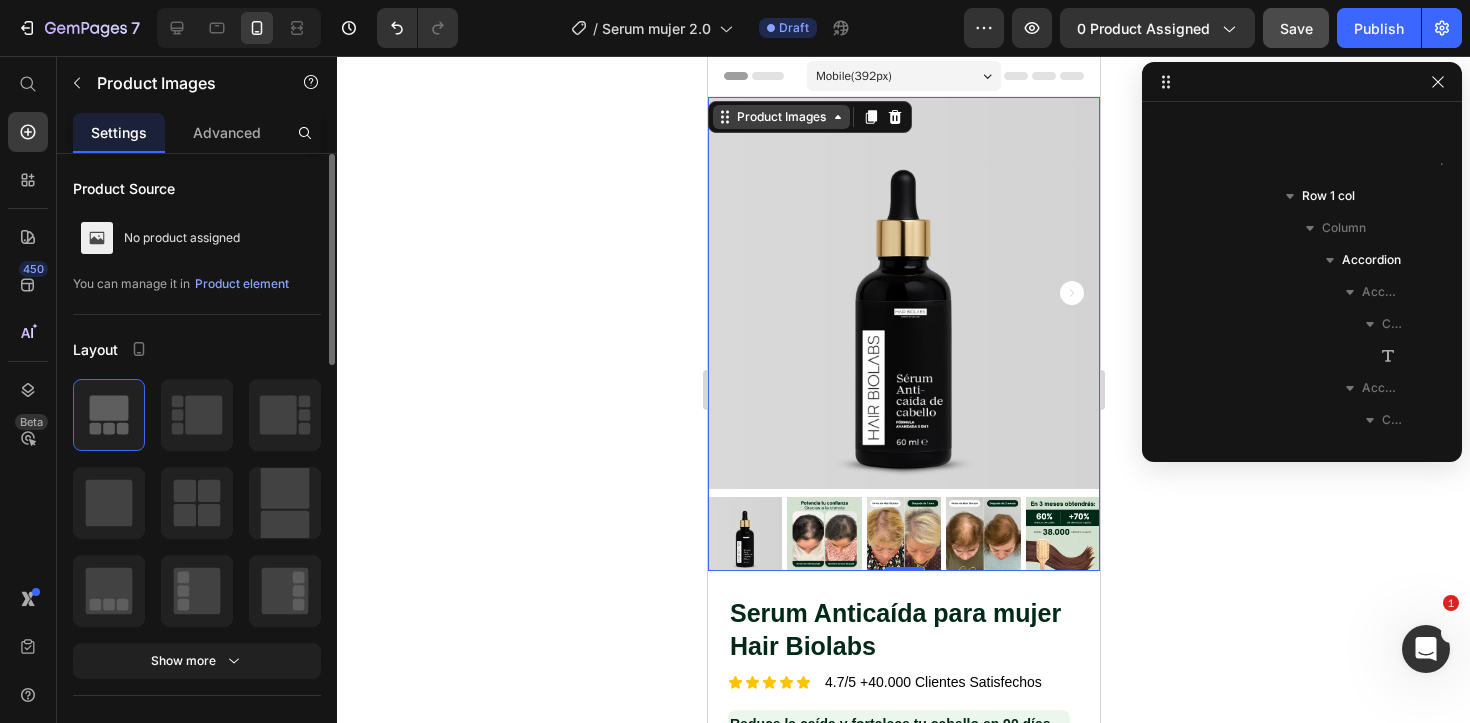 scroll, scrollTop: 58, scrollLeft: 0, axis: vertical 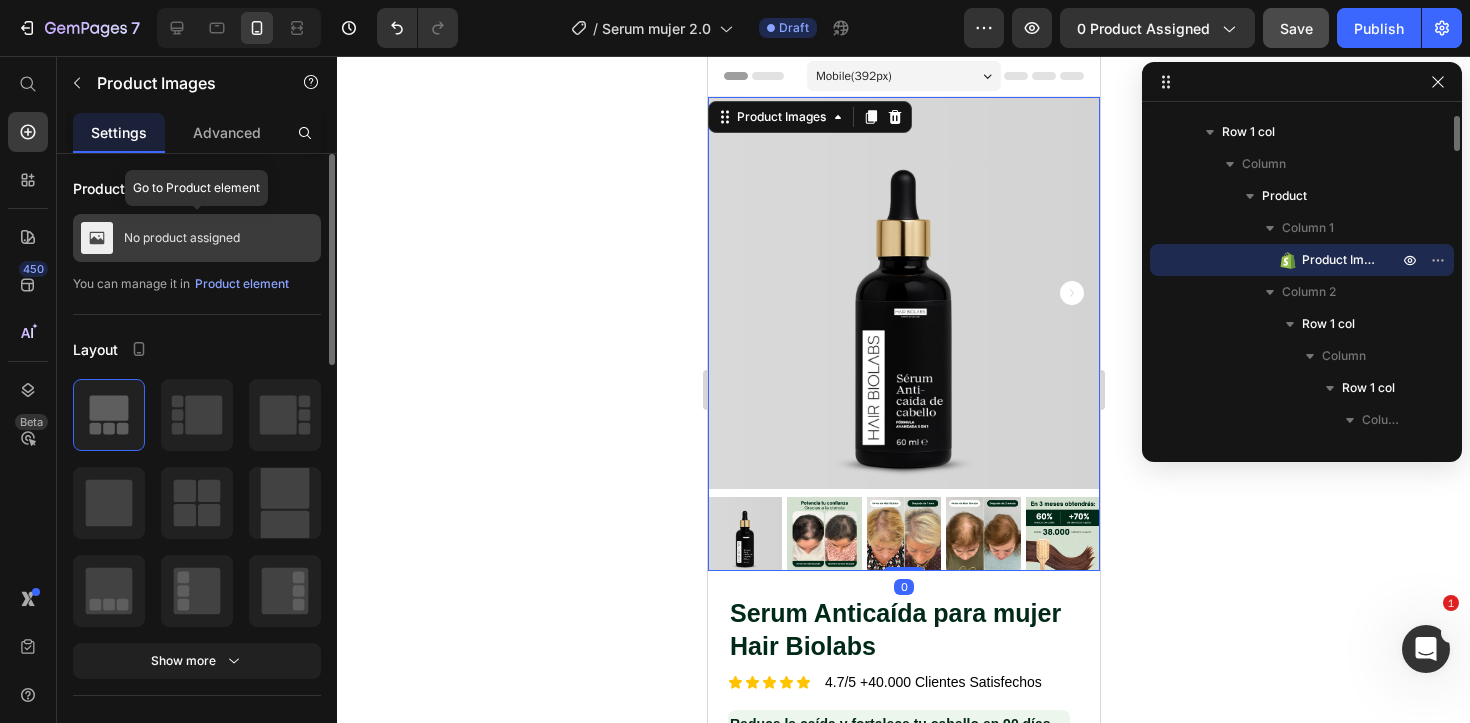 click on "No product assigned" at bounding box center [182, 238] 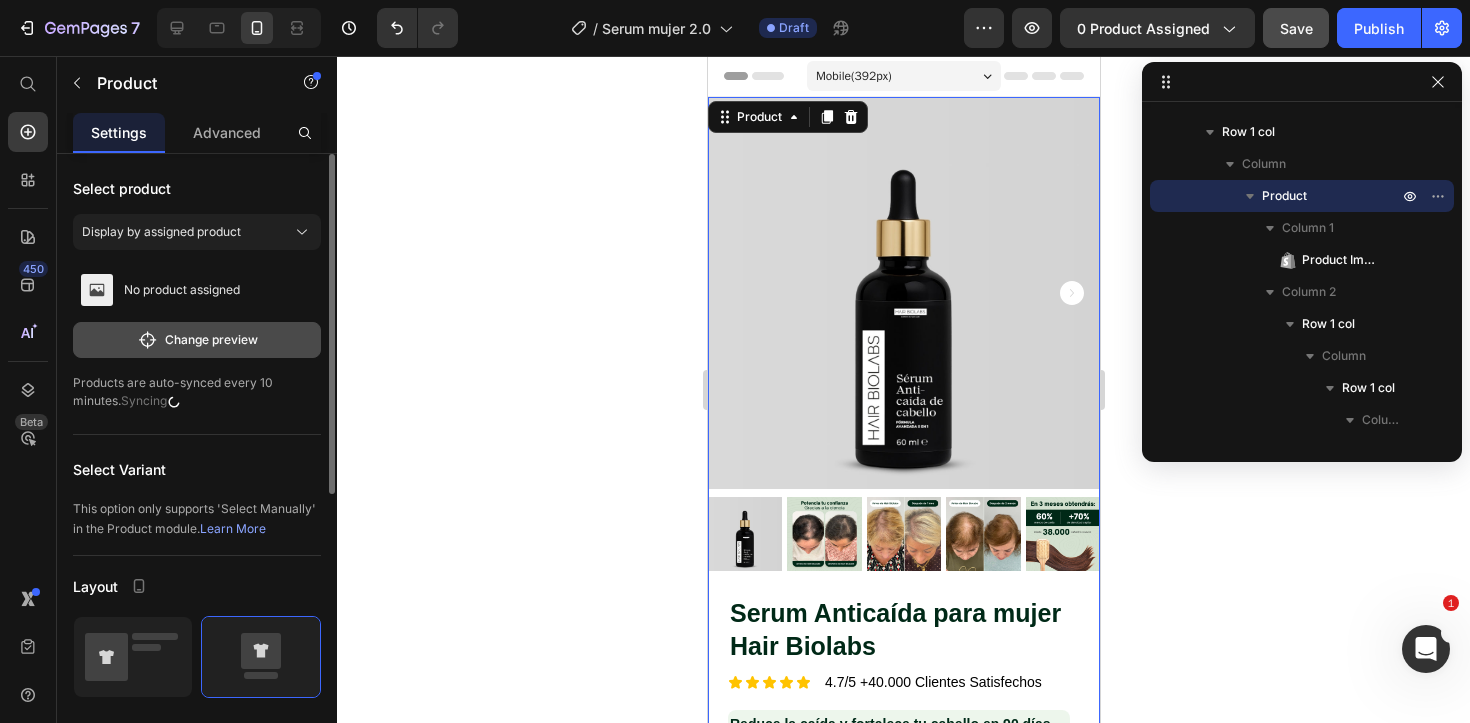 click on "Change preview" at bounding box center (197, 340) 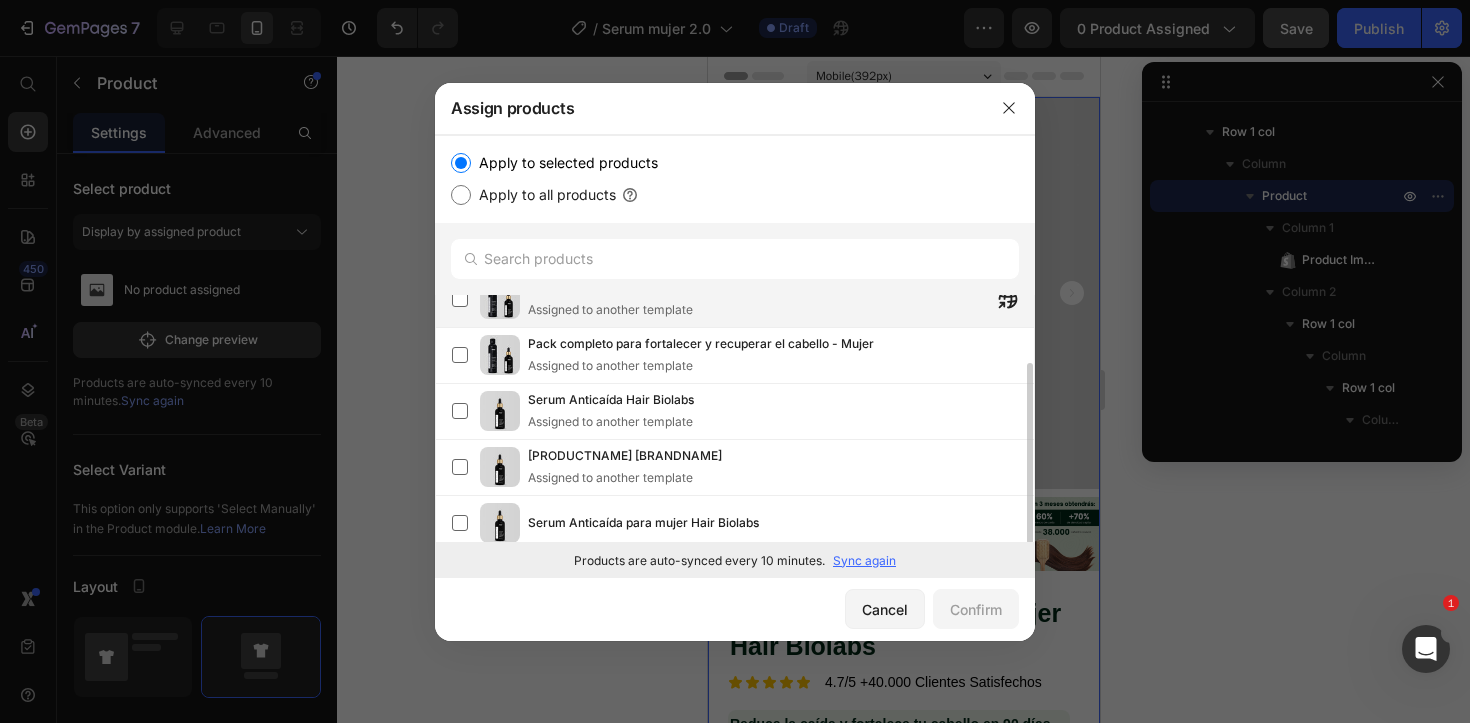 scroll, scrollTop: 89, scrollLeft: 0, axis: vertical 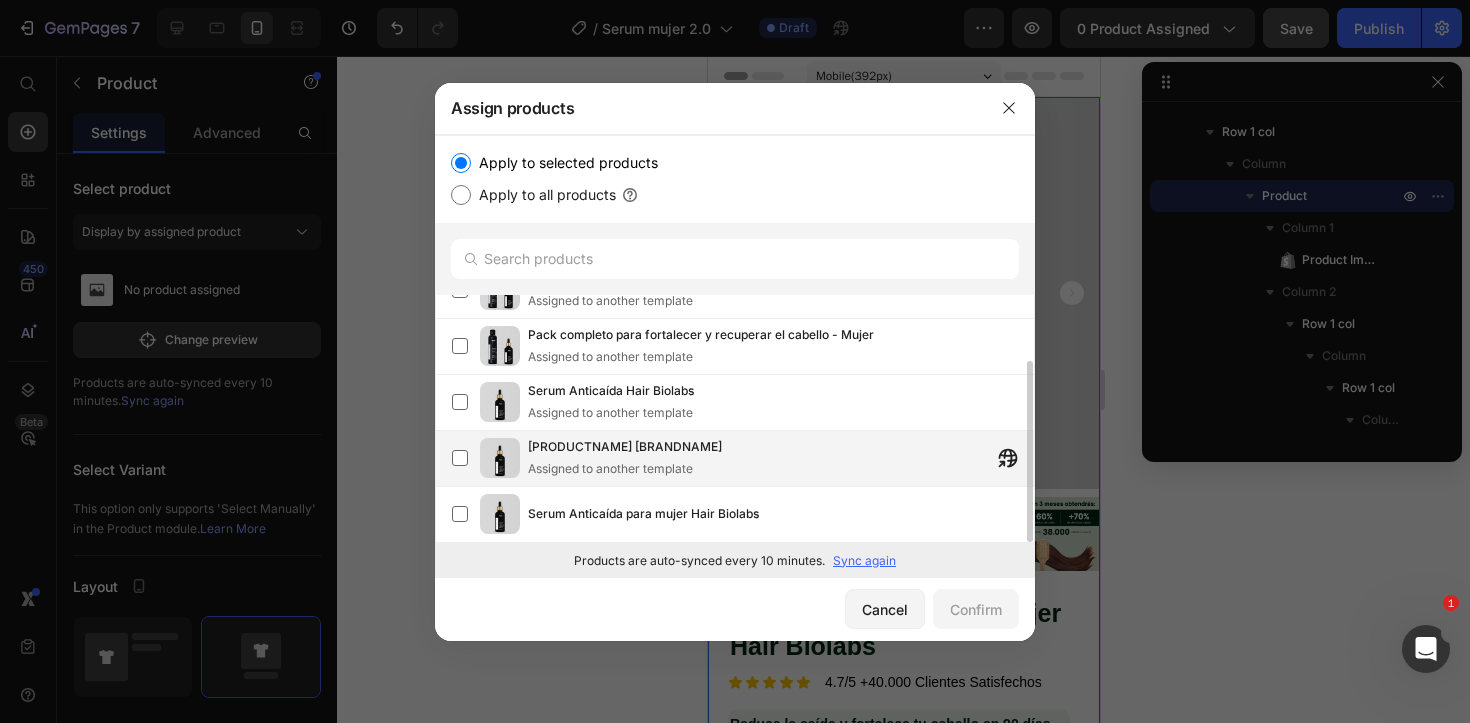 click on "Serum Anticaída mujer Hair Biolabs" at bounding box center [625, 447] 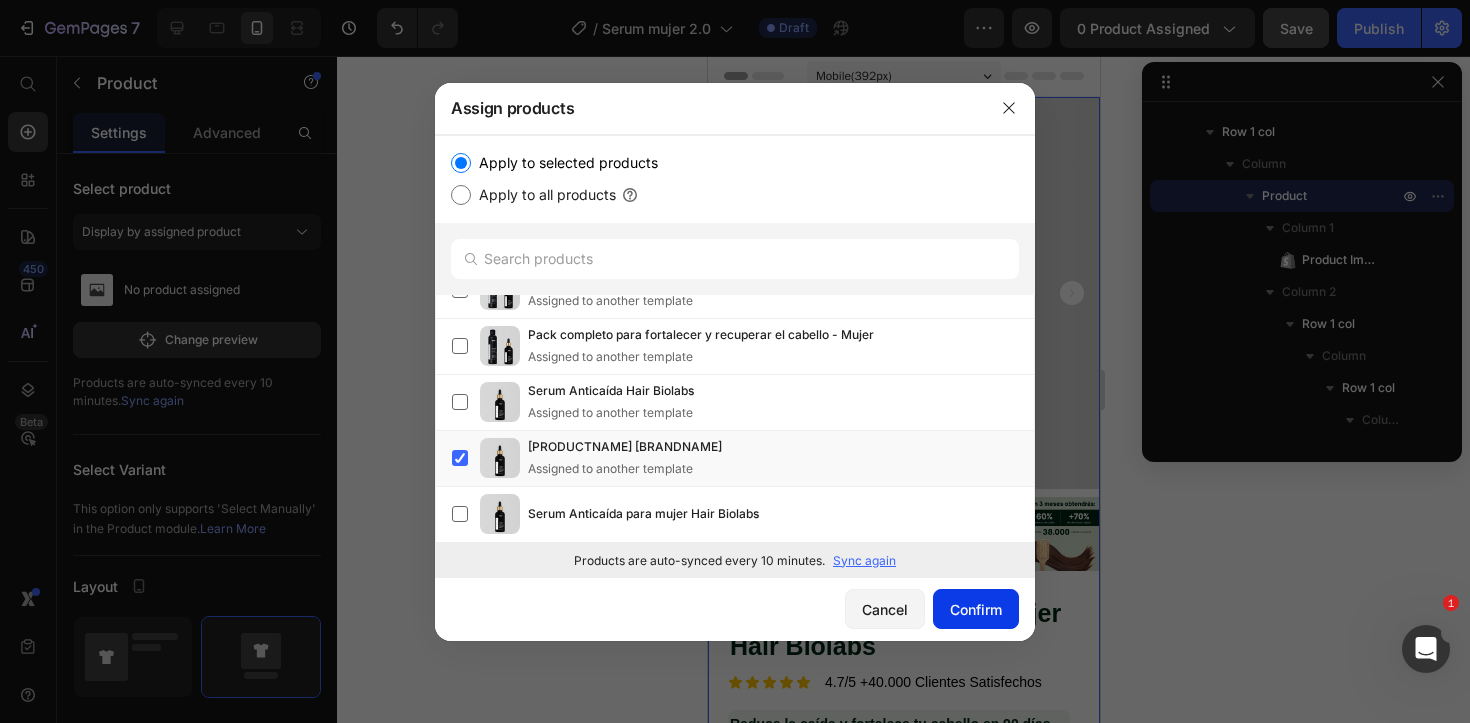 click on "Confirm" 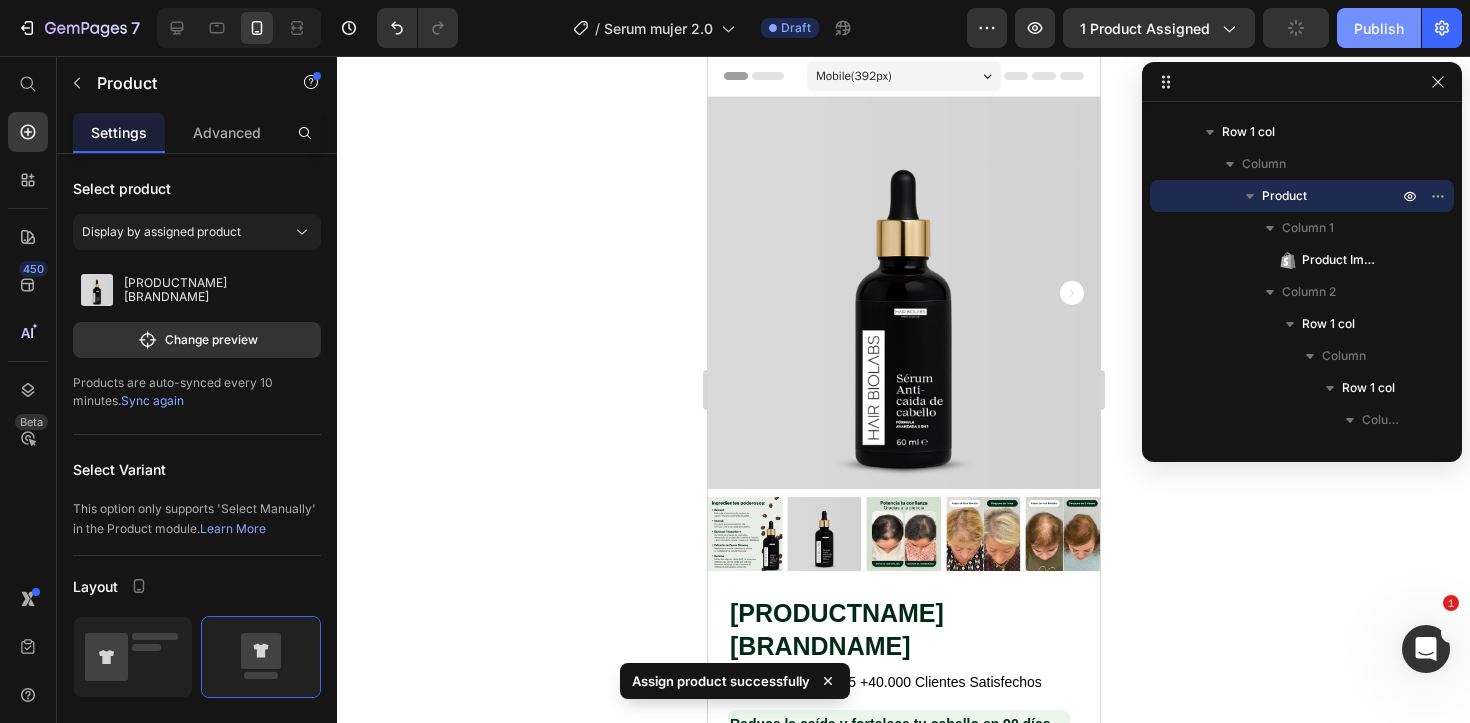 click on "Publish" at bounding box center [1379, 28] 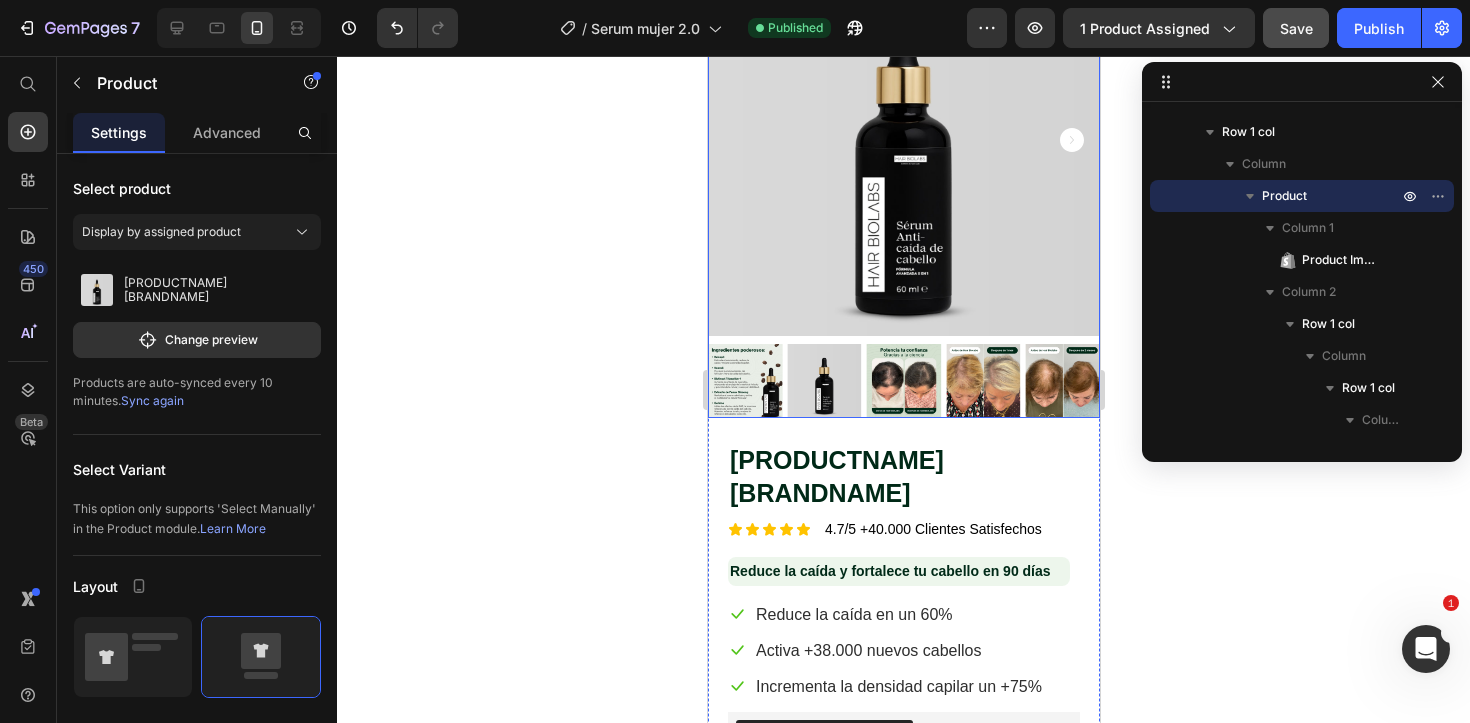 scroll, scrollTop: 345, scrollLeft: 0, axis: vertical 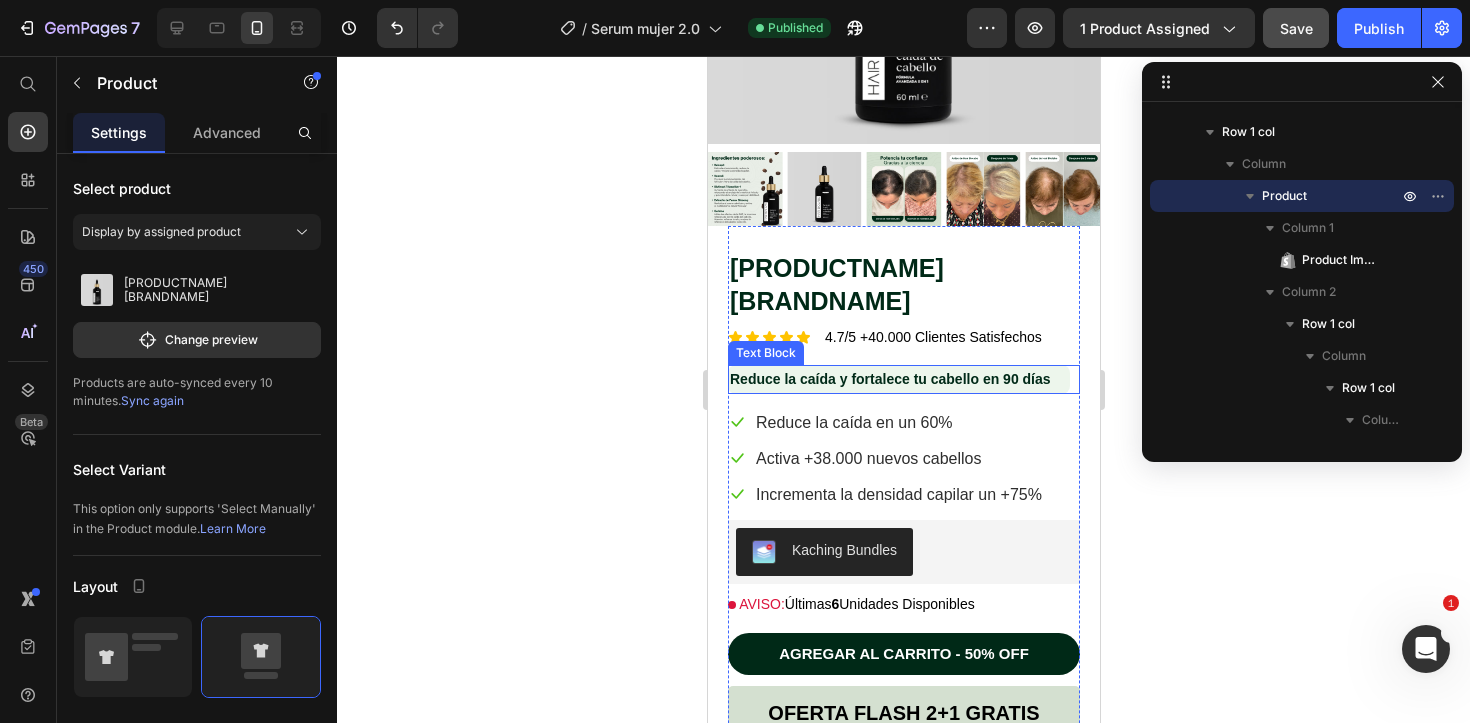 click on "Reduce la caída y fortalece tu cabello en 90 días" at bounding box center (898, 379) 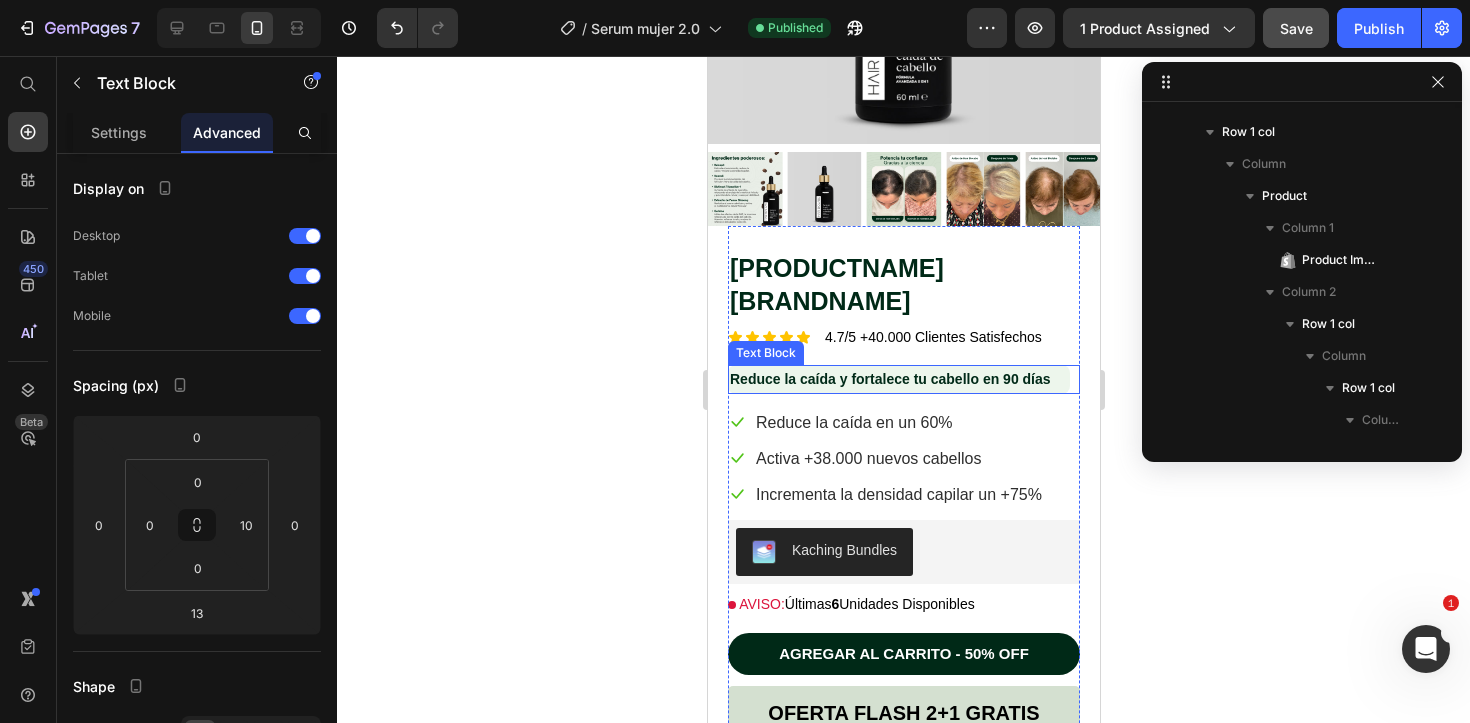 scroll, scrollTop: 762, scrollLeft: 0, axis: vertical 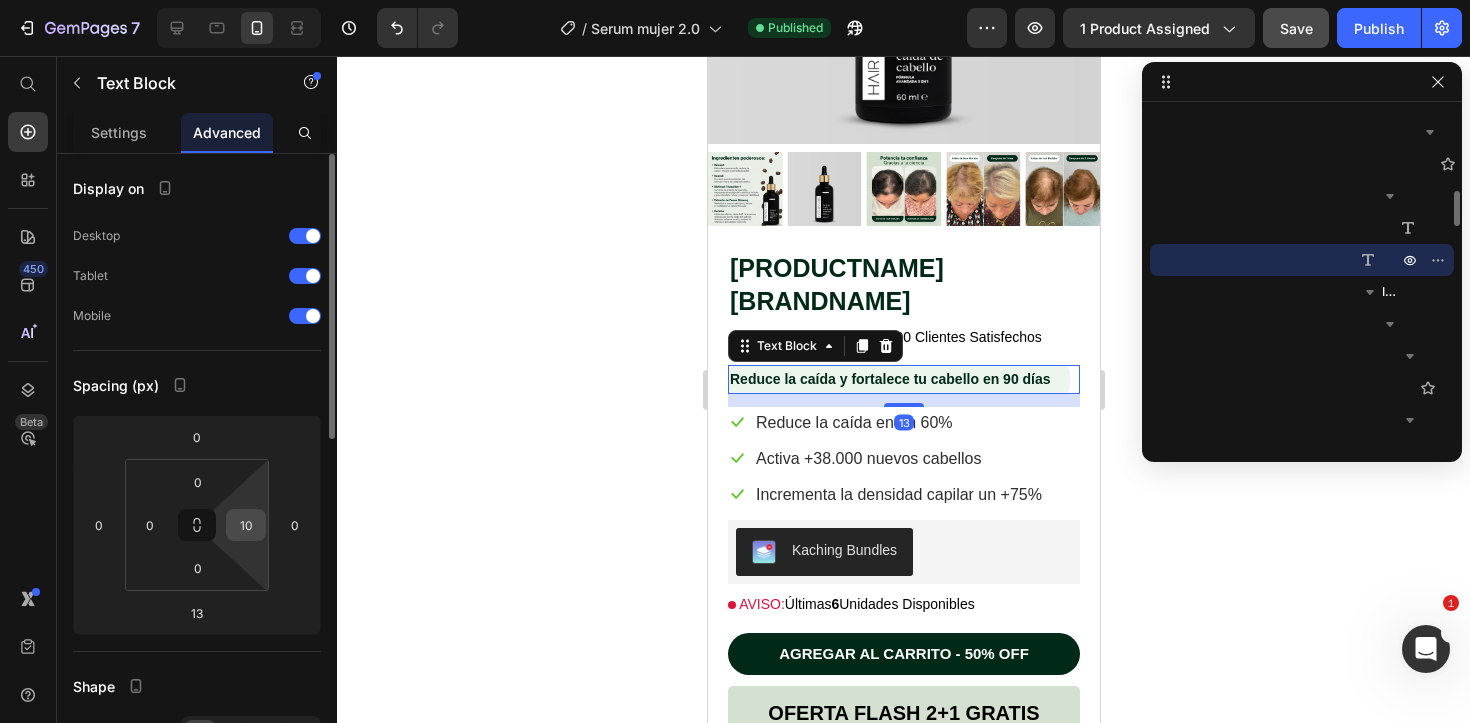 click on "10" at bounding box center (246, 525) 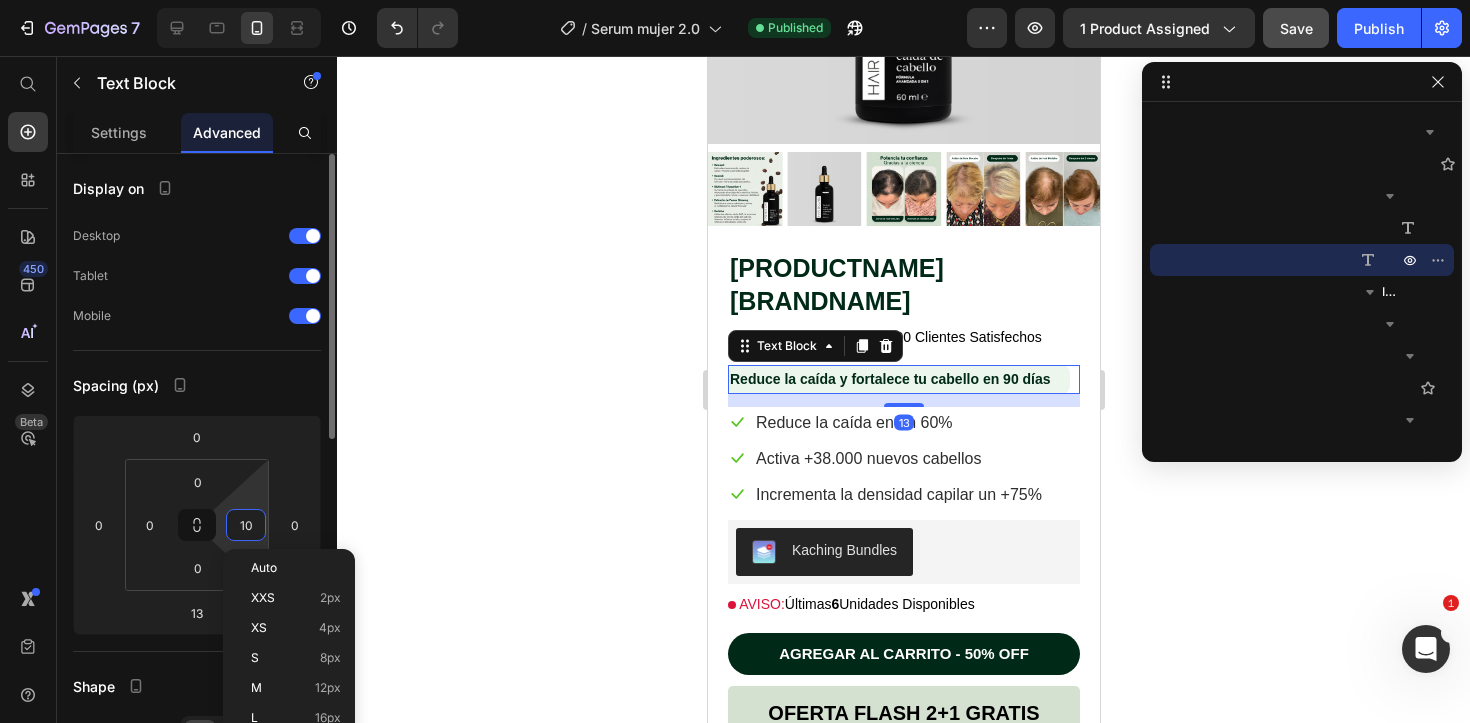 type 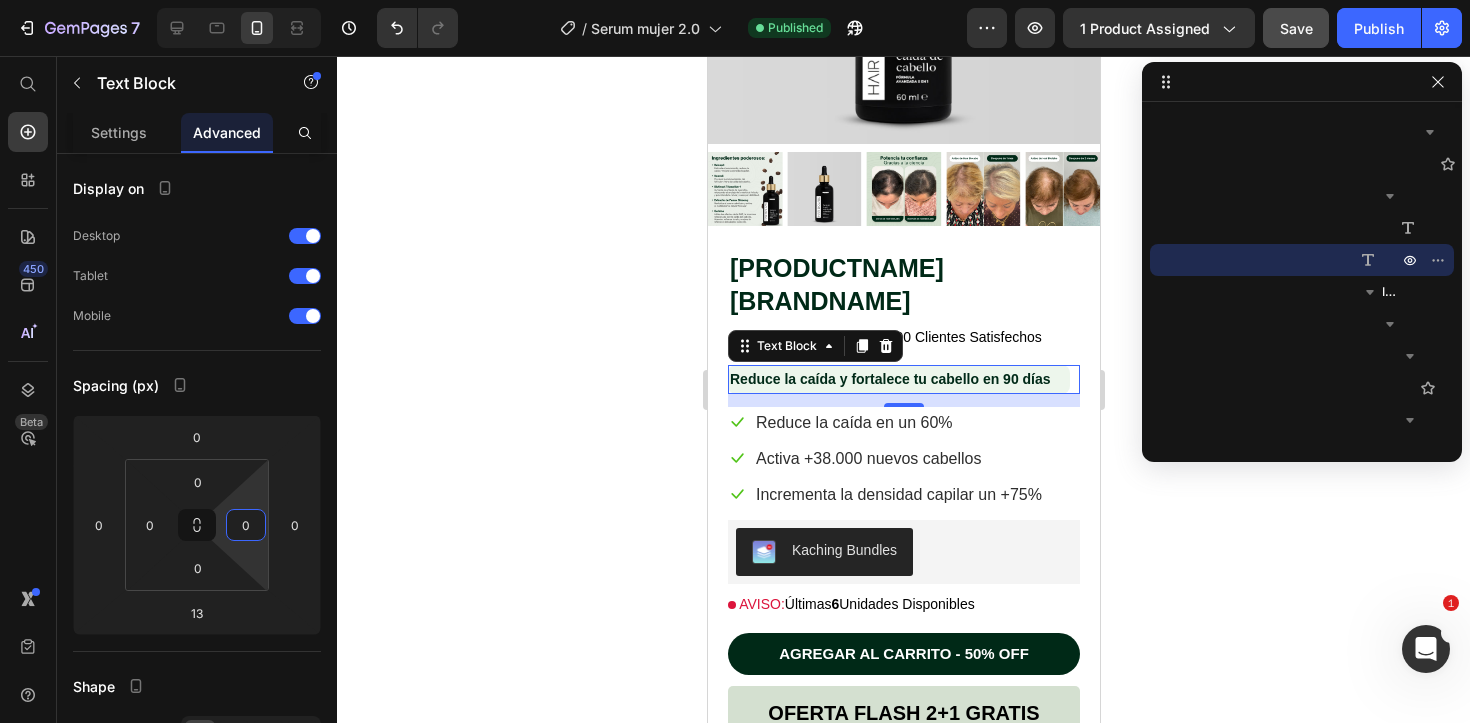 click 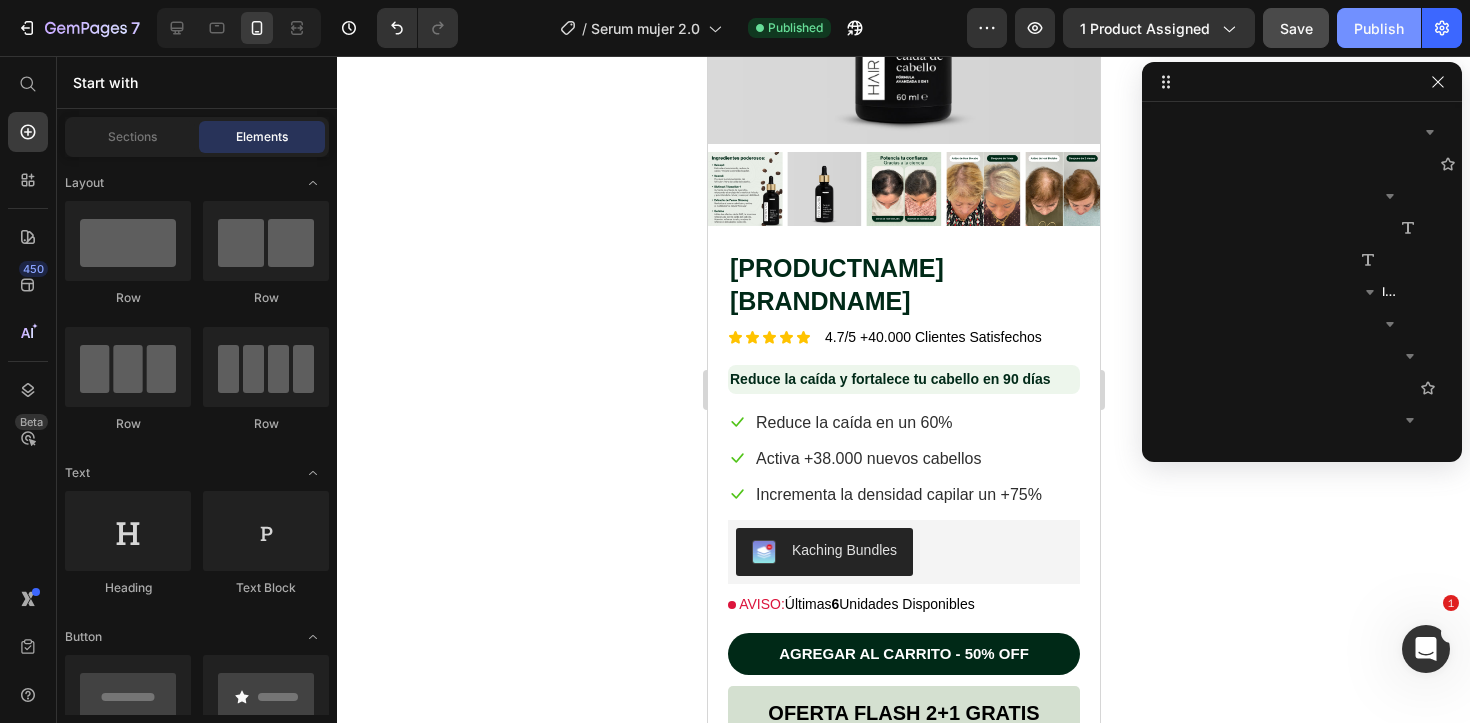 click on "Publish" 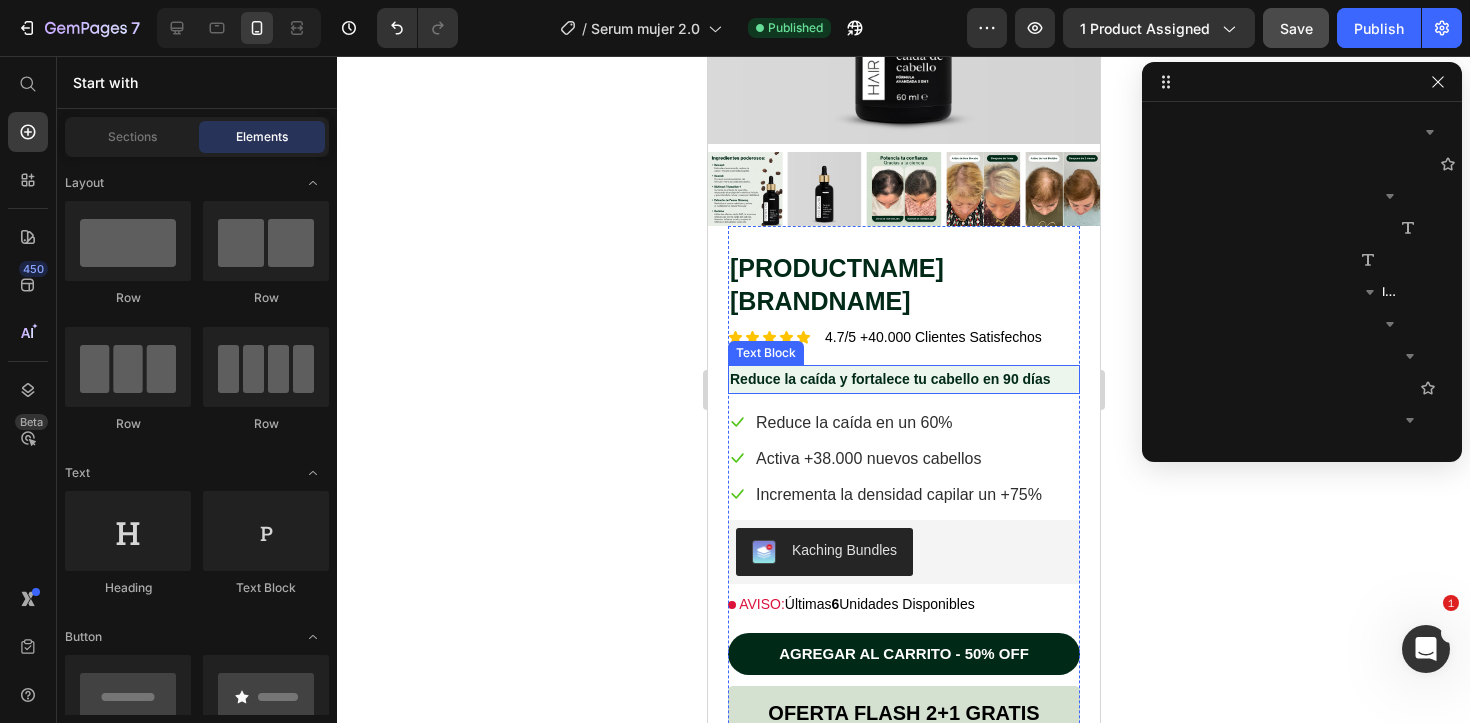 click on "Reduce la caída y fortalece tu cabello en 90 días" at bounding box center [889, 379] 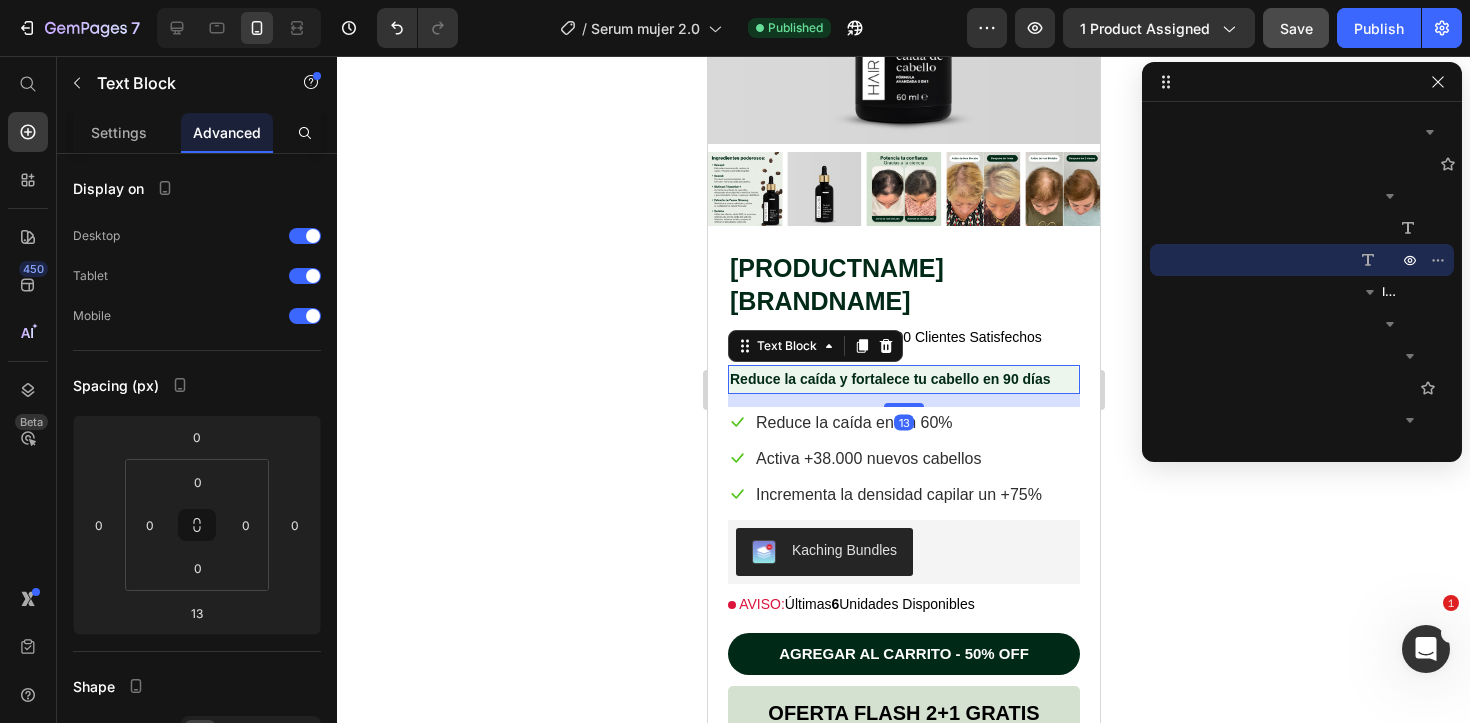 click on "Reduce la caída y fortalece tu cabello en 90 días" at bounding box center (889, 379) 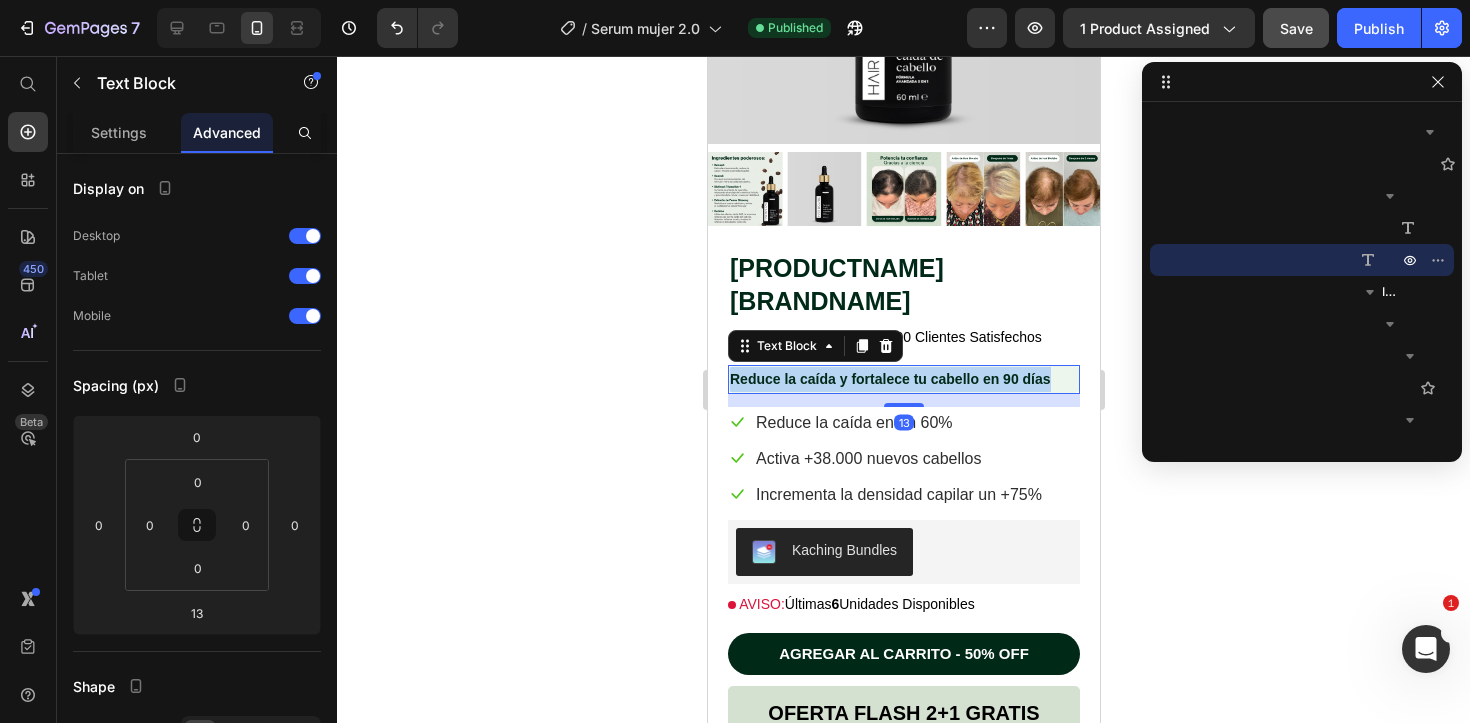 click on "Reduce la caída y fortalece tu cabello en 90 días" at bounding box center [889, 379] 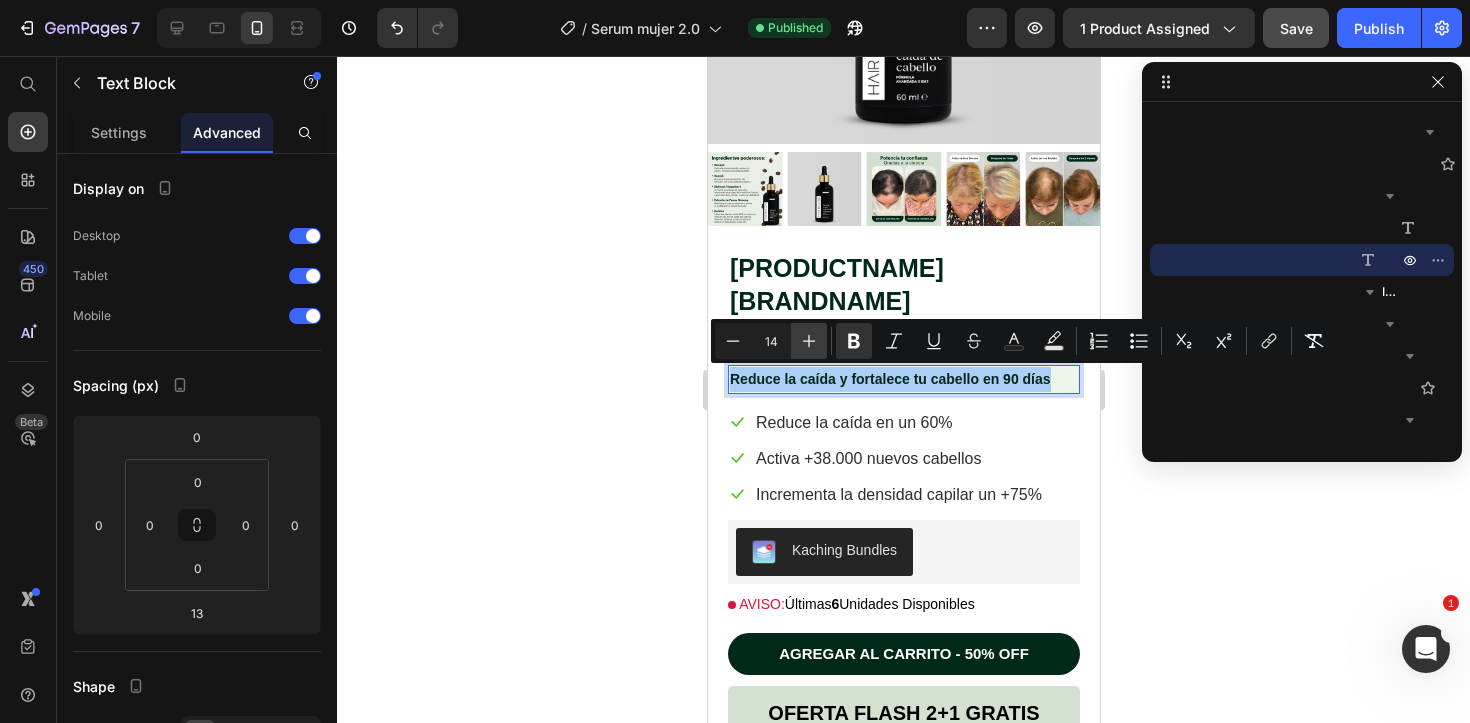 click 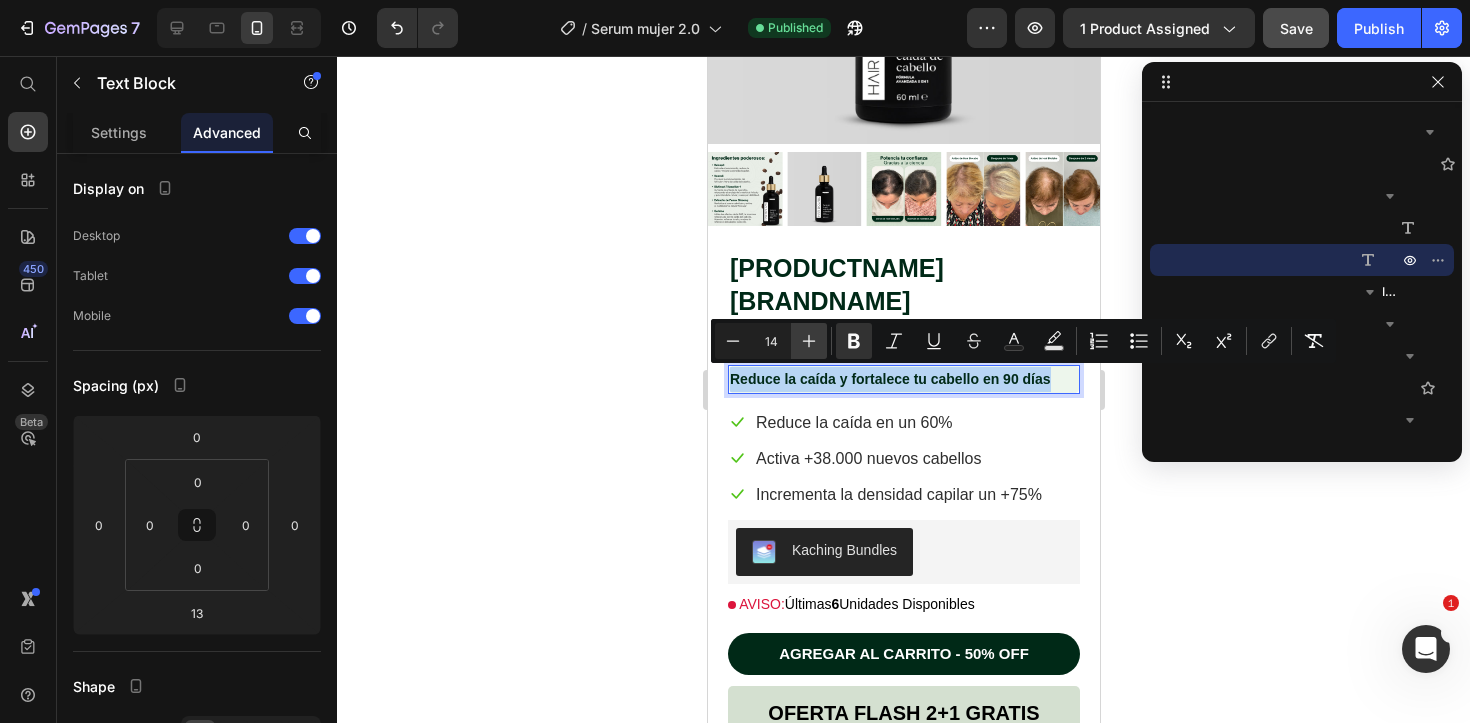 type on "15" 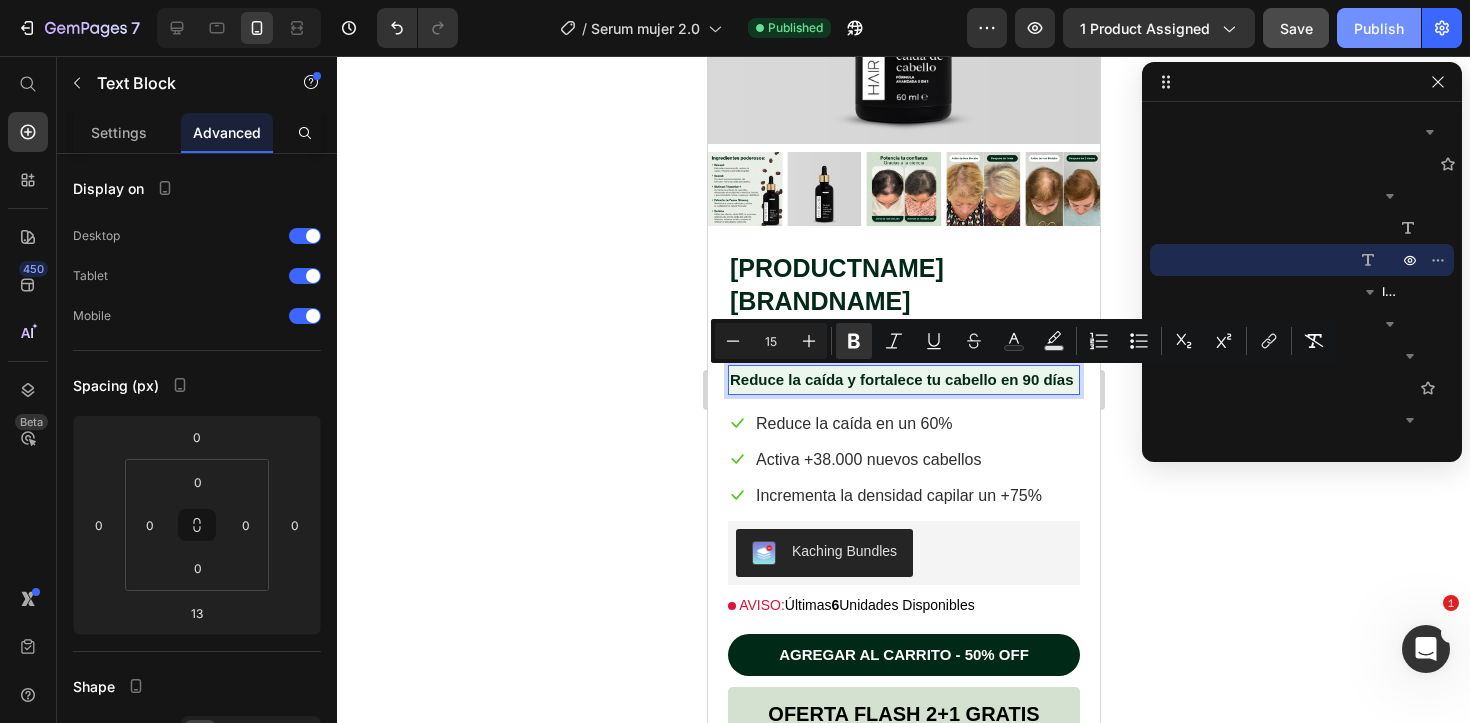click on "Publish" at bounding box center [1379, 28] 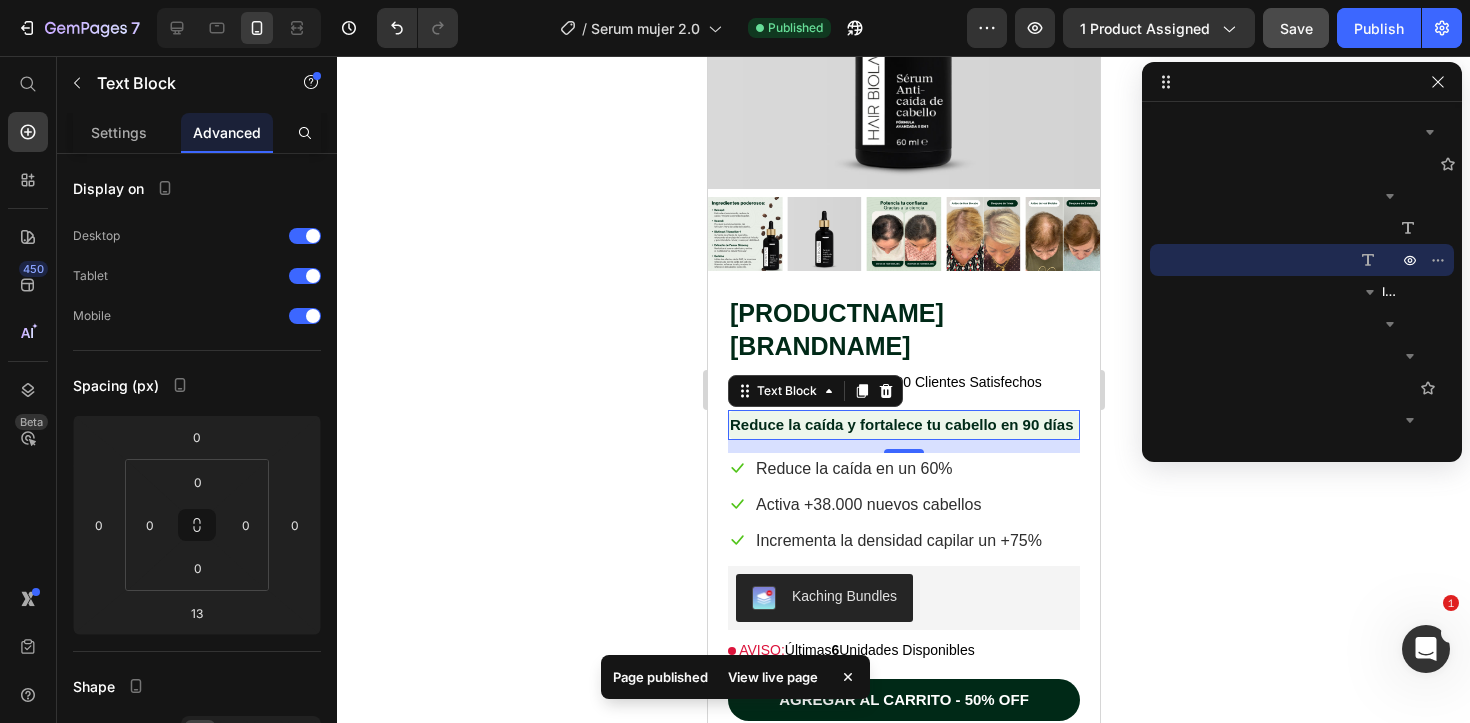 scroll, scrollTop: 302, scrollLeft: 0, axis: vertical 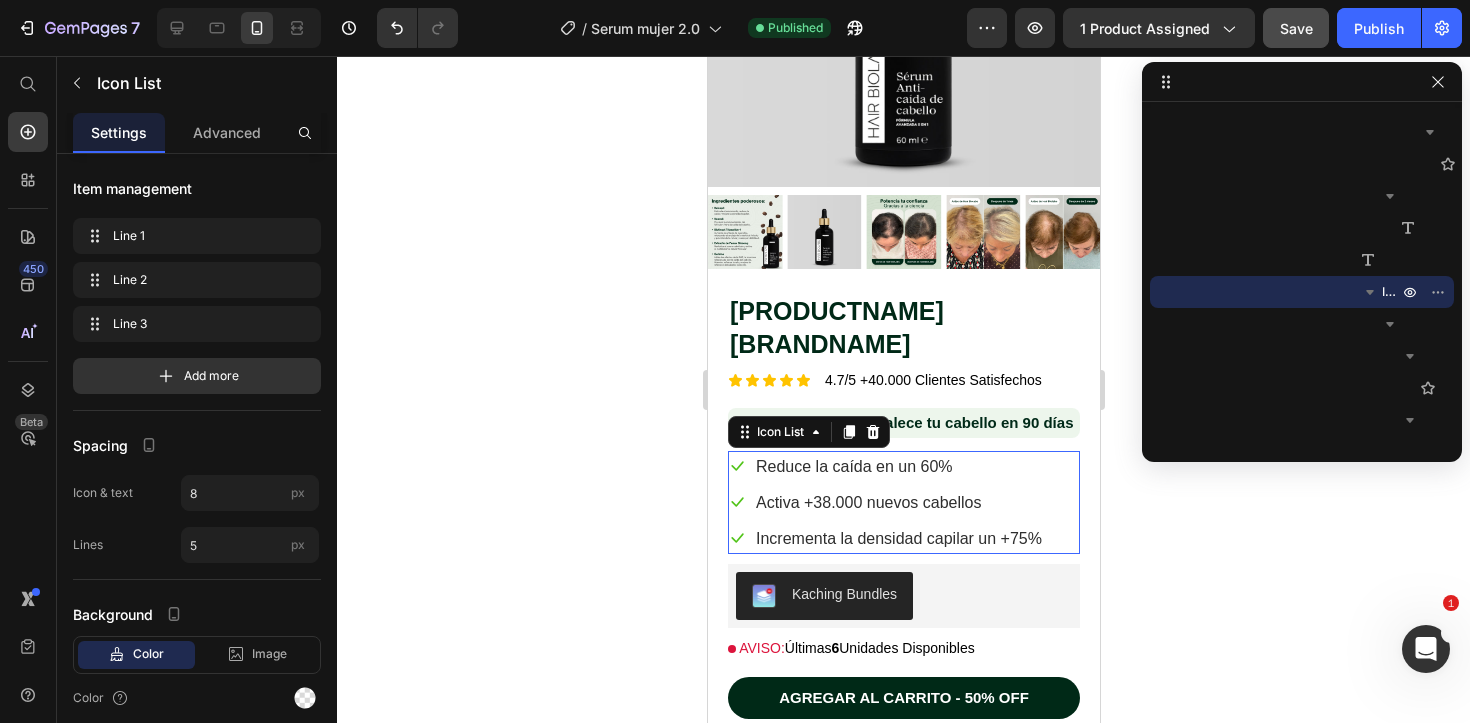 click on "Icon Reduce la caída en un 60% Text block                Icon Activa +38.000 nuevos cabellos Text block                Icon Incrementa la densidad capilar un +75% Text block" at bounding box center [903, 502] 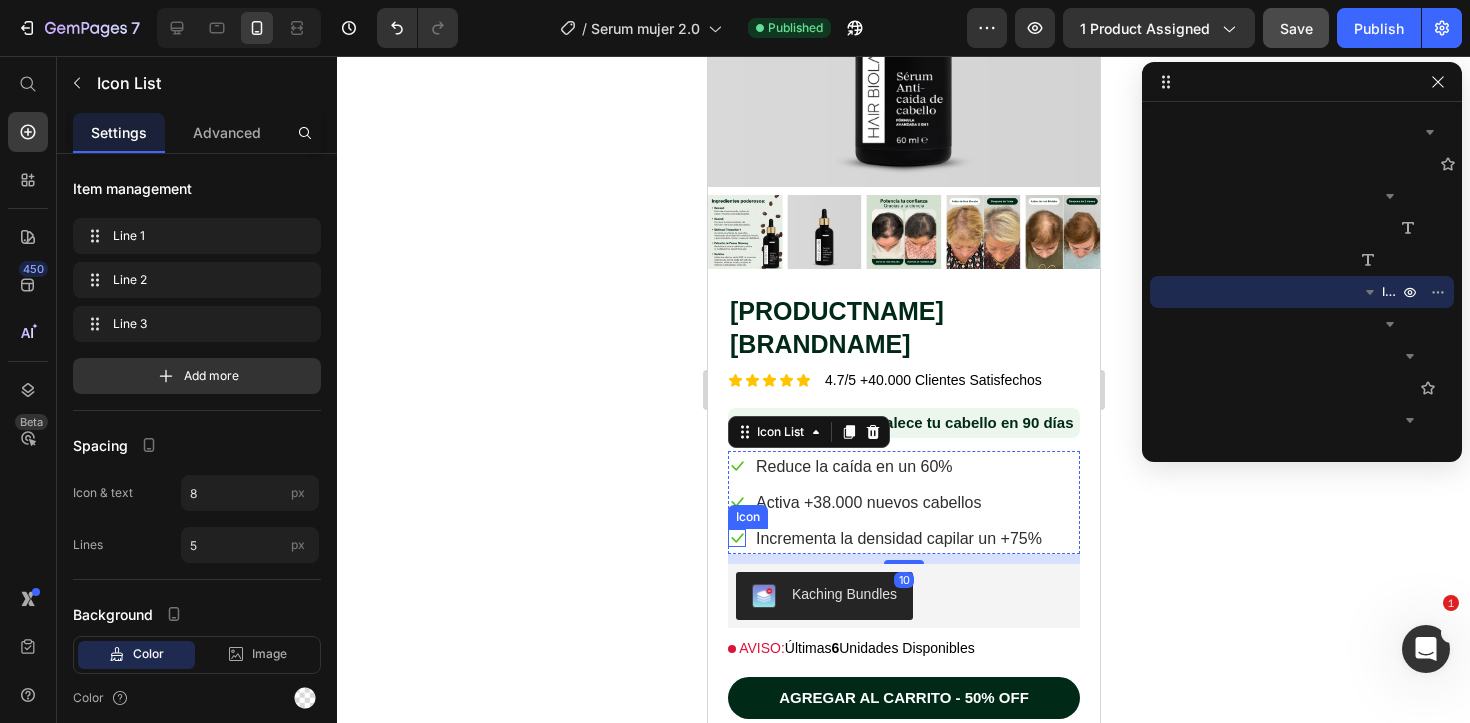 click 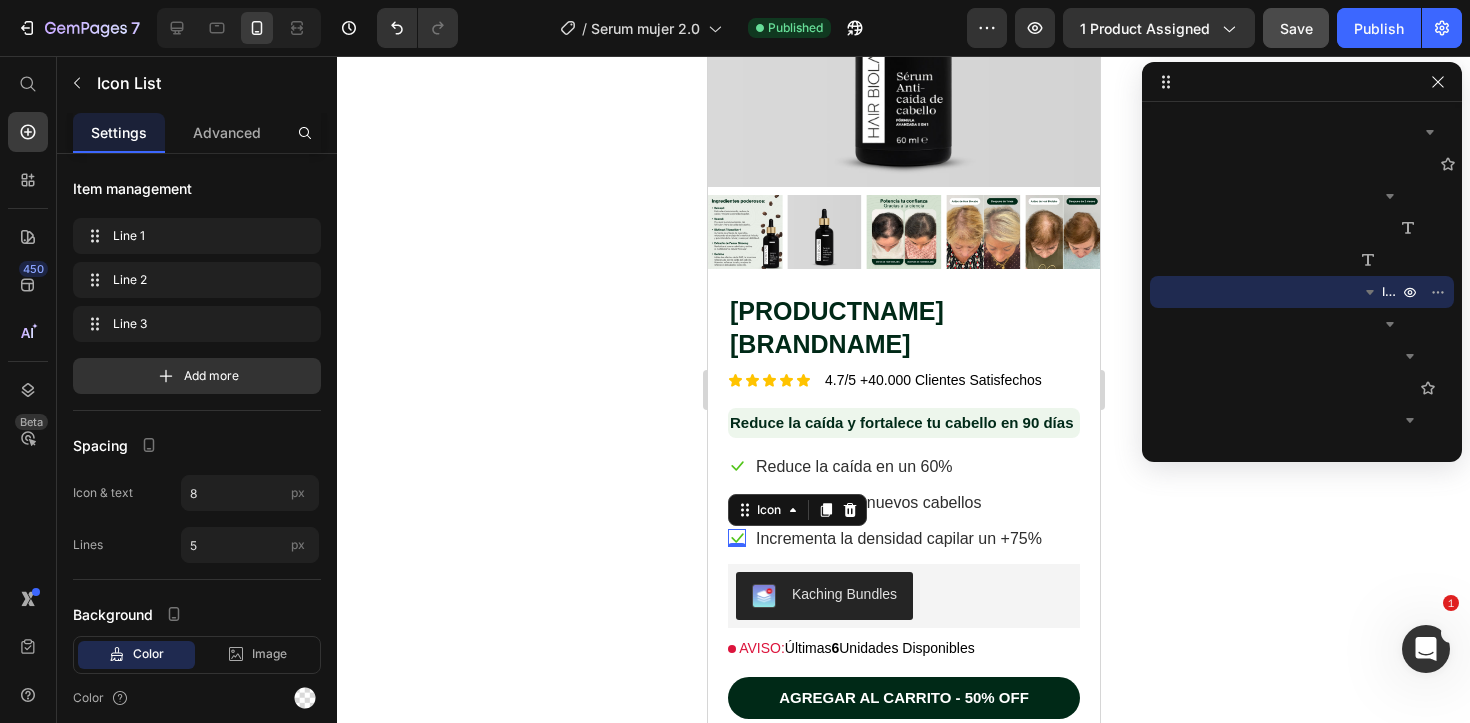 scroll, scrollTop: 1210, scrollLeft: 0, axis: vertical 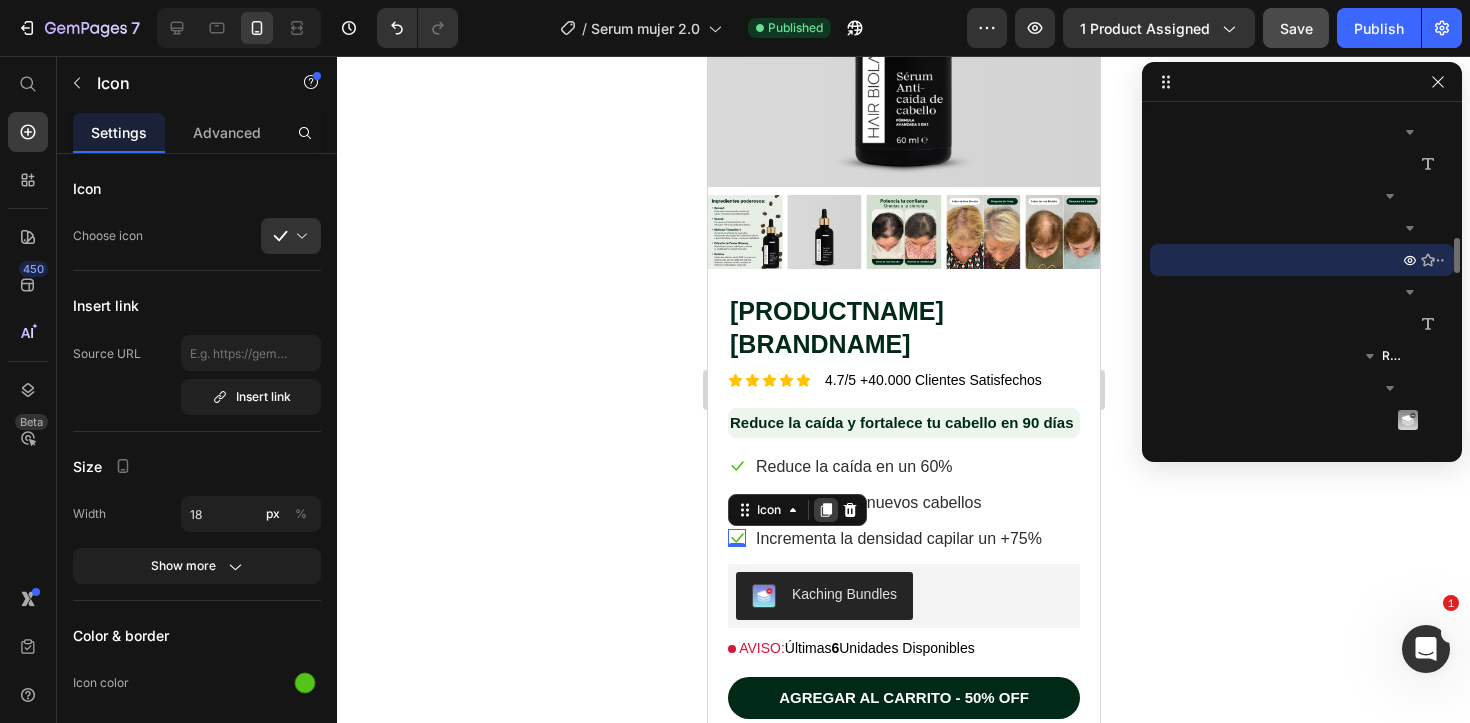 click 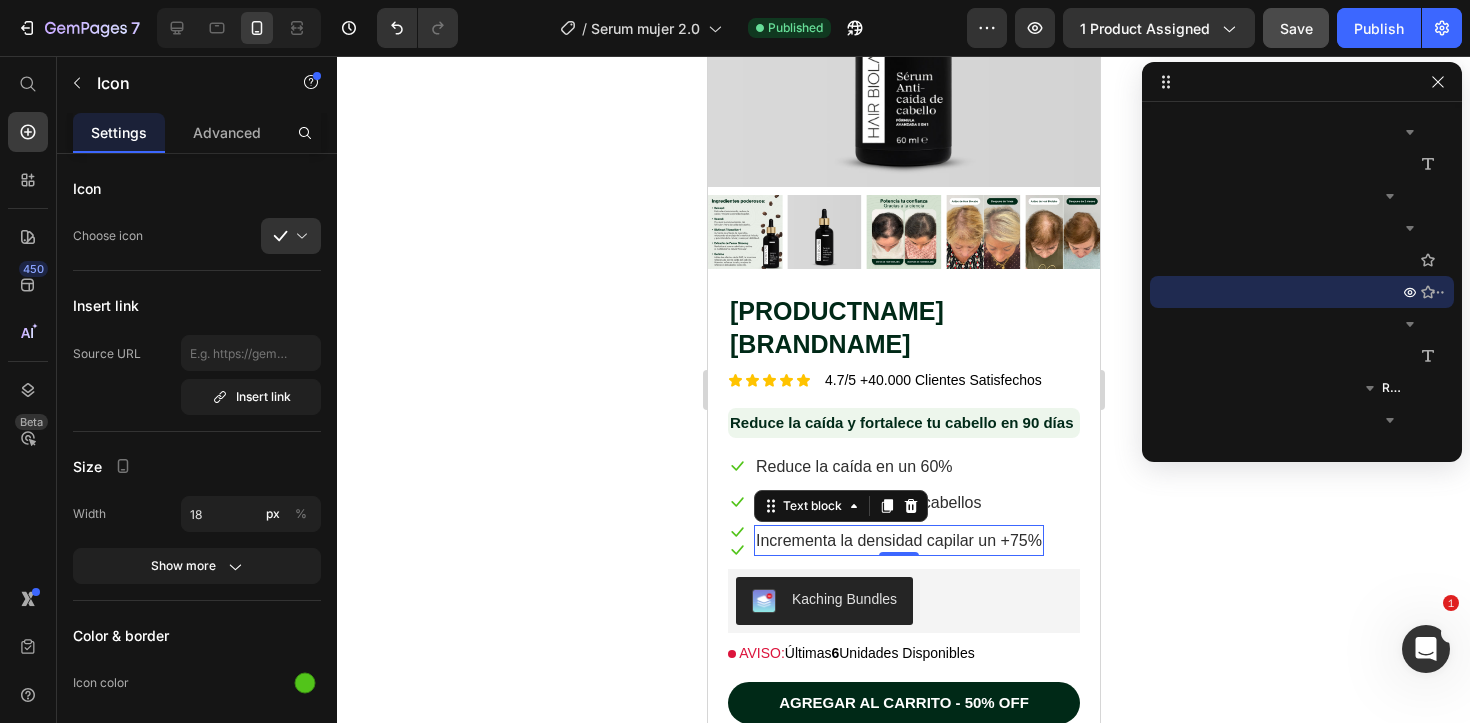 click on "Incrementa la densidad capilar un +75%" at bounding box center [898, 540] 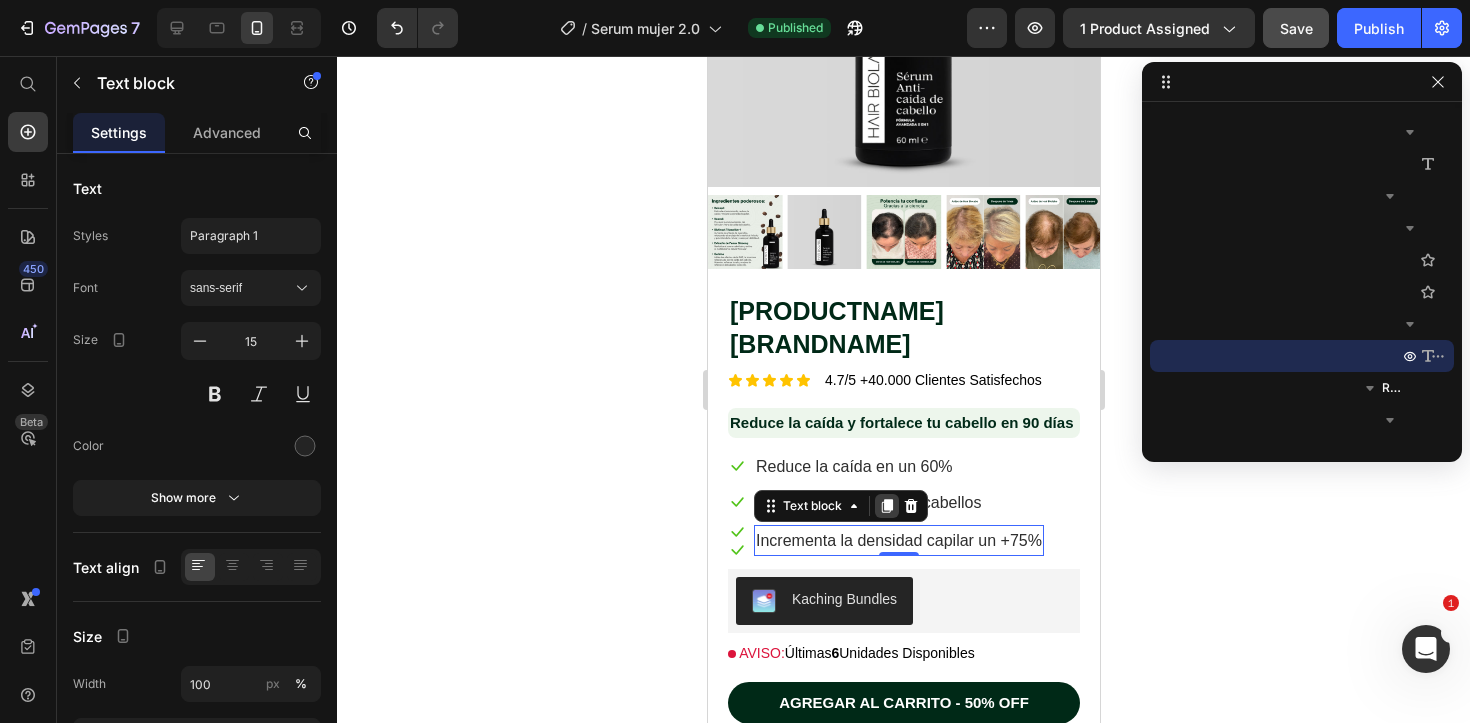 click 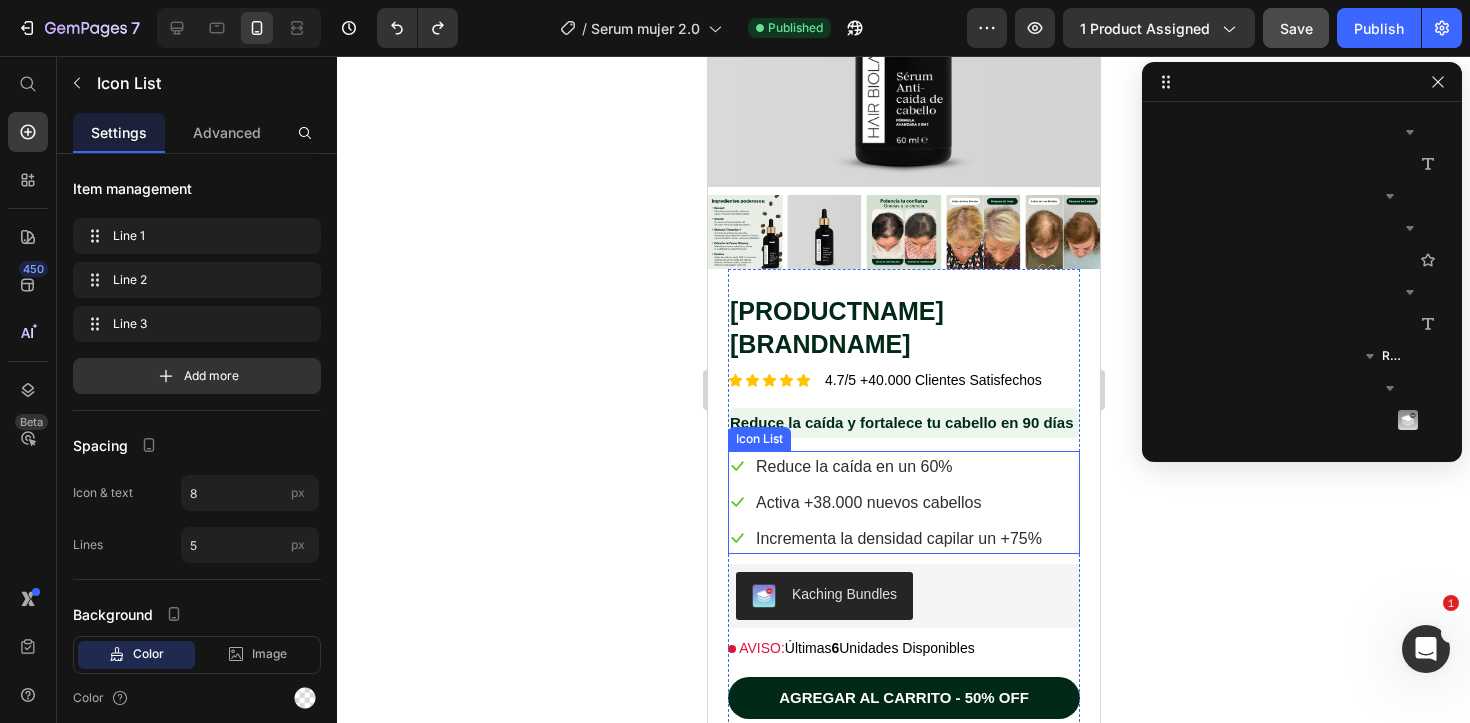 scroll, scrollTop: 794, scrollLeft: 0, axis: vertical 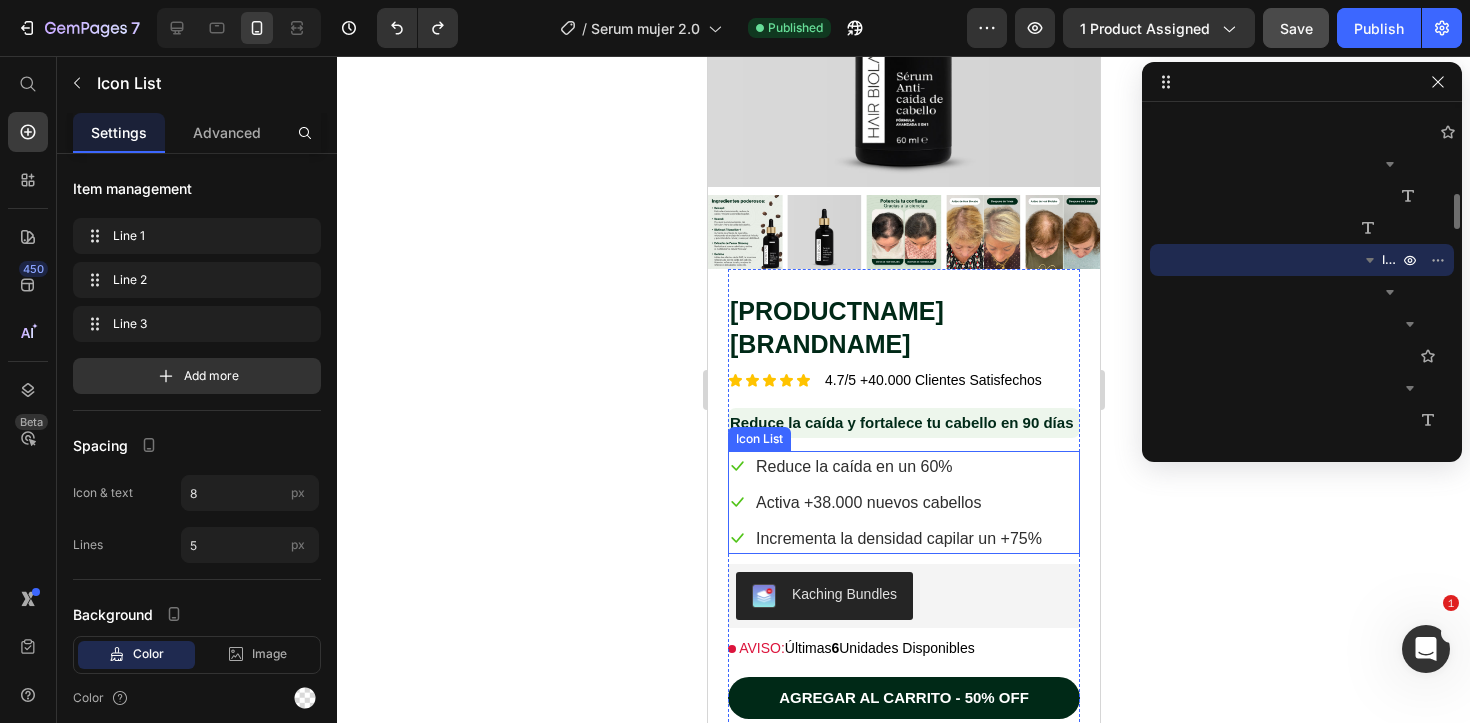 click on "Icon Activa +38.000 nuevos cabellos Text block" at bounding box center [885, 502] 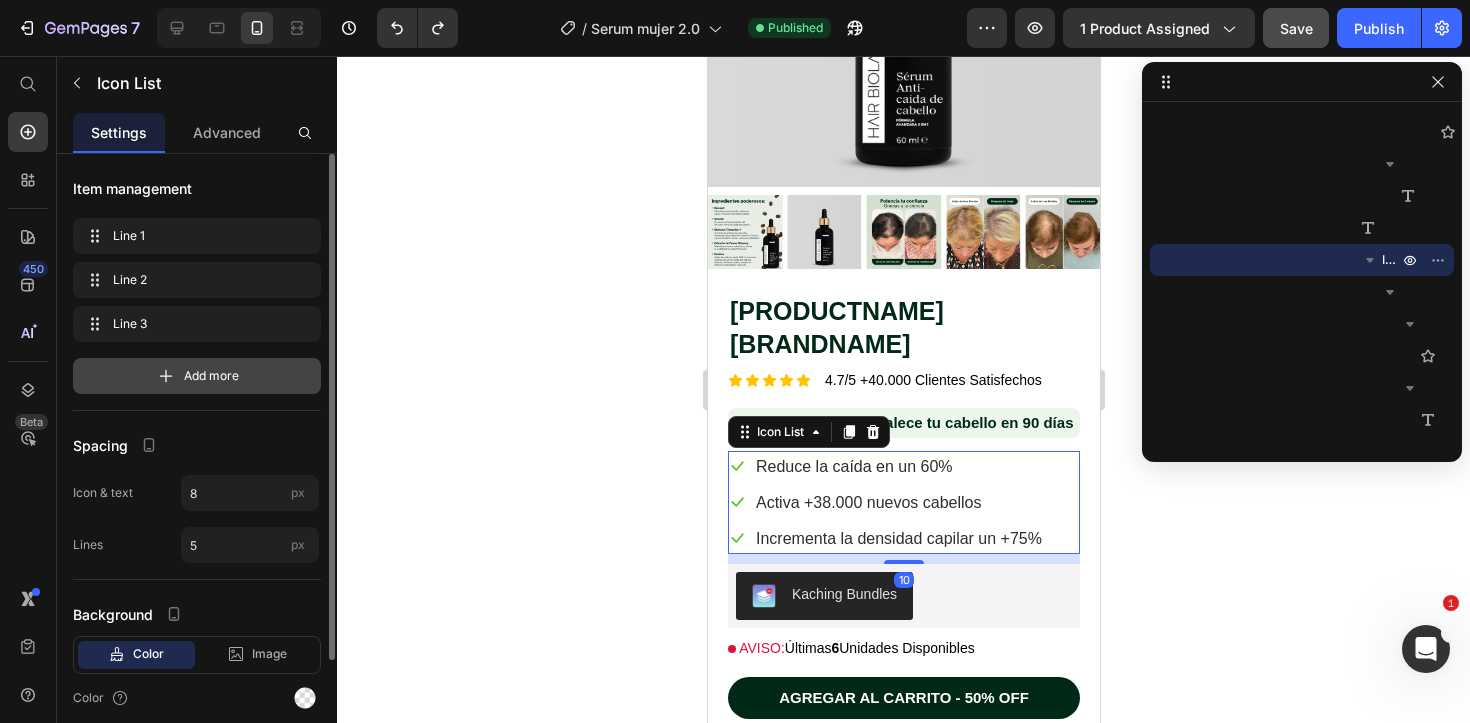 click on "Add more" at bounding box center [197, 376] 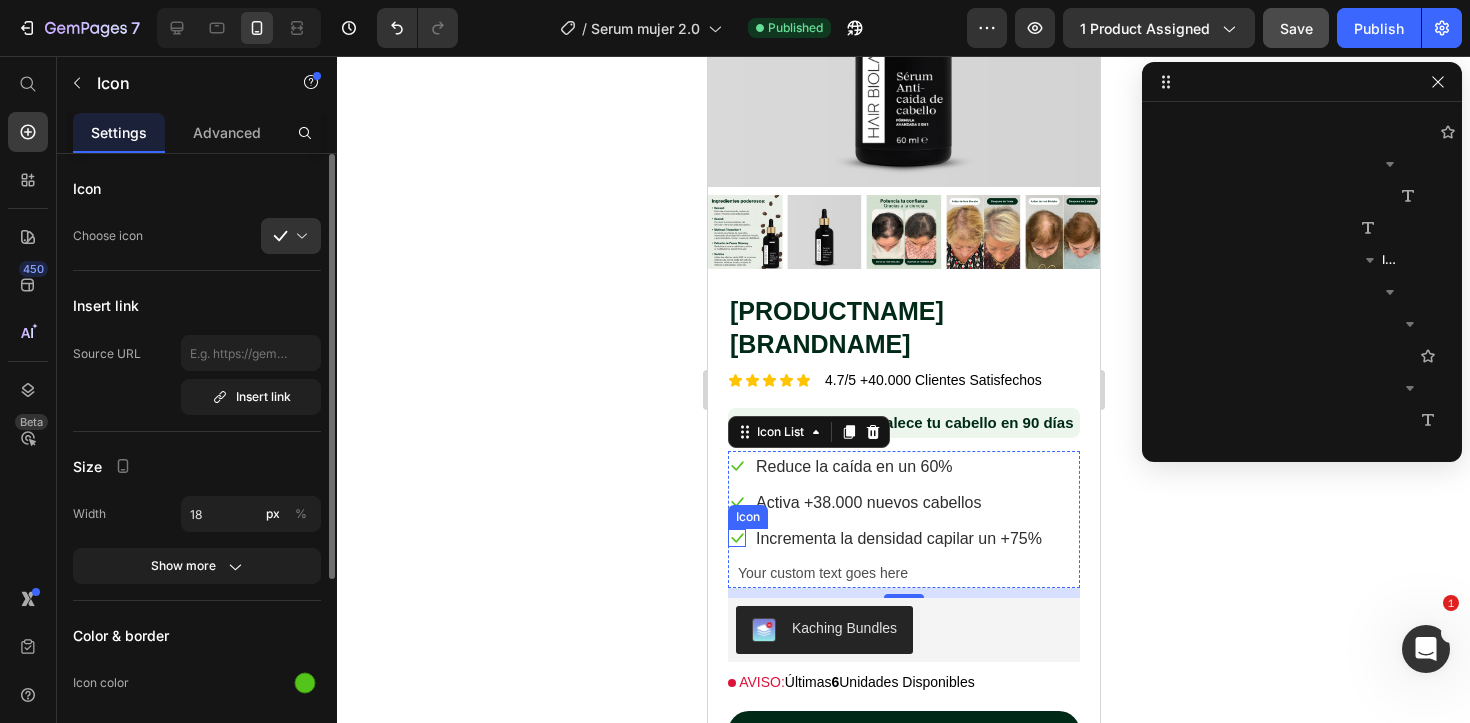 click on "Icon" at bounding box center [736, 538] 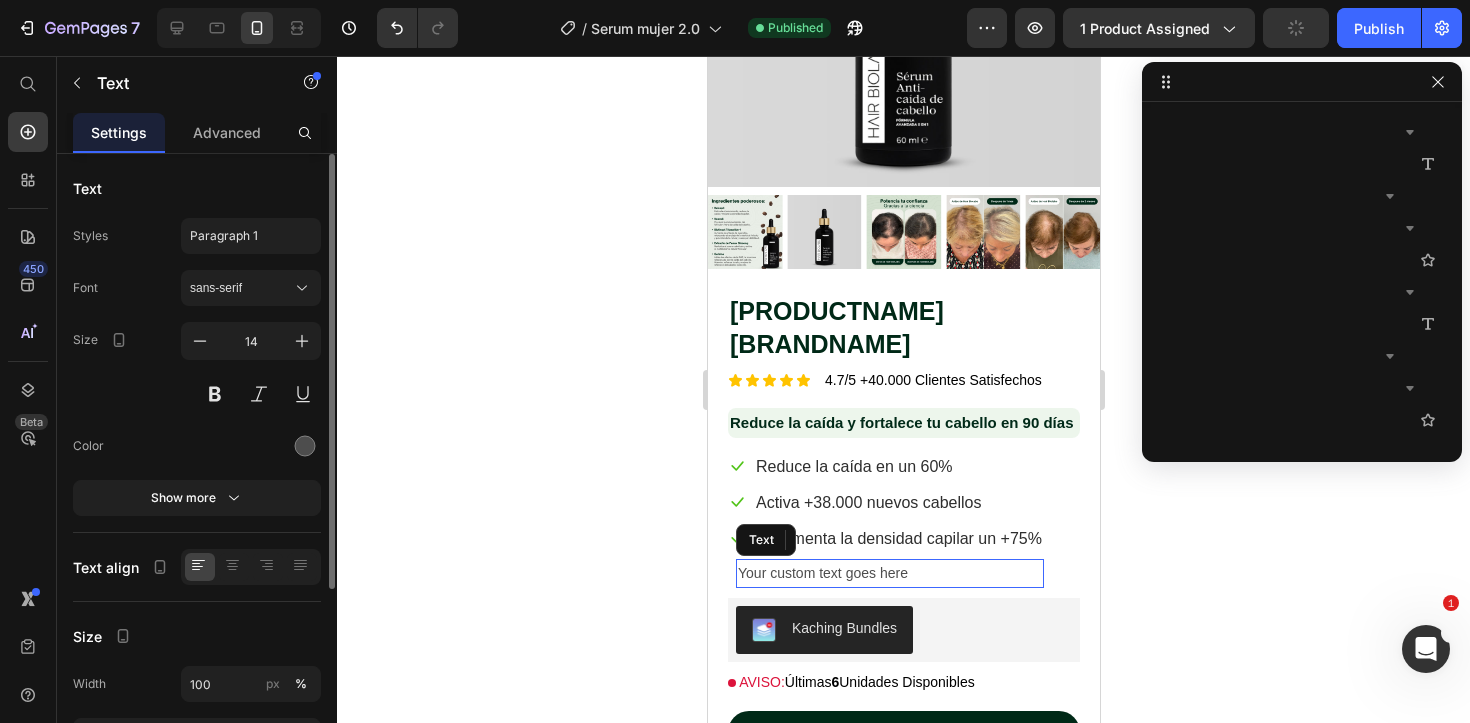 scroll, scrollTop: 1434, scrollLeft: 0, axis: vertical 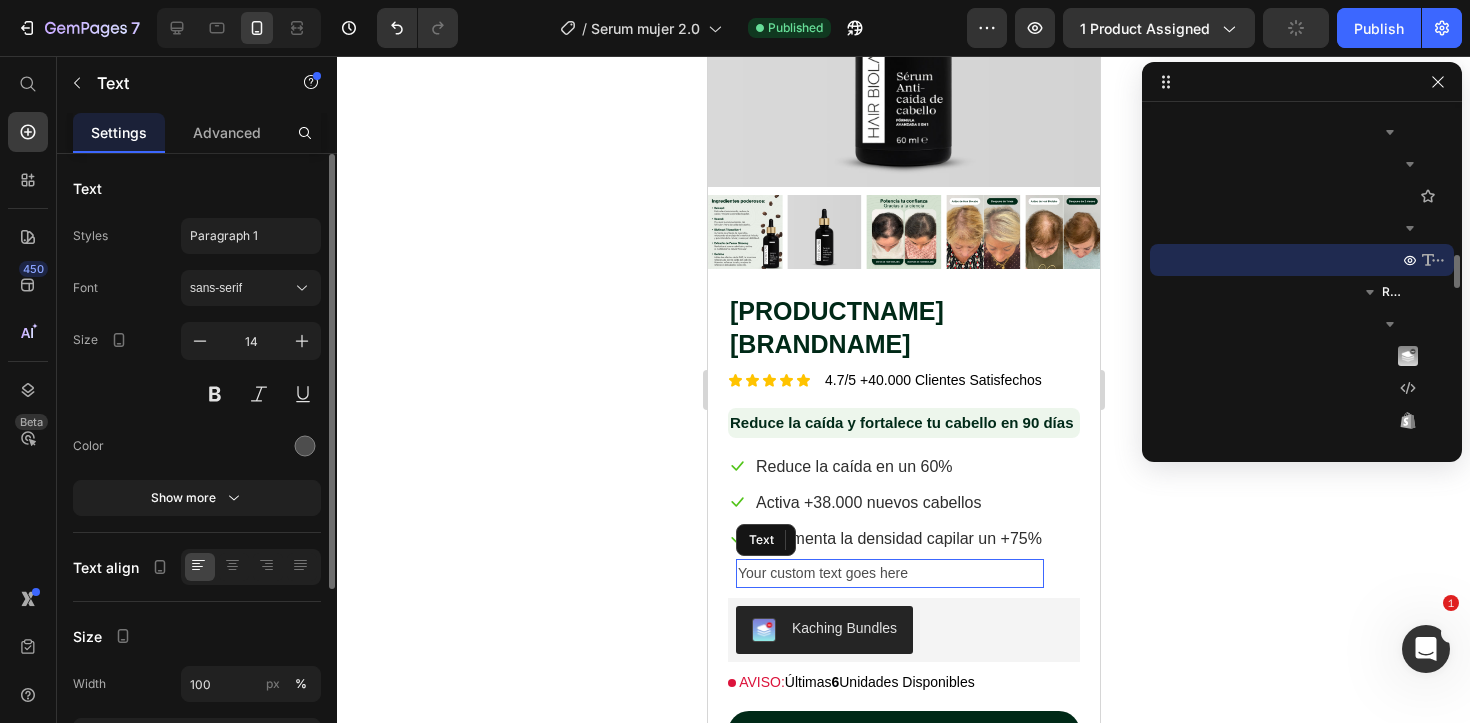click on "Your custom text goes here" at bounding box center [889, 573] 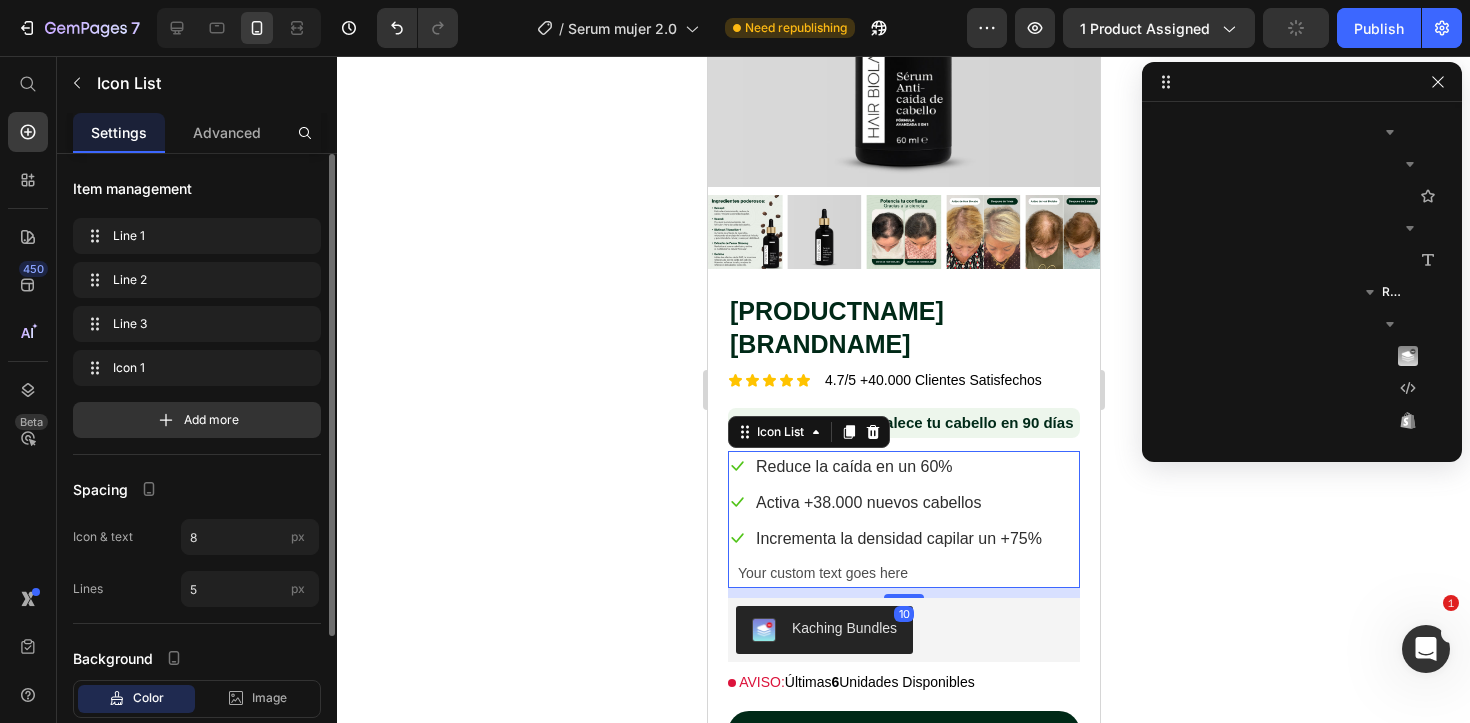 click on "Icon Your custom text goes here Text" at bounding box center [885, 573] 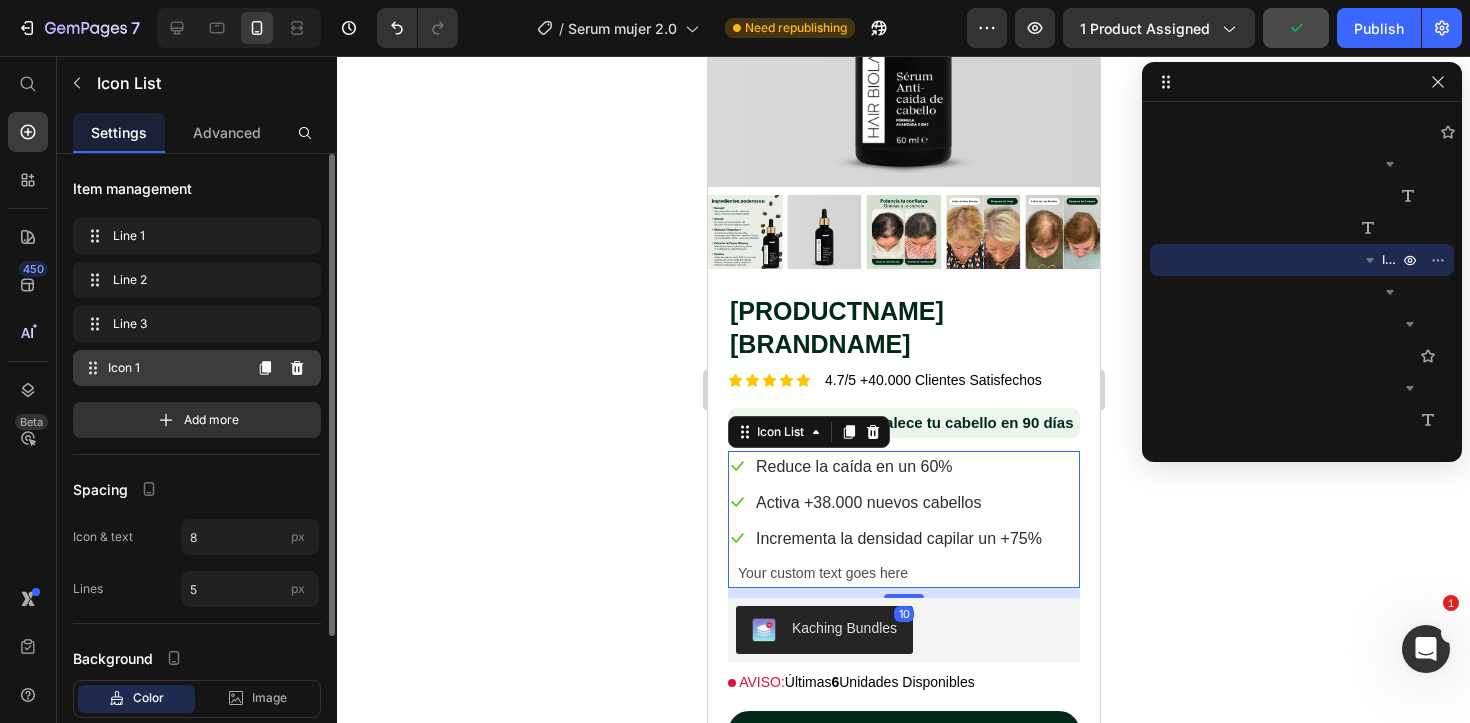 click on "Icon 1" at bounding box center (174, 368) 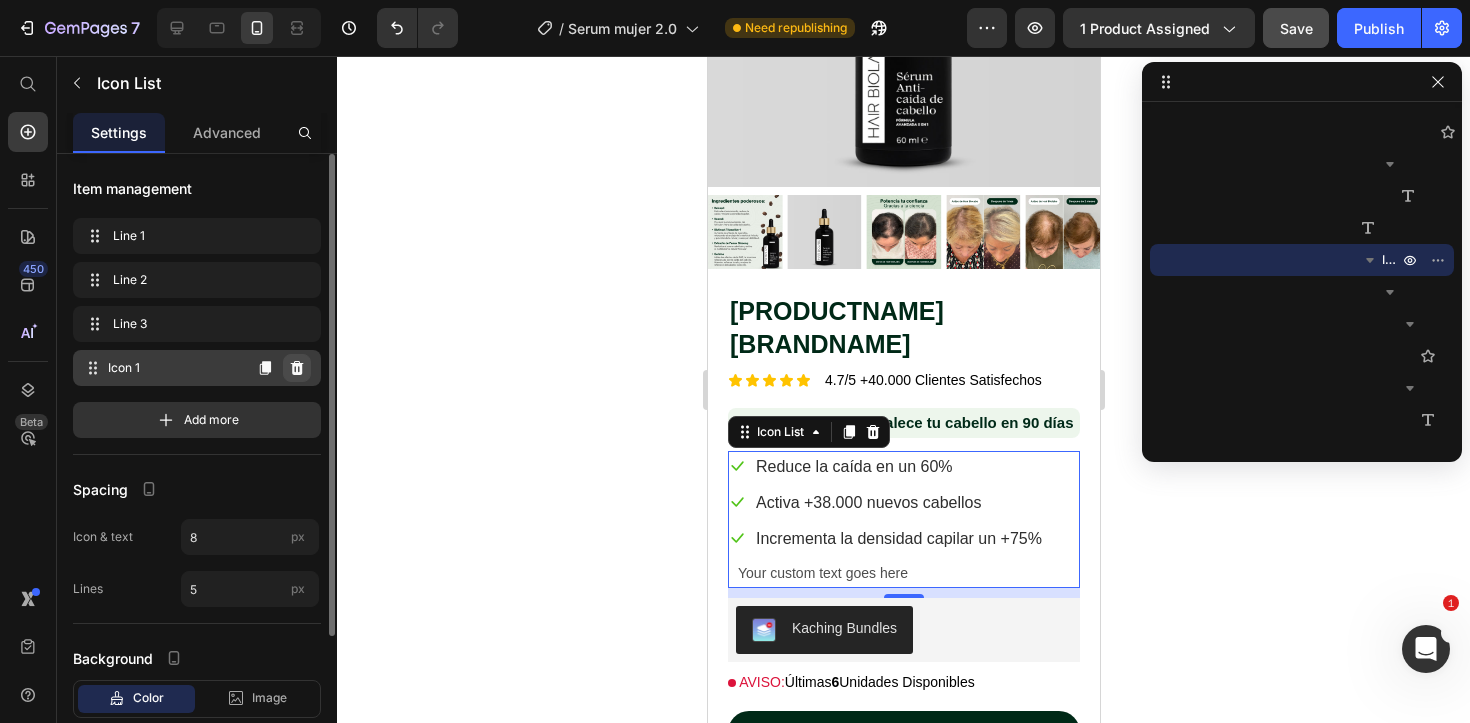 click 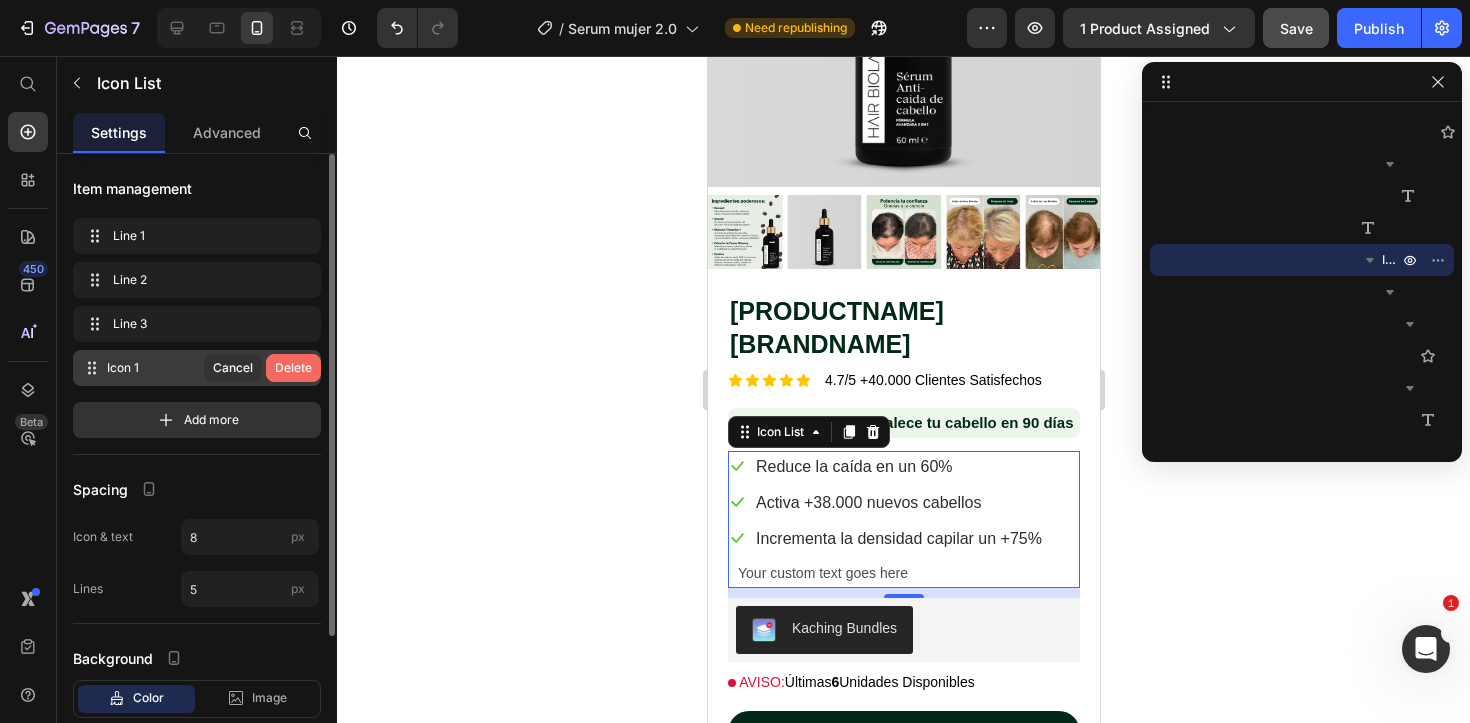 click on "Delete" at bounding box center [293, 368] 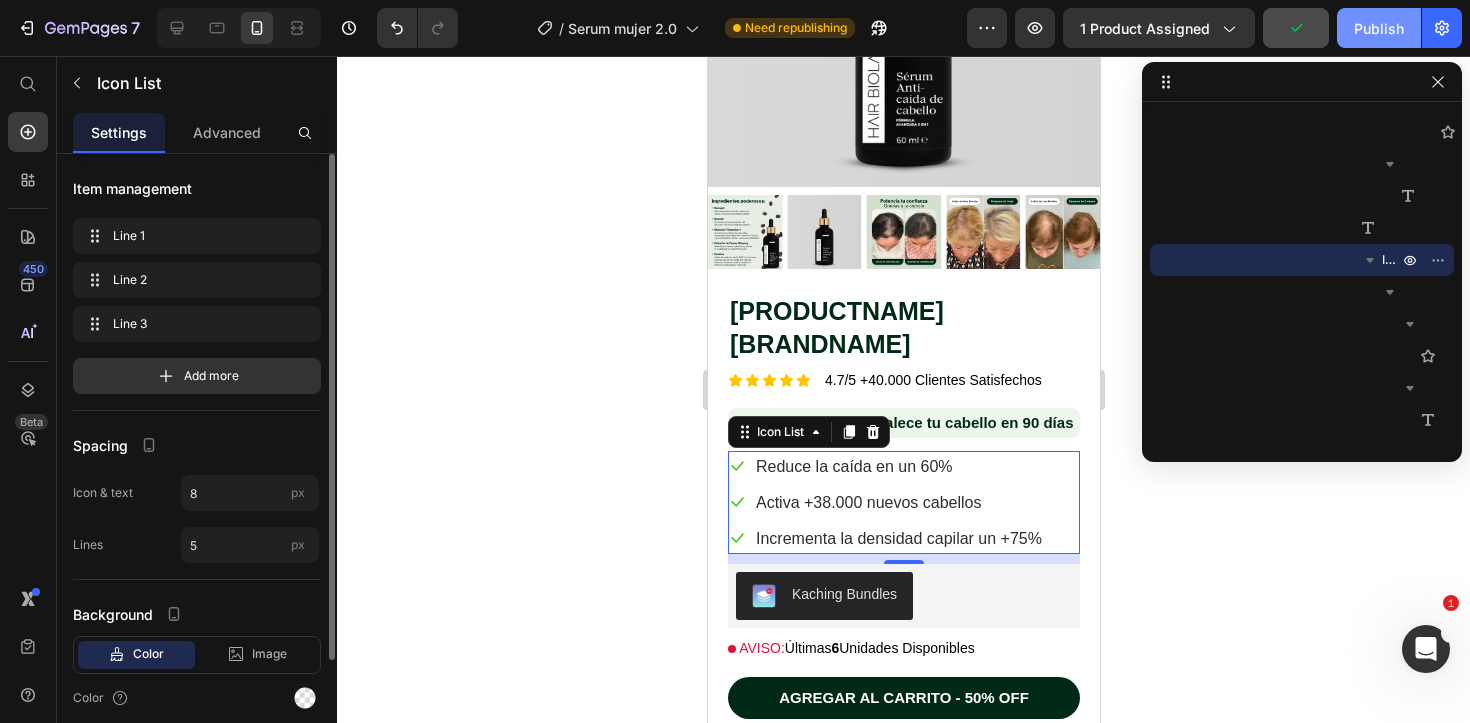 click on "Publish" at bounding box center [1379, 28] 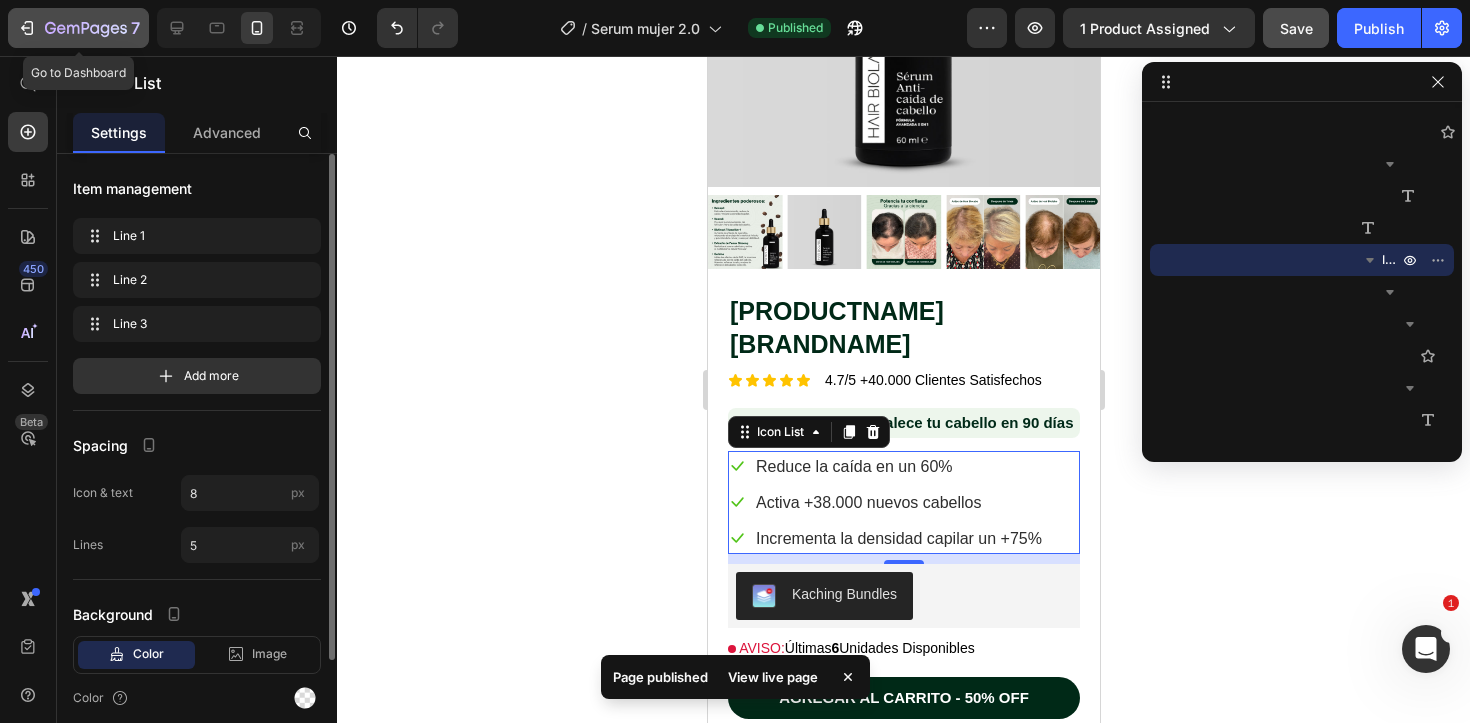 click 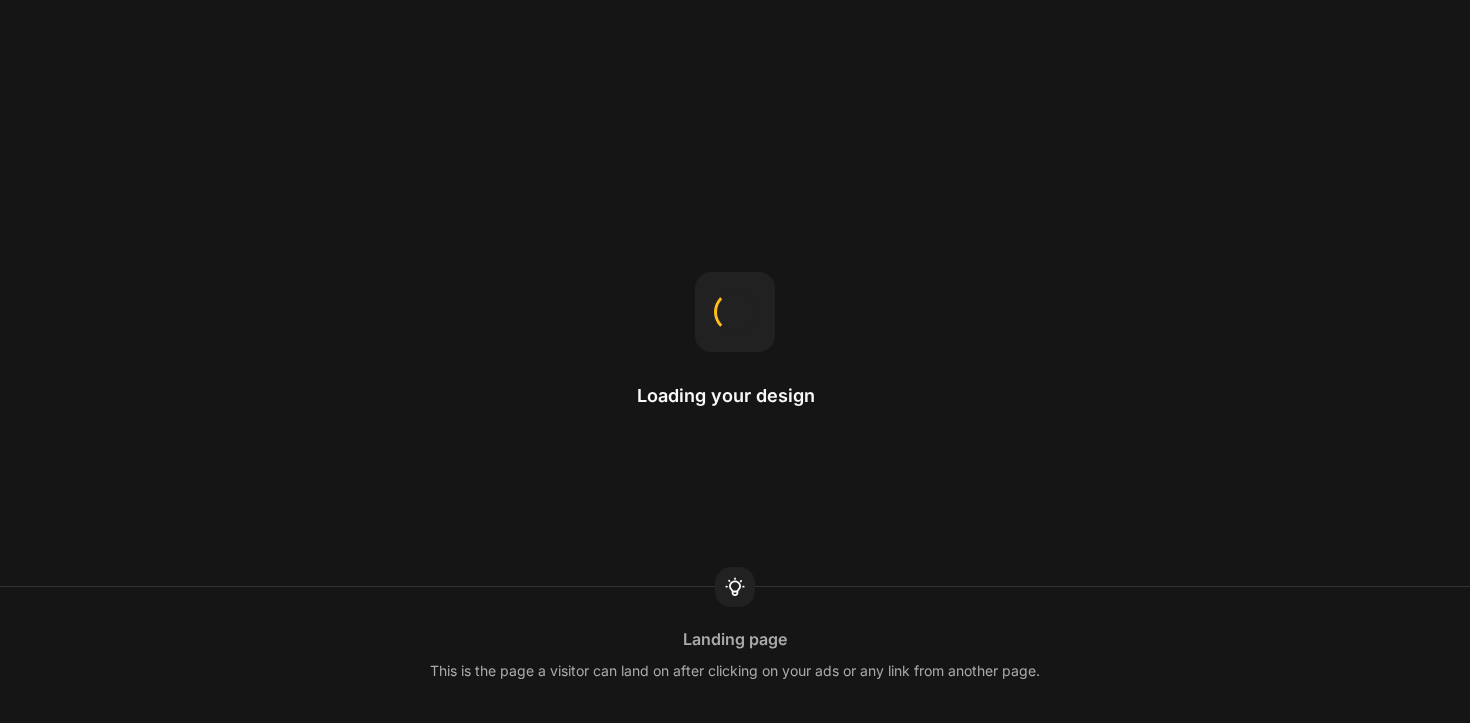 scroll, scrollTop: 0, scrollLeft: 0, axis: both 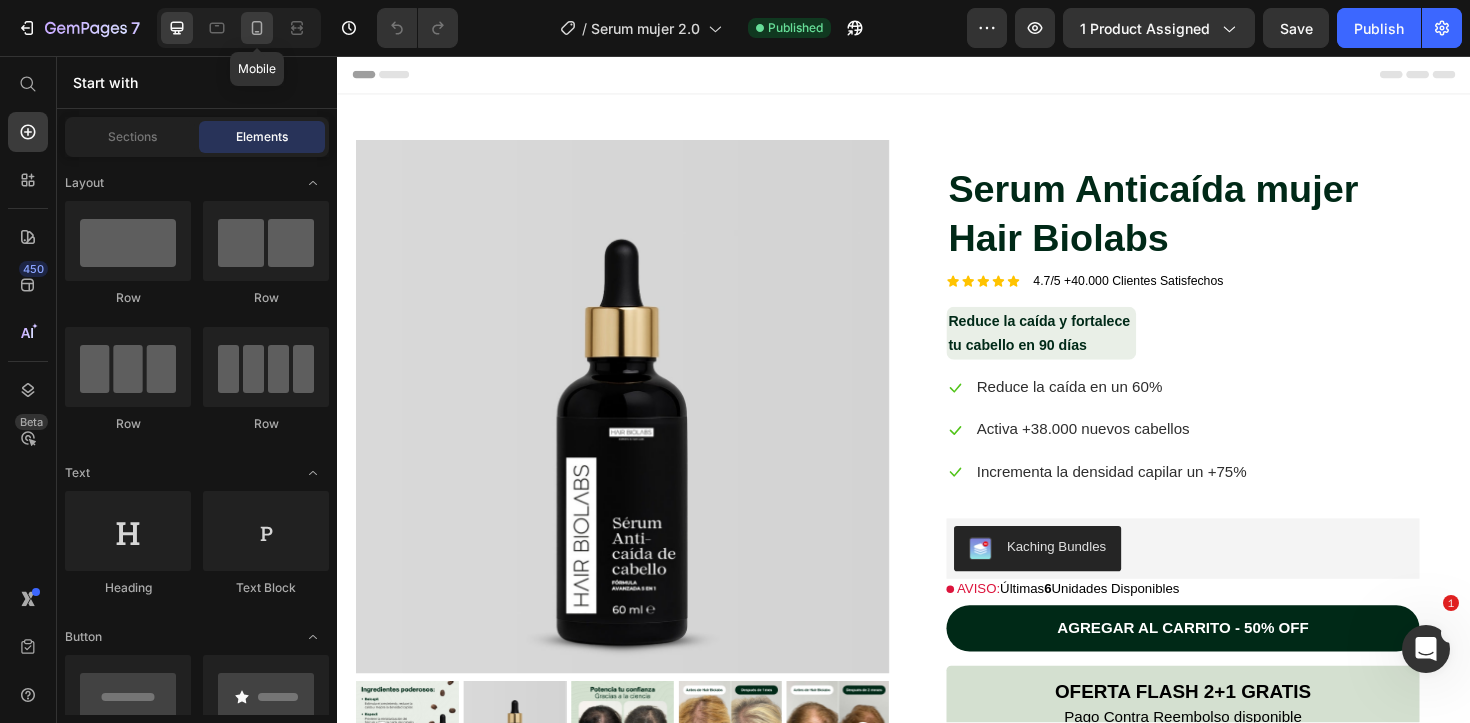 click 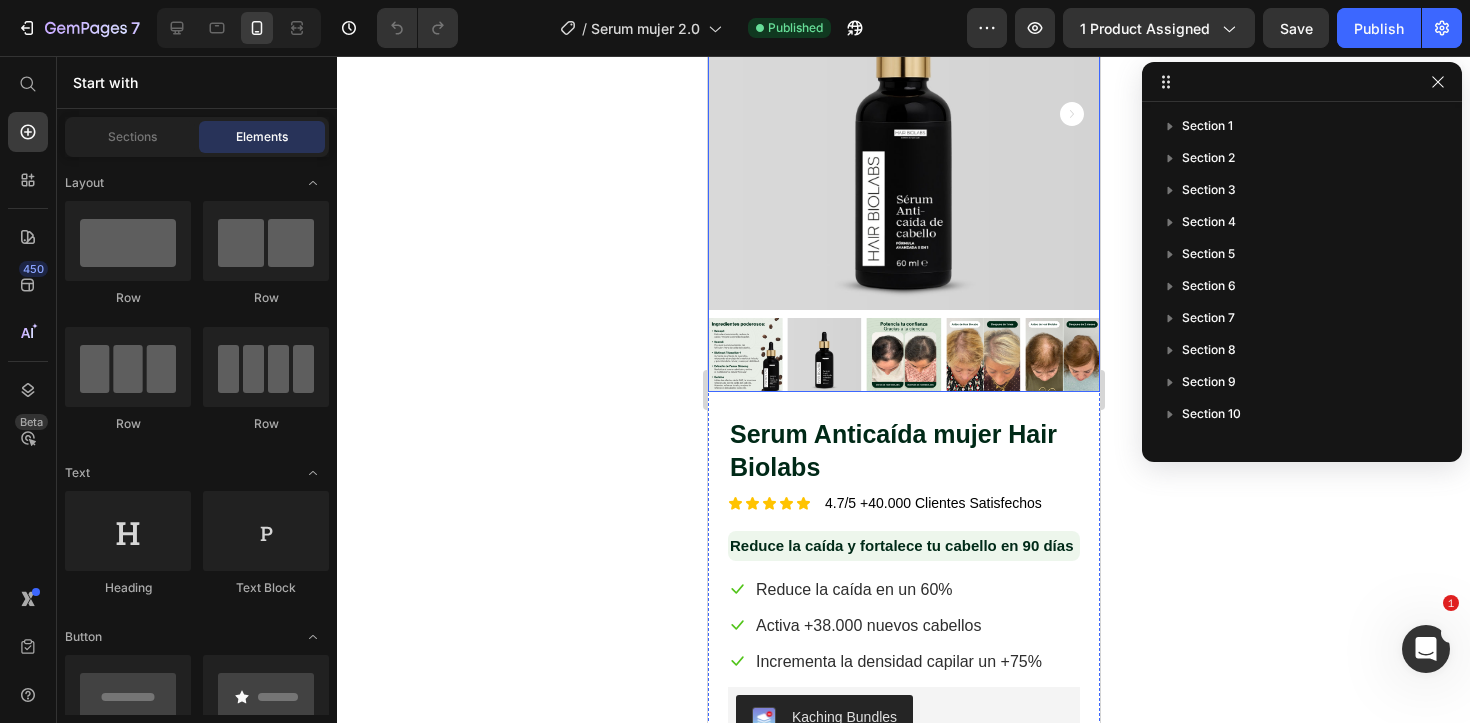 scroll, scrollTop: 185, scrollLeft: 0, axis: vertical 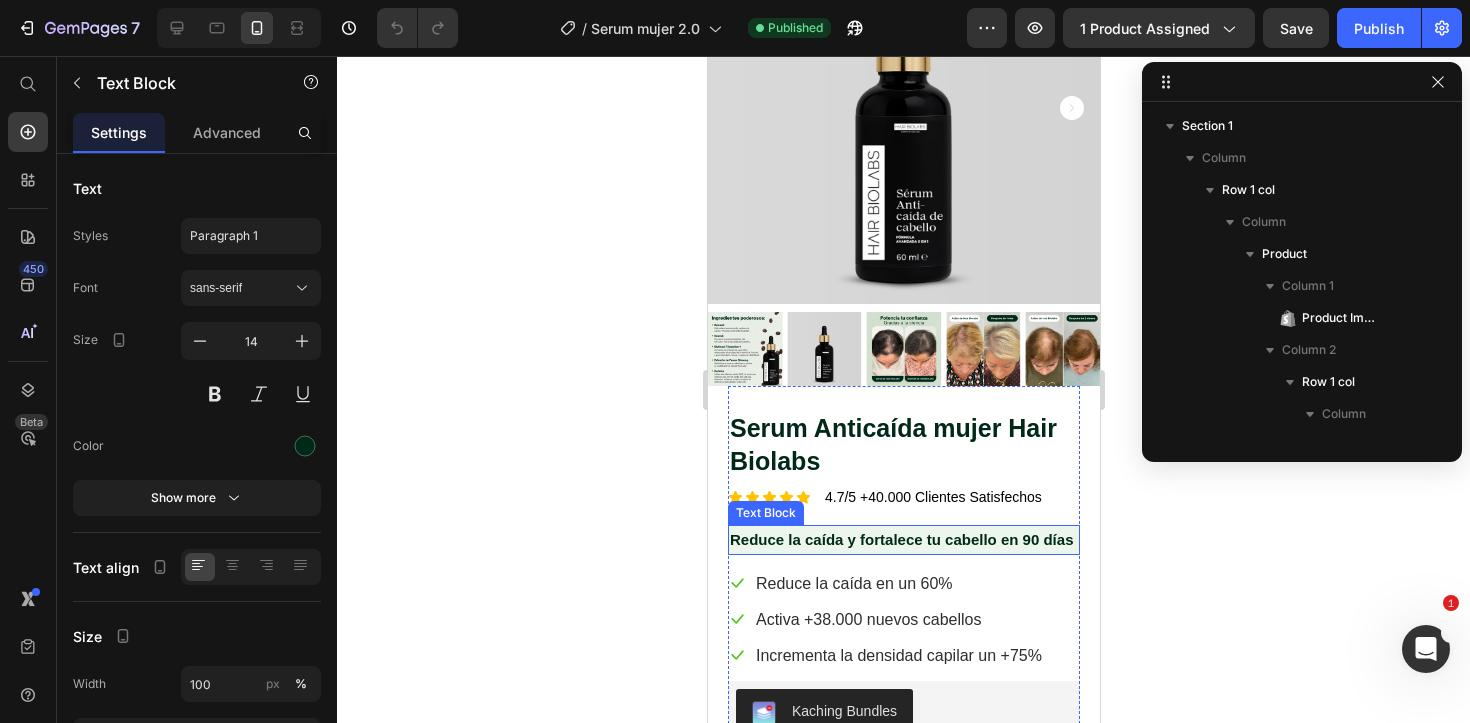 click on "Reduce la caída y fortalece tu cabello en 90 días" at bounding box center (900, 539) 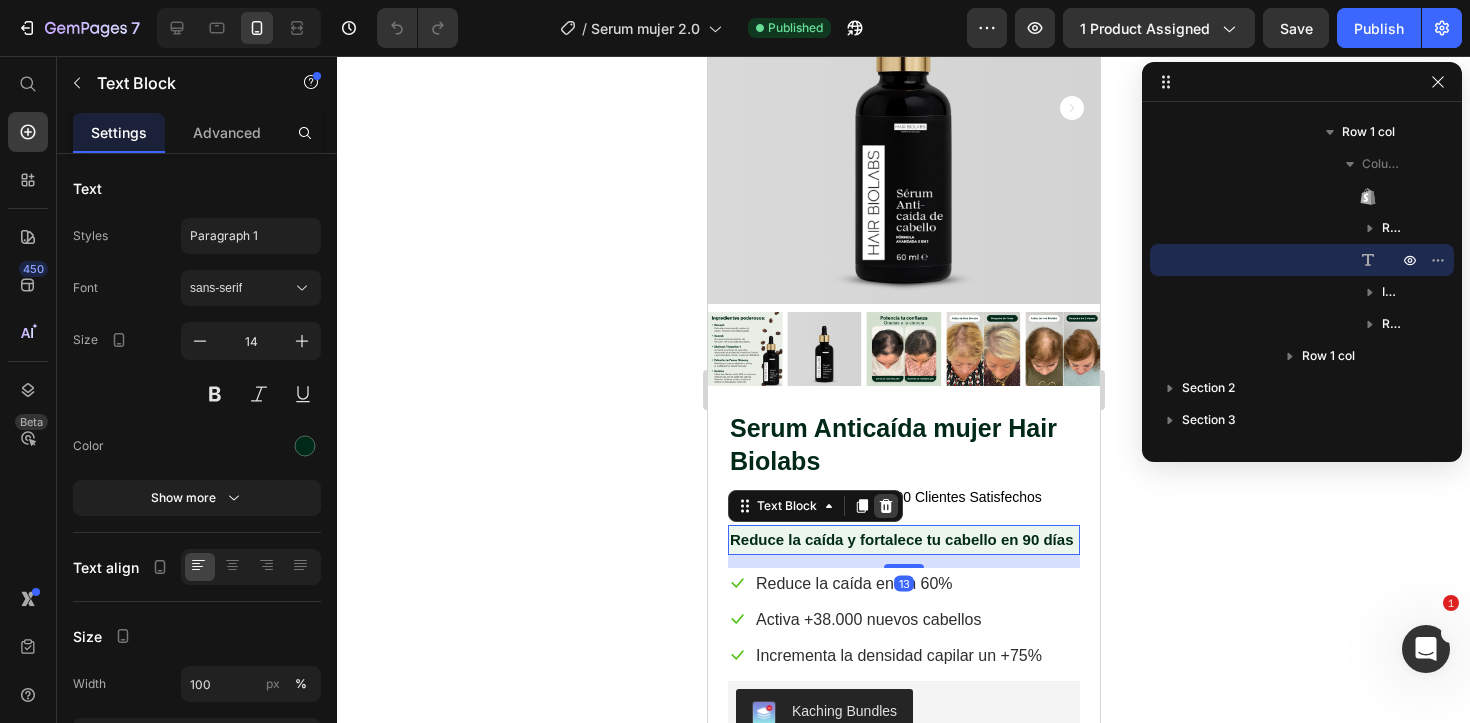 click 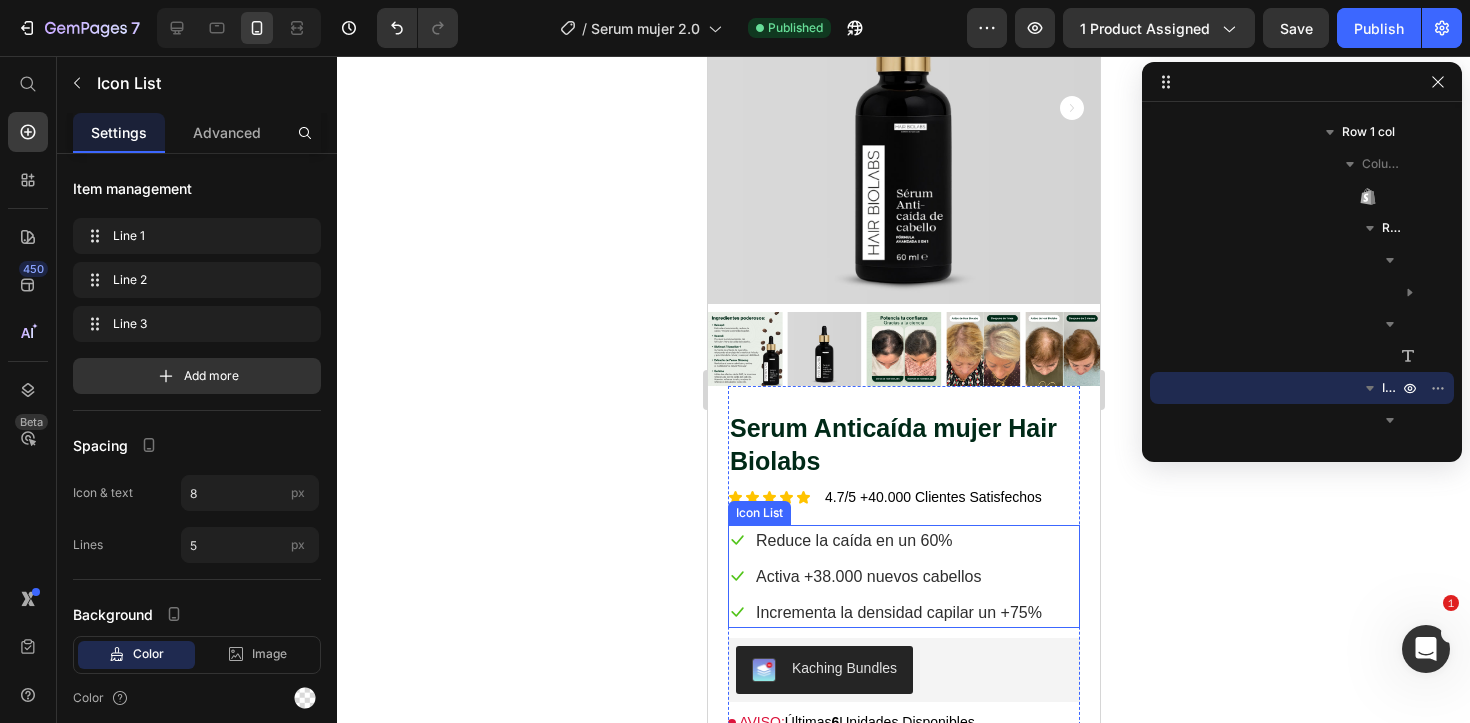 click on "Icon Reduce la caída en un 60% Text block" at bounding box center (885, 540) 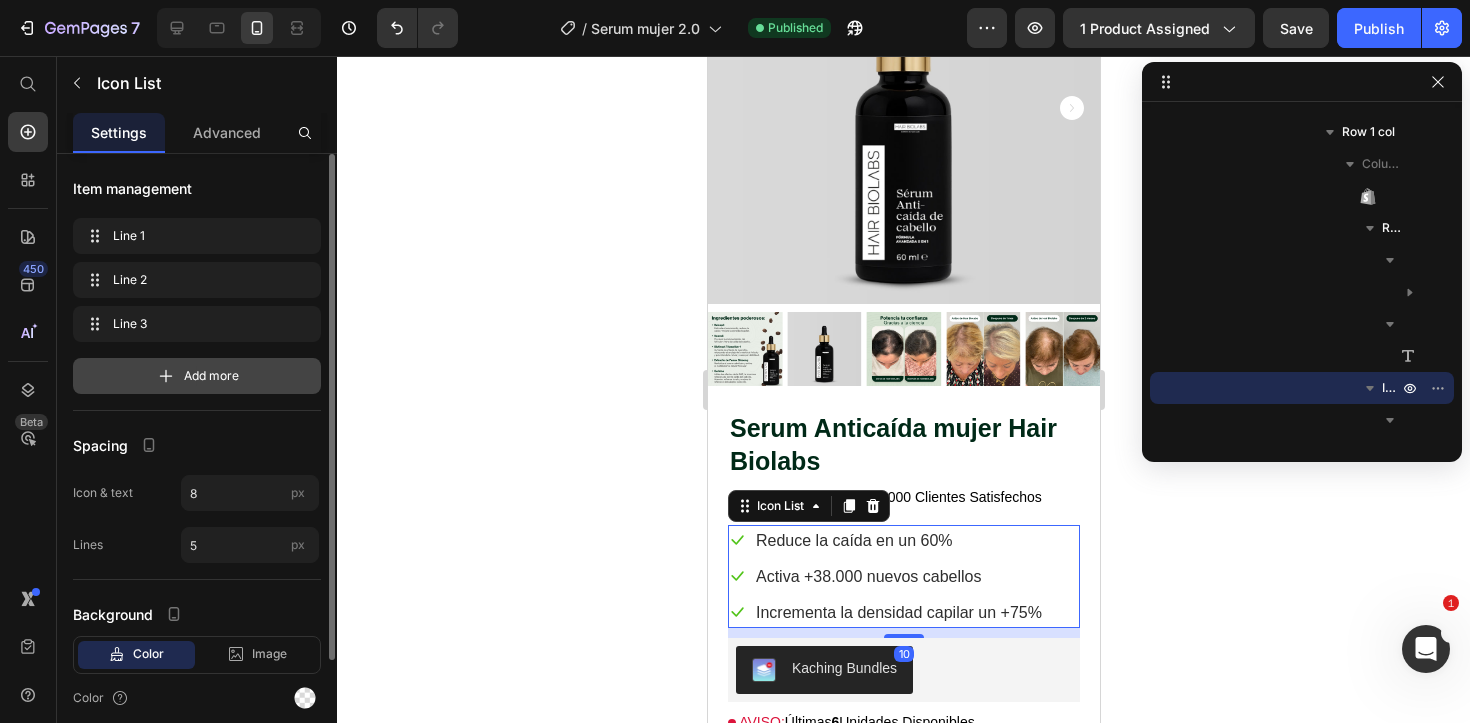 click on "Add more" at bounding box center (211, 376) 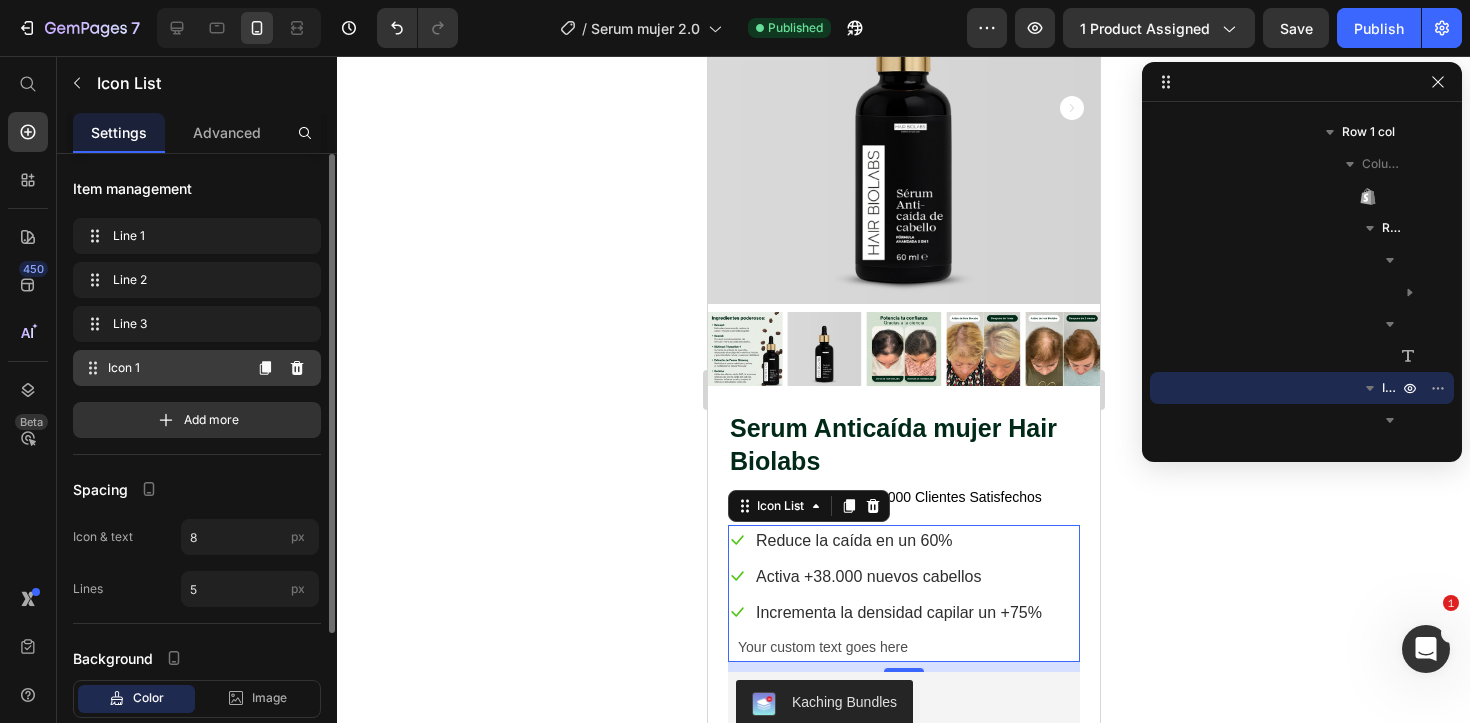 click on "Icon 1" at bounding box center [174, 368] 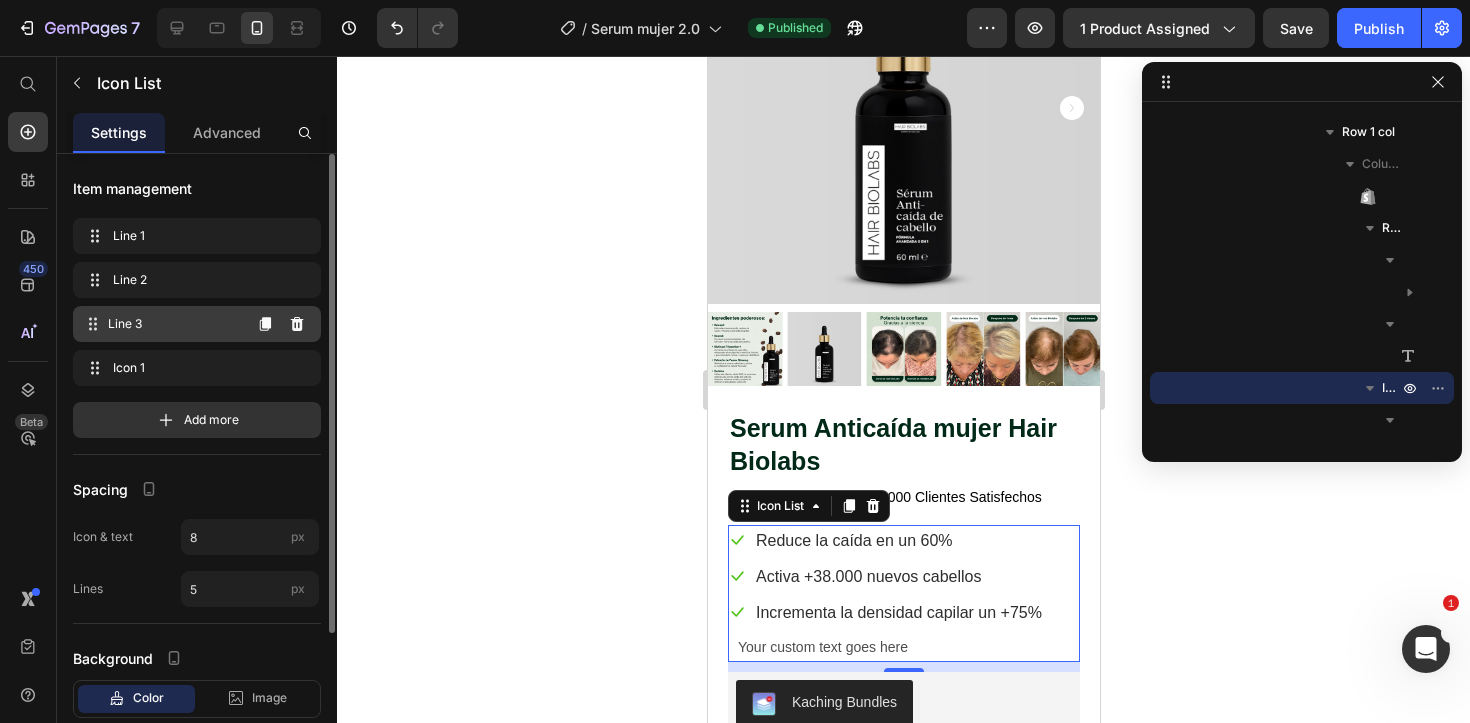 click on "Line 3" at bounding box center (174, 324) 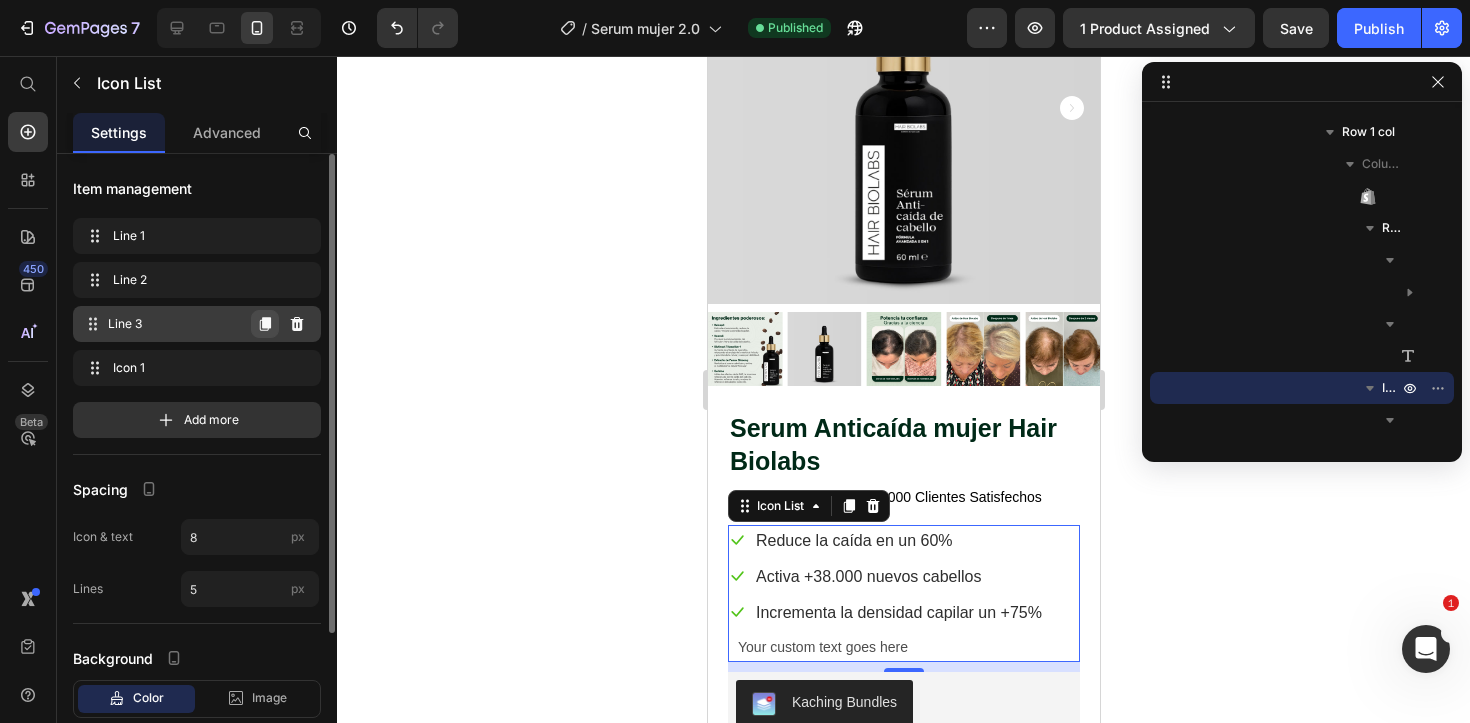 click 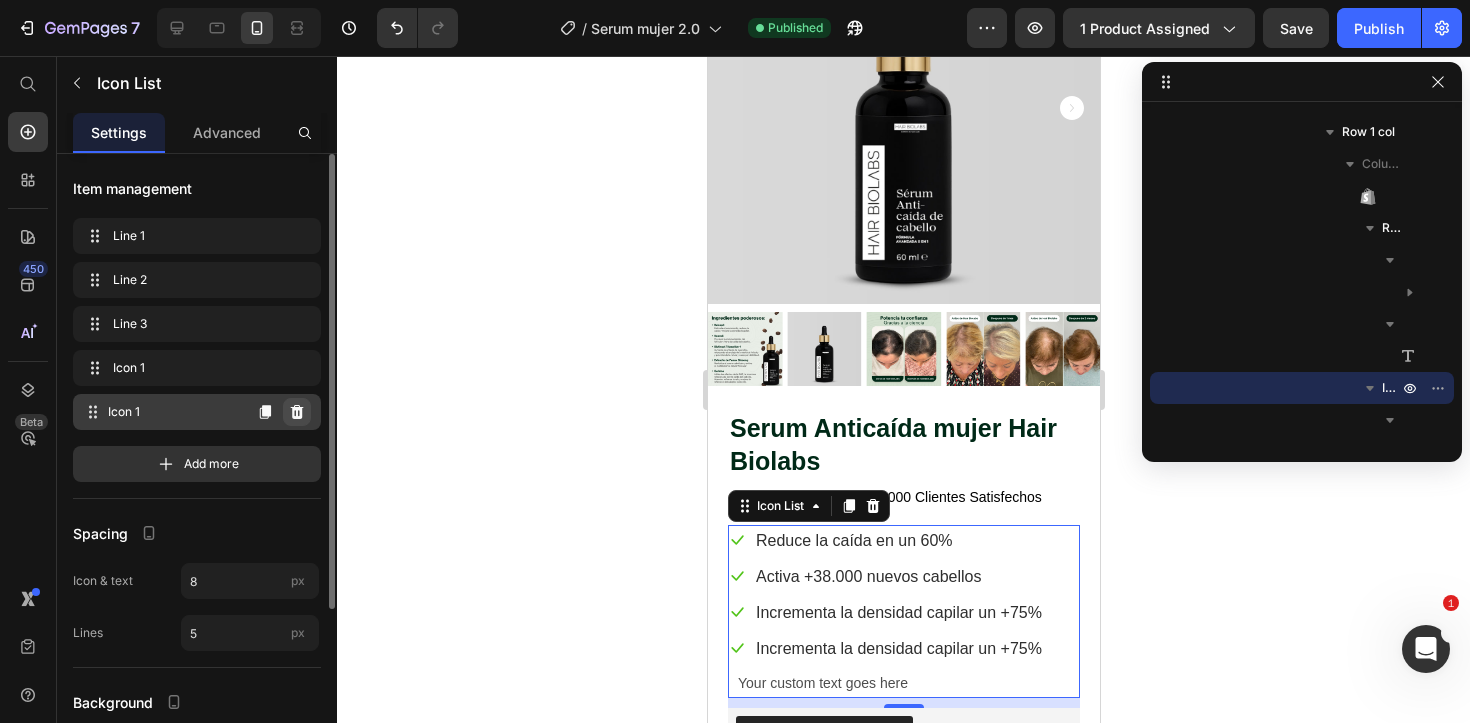 click 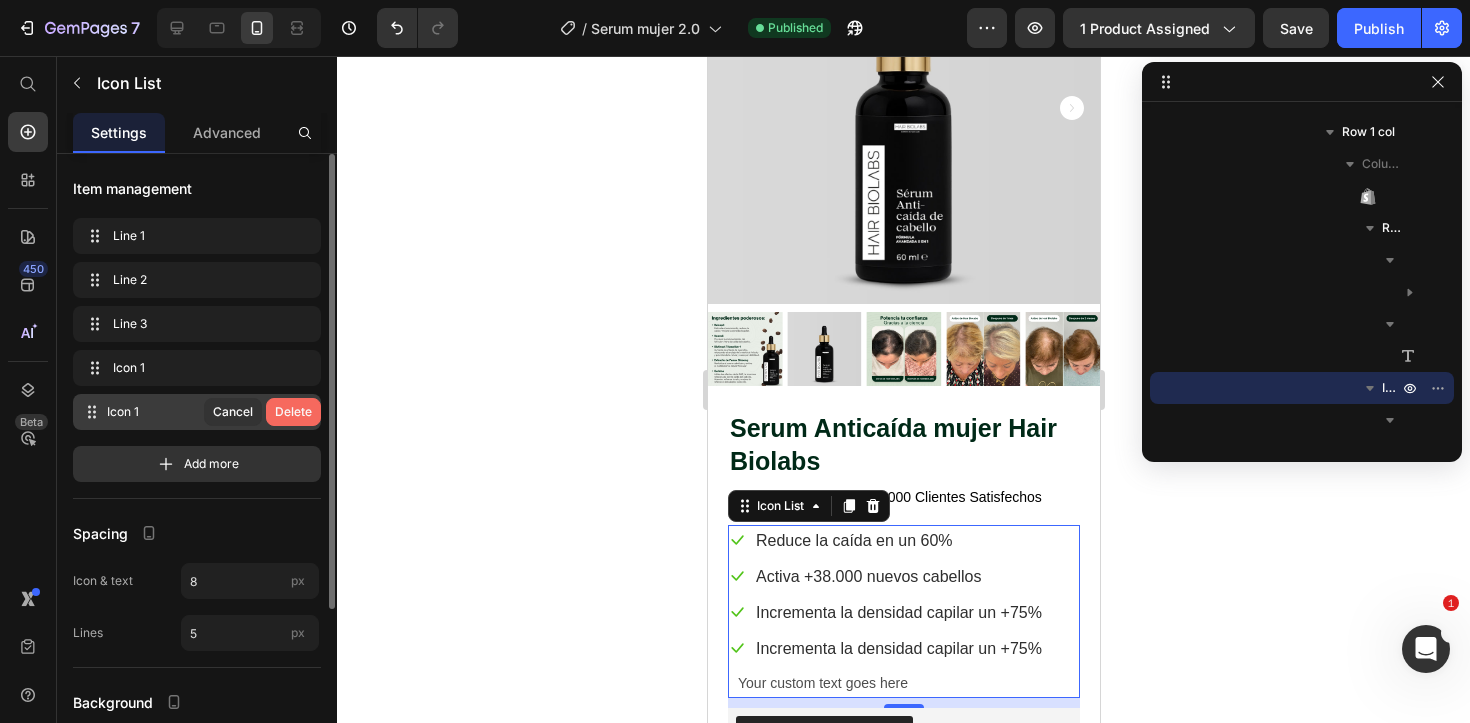 click on "Delete" at bounding box center (293, 412) 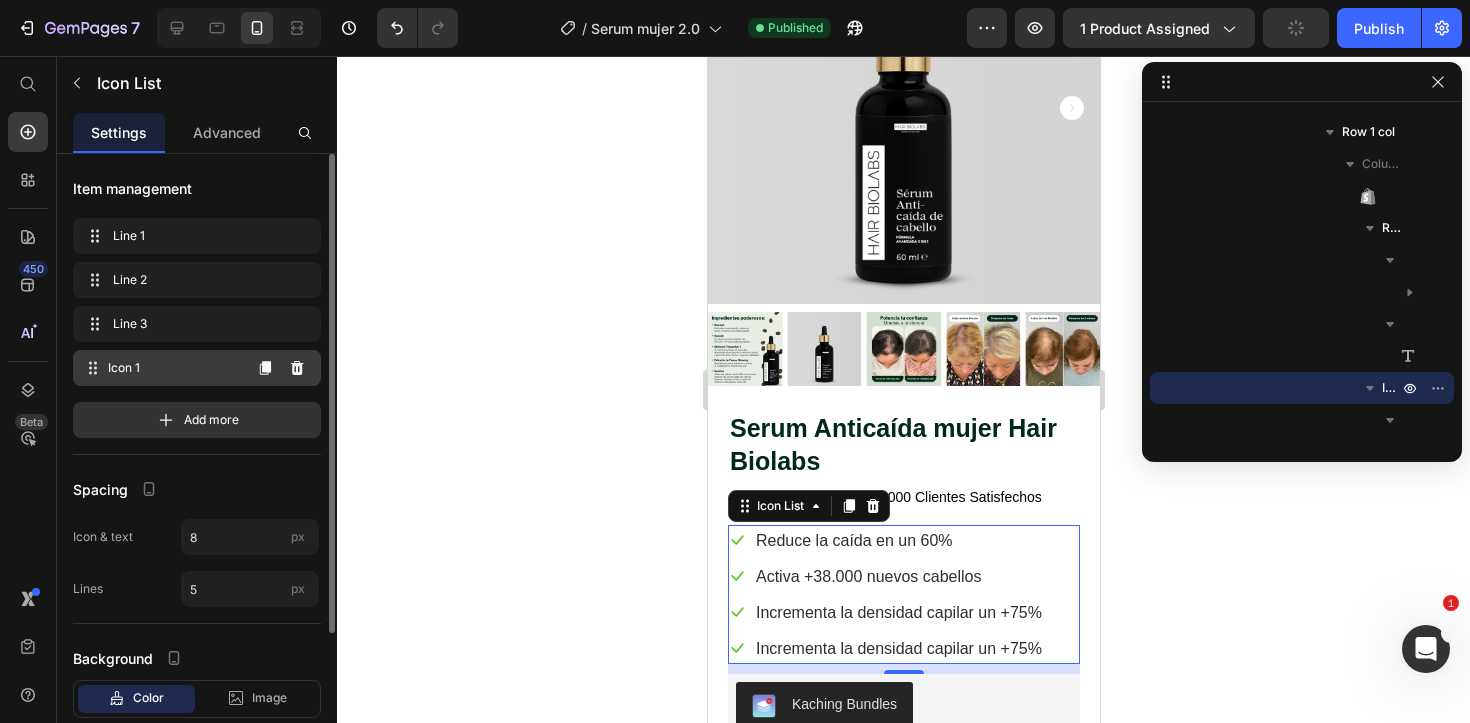 click on "Icon 1" at bounding box center (174, 368) 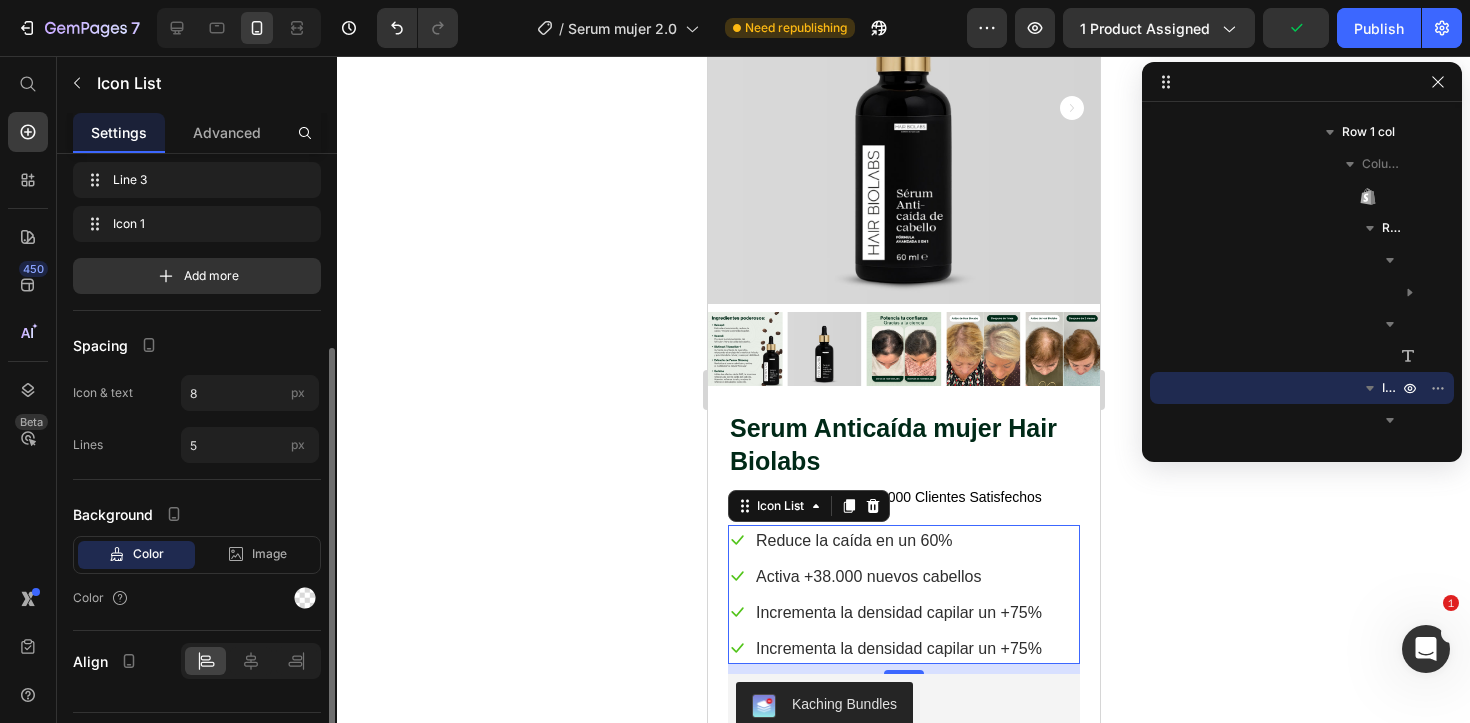 scroll, scrollTop: 191, scrollLeft: 0, axis: vertical 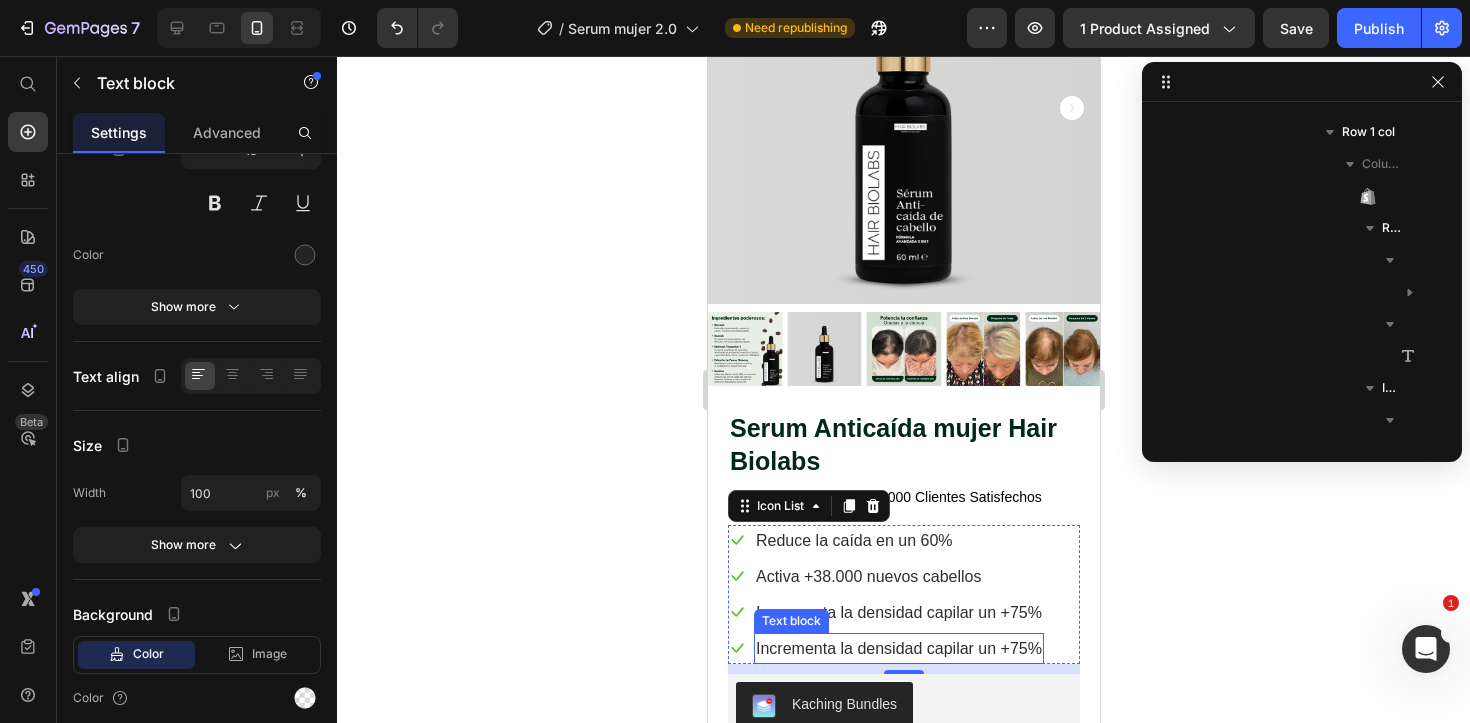click on "Incrementa la densidad capilar un +75%" at bounding box center (898, 648) 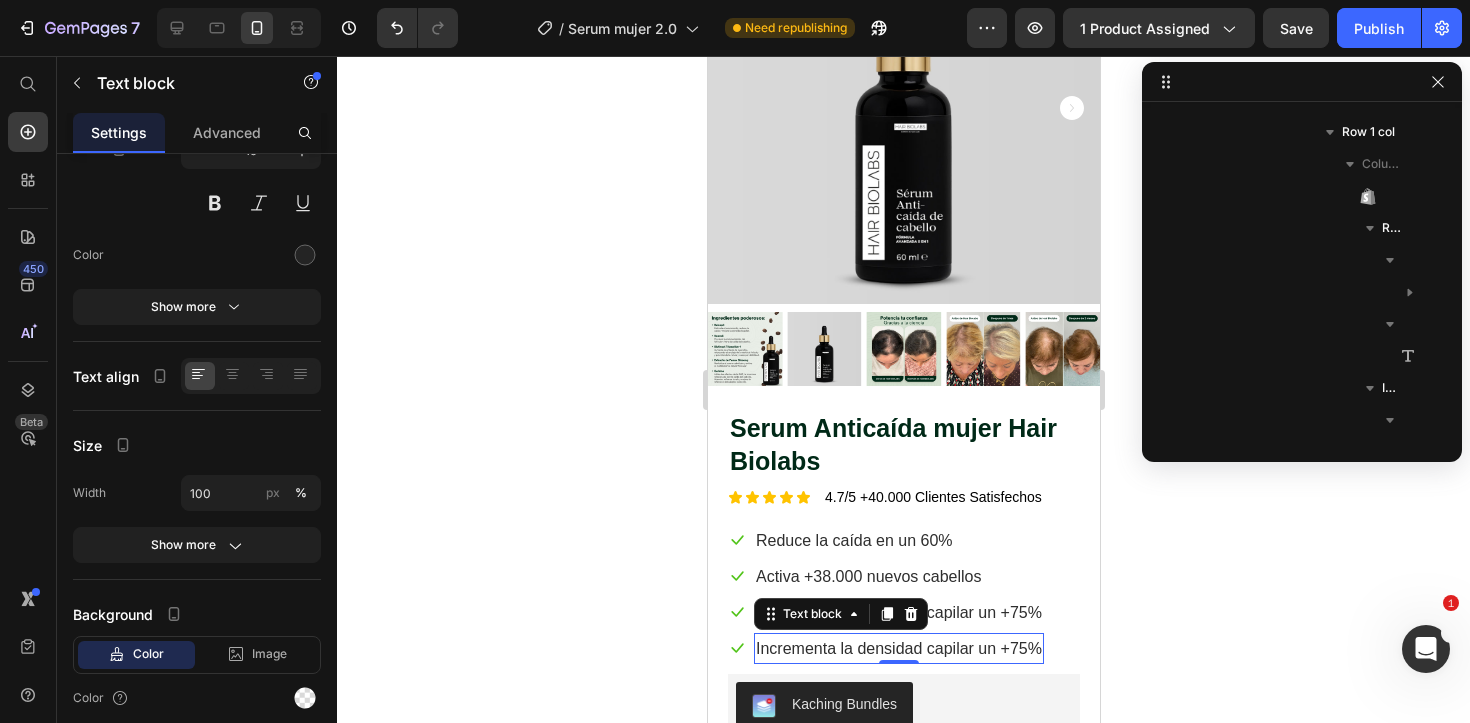 scroll, scrollTop: 1082, scrollLeft: 0, axis: vertical 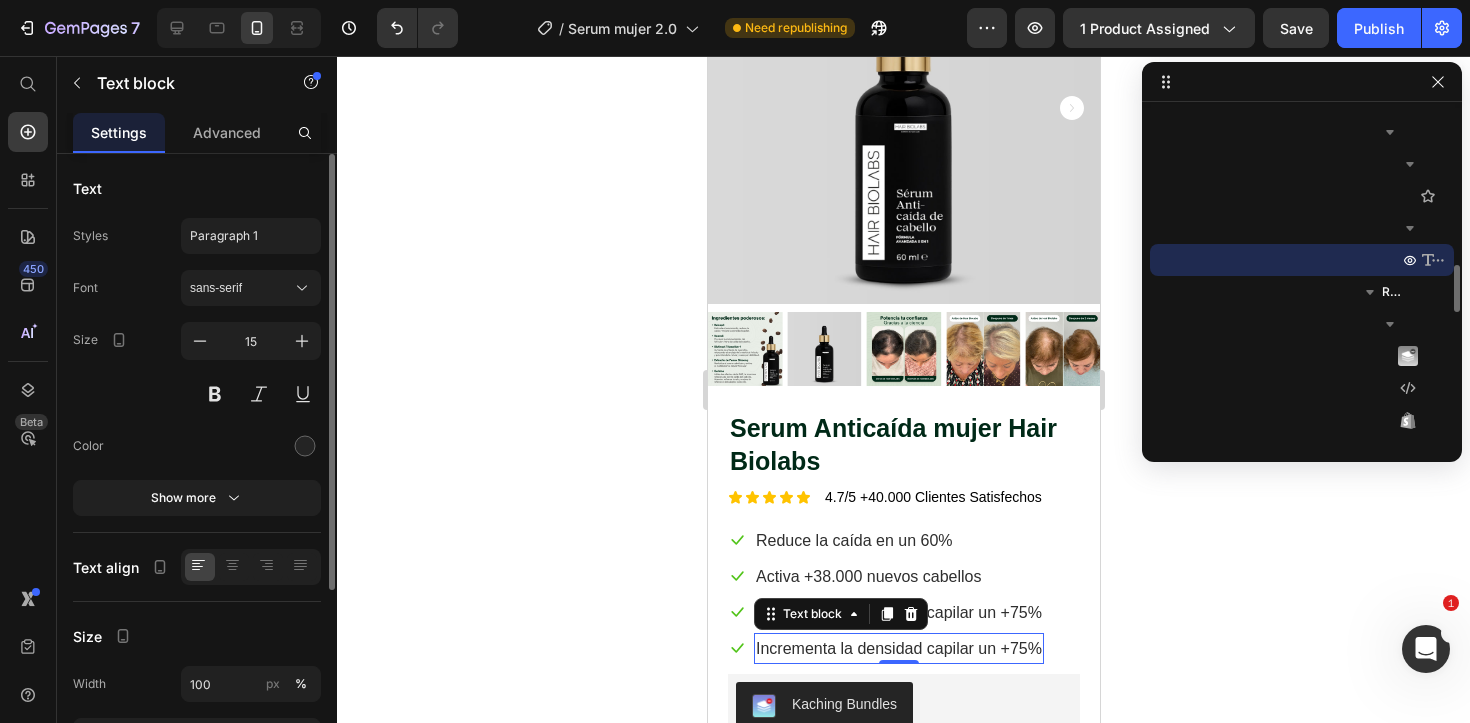 click on "Incrementa la densidad capilar un +75%" at bounding box center (898, 648) 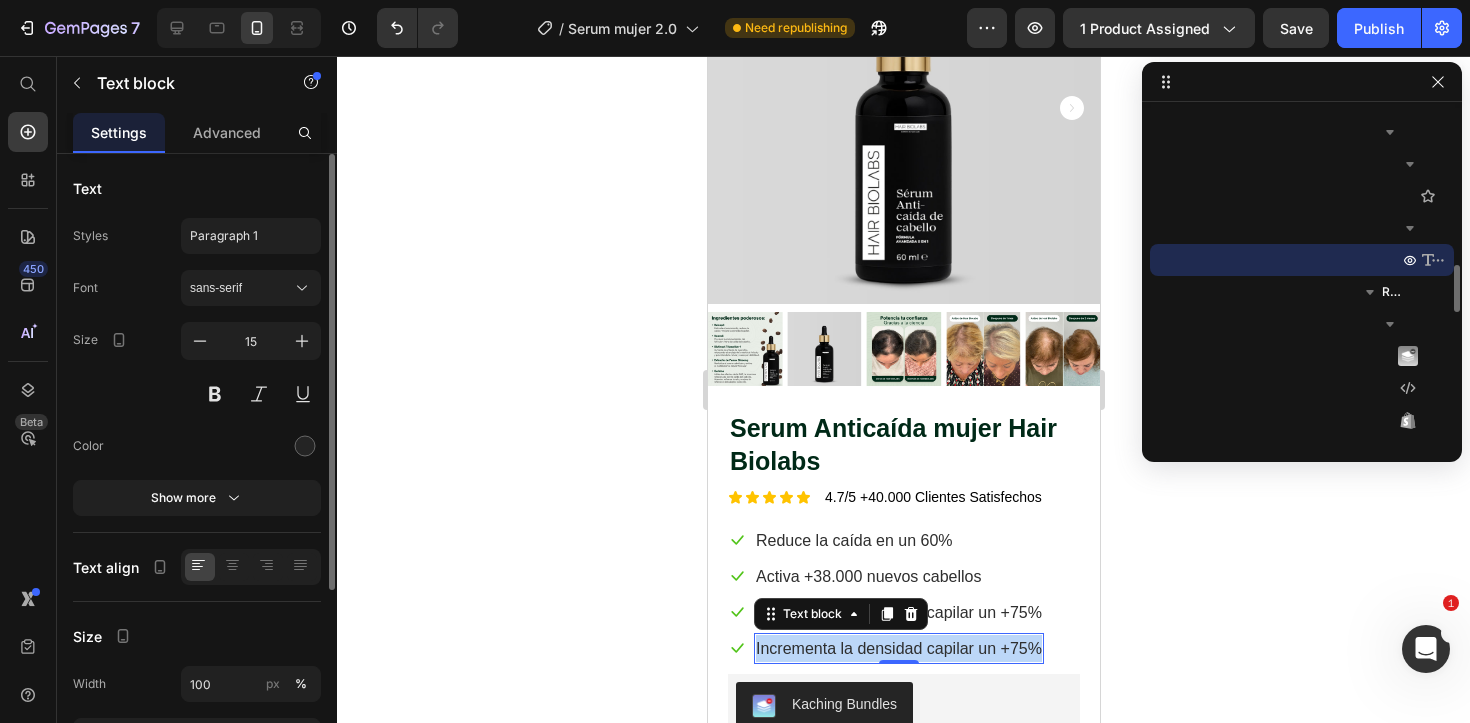 click on "Incrementa la densidad capilar un +75%" at bounding box center (898, 648) 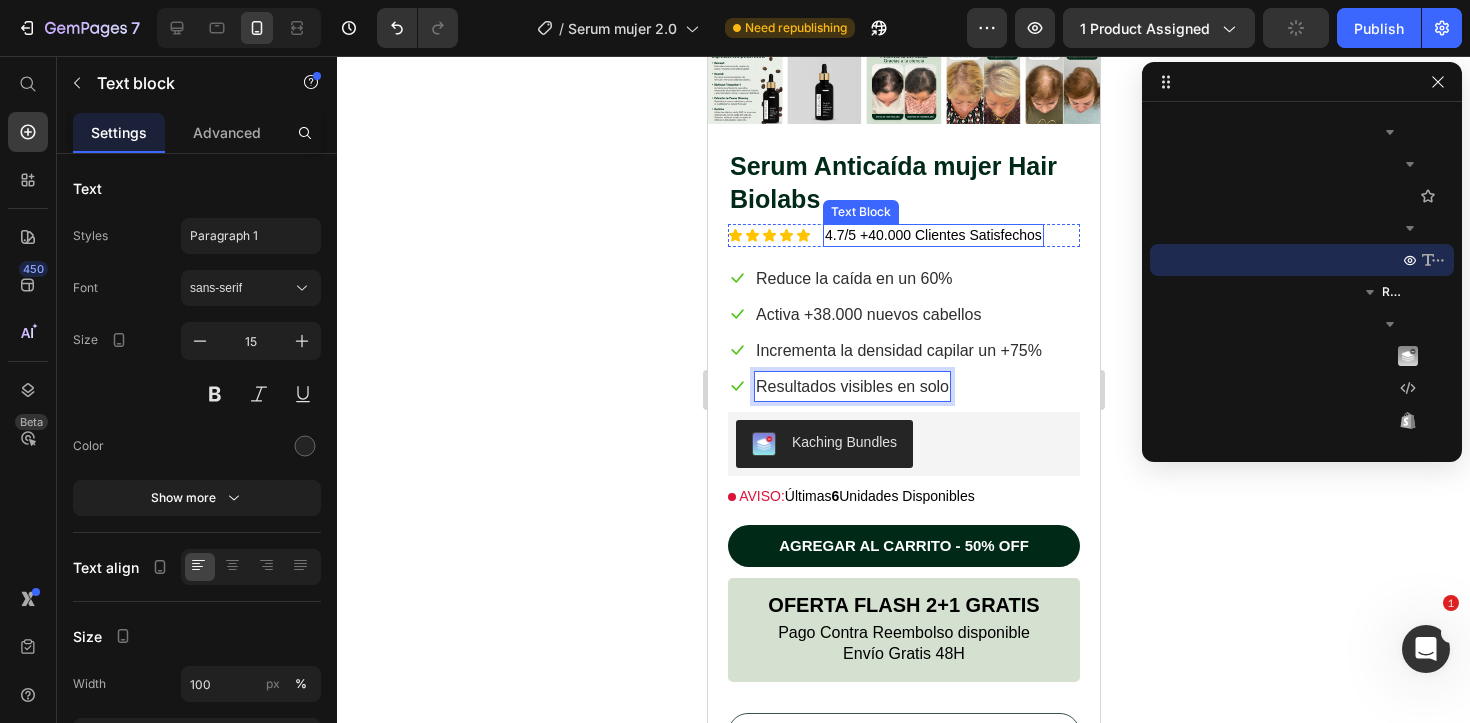 scroll, scrollTop: 333, scrollLeft: 0, axis: vertical 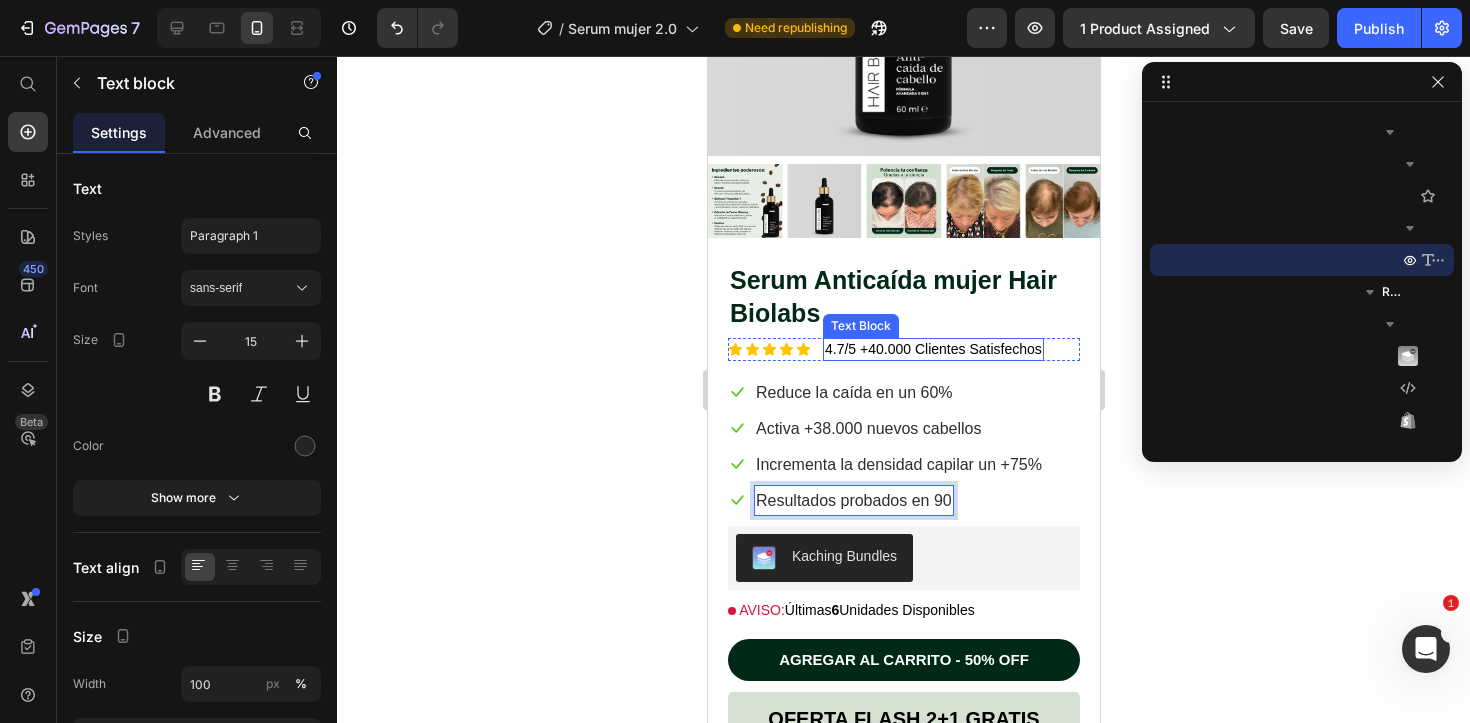 type 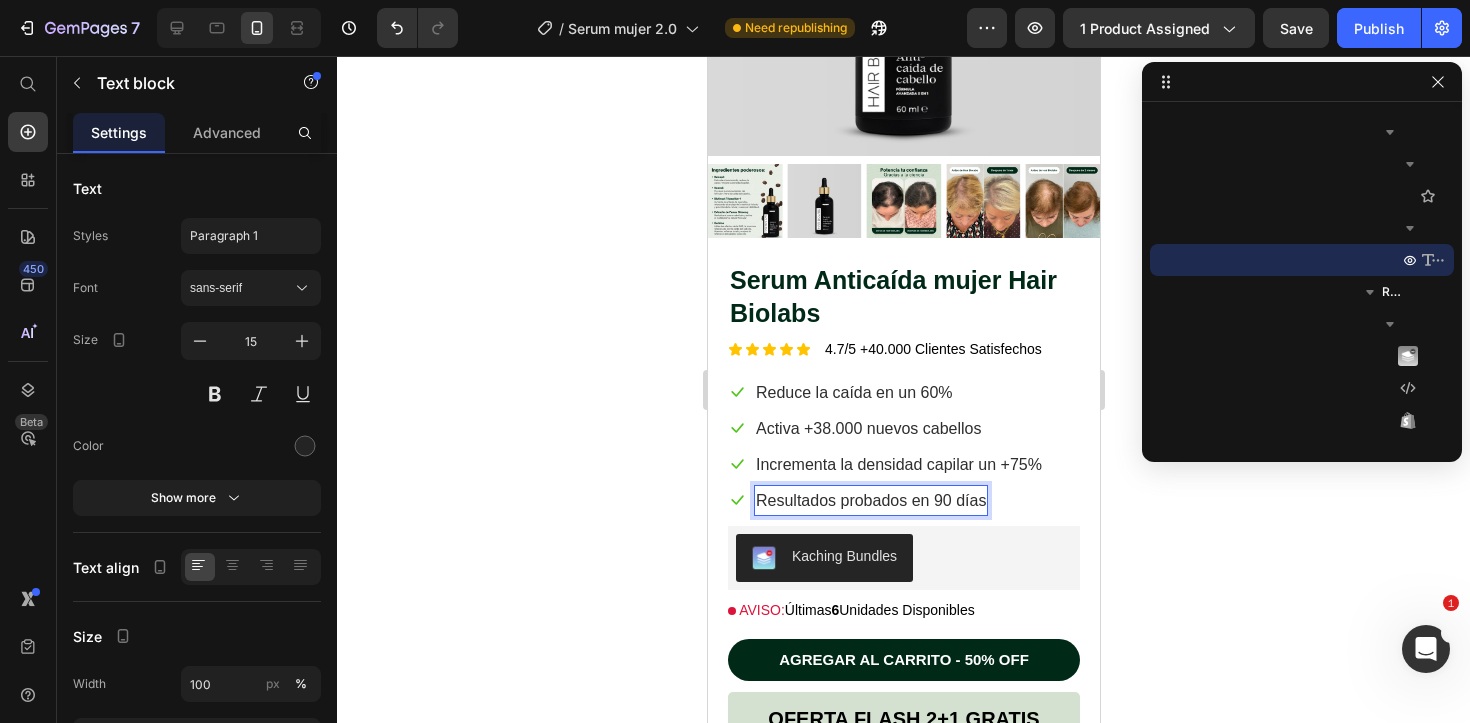 click 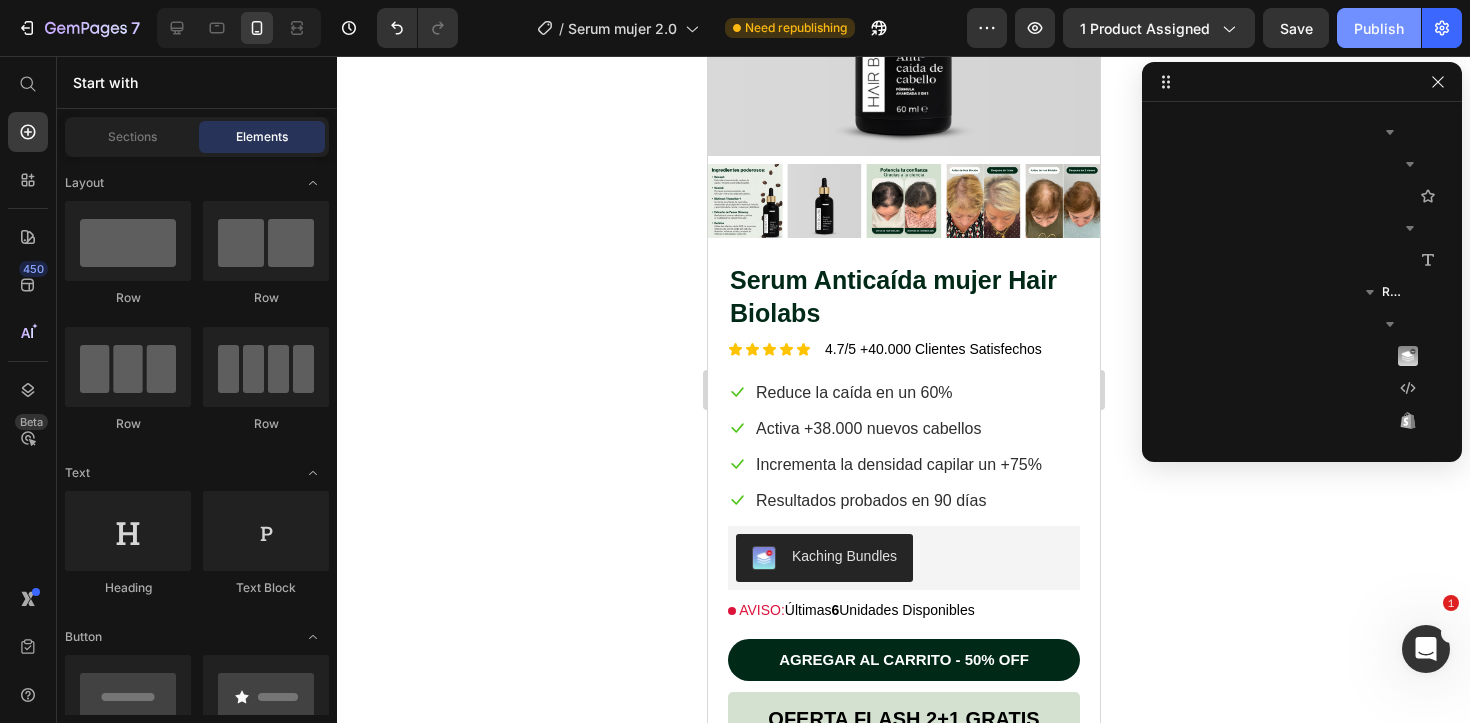 click on "Publish" at bounding box center (1379, 28) 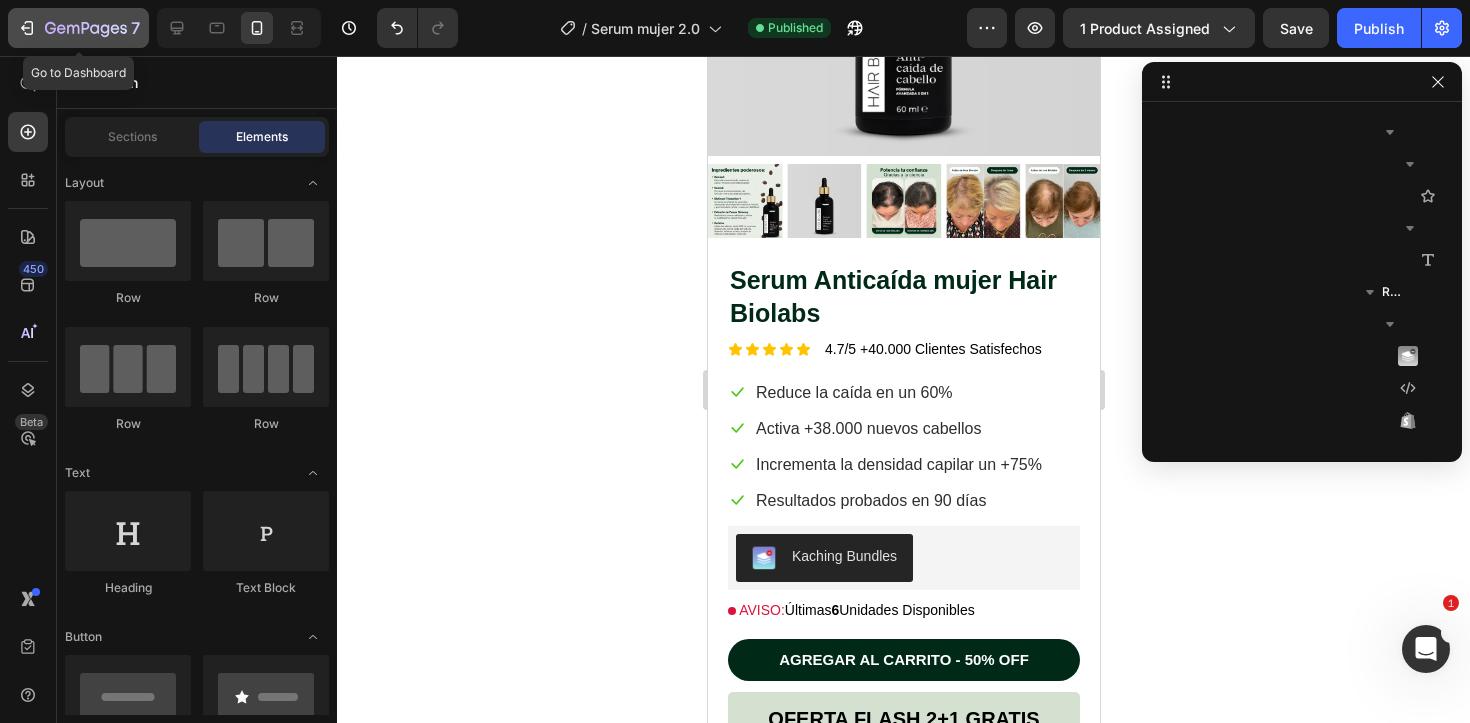 click 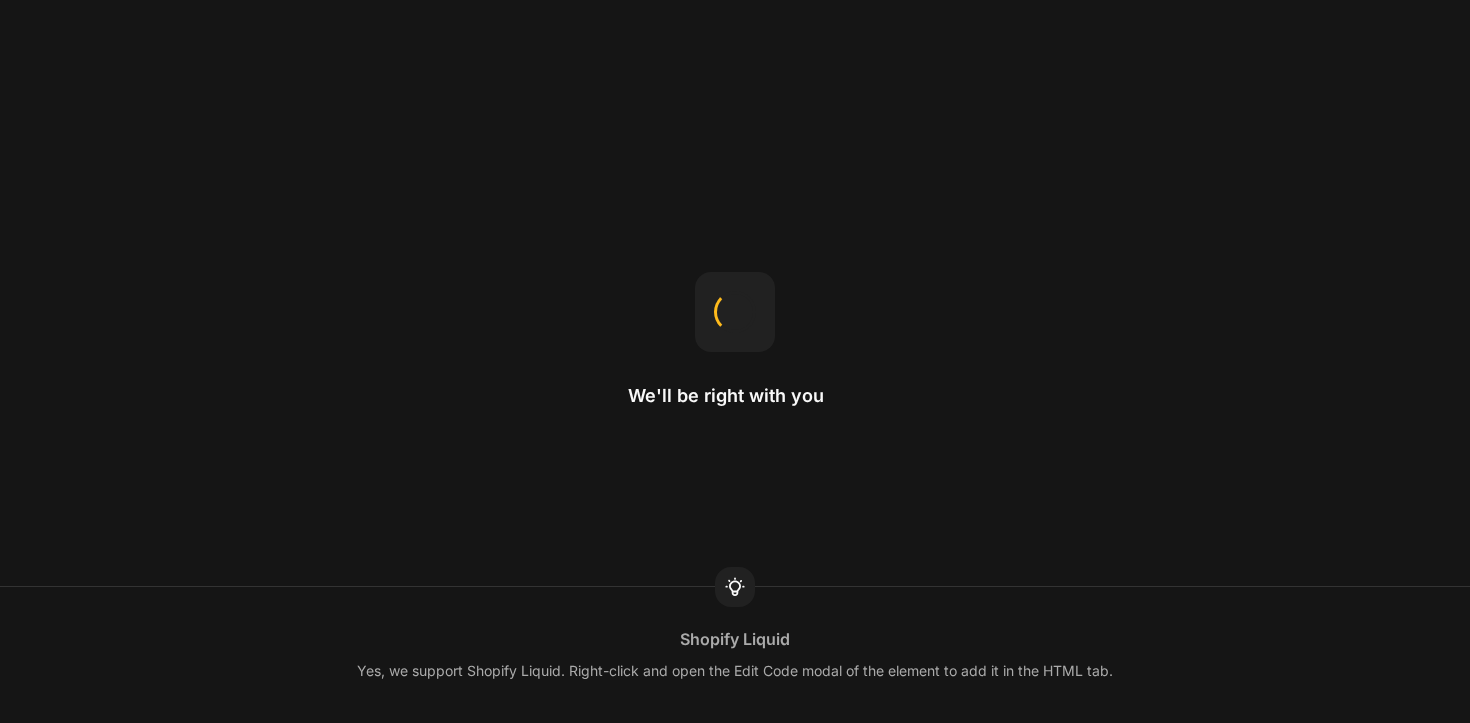 scroll, scrollTop: 0, scrollLeft: 0, axis: both 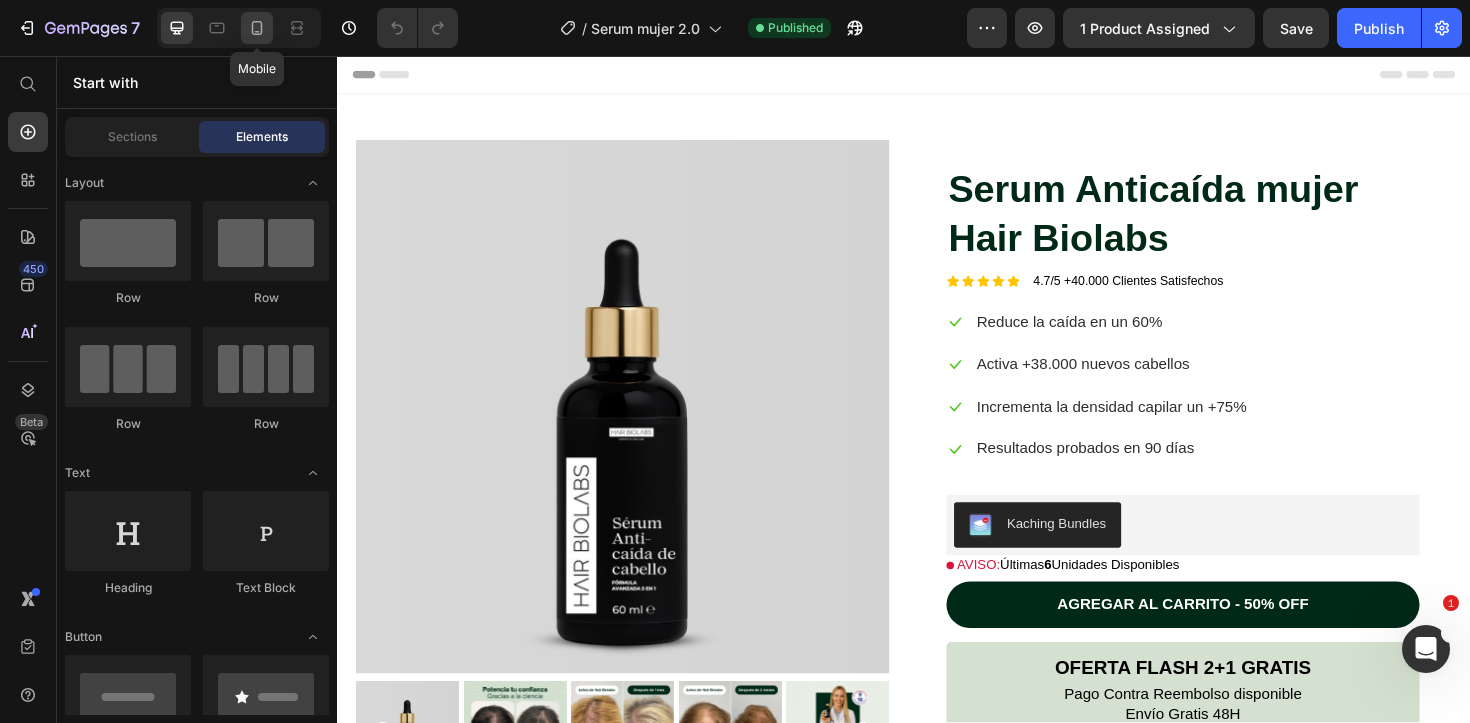 click 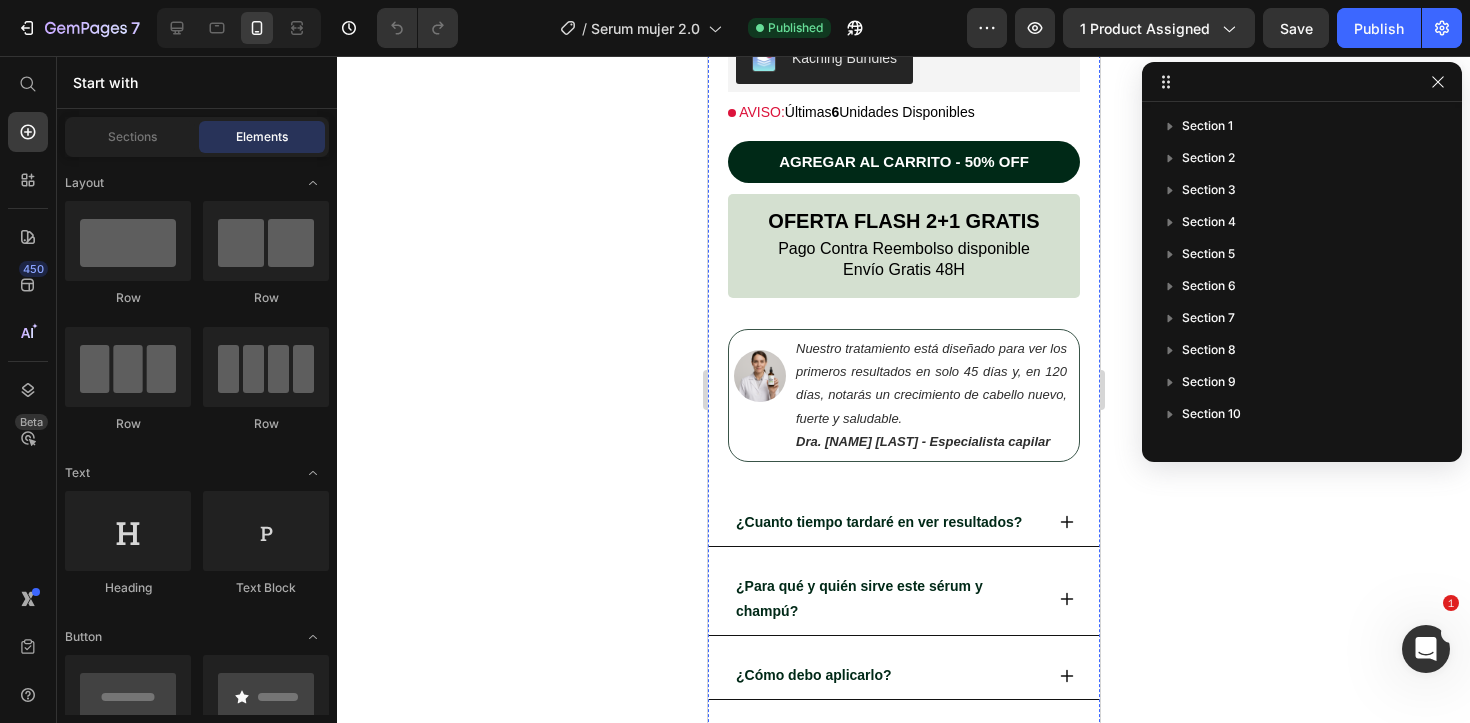 scroll, scrollTop: 891, scrollLeft: 0, axis: vertical 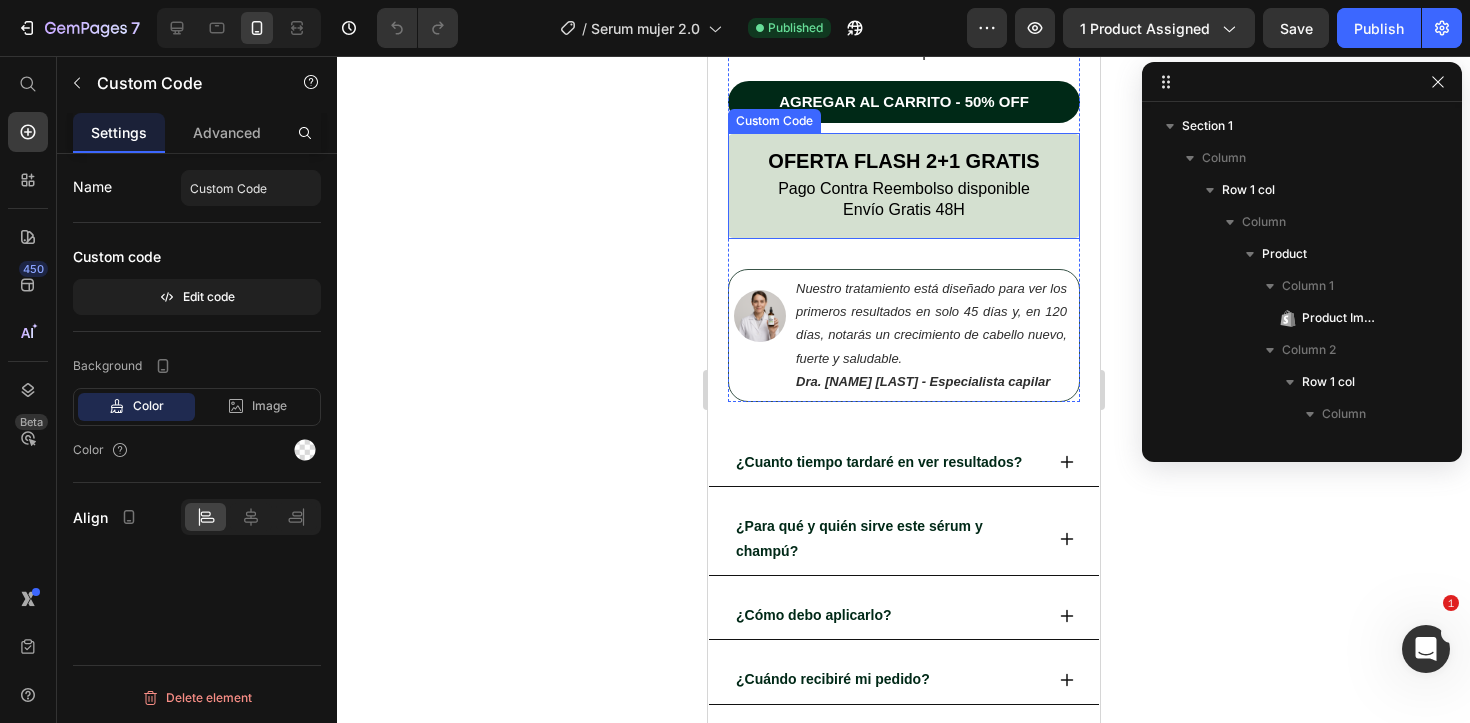 click on "Envío Gratis 48H" at bounding box center [903, 210] 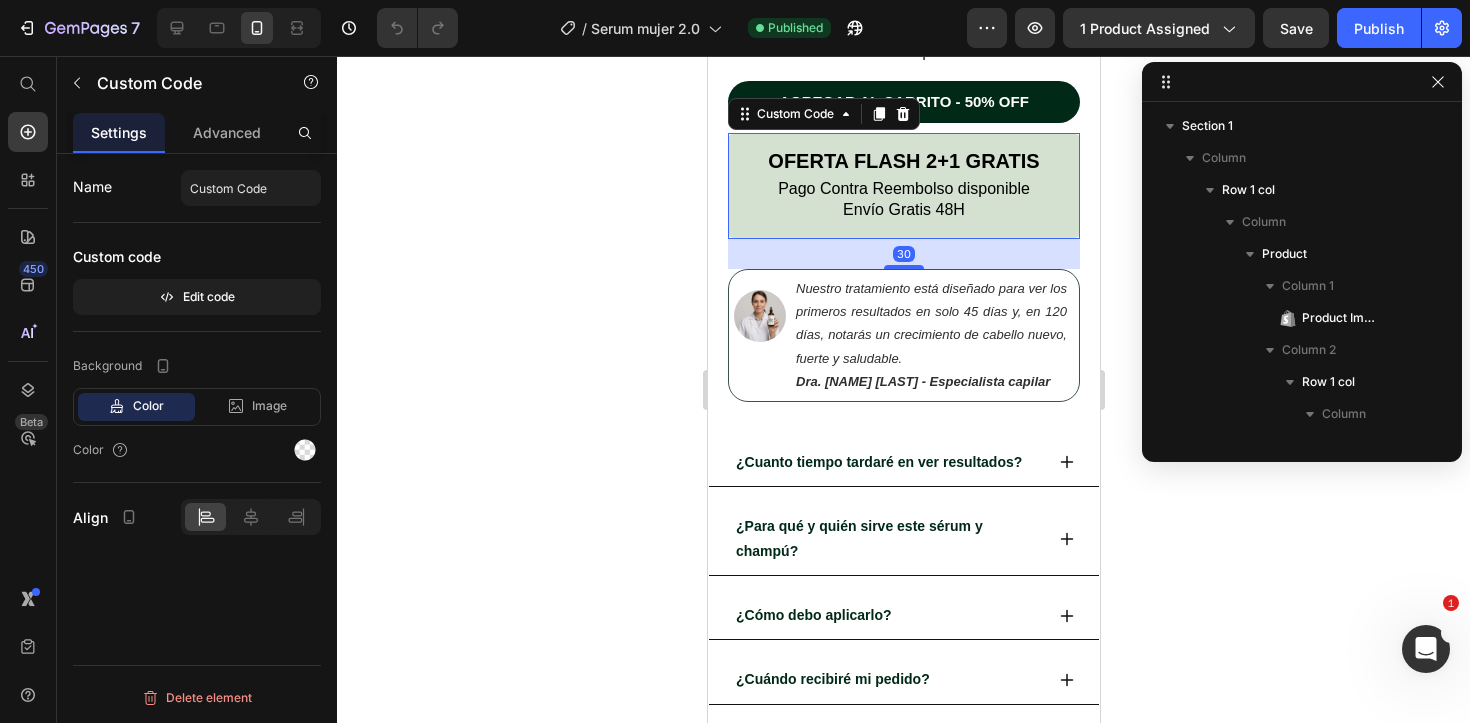 scroll, scrollTop: 506, scrollLeft: 0, axis: vertical 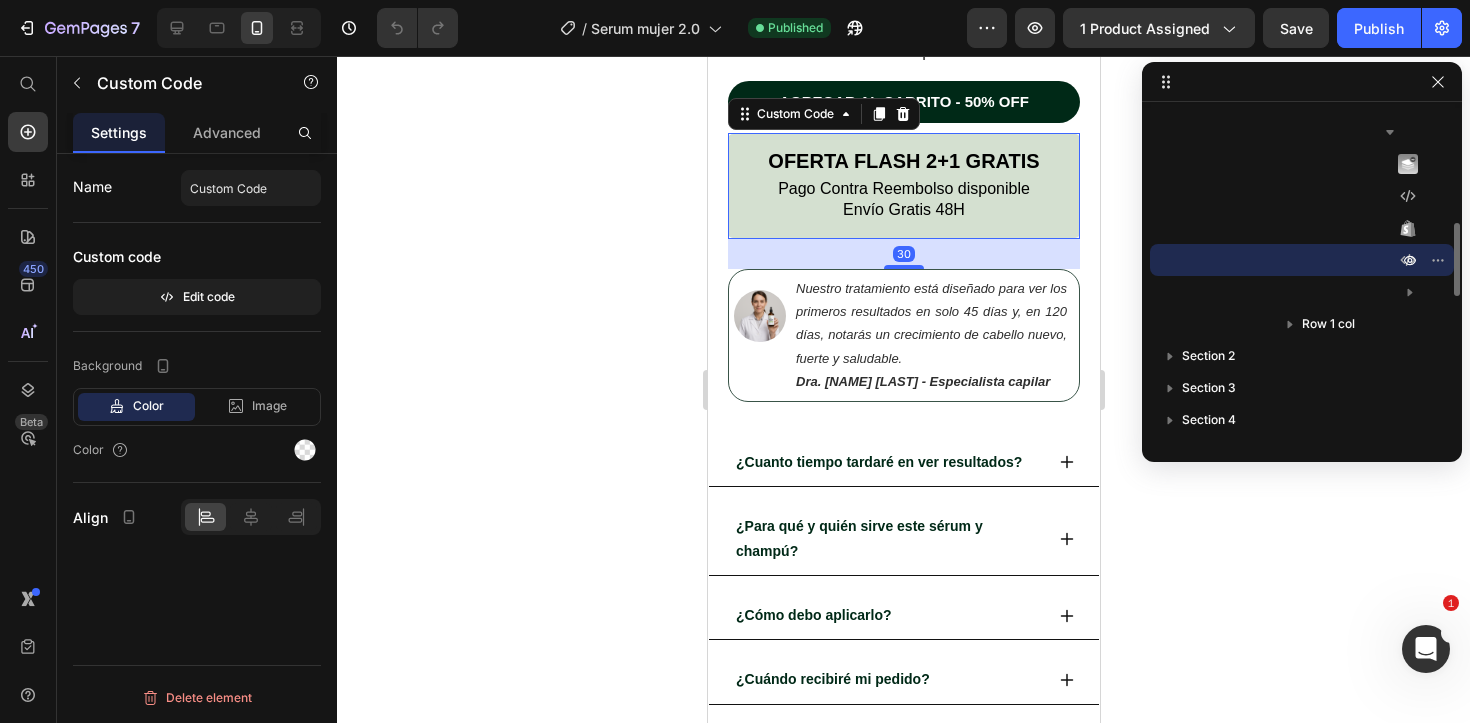 click on "Envío Gratis 48H" at bounding box center [903, 210] 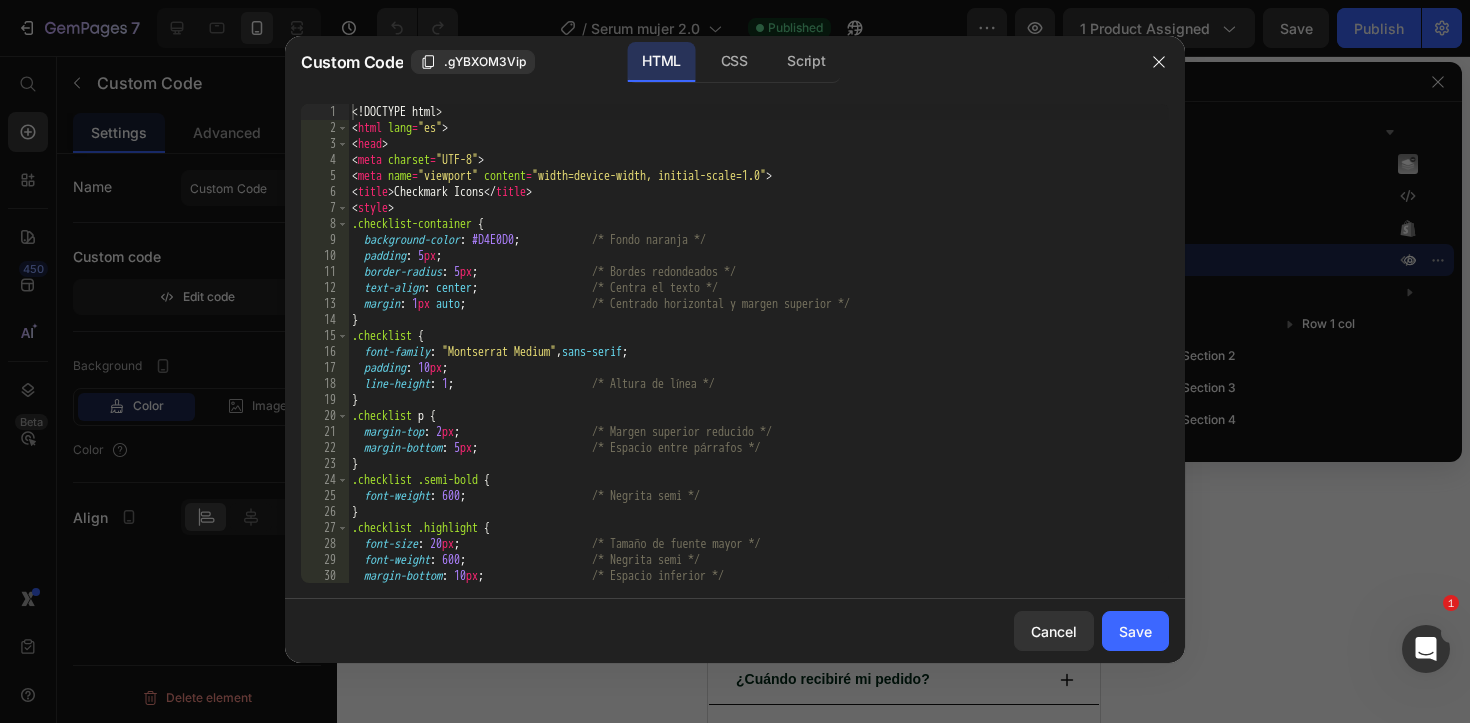 click on "<! DOCTYPE   html > < html   lang = "es" > < head > < meta   charset = "UTF-8" > < meta   name = "viewport"   content = "width=device-width, initial-scale=1.0" > < title > Checkmark Icons </ title > < style > .checklist-container   {    background-color :   #D4E0D0 ;              /* Fondo naranja */    padding :   5 px ;    border-radius :   5 px ;                     /* Bordes redondeados */    text-align :   center ;                     /* Centra el texto */    margin :   1 px   auto ;                       /* Centrado horizontal y margen superior */ } .checklist   {    font-family :   " Montserrat Medium " ,  sans-serif ;    padding :   10 px ;    line-height :   1 ;                         /* Altura de línea */ } .checklist   p   {    margin-top :   2 px ;                        /* Margen superior reducido */    margin-bottom :   5 px ;                     /* Espacio entre párrafos */ } .checklist   .semi-bold   {    font-weight :   600 ;                       /* Negrita semi */ } .checklist     {    :" at bounding box center (758, 359) 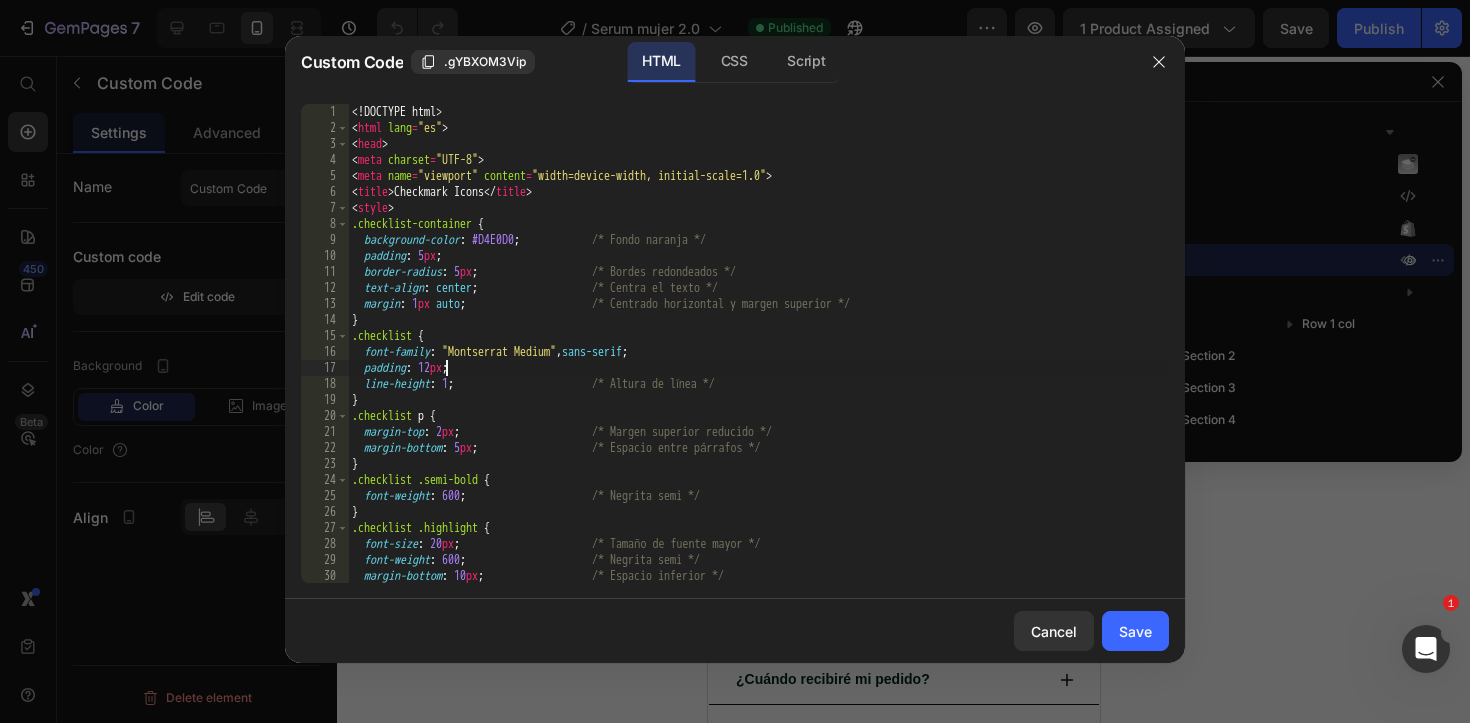 scroll, scrollTop: 0, scrollLeft: 7, axis: horizontal 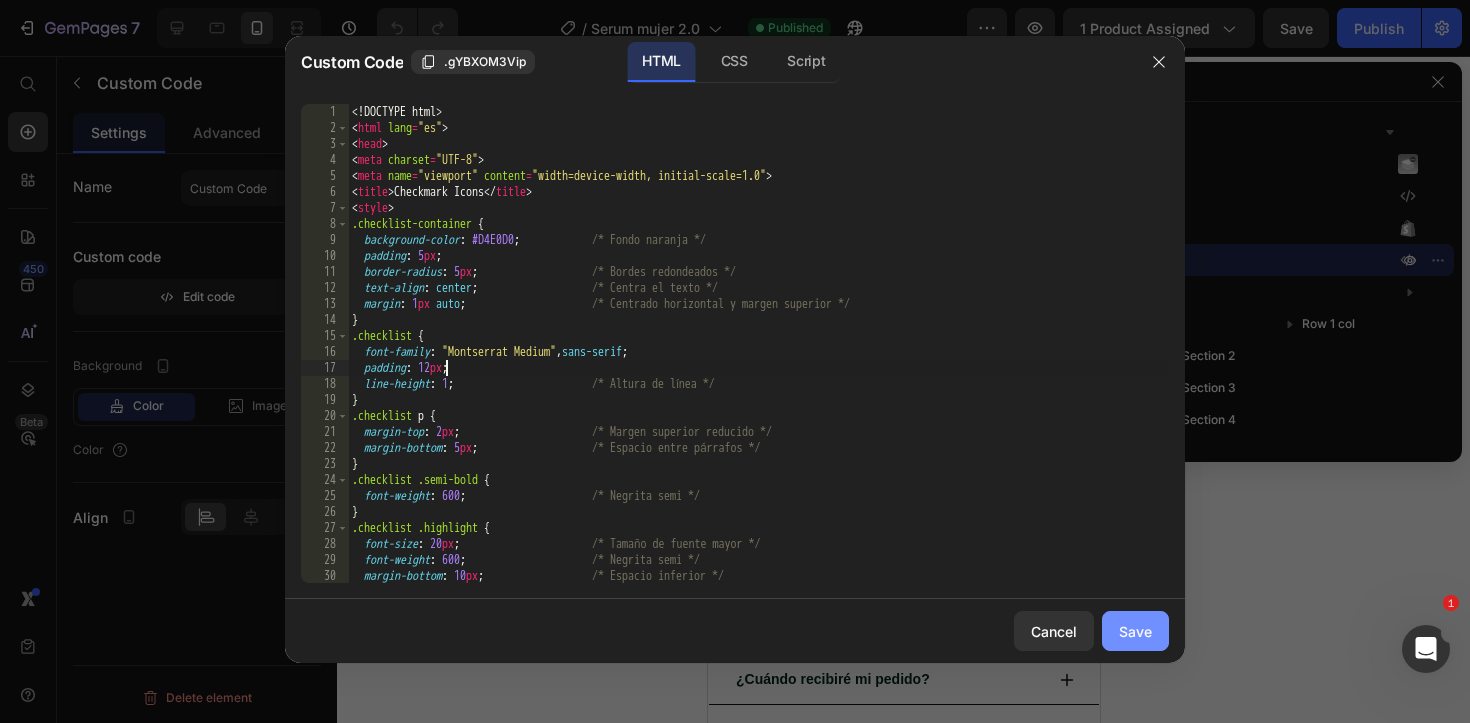 type on "padding: 12px;" 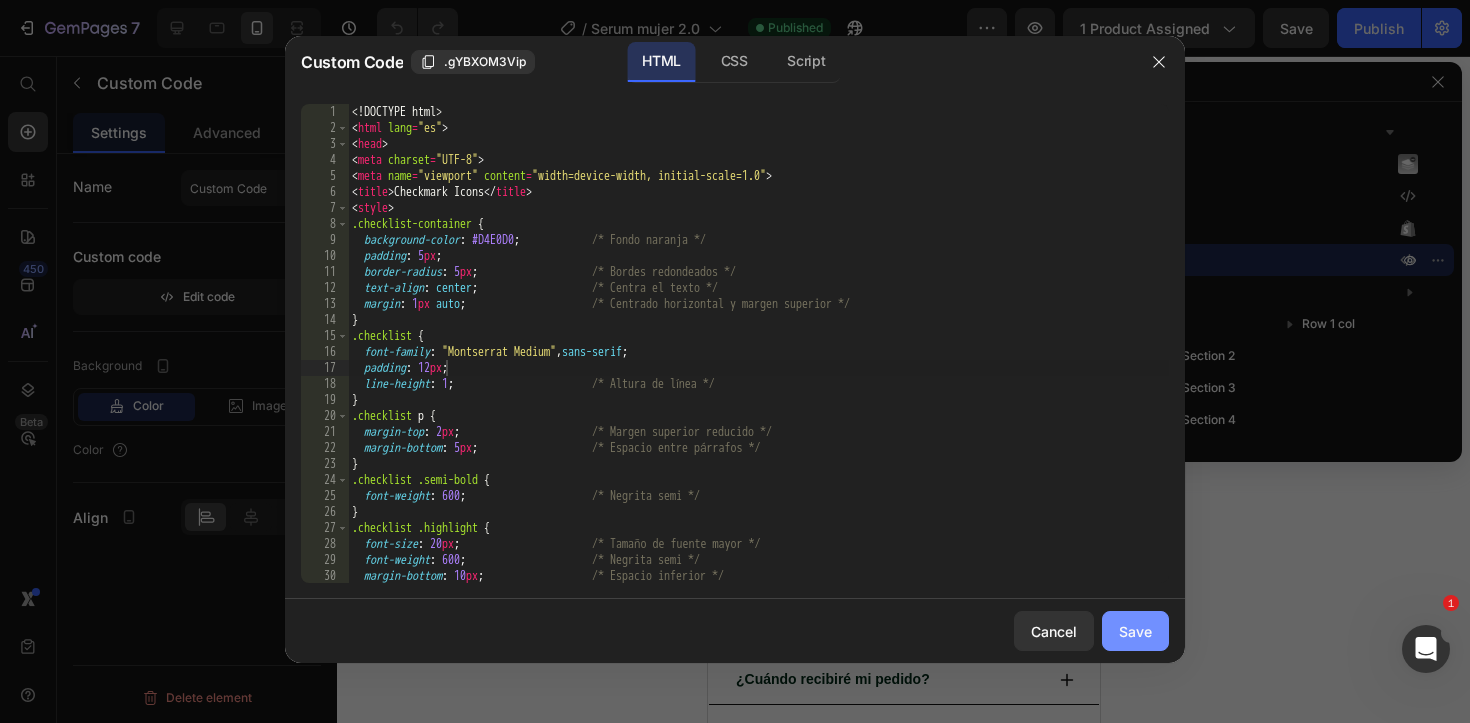 click on "Save" 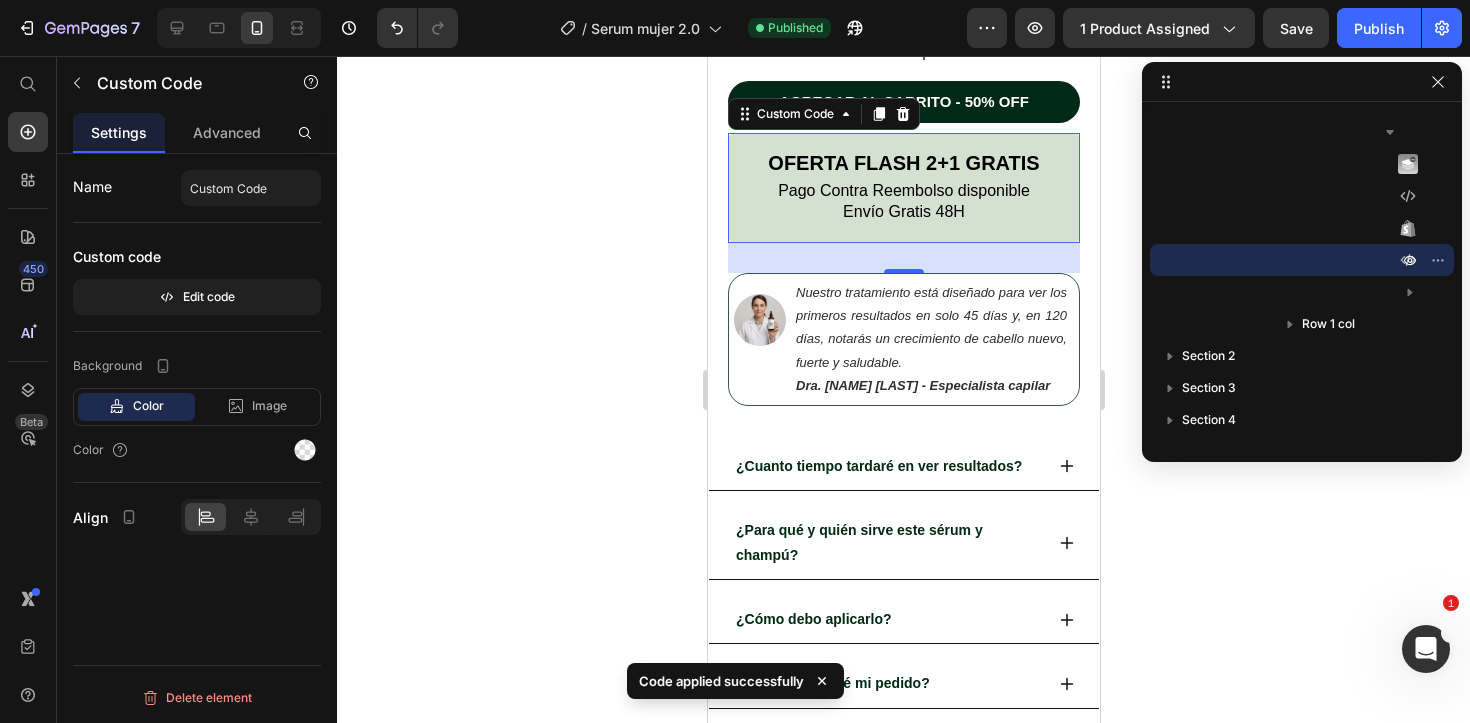 click on "Envío Gratis 48H" at bounding box center [903, 212] 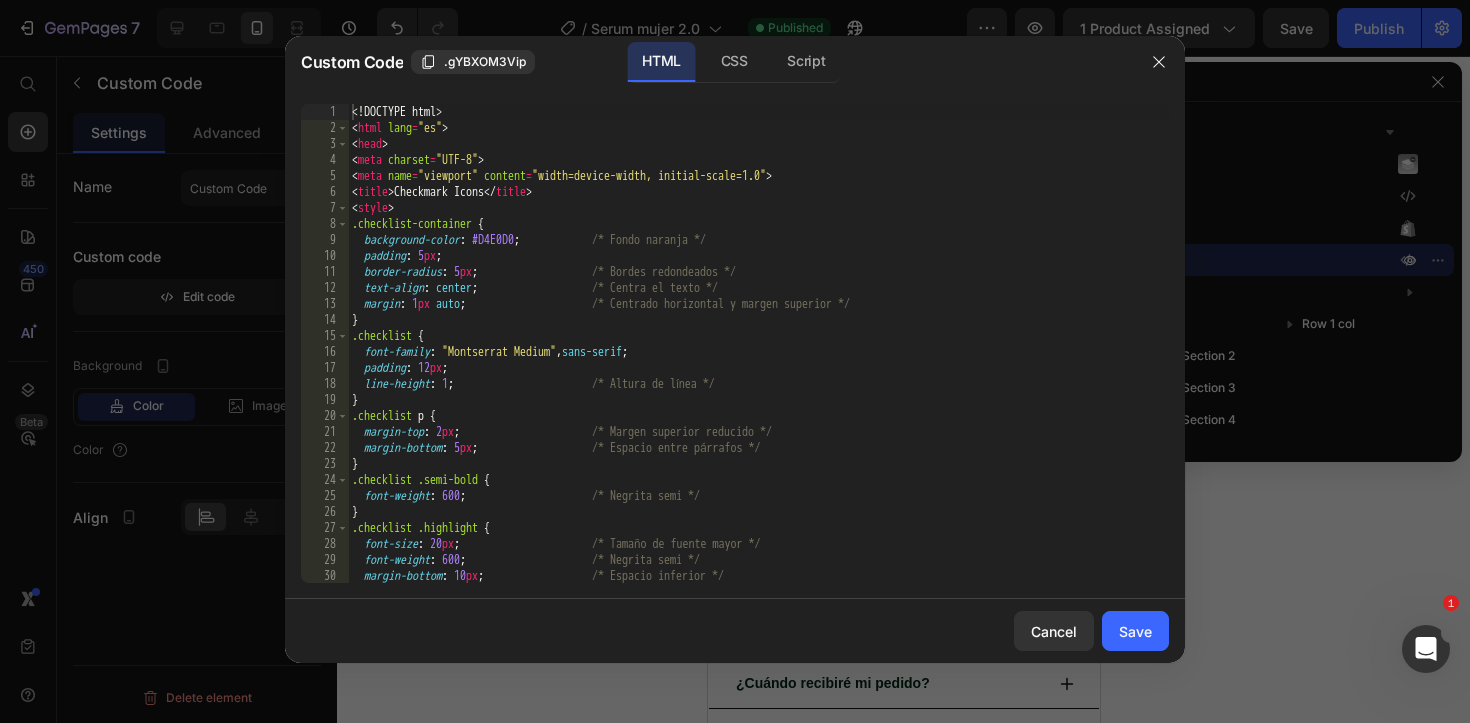 click on "<! DOCTYPE   html > < html   lang = "es" > < head > < meta   charset = "UTF-8" > < meta   name = "viewport"   content = "width=device-width, initial-scale=1.0" > < title > Checkmark Icons </ title > < style > .checklist-container   {    background-color :   #D4E0D0 ;              /* Fondo naranja */    padding :   5 px ;    border-radius :   5 px ;                     /* Bordes redondeados */    text-align :   center ;                     /* Centra el texto */    margin :   1 px   auto ;                       /* Centrado horizontal y margen superior */ } .checklist   {    font-family :   " Montserrat Medium " ,  sans-serif ;    padding :   12 px ;    line-height :   1 ;                         /* Altura de línea */ } .checklist   p   {    margin-top :   2 px ;                        /* Margen superior reducido */    margin-bottom :   5 px ;                     /* Espacio entre párrafos */ } .checklist   .semi-bold   {    font-weight :   600 ;                       /* Negrita semi */ } .checklist     {    :" at bounding box center (758, 359) 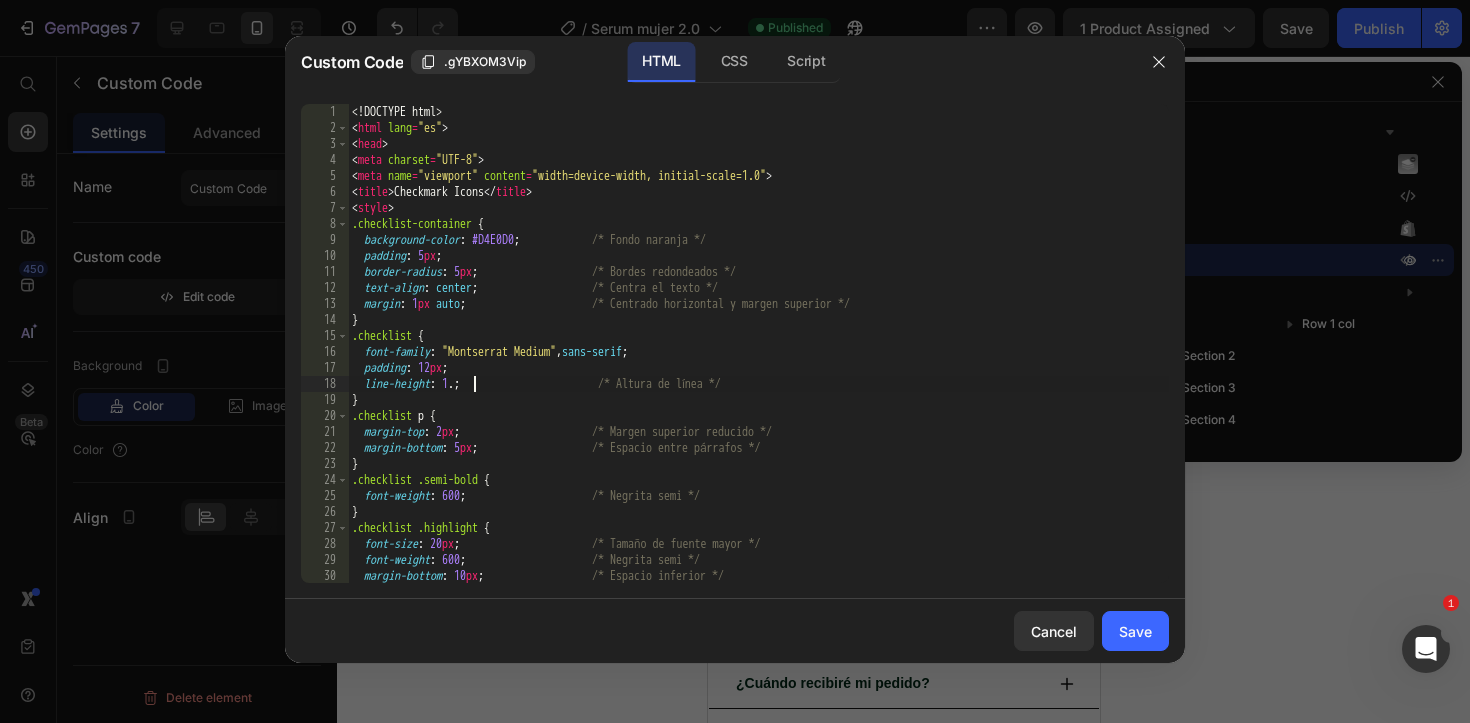 scroll, scrollTop: 0, scrollLeft: 10, axis: horizontal 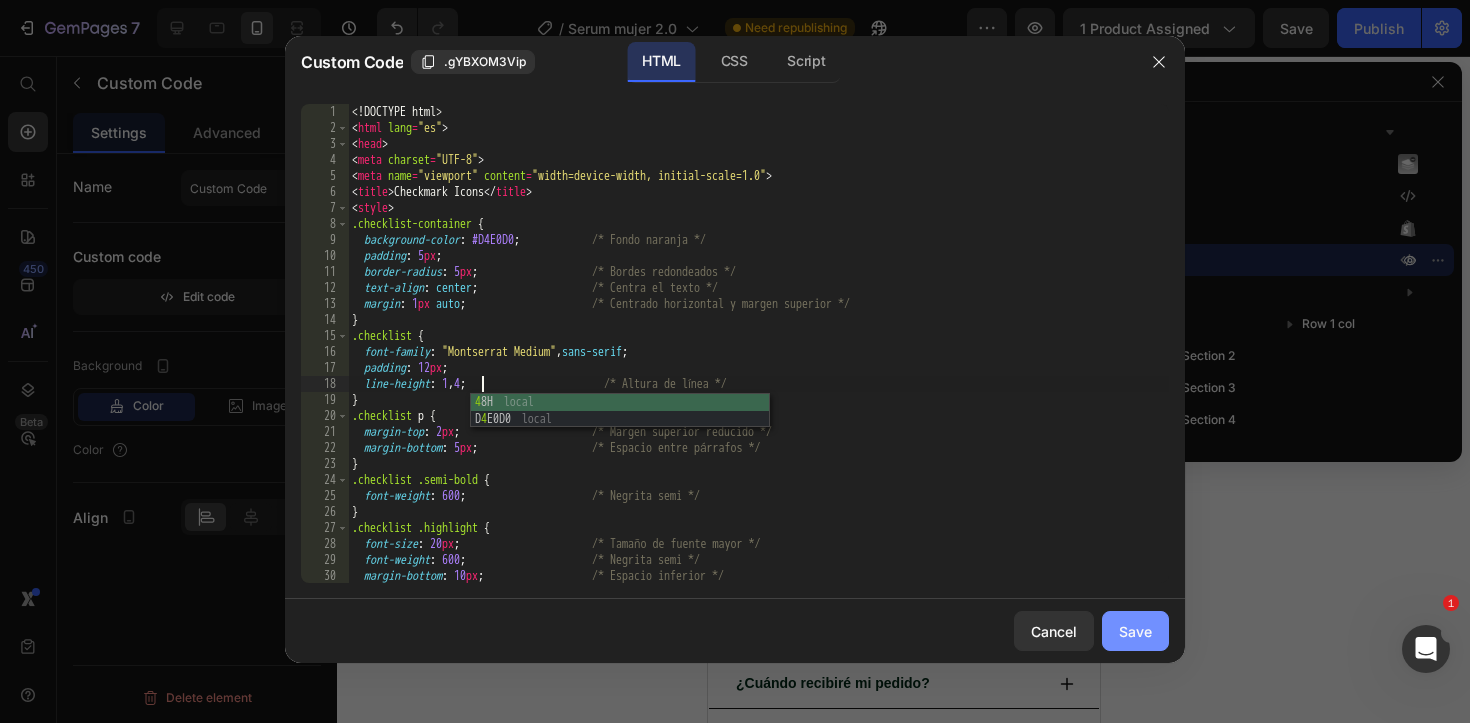 type on "line-height: 1,4;                       /* Altura de línea */" 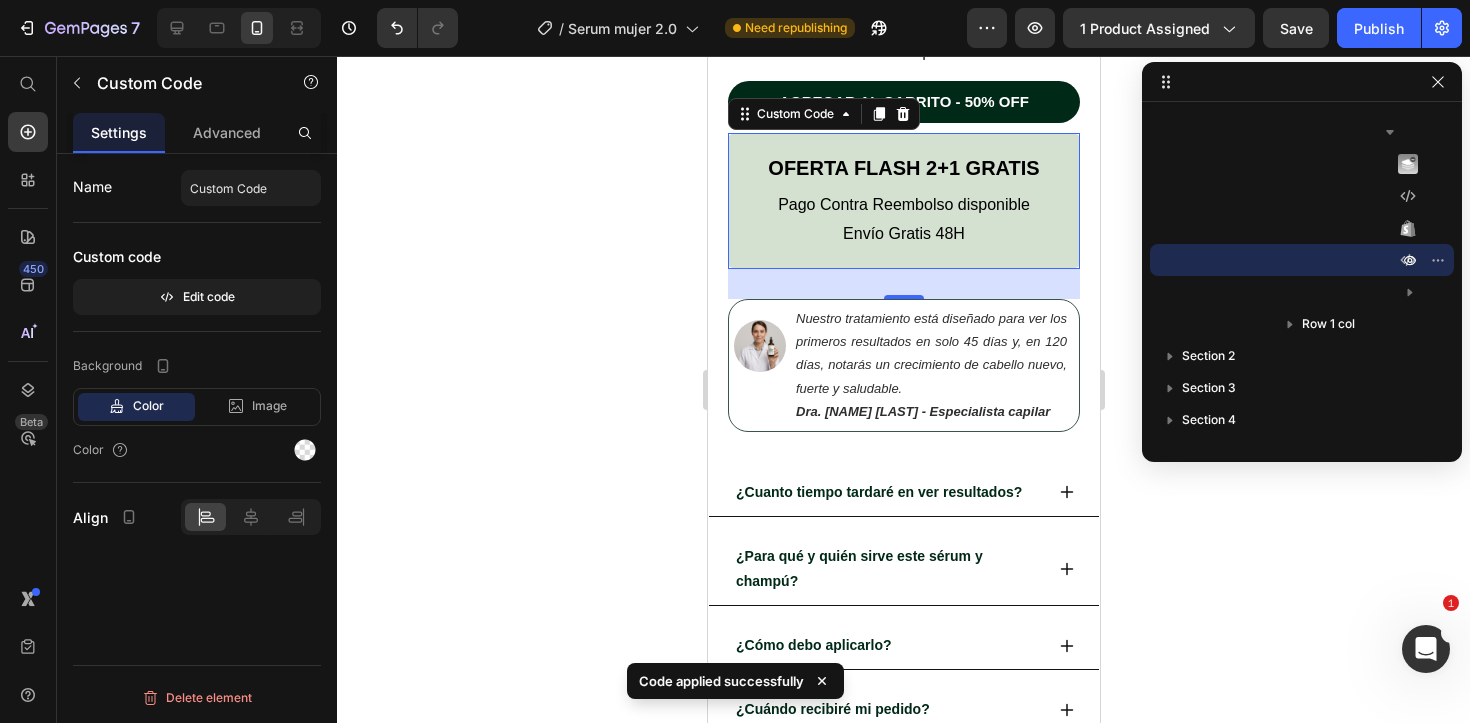 click on "Pago Contra Reembolso disponible" at bounding box center (903, 205) 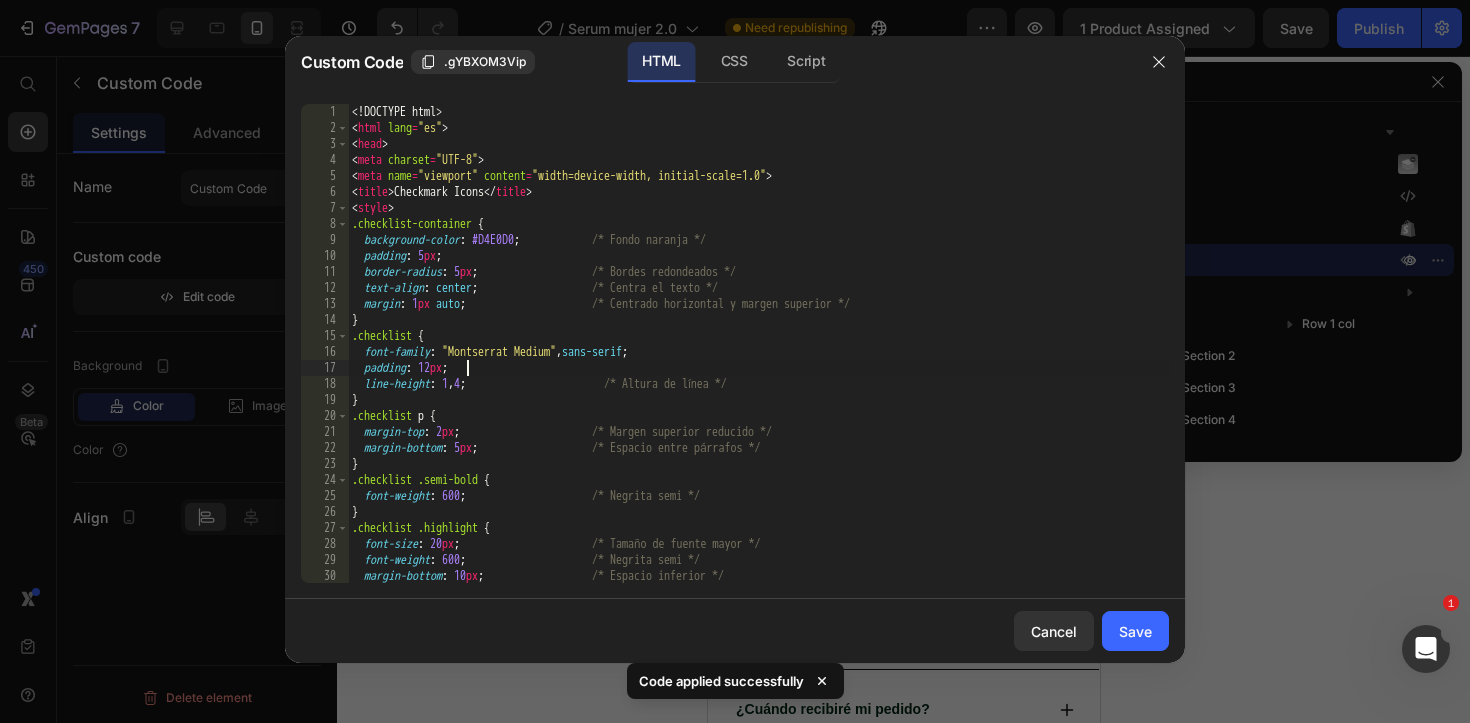 click on "<! DOCTYPE   html > < html   lang = "es" > < head > < meta   charset = "UTF-8" > < meta   name = "viewport"   content = "width=device-width, initial-scale=1.0" > < title > Checkmark Icons </ title > < style > .checklist-container   {    background-color :   #D4E0D0 ;              /* Fondo naranja */    padding :   5 px ;    border-radius :   5 px ;                     /* Bordes redondeados */    text-align :   center ;                     /* Centra el texto */    margin :   1 px   auto ;                       /* Centrado horizontal y margen superior */ } .checklist   {    font-family :   " Montserrat Medium " ,  sans-serif ;    padding :   12 px ;    line-height :   1 , 4 ;                         /* Altura de línea */ } .checklist   p   {    margin-top :   2 px ;                        /* Margen superior reducido */    margin-bottom :   5 px ;                     /* Espacio entre párrafos */ } .checklist   .semi-bold   {    font-weight :   600 ;                       /* Negrita semi */ } .checklist     { :" at bounding box center [758, 359] 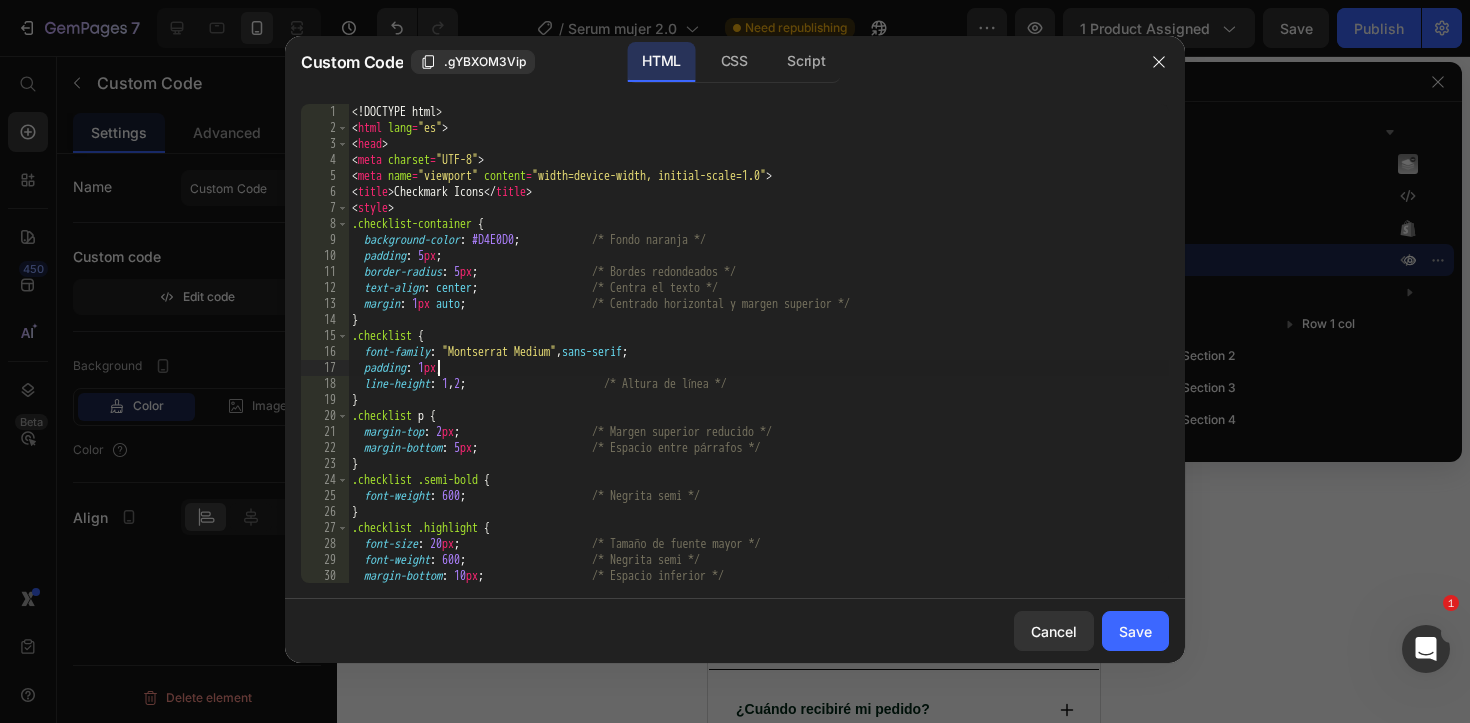 scroll, scrollTop: 0, scrollLeft: 8, axis: horizontal 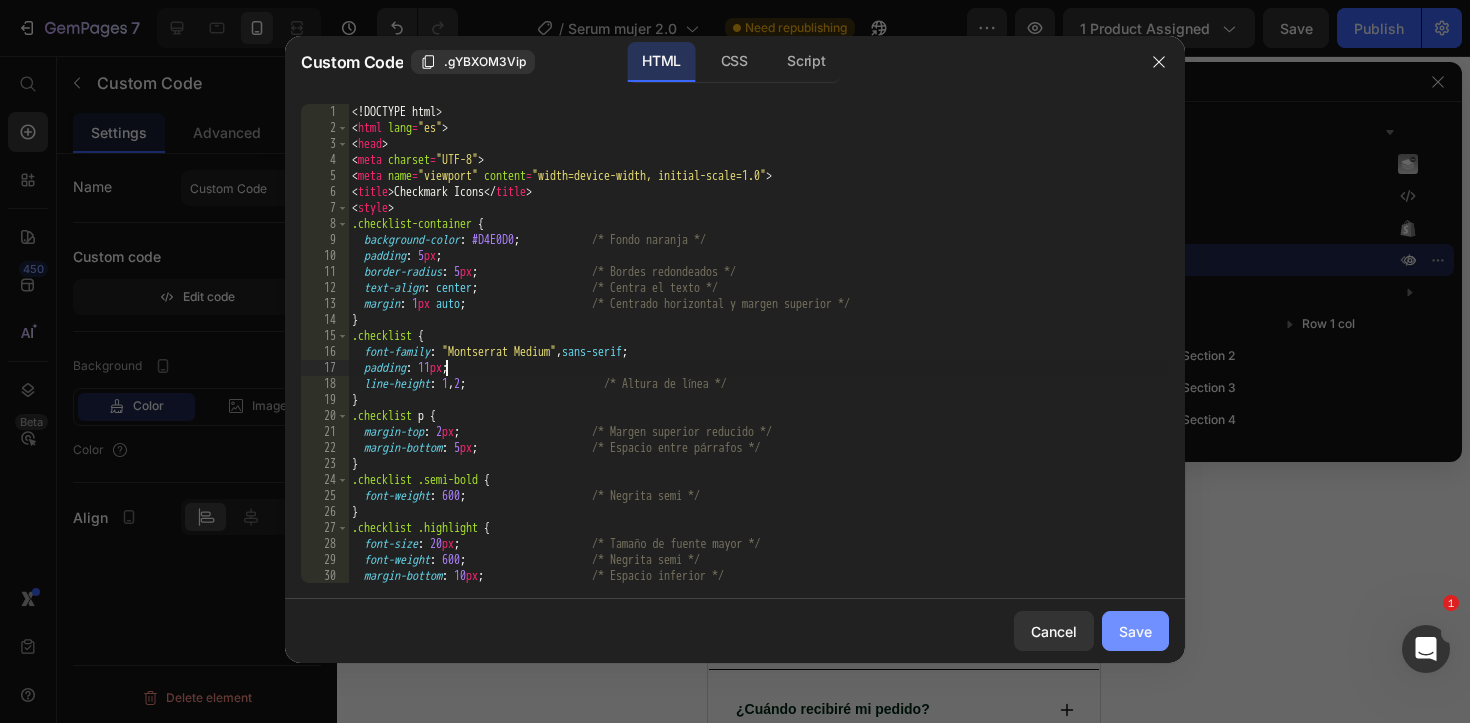 type on "padding: 11px;" 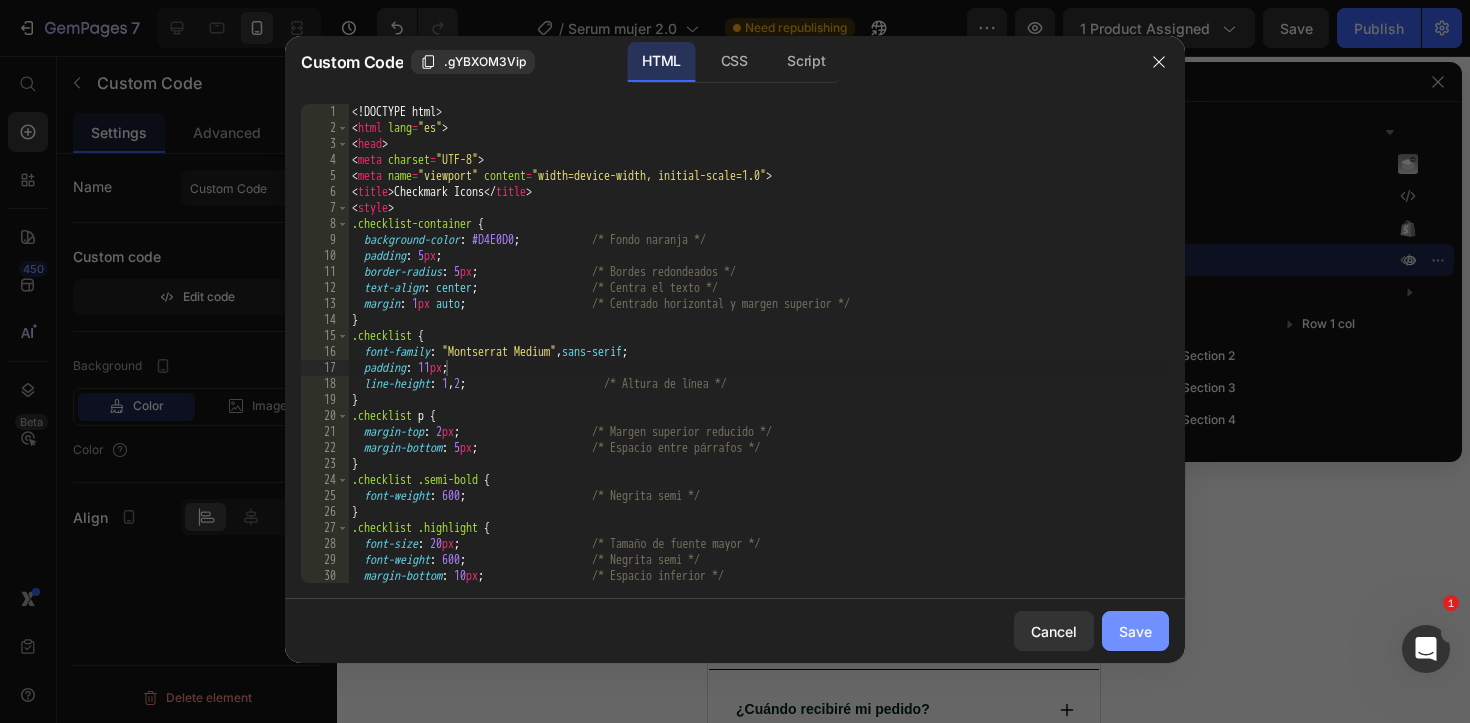 click on "Save" 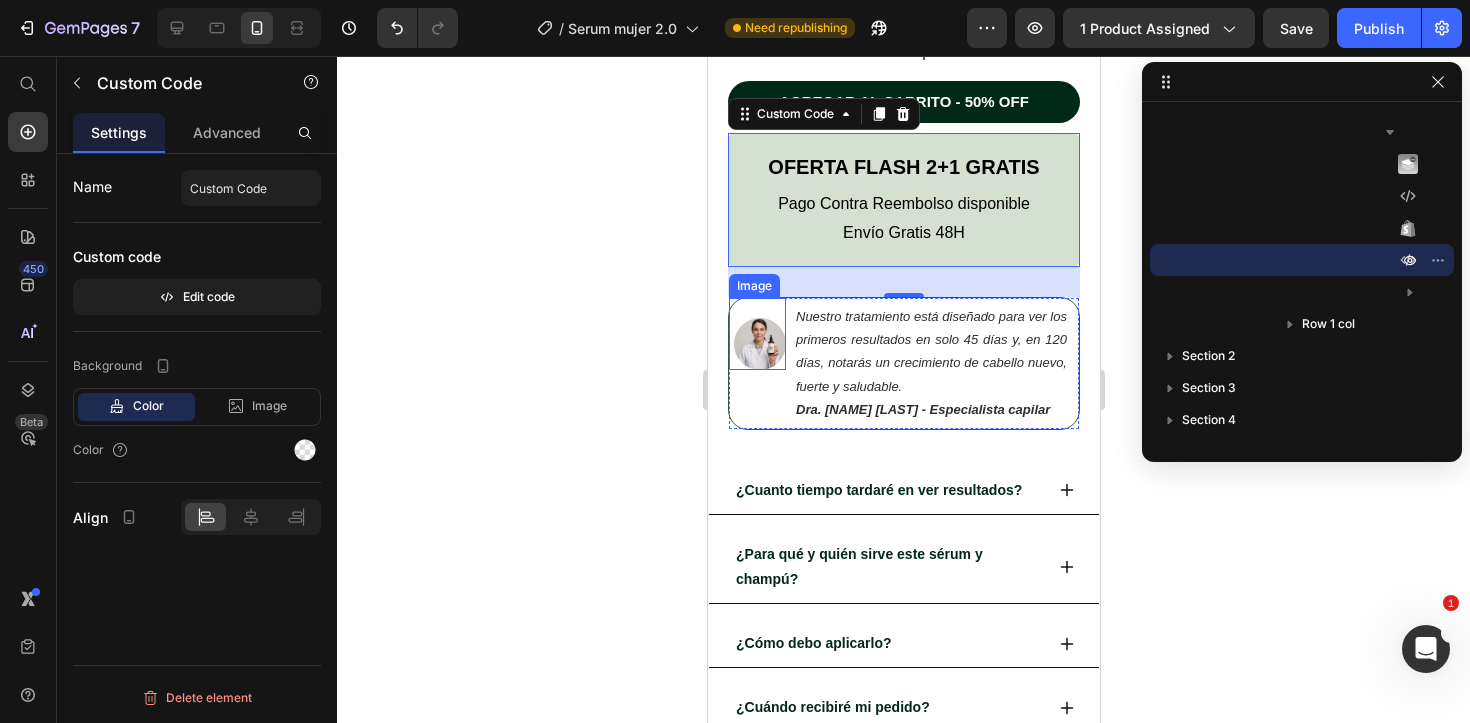 click at bounding box center (756, 334) 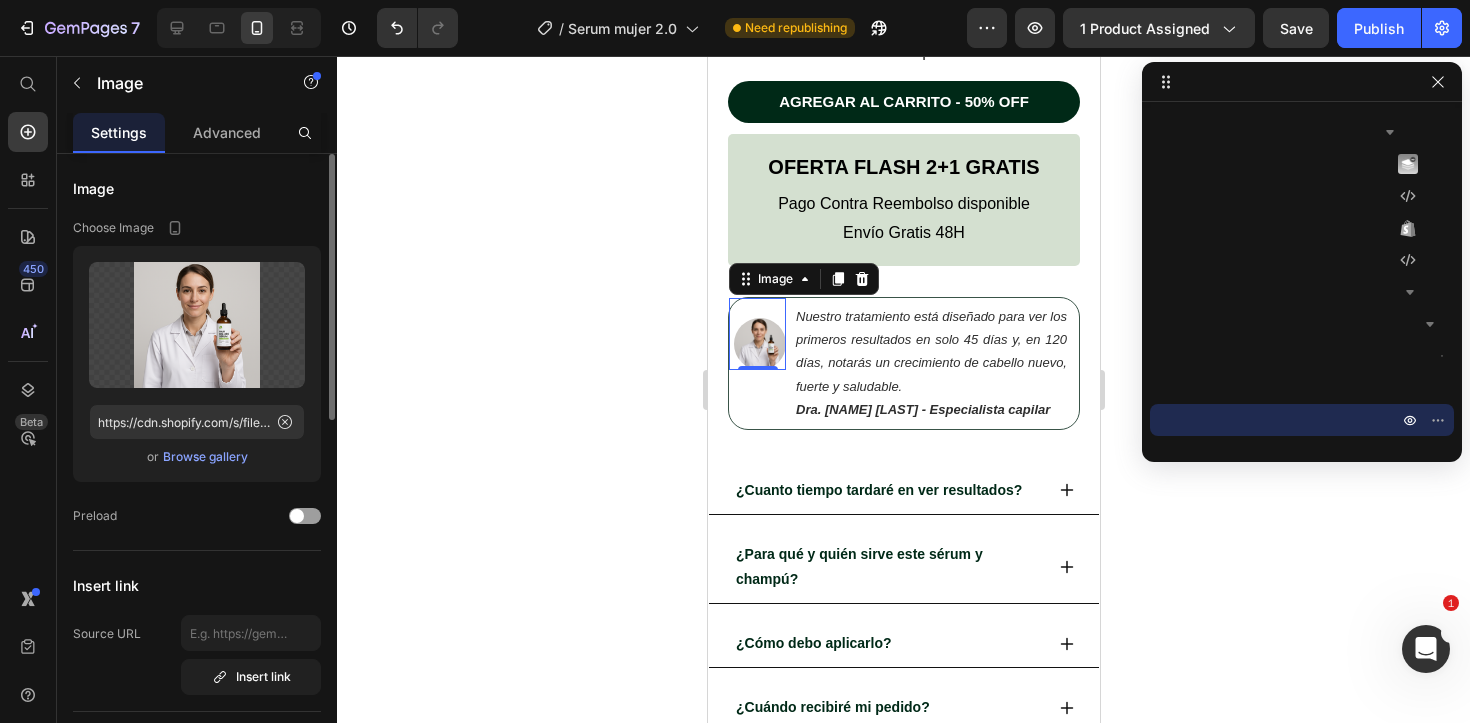 click on "Browse gallery" at bounding box center (205, 457) 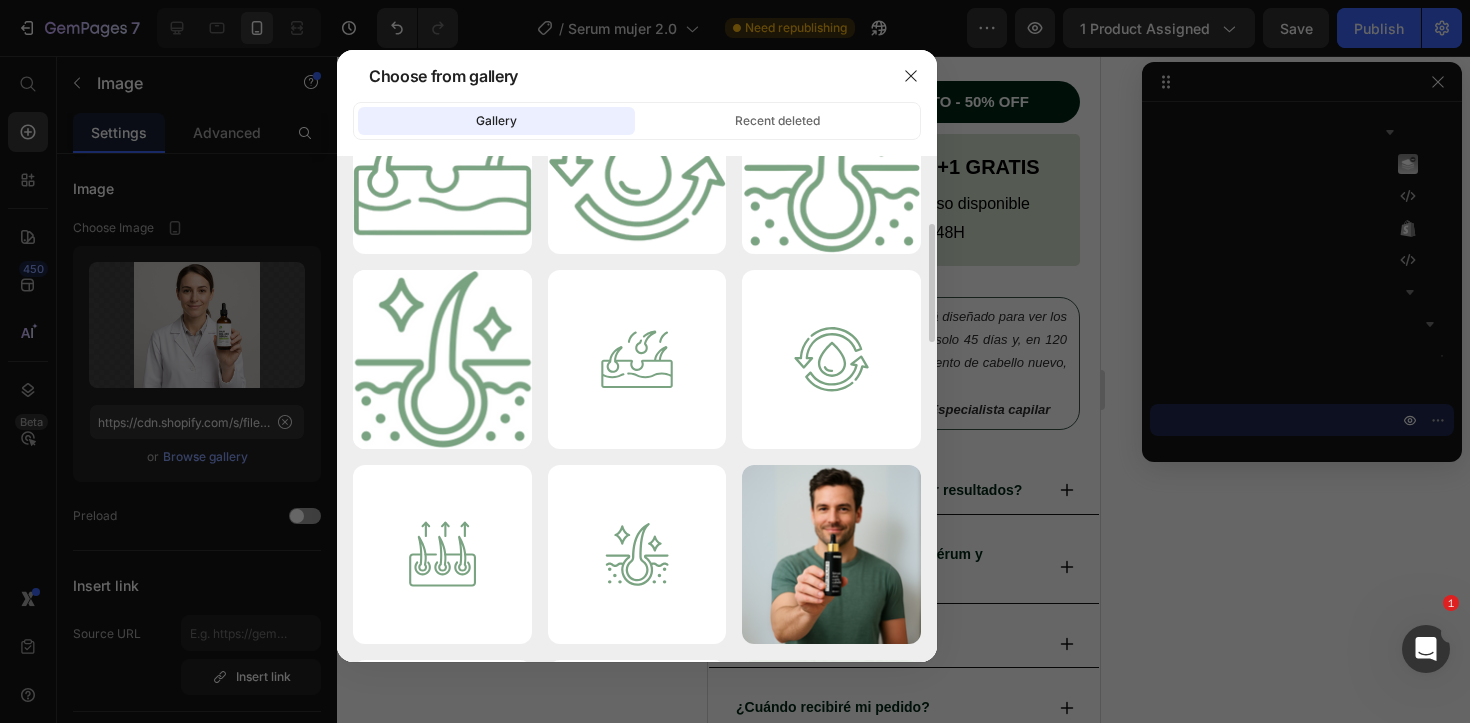 scroll, scrollTop: 0, scrollLeft: 0, axis: both 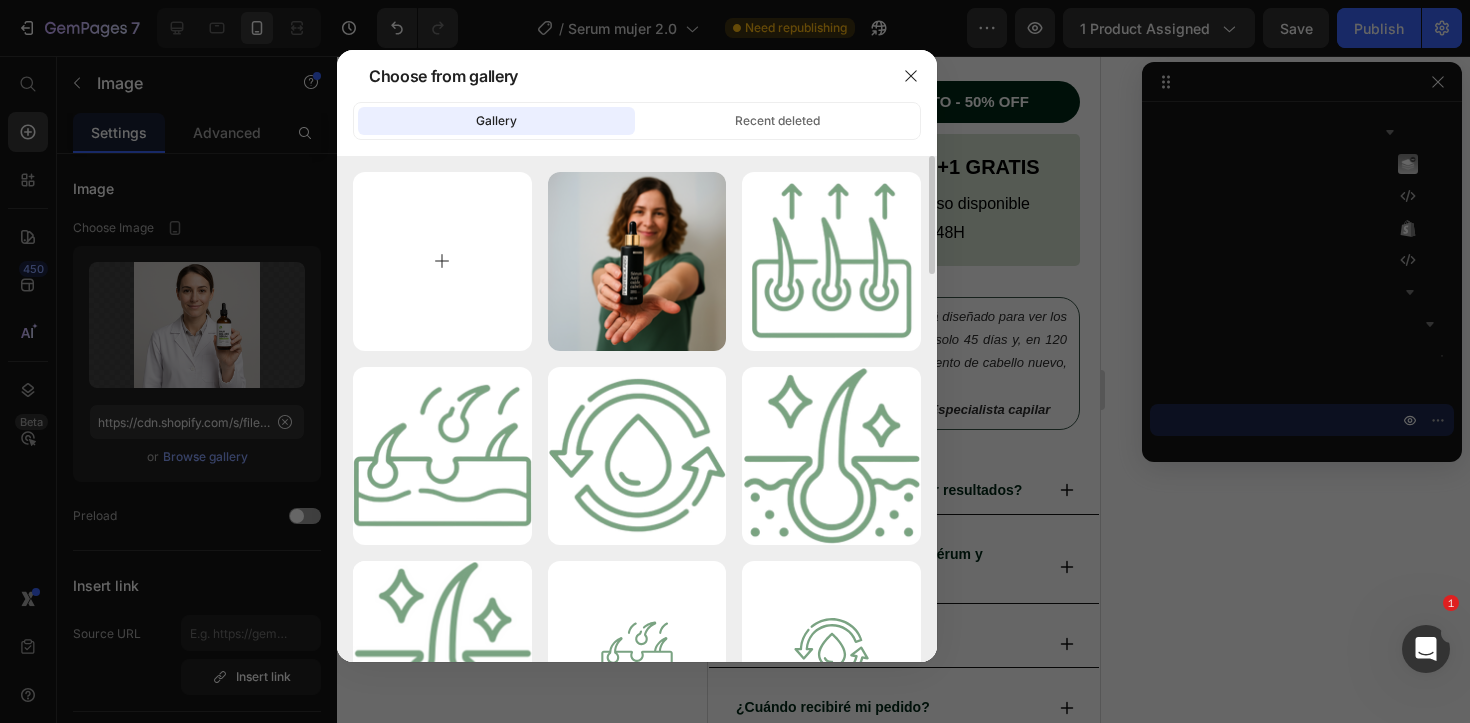 click at bounding box center [442, 261] 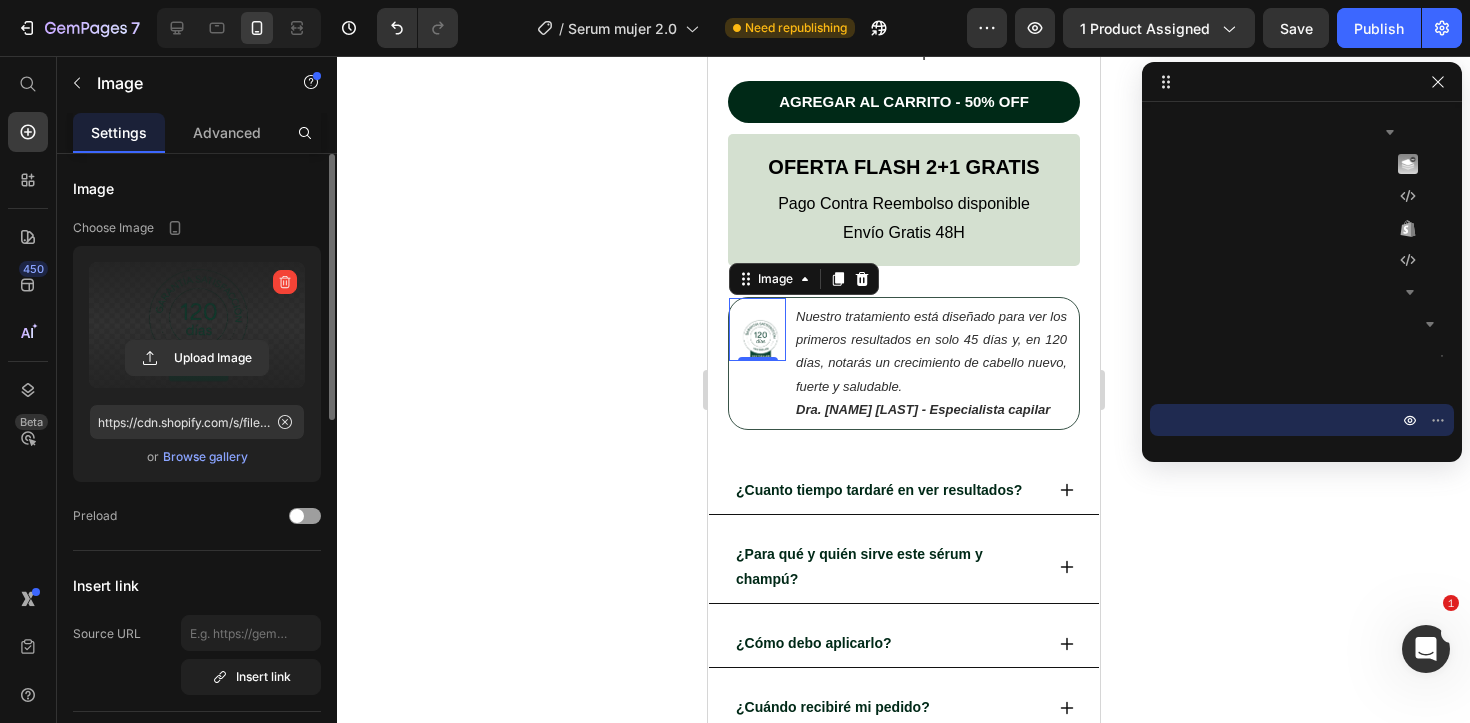 click at bounding box center [197, 325] 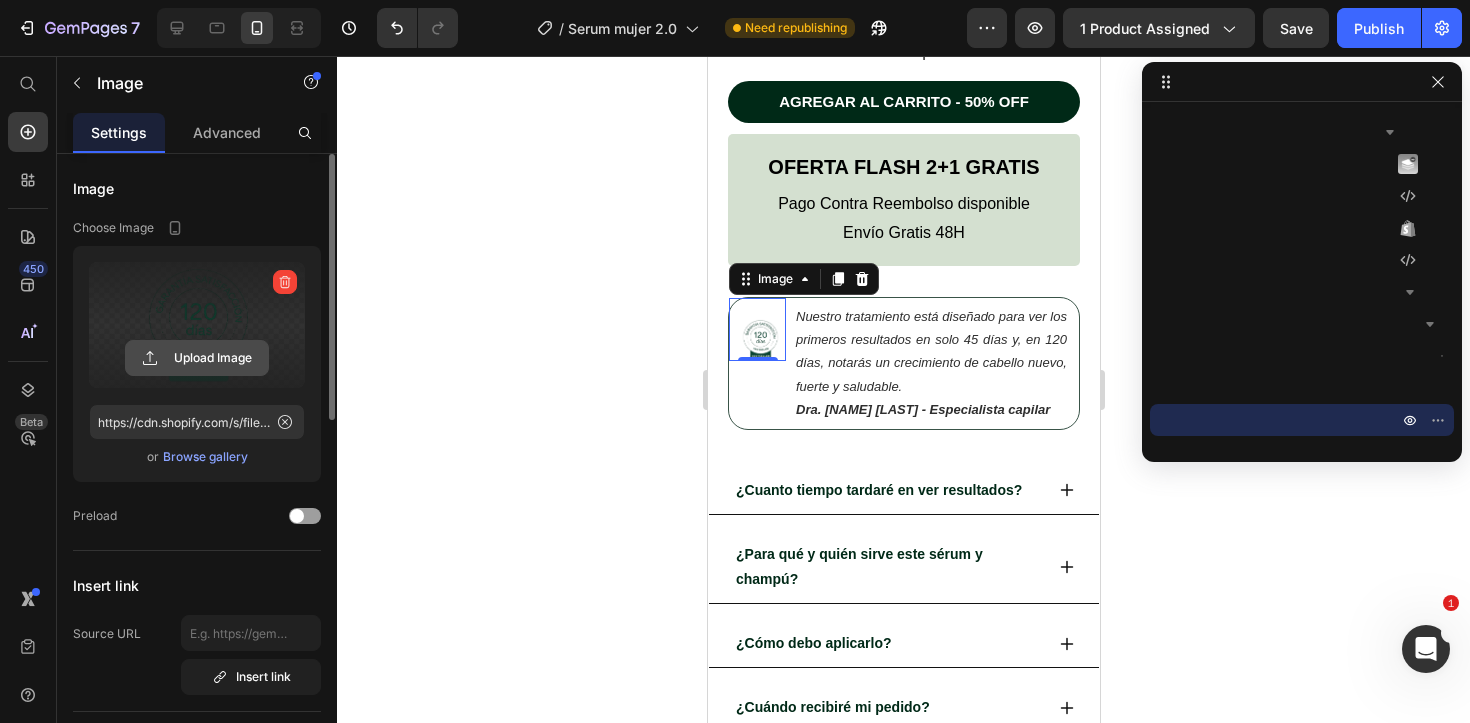 click 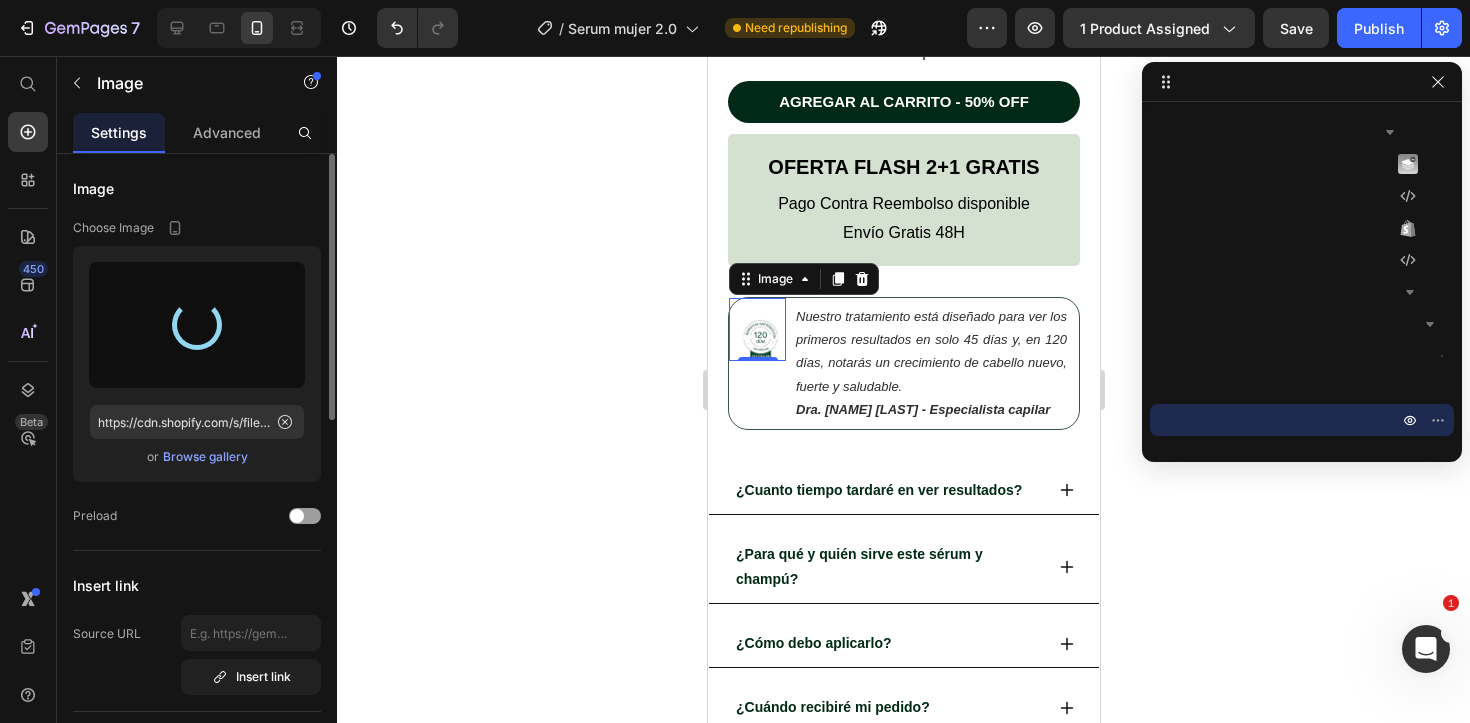type on "https://cdn.shopify.com/s/files/1/0875/5930/7511/files/gempages_560647699284624165-3f3f7978-c794-4d5b-a6a1-a155b4cced16.png" 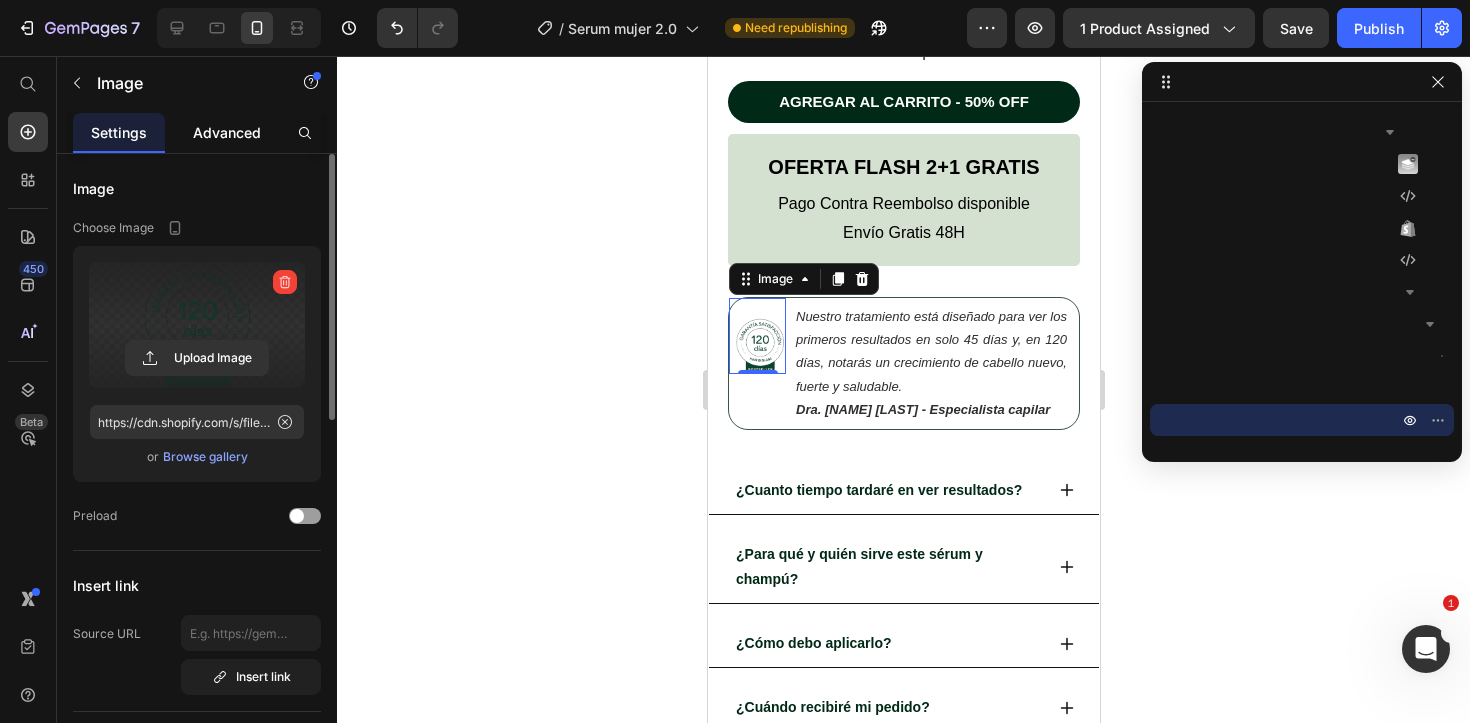 click on "Advanced" at bounding box center (227, 132) 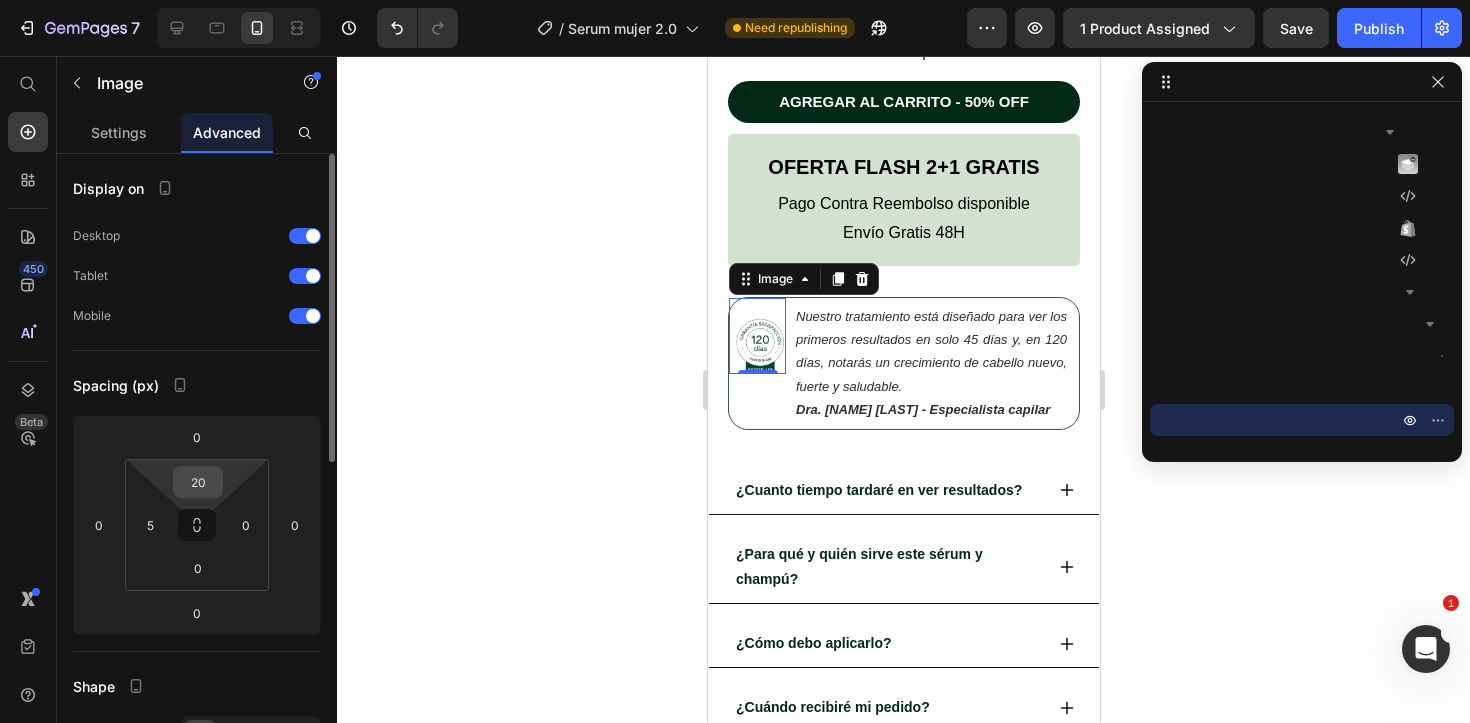 click on "20" at bounding box center (198, 482) 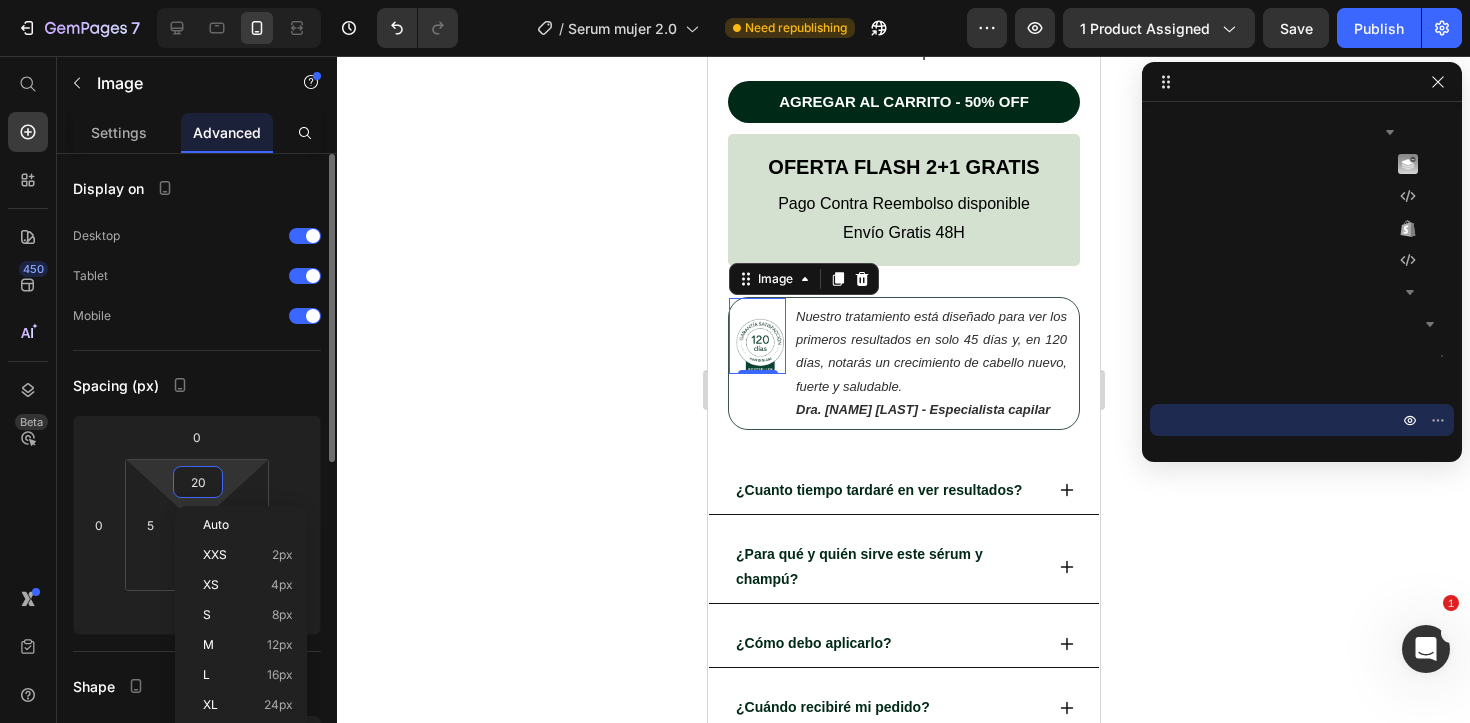 type 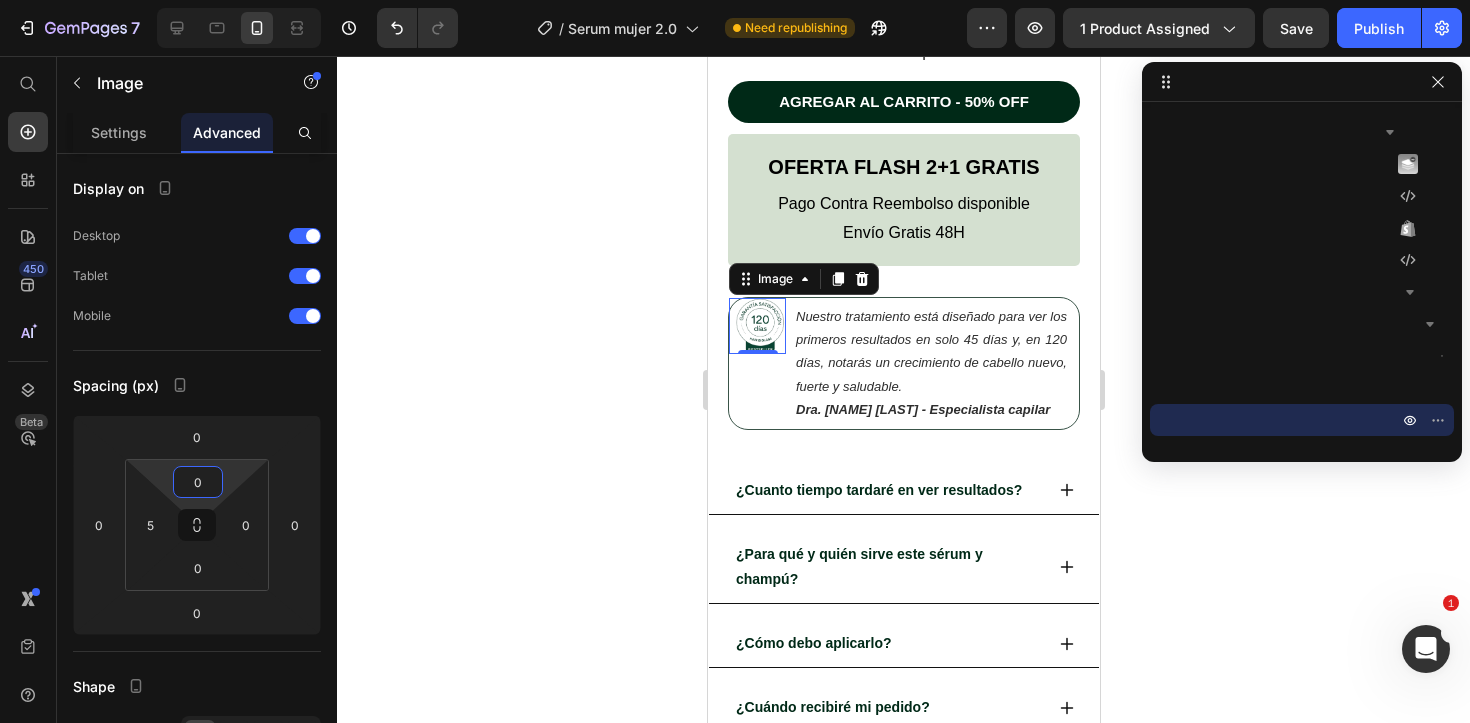 click 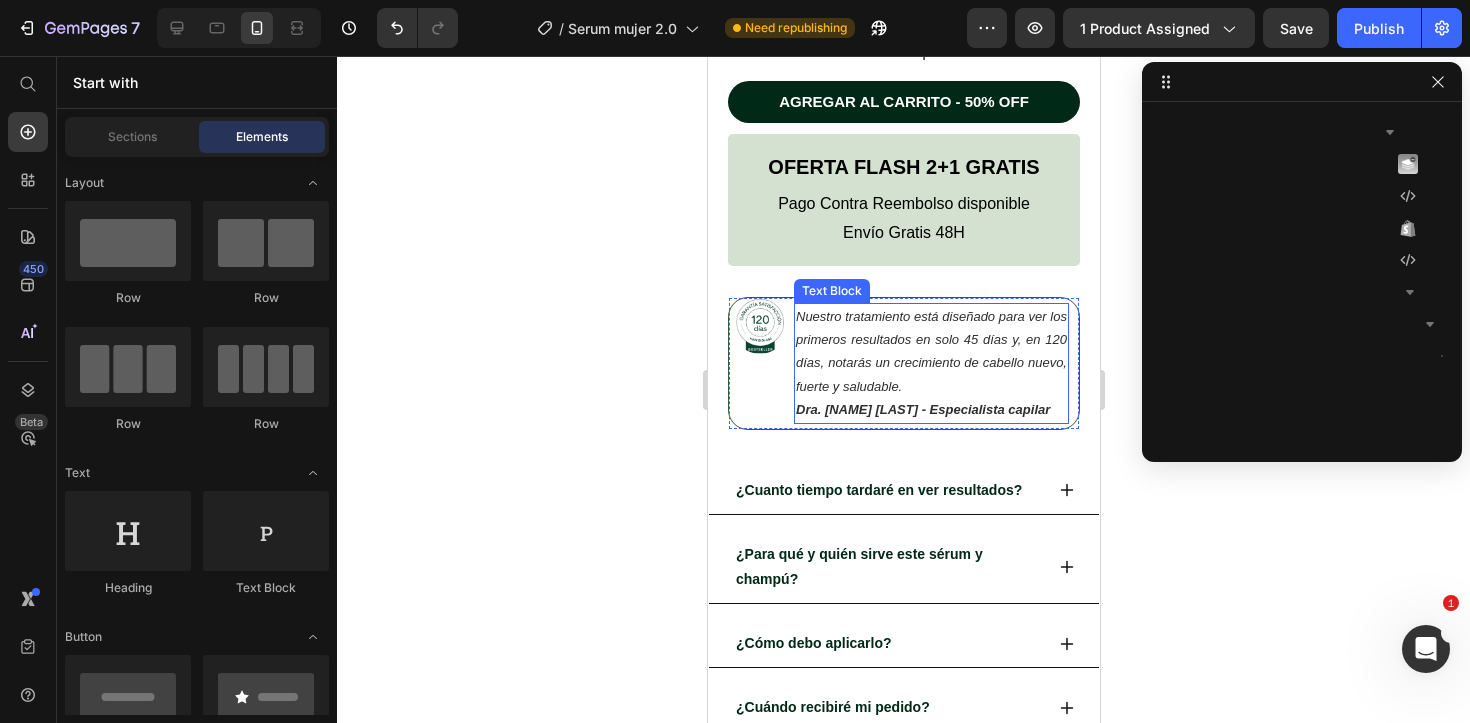 click on "Nuestro tratamiento está diseñado para ver los primeros resultados en solo 45 días y, en 120 días, notarás un crecimiento de cabello nuevo, fuerte y saludable." at bounding box center [930, 351] 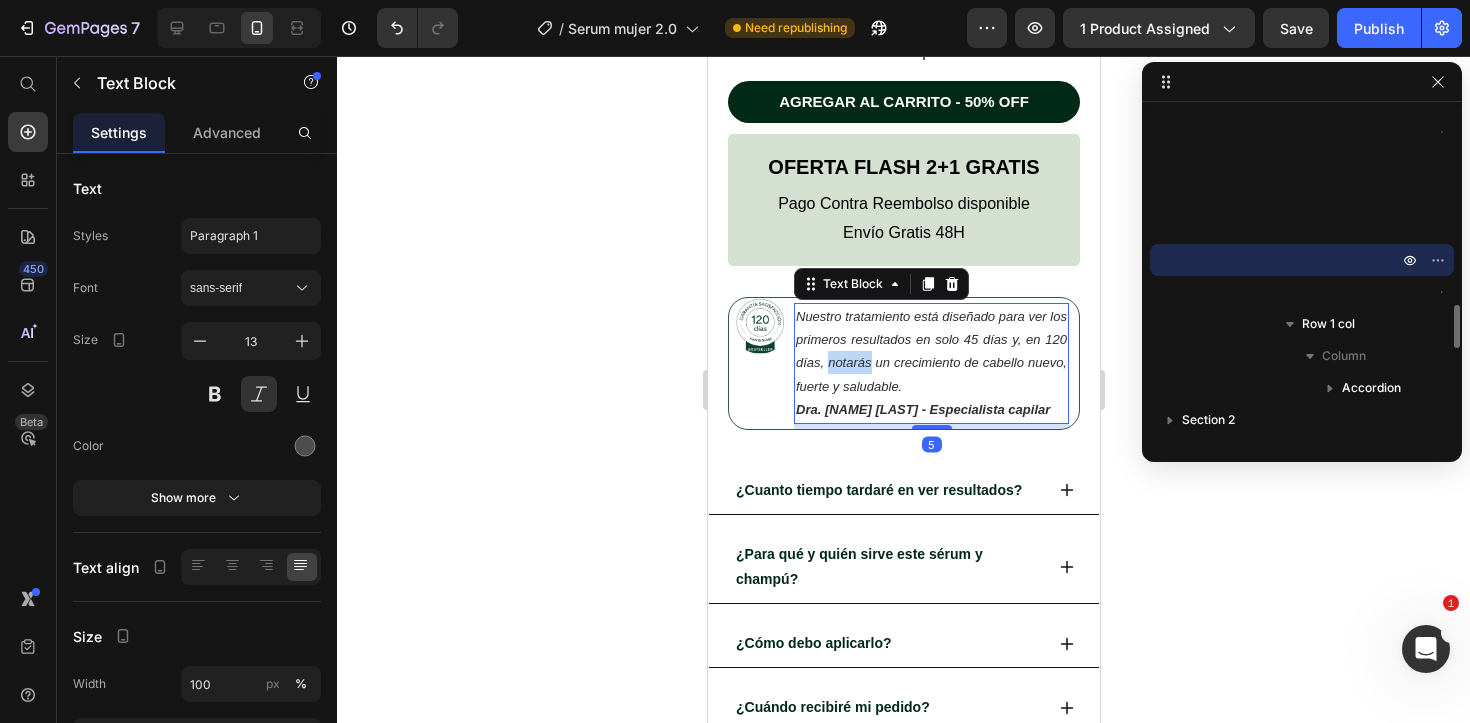 click on "Nuestro tratamiento está diseñado para ver los primeros resultados en solo 45 días y, en 120 días, notarás un crecimiento de cabello nuevo, fuerte y saludable." at bounding box center [930, 351] 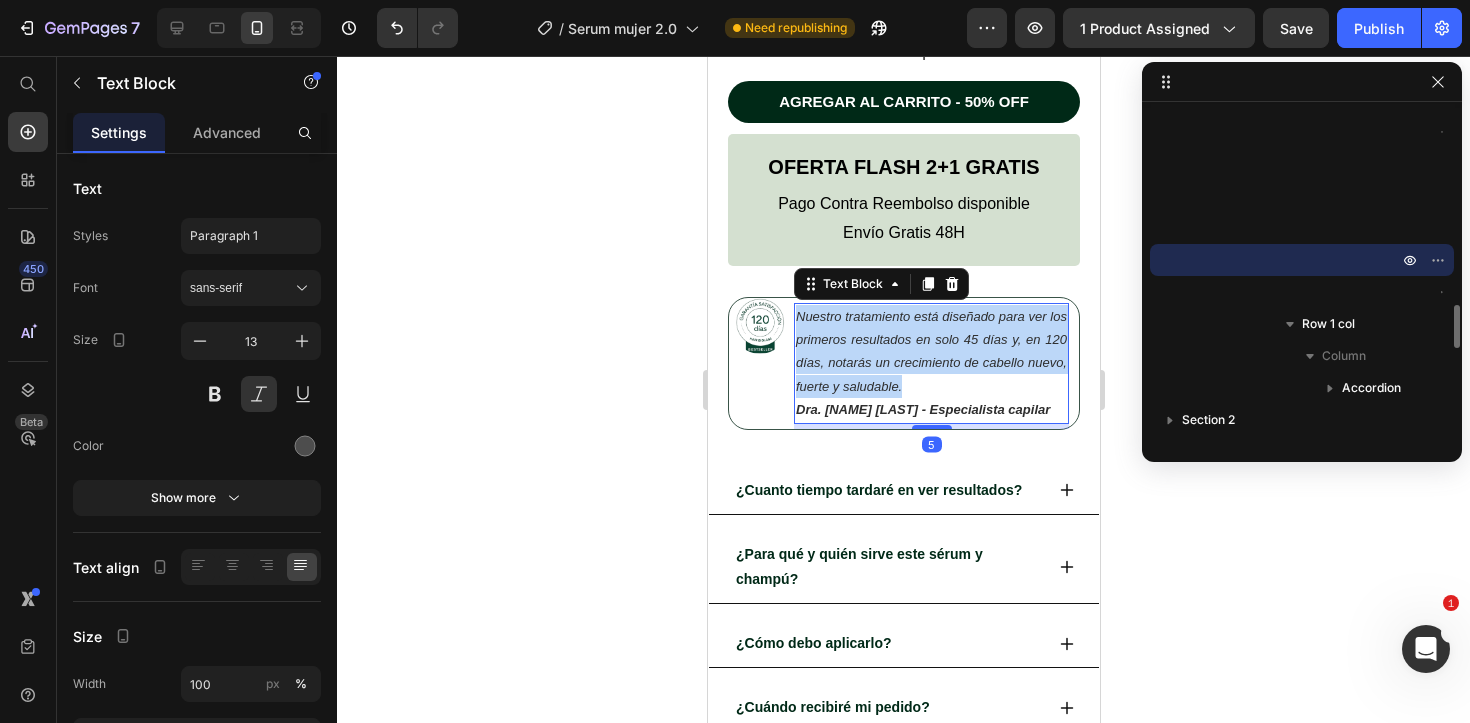 click on "Nuestro tratamiento está diseñado para ver los primeros resultados en solo 45 días y, en 120 días, notarás un crecimiento de cabello nuevo, fuerte y saludable." at bounding box center [930, 351] 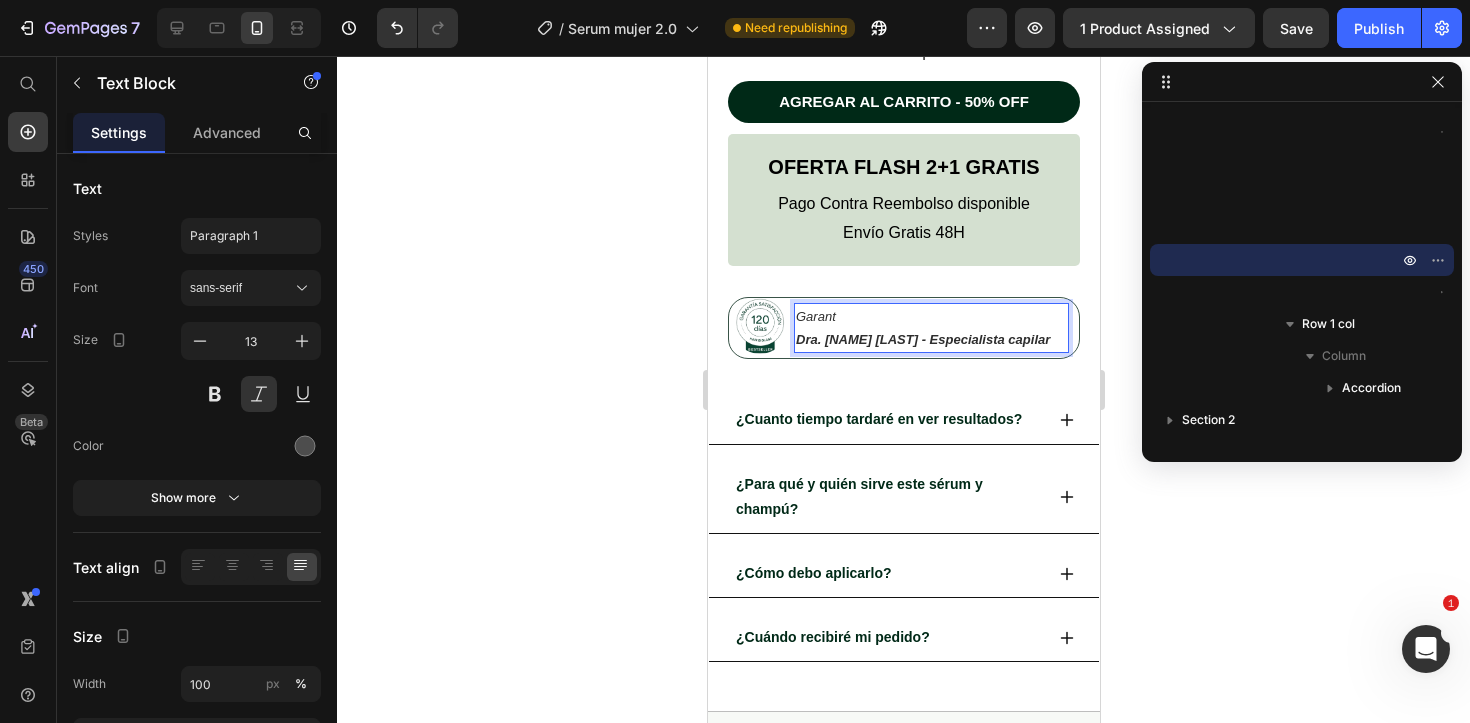 type 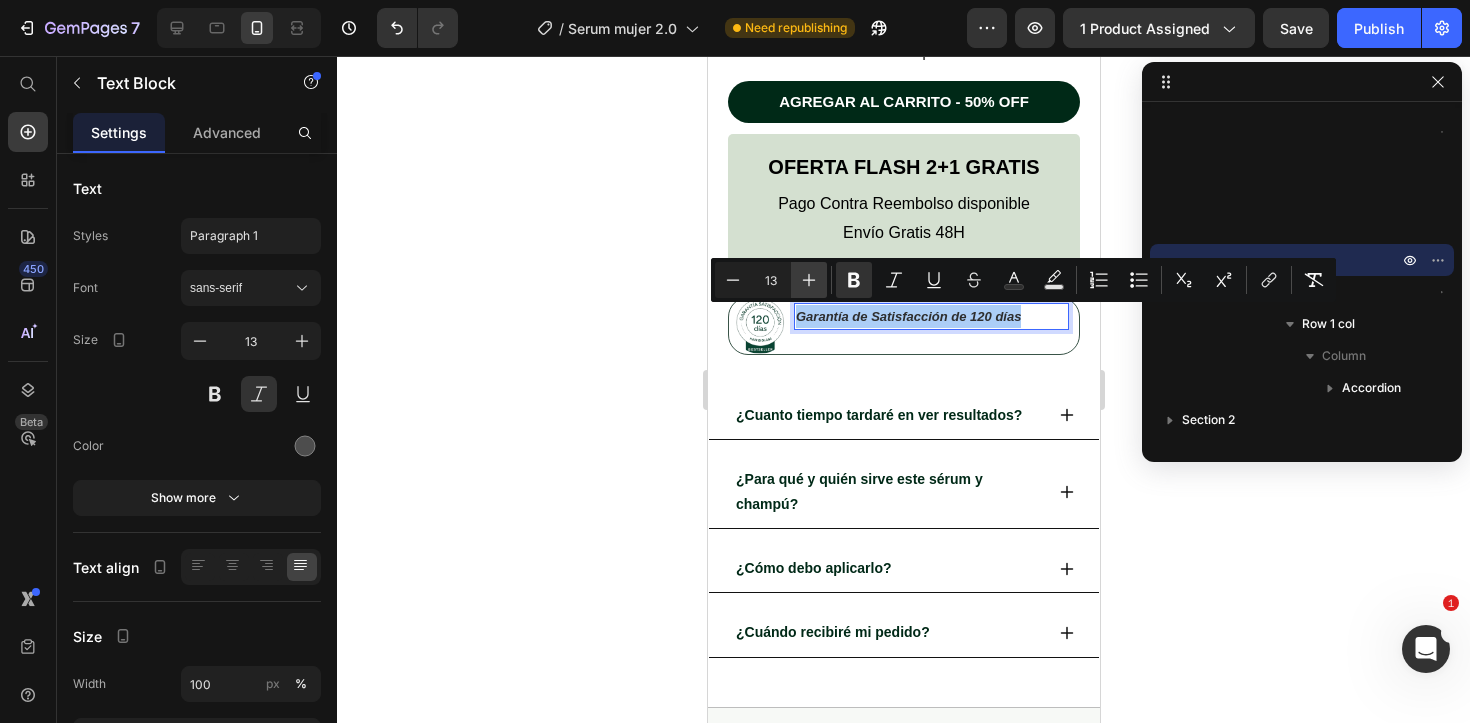 click 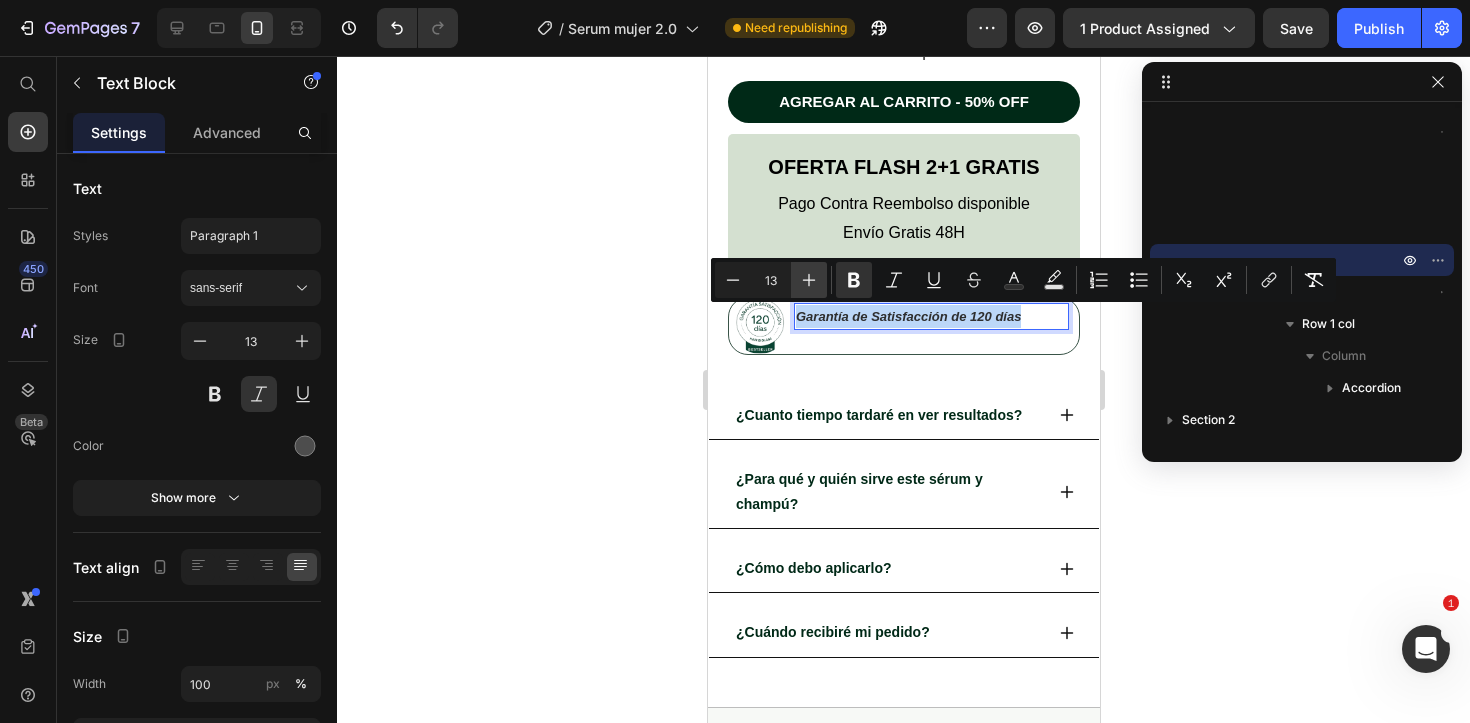 type on "14" 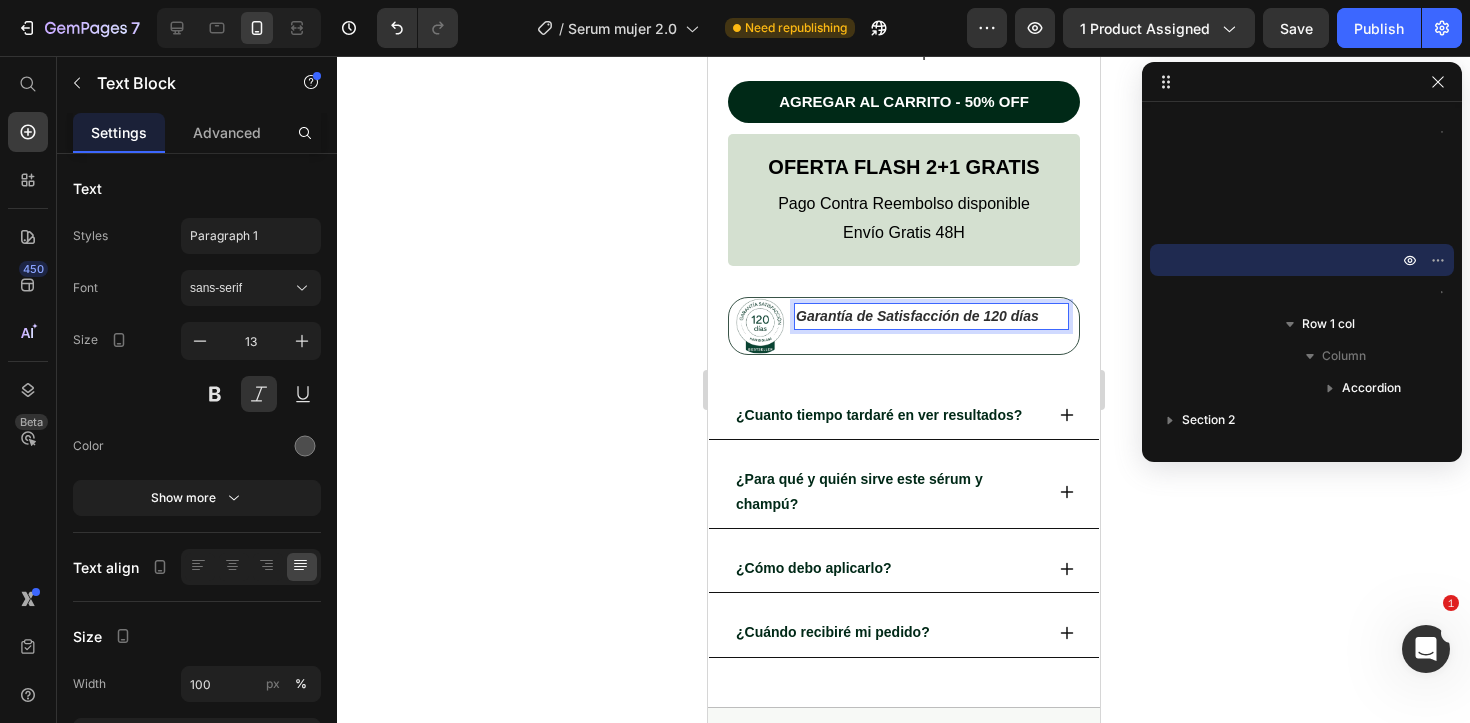 click at bounding box center [1041, 316] 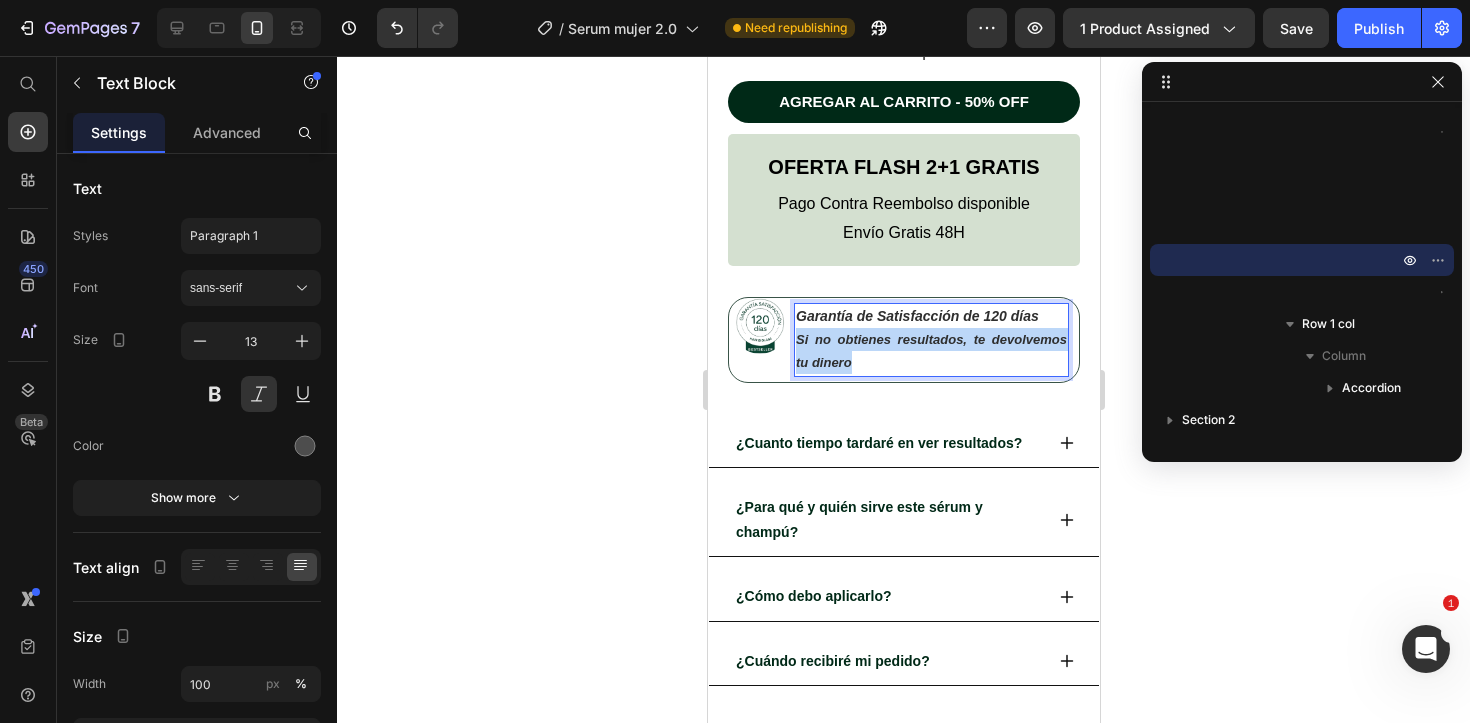 click on "Si no obtienes resultados, te devolvemos tu dinero" at bounding box center (930, 351) 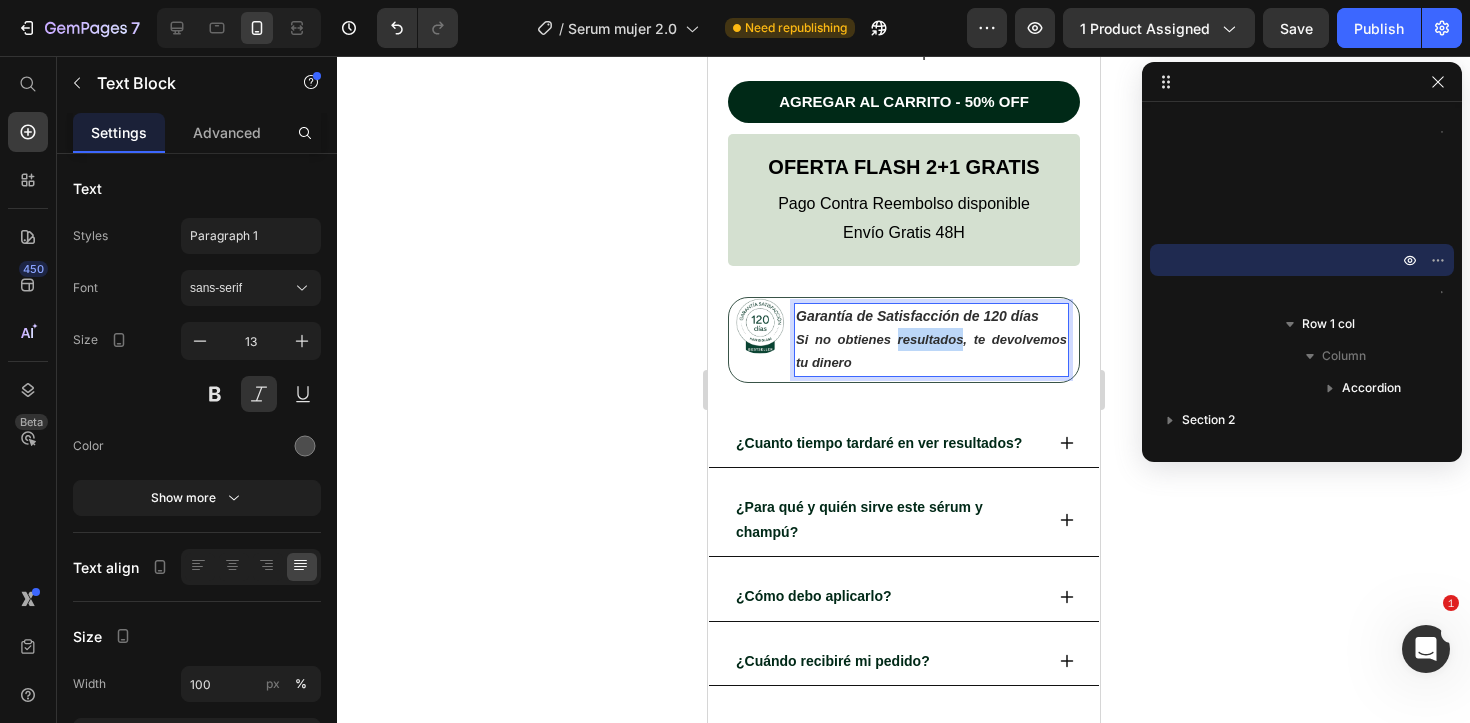 click on "Si no obtienes resultados, te devolvemos tu dinero" at bounding box center [930, 351] 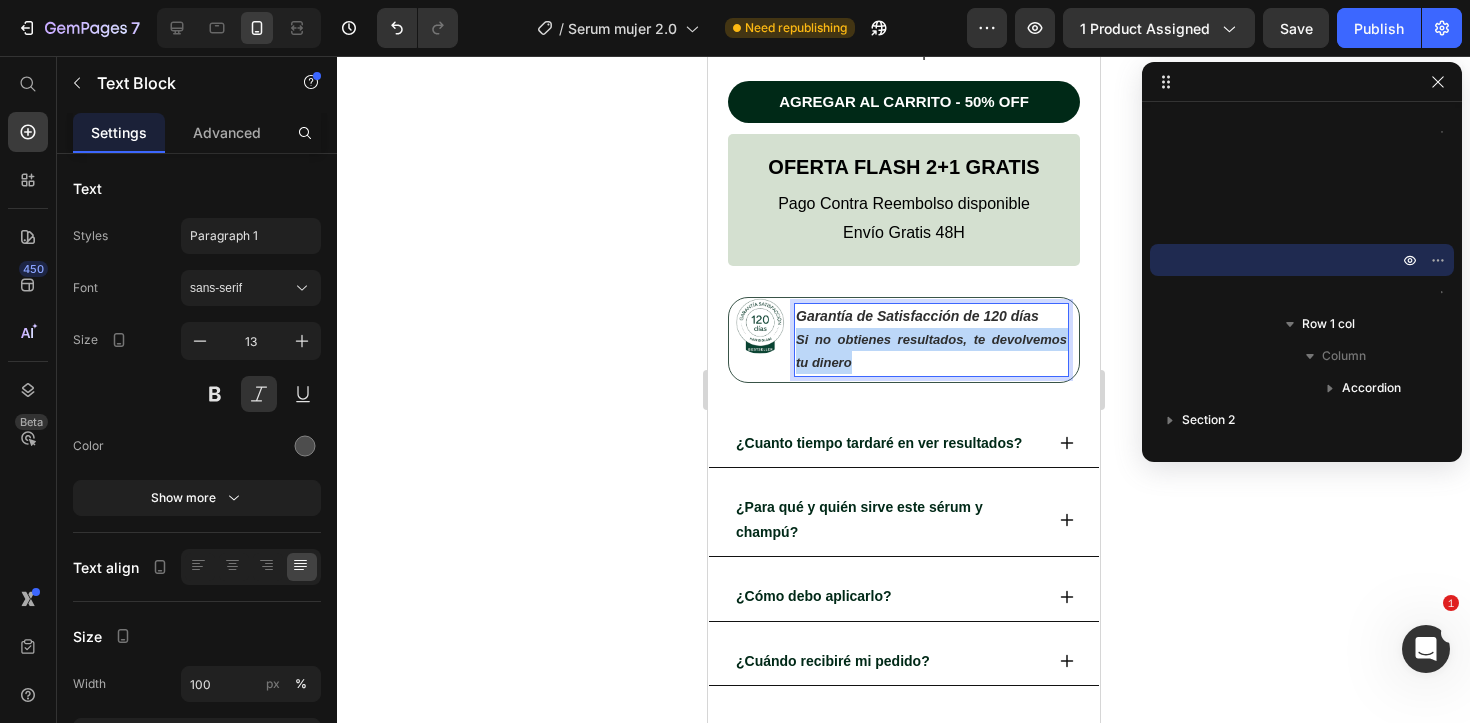 click on "Si no obtienes resultados, te devolvemos tu dinero" at bounding box center [930, 351] 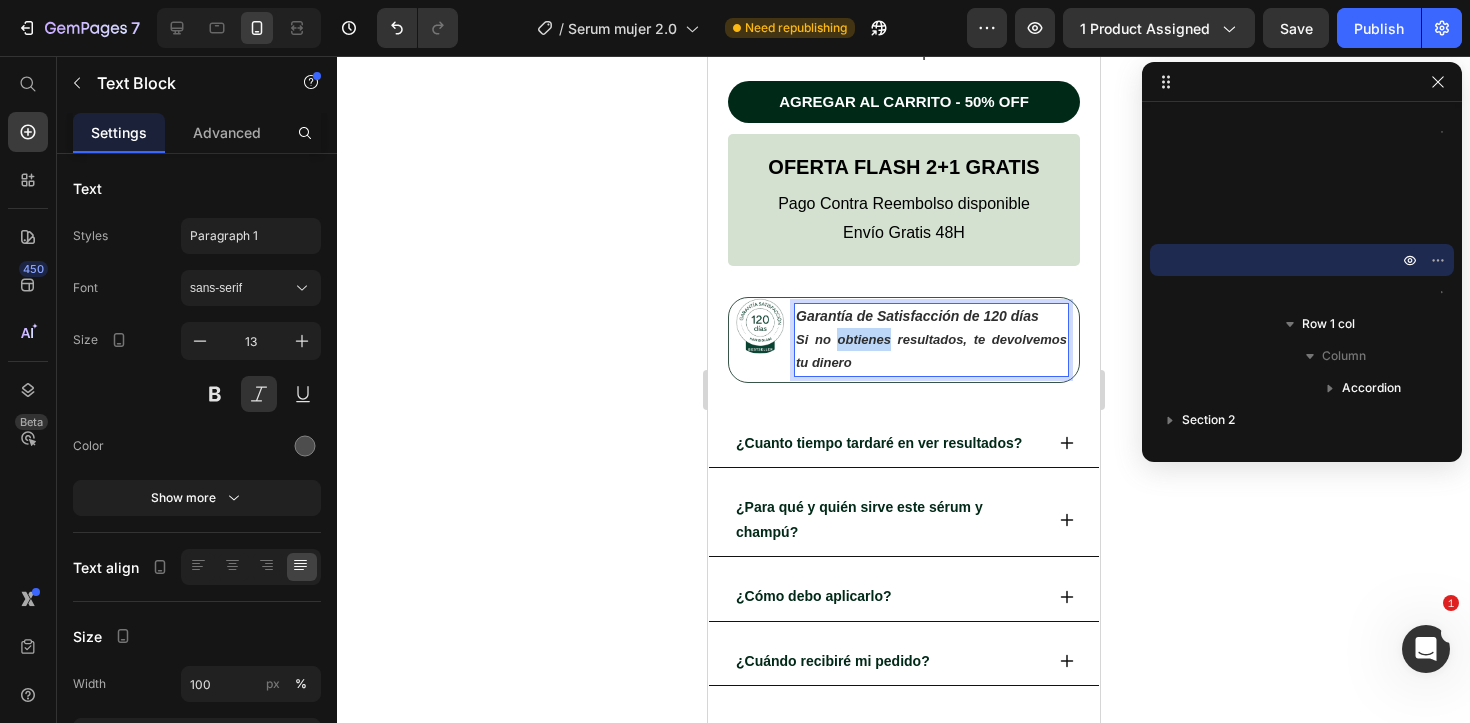 click on "Si no obtienes resultados, te devolvemos tu dinero" at bounding box center [930, 351] 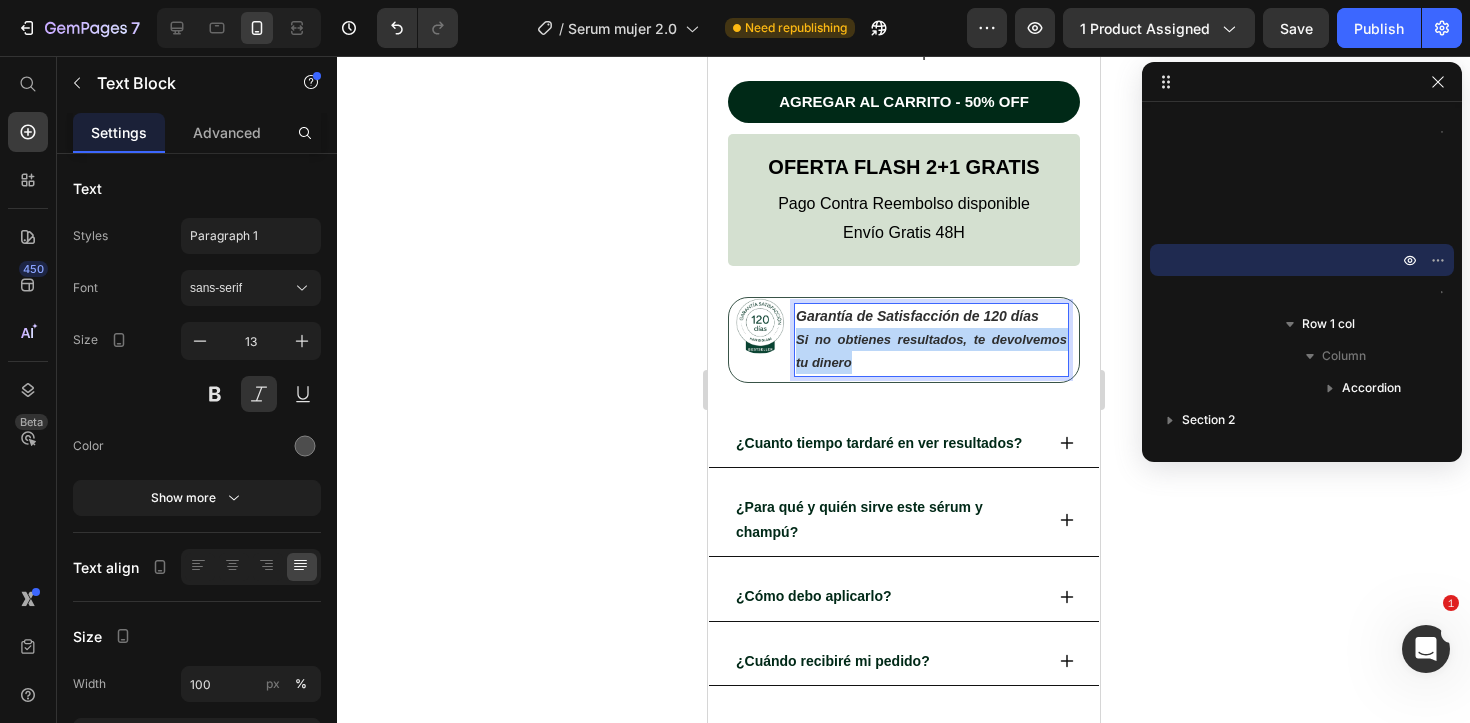 click on "Si no obtienes resultados, te devolvemos tu dinero" at bounding box center [930, 351] 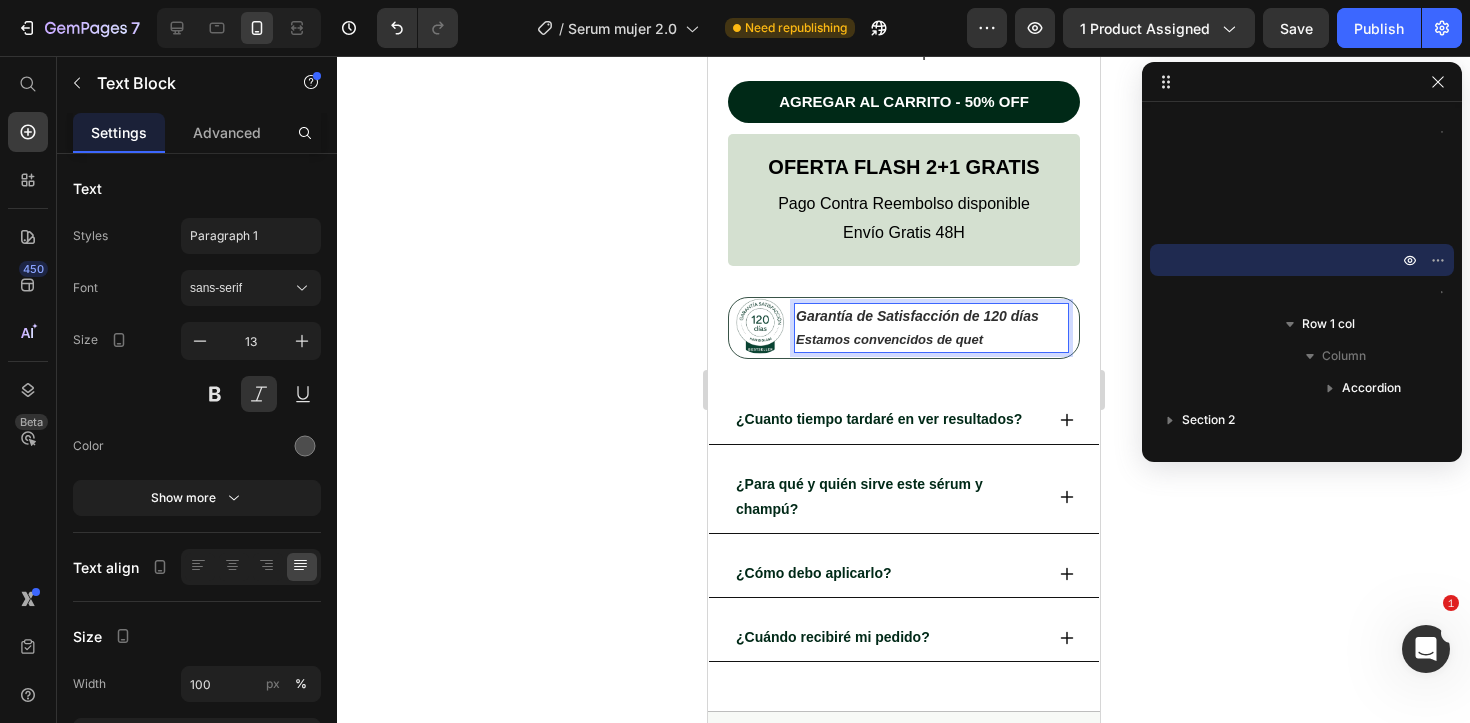 click on "Estamos convencidos de quet" at bounding box center [930, 339] 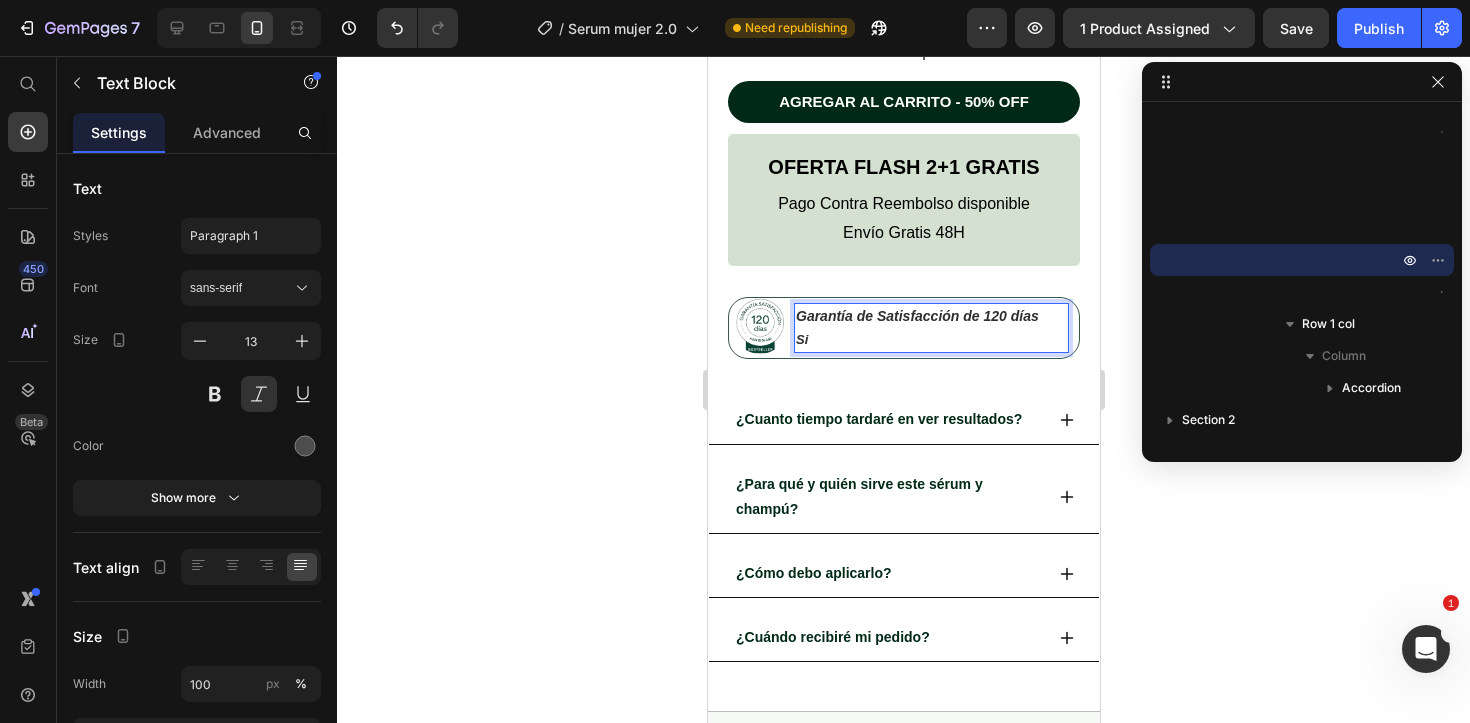 click on "Garantía de Satisfacción de 120 días" at bounding box center [916, 316] 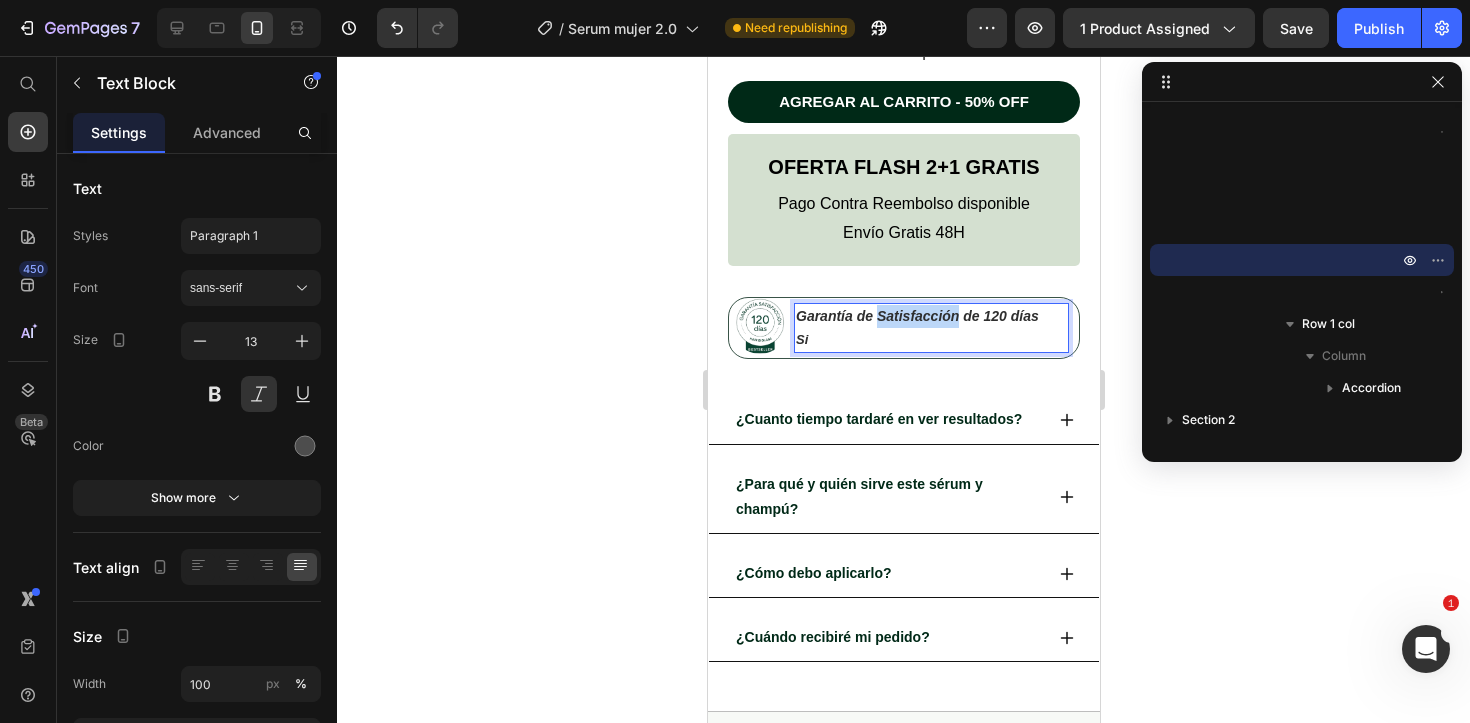 click on "Garantía de Satisfacción de 120 días" at bounding box center (916, 316) 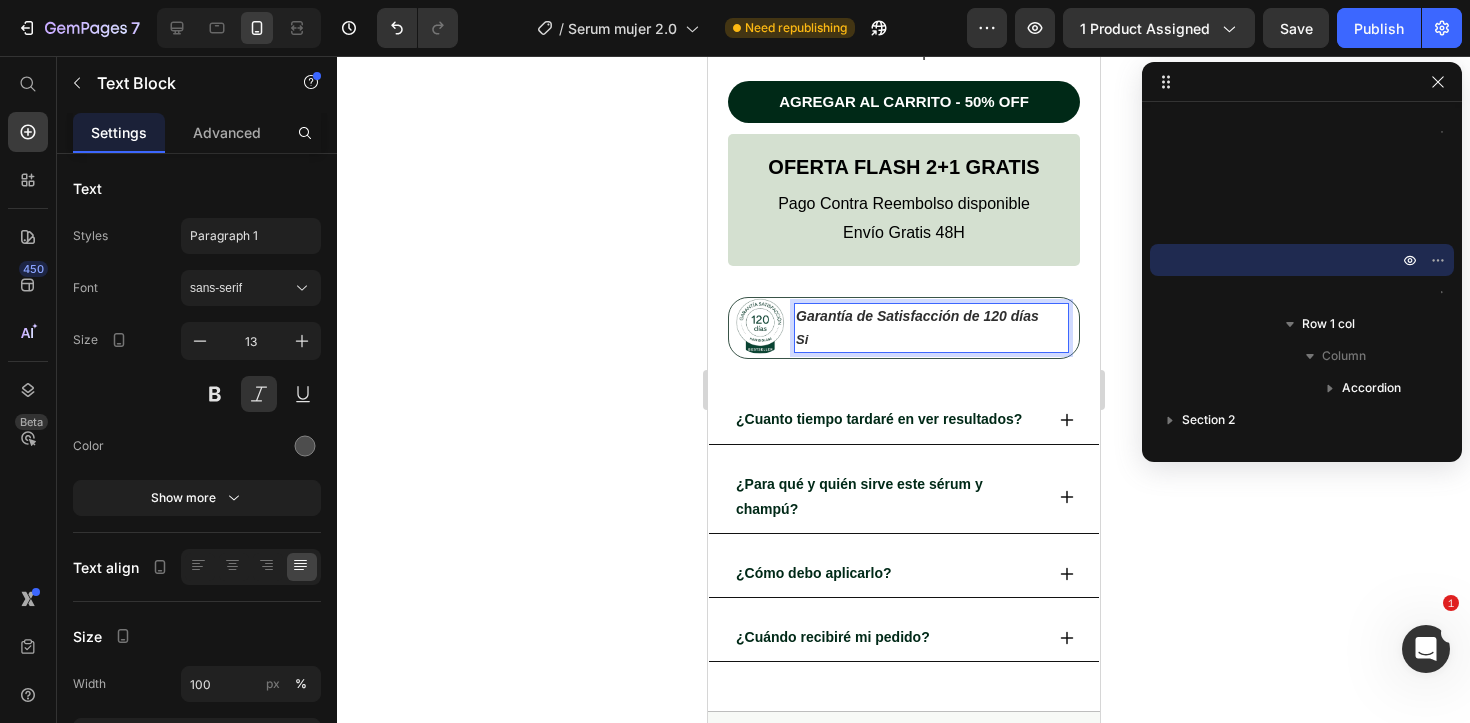 click on "Si" at bounding box center (930, 339) 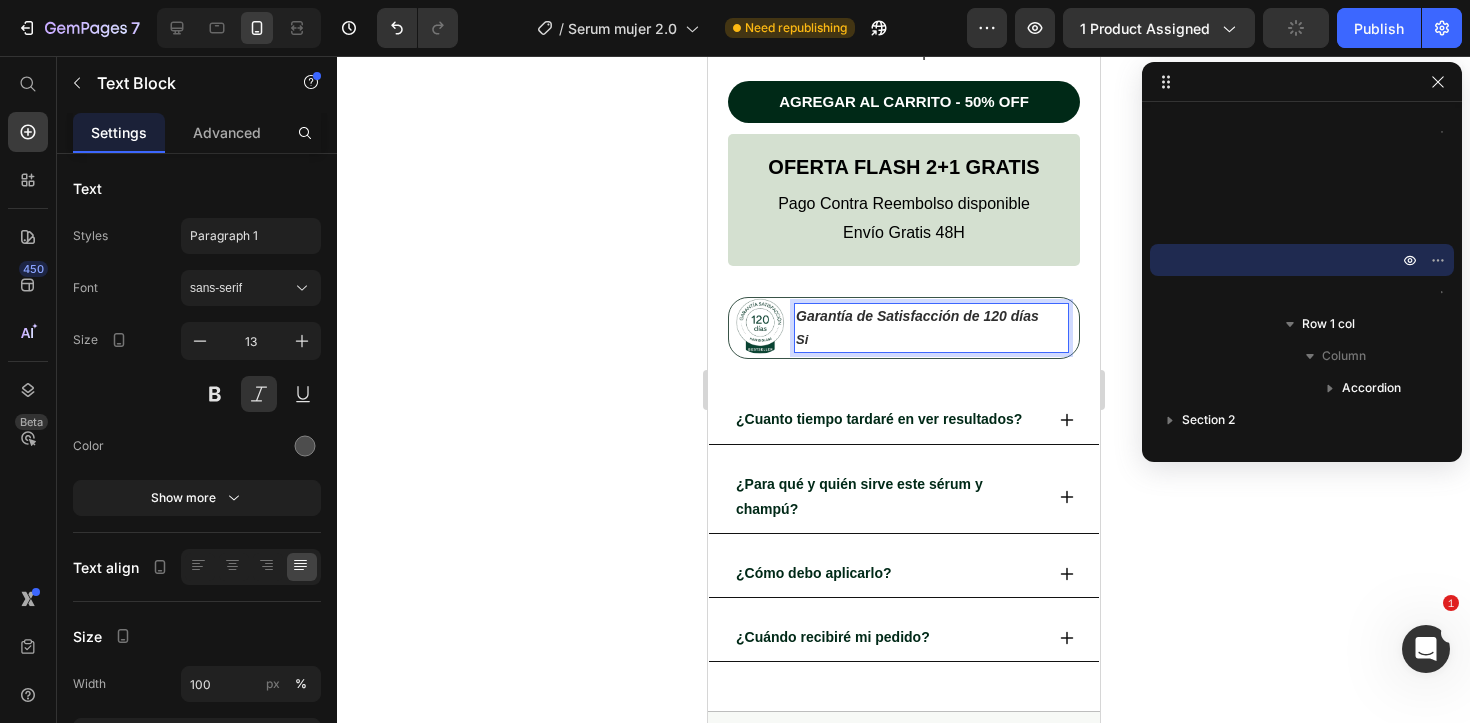 click on "Si" at bounding box center (801, 339) 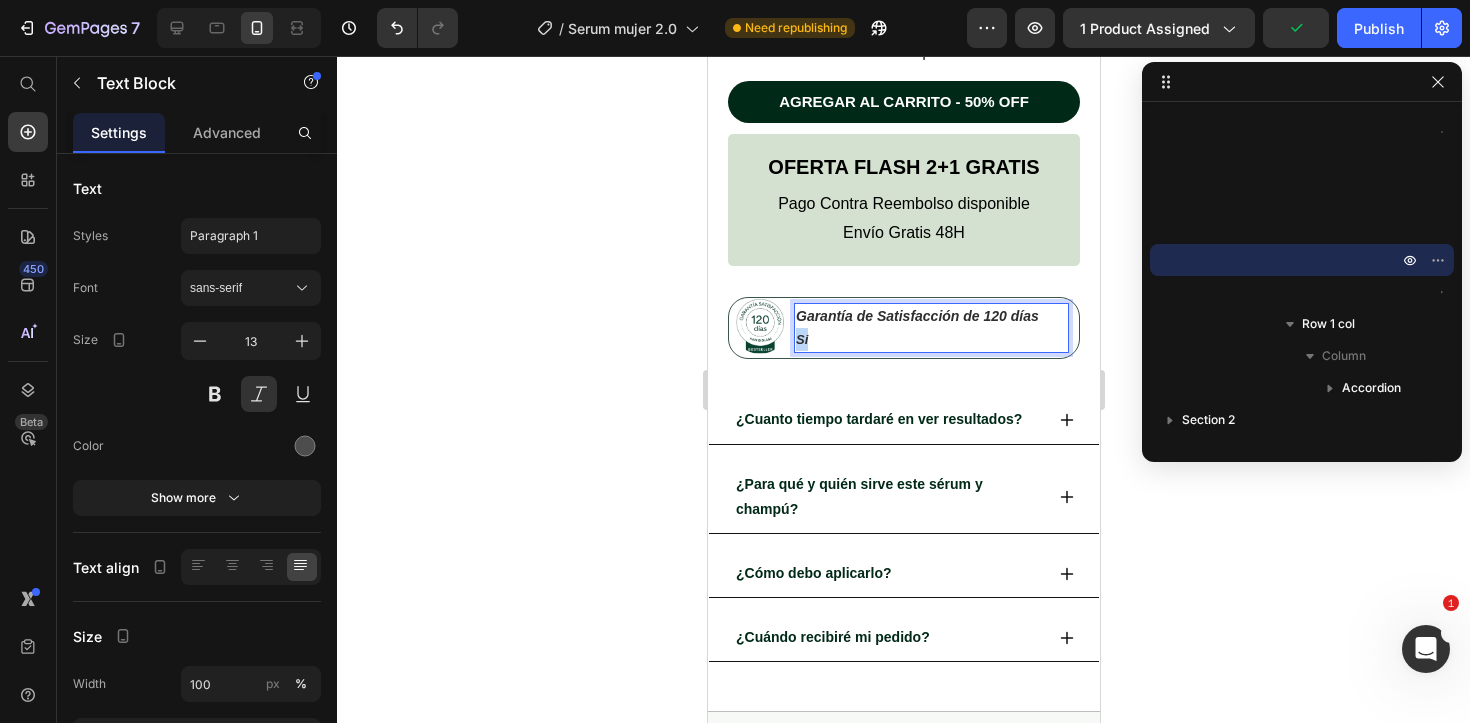 click on "Si" at bounding box center [801, 339] 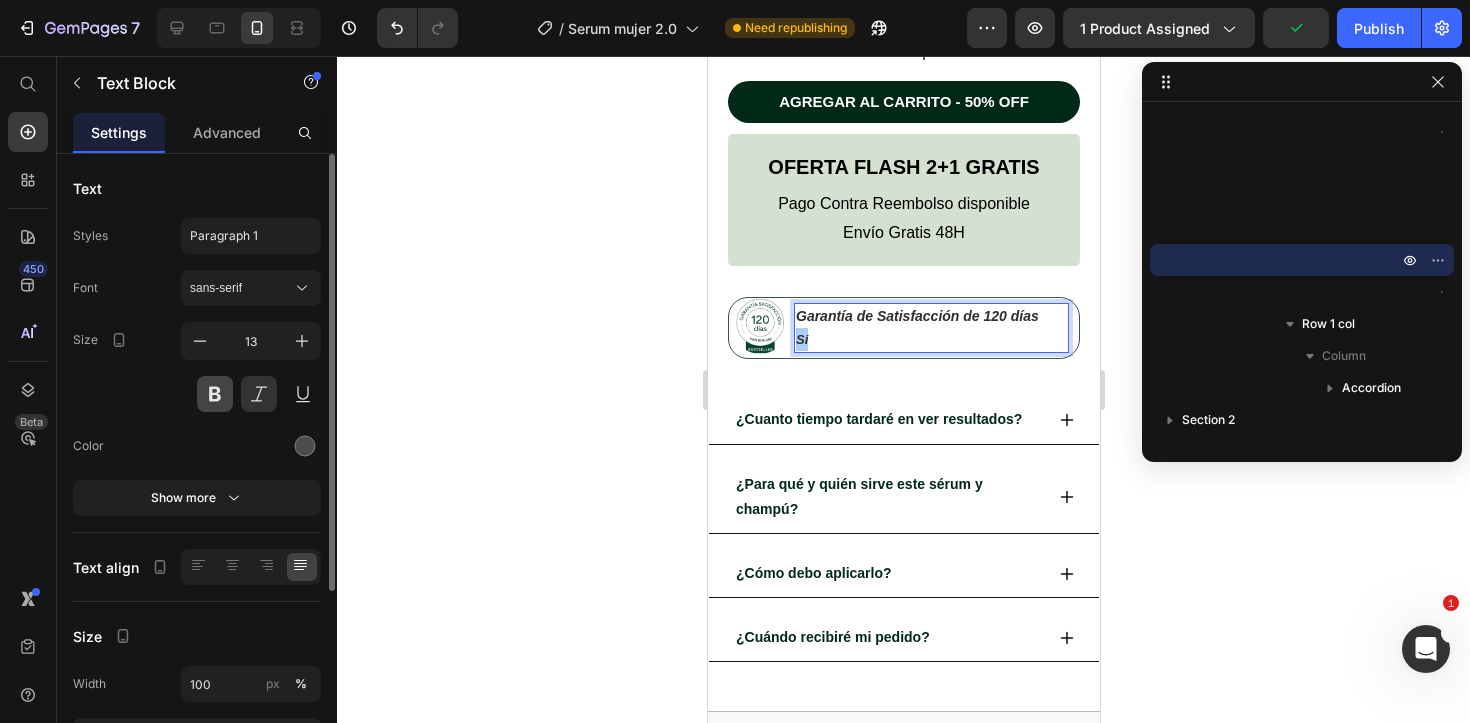click at bounding box center (215, 394) 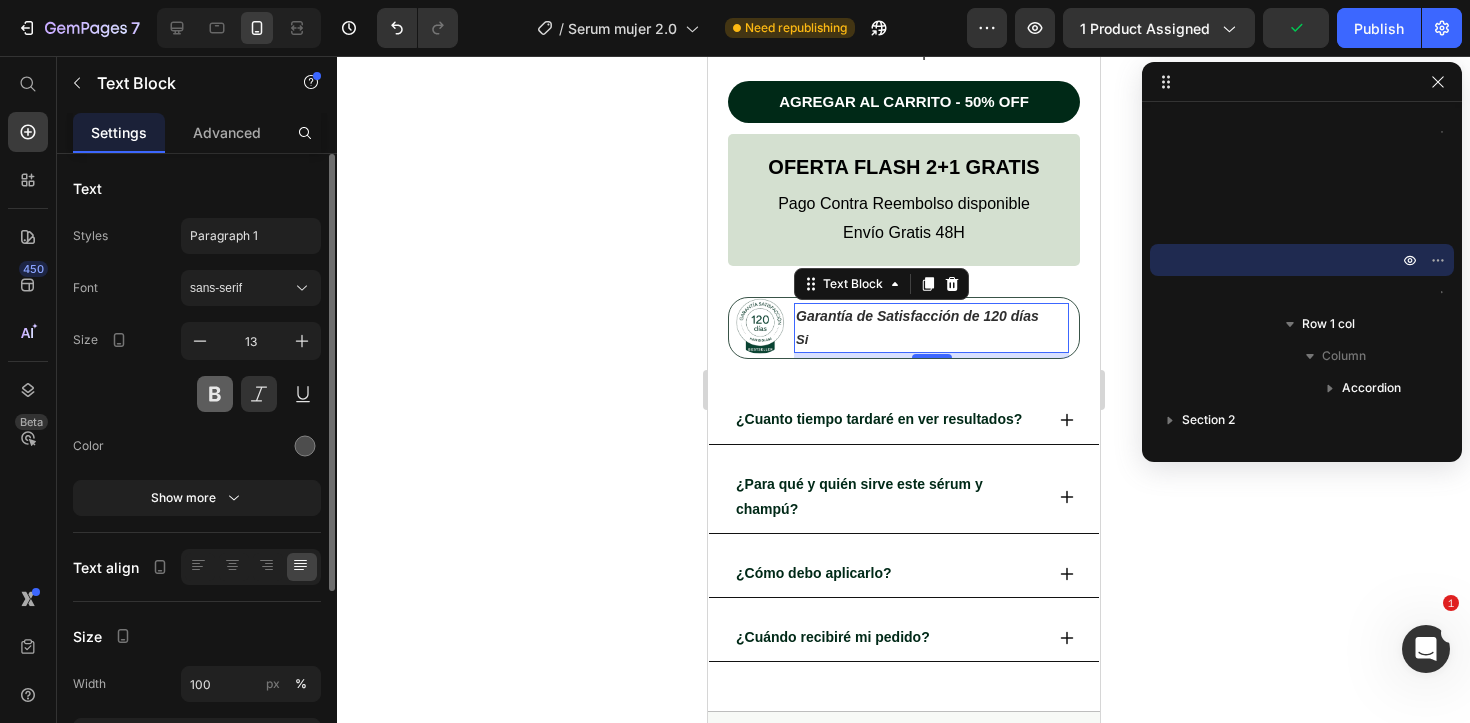 click at bounding box center [215, 394] 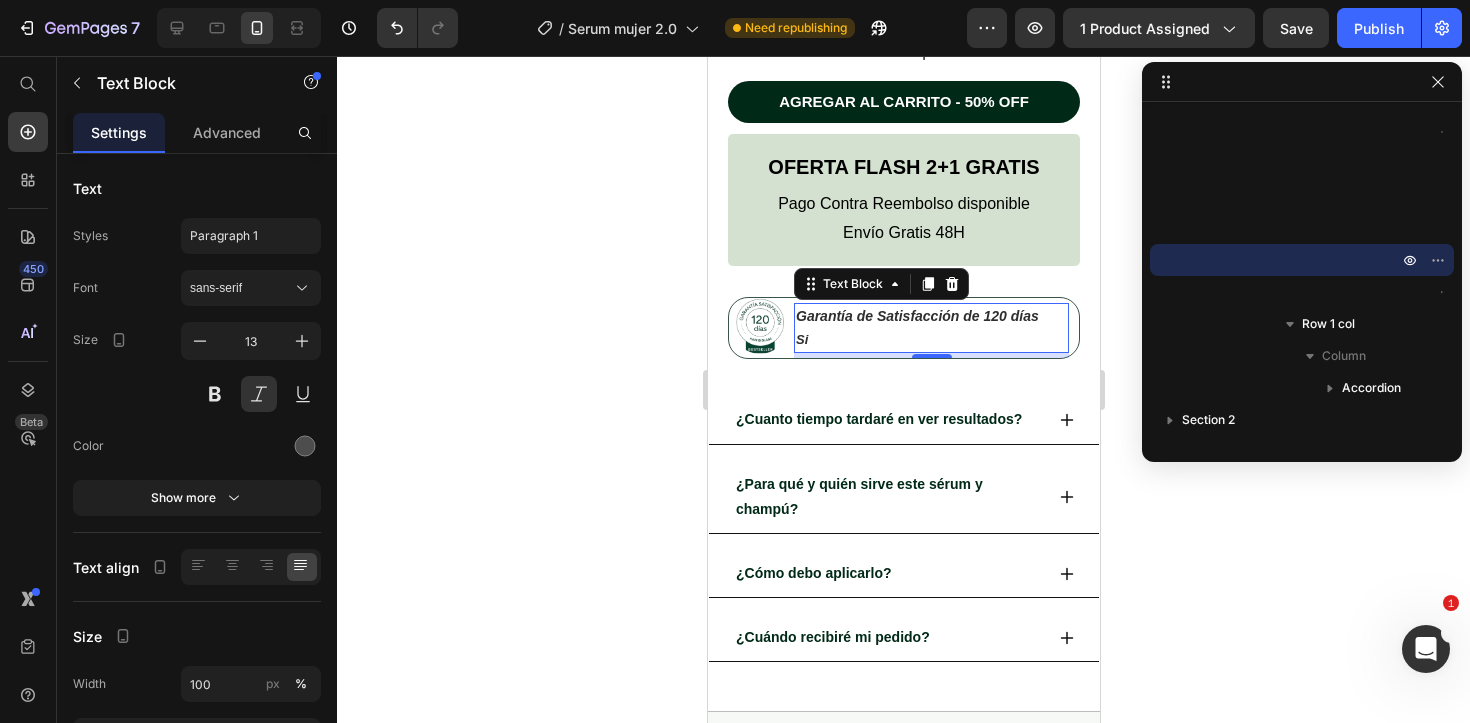 click on "Si" at bounding box center (930, 339) 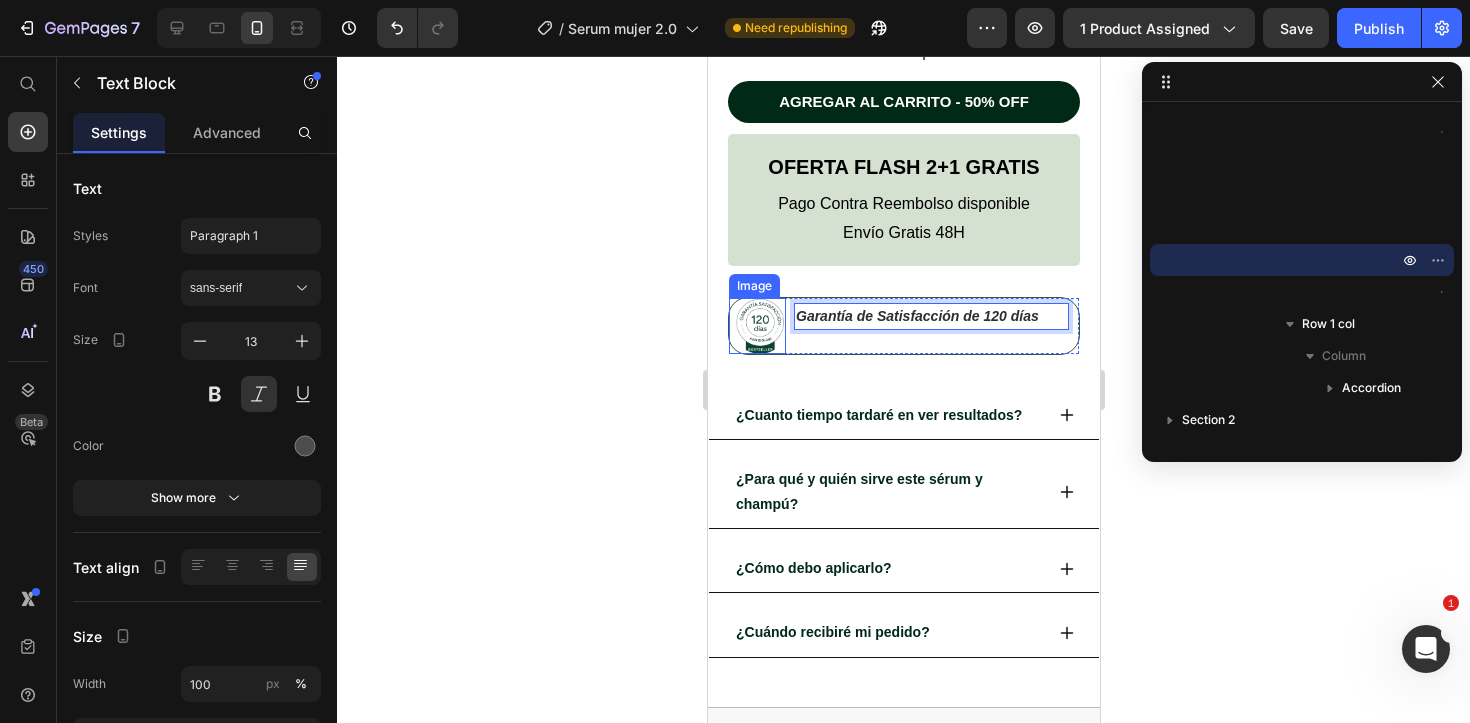 click 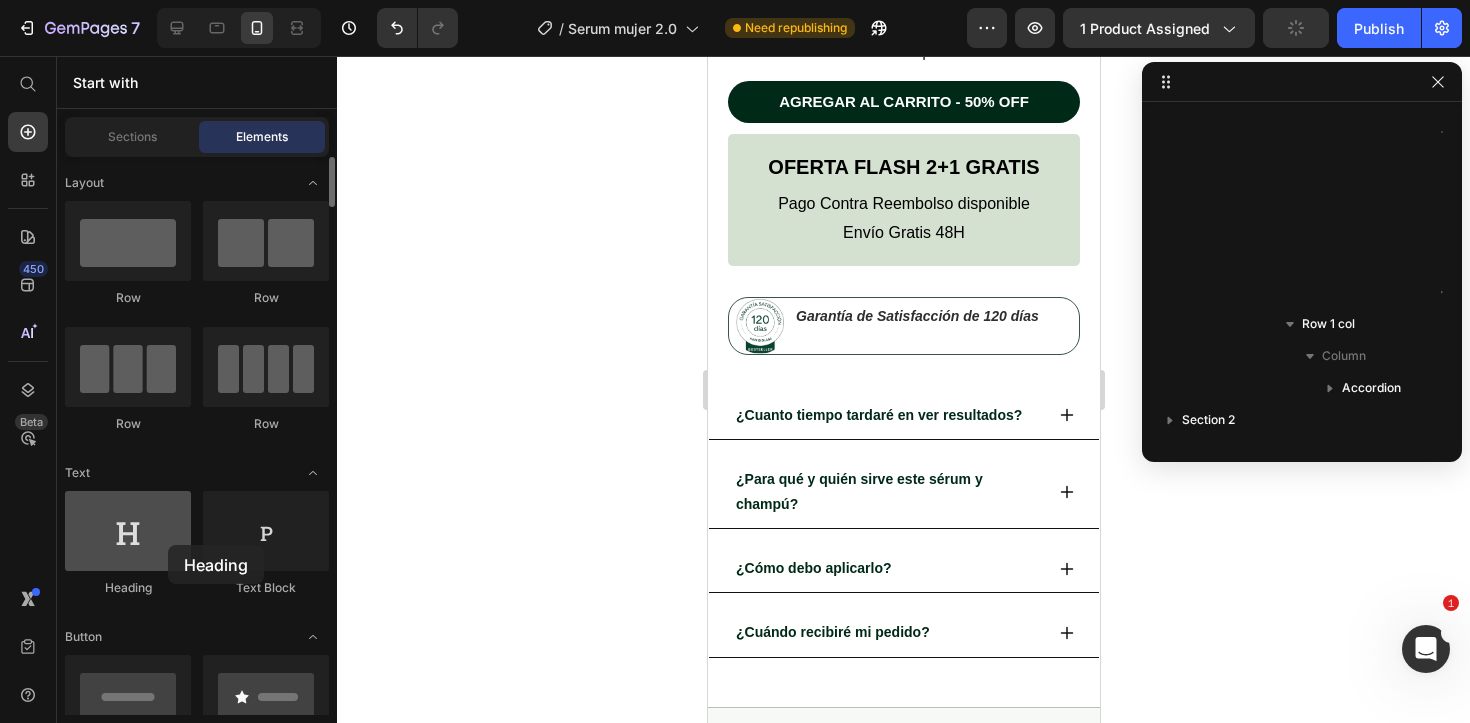drag, startPoint x: 146, startPoint y: 531, endPoint x: 158, endPoint y: 547, distance: 20 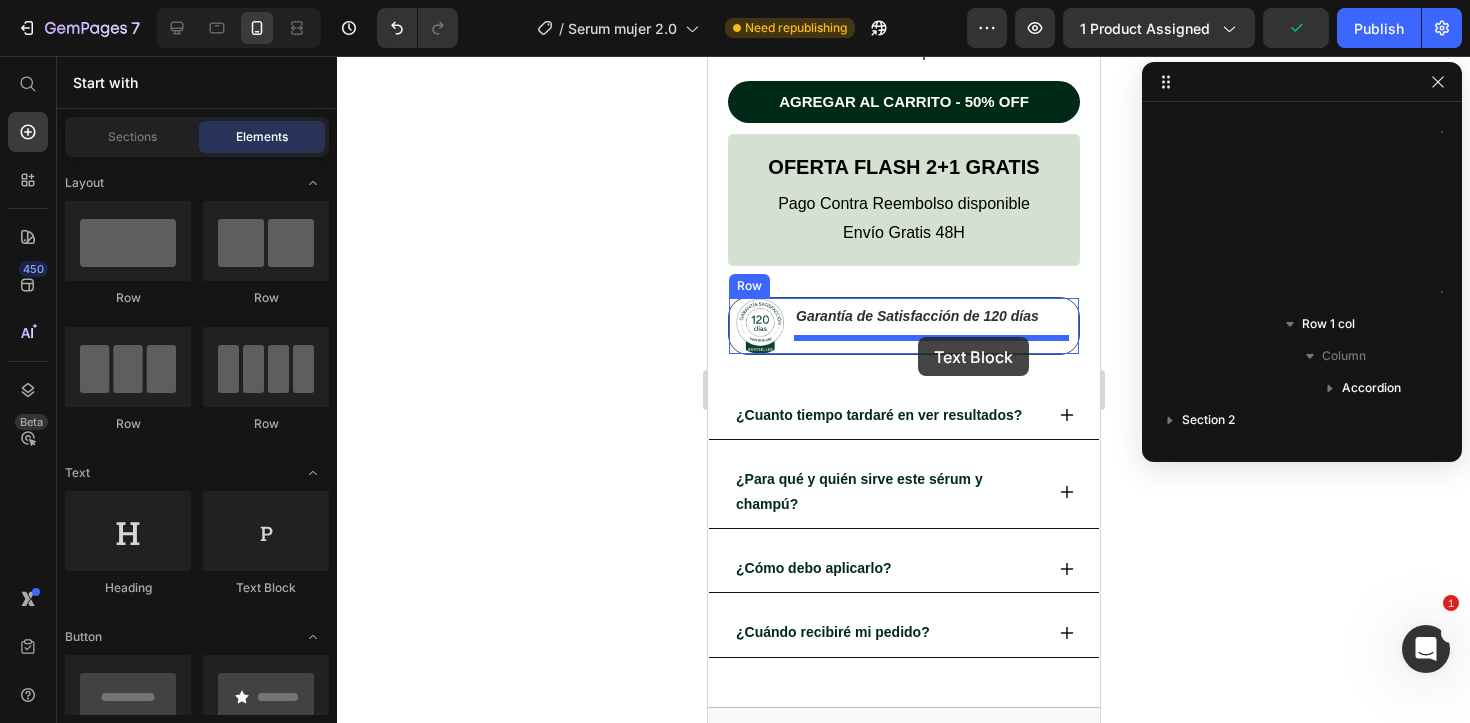 drag, startPoint x: 924, startPoint y: 604, endPoint x: 917, endPoint y: 337, distance: 267.09174 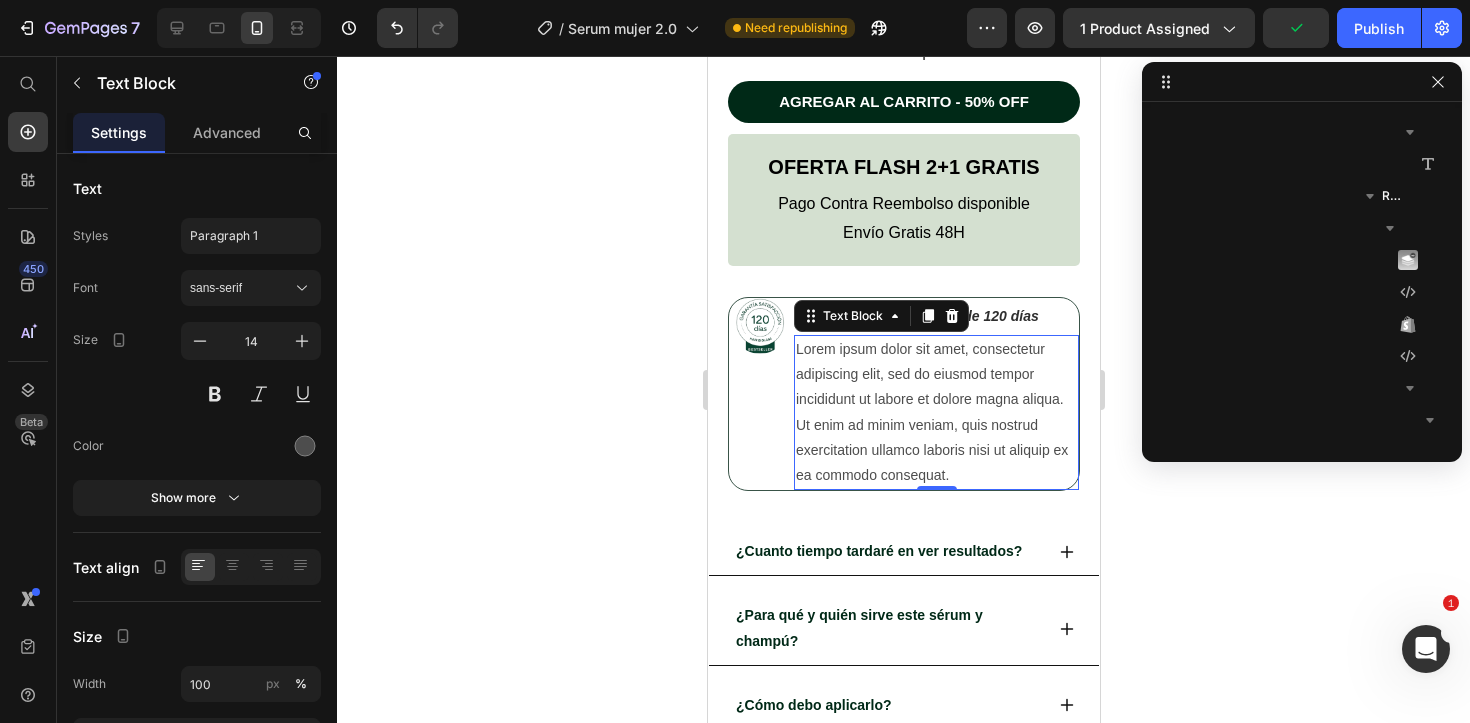 scroll, scrollTop: 1850, scrollLeft: 0, axis: vertical 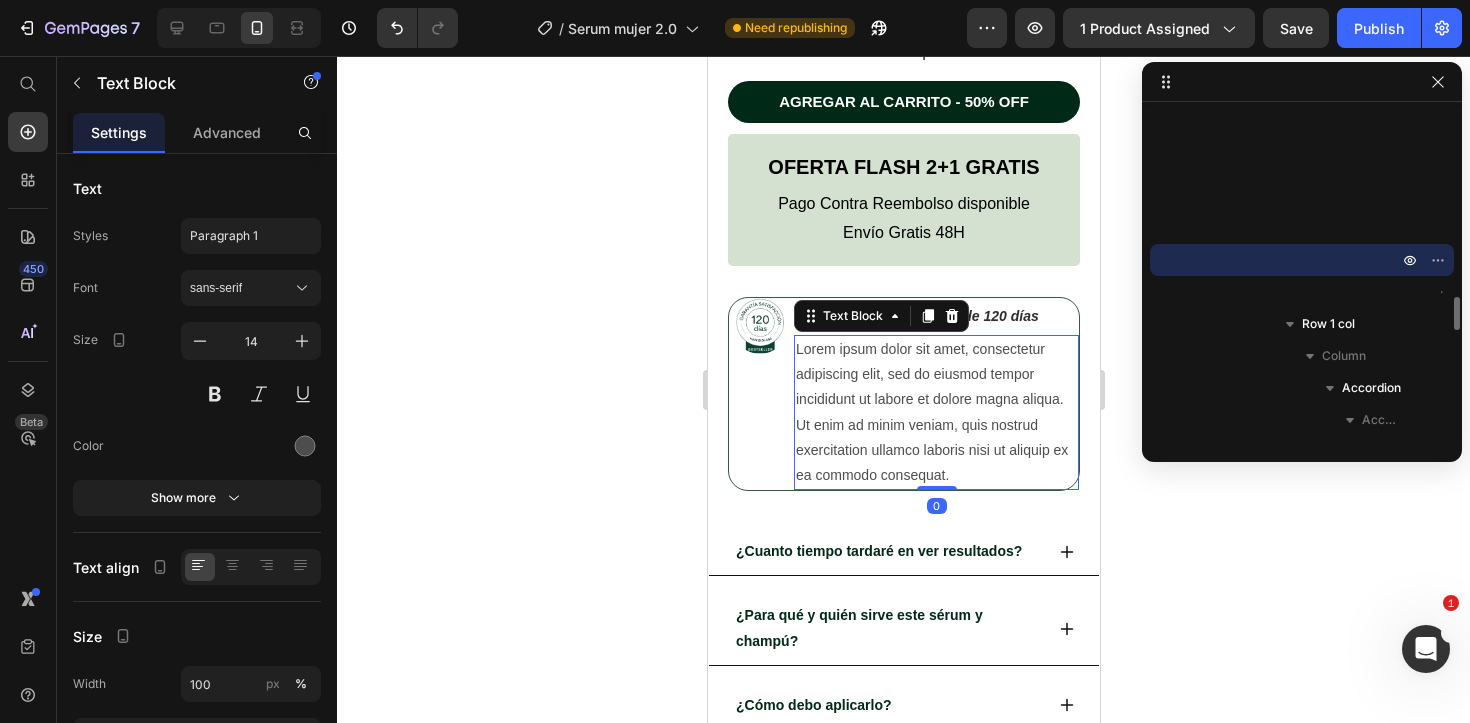 click on "Lorem ipsum dolor sit amet, consectetur adipiscing elit, sed do eiusmod tempor incididunt ut labore et dolore magna aliqua. Ut enim ad minim veniam, quis nostrud exercitation ullamco laboris nisi ut aliquip ex ea commodo consequat." at bounding box center (935, 412) 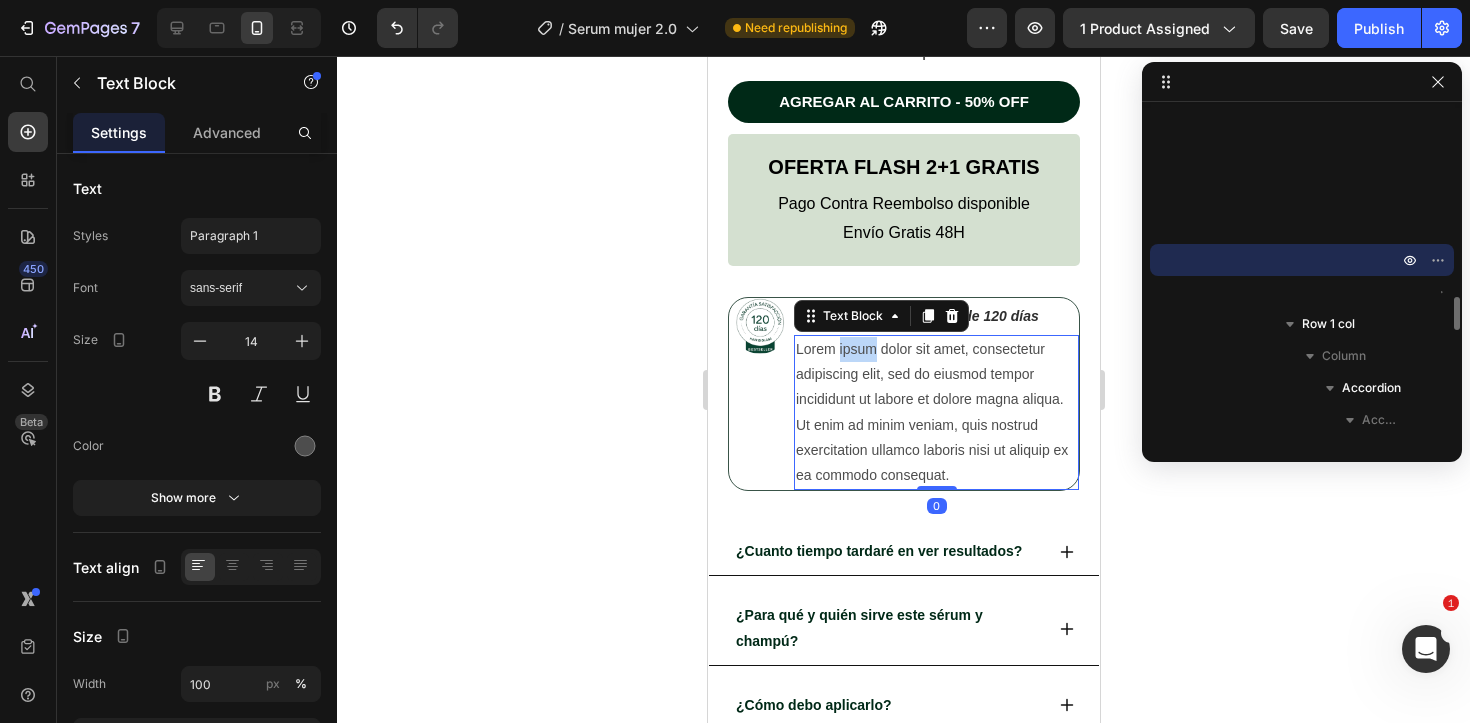 click on "Lorem ipsum dolor sit amet, consectetur adipiscing elit, sed do eiusmod tempor incididunt ut labore et dolore magna aliqua. Ut enim ad minim veniam, quis nostrud exercitation ullamco laboris nisi ut aliquip ex ea commodo consequat." at bounding box center (935, 412) 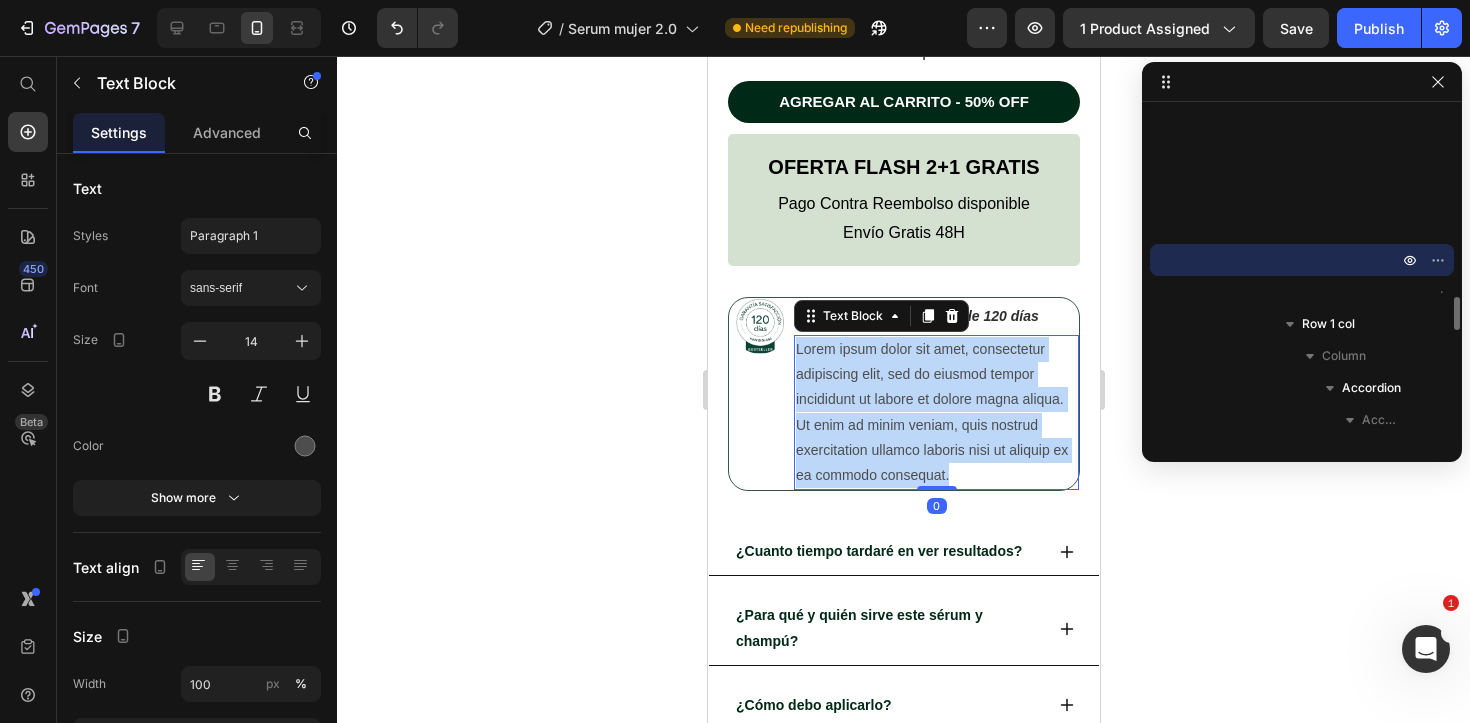 click on "Lorem ipsum dolor sit amet, consectetur adipiscing elit, sed do eiusmod tempor incididunt ut labore et dolore magna aliqua. Ut enim ad minim veniam, quis nostrud exercitation ullamco laboris nisi ut aliquip ex ea commodo consequat." at bounding box center (935, 412) 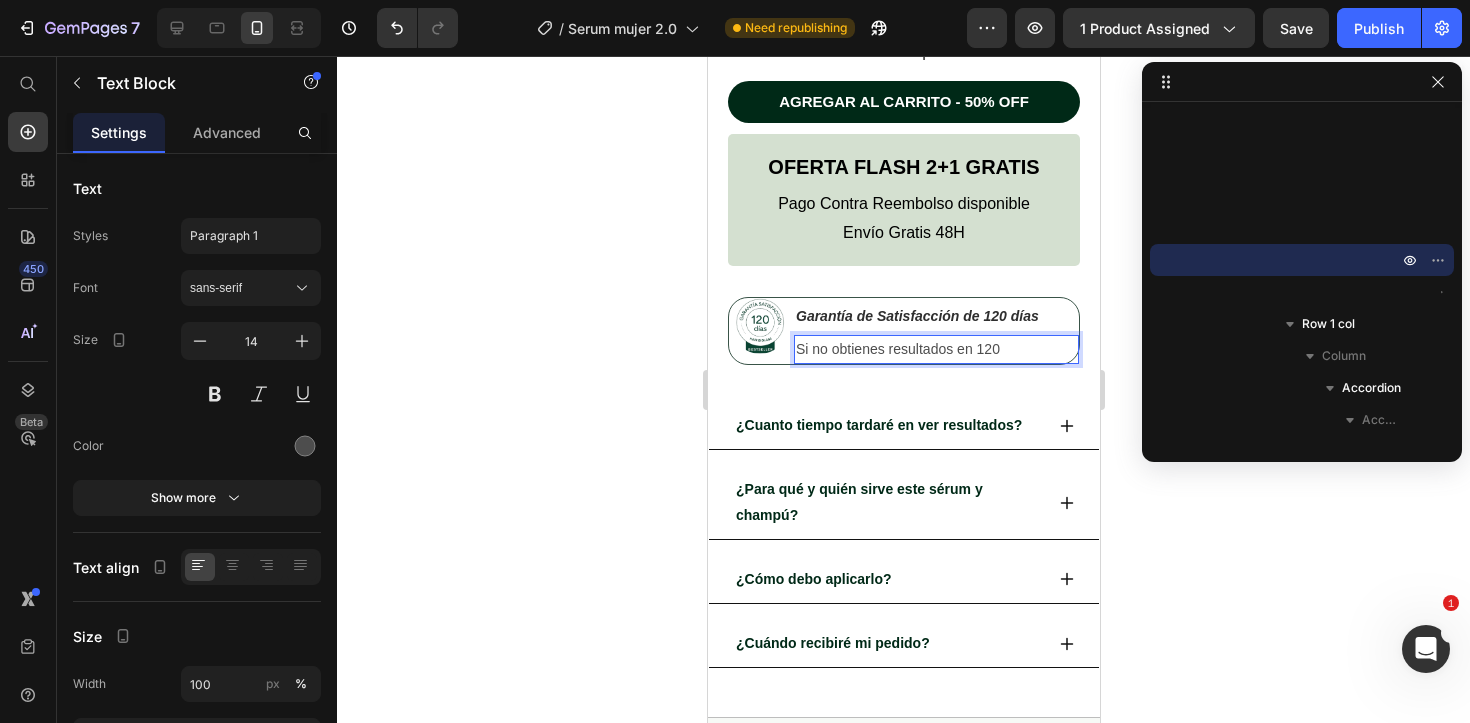 type 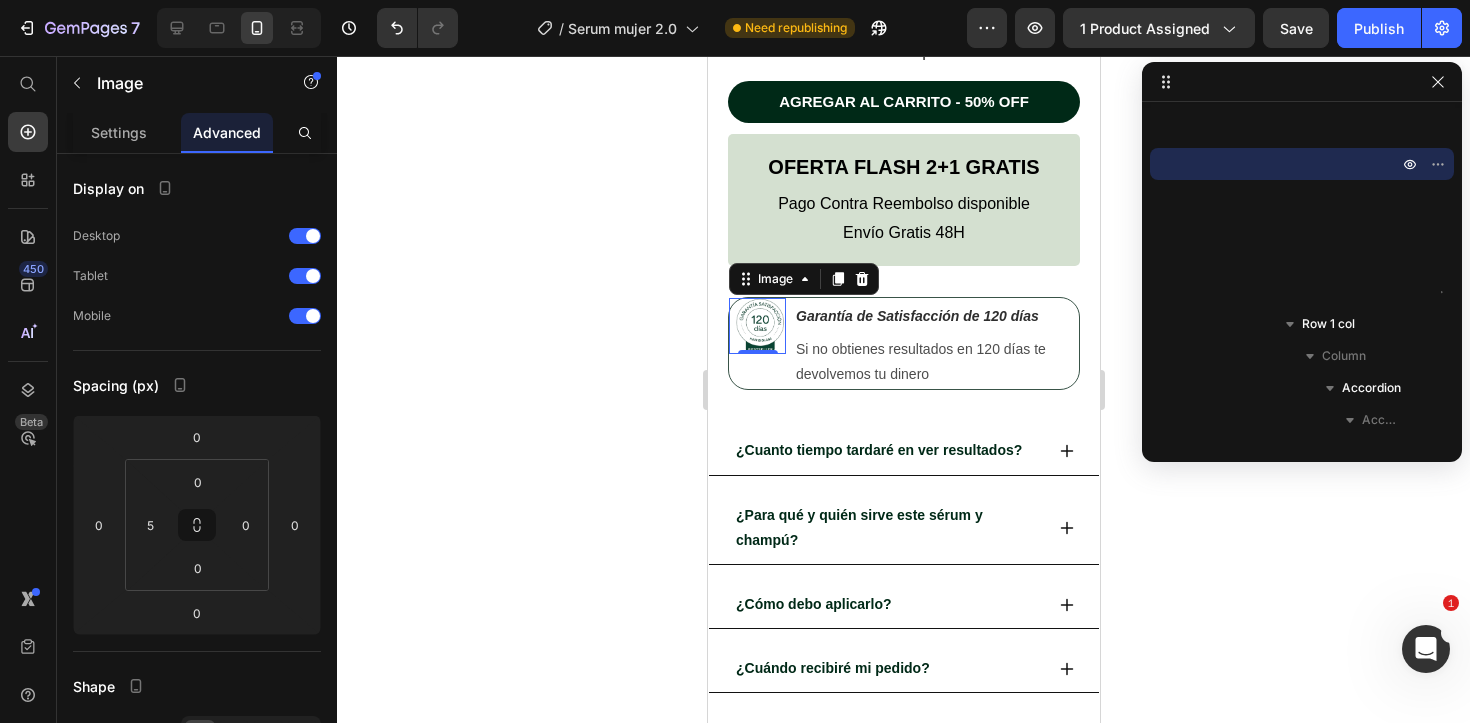 click at bounding box center [756, 326] 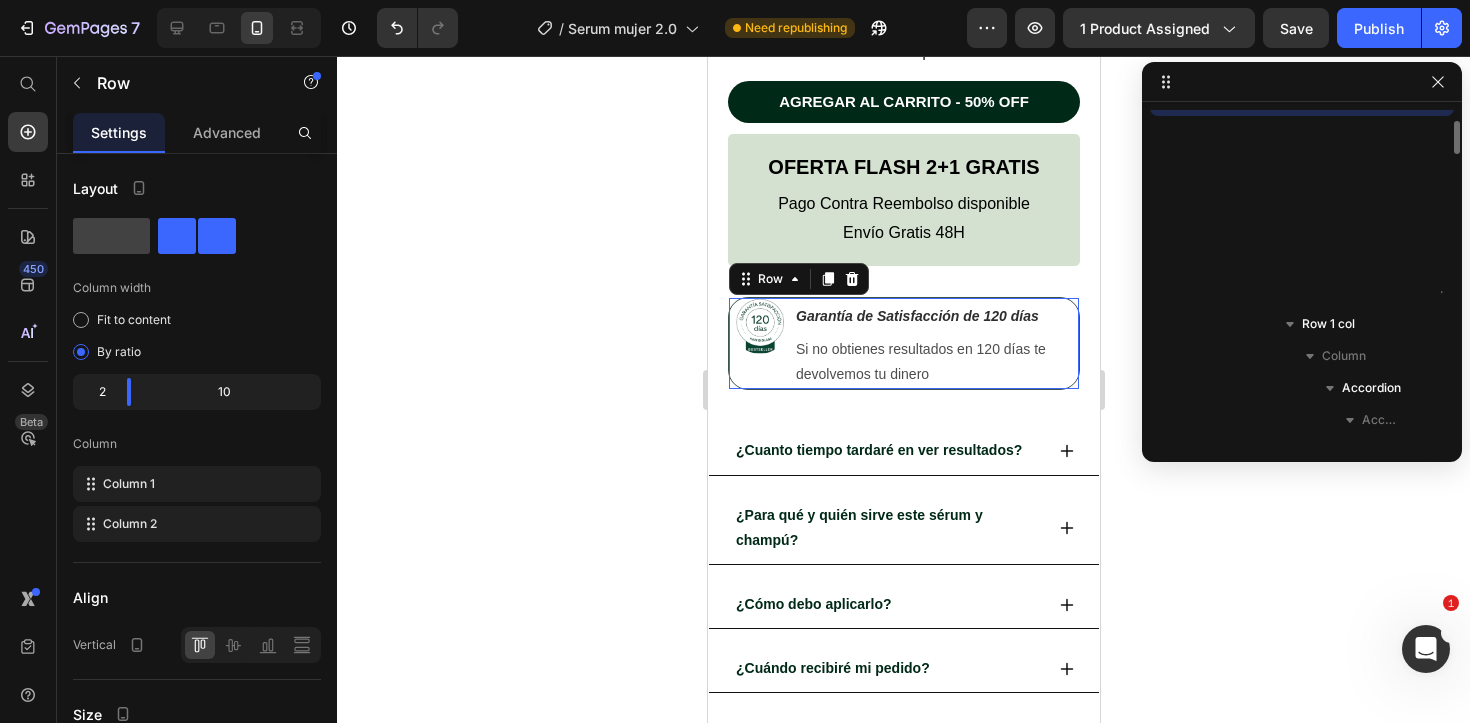 click on "Image" at bounding box center (756, 344) 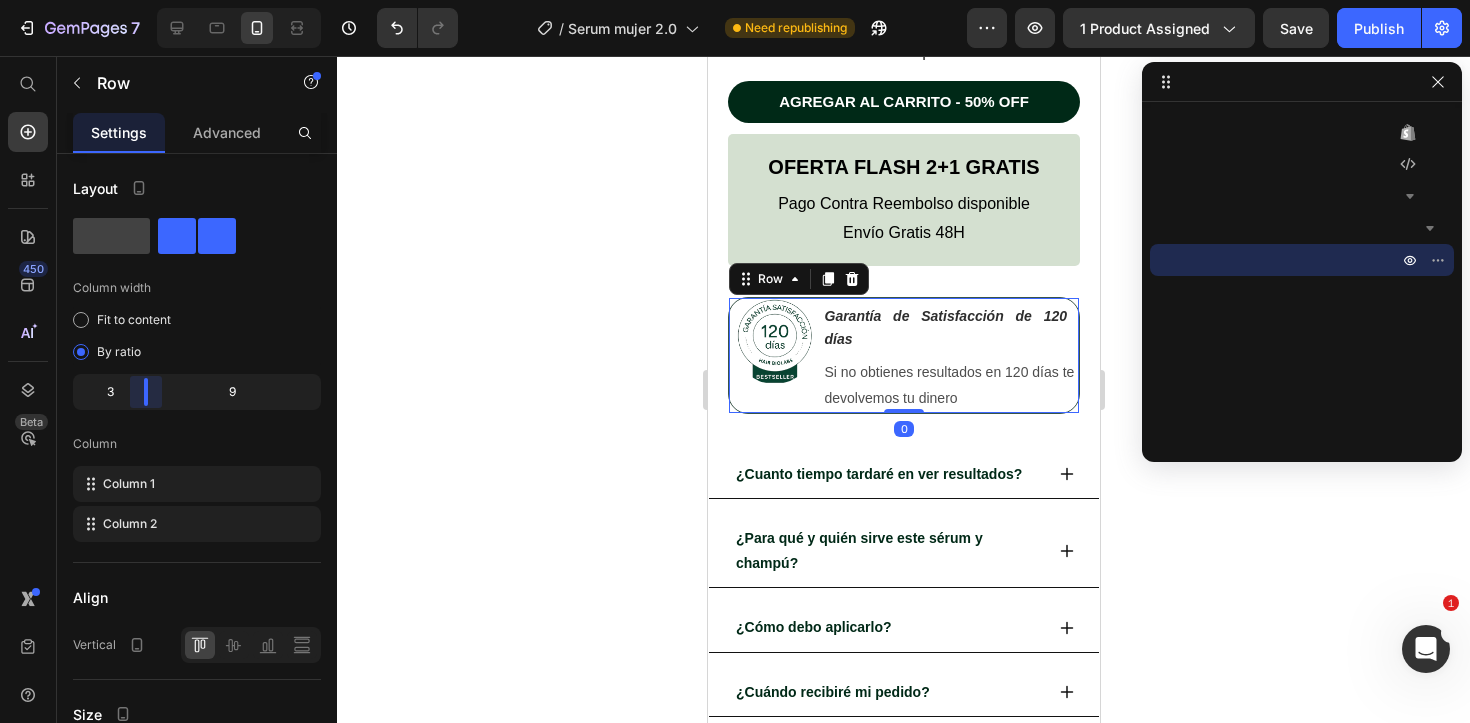 drag, startPoint x: 129, startPoint y: 388, endPoint x: 144, endPoint y: 388, distance: 15 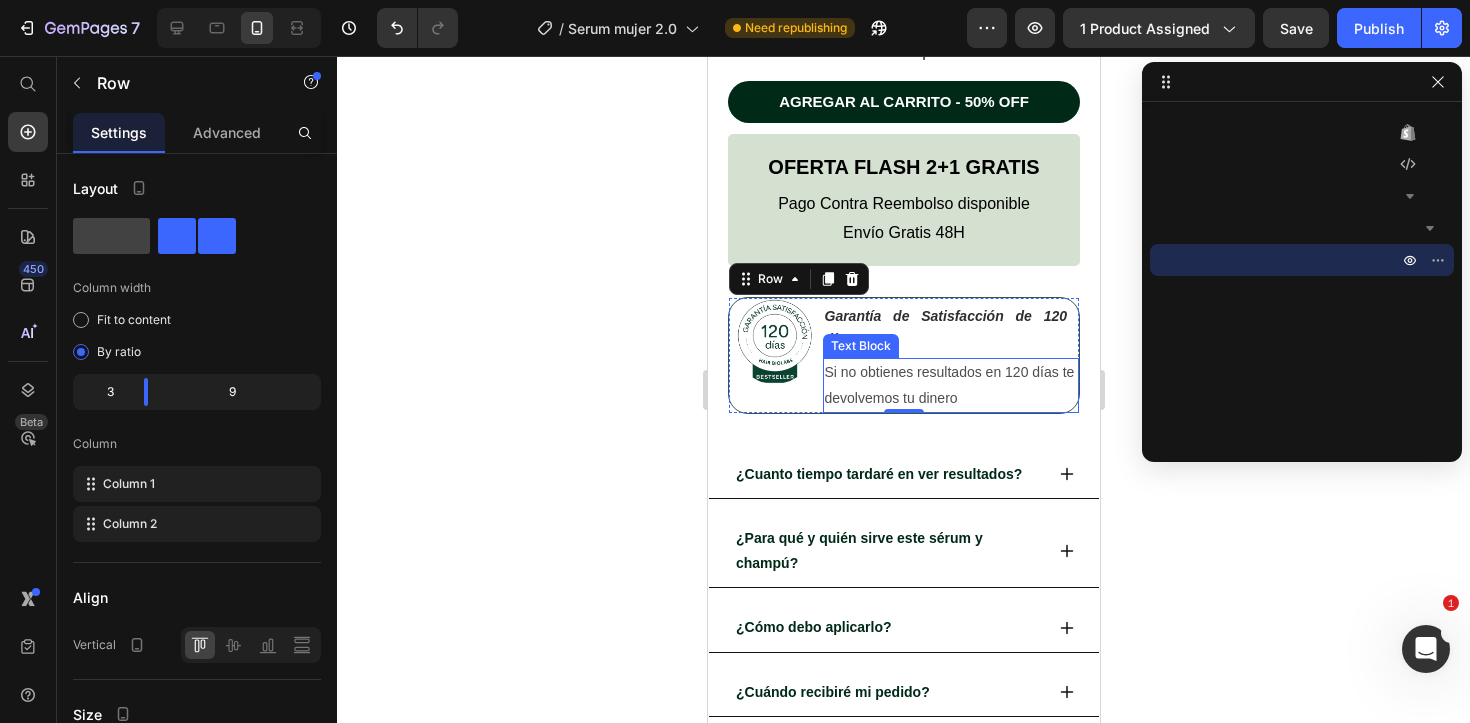 click on "Si no obtienes resultados en 120 días te devolvemos tu dinero" at bounding box center [950, 385] 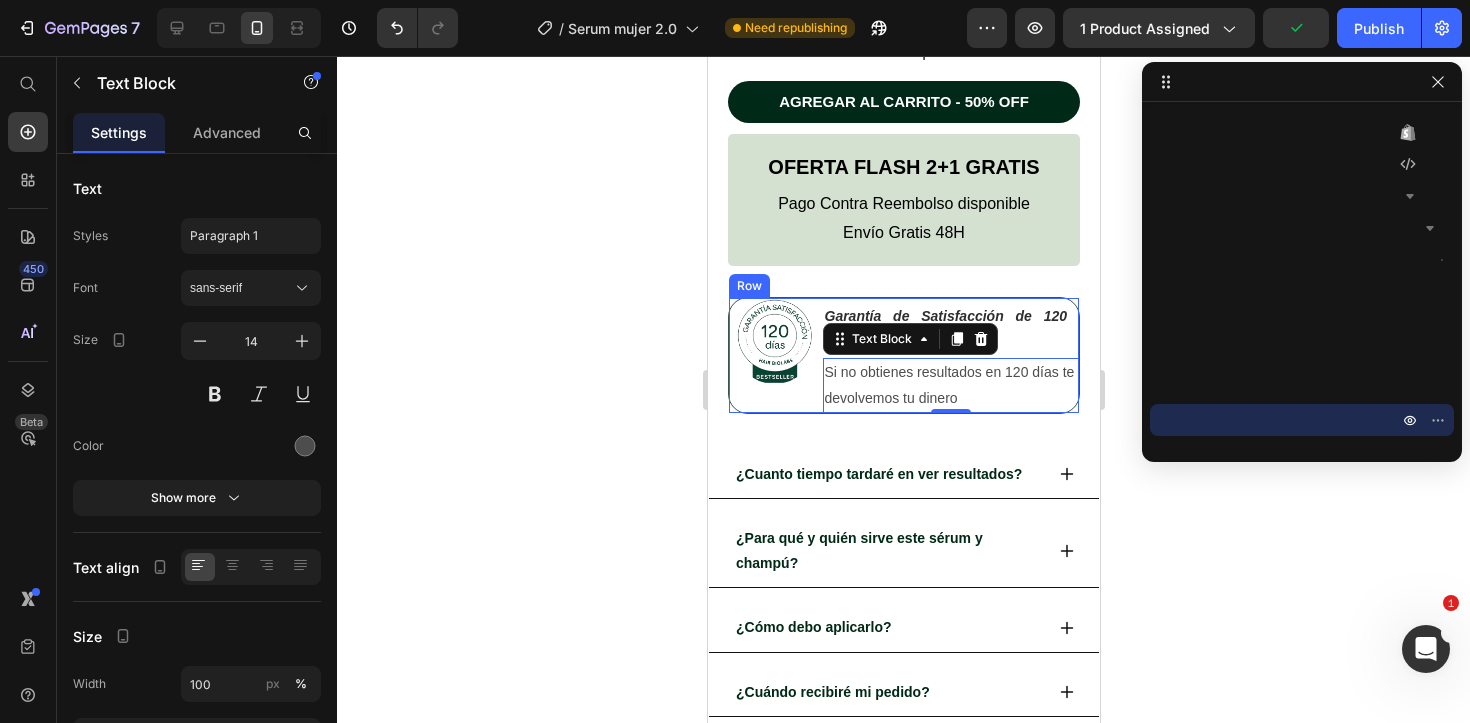click on "Image" at bounding box center [771, 355] 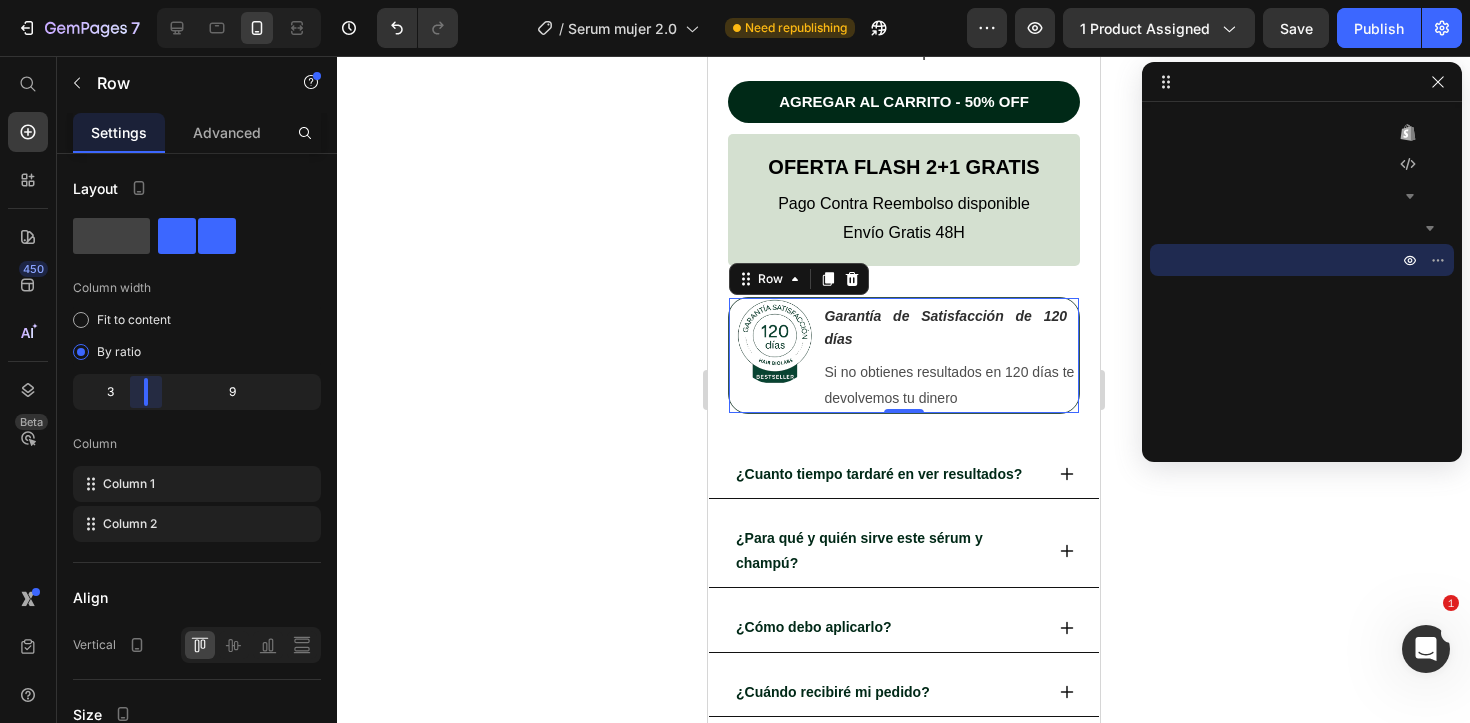 drag, startPoint x: 151, startPoint y: 392, endPoint x: 129, endPoint y: 394, distance: 22.090721 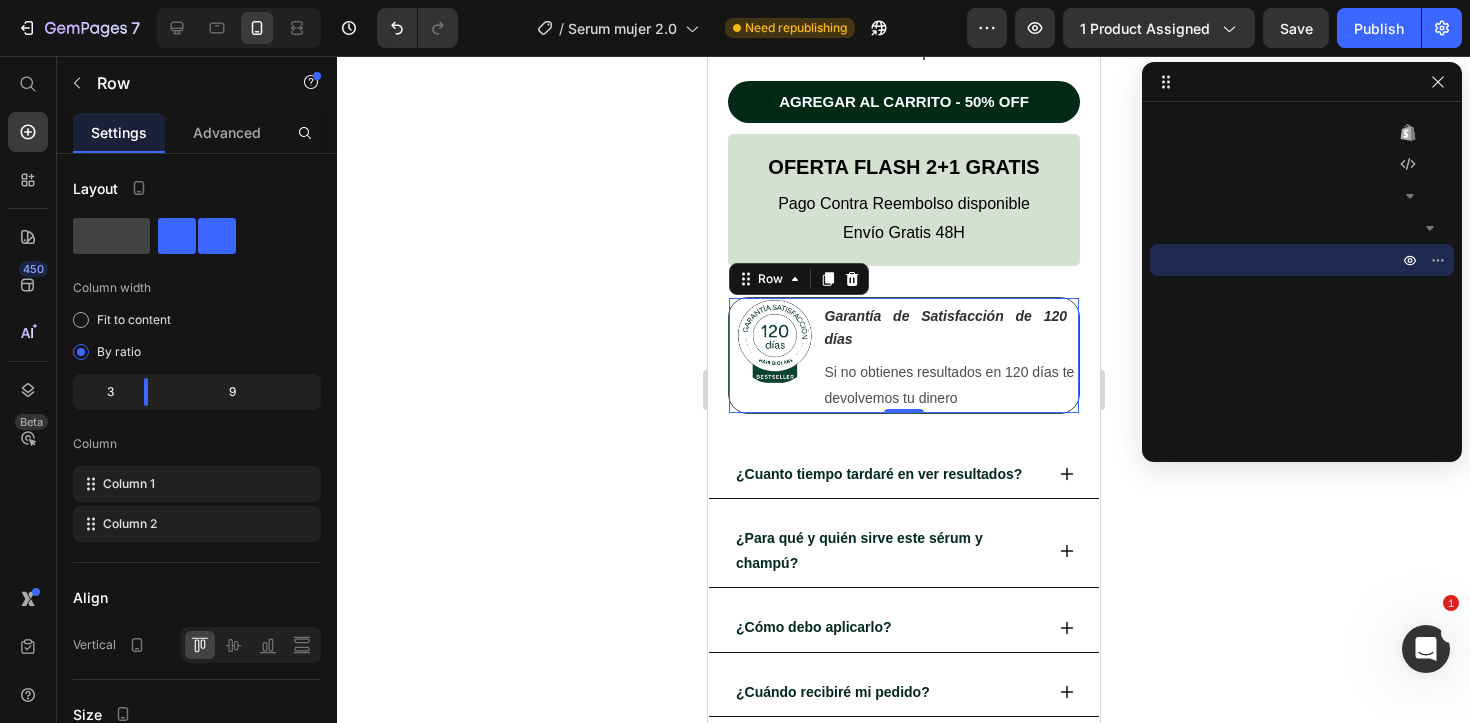 click 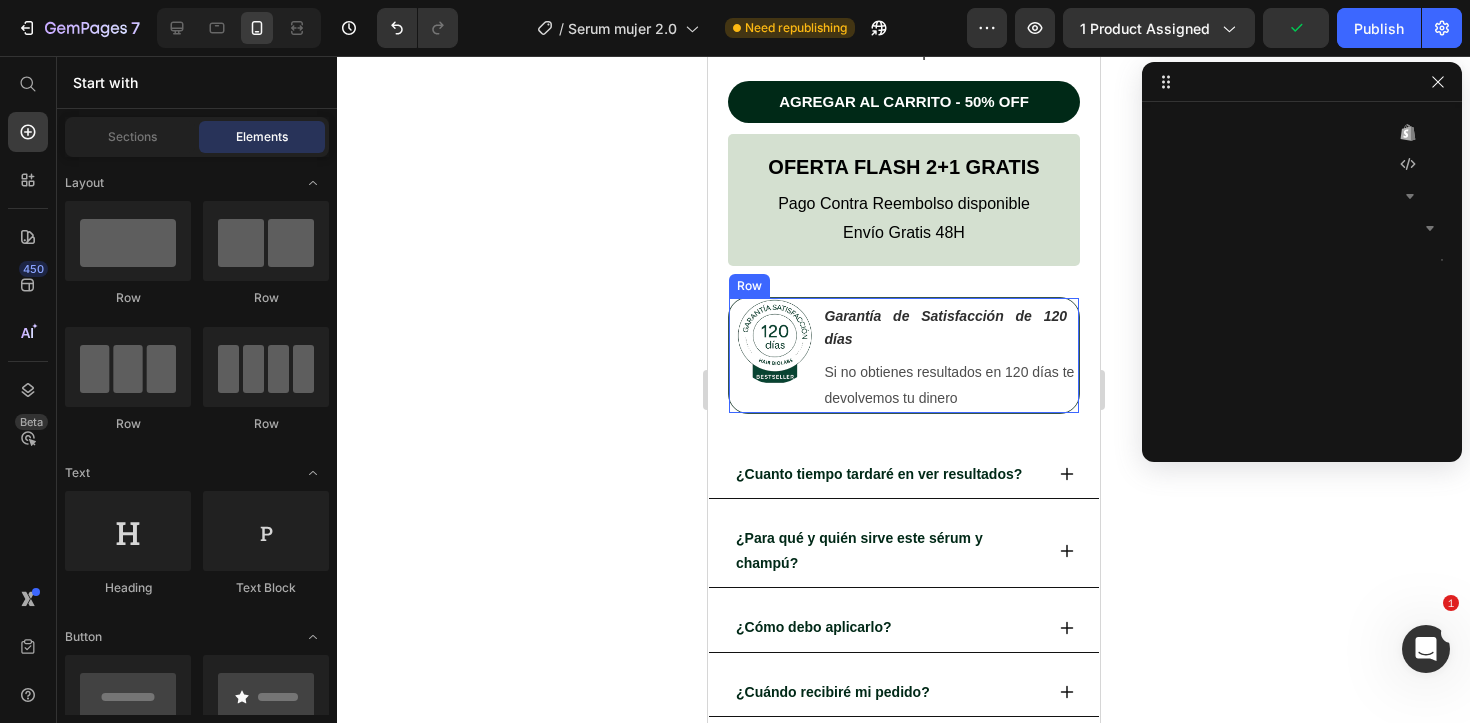 click on "Image" at bounding box center (771, 355) 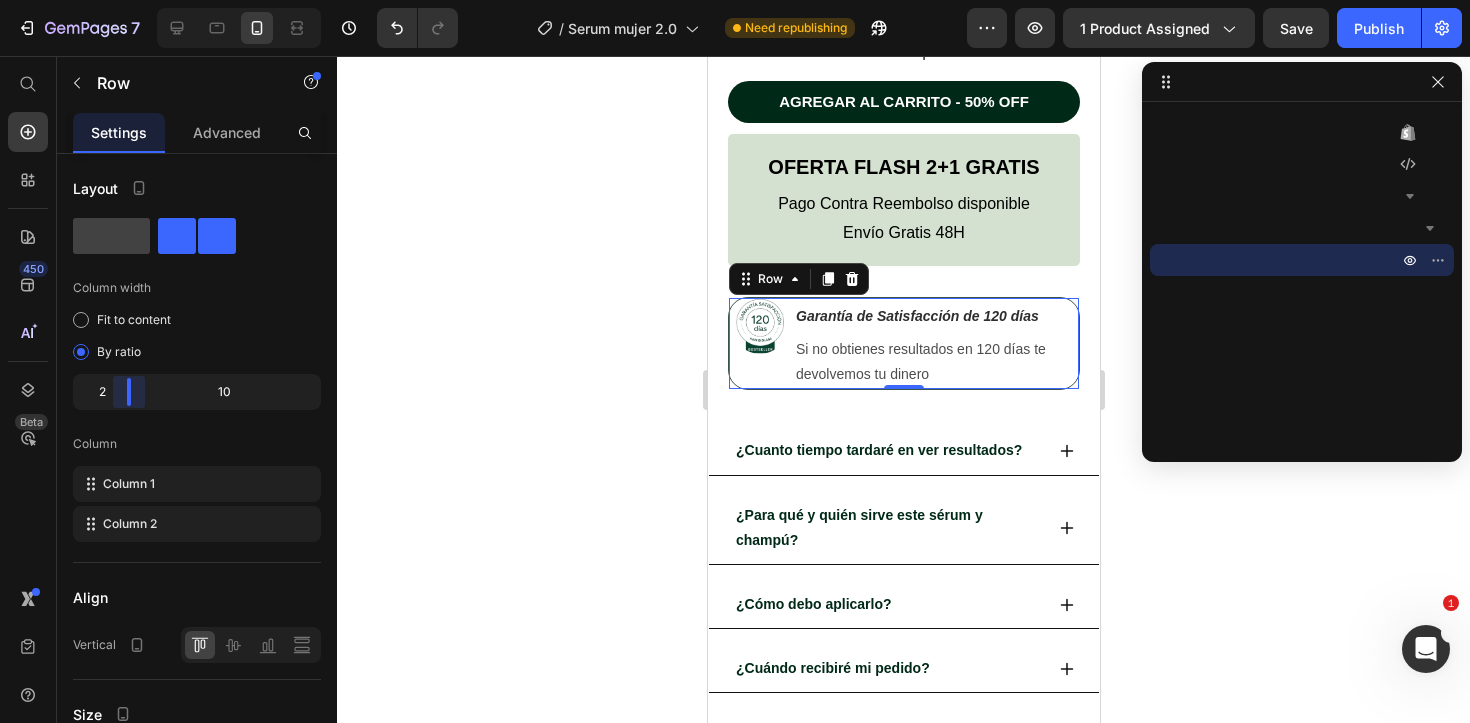 drag, startPoint x: 148, startPoint y: 393, endPoint x: 122, endPoint y: 393, distance: 26 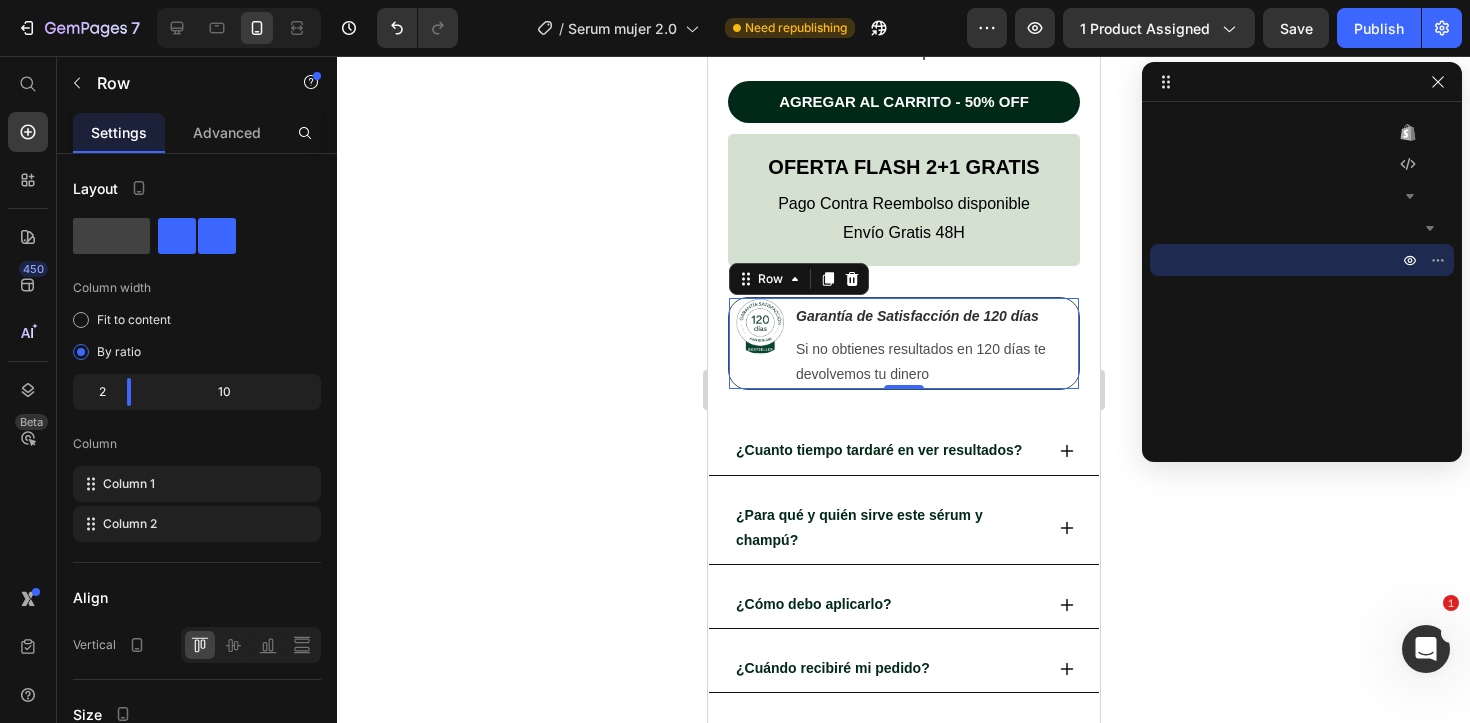click 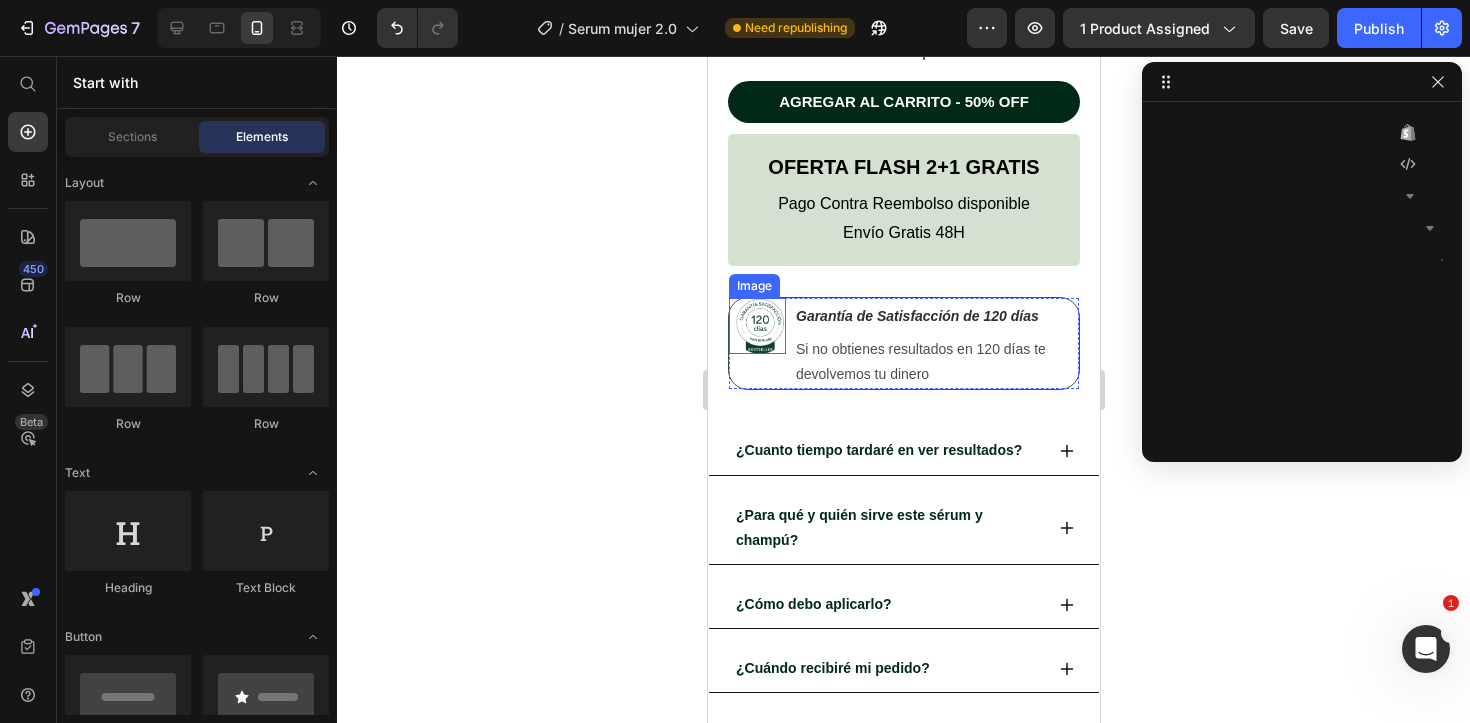 click at bounding box center (756, 326) 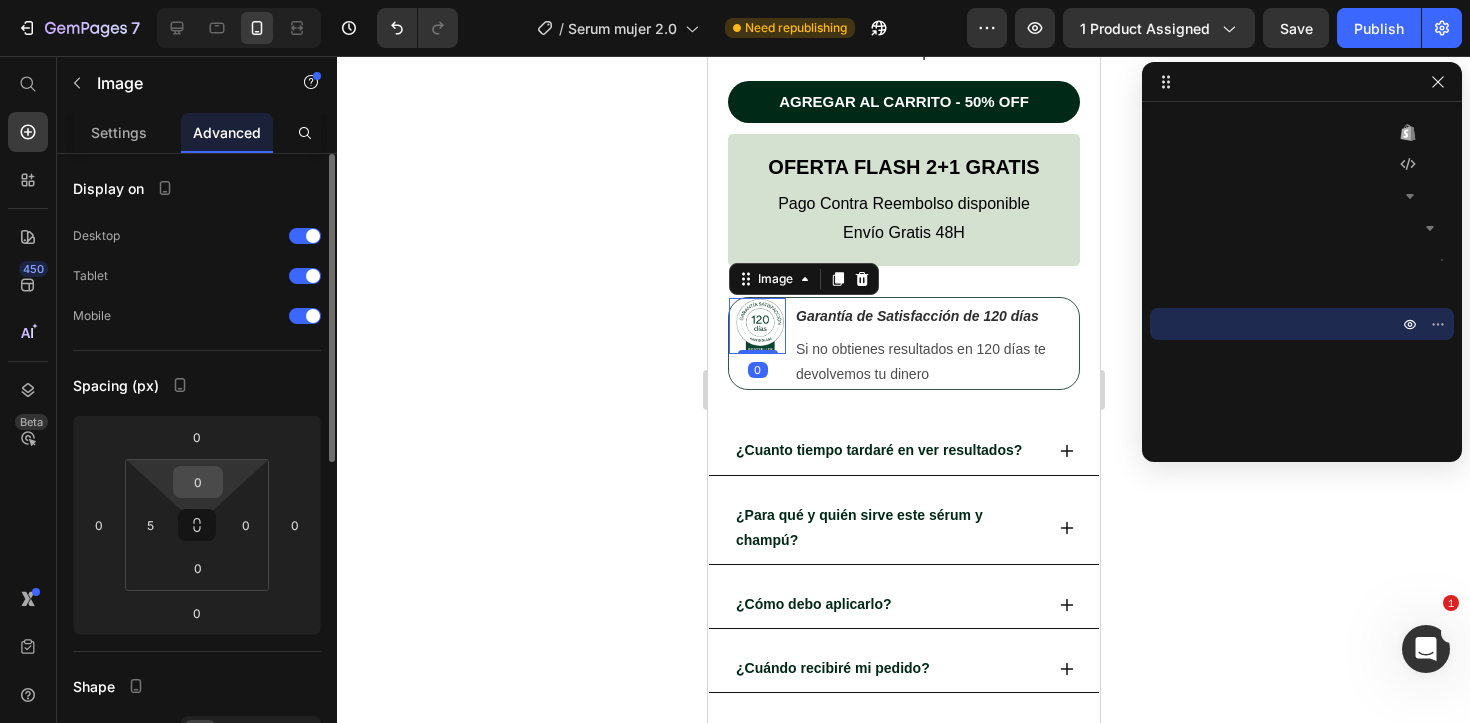 click on "0" at bounding box center (198, 482) 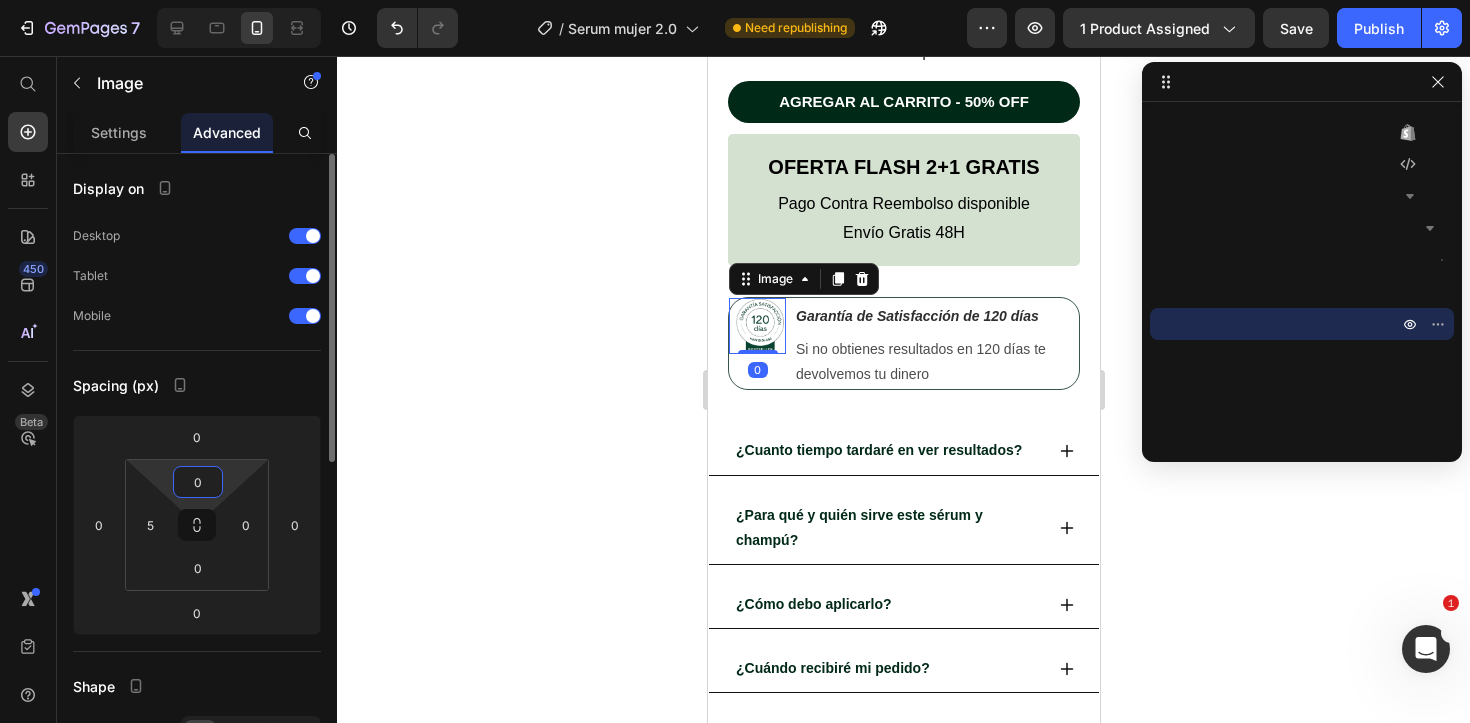 click on "0" at bounding box center (198, 482) 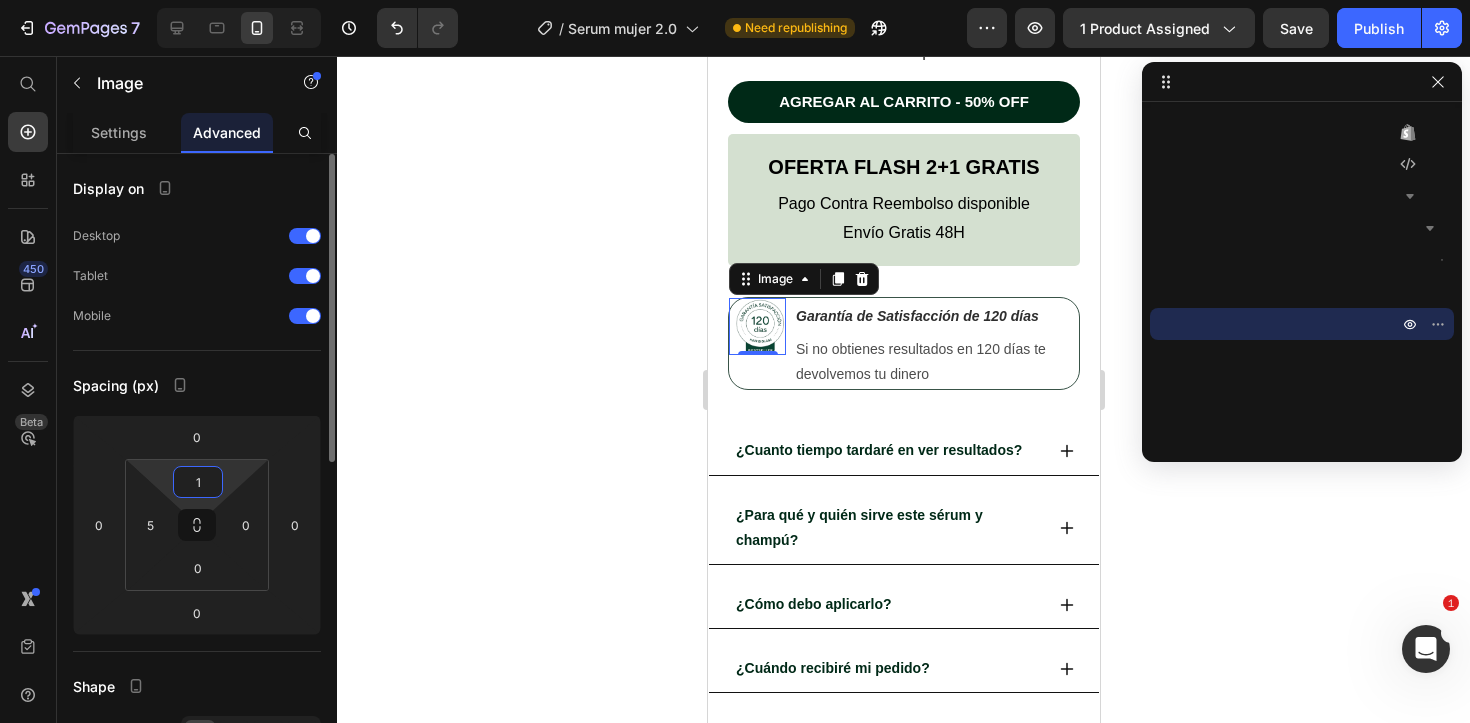 type on "15" 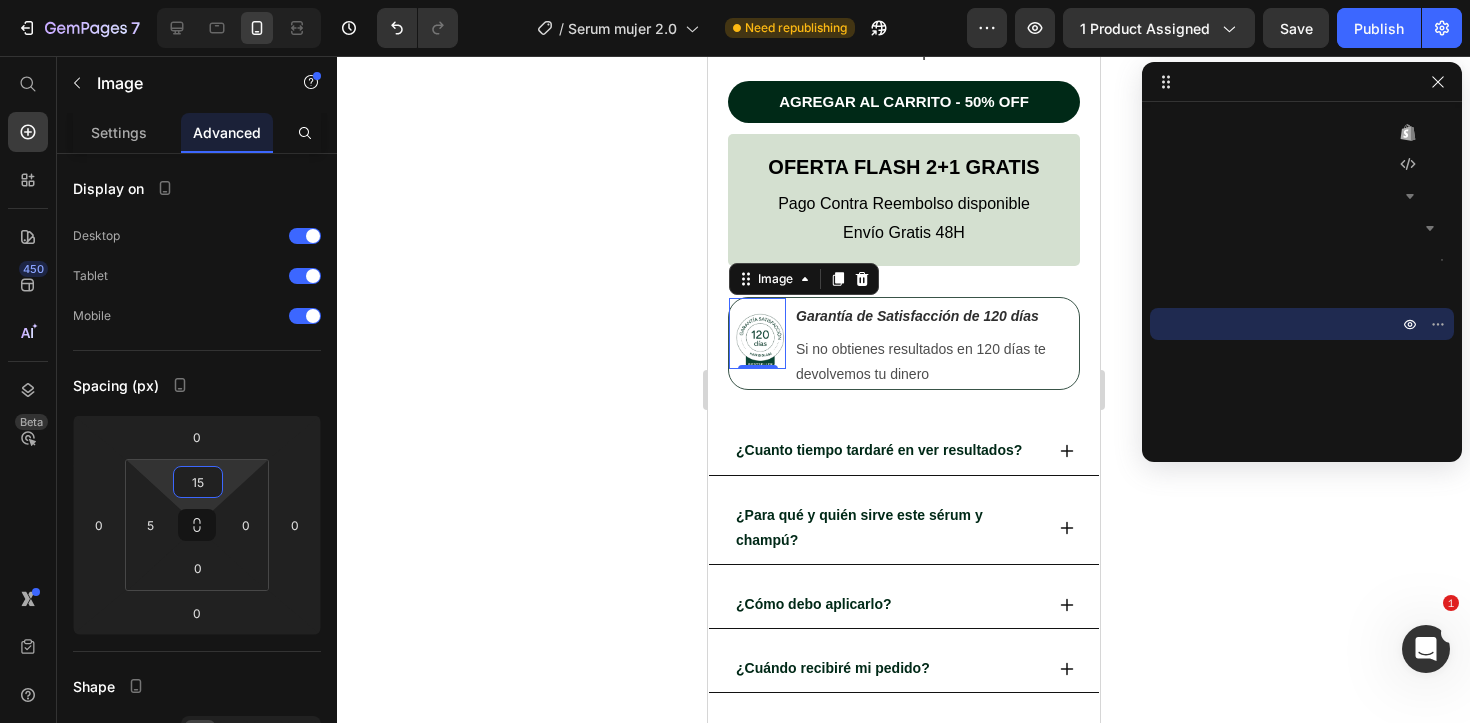 click 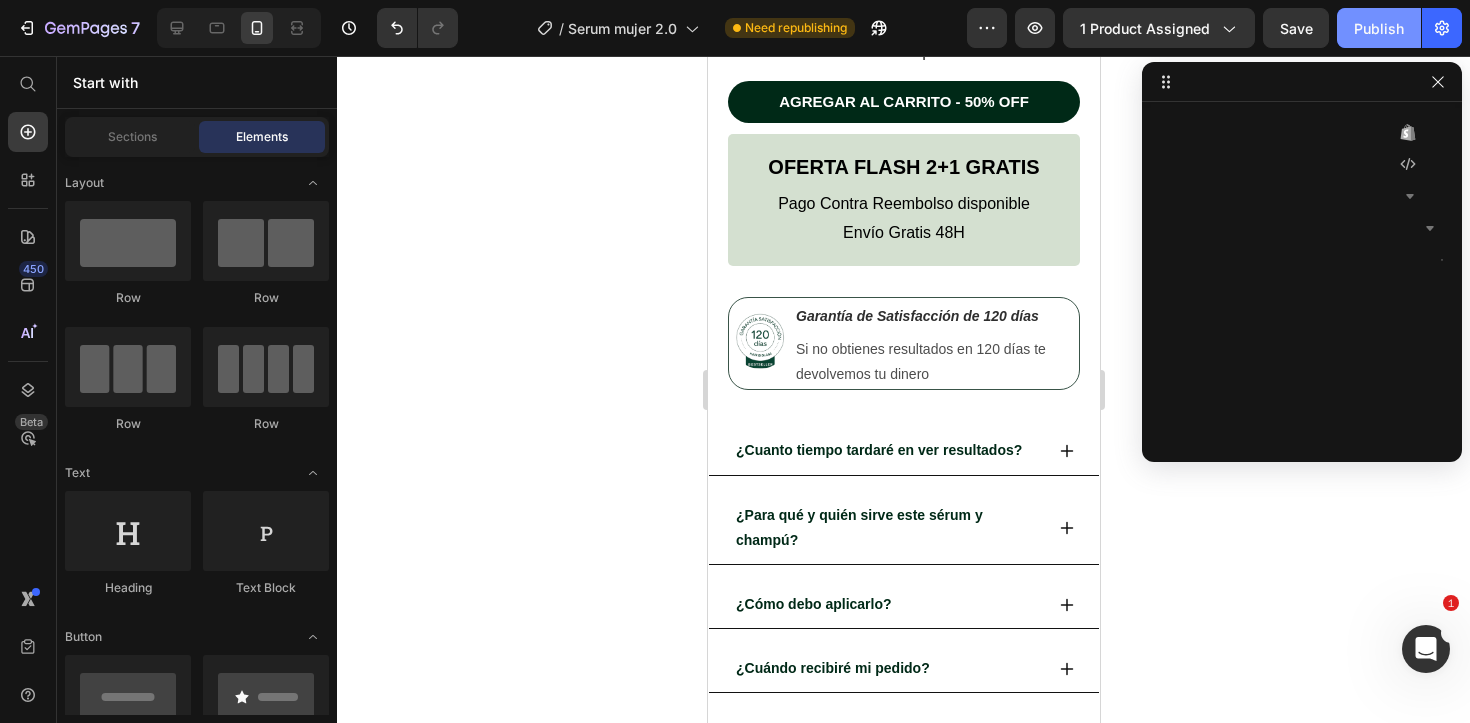 click on "Publish" at bounding box center (1379, 28) 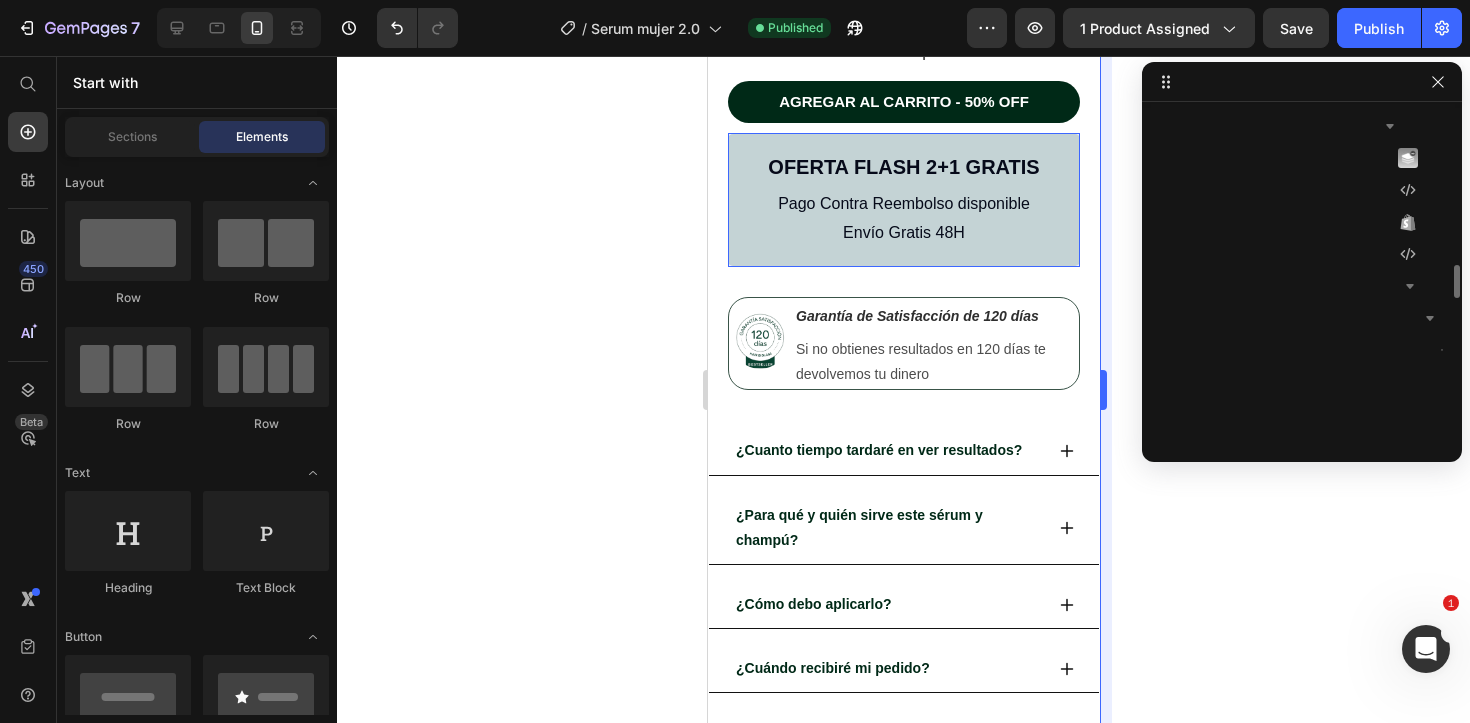 scroll, scrollTop: 1570, scrollLeft: 0, axis: vertical 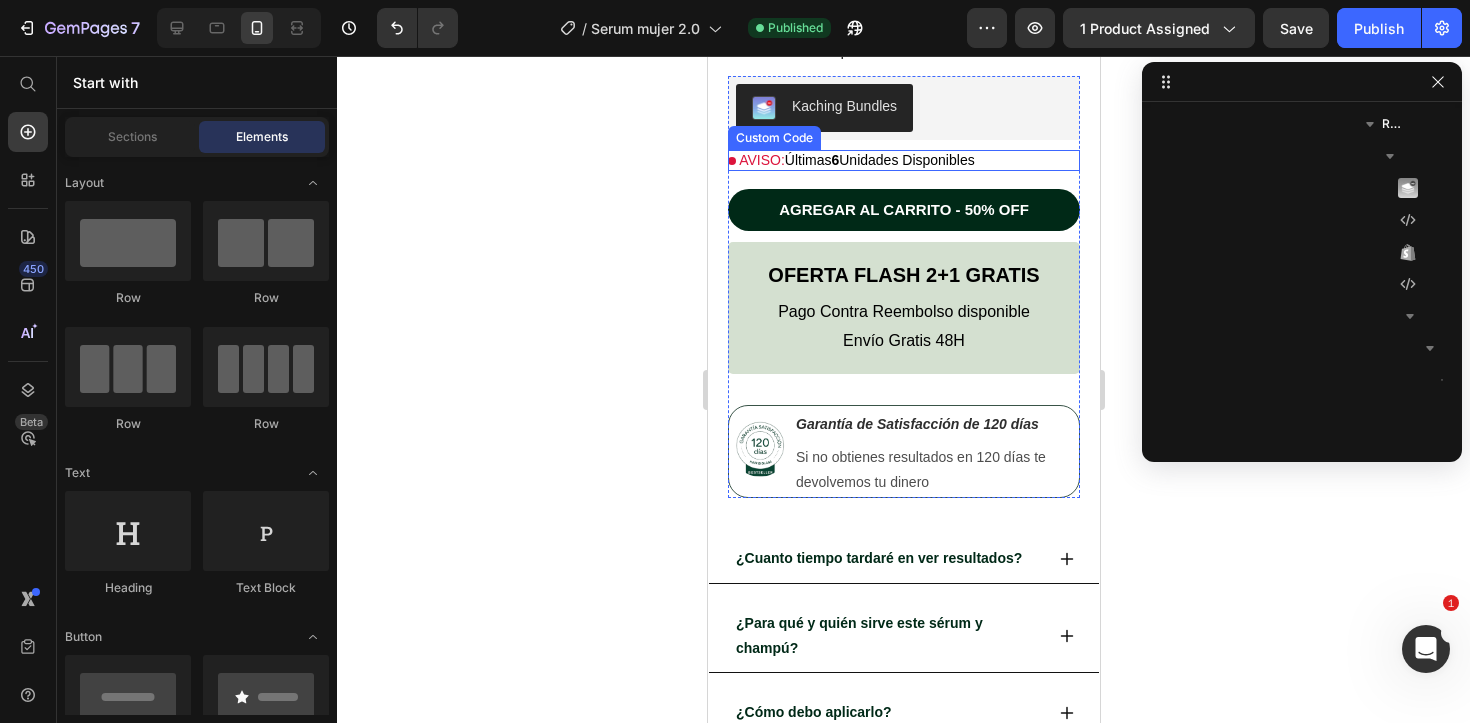 click on "AVISO:  Últimas  6  Unidades Disponibles" at bounding box center [903, 160] 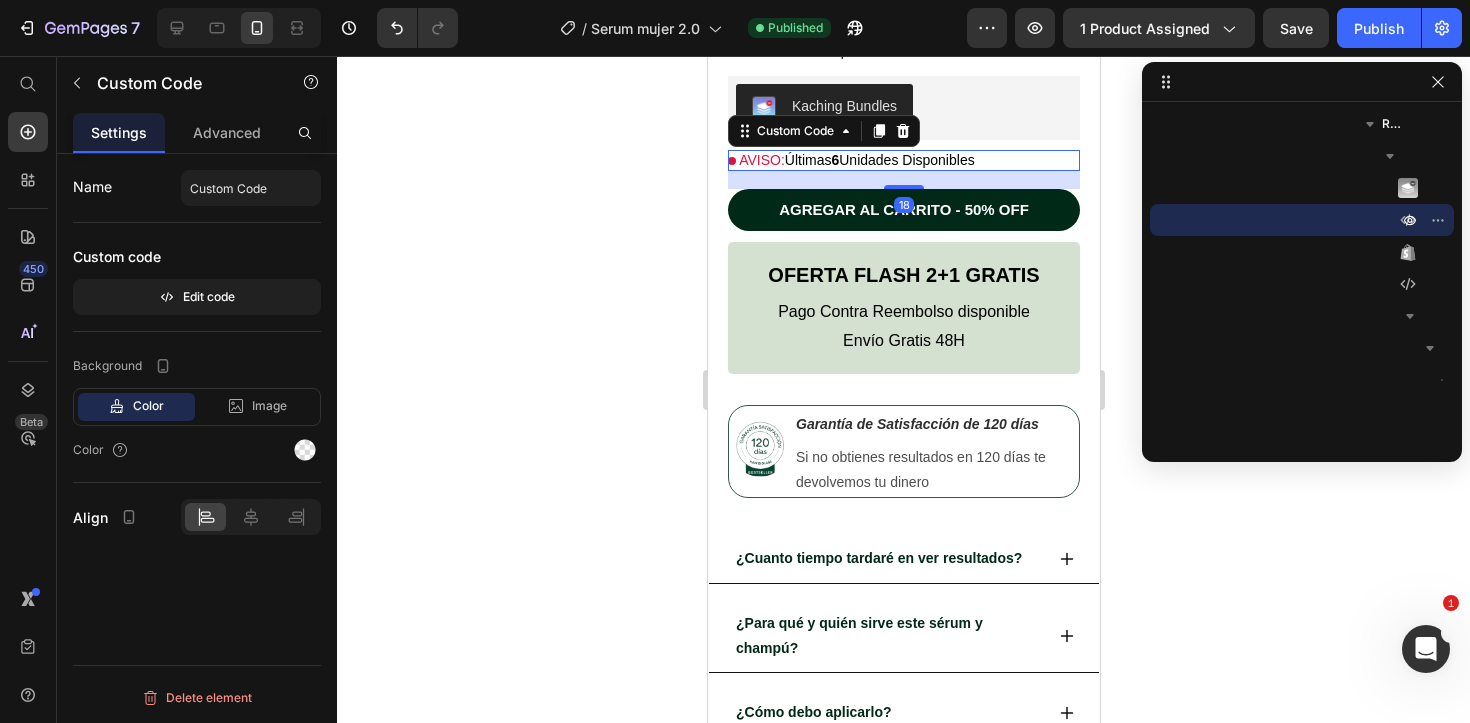 click on "AVISO:  Últimas  6  Unidades Disponibles" at bounding box center (903, 160) 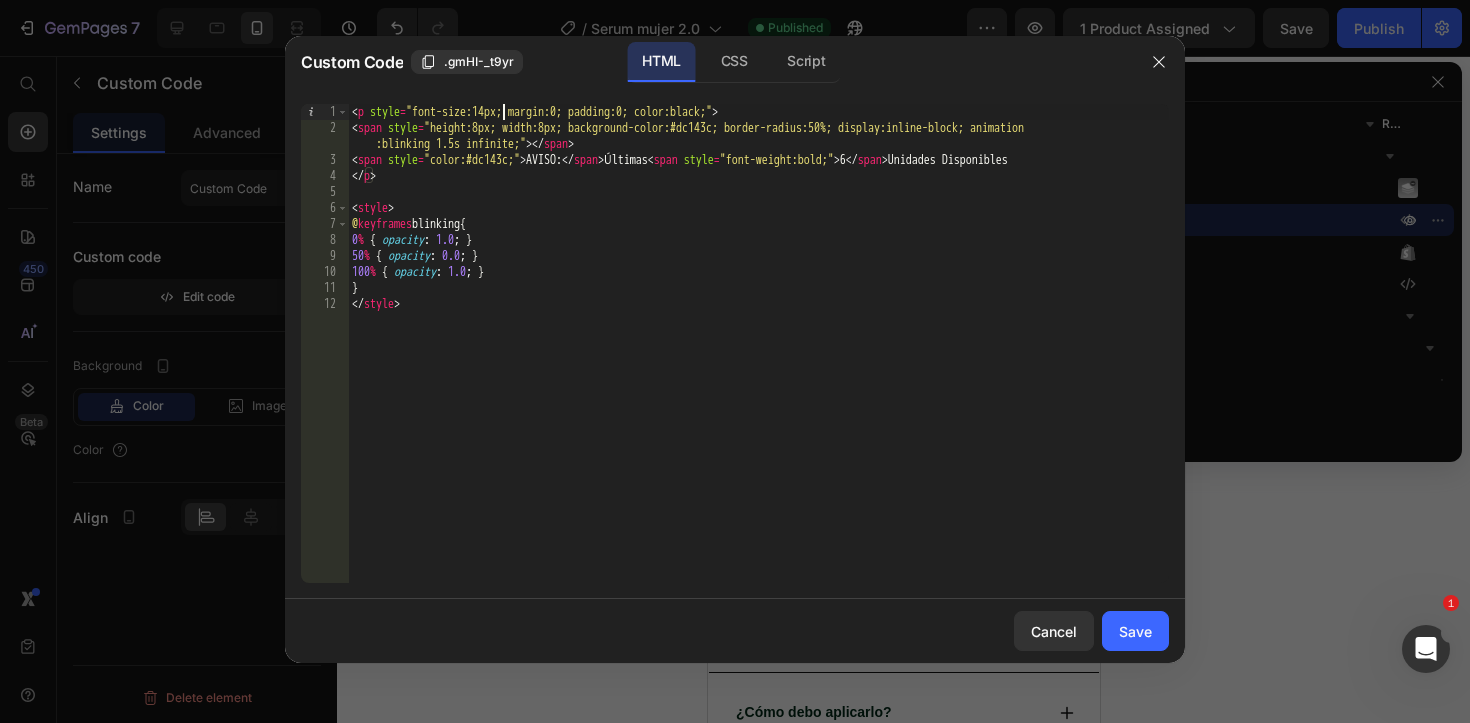 click on "< p   style = "font-size:14px; margin:0; padding:0; color:black;" > < span   style = "height:8px; width:8px; background-color:#dc143c; border-radius:50%; display:inline-block; animation      :blinking 1.5s infinite;" > </ span > < span   style = "color:#dc143c;" > AVISO: </ span >  Últimas  < span   style = "font-weight:bold;" > 6 </ span >  Unidades Disponibles </ p > < style > @ keyframes  blinking  { 0 %   {   opacity :   1.0 ;   } 50 %   {   opacity :   0.0 ;   } 100 %   {   opacity :   1.0 ;   } } </ style >" at bounding box center (758, 359) 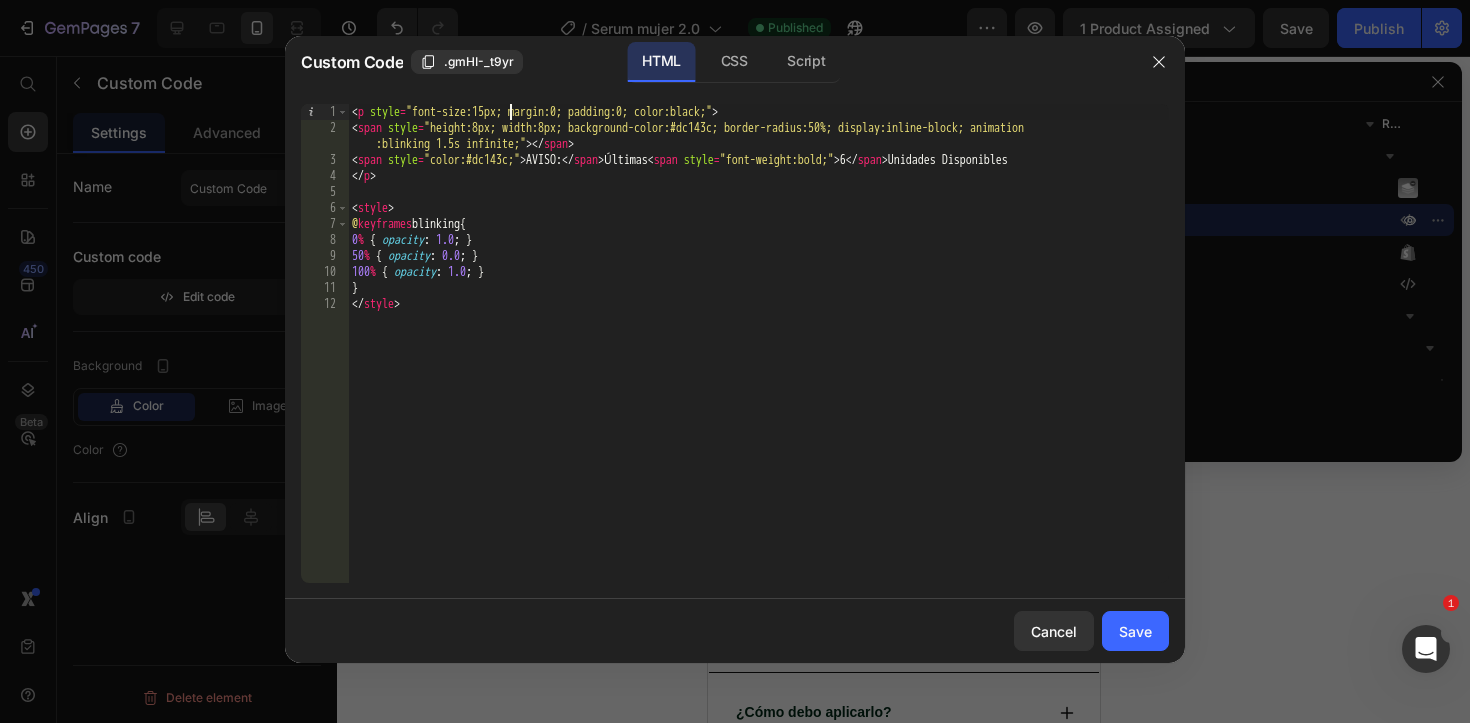 scroll, scrollTop: 0, scrollLeft: 12, axis: horizontal 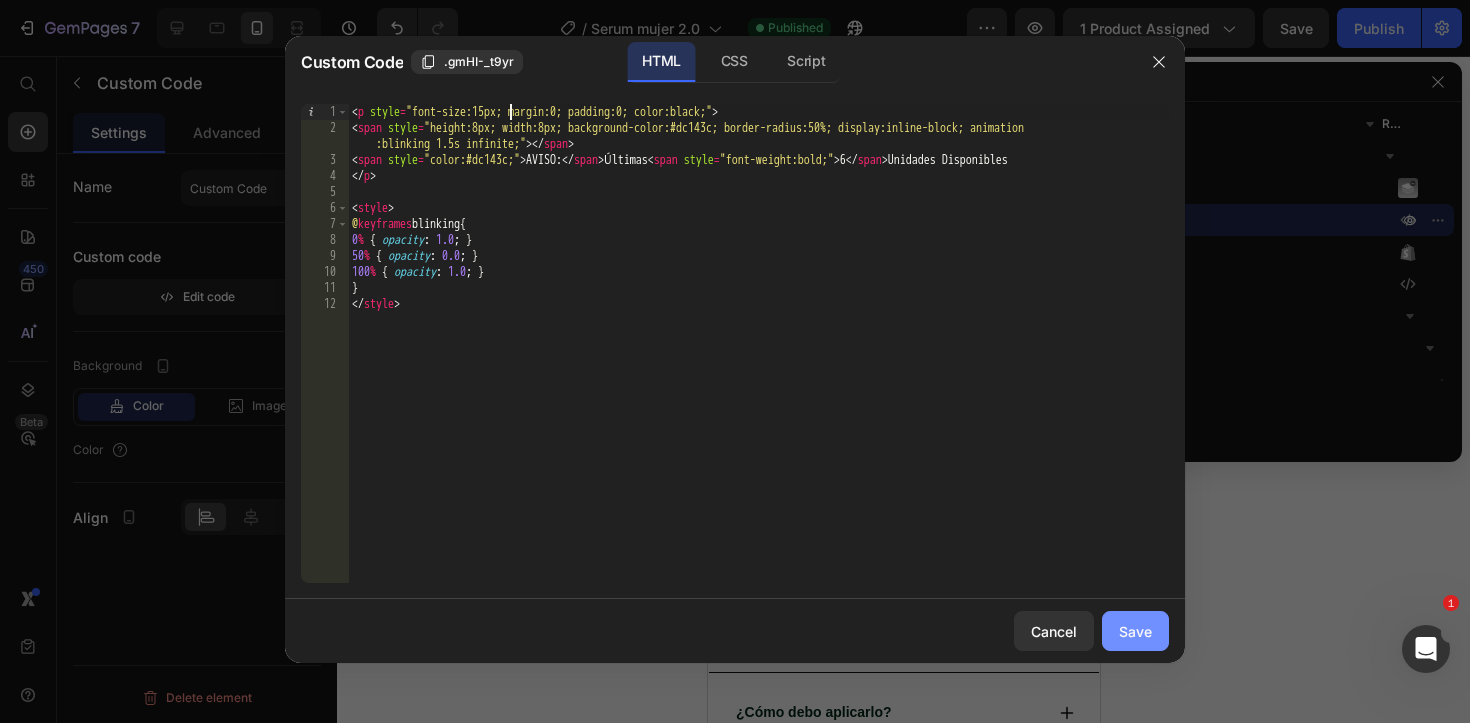 type on "<p style="font-size:15px; margin:0; padding:0; color:black;">" 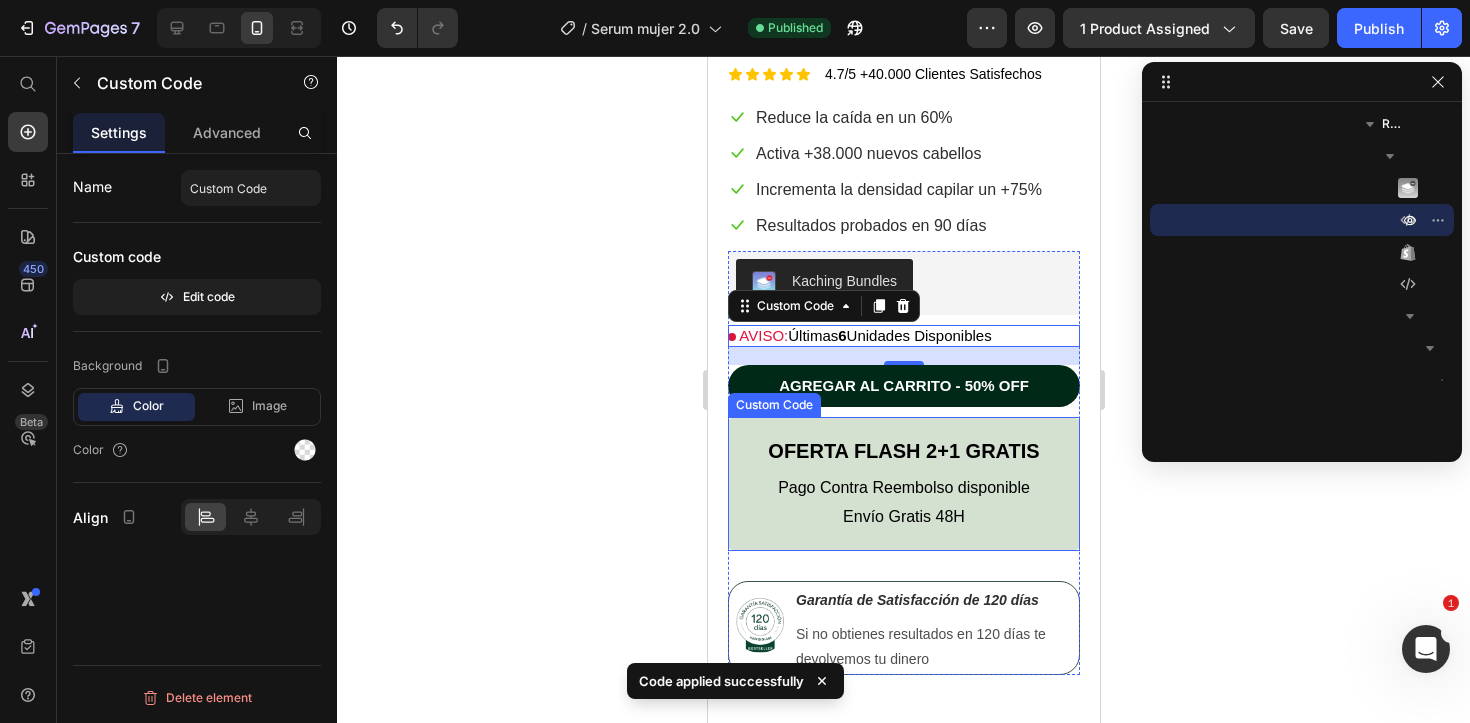 scroll, scrollTop: 537, scrollLeft: 0, axis: vertical 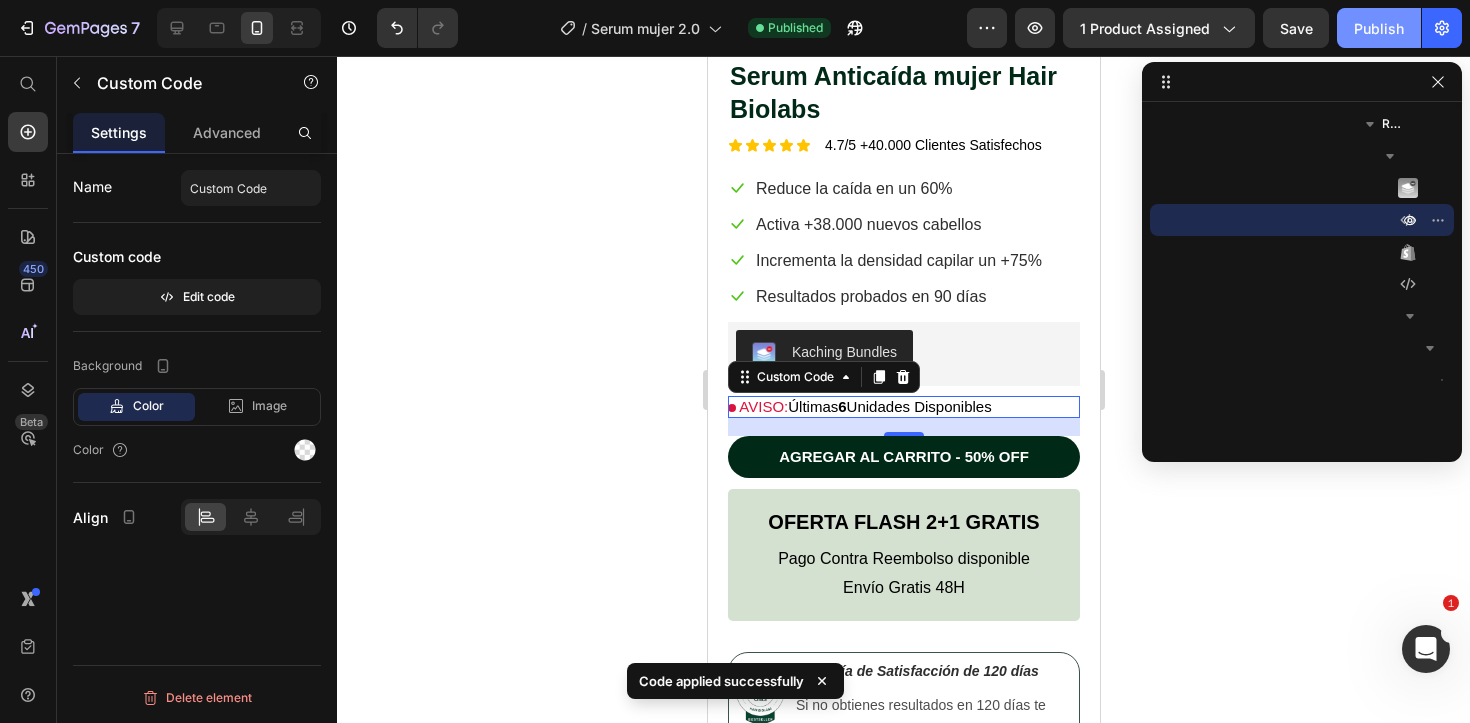 click on "Publish" at bounding box center (1379, 28) 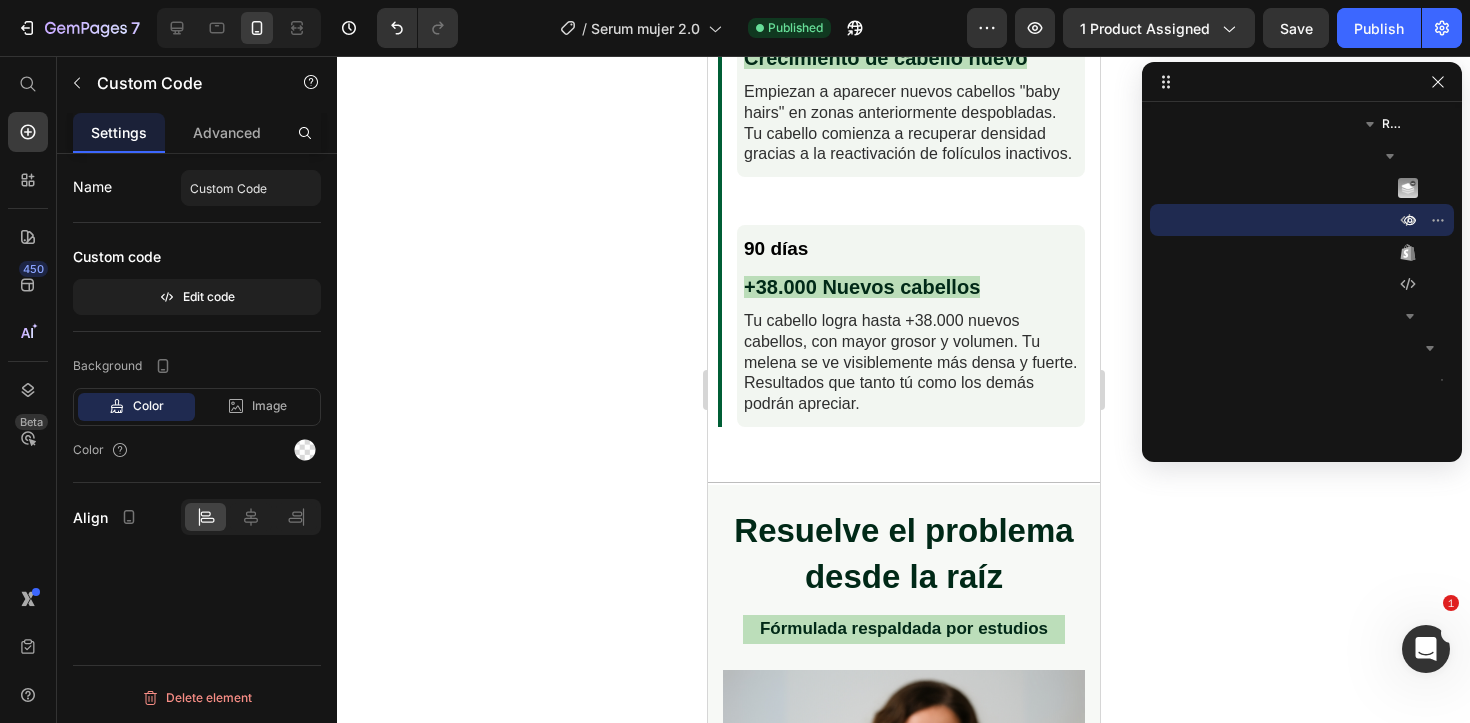 scroll, scrollTop: 3623, scrollLeft: 0, axis: vertical 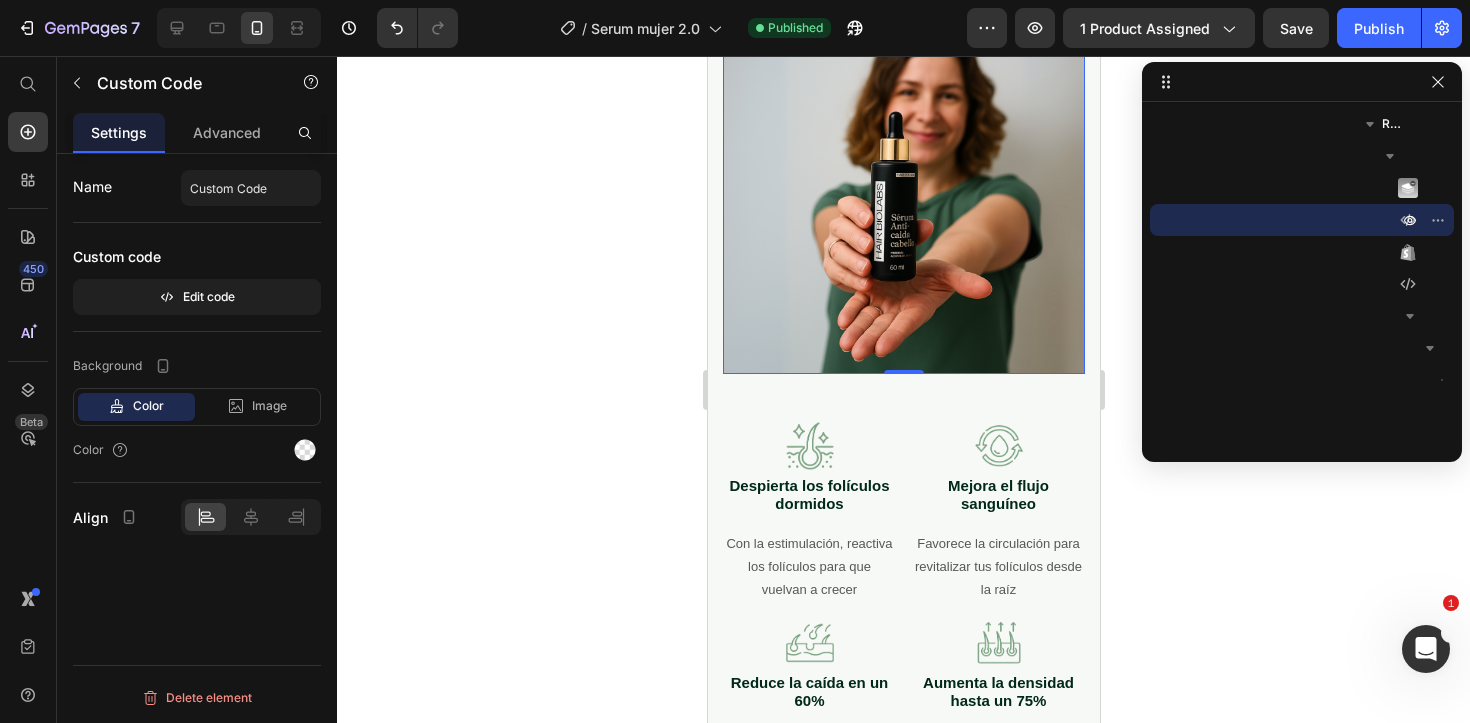 click at bounding box center [903, 193] 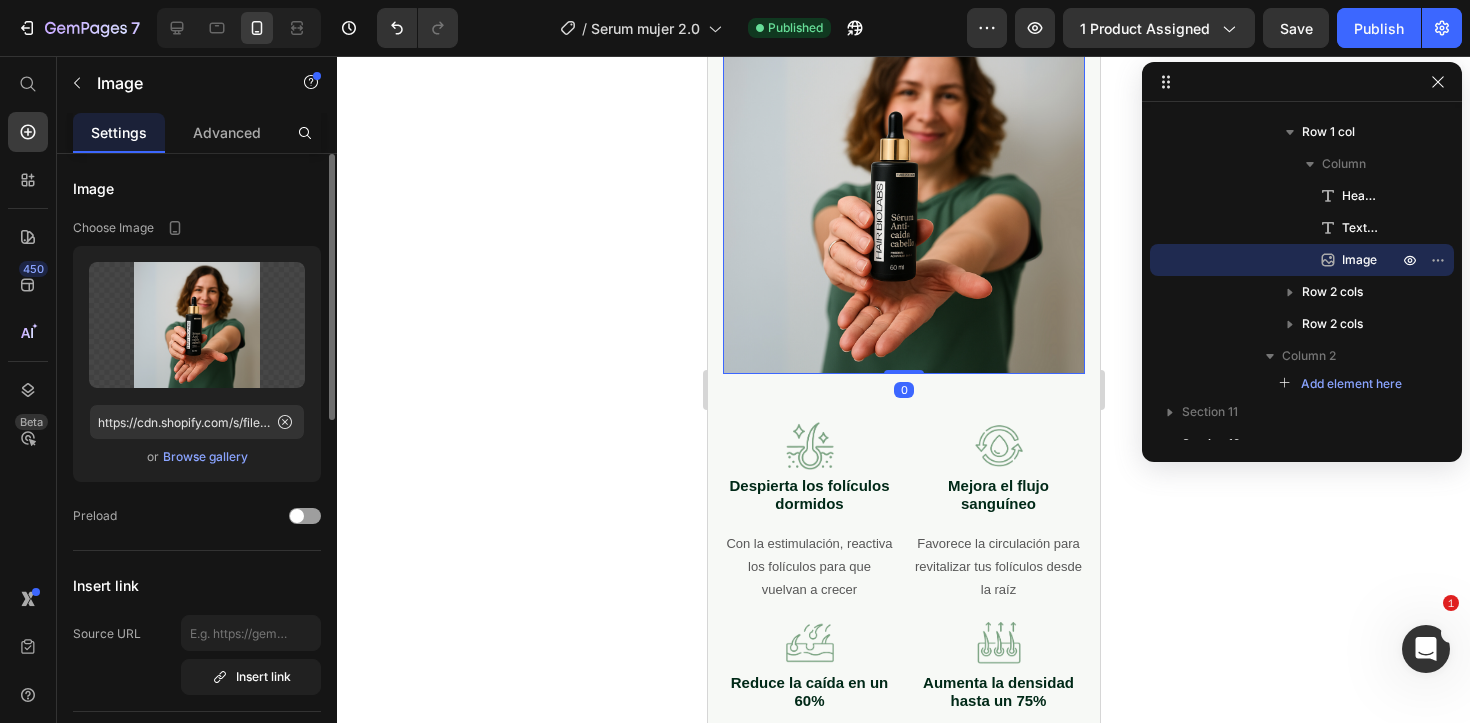 click on "Browse gallery" at bounding box center (205, 457) 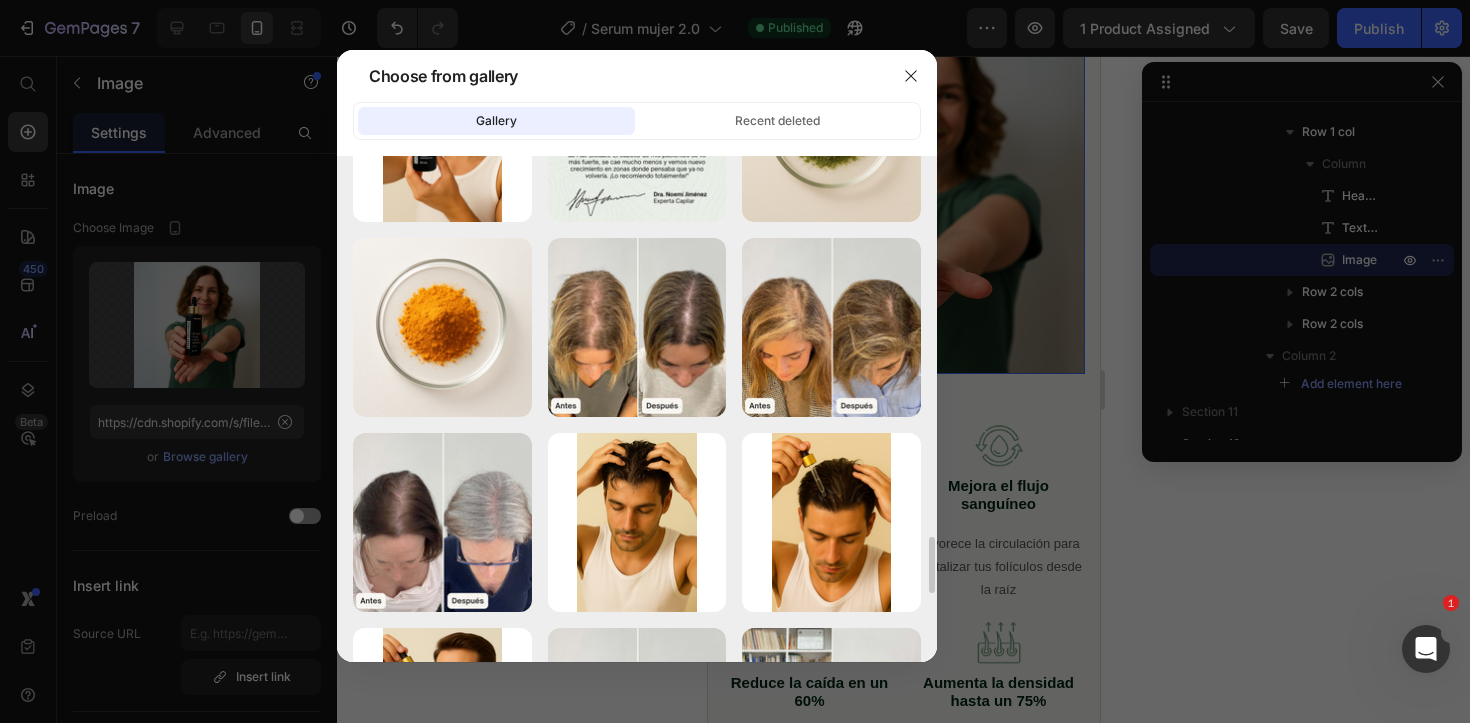 scroll, scrollTop: 3258, scrollLeft: 0, axis: vertical 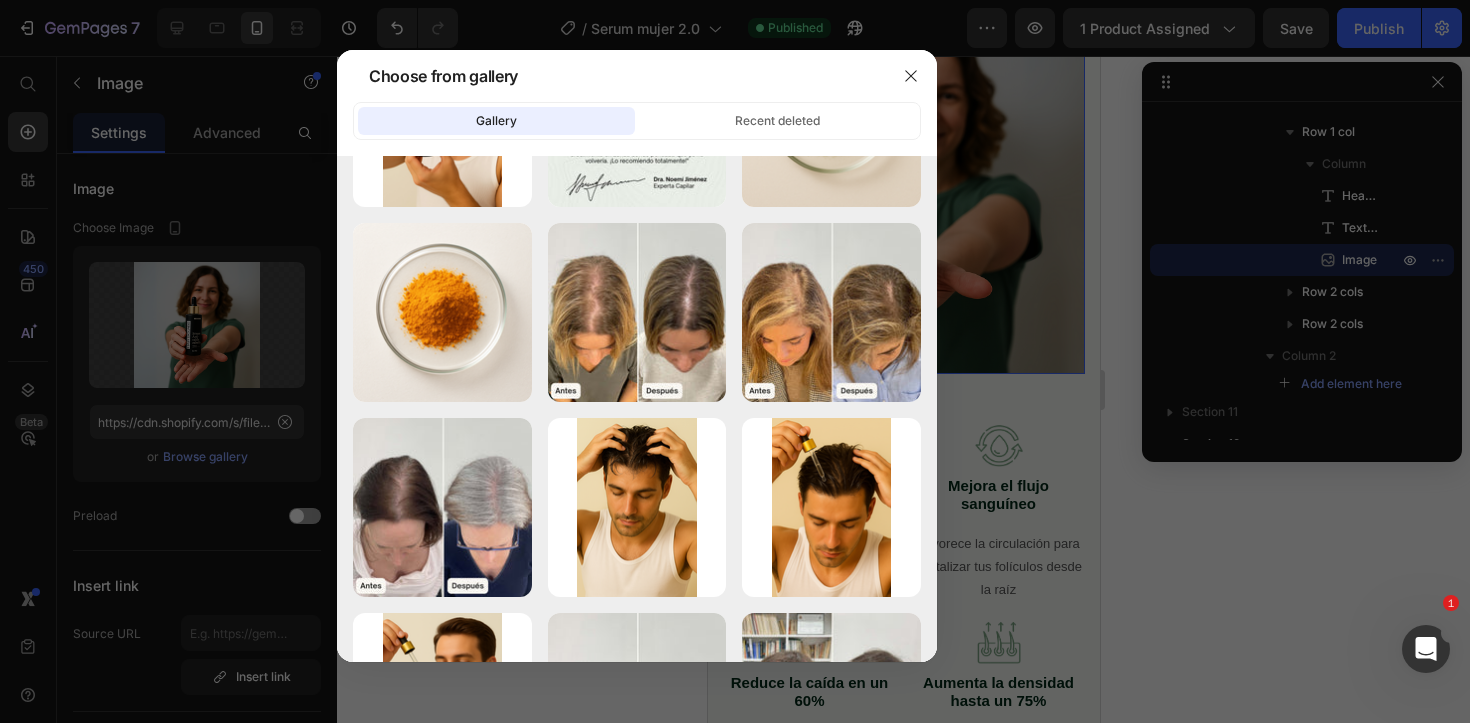 click at bounding box center (735, 361) 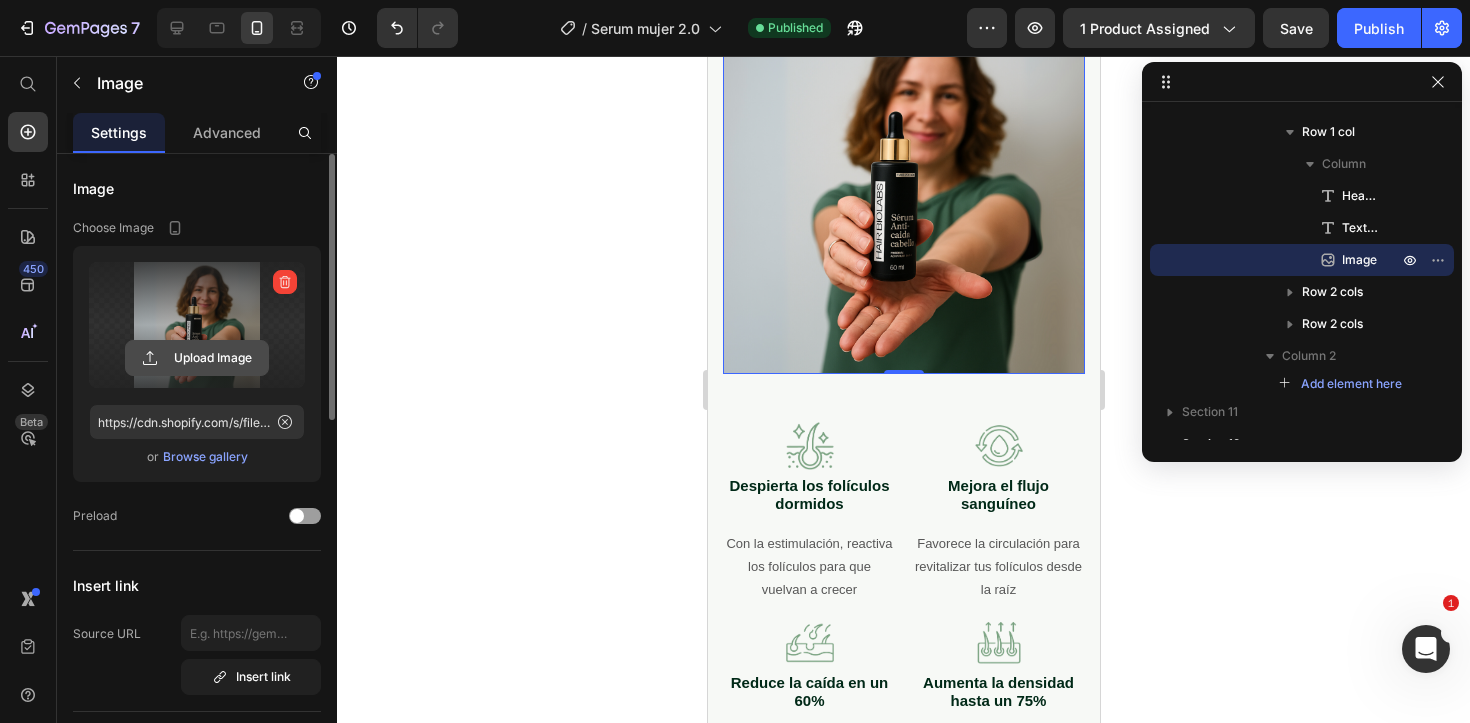 click 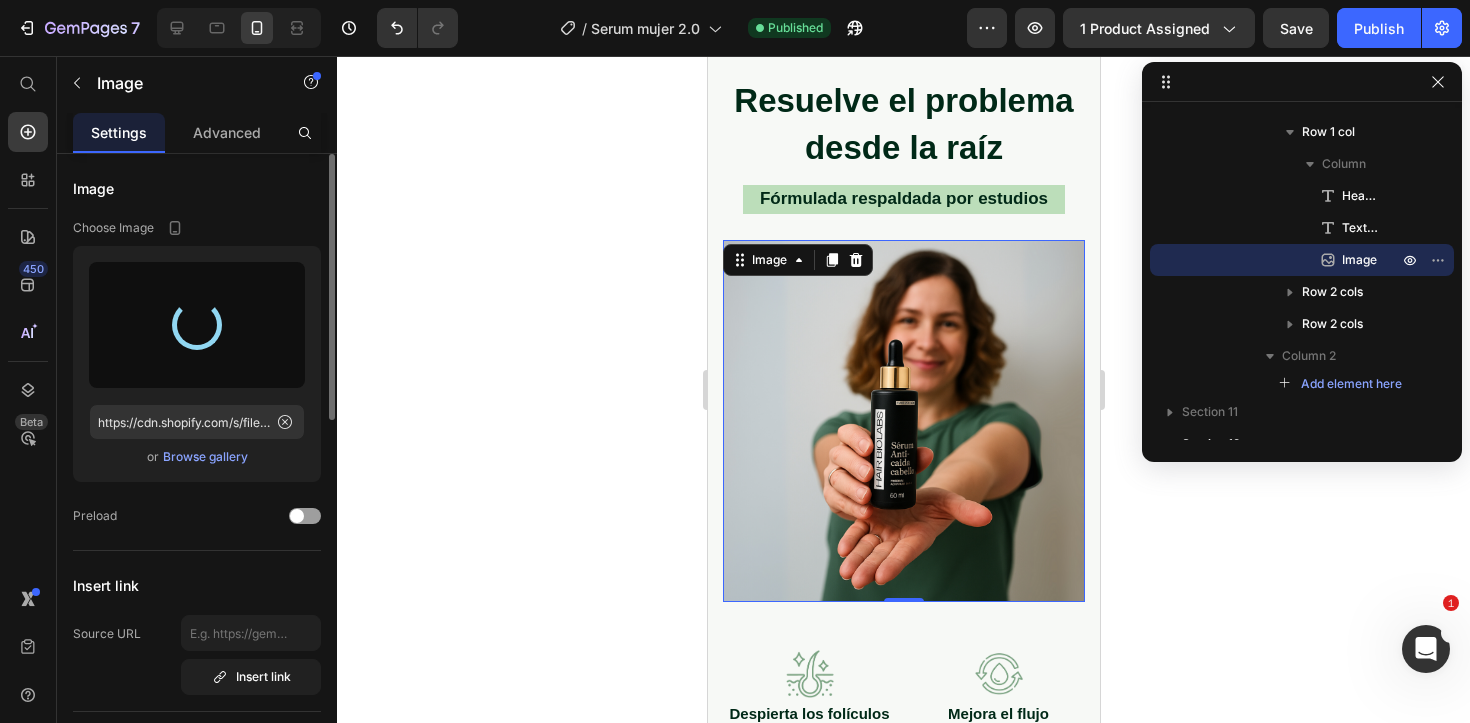 scroll, scrollTop: 3387, scrollLeft: 0, axis: vertical 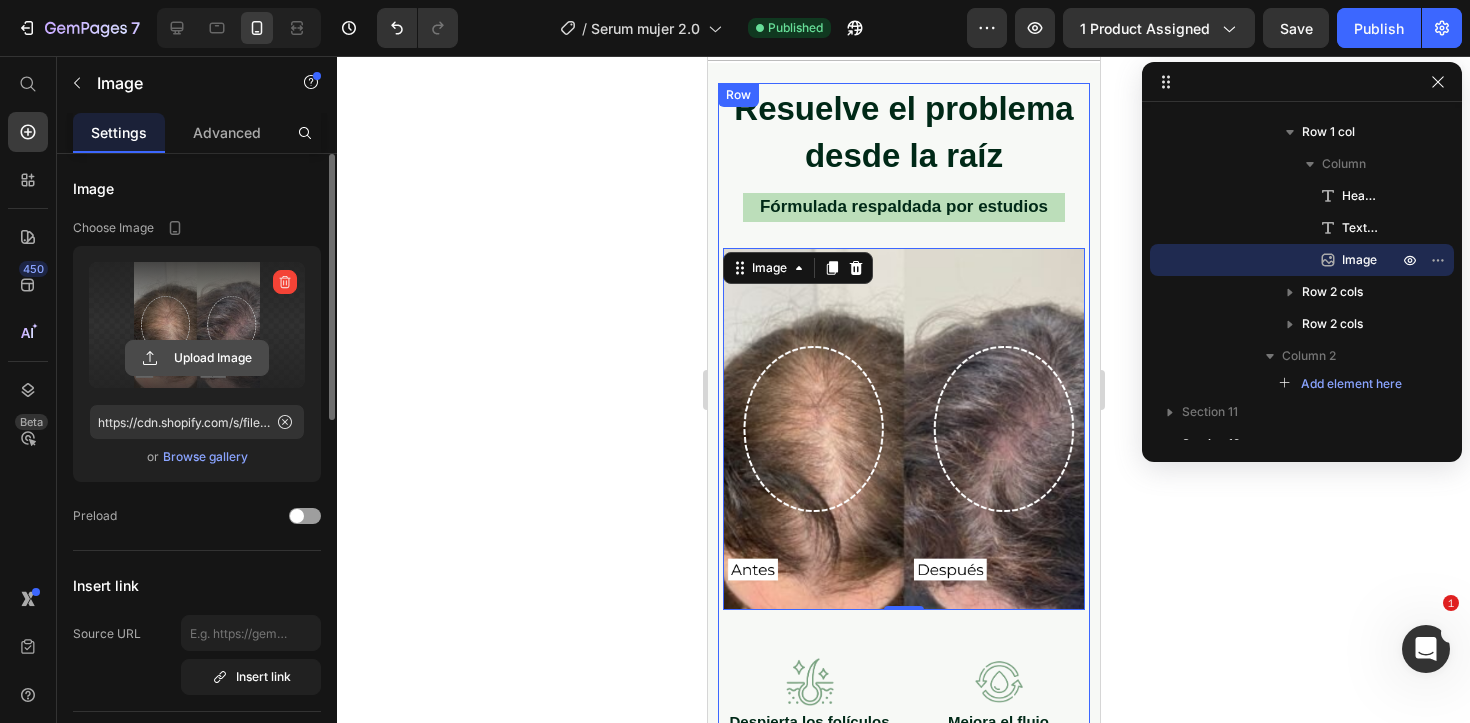 click 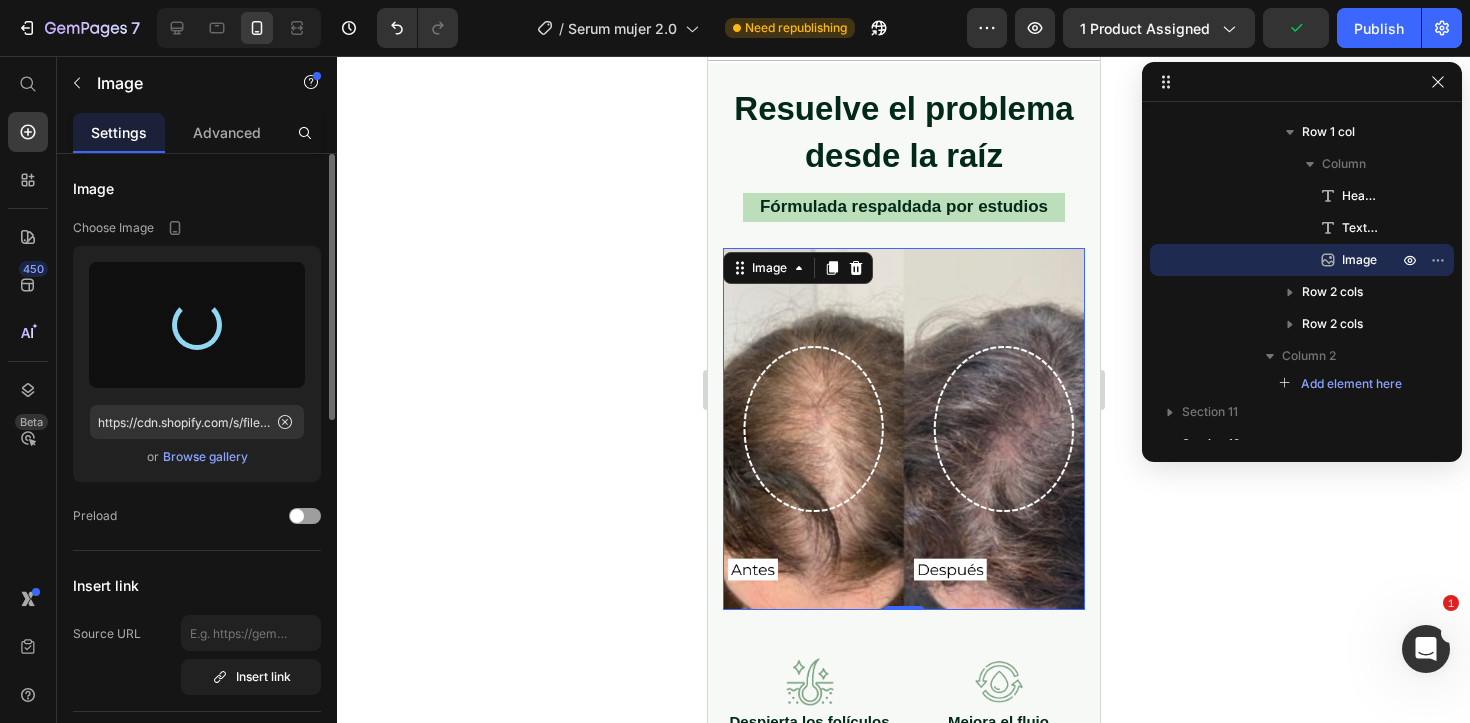 type on "https://cdn.shopify.com/s/files/1/0875/5930/7511/files/gempages_560647699284624165-d7e93ab0-af4d-4029-a6b5-5152bee443d2.png" 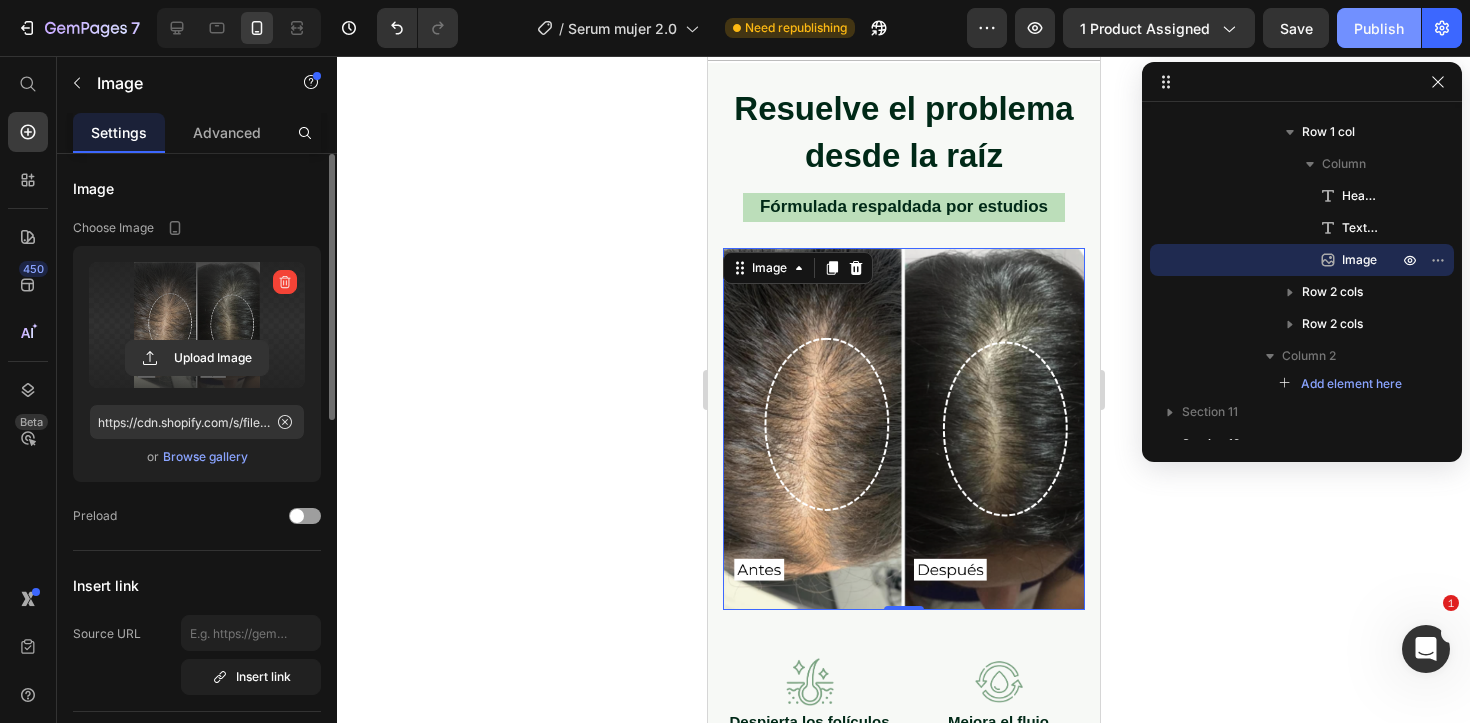 click on "Publish" 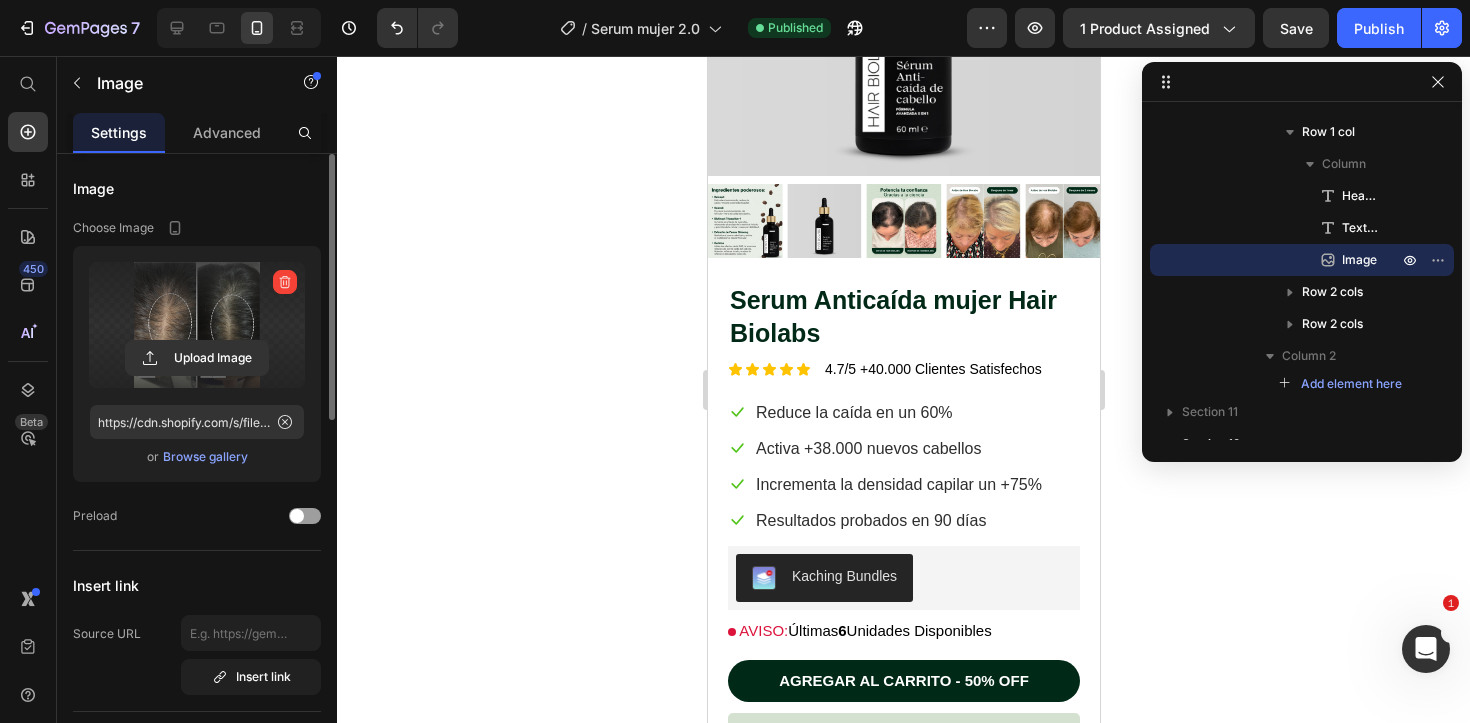 scroll, scrollTop: 677, scrollLeft: 0, axis: vertical 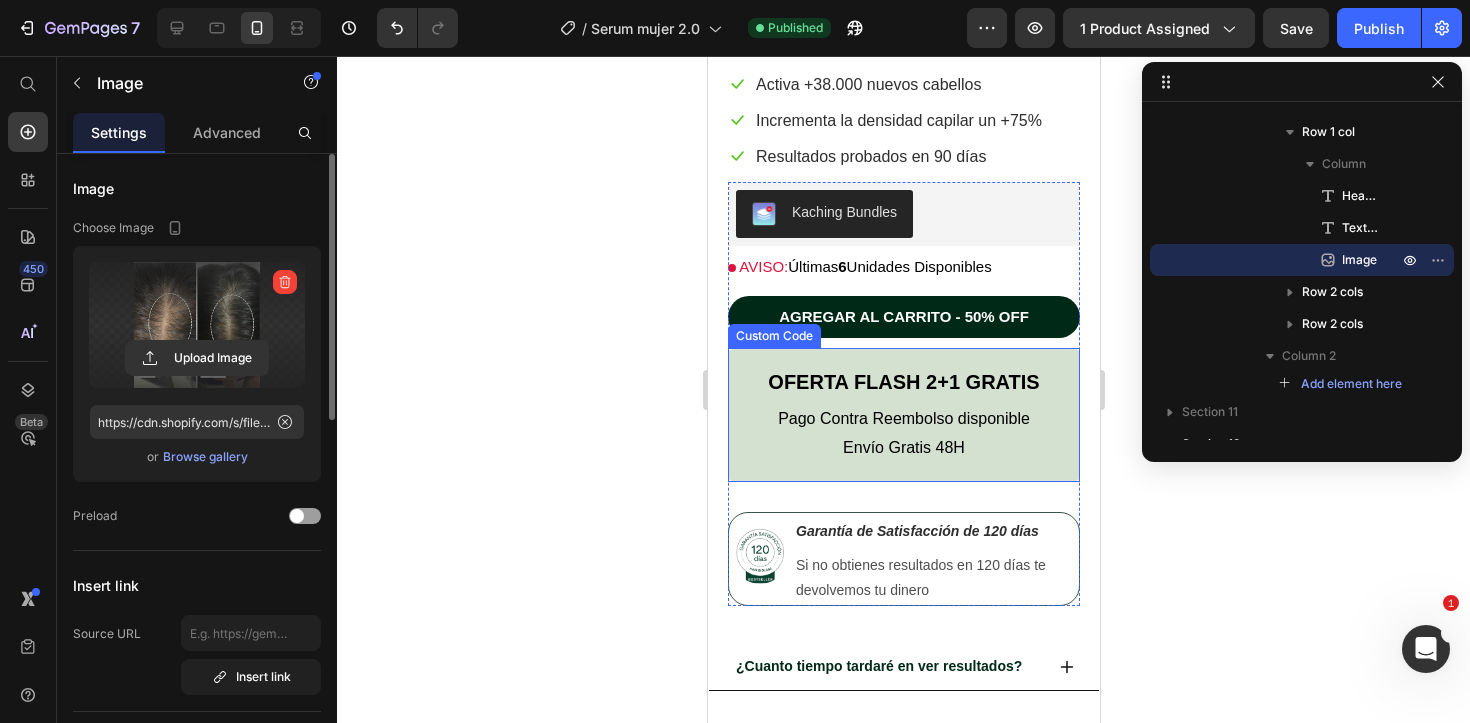 click on "Envío Gratis 48H" at bounding box center [903, 448] 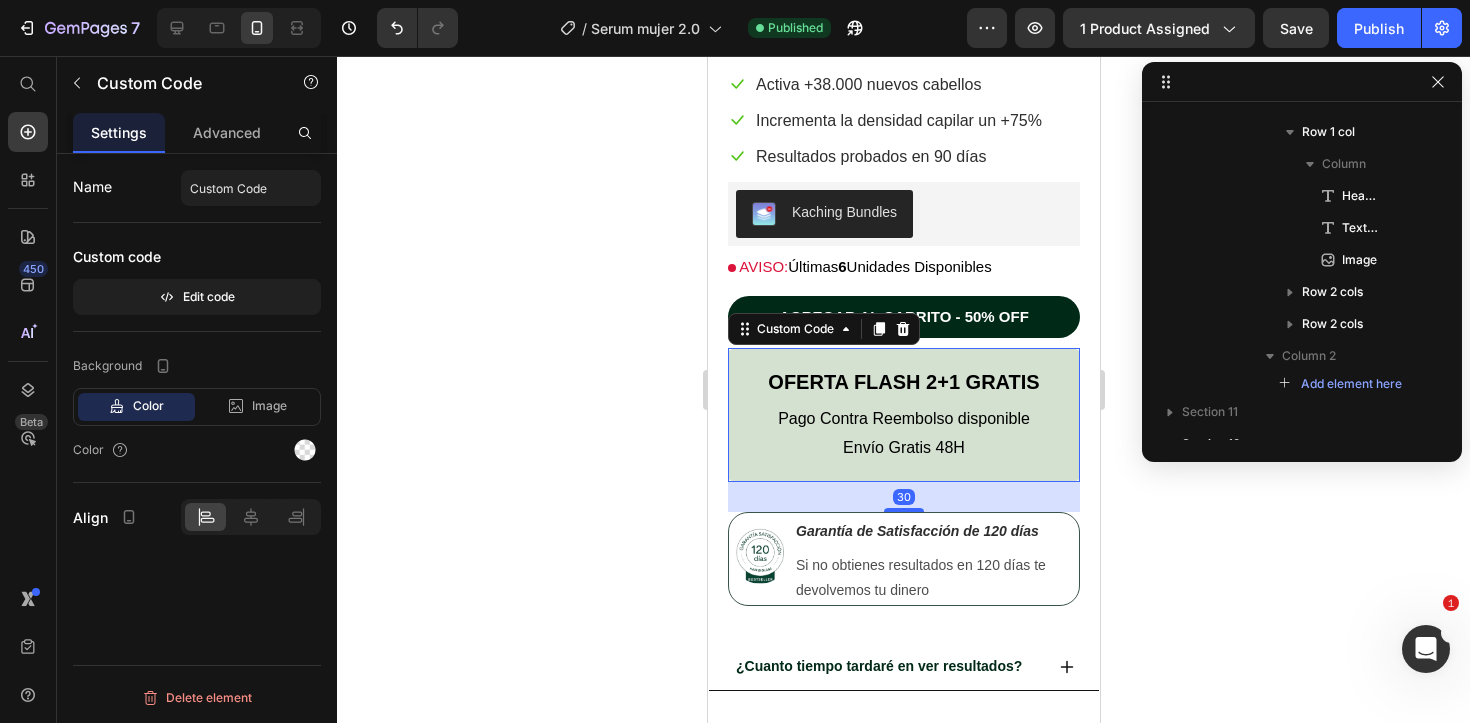 scroll, scrollTop: 1594, scrollLeft: 0, axis: vertical 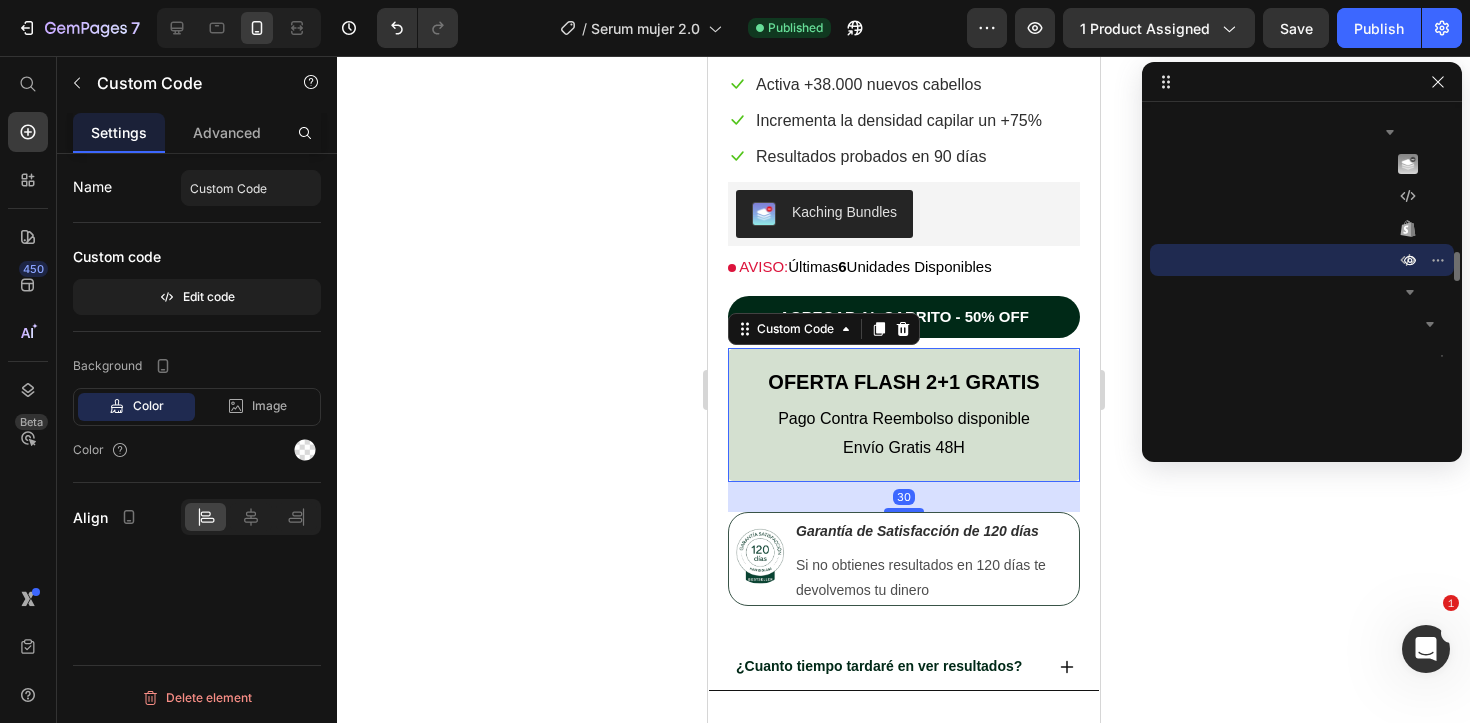 click on "Envío Gratis 48H" at bounding box center [903, 448] 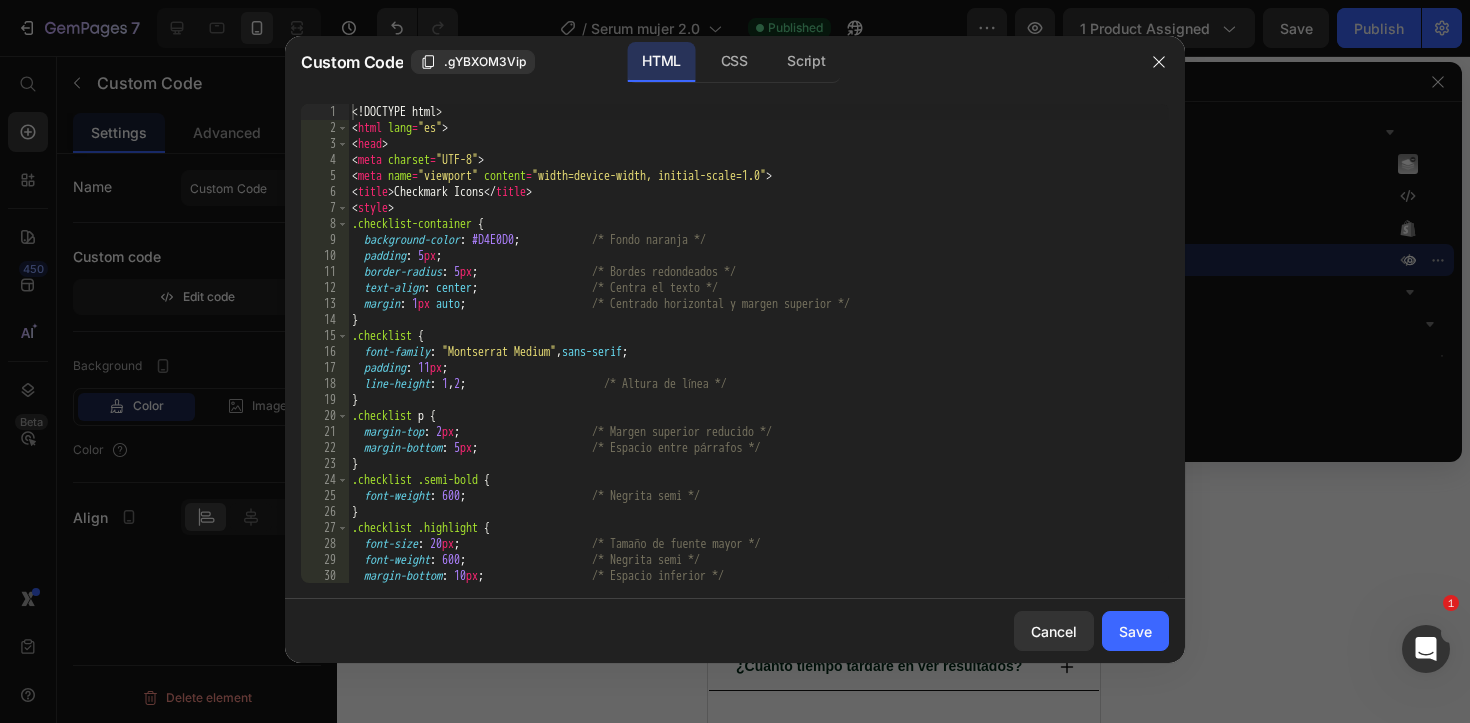 click on "<! DOCTYPE   html > < html   lang = "es" > < head > < meta   charset = "UTF-8" > < meta   name = "viewport"   content = "width=device-width, initial-scale=1.0" > < title > Checkmark Icons </ title > < style > .checklist-container   {    background-color :   #D4E0D0 ;              /* Fondo naranja */    padding :   5 px ;    border-radius :   5 px ;                     /* Bordes redondeados */    text-align :   center ;                     /* Centra el texto */    margin :   1 px   auto ;                       /* Centrado horizontal y margen superior */ } .checklist   {    font-family :   " Montserrat Medium " ,  sans-serif ;    padding :   11 px ;    line-height :   1 , 2 ;                         /* Altura de línea */ } .checklist   p   {    margin-top :   2 px ;                        /* Margen superior reducido */    margin-bottom :   5 px ;                     /* Espacio entre párrafos */ } .checklist   .semi-bold   {    font-weight :   600 ;                       /* Negrita semi */ } .checklist     { :" at bounding box center (758, 359) 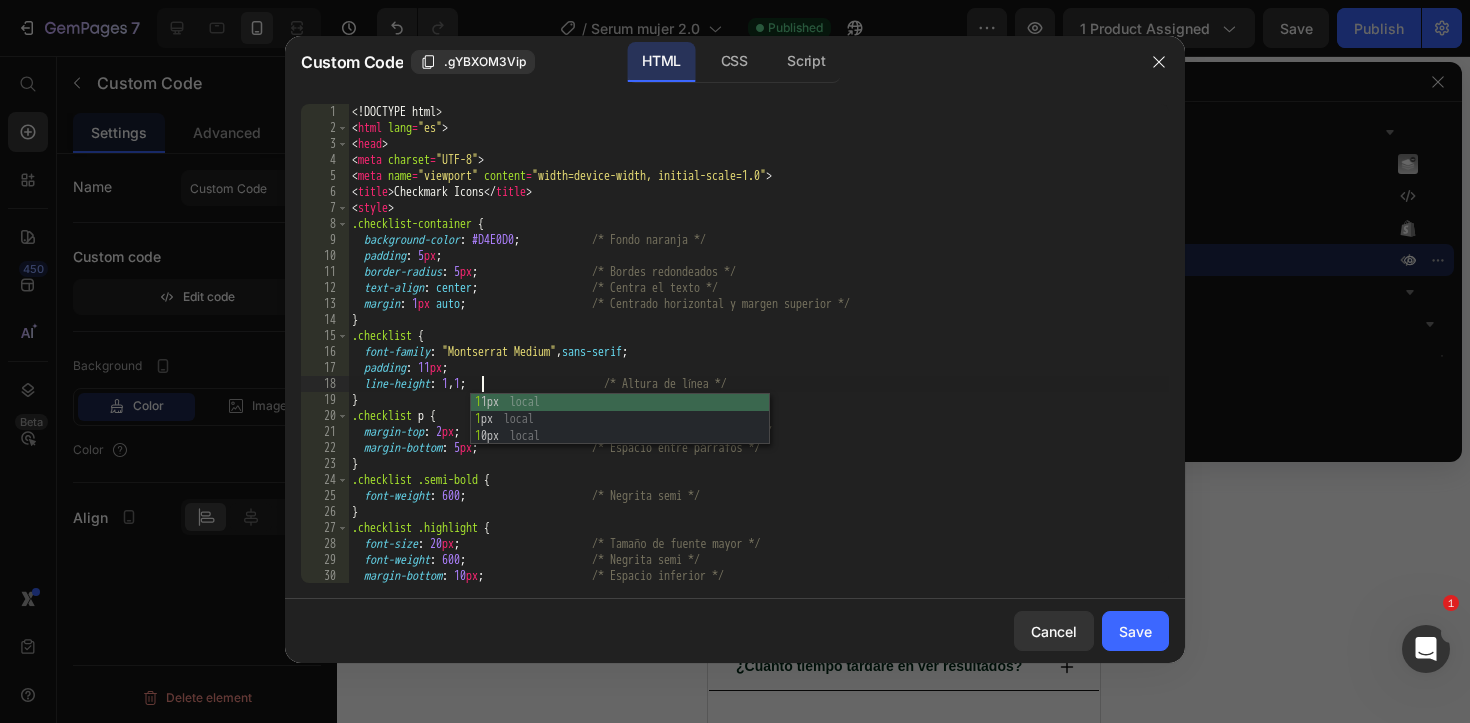 scroll, scrollTop: 0, scrollLeft: 10, axis: horizontal 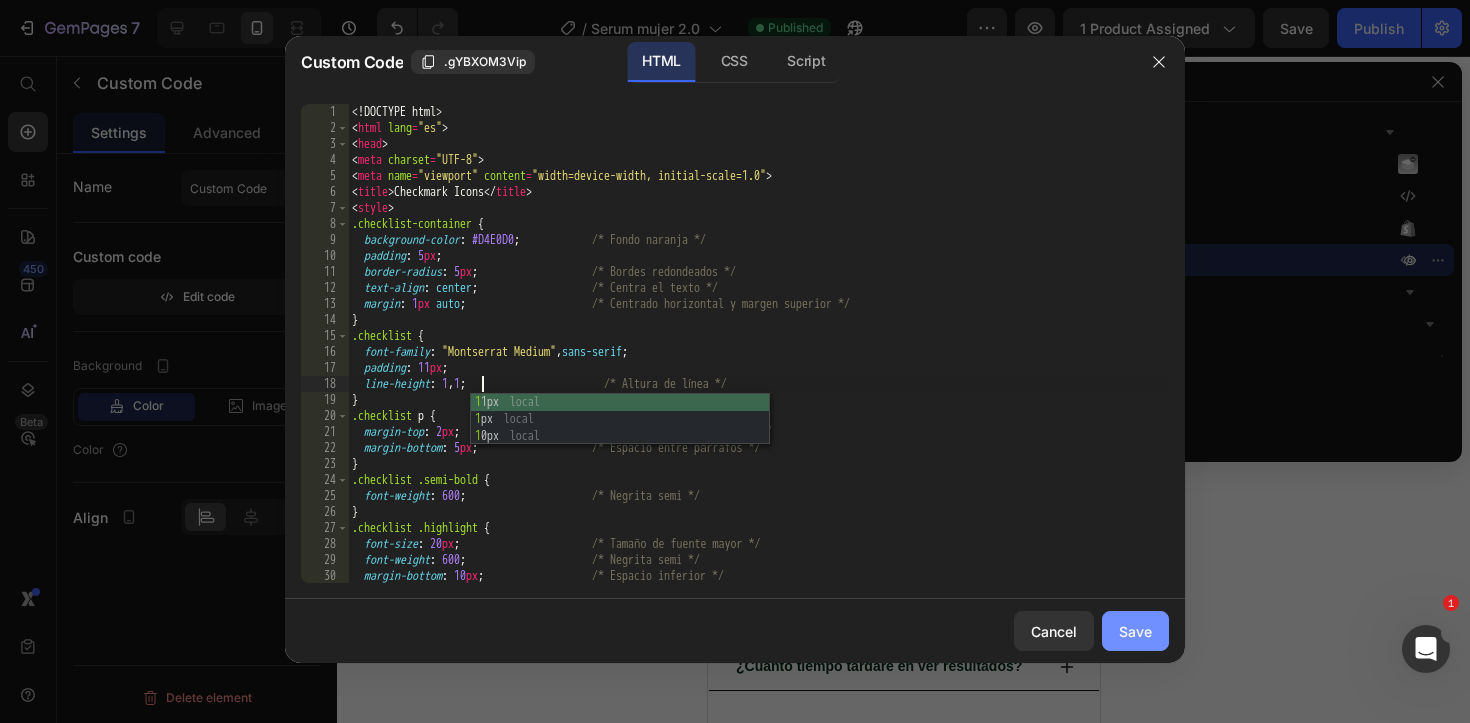type on "line-height: 1,1;                       /* Altura de línea */" 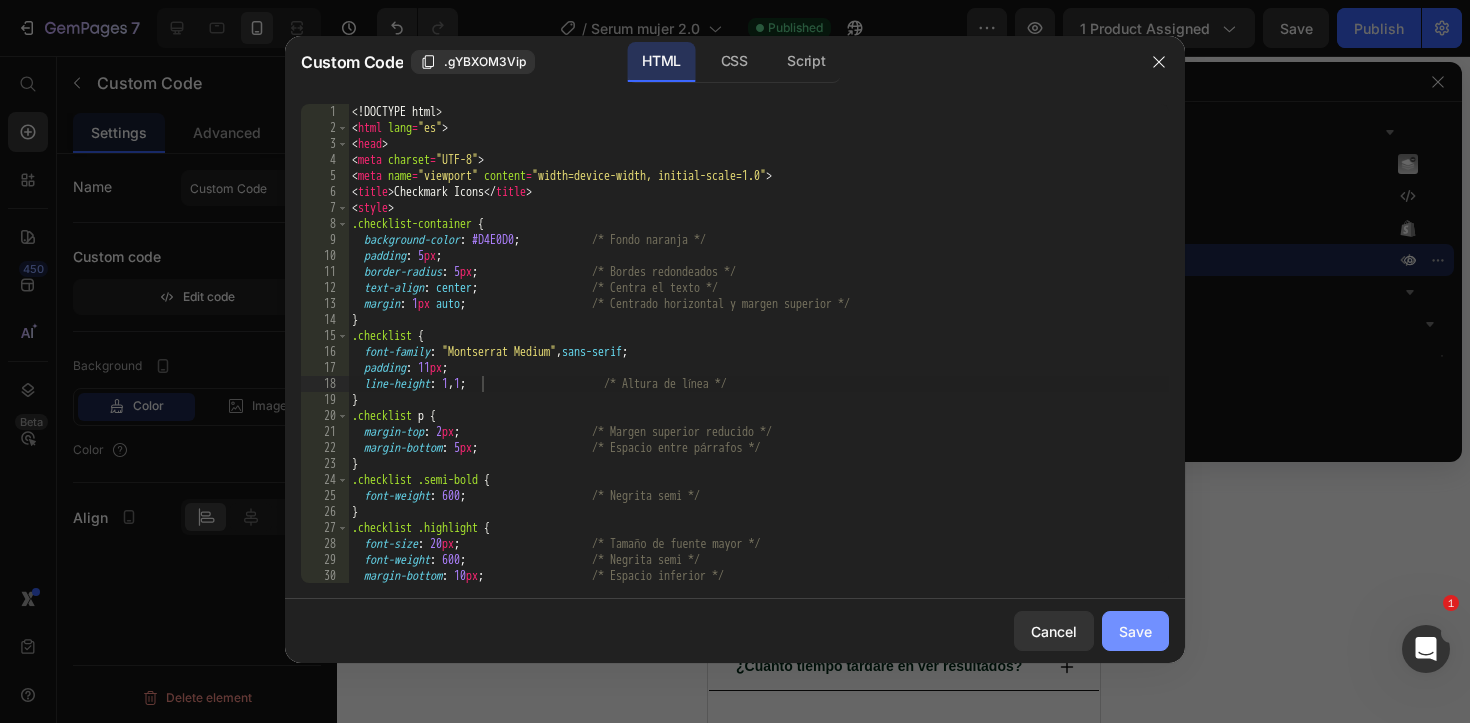 click on "Save" 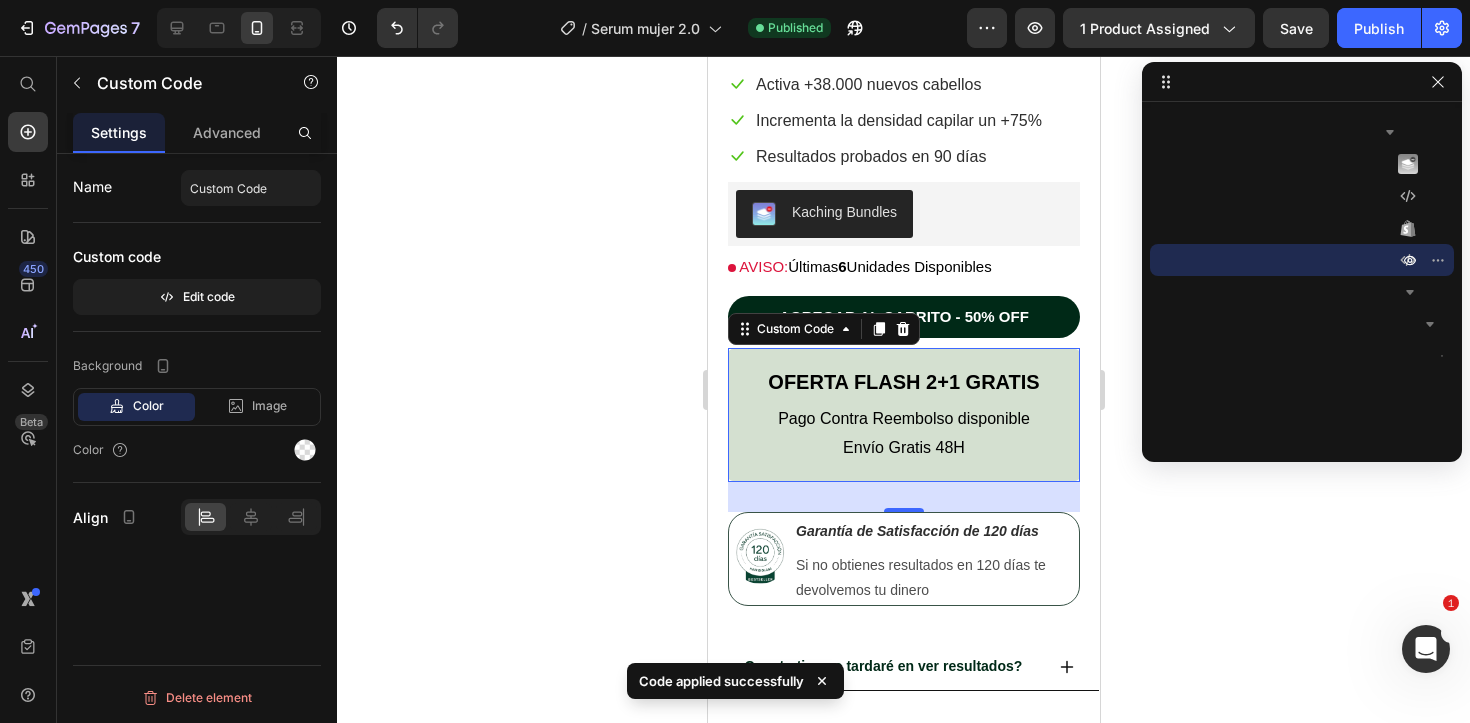 click on "OFERTA FLASH 2+1 GRATIS
Pago Contra Reembolso disponible
Envío Gratis 48H" at bounding box center [903, 415] 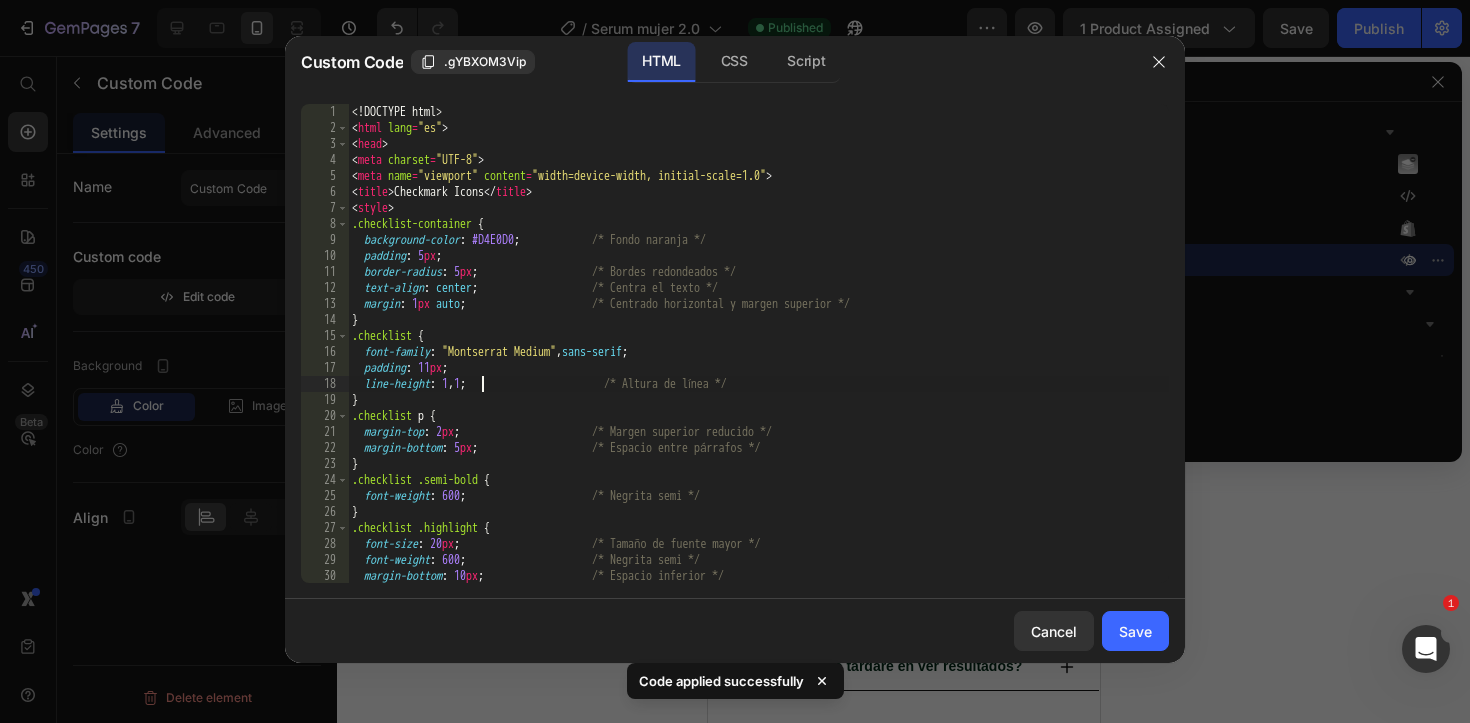 click on "<! DOCTYPE   html > < html   lang = "es" > < head > < meta   charset = "UTF-8" > < meta   name = "viewport"   content = "width=device-width, initial-scale=1.0" > < title > Checkmark Icons </ title > < style > .checklist-container   {    background-color :   #D4E0D0 ;              /* Fondo naranja */    padding :   5 px ;    border-radius :   5 px ;                     /* Bordes redondeados */    text-align :   center ;                     /* Centra el texto */    margin :   1 px   auto ;                       /* Centrado horizontal y margen superior */ } .checklist   {    font-family :   " Montserrat Medium " ,  sans-serif ;    padding :   11 px ;    line-height :   1 , 1 ;                         /* Altura de línea */ } .checklist   p   {    margin-top :   2 px ;                        /* Margen superior reducido */    margin-bottom :   5 px ;                     /* Espacio entre párrafos */ } .checklist   .semi-bold   {    font-weight :   600 ;                       /* Negrita semi */ } .checklist     { :" at bounding box center (758, 359) 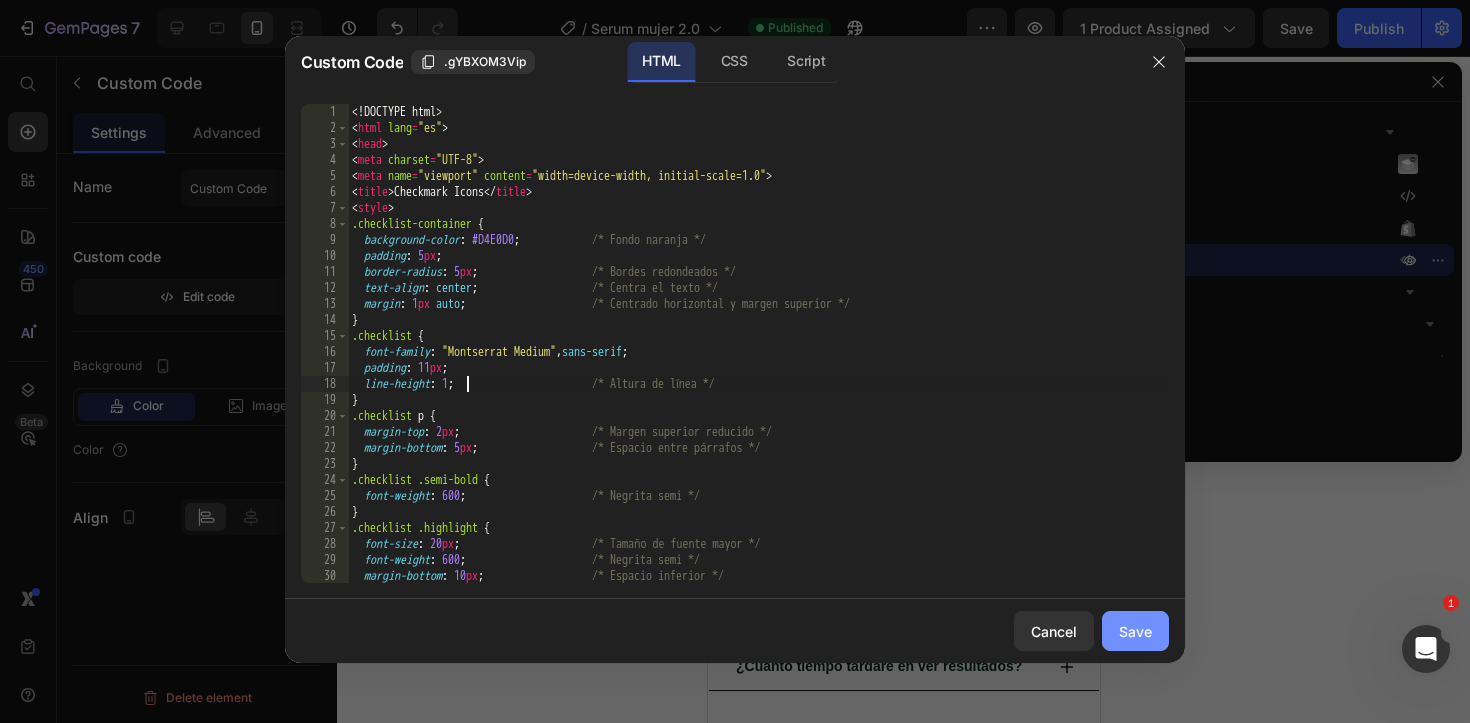click on "Save" at bounding box center (1135, 631) 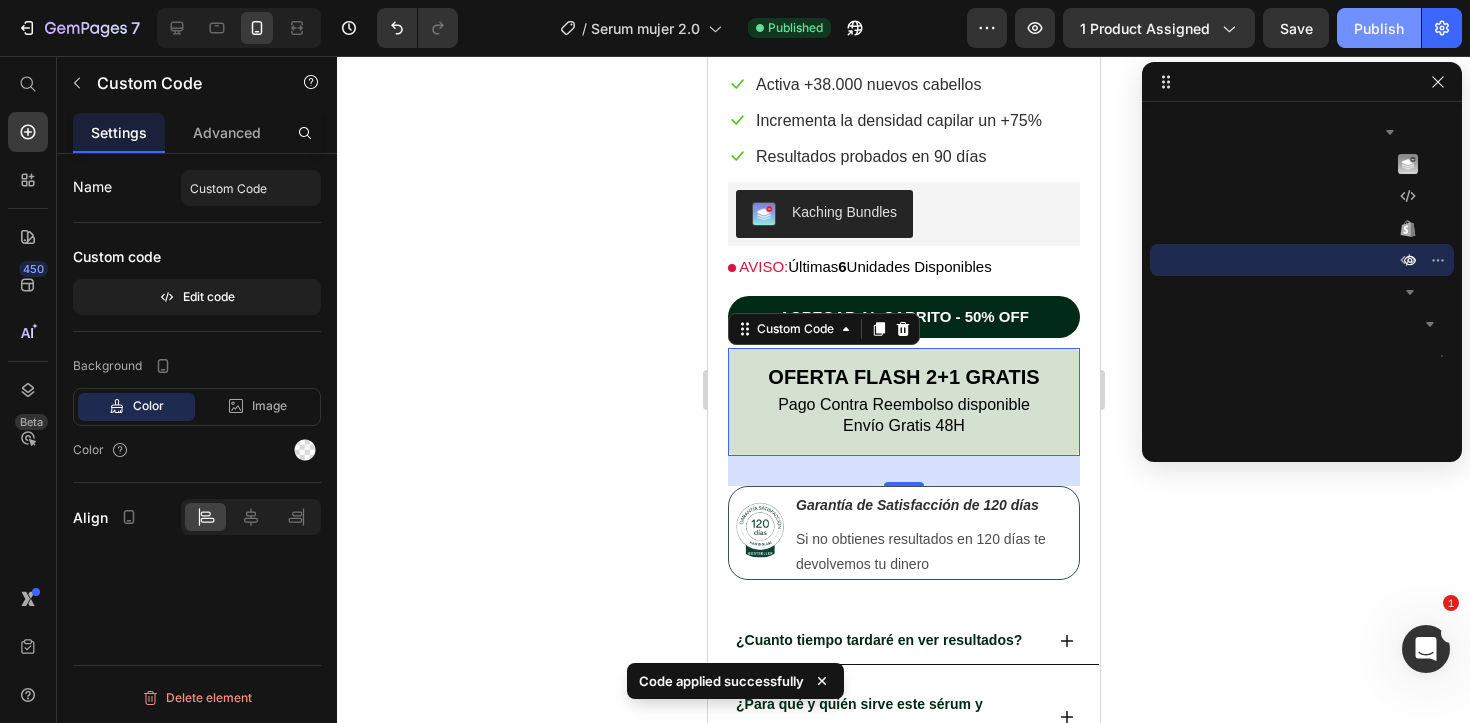 click on "Publish" 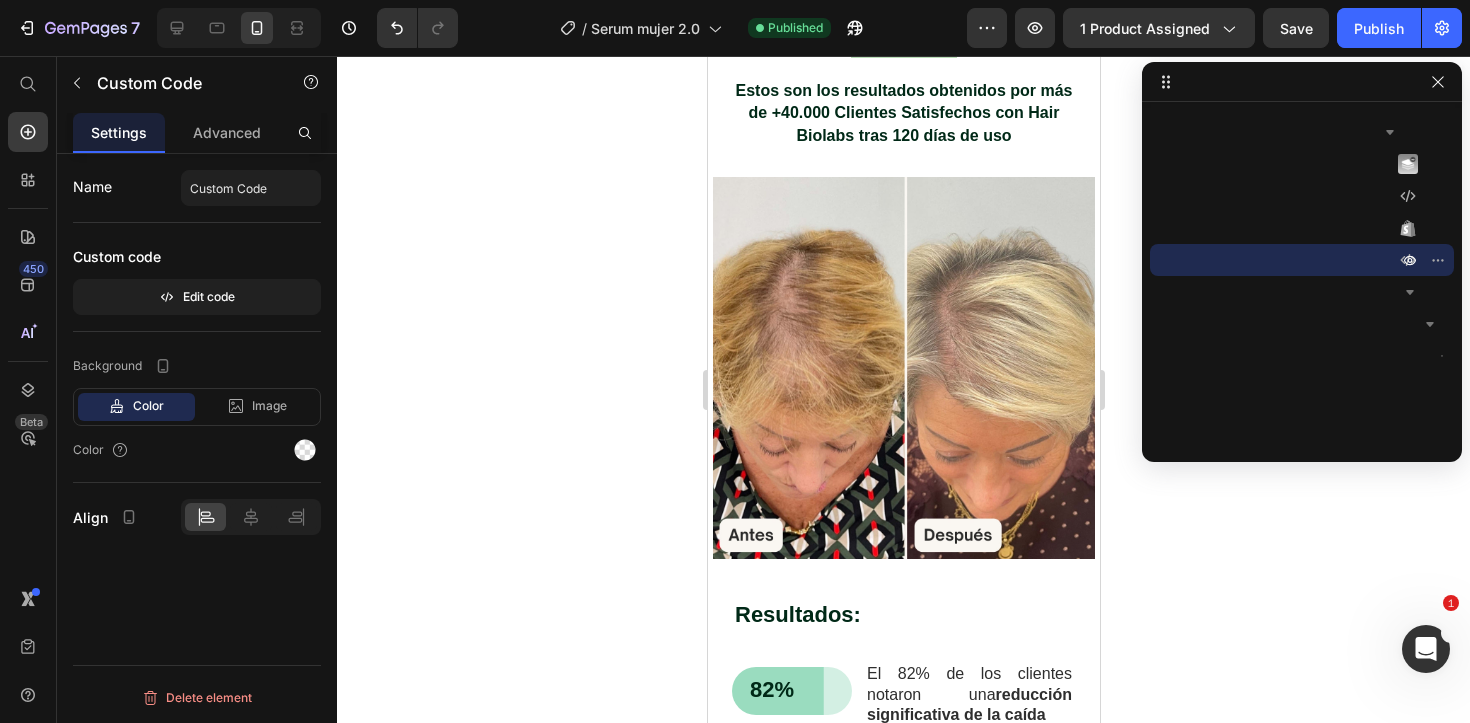 scroll, scrollTop: 6586, scrollLeft: 0, axis: vertical 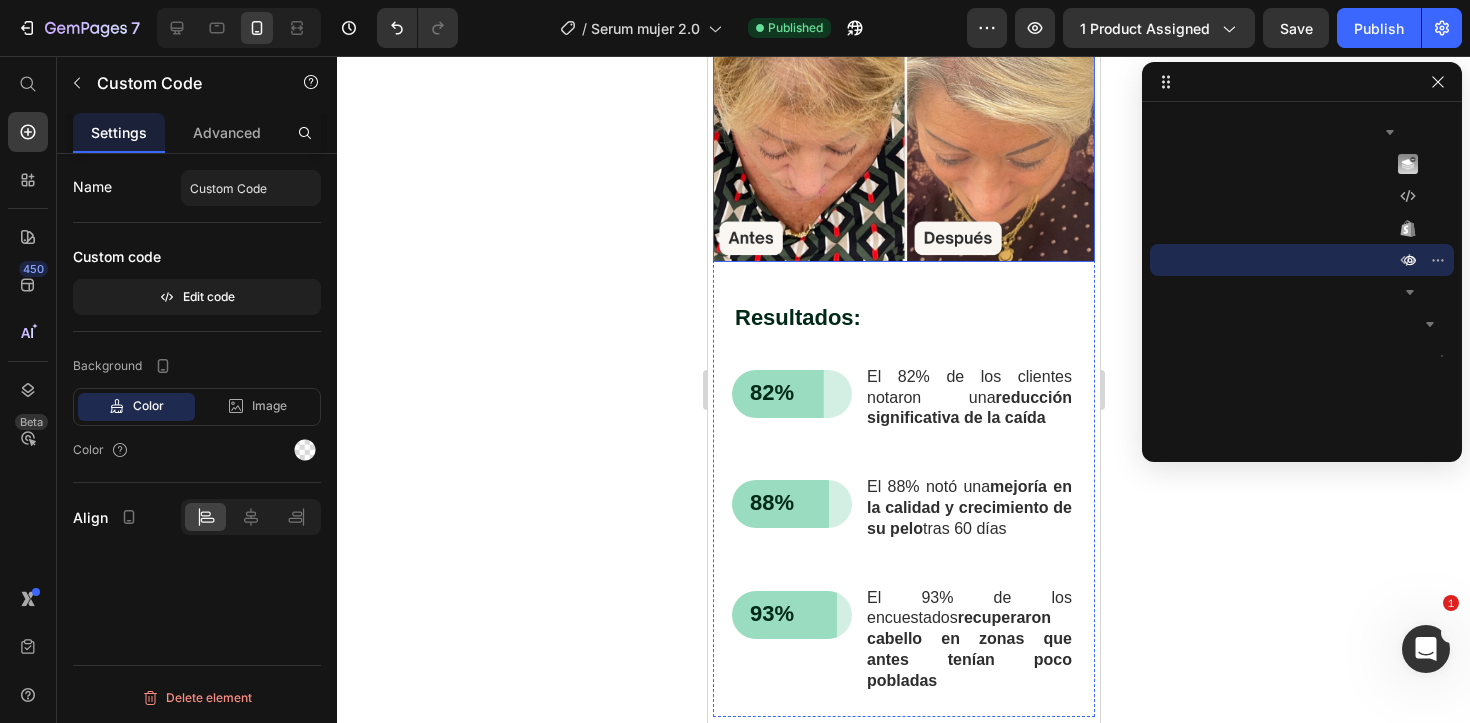 click at bounding box center [903, 71] 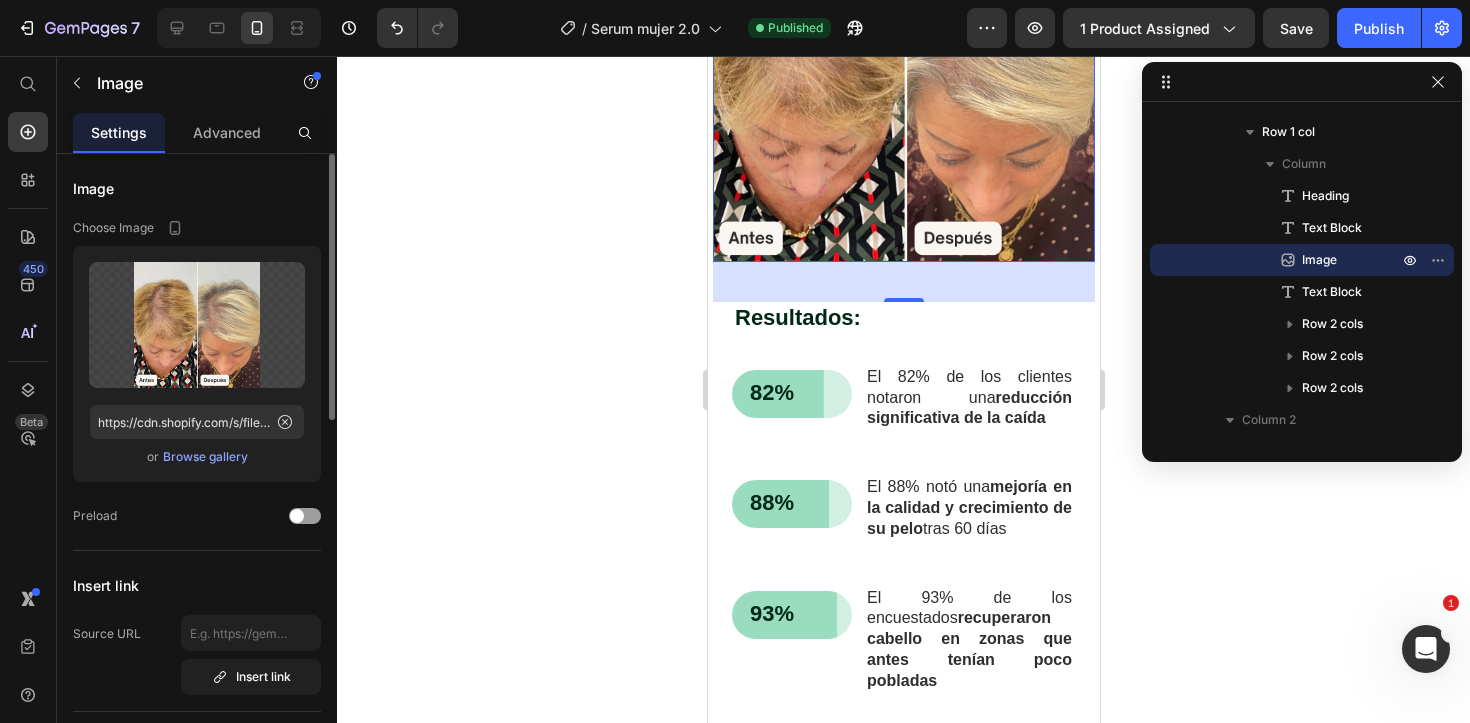 click on "Browse gallery" at bounding box center (205, 457) 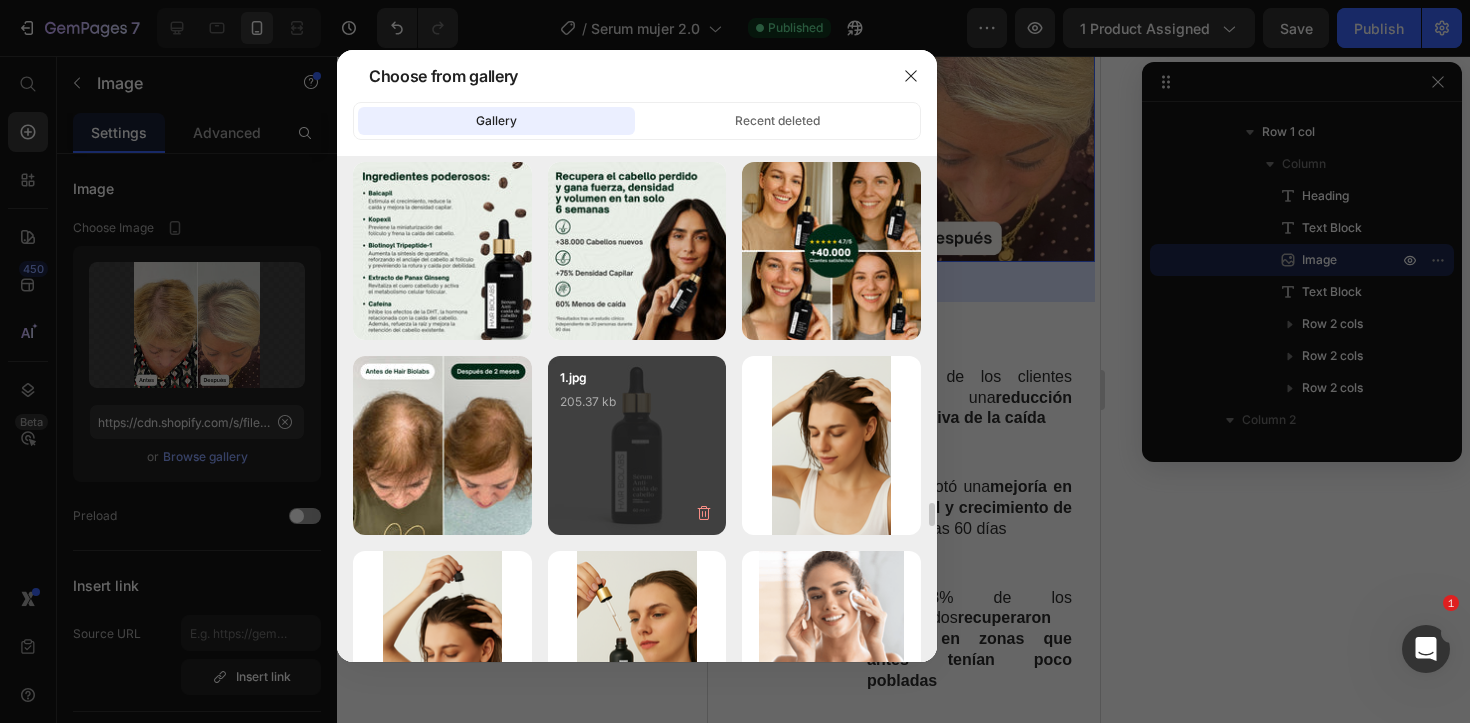 scroll, scrollTop: 7931, scrollLeft: 0, axis: vertical 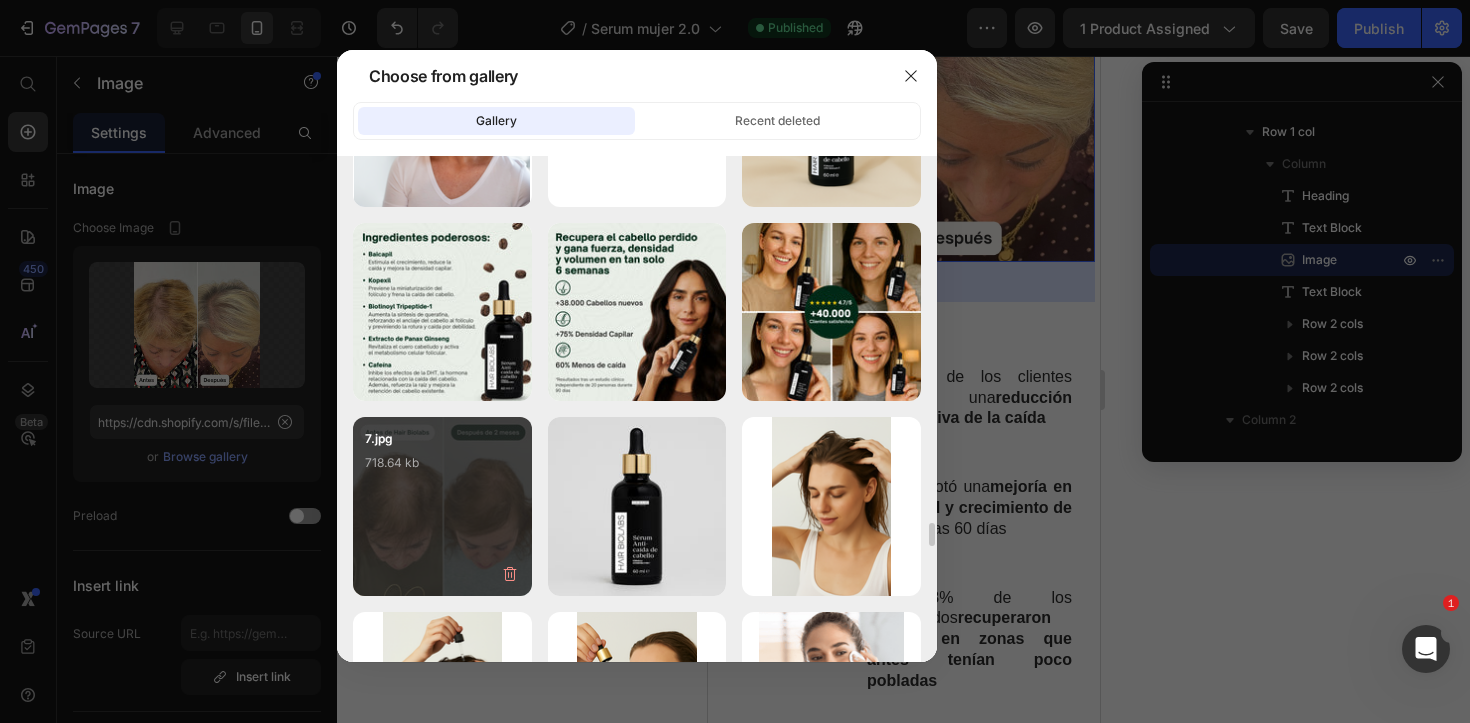 click on "7.jpg 718.64 kb" at bounding box center (442, 469) 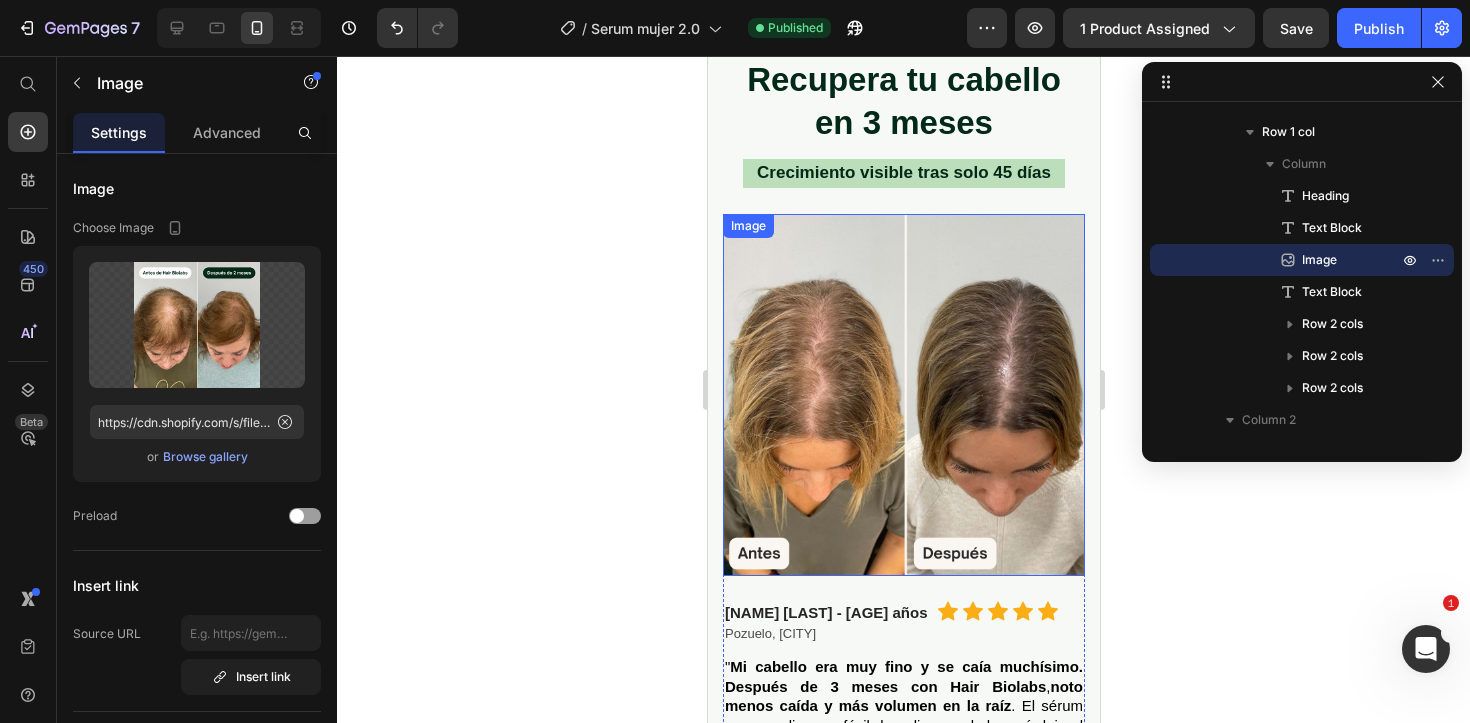 scroll, scrollTop: 1589, scrollLeft: 0, axis: vertical 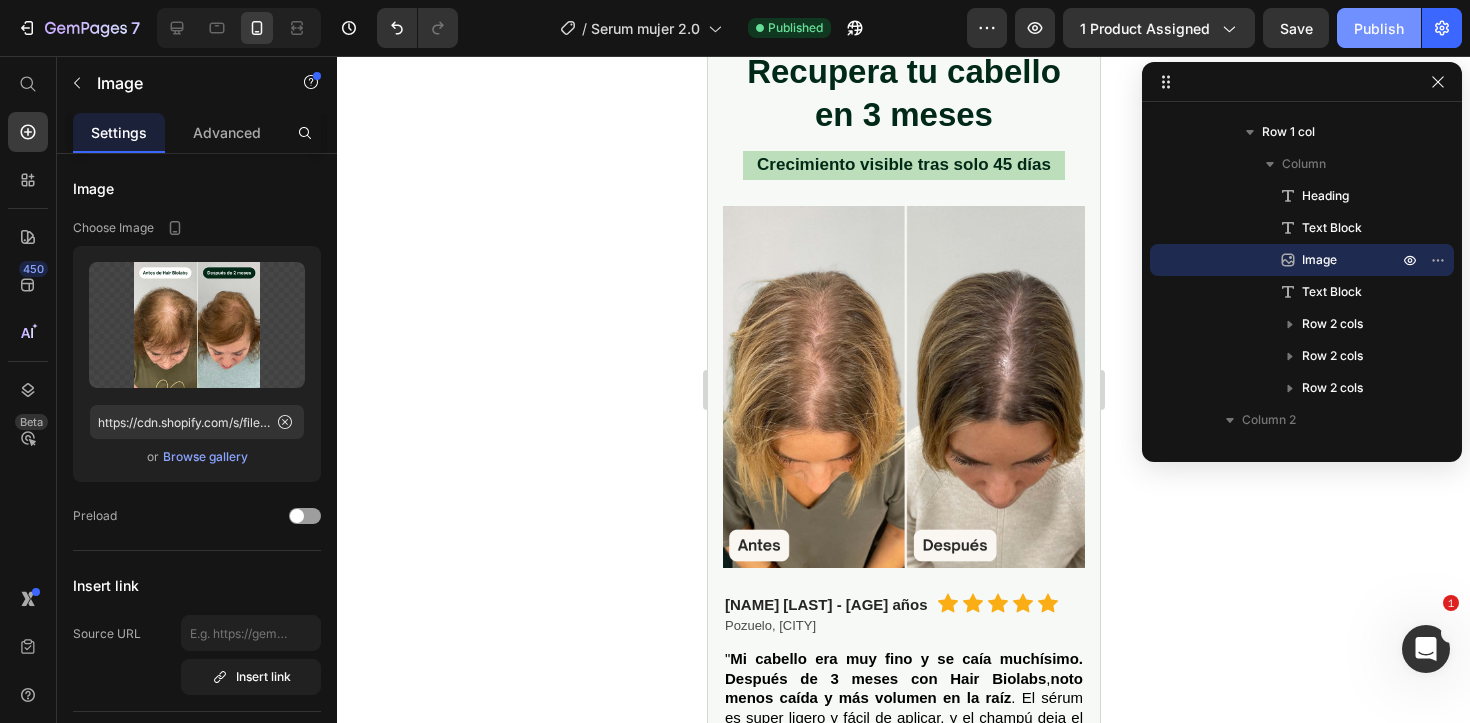 click on "Publish" at bounding box center (1379, 28) 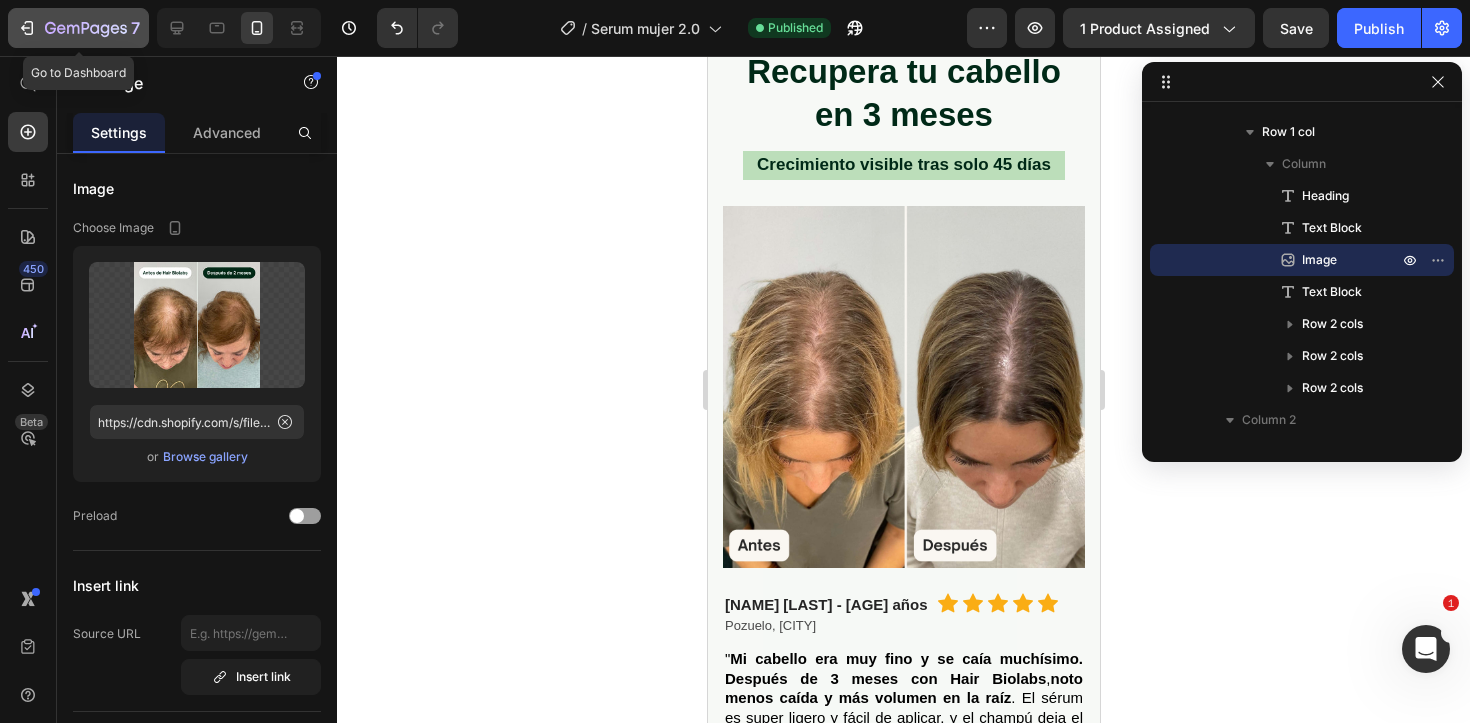click 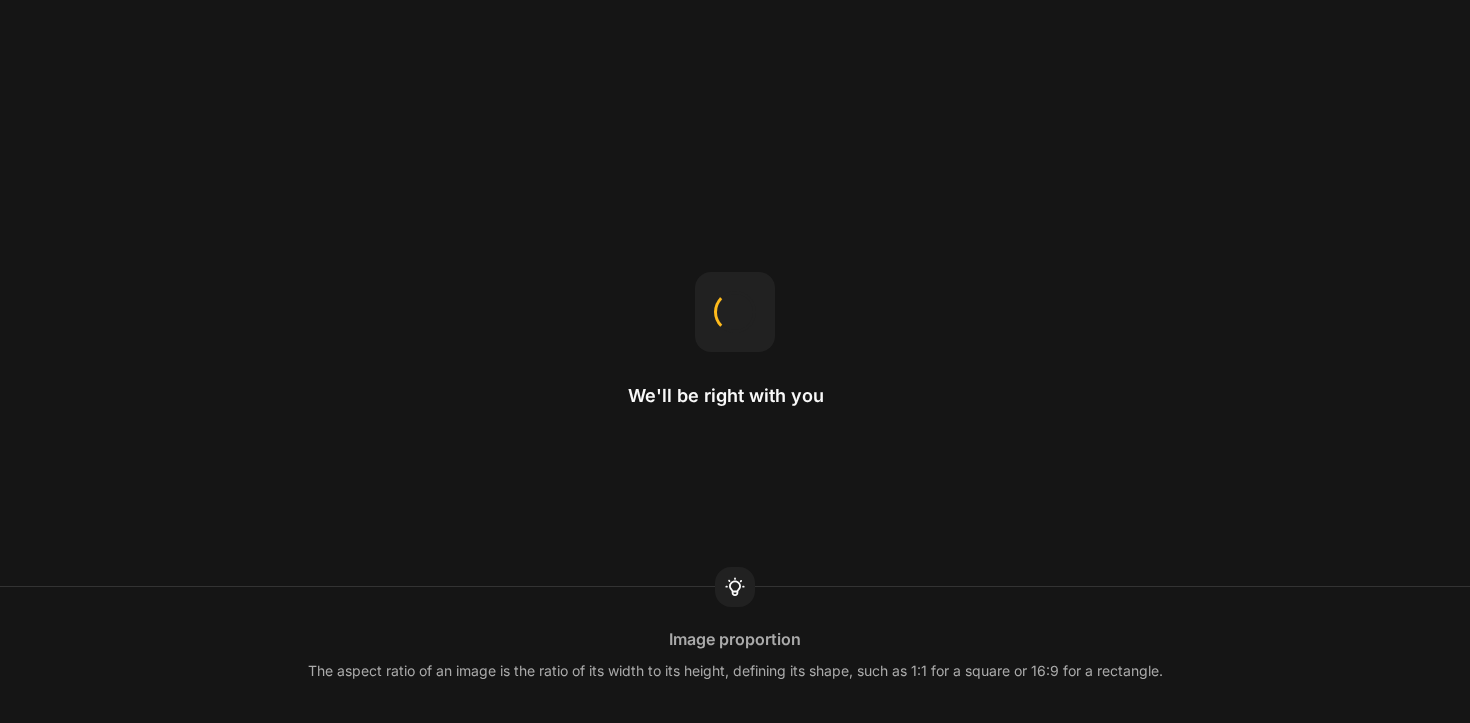 scroll, scrollTop: 0, scrollLeft: 0, axis: both 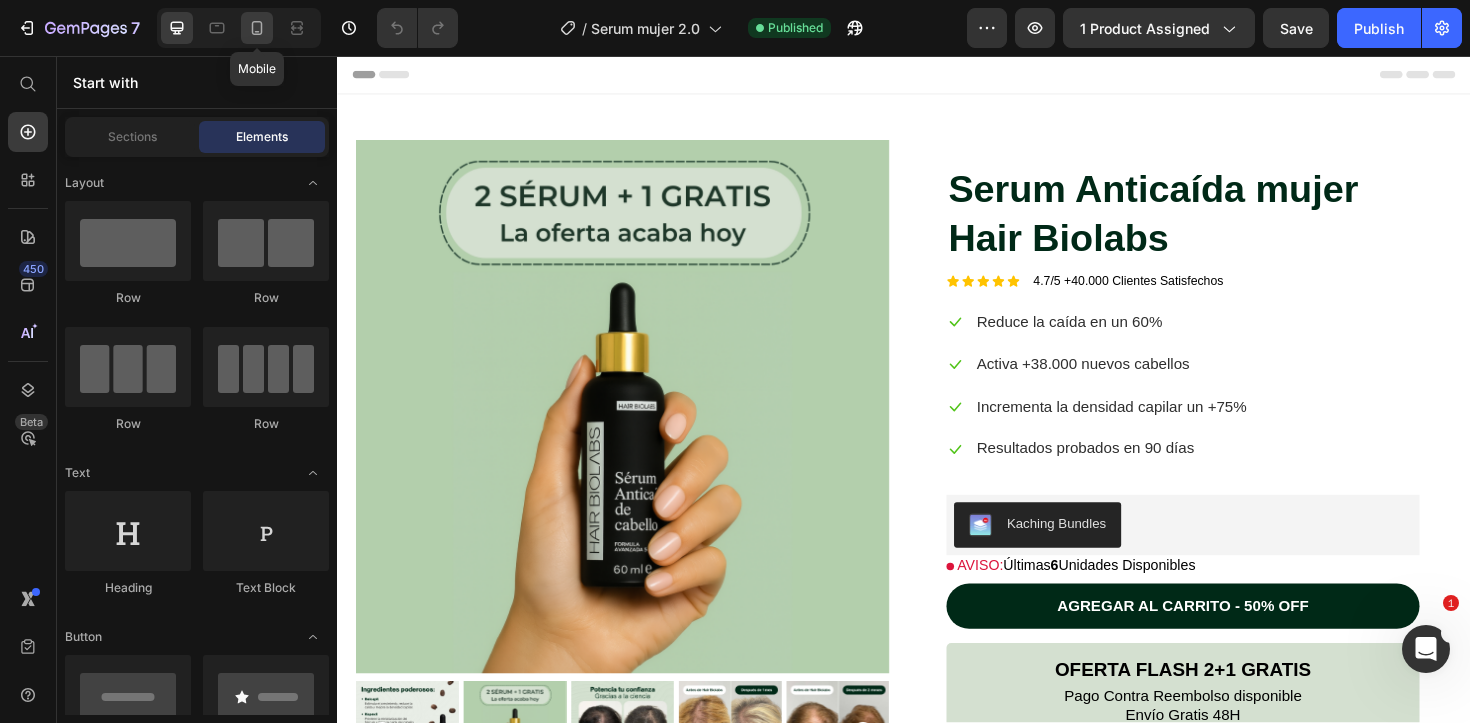 click 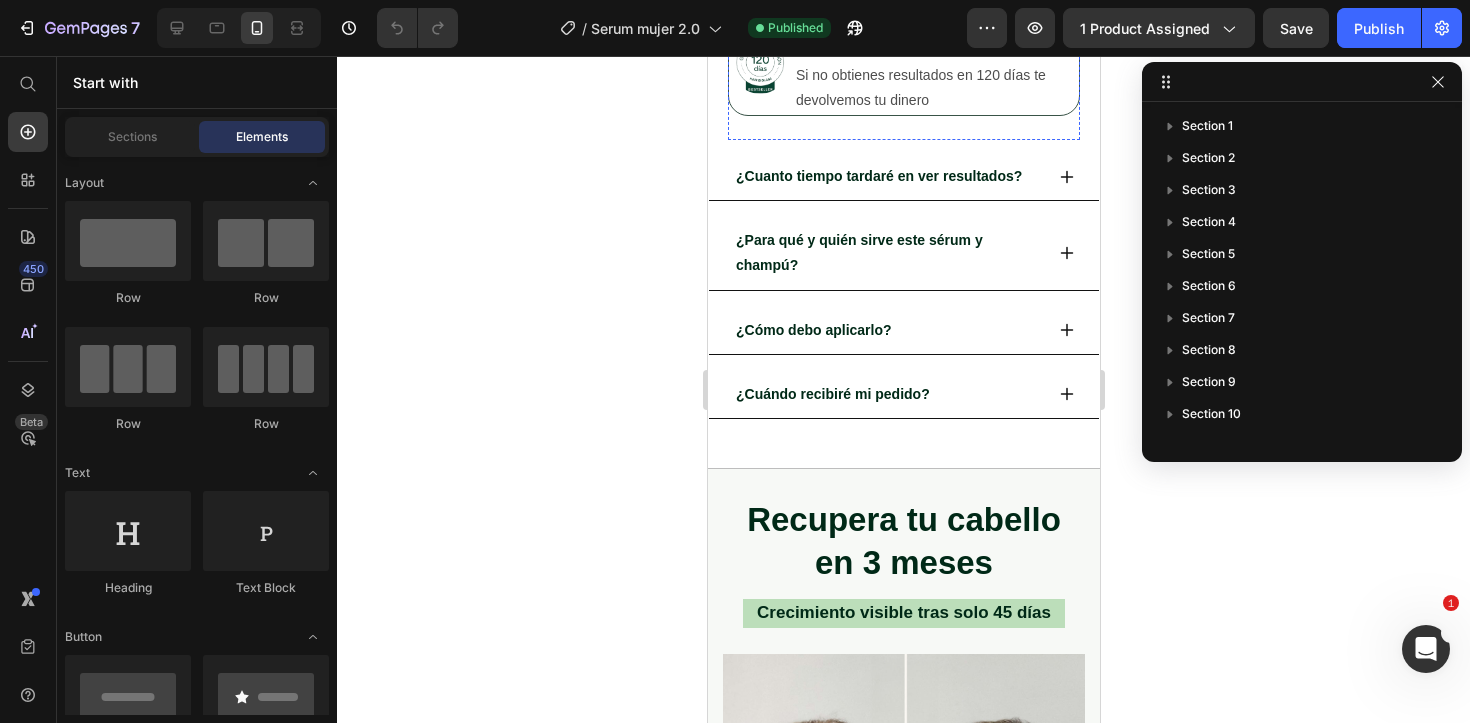 scroll, scrollTop: 1197, scrollLeft: 0, axis: vertical 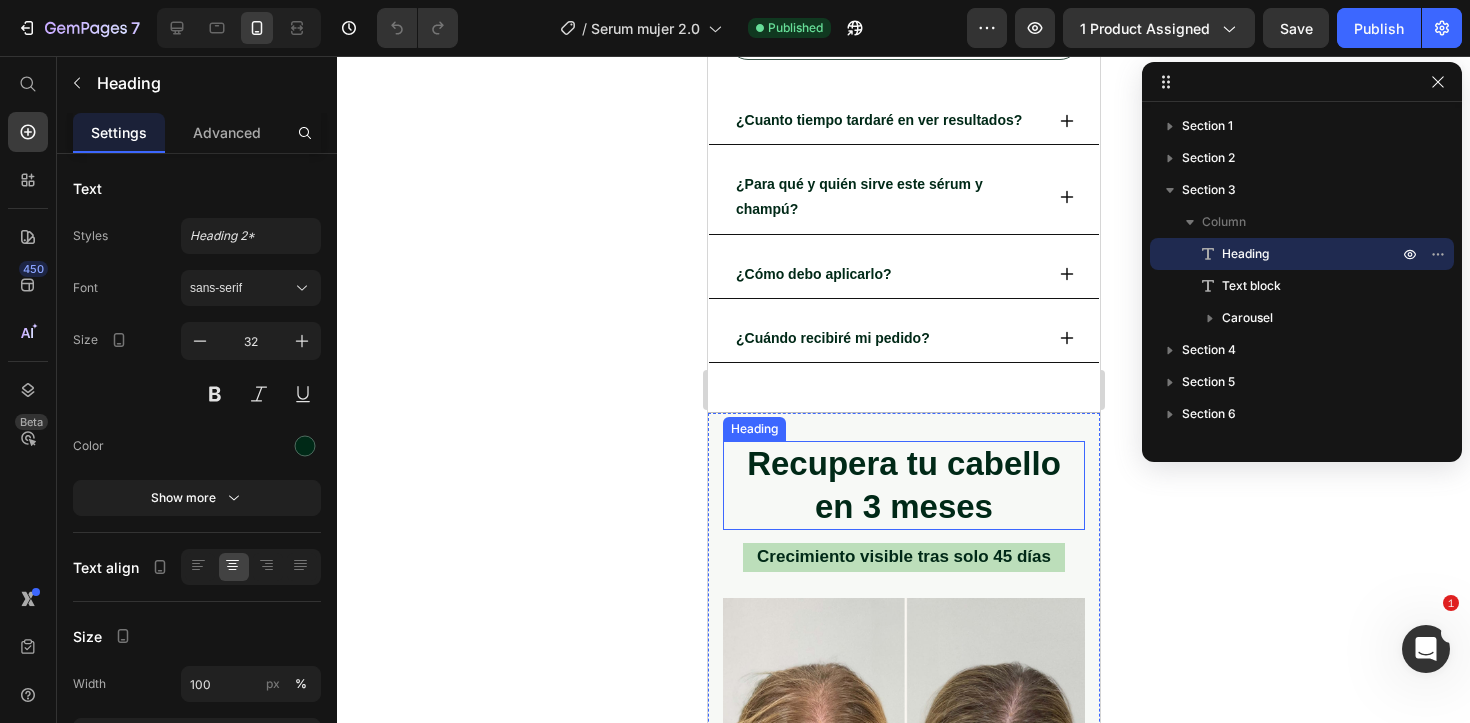 click on "Recupera tu cabello en 3 meses" at bounding box center [903, 485] 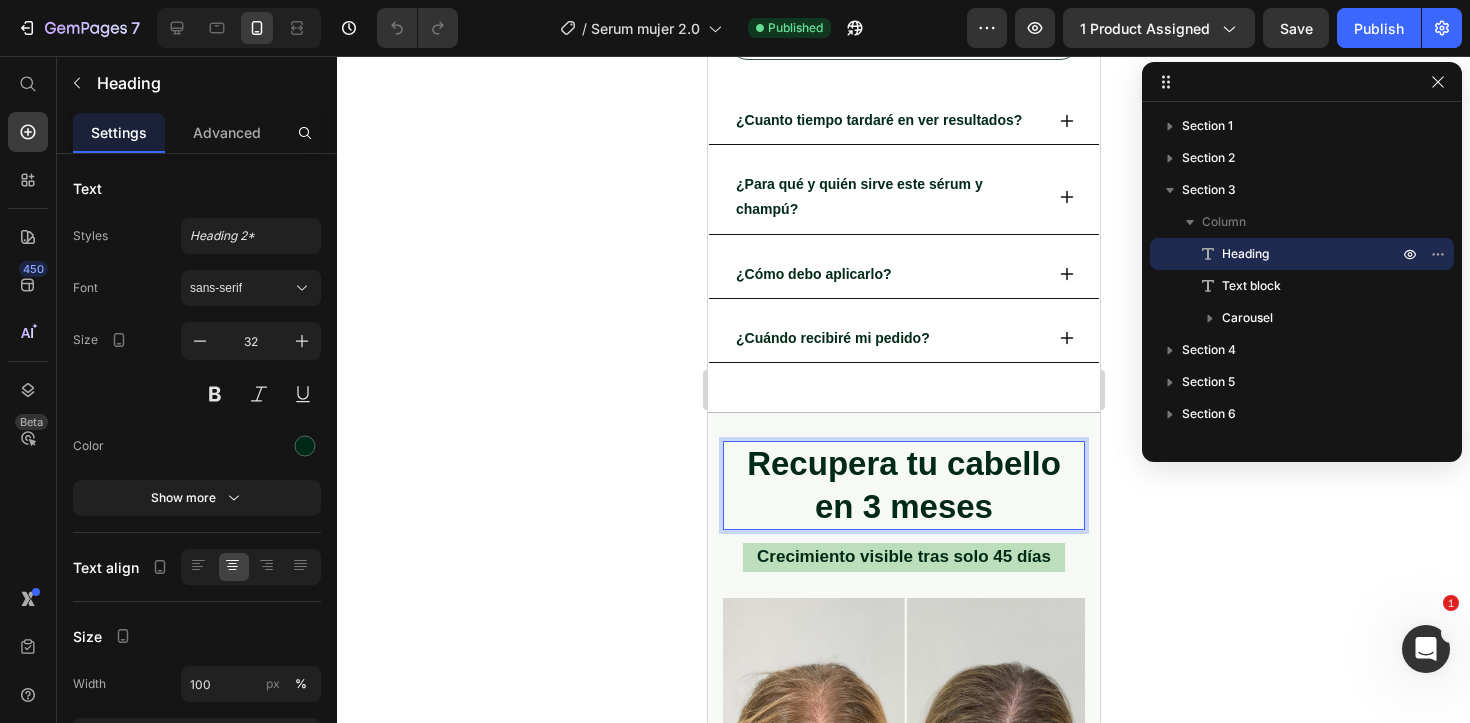 click on "Recupera tu cabello en 3 meses" at bounding box center (903, 485) 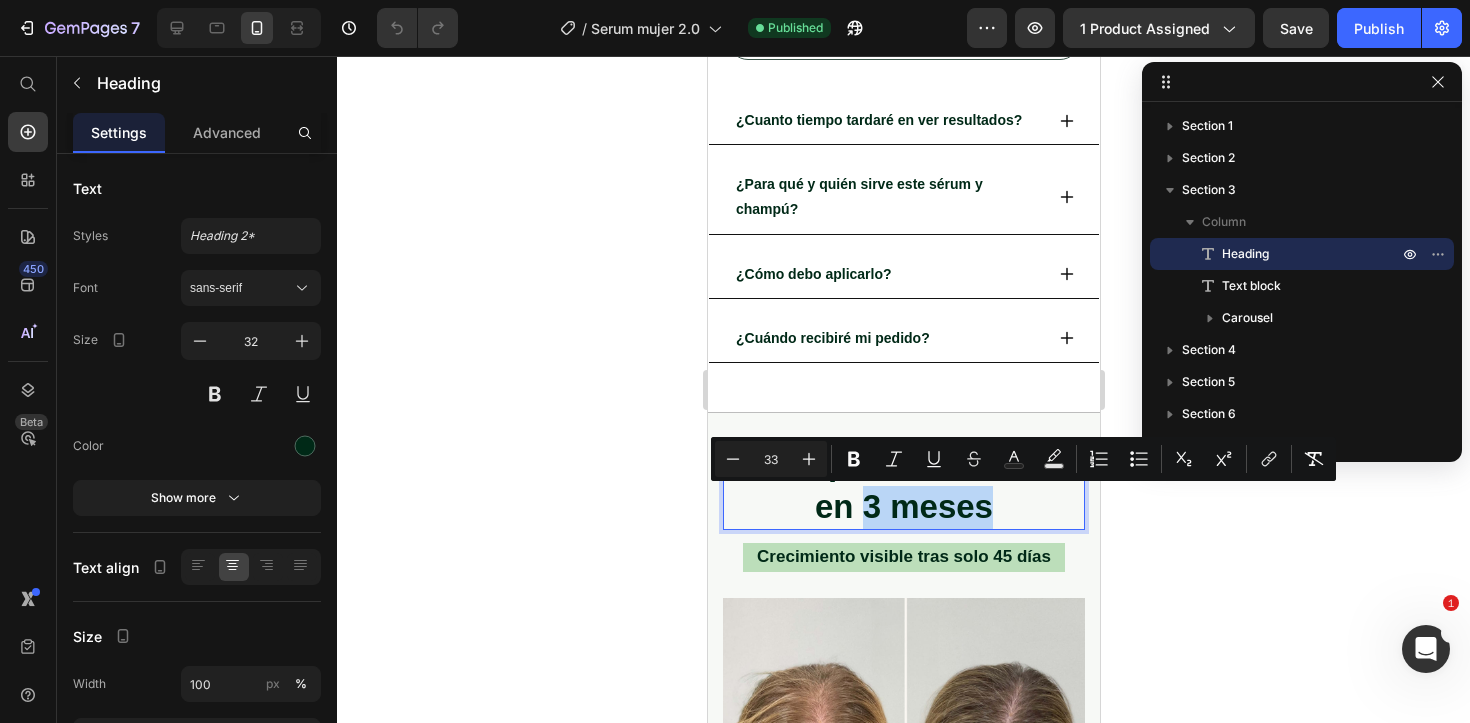 drag, startPoint x: 869, startPoint y: 513, endPoint x: 960, endPoint y: 513, distance: 91 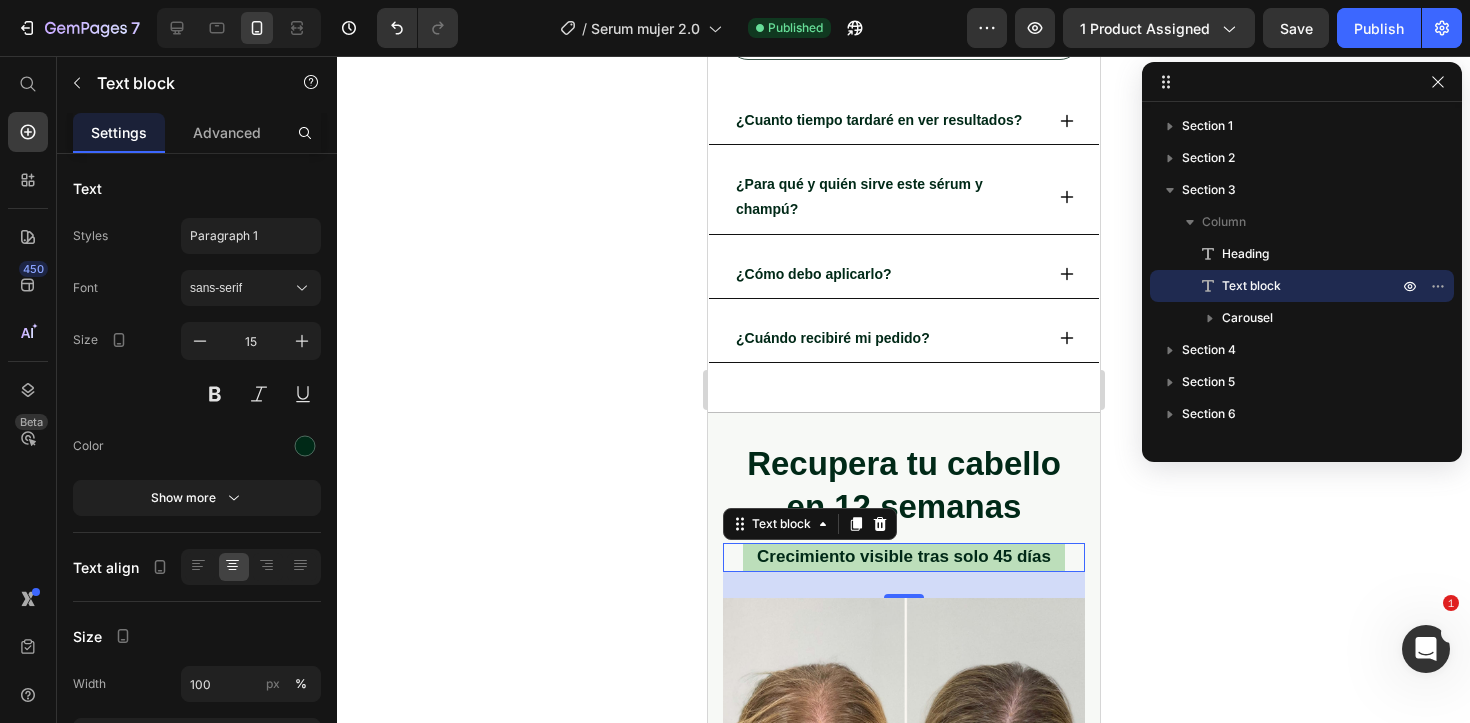 click on "Crecimiento visible tras solo 45 días" at bounding box center (903, 556) 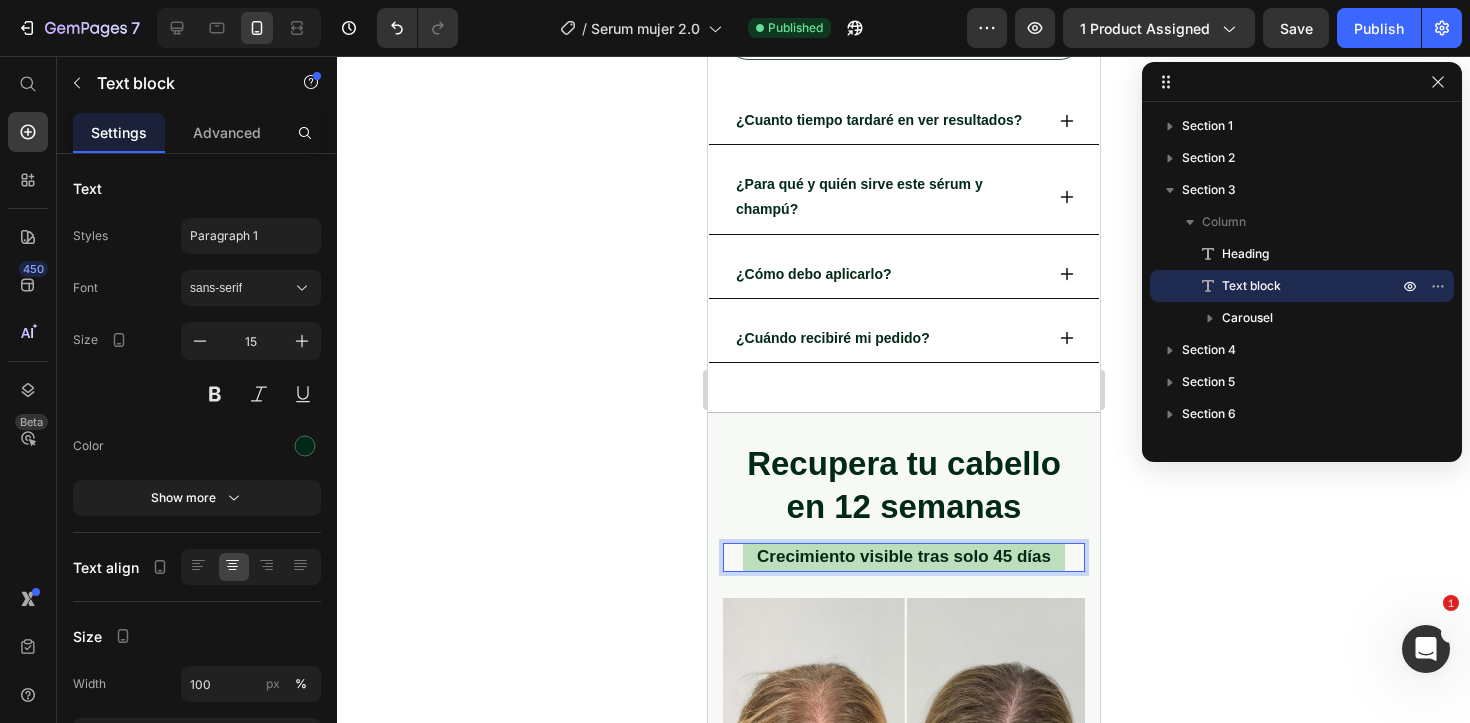 click on "Crecimiento visible tras solo 45 días" at bounding box center (903, 556) 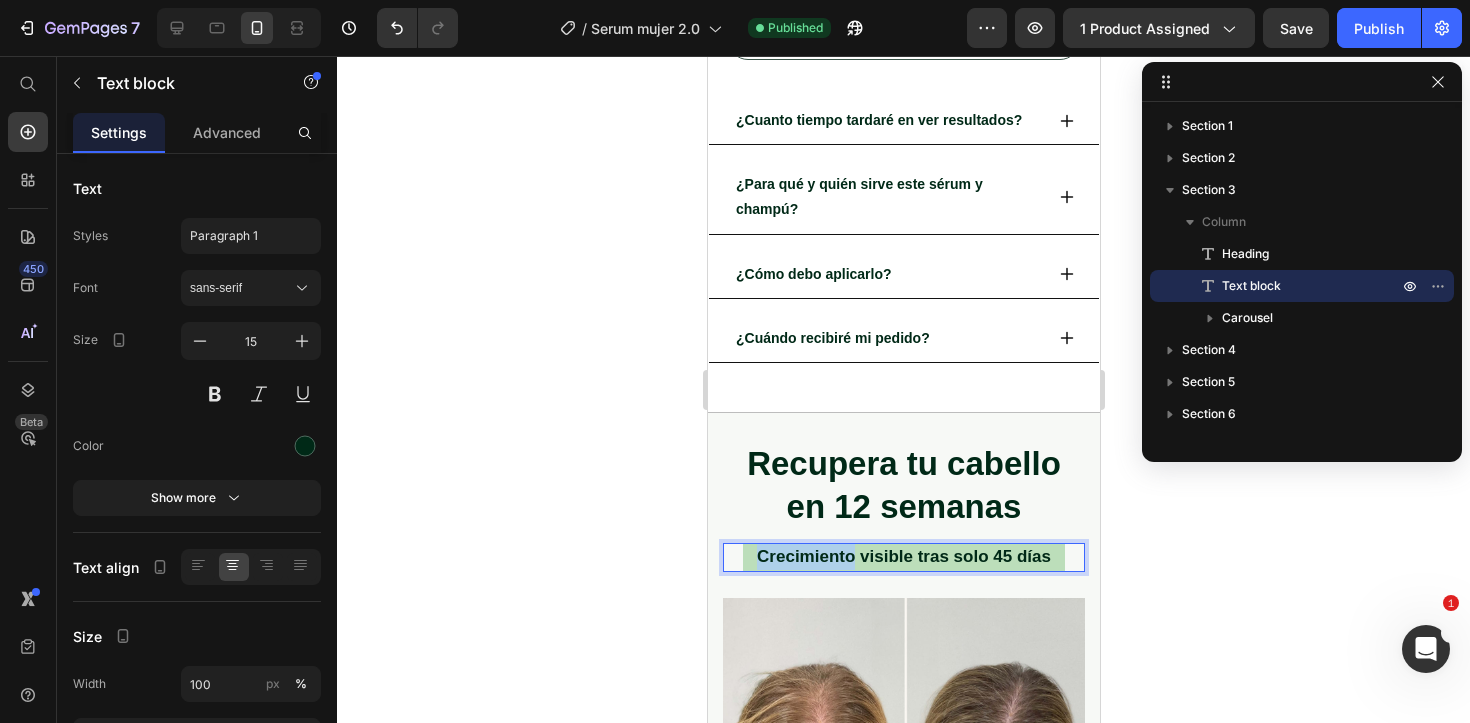 click on "Crecimiento visible tras solo 45 días" at bounding box center (903, 556) 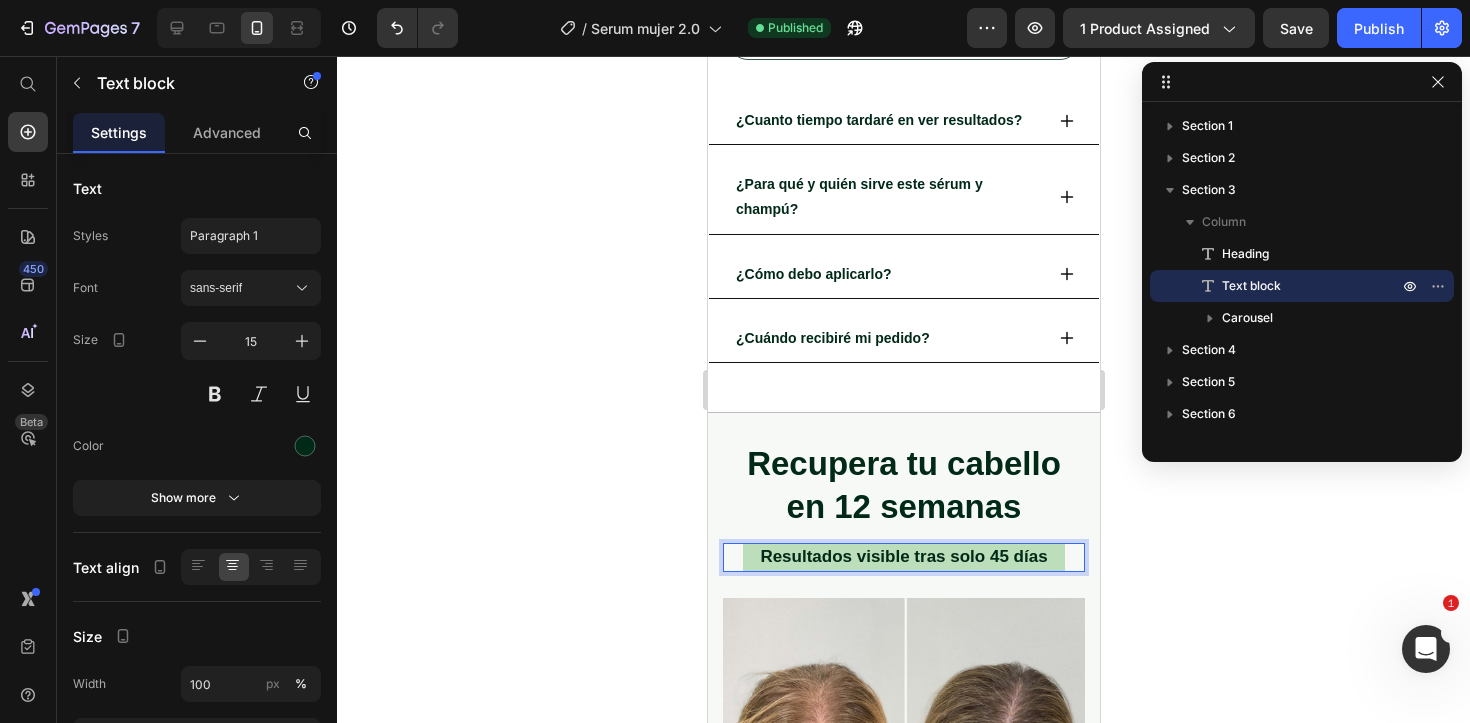 click on "Resultados visible tras solo 45 días" at bounding box center (902, 556) 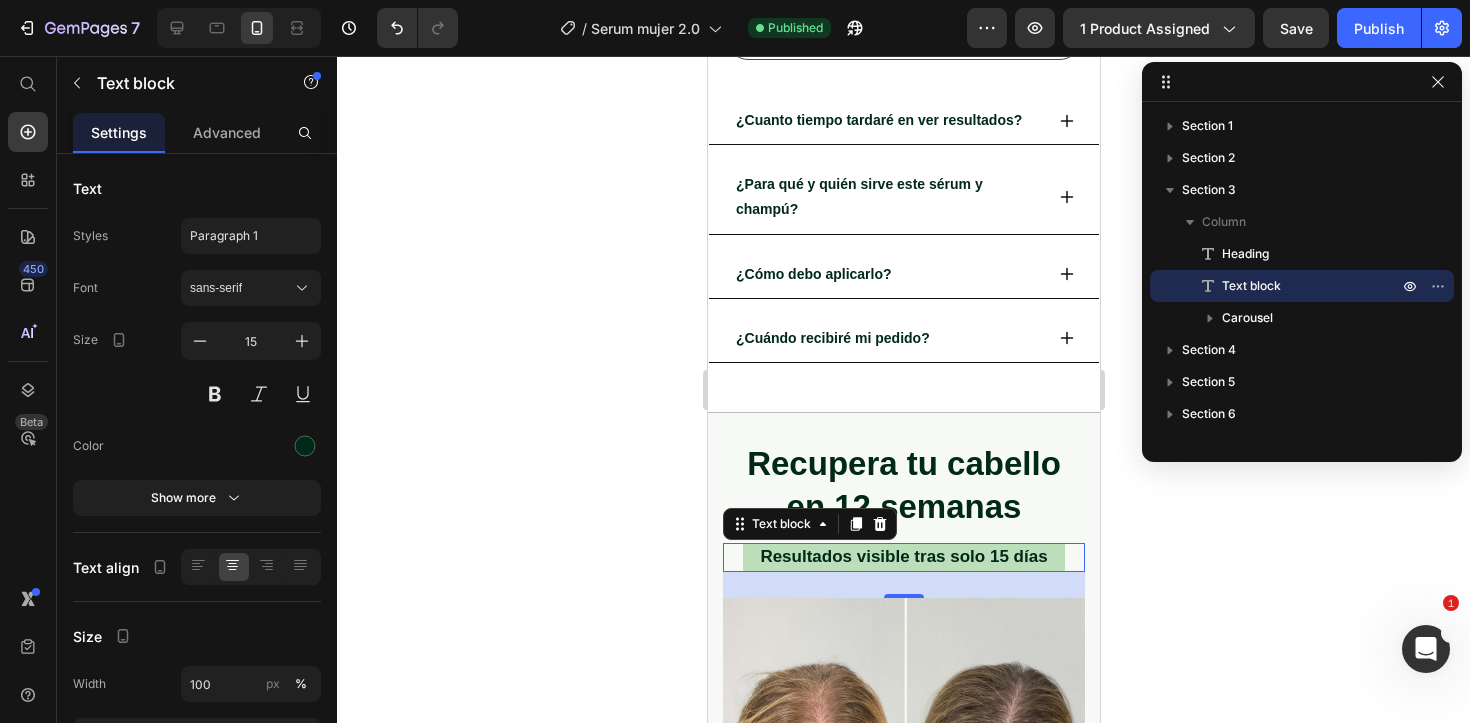 click 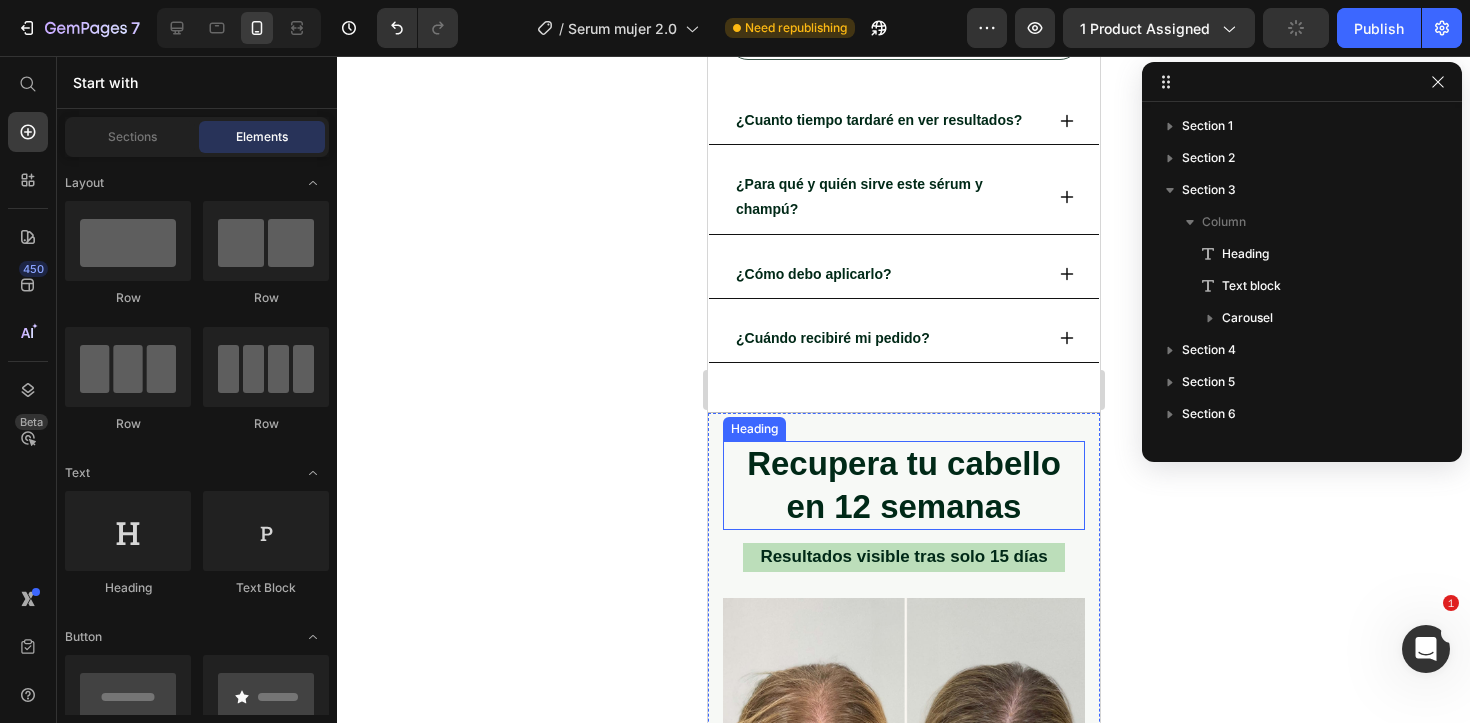 click on "Resultados visible tras solo 15 días" at bounding box center [902, 556] 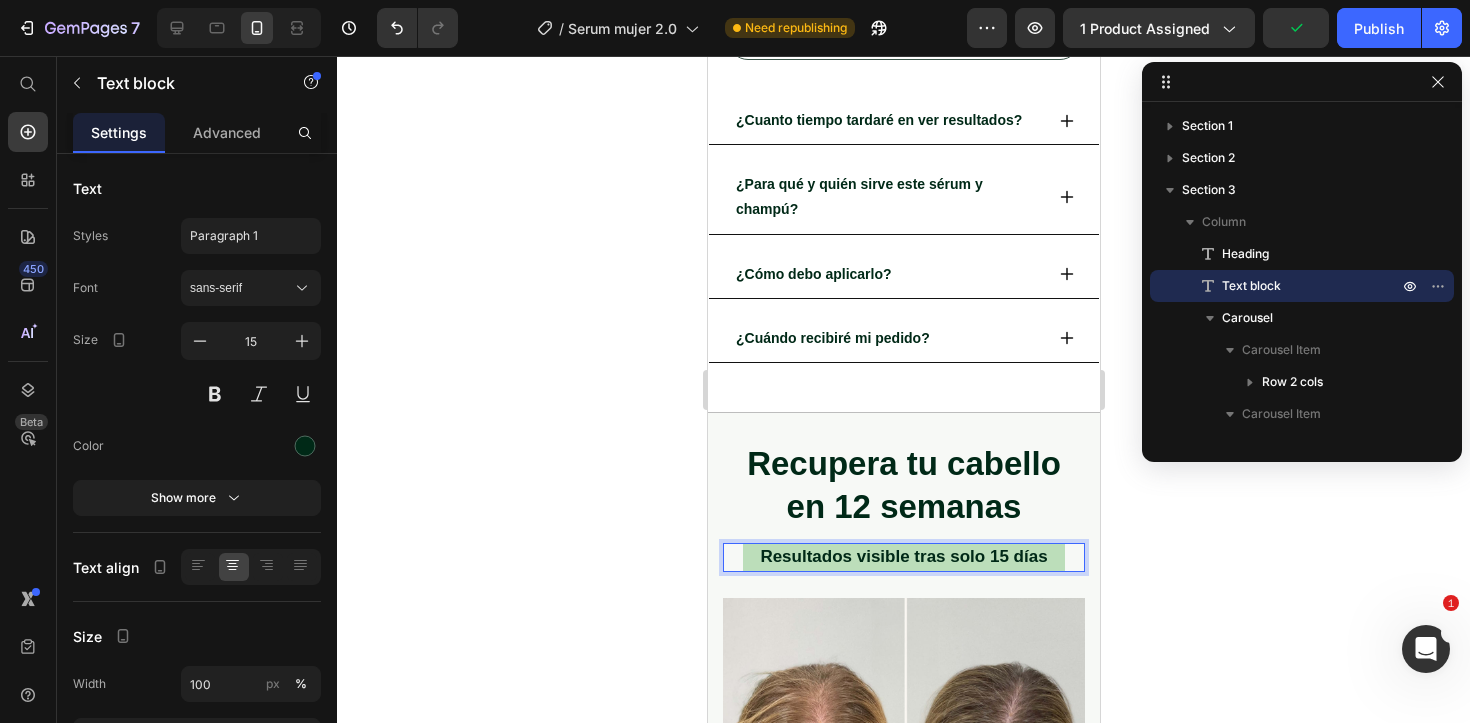 click on "Resultados visible tras solo 15 días" at bounding box center [902, 556] 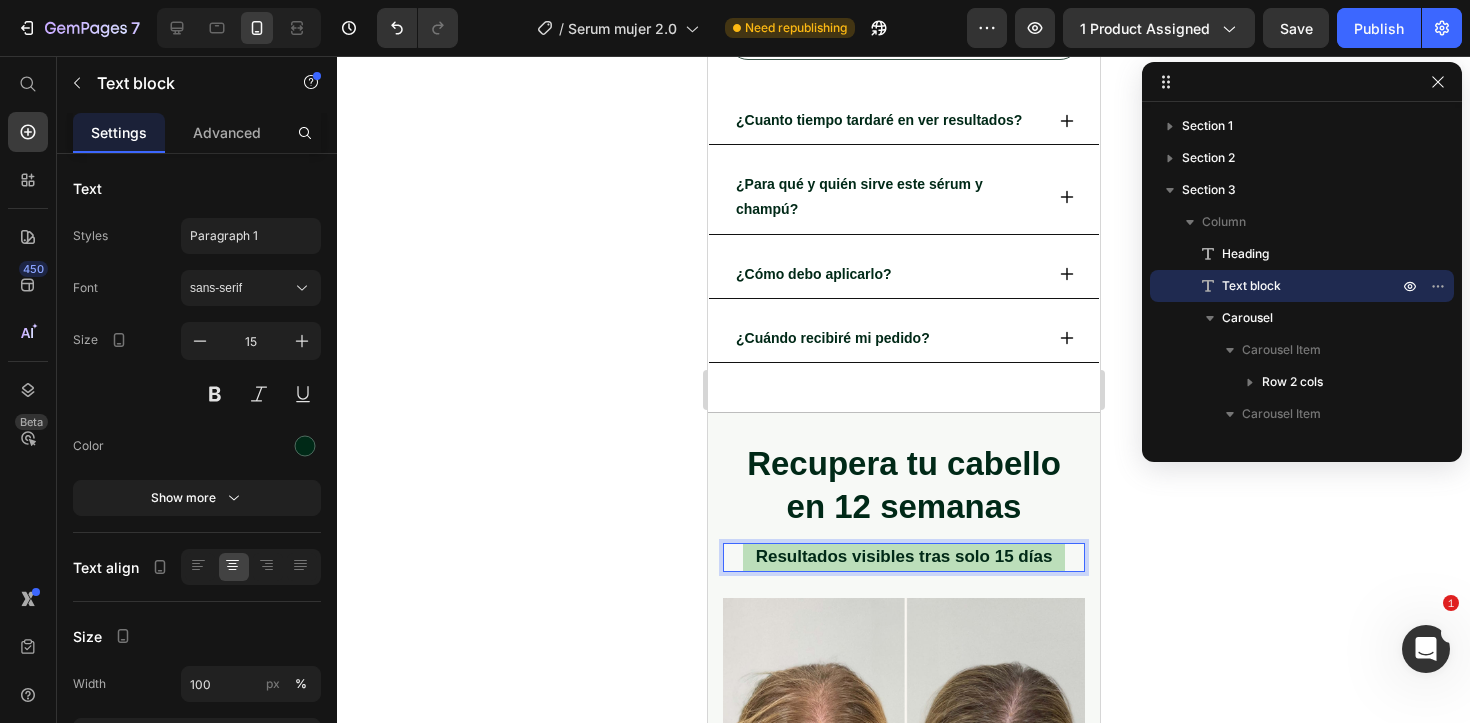 click 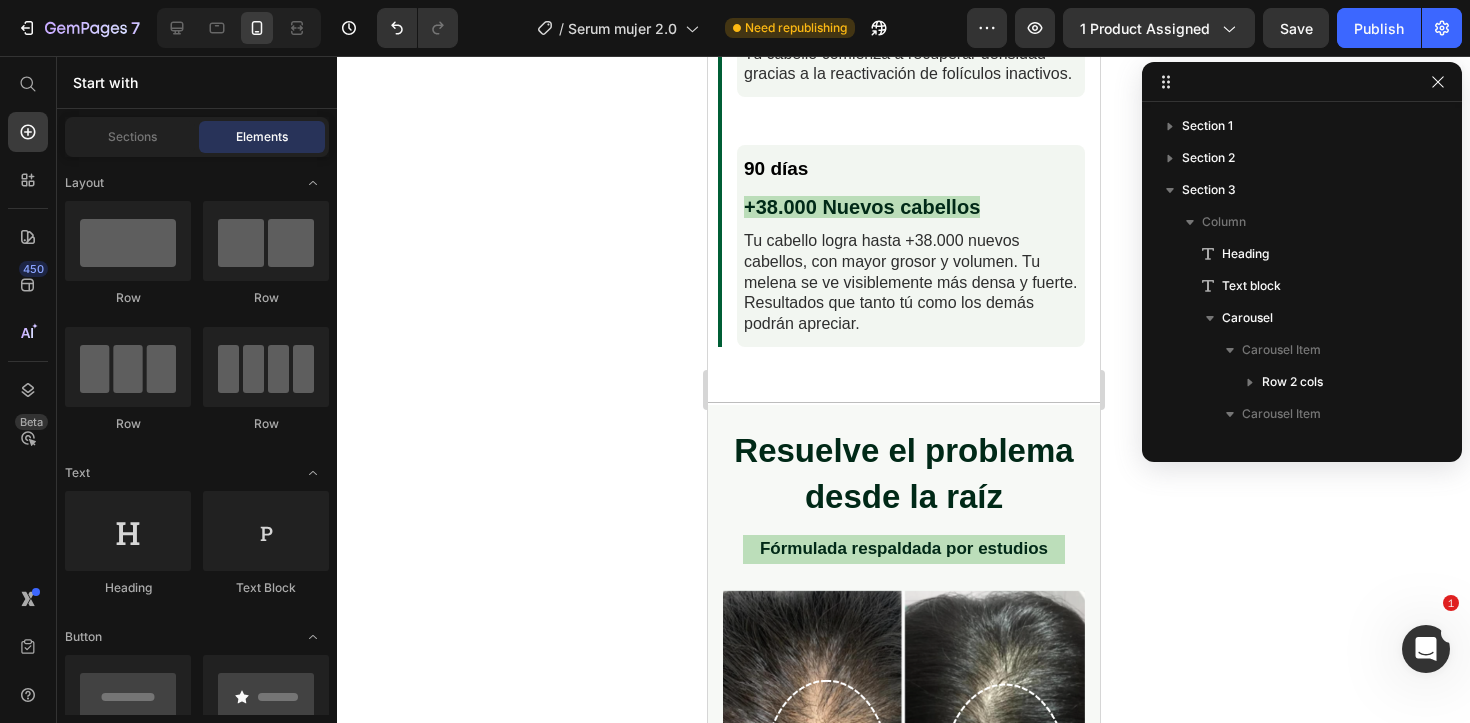 scroll, scrollTop: 3025, scrollLeft: 0, axis: vertical 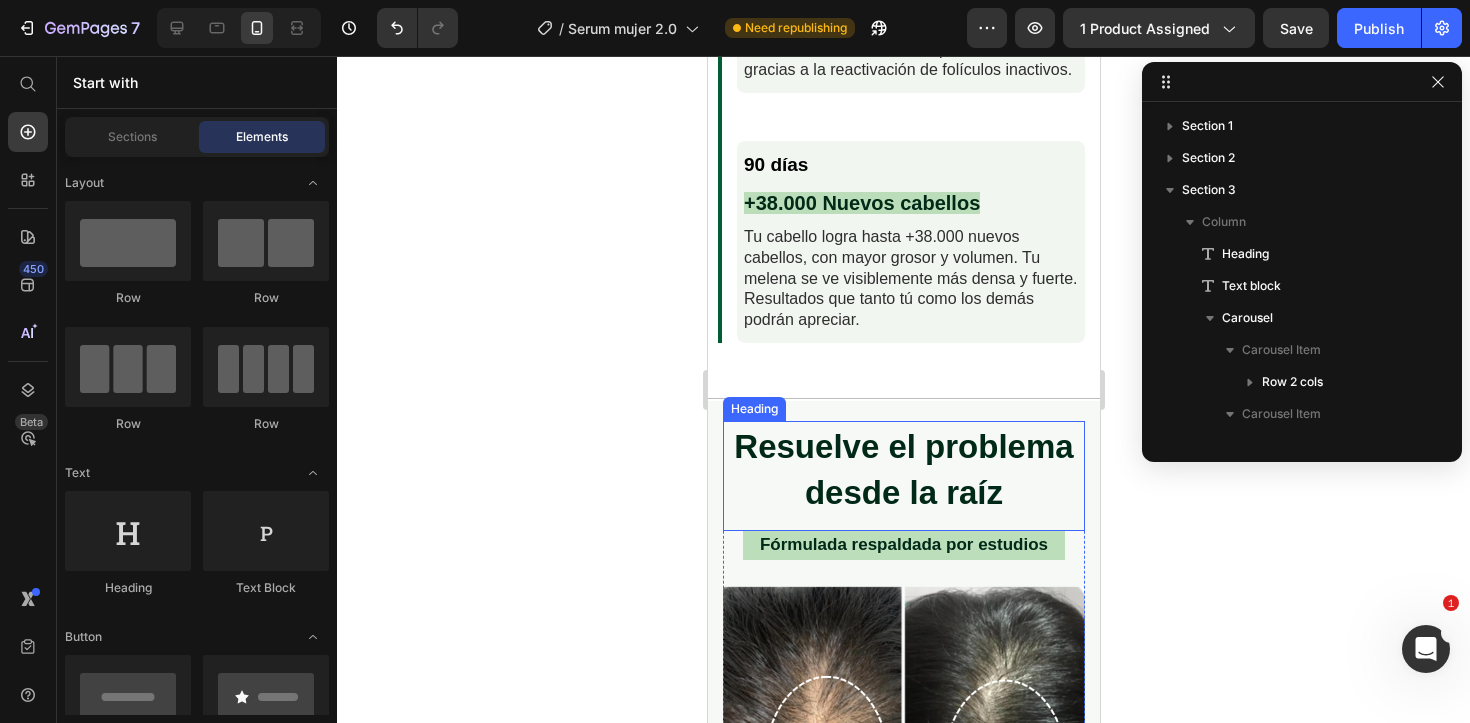 click on "Resuelve el problema desde la raíz" at bounding box center [902, 470] 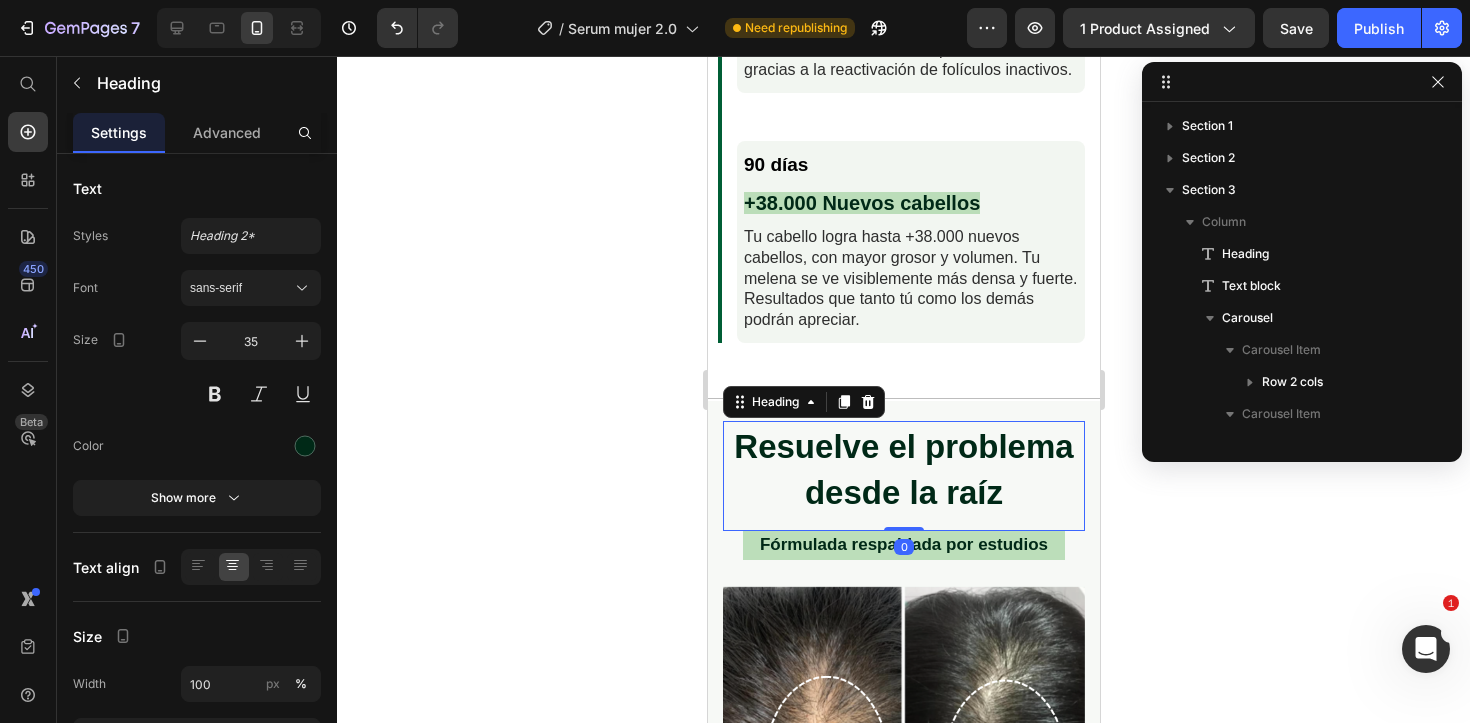 scroll, scrollTop: 794, scrollLeft: 0, axis: vertical 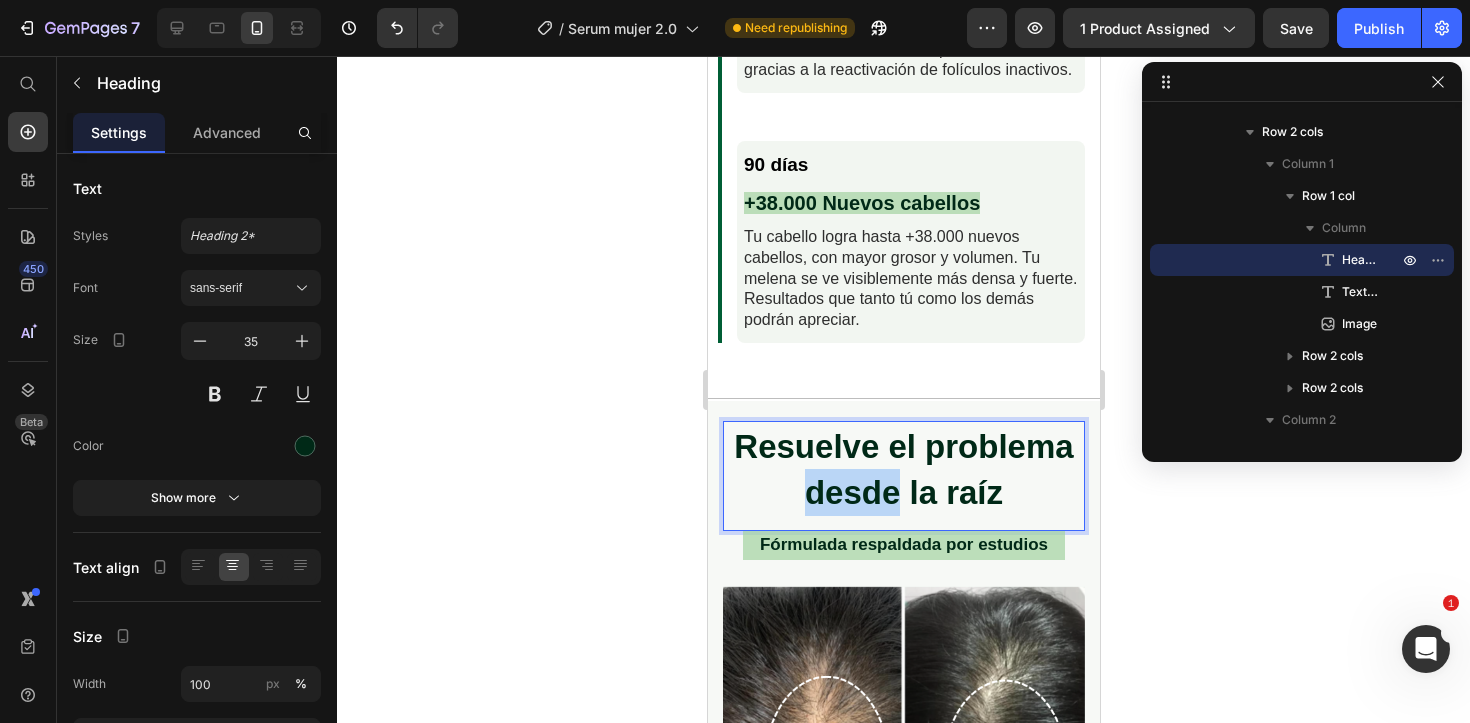 click on "Resuelve el problema desde la raíz" at bounding box center [902, 470] 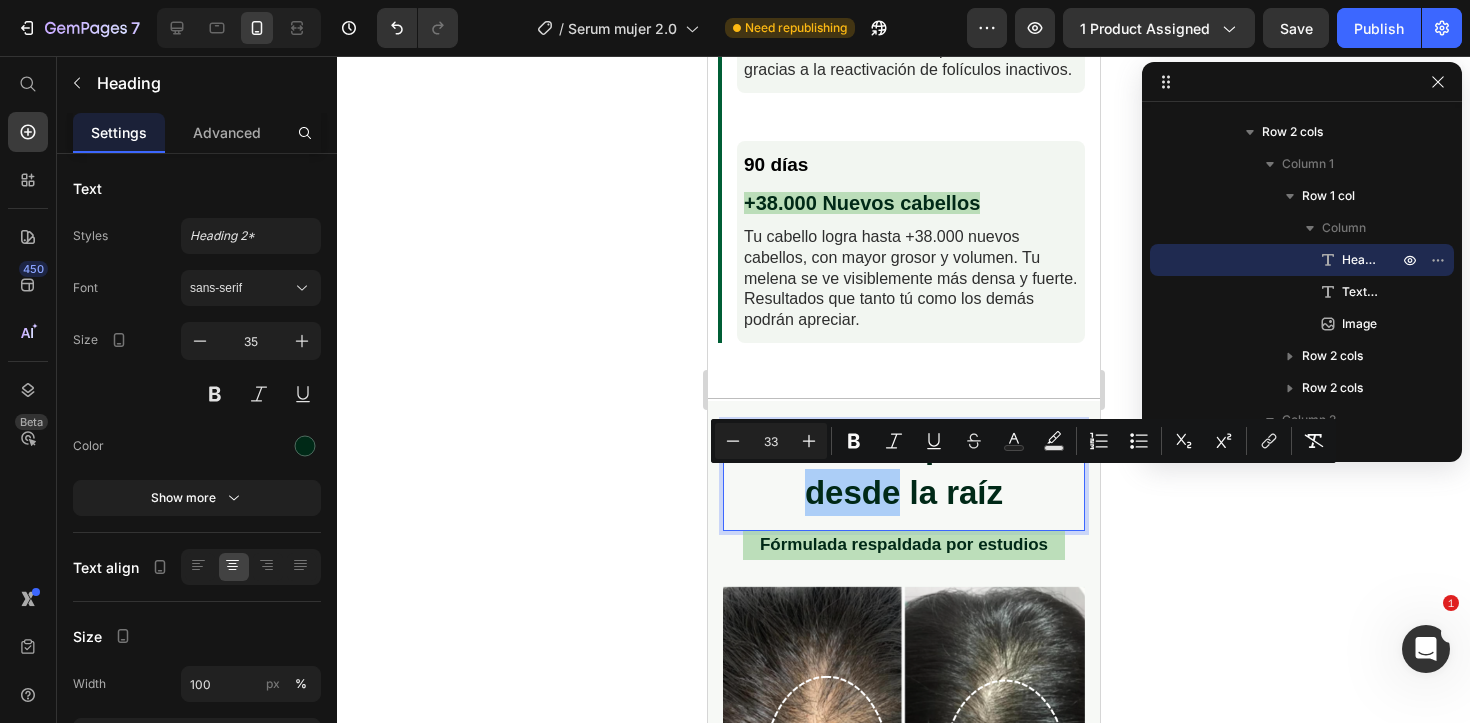 click 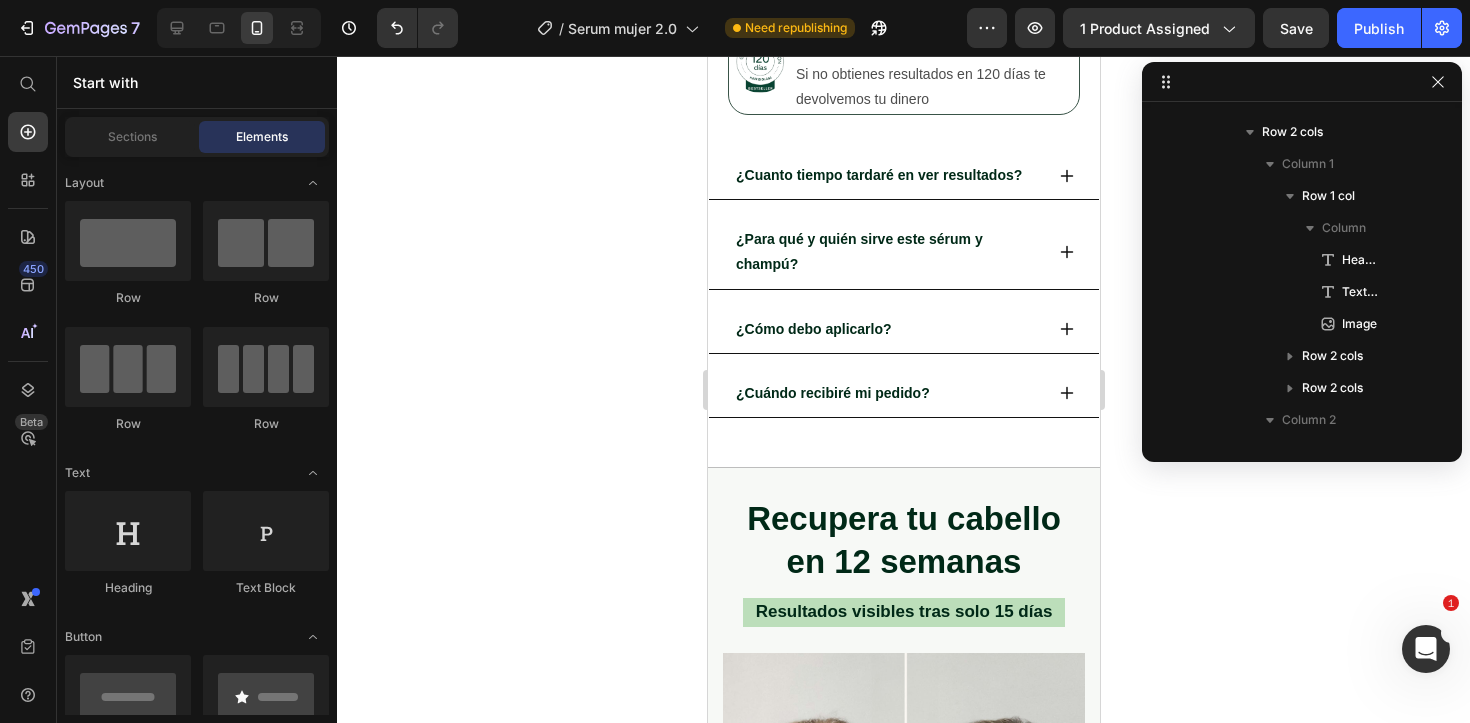 scroll, scrollTop: 1191, scrollLeft: 0, axis: vertical 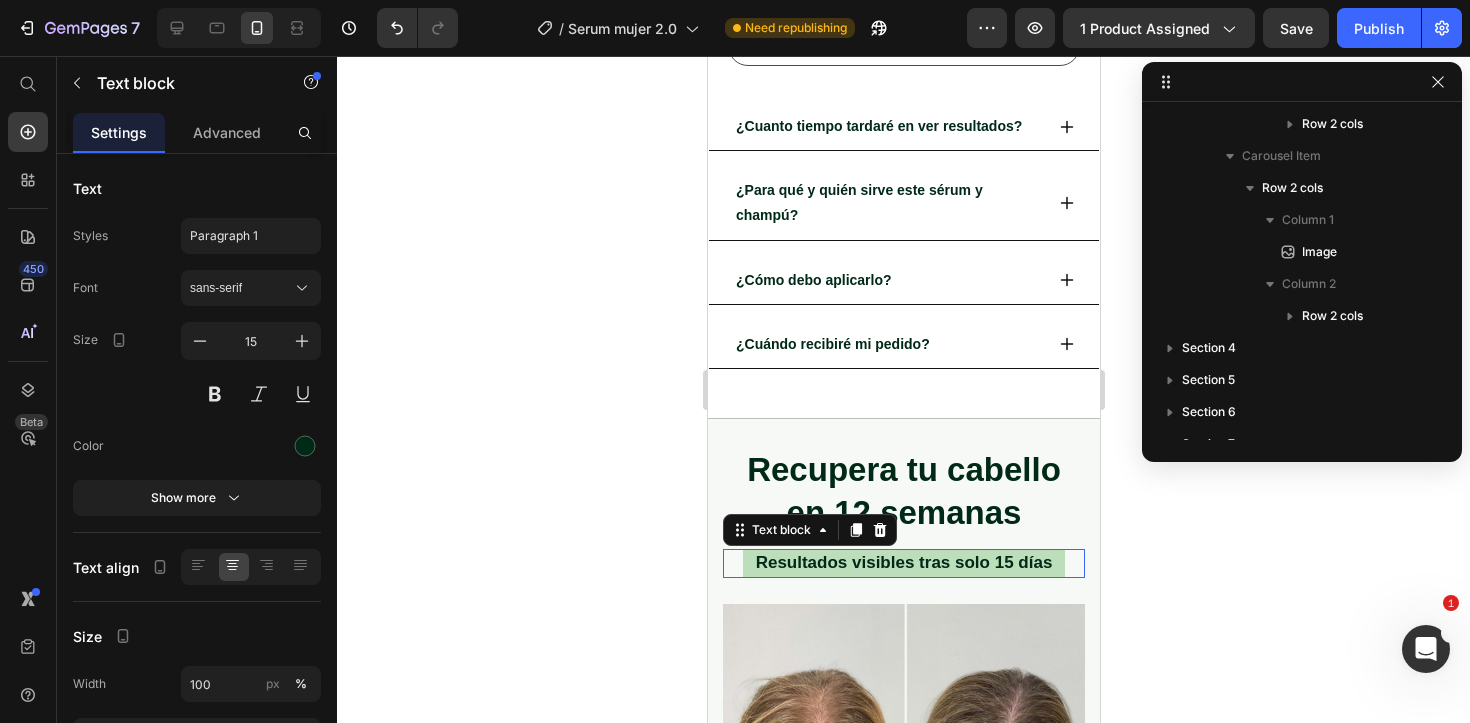 click on "Resultados visibles tras solo 15 días" at bounding box center (903, 562) 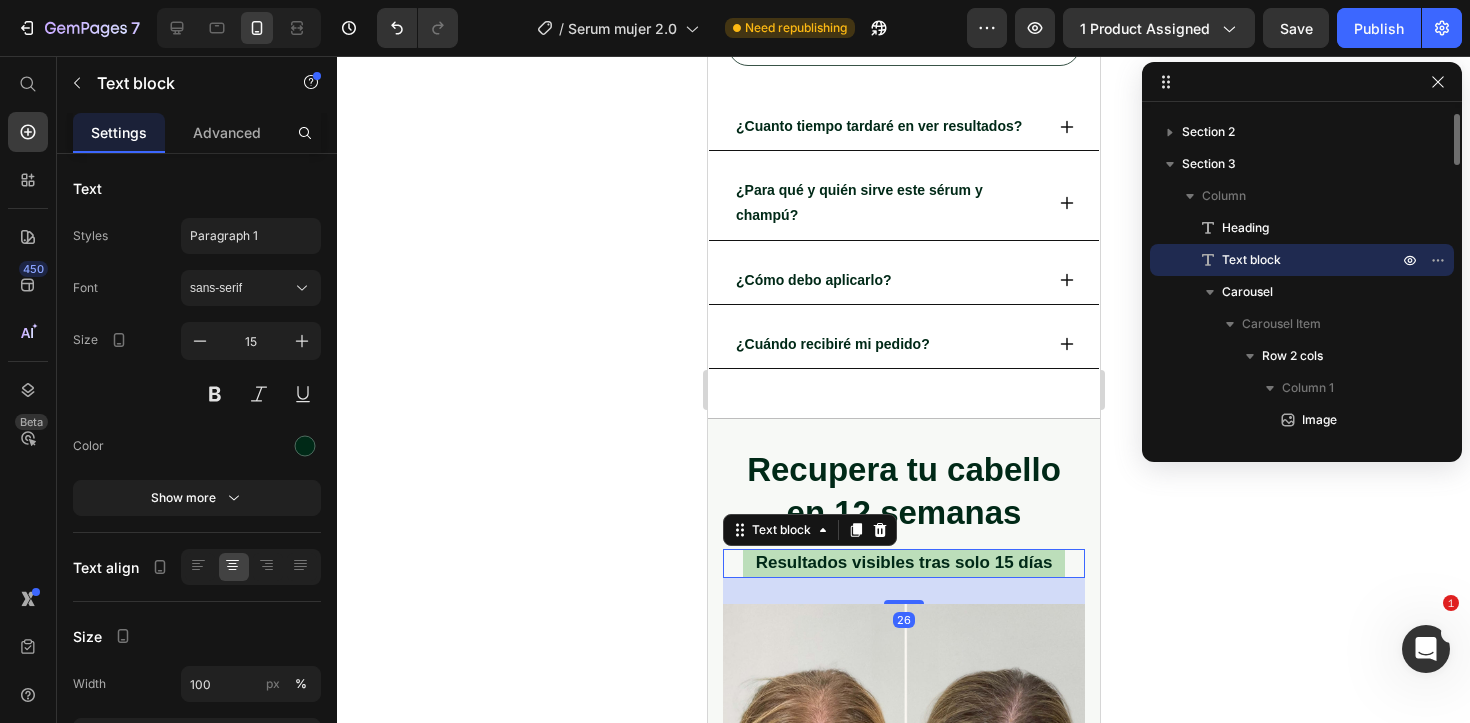 click on "Resultados visibles tras solo 15 días" at bounding box center (903, 562) 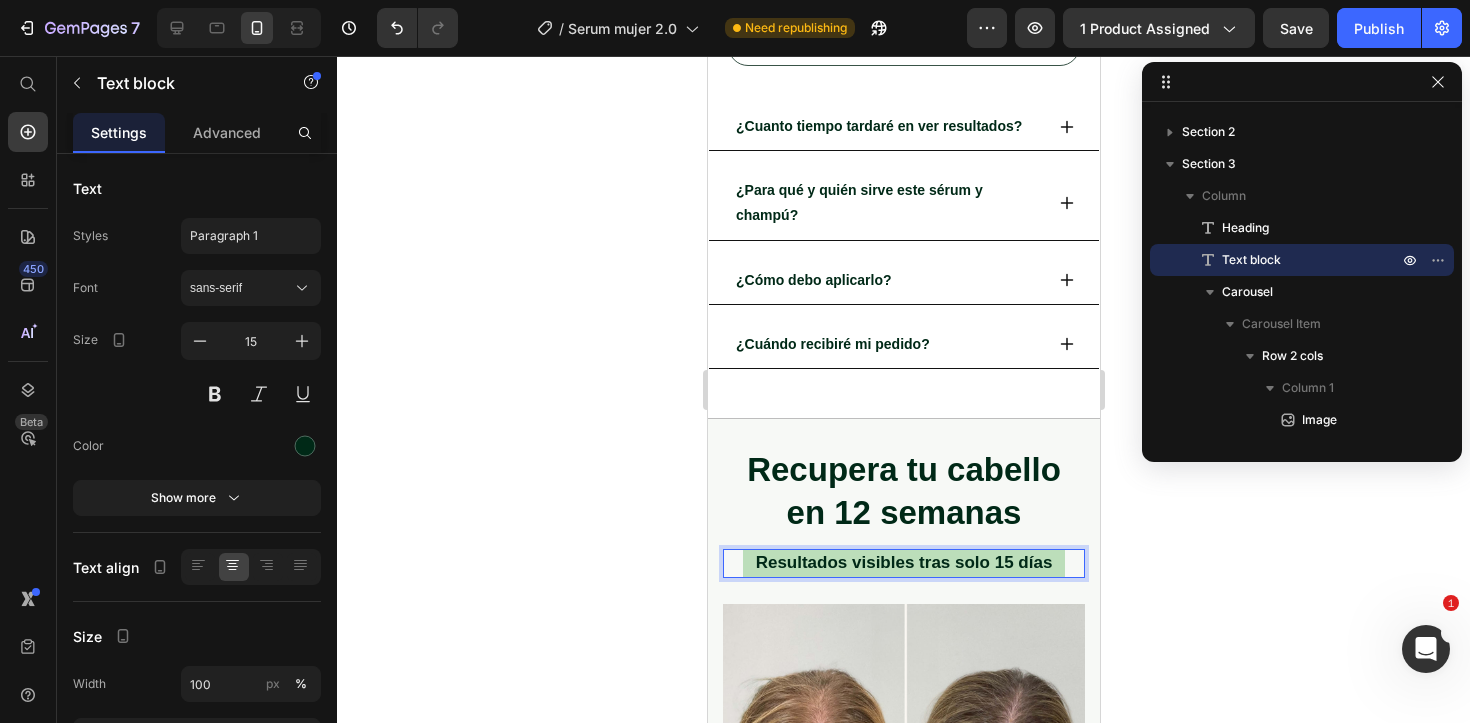 click on "Resultados visibles tras solo 15 días" at bounding box center (903, 562) 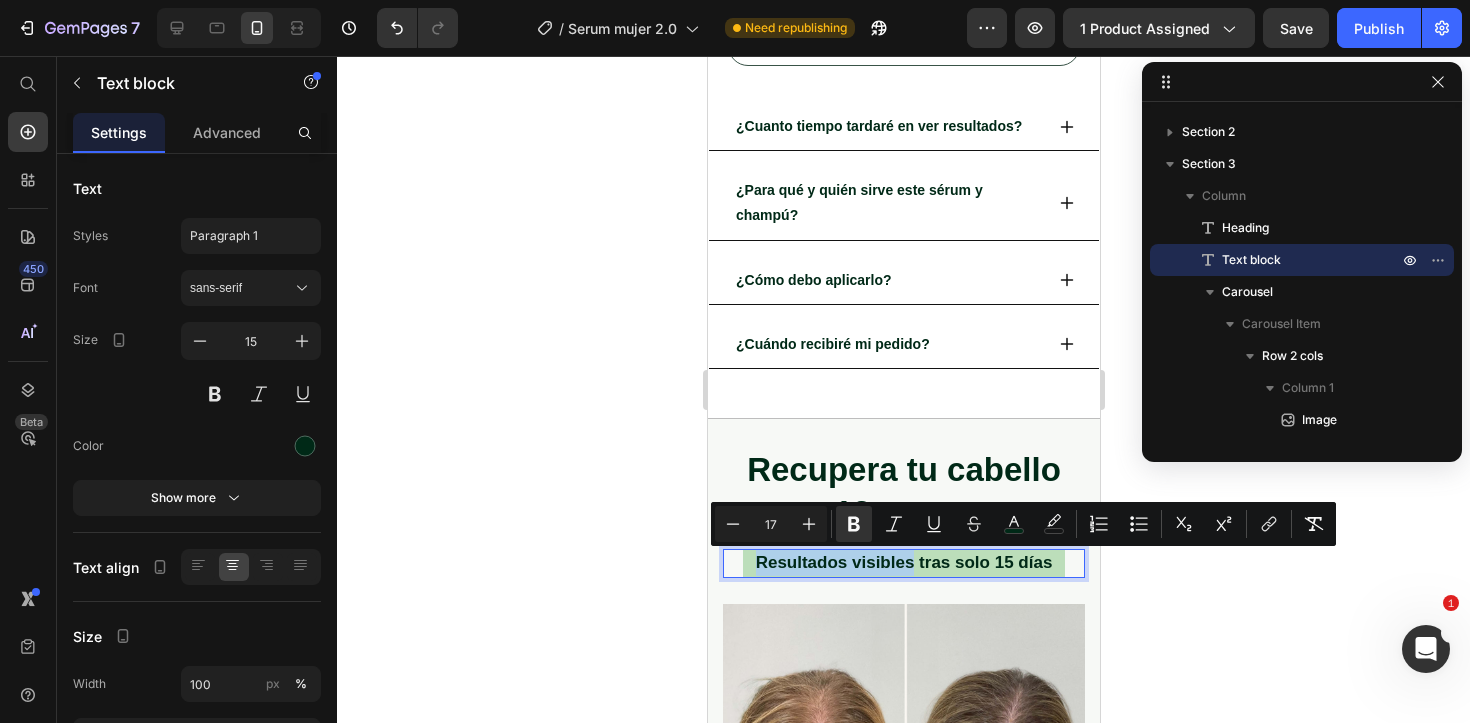drag, startPoint x: 913, startPoint y: 568, endPoint x: 752, endPoint y: 568, distance: 161 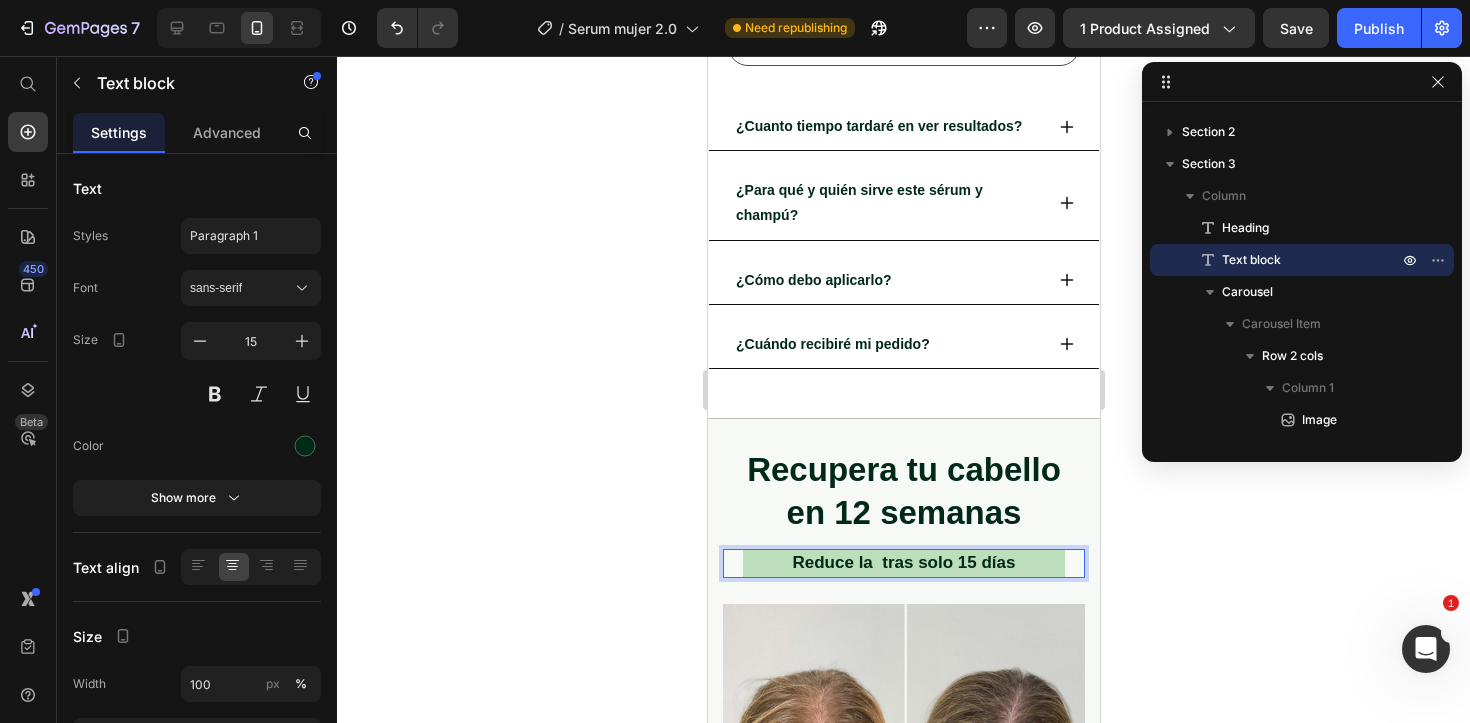 type 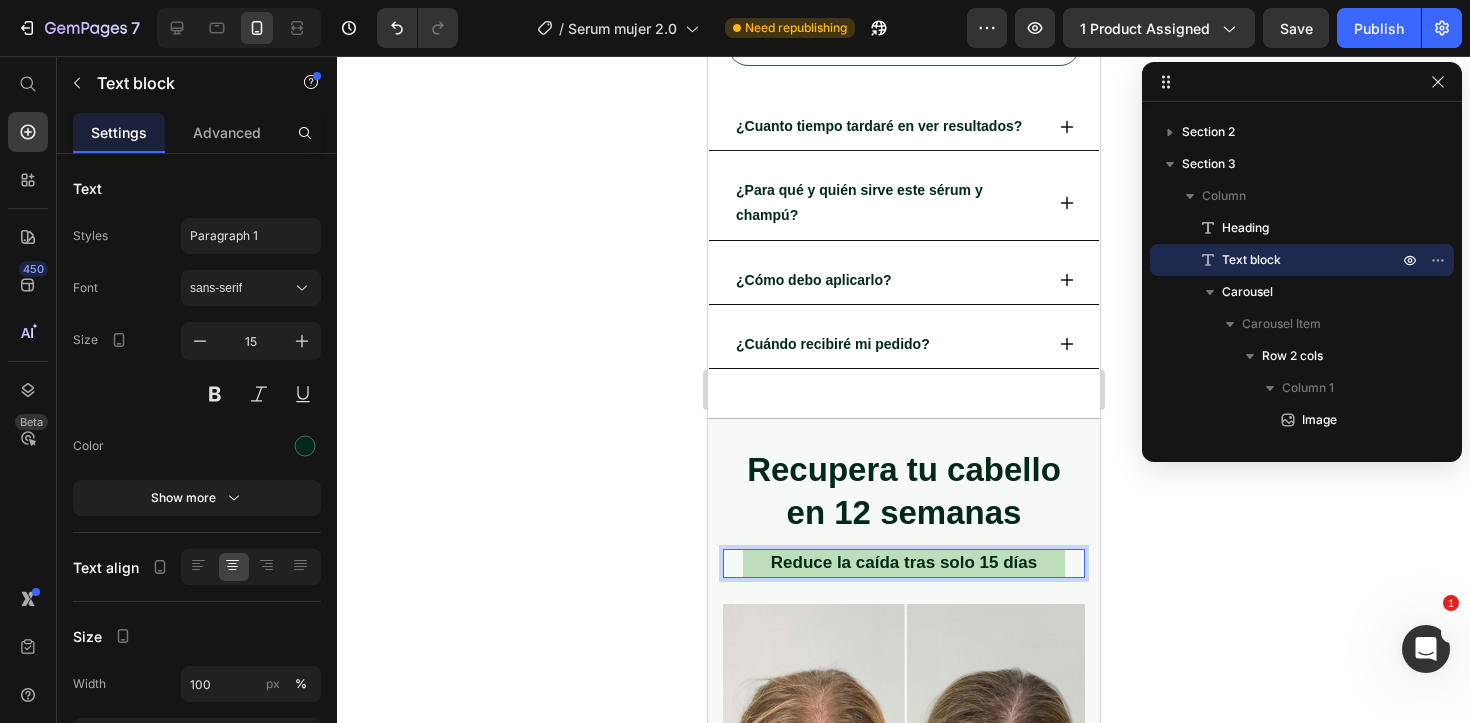 click 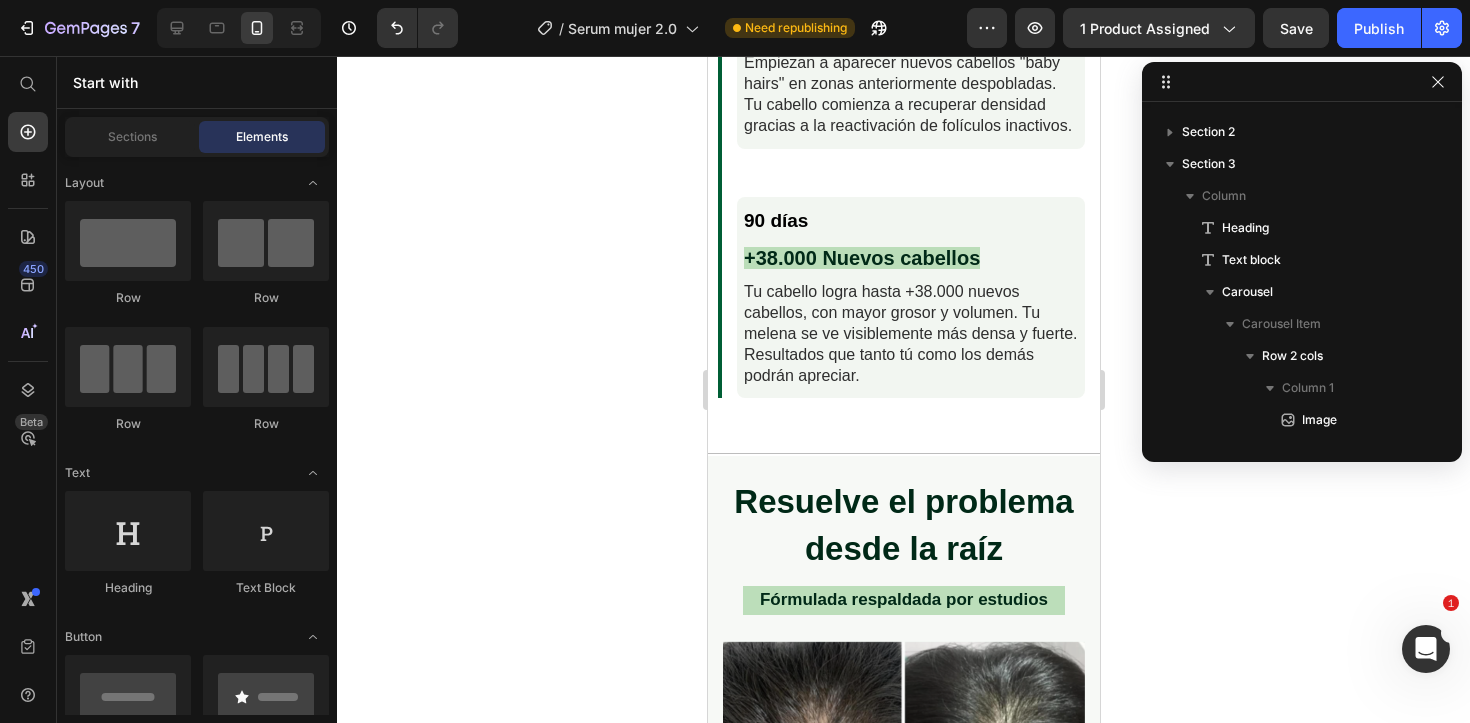 scroll, scrollTop: 2971, scrollLeft: 0, axis: vertical 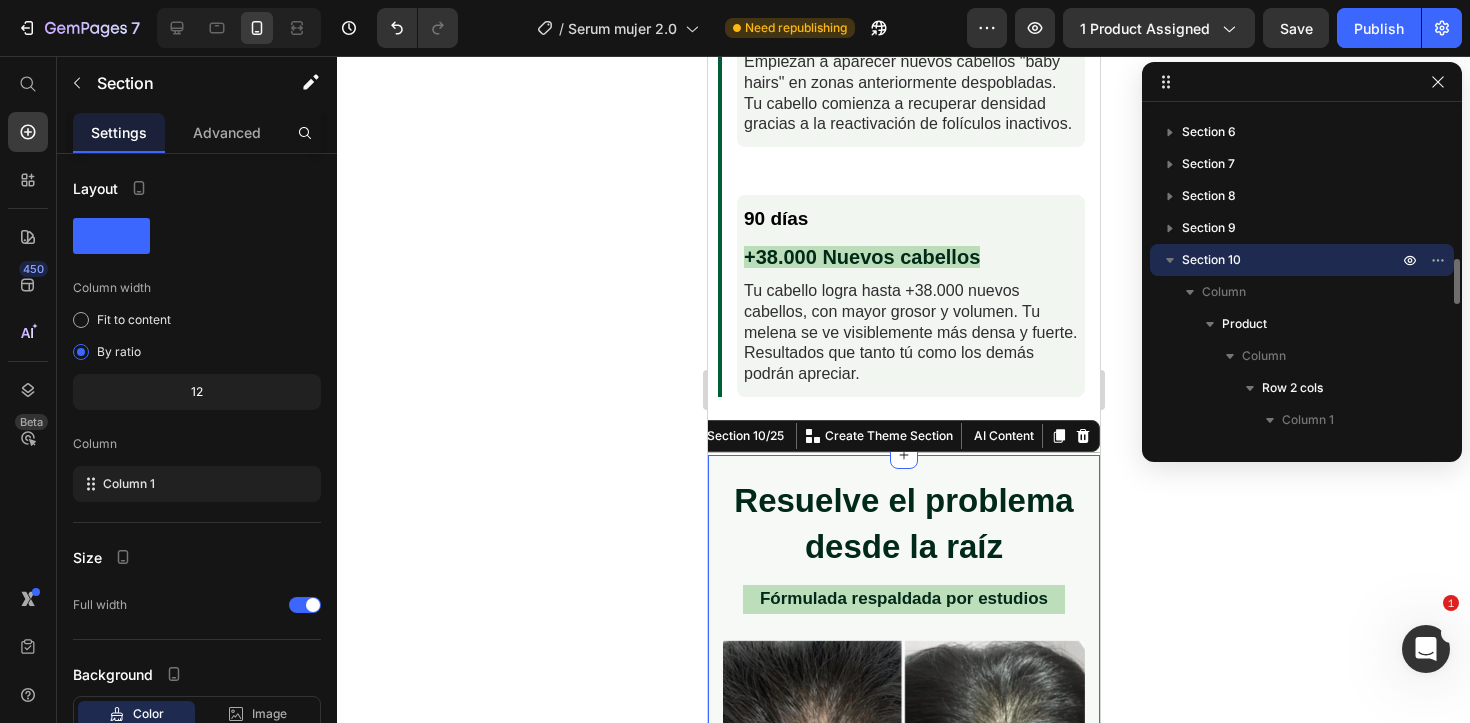 click on "Resuelve el problema desde la raíz Heading Fórmulada respaldada por estudios Text block Image Row Image Despierta los folículos dormidos Heading Row Con la estimulación, reactiva los folículos para que vuelvan a crecer Text block Row Image Mejora el flujo sanguíneo Heading Row Favorece la circulación para revitalizar tus folículos desde la raíz Text block Row Row Image Reduce la caída en un 60% Heading Row El sérum ha demostrado reducir la caída hasta un 60% en solo 45 días de uso. Text block Row Image Aumenta la densidad hasta un 75% Heading Row Mejora hasta un 75% la densidad capilar, devolviendo volumen y cuerpo al cabello Text block Row Row
Drop element here Row Product Section 10/25   Create Theme Section AI Content Write with GemAI What would you like to describe here? Tone and Voice Persuasive Product Getting products... Show more Generate" at bounding box center (903, 1008) 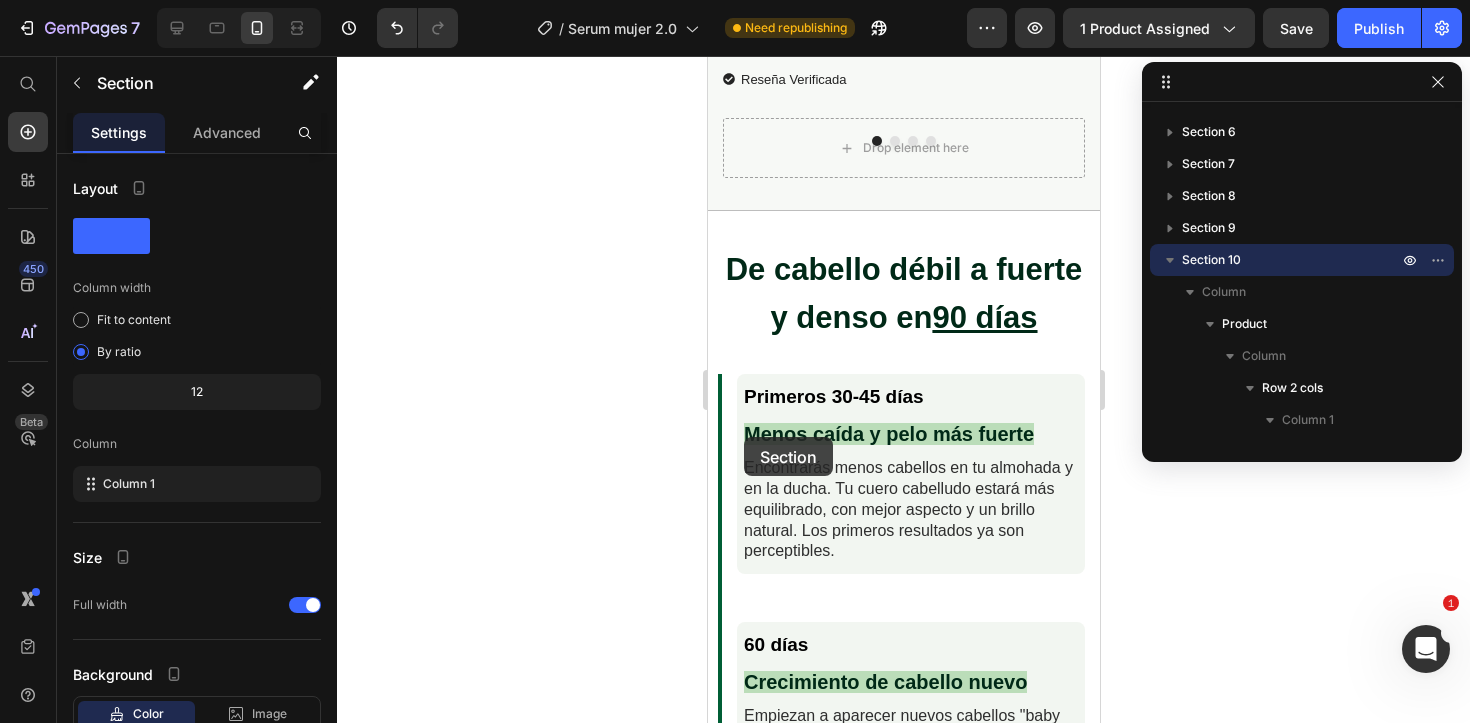 scroll, scrollTop: 2316, scrollLeft: 0, axis: vertical 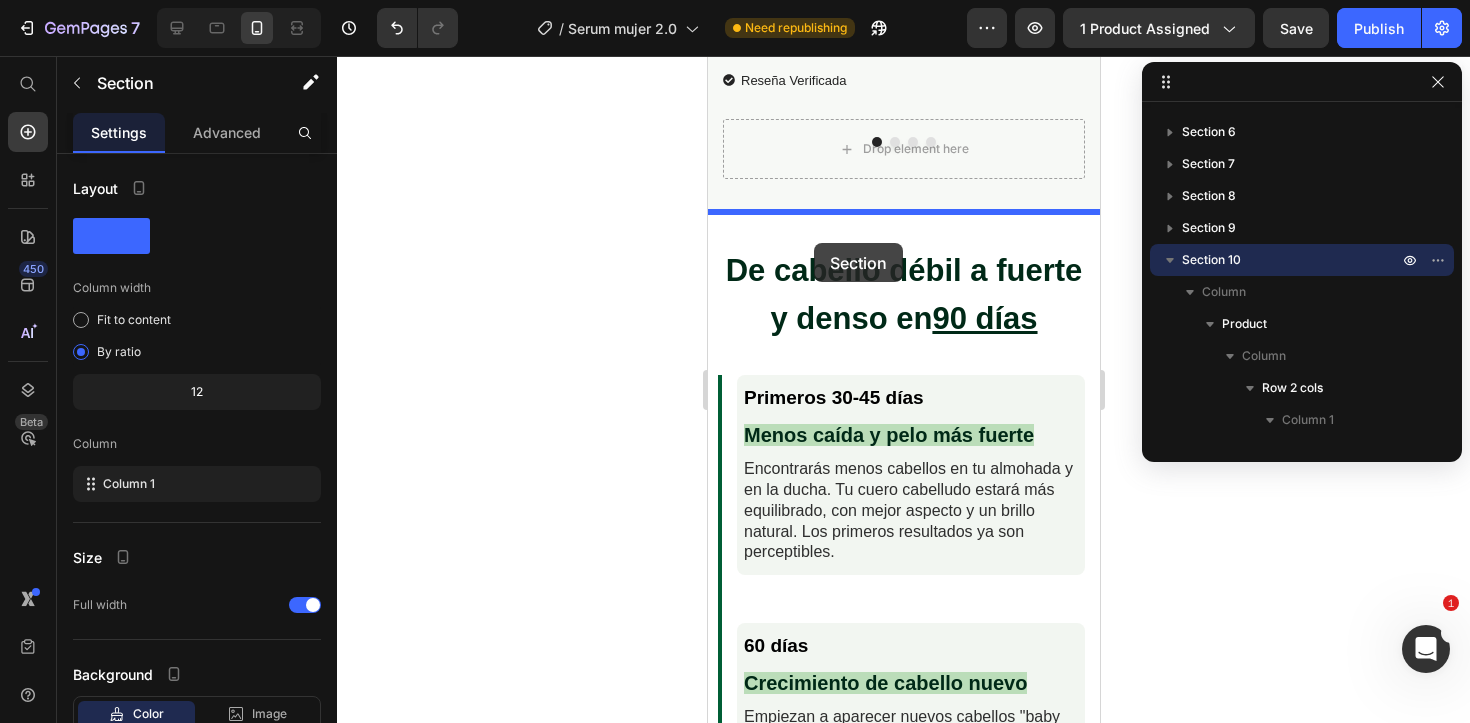 drag, startPoint x: 743, startPoint y: 437, endPoint x: 813, endPoint y: 243, distance: 206.24257 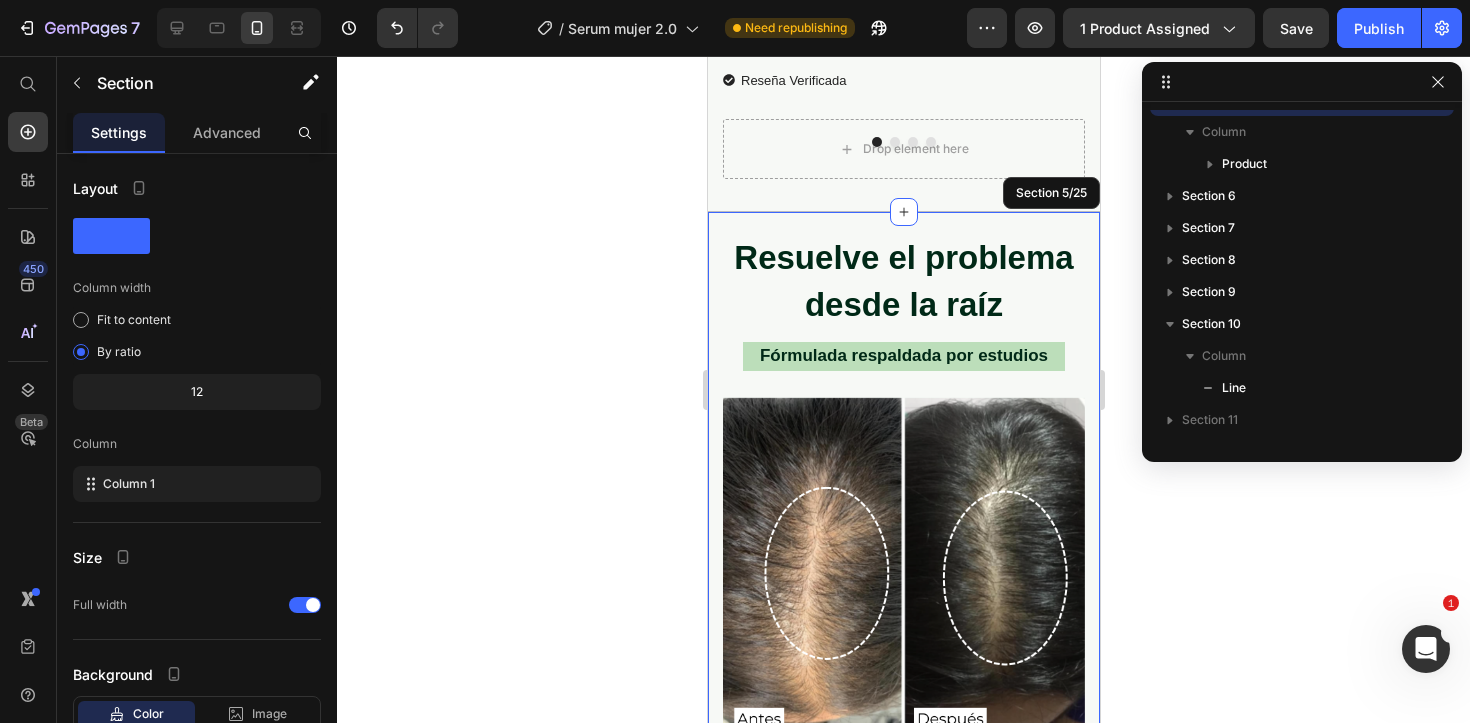 click 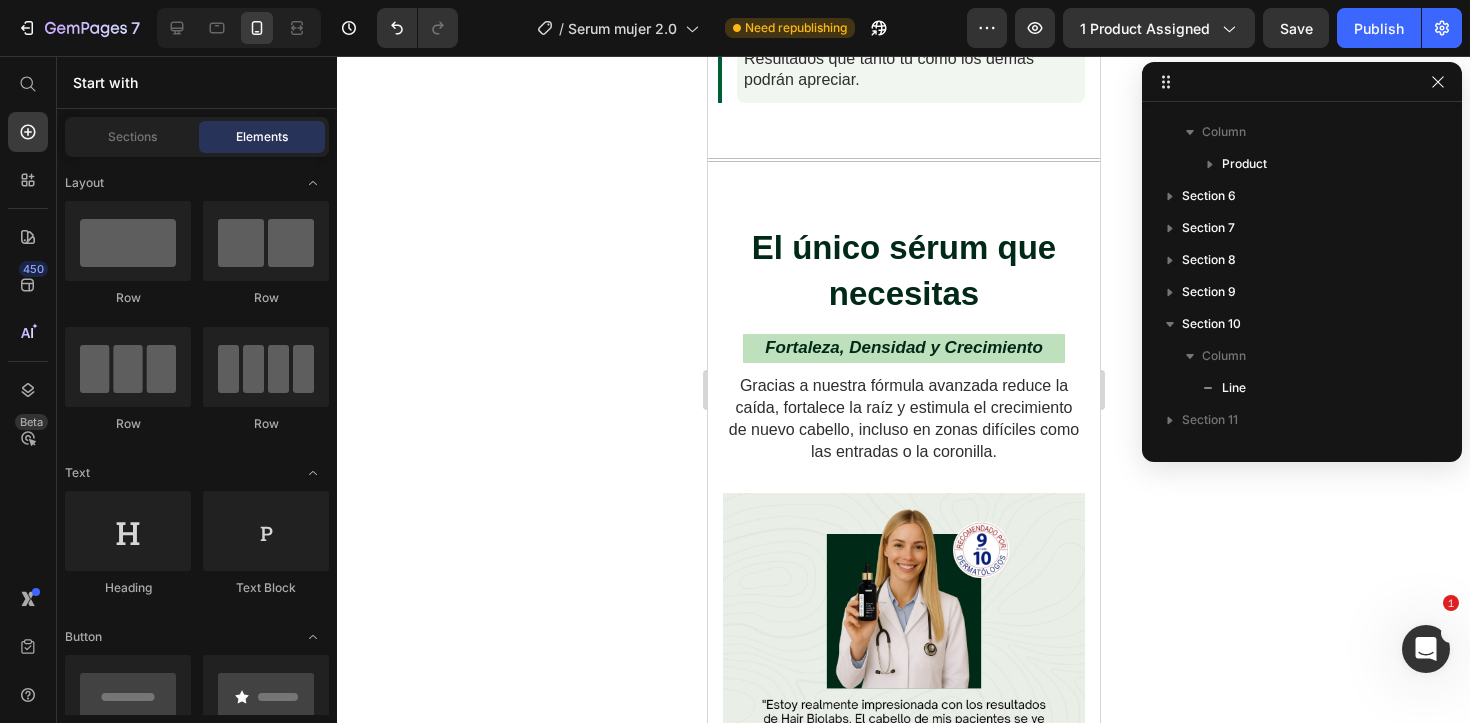 scroll, scrollTop: 4355, scrollLeft: 0, axis: vertical 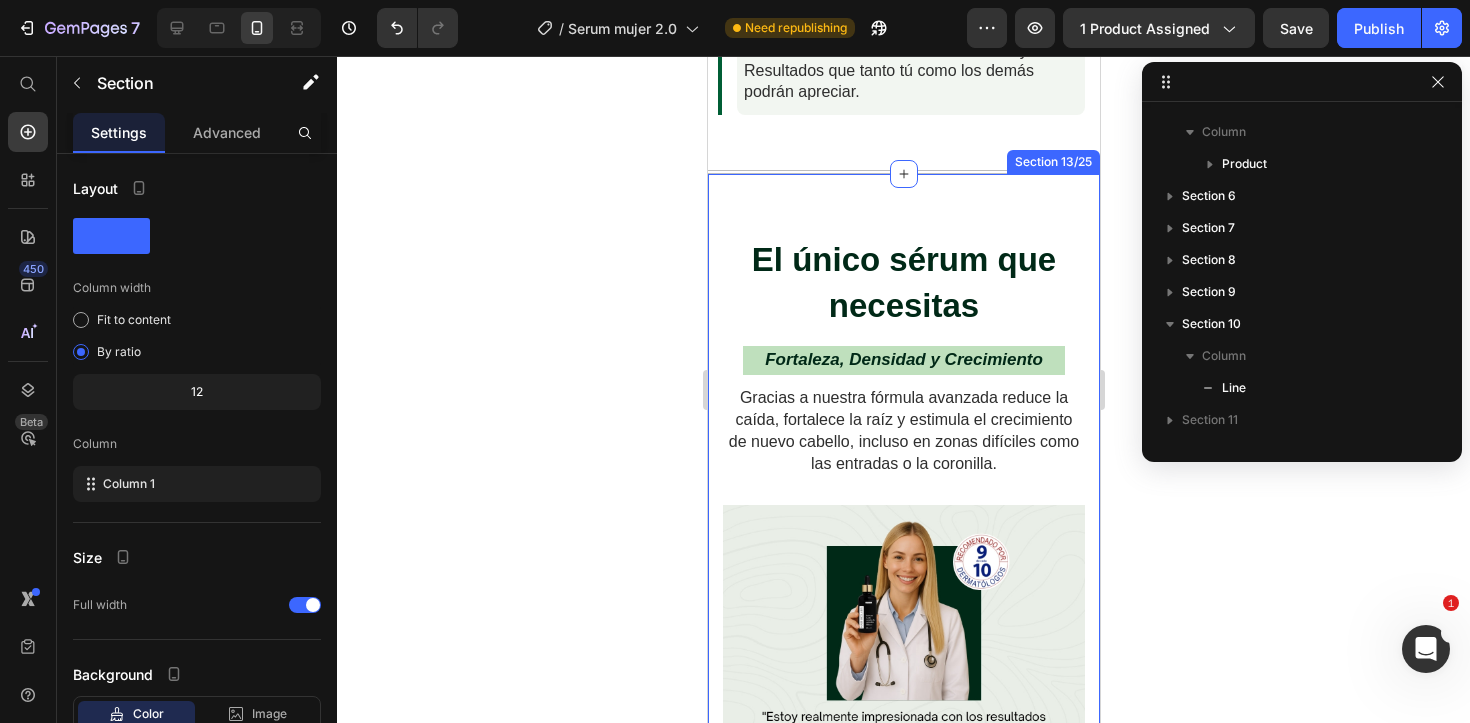 click on "El único sérum que necesitas Heading Fortaleza, Densidad y Crecimiento Text block Gracias a nuestra fórmula avanzada reduce la caída, fortalece la raíz y estimula el crecimiento de nuevo cabello, incluso en zonas difíciles como las entradas o la coronilla. Text block Image Esto experimentará tu cabello en 90 días: Text block Image Fortalecimiento del folículo y del anclaje del cabello Text block Row Image Cabello más grueso y con mejor textura Text block Row Image Reactivación de folículos dormidos Text block Row Image 60% menos de caída Text block Row Image +75% densidad capilar Text block Row Image +38.000 Cabellos nuevos en 3 meses Text block Row Row Image 60% menos de caída Text block Row Image +75% densidad capilar Text block Row Image +38.000 Cabellos nuevos tras 3 meses Text block Row Image Reactivación de folículos dormidos Text block Row Image Fortalecimiento del folículo y del anclaje del cabello Text block Row Image Cabello más grueso y con mejor brillo Text block Row" at bounding box center (903, 726) 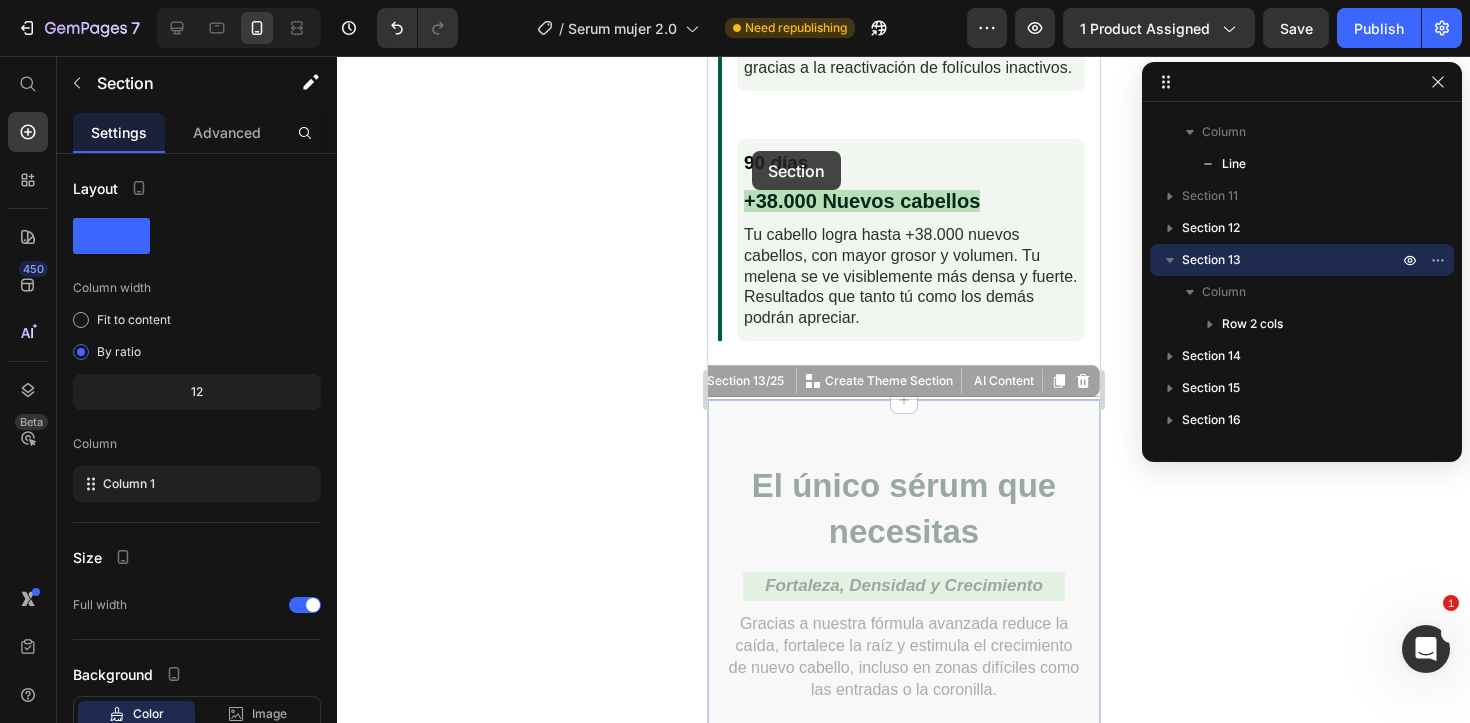 scroll, scrollTop: 4127, scrollLeft: 0, axis: vertical 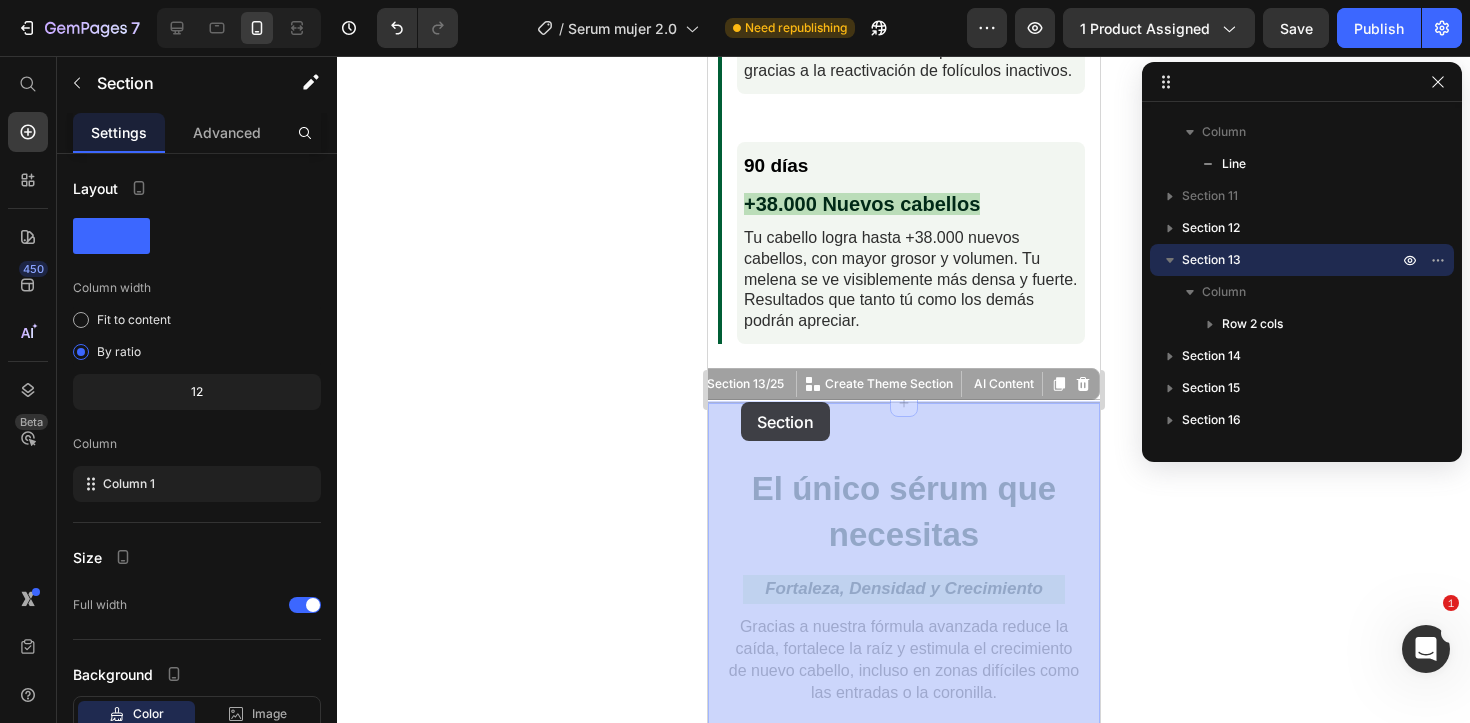 drag, startPoint x: 751, startPoint y: 151, endPoint x: 740, endPoint y: 402, distance: 251.24092 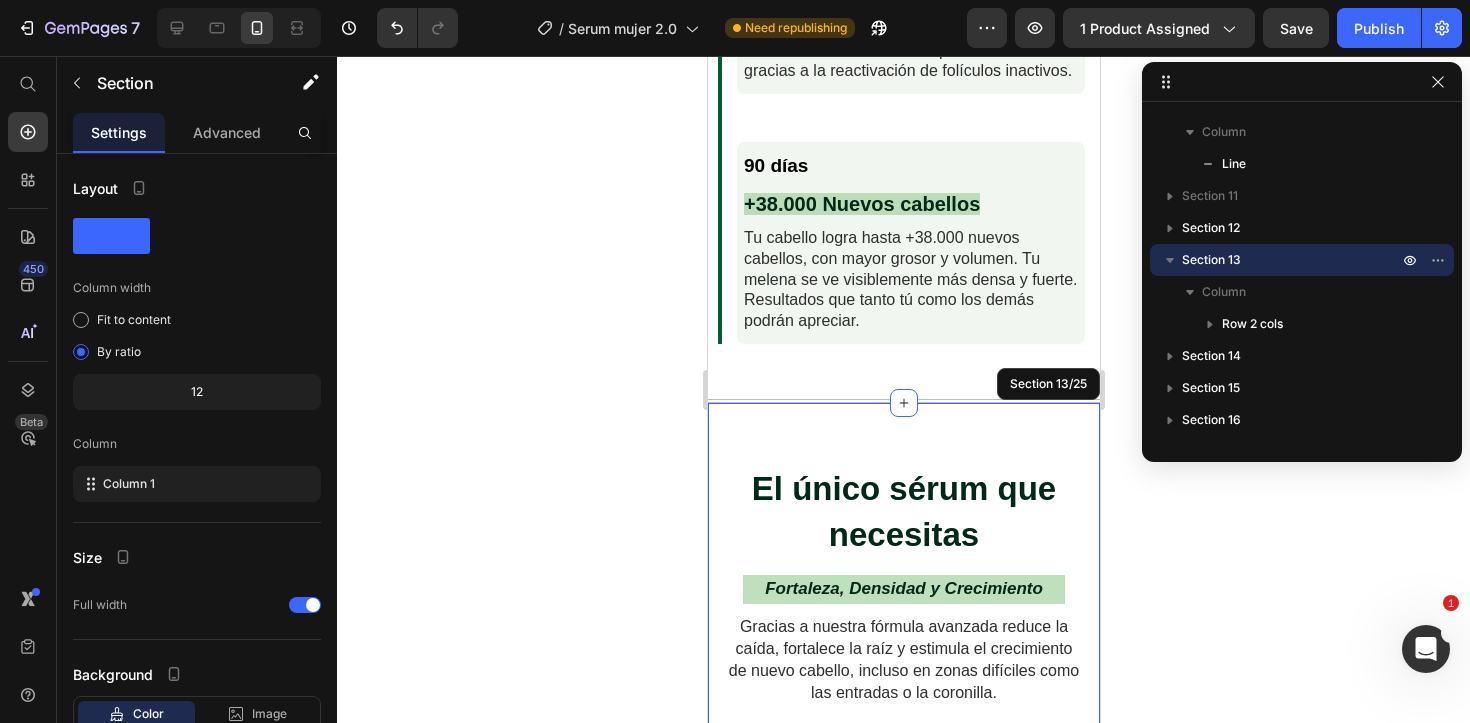 click 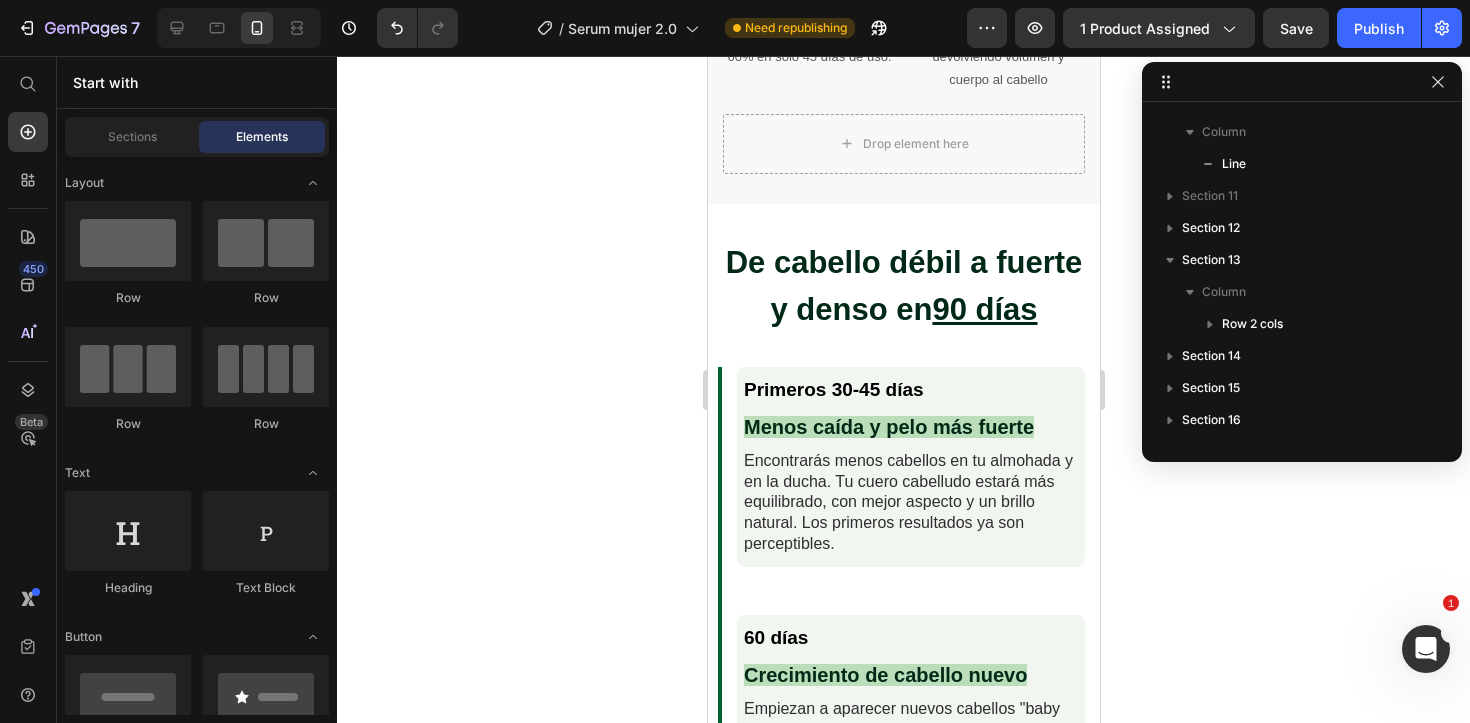 scroll, scrollTop: 3428, scrollLeft: 0, axis: vertical 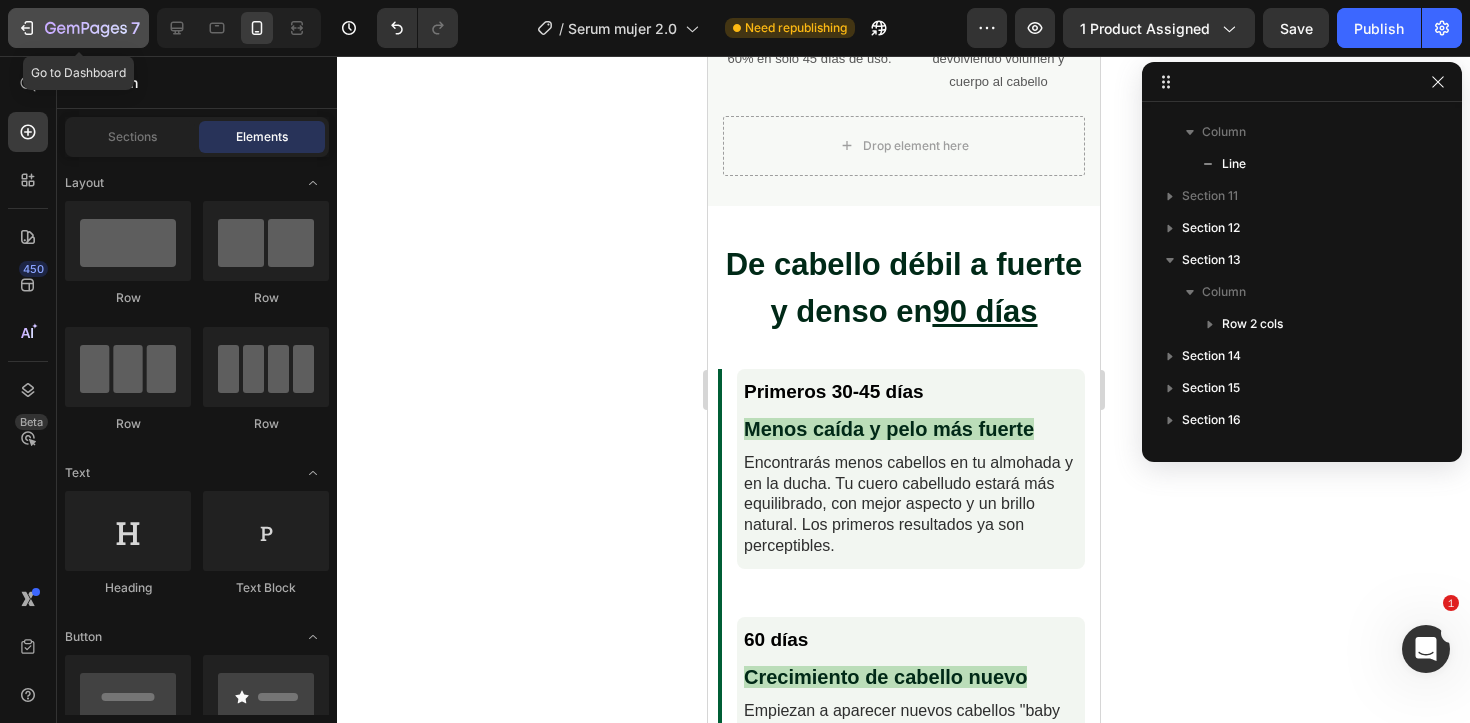 click on "7" 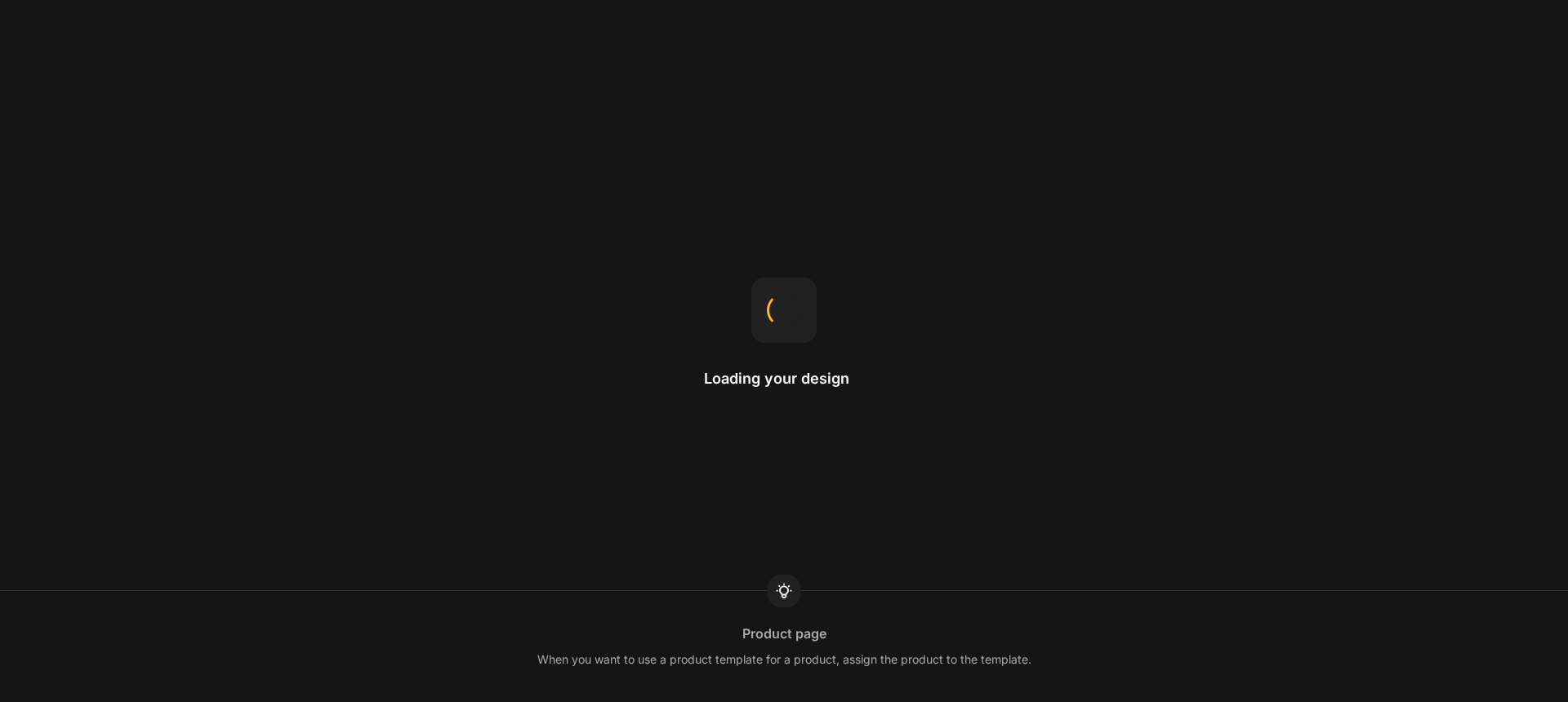 scroll, scrollTop: 0, scrollLeft: 0, axis: both 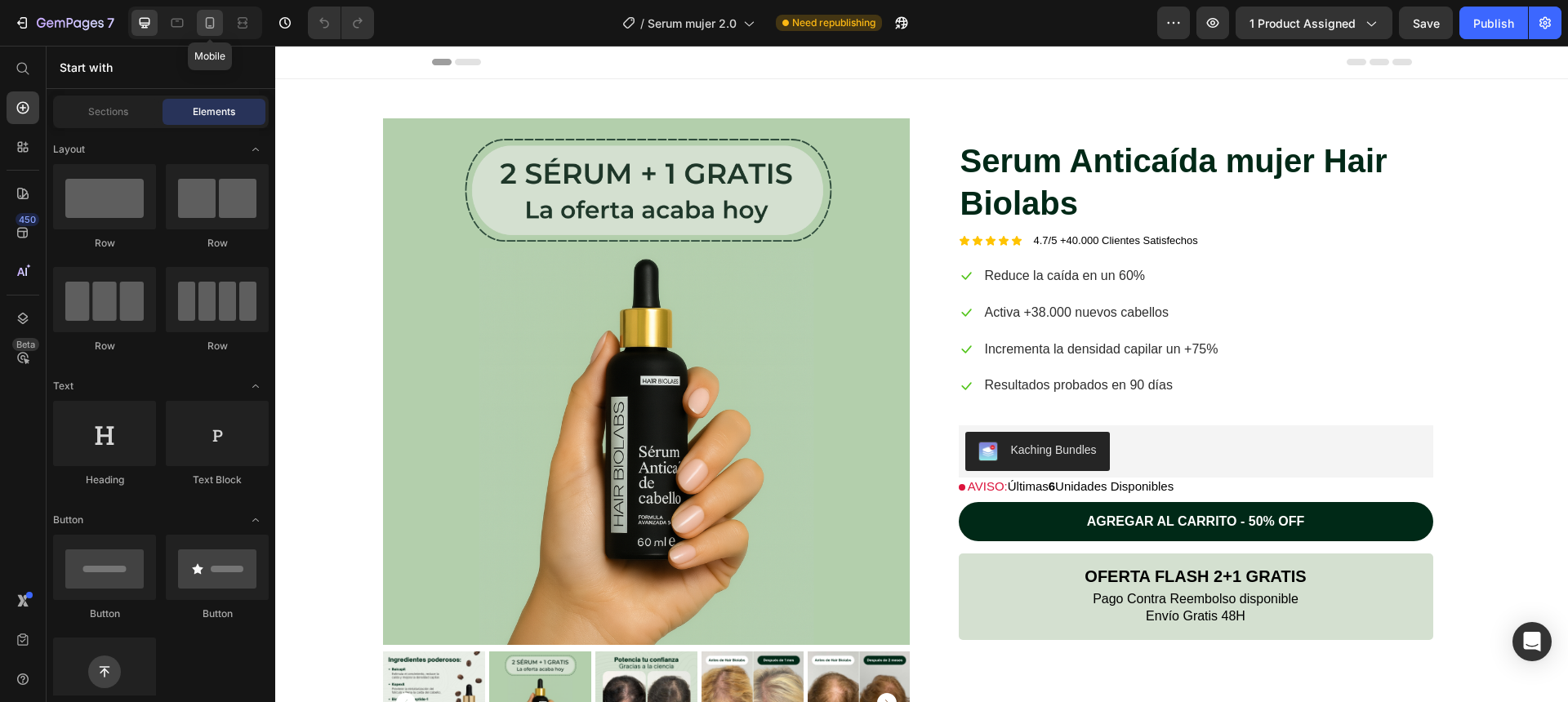 click 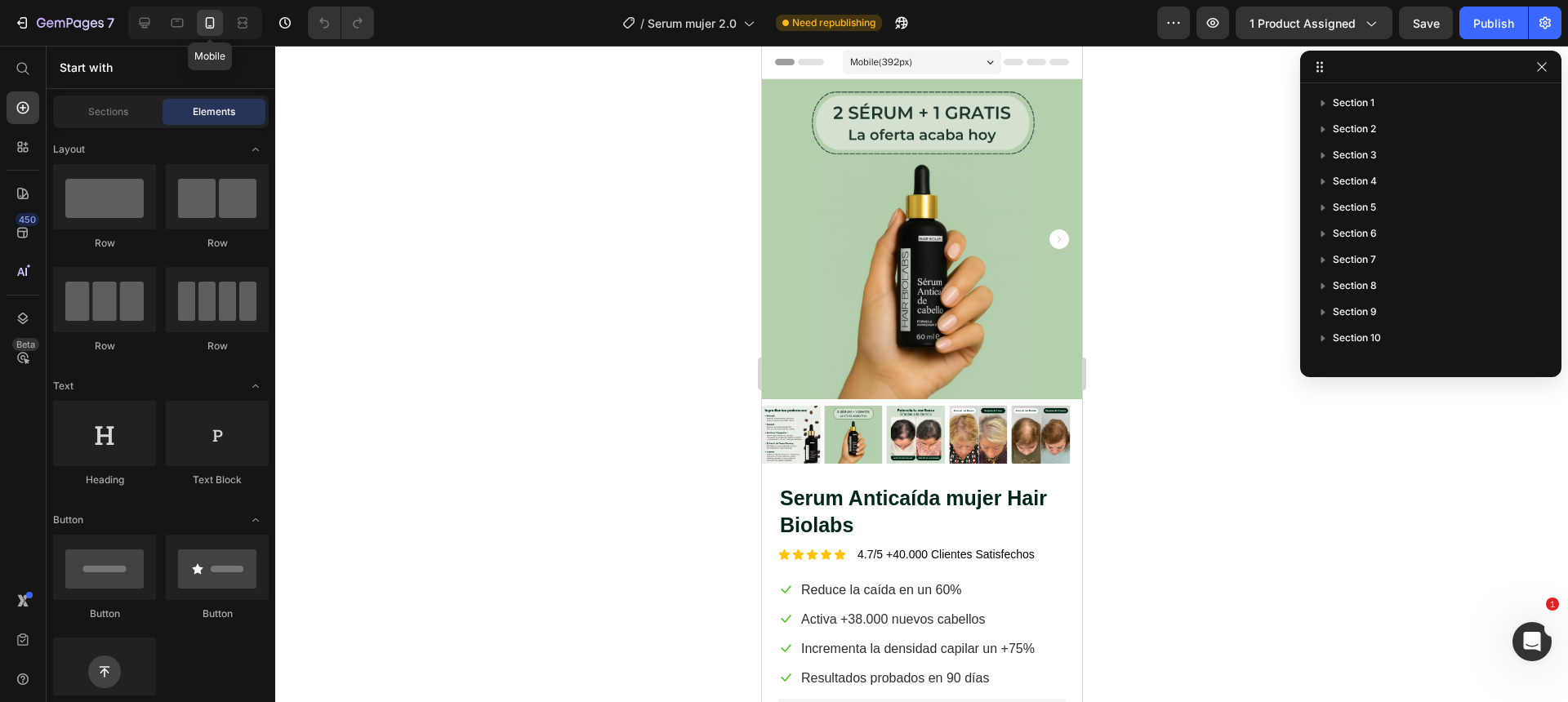 scroll, scrollTop: 0, scrollLeft: 0, axis: both 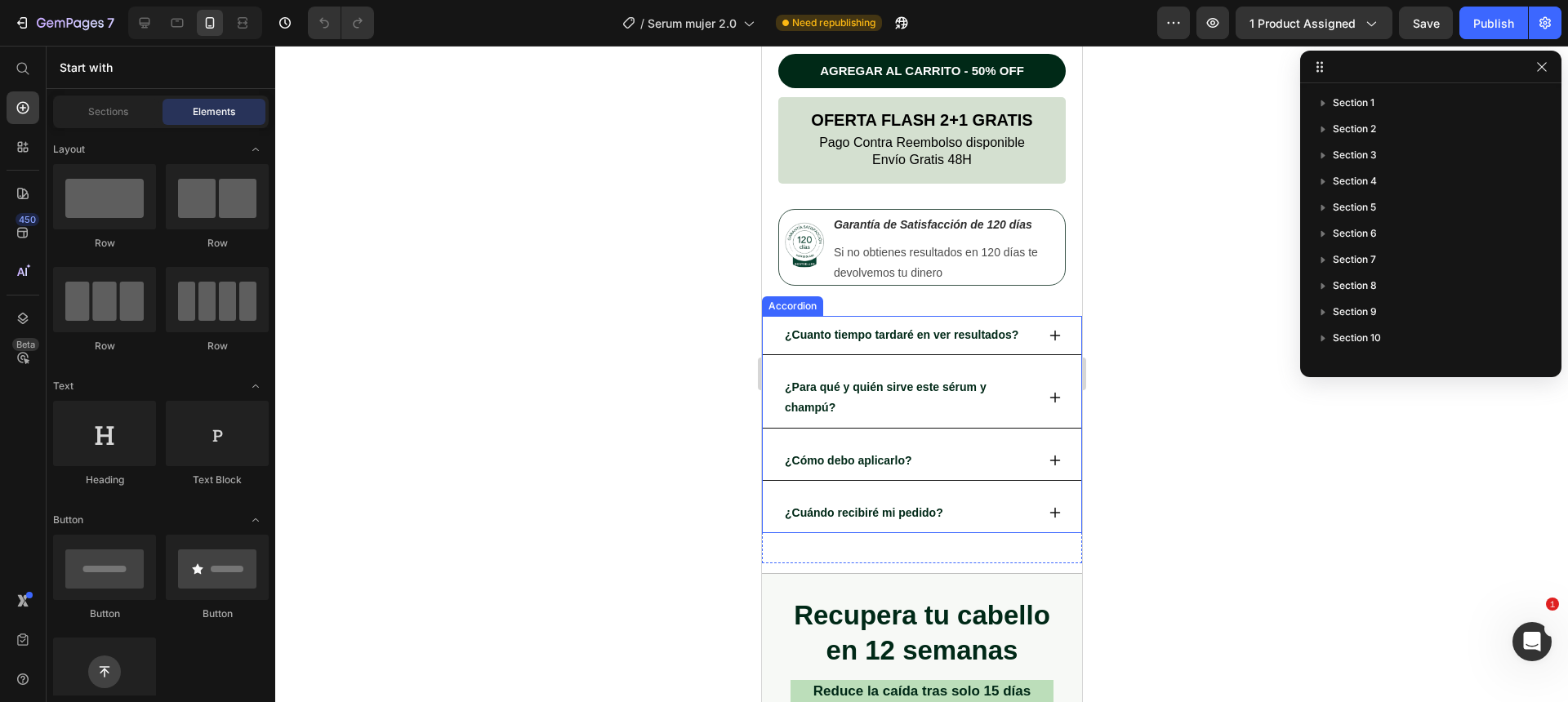 click on "¿Cuanto tiempo tardaré en ver resultados?" at bounding box center [921, 335] 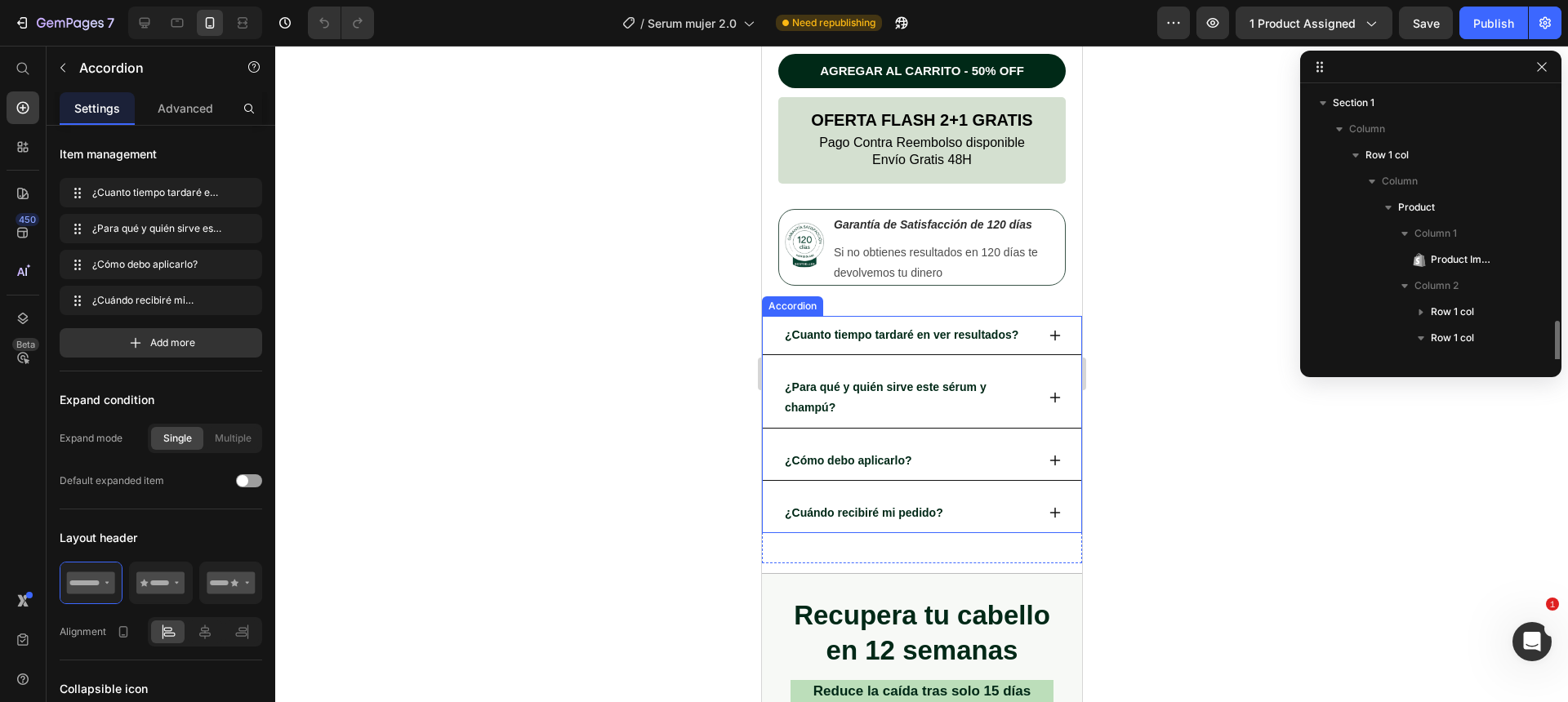 scroll, scrollTop: 179, scrollLeft: 0, axis: vertical 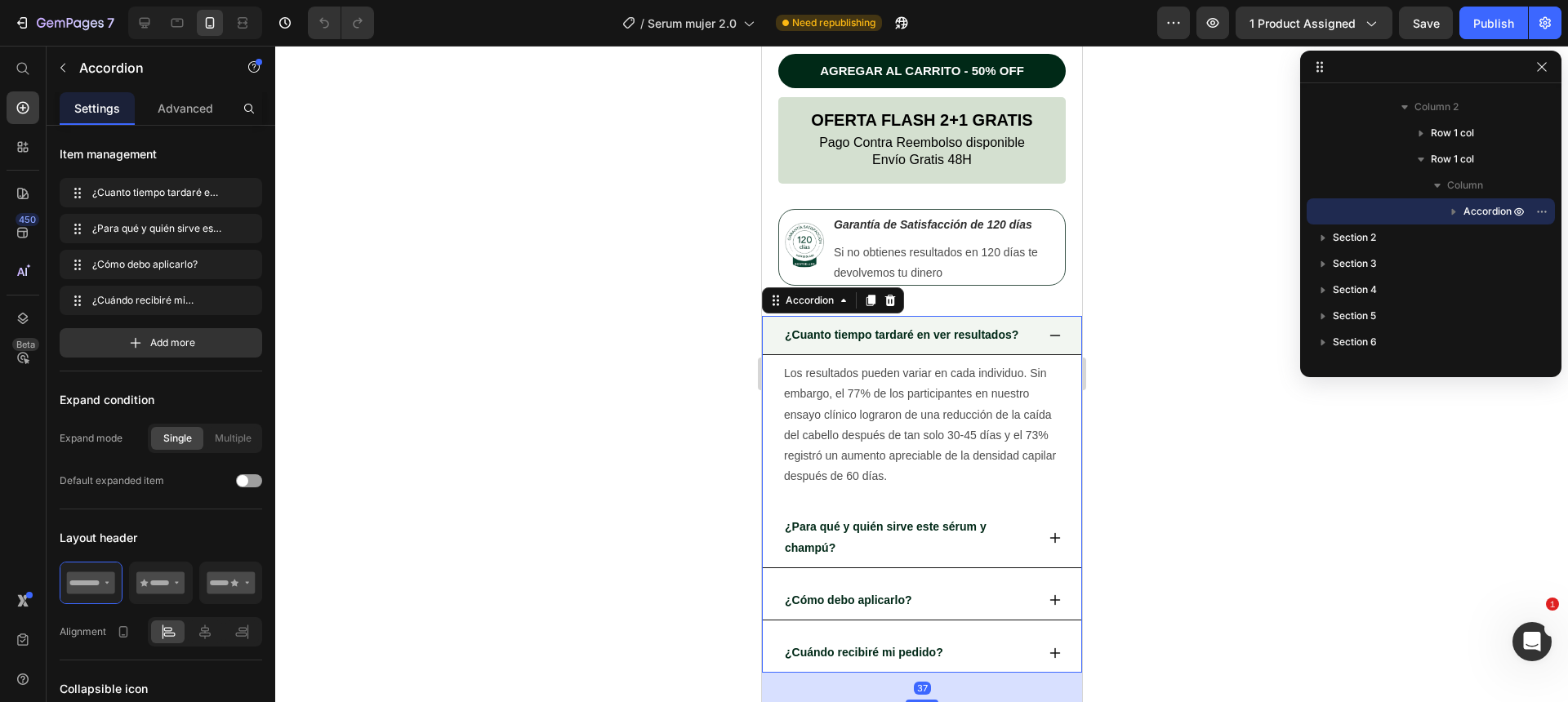 click on "¿Cuanto tiempo tardaré en ver resultados?" at bounding box center (921, 335) 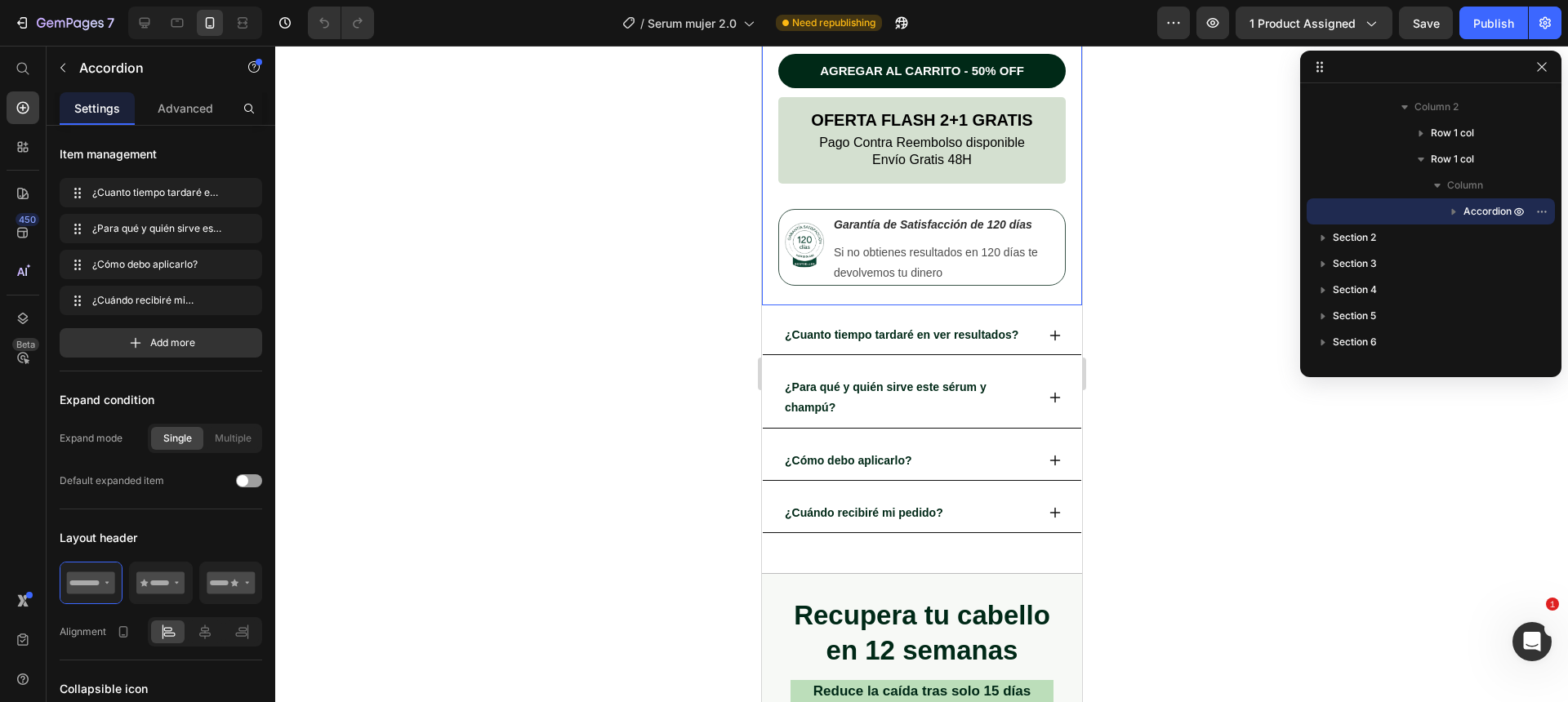click on "Dra. [LASTNAME] - Especialista capilar" at bounding box center [921, 16] 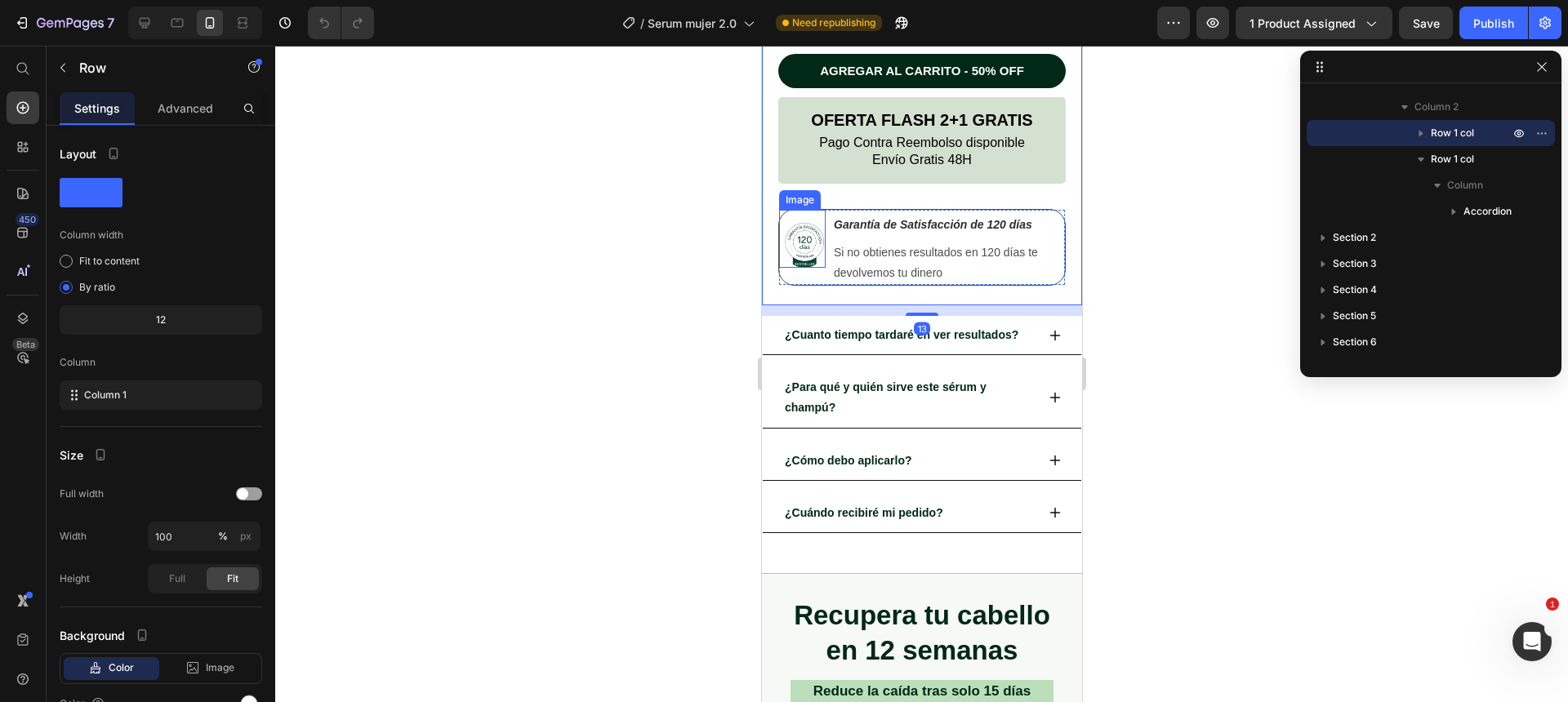 click at bounding box center [801, 238] 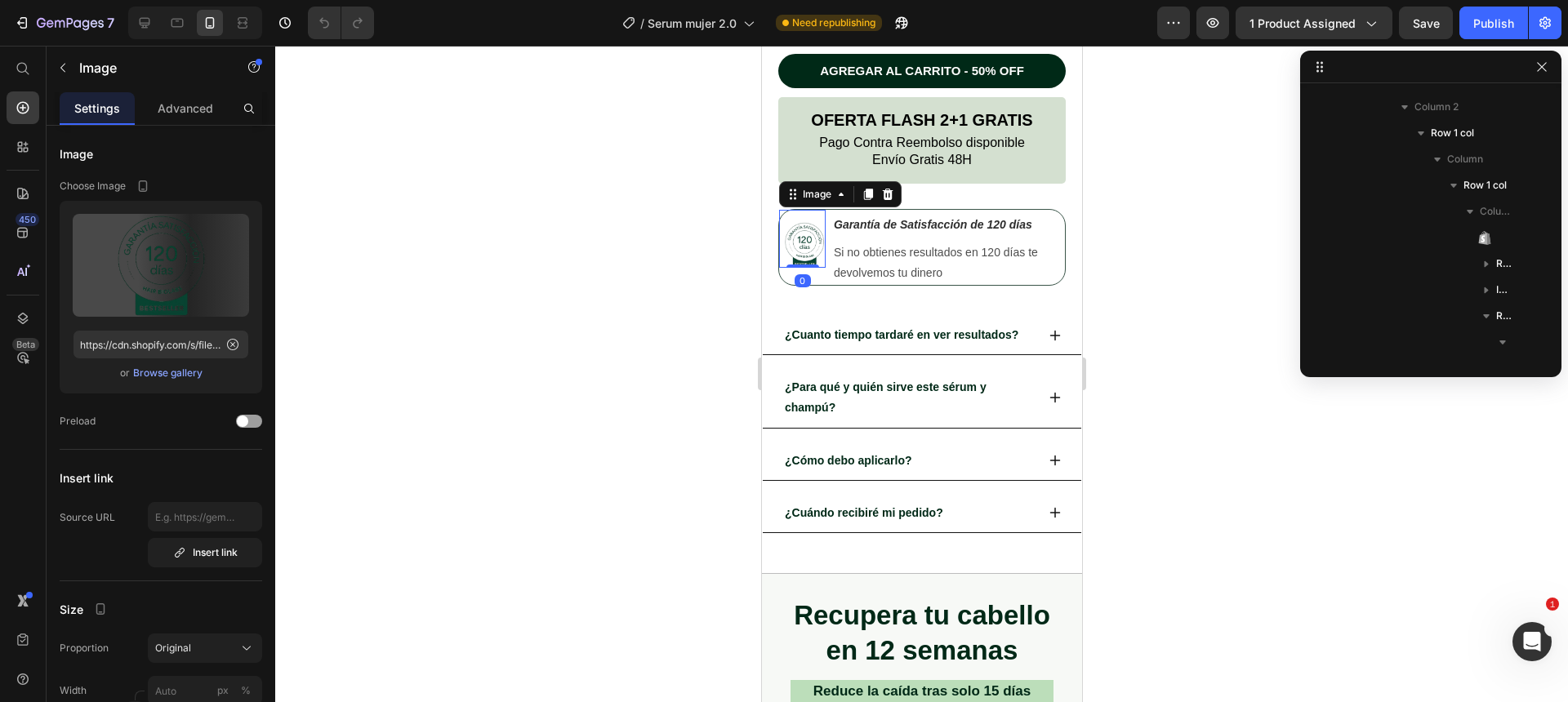 scroll, scrollTop: 544, scrollLeft: 0, axis: vertical 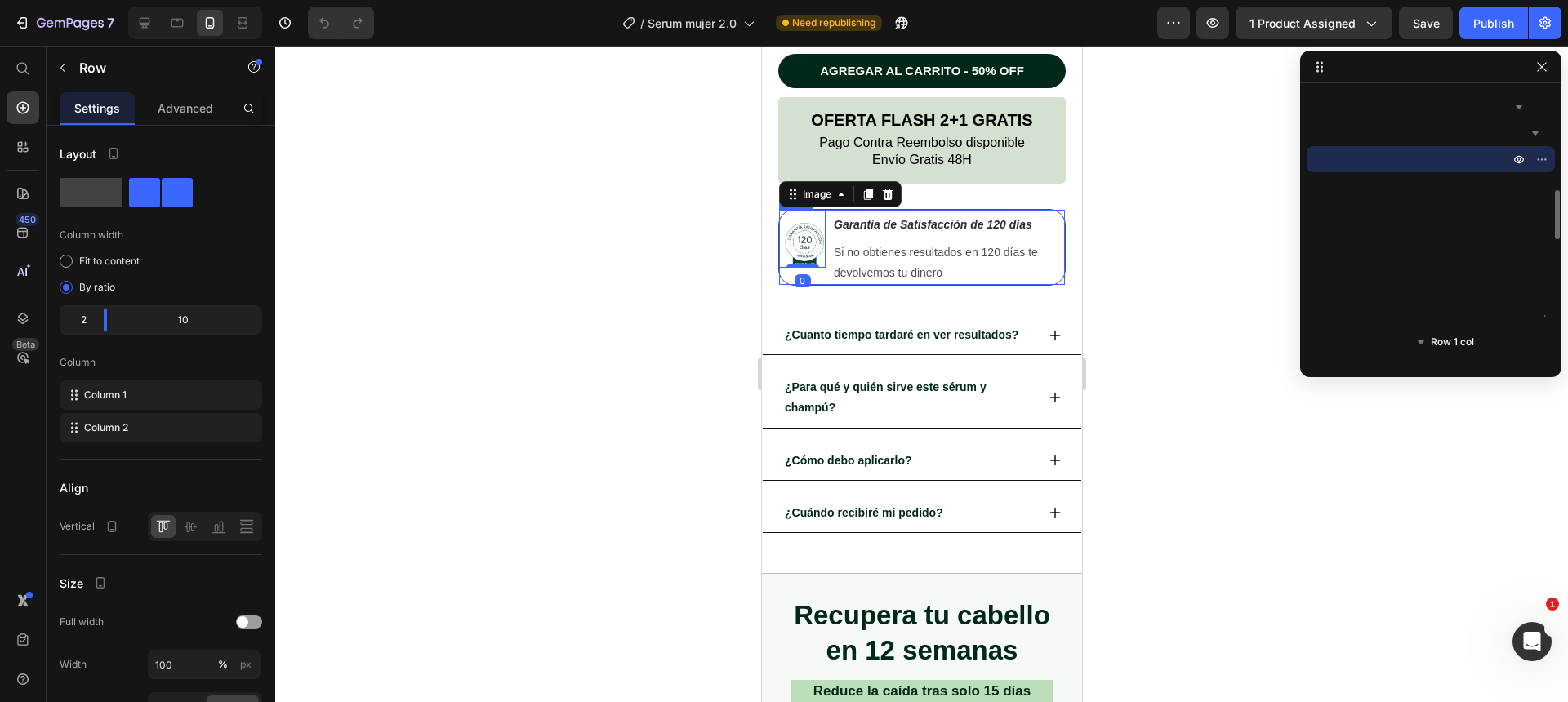 click on "Image   0" at bounding box center (801, 247) 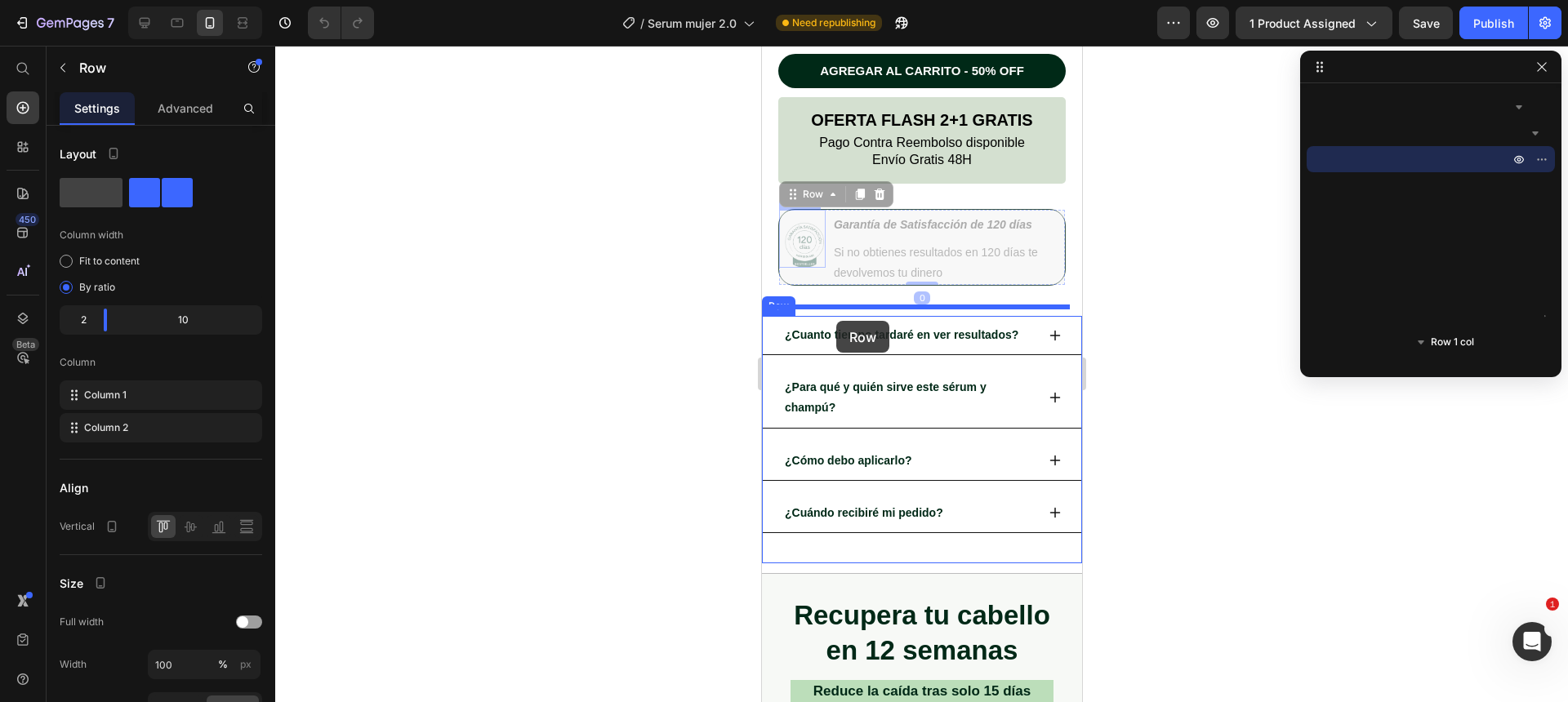drag, startPoint x: 798, startPoint y: 183, endPoint x: 835, endPoint y: 321, distance: 142.87407 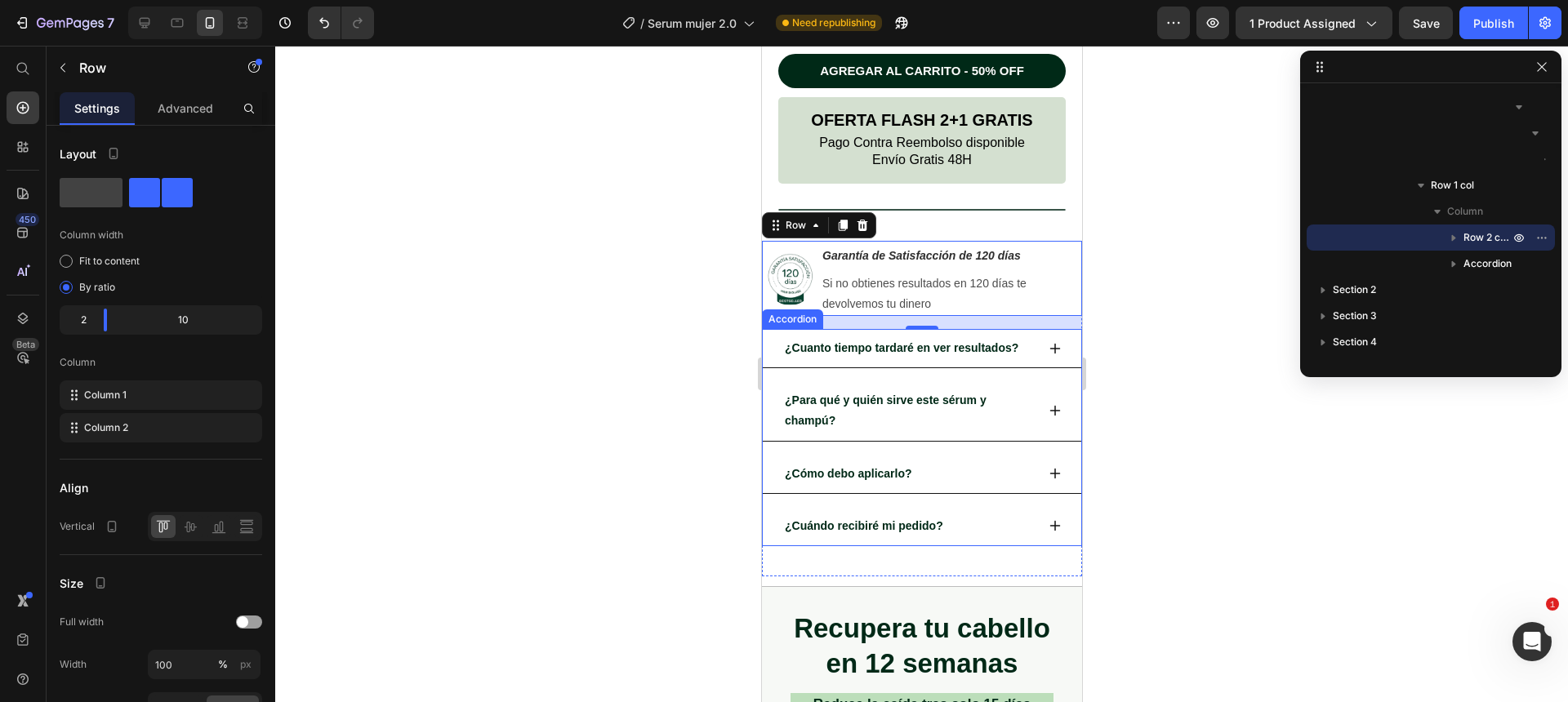 click on "¿Cuanto tiempo tardaré en ver resultados?" at bounding box center (921, 349) 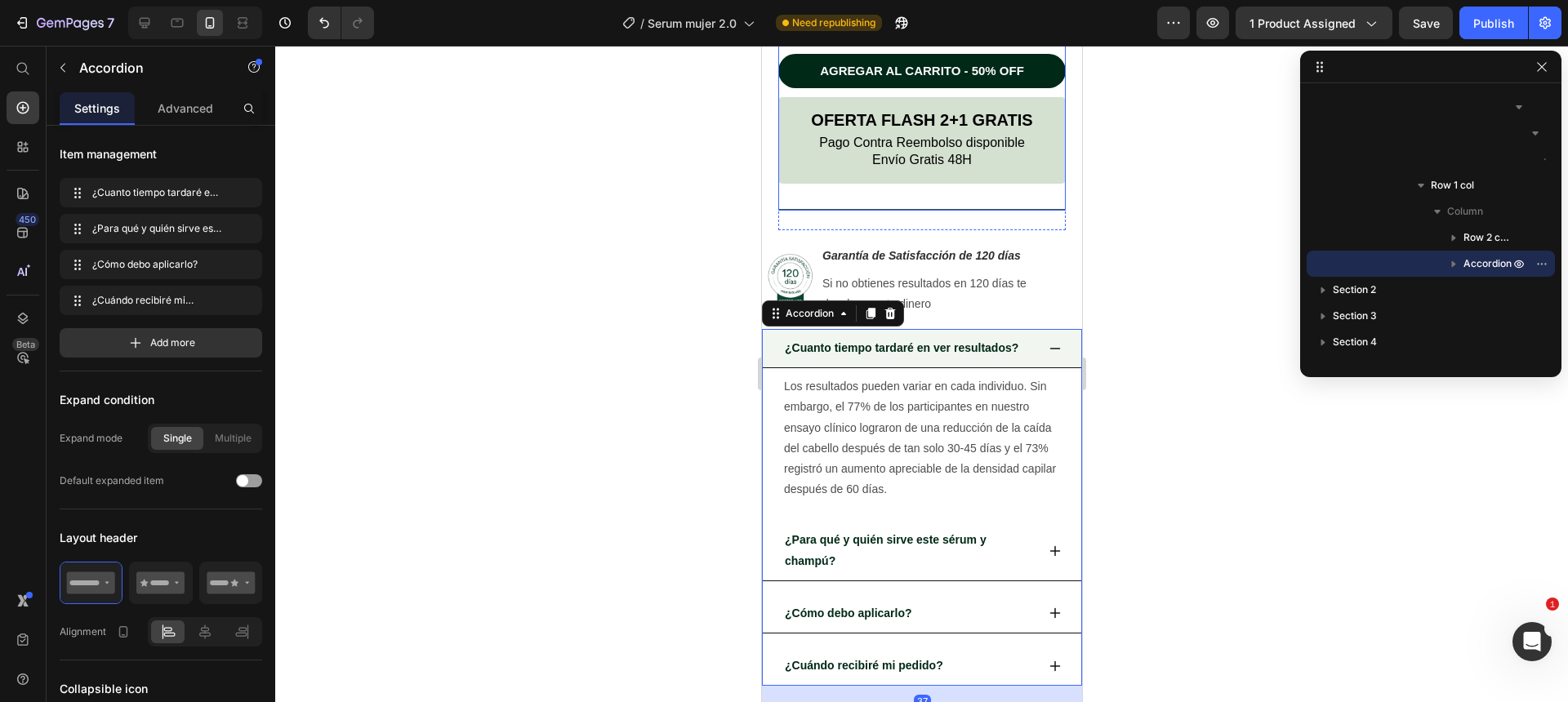 click on "Dra. [LASTNAME] - Especialista capilar" at bounding box center [921, 86] 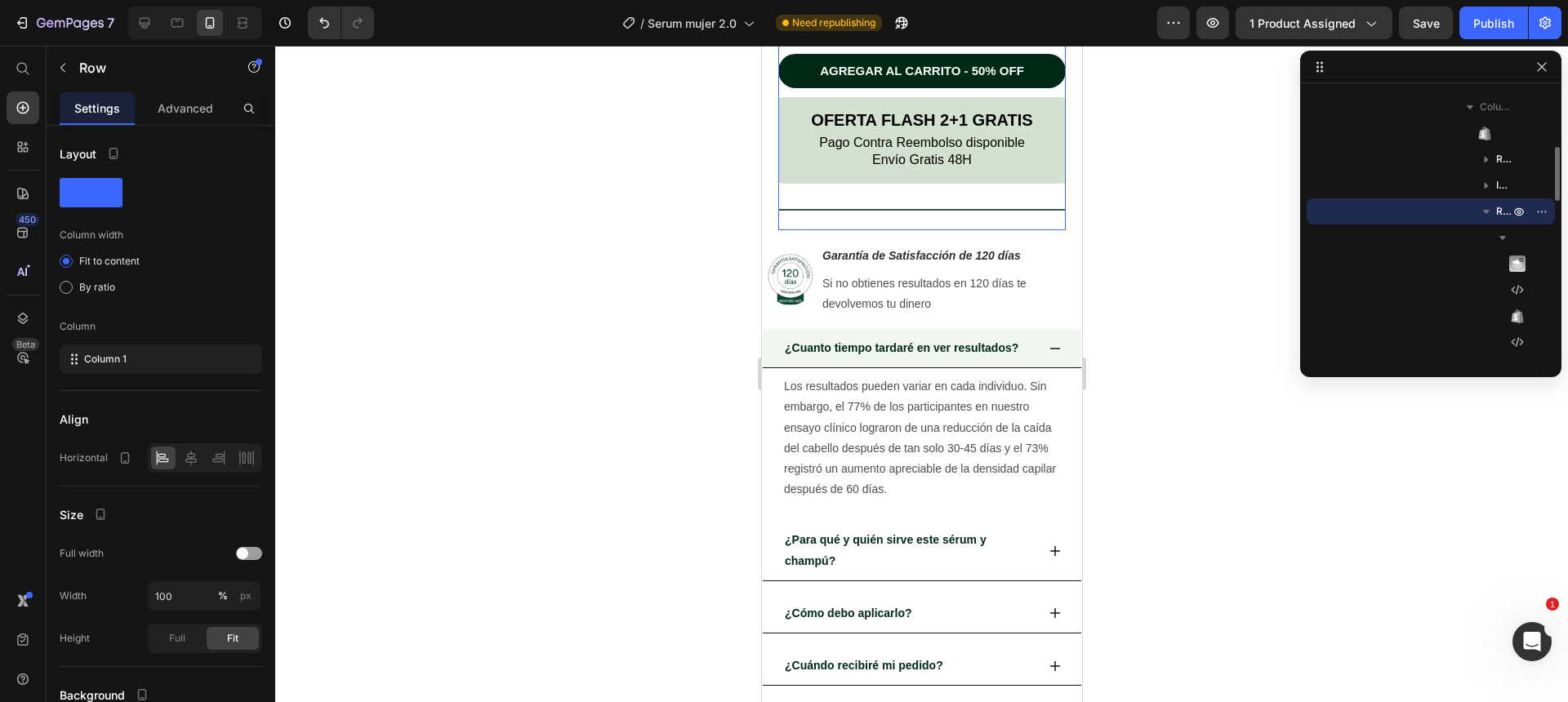click on "Dra. [LASTNAME] - Especialista capilar" at bounding box center (921, -22) 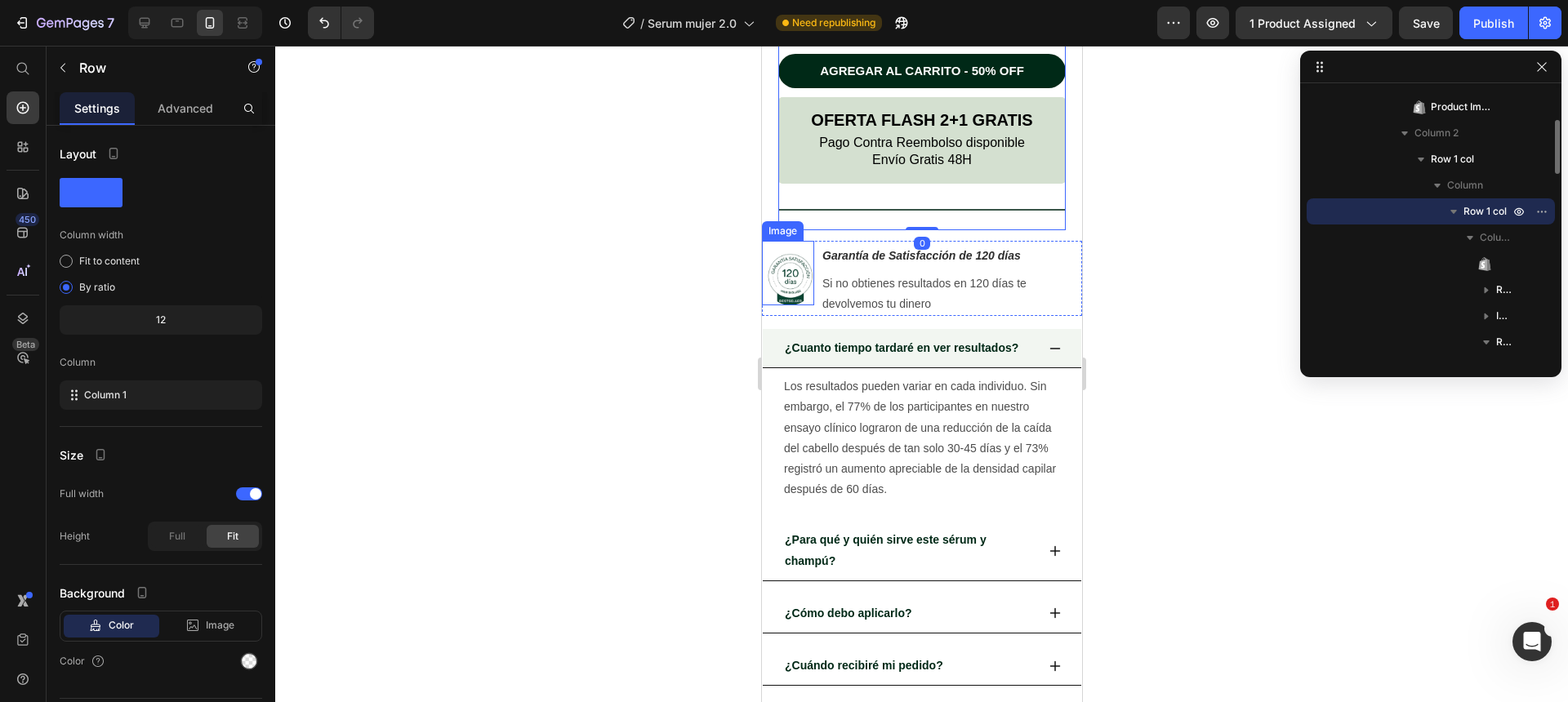 click 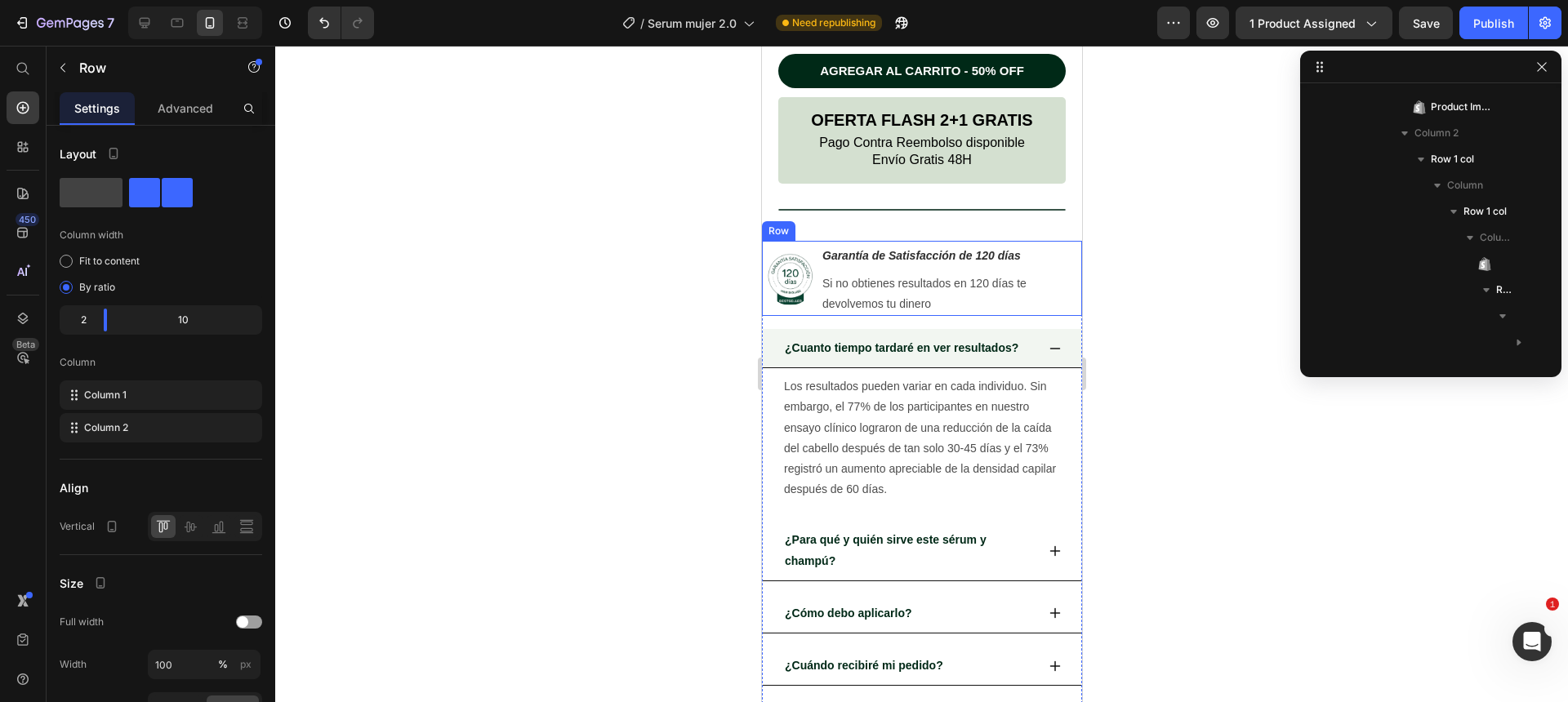 click on "Image" at bounding box center [787, 278] 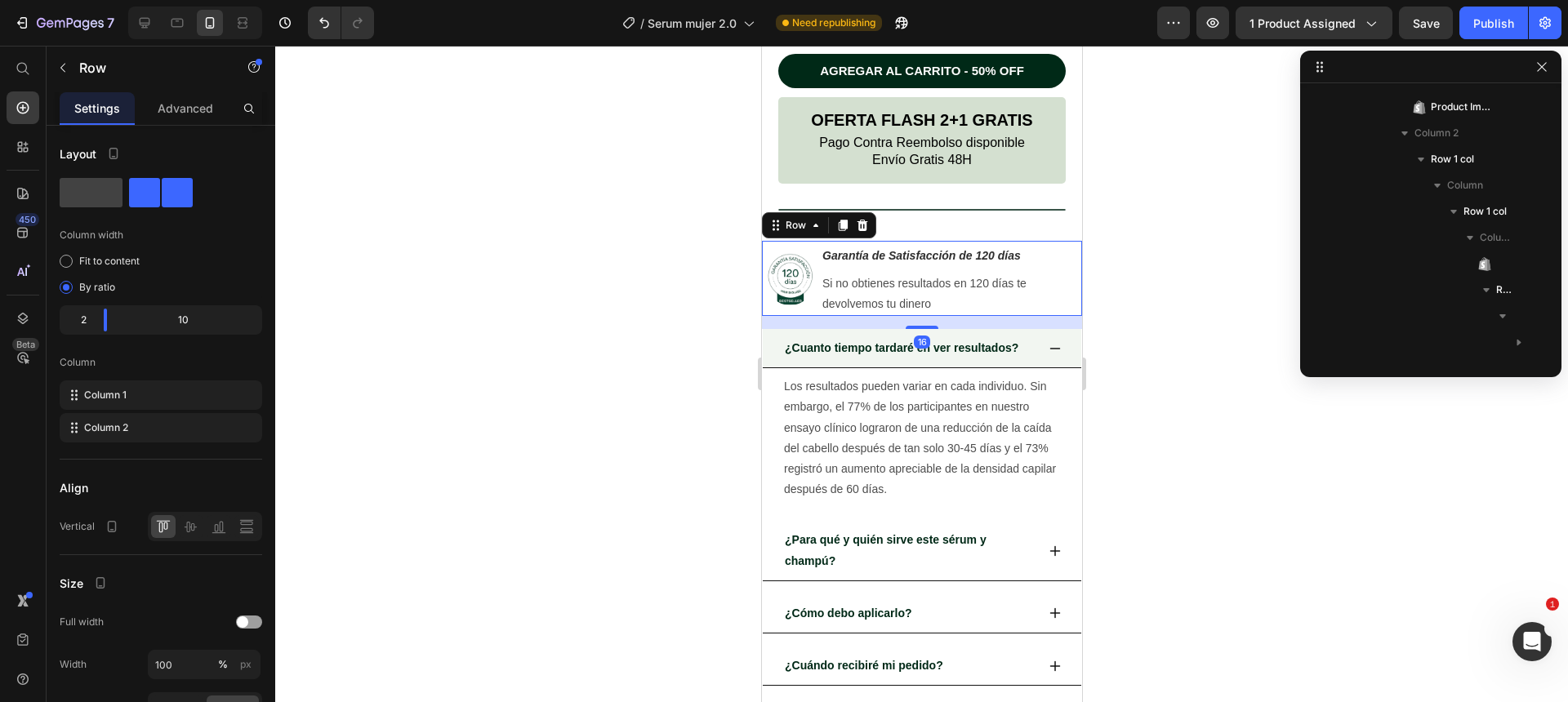 scroll, scrollTop: 1197, scrollLeft: 0, axis: vertical 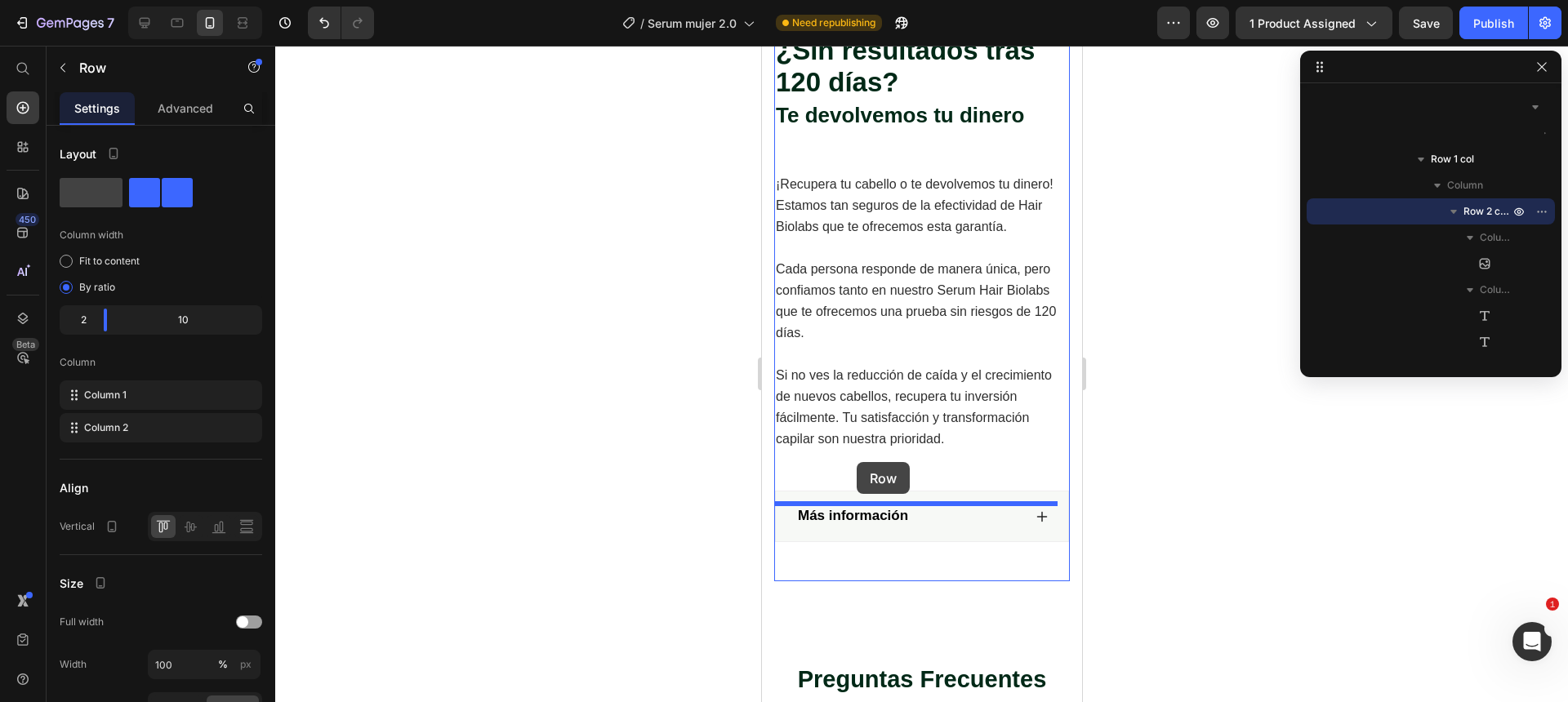 drag, startPoint x: 783, startPoint y: 218, endPoint x: 856, endPoint y: 462, distance: 254.68608 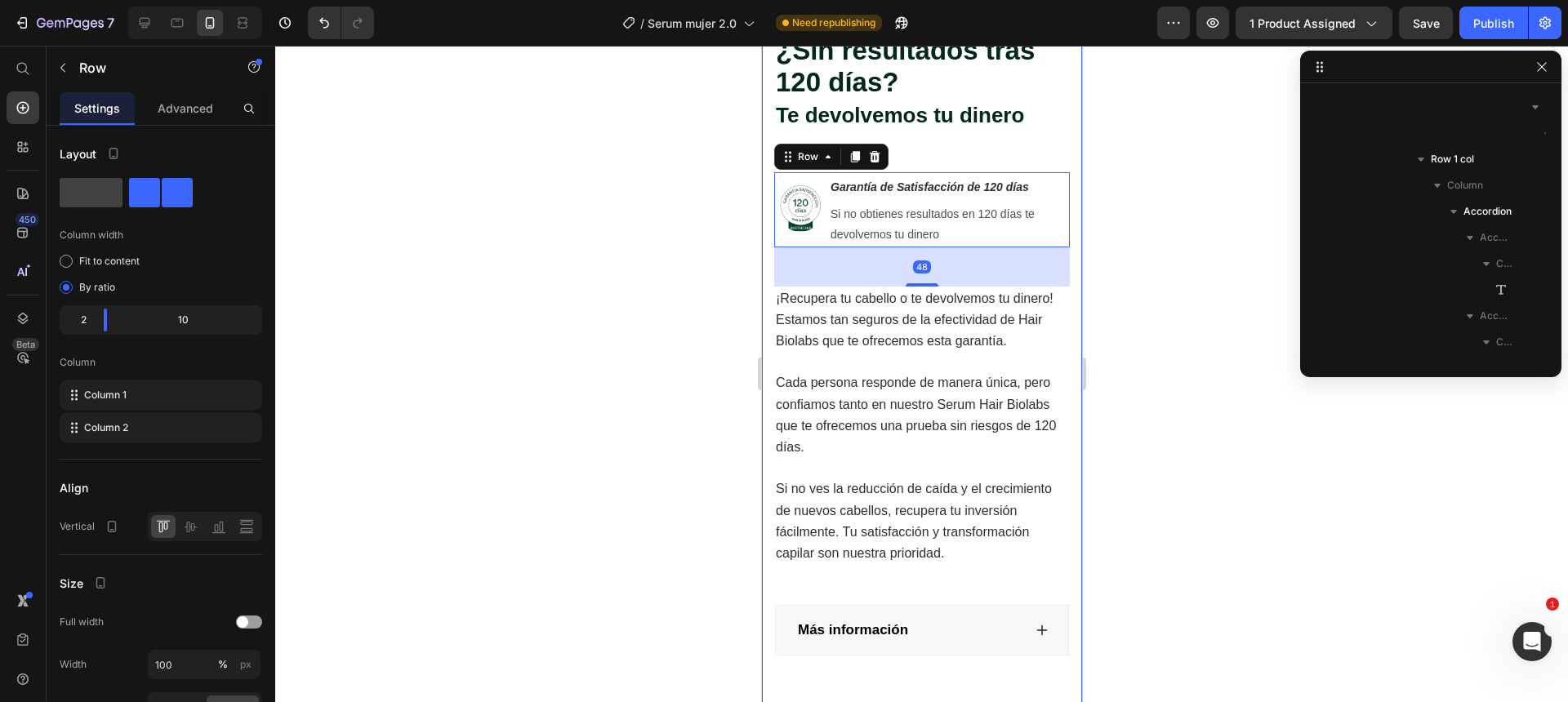 click 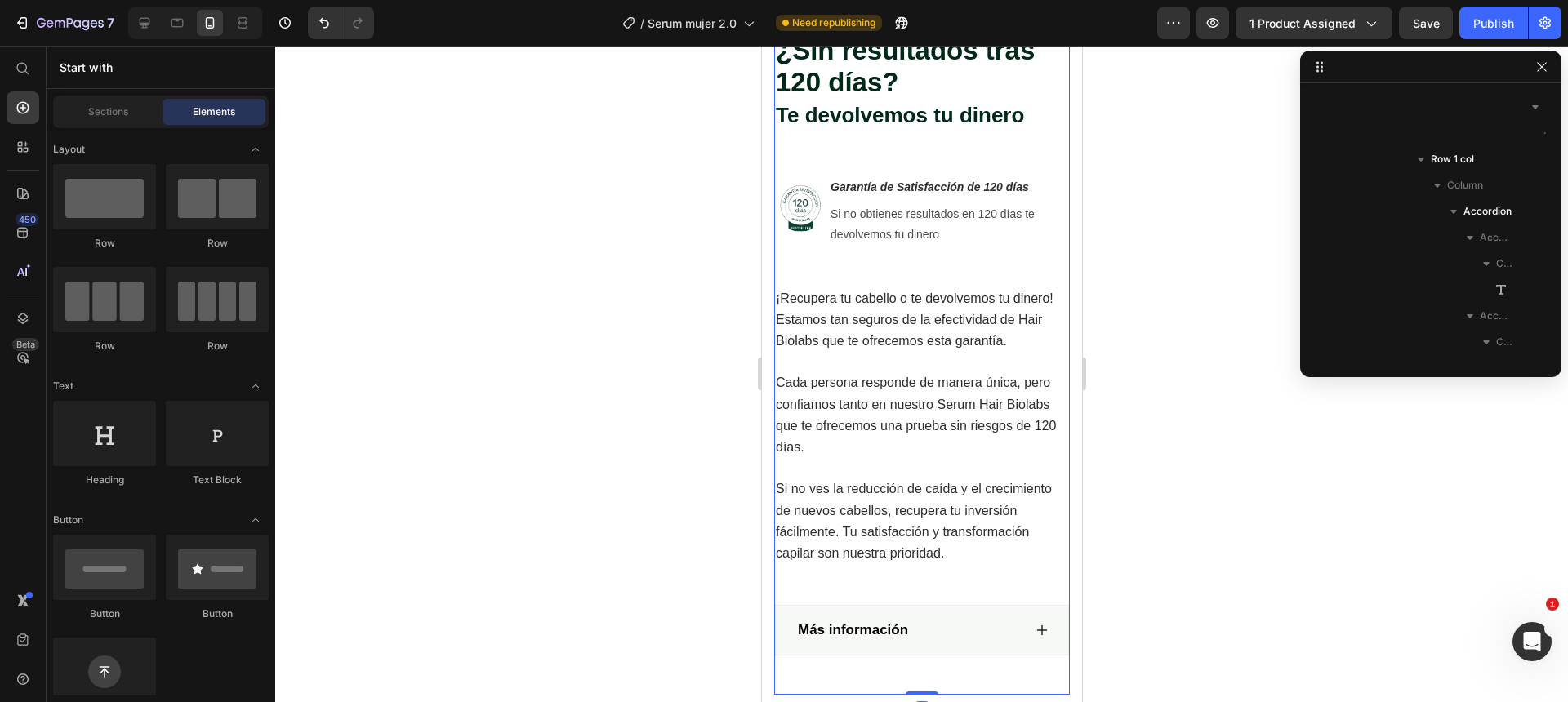 click on "¿Sin resultados tras 120 días? Te devolvemos tu dinero Heading Image Garantía de Satisfacción de 120 días Text Block Si no obtienes resultados en 120 días te devolvemos tu dinero Text Block   0 Row ¡Recupera tu cabello o te devolvemos tu dinero! Estamos tan seguros de la efectividad de Hair Biolabs que te ofrecemos esta garantía.   Cada persona responde de manera única, pero confiamos tanto en nuestro Serum Hair Biolabs que te ofrecemos una prueba sin riesgos de 120 días.   Si no ves la reducción de caída y el crecimiento de nuevos cabellos, recupera tu inversión fácilmente. Tu satisfacción y transformación capilar son nuestra prioridad. Text Block
Más información Accordion" at bounding box center [921, 364] 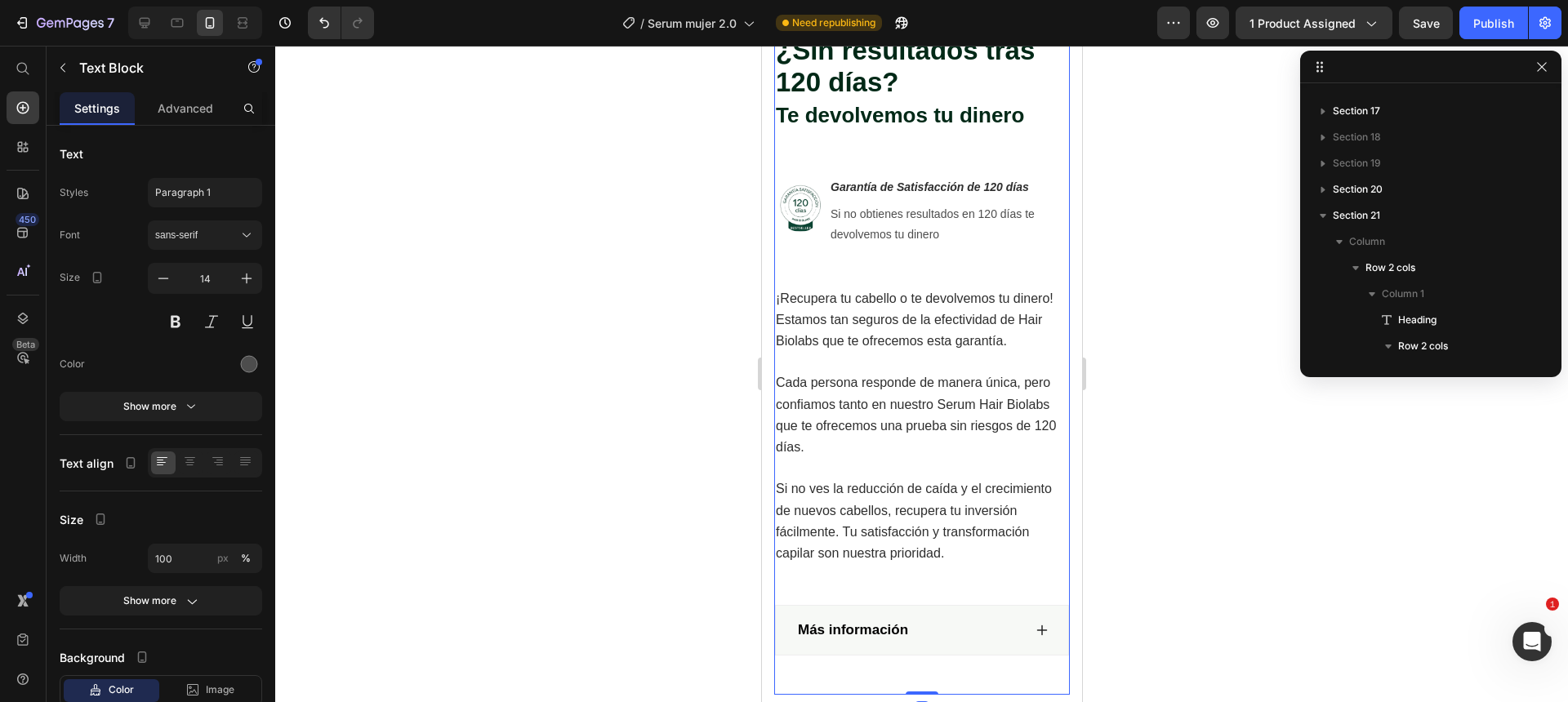 click on "Si no obtienes resultados en 120 días te devolvemos tu dinero Text Block" at bounding box center [948, 224] 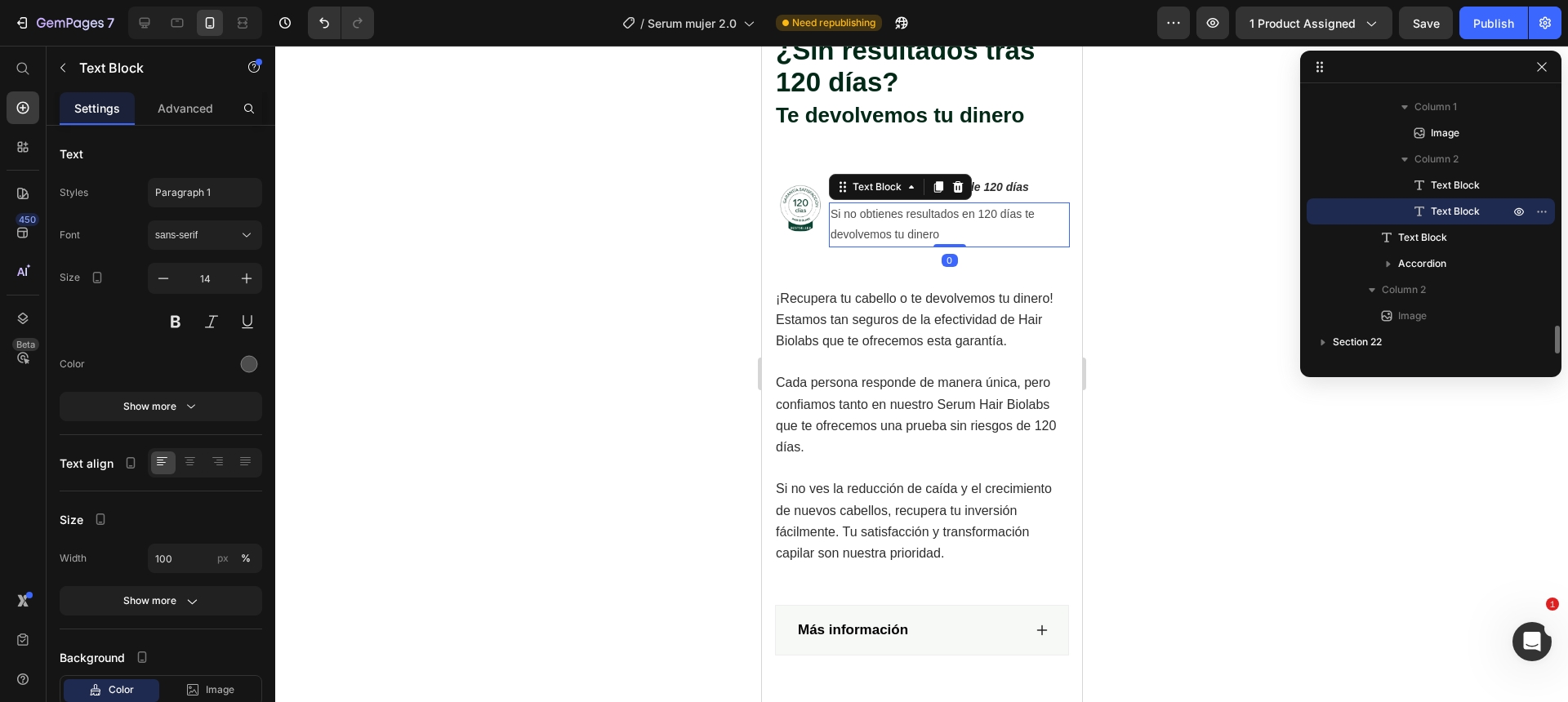 click on "Si no obtienes resultados en 120 días te devolvemos tu dinero" at bounding box center [948, 224] 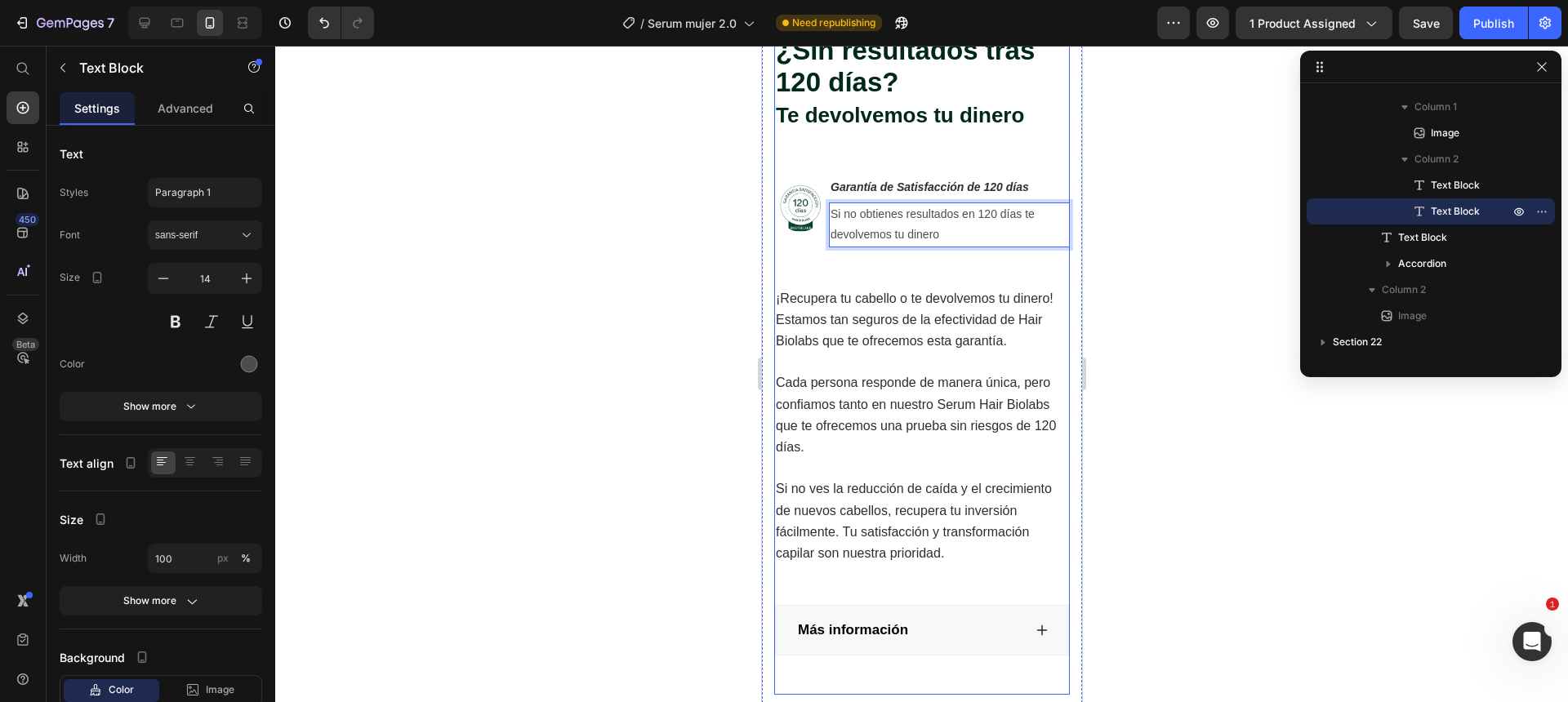 click on "¿Sin resultados tras 120 días? Te devolvemos tu dinero Heading Image Garantía de Satisfacción de 120 días Text Block Si no obtienes resultados en 120 días te devolvemos tu dinero Text Block   0 Row ¡Recupera tu cabello o te devolvemos tu dinero! Estamos tan seguros de la efectividad de Hair Biolabs que te ofrecemos esta garantía.   Cada persona responde de manera única, pero confiamos tanto en nuestro Serum Hair Biolabs que te ofrecemos una prueba sin riesgos de 120 días.   Si no ves la reducción de caída y el crecimiento de nuevos cabellos, recupera tu inversión fácilmente. Tu satisfacción y transformación capilar son nuestra prioridad. Text Block
Más información Accordion" at bounding box center [921, 364] 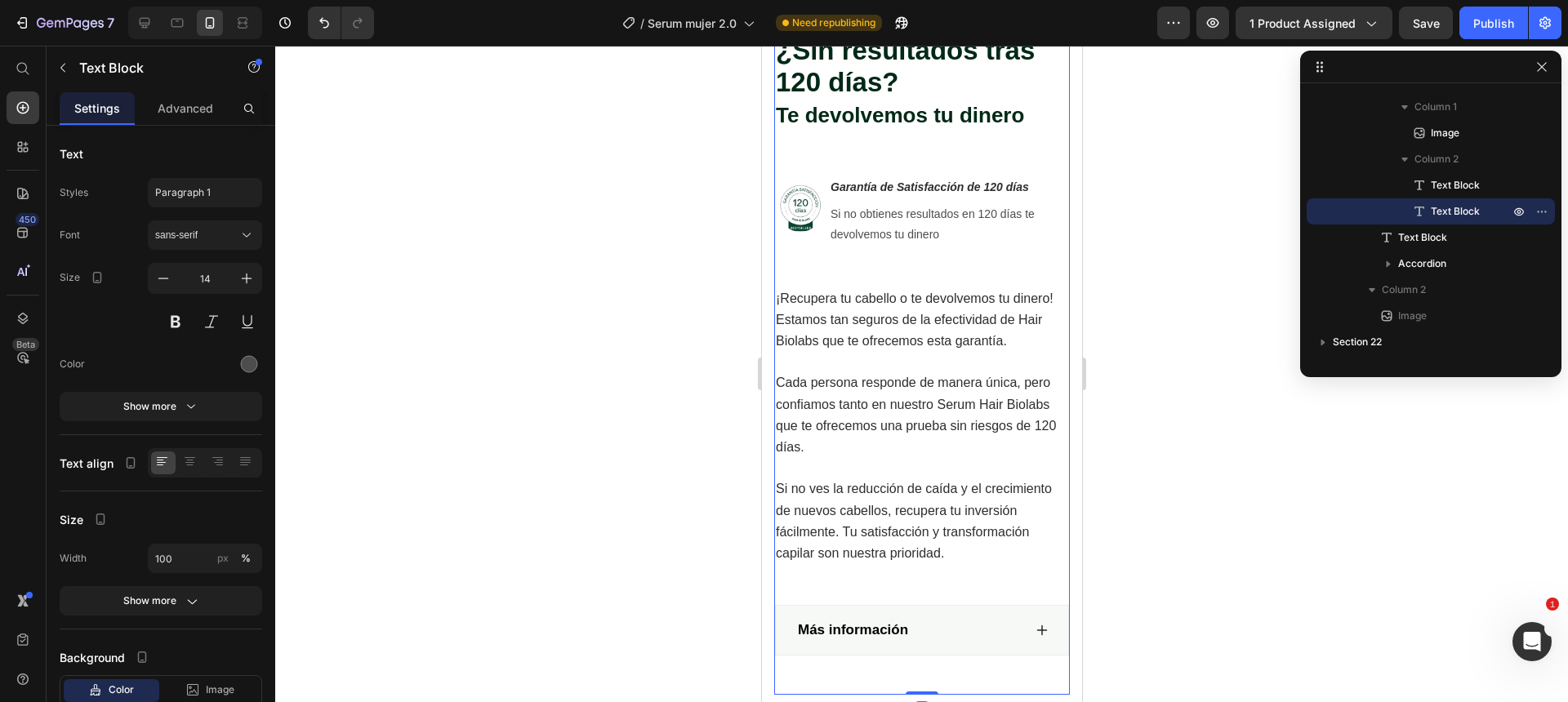 scroll, scrollTop: 2086, scrollLeft: 0, axis: vertical 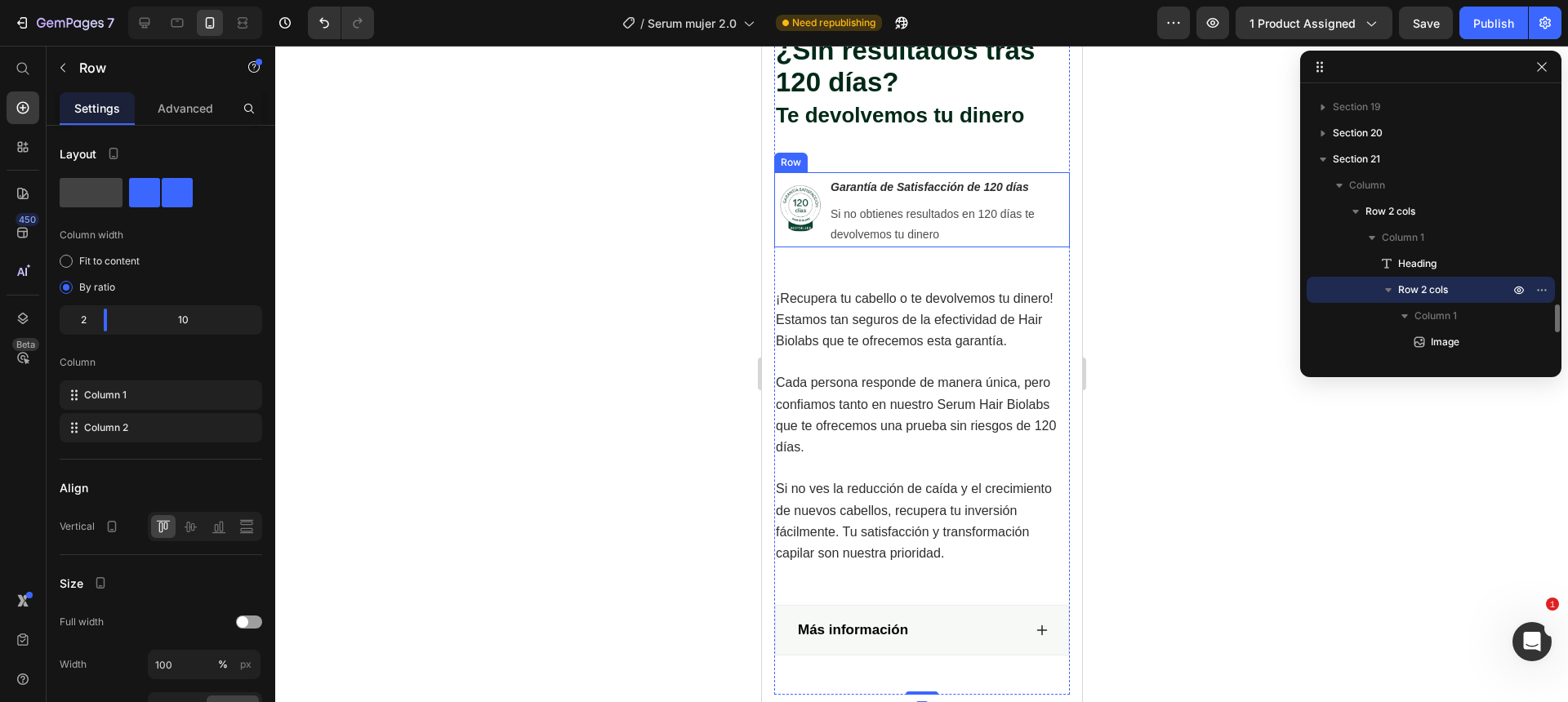 click on "Image" at bounding box center [797, 210] 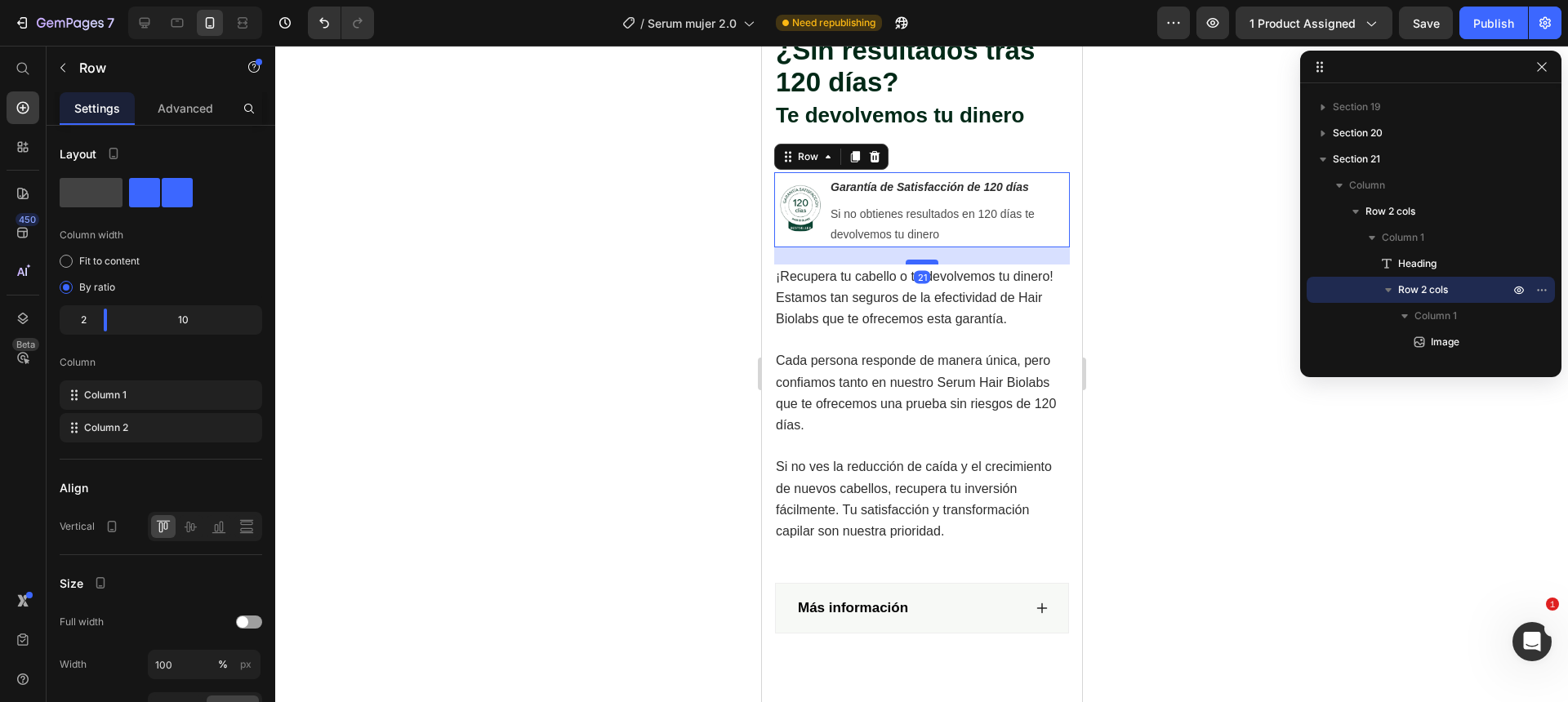 drag, startPoint x: 924, startPoint y: 615, endPoint x: 926, endPoint y: 593, distance: 22.090722 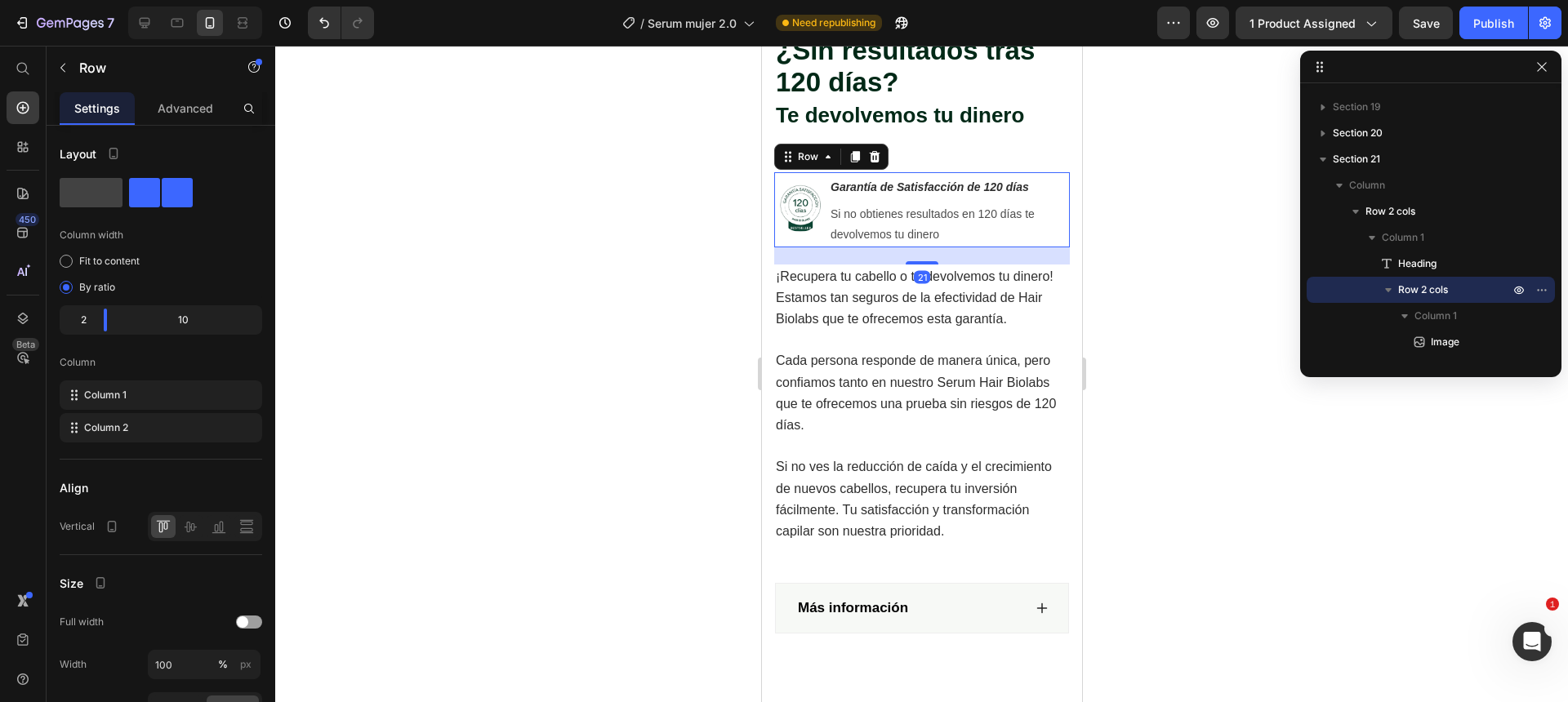 click 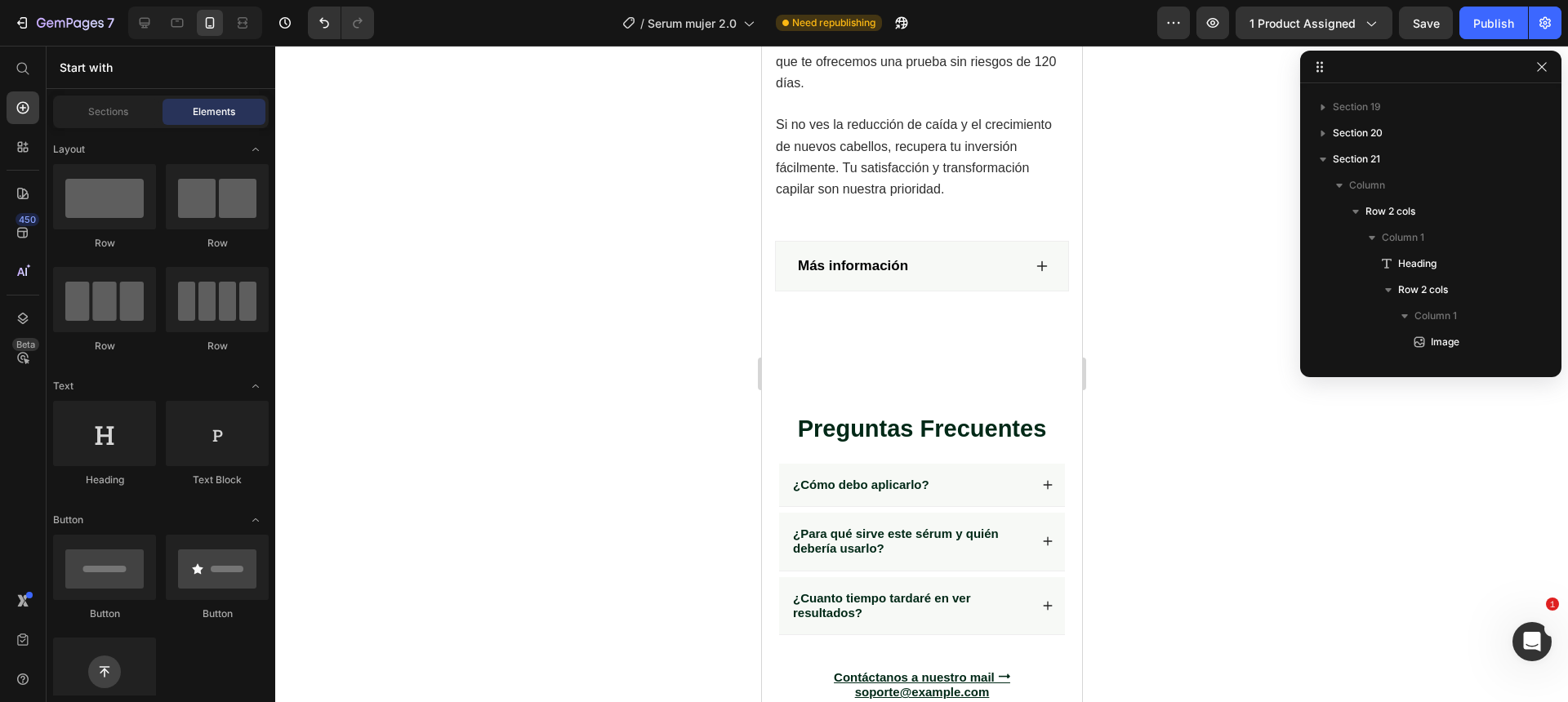 scroll, scrollTop: 7073, scrollLeft: 0, axis: vertical 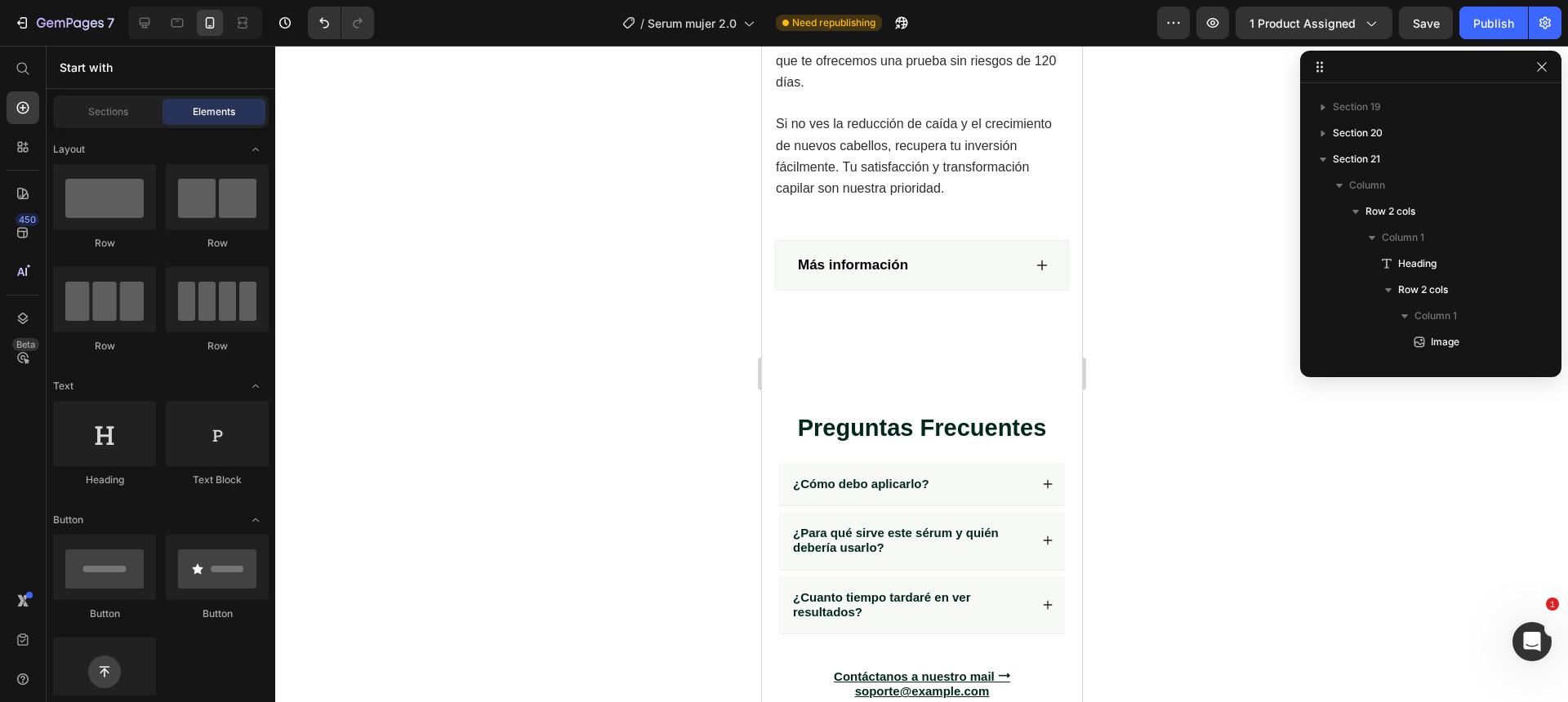 click 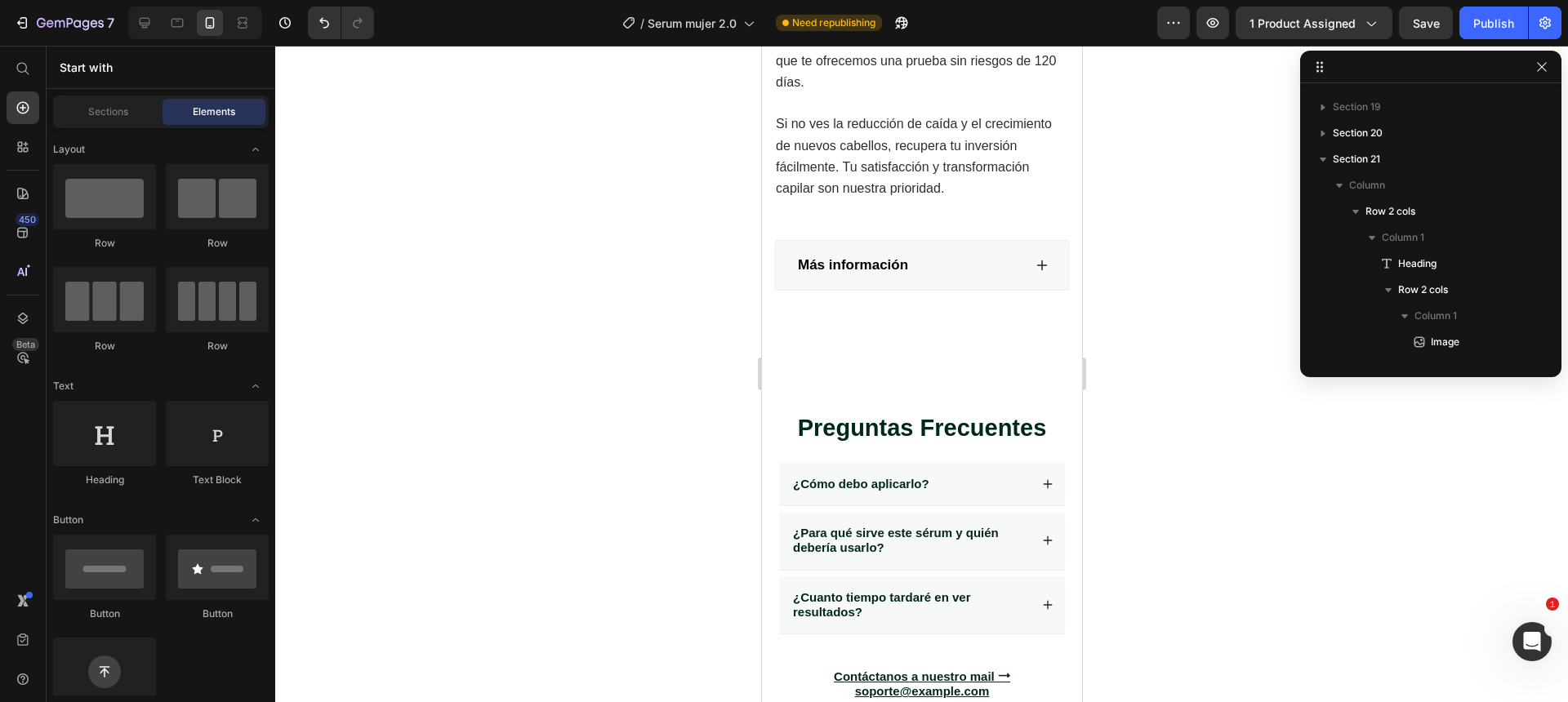 click on "Image" at bounding box center [797, -133] 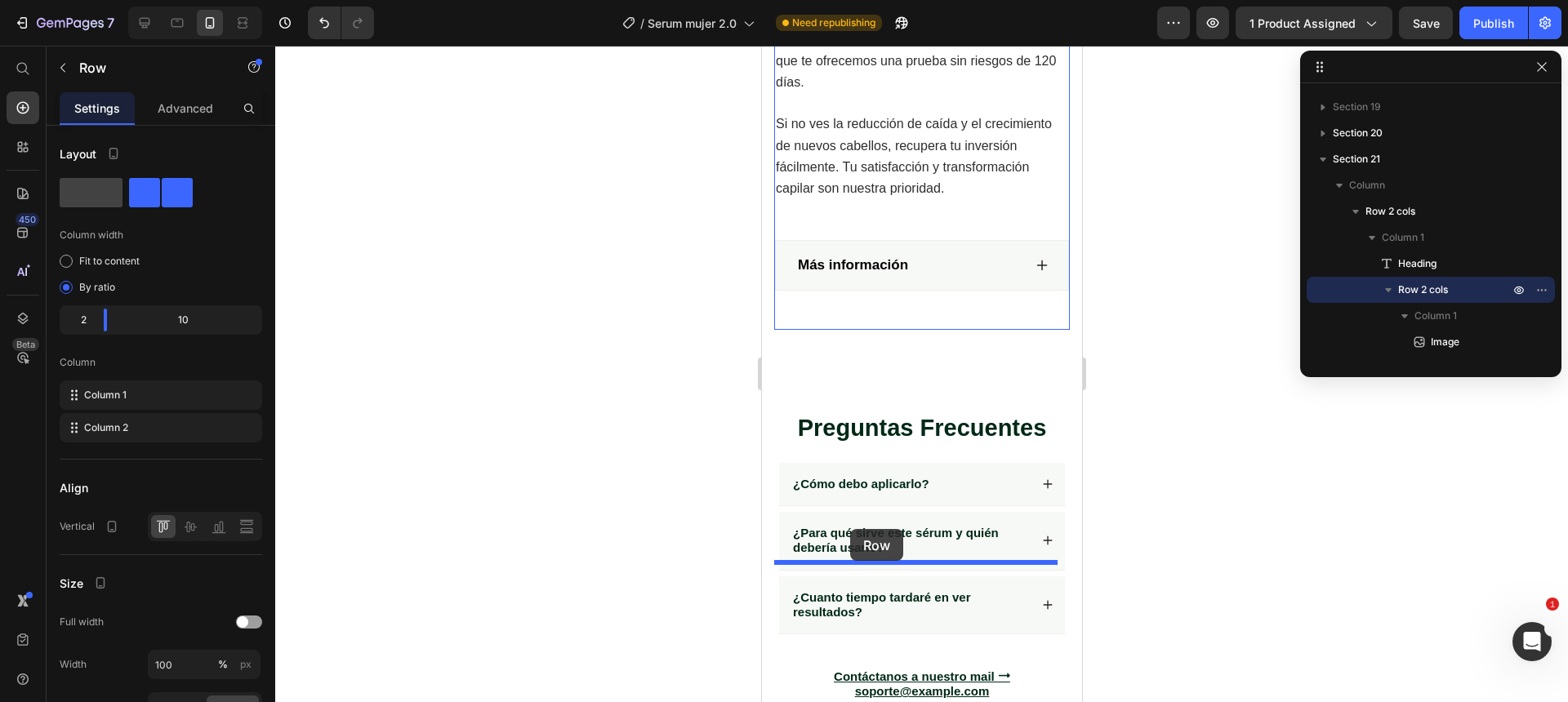 drag, startPoint x: 804, startPoint y: 144, endPoint x: 849, endPoint y: 529, distance: 387.62095 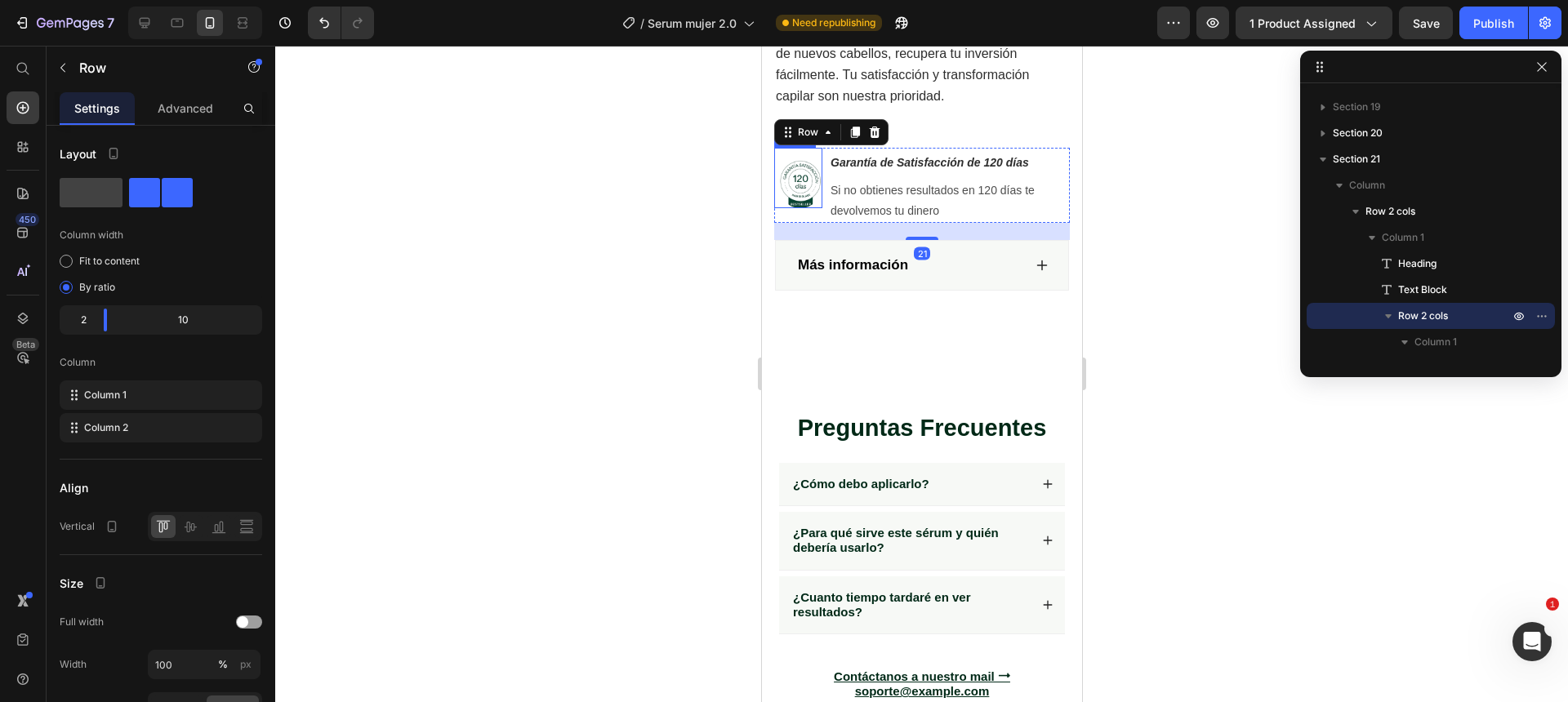 click 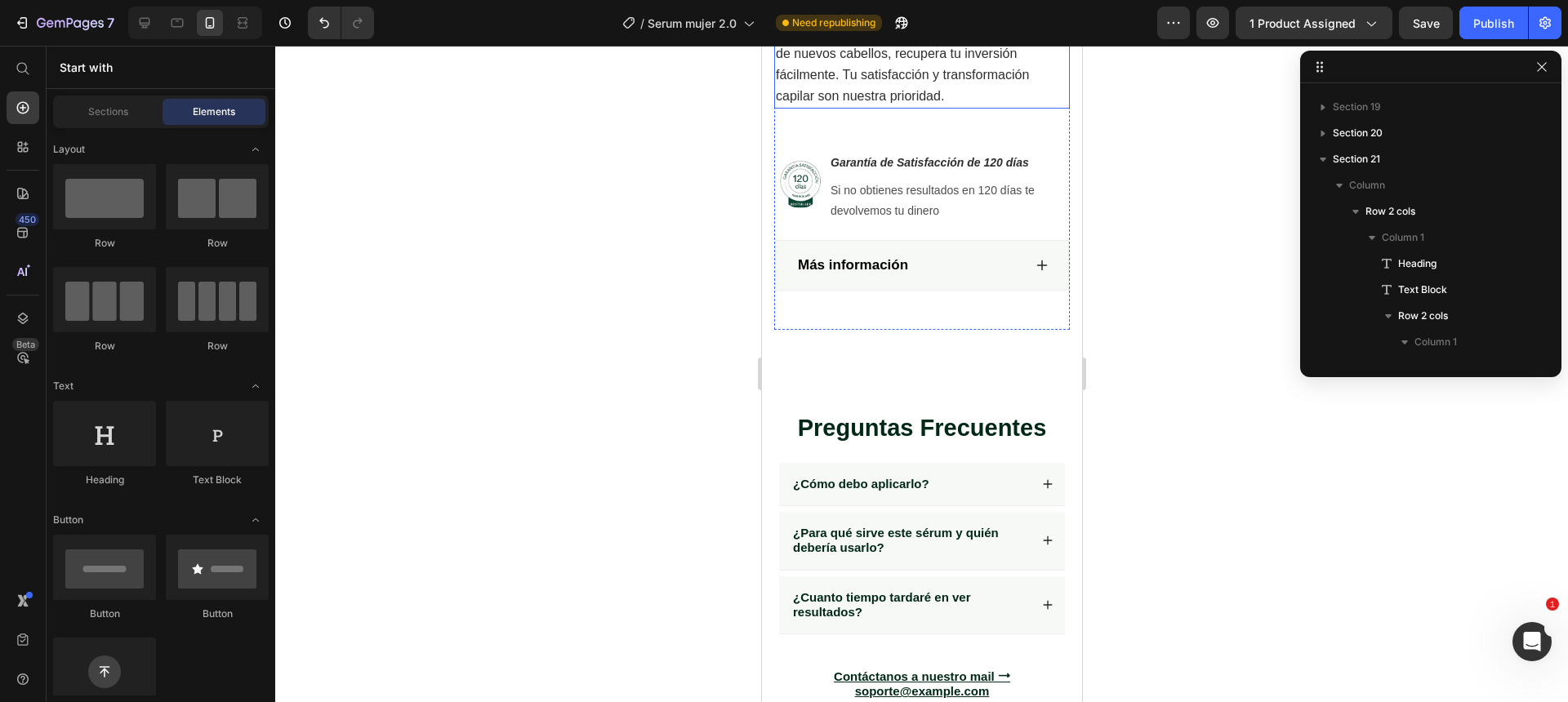click on "Si no ves la reducción de caída y el crecimiento de nuevos cabellos, recupera tu inversión fácilmente. Tu satisfacción y transformación capilar son nuestra prioridad." at bounding box center (921, 64) 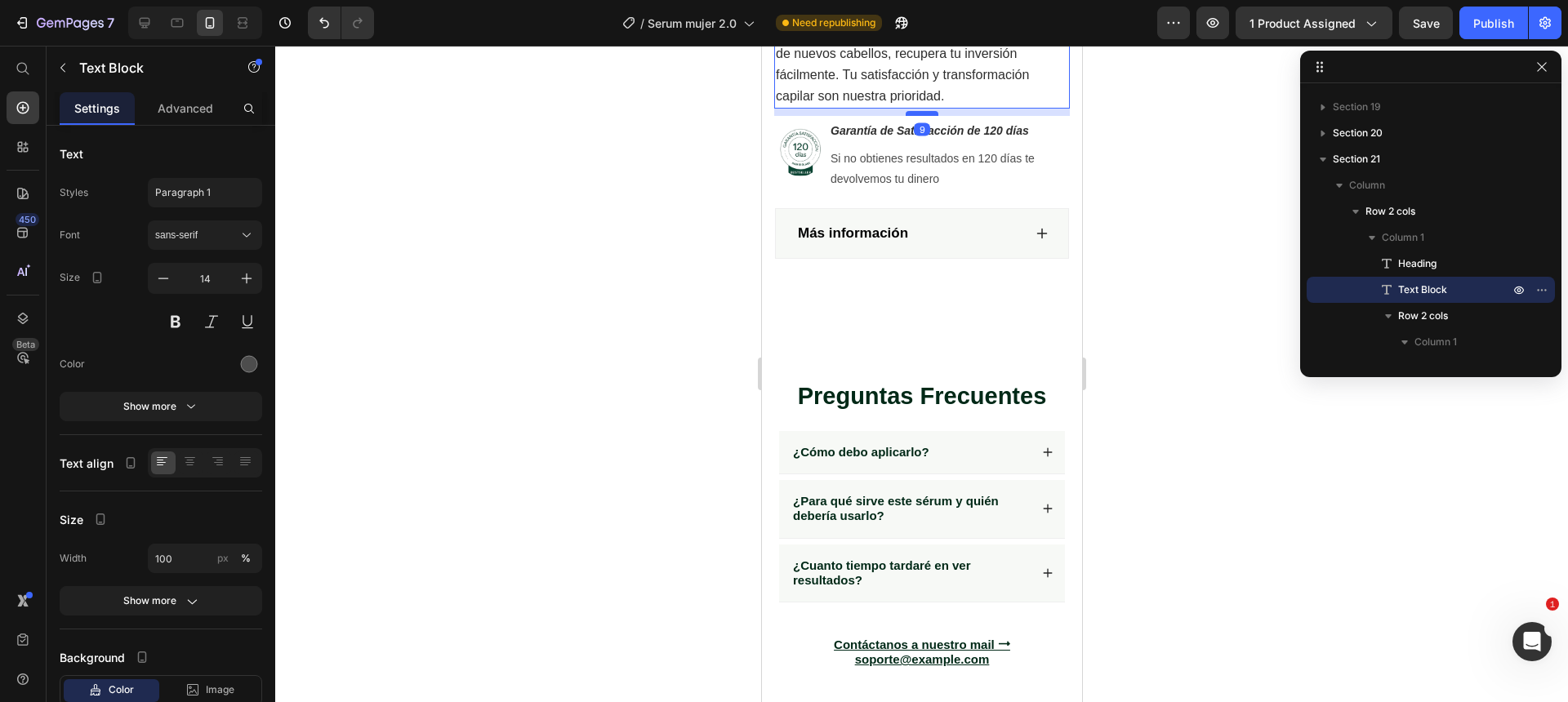 drag, startPoint x: 917, startPoint y: 467, endPoint x: 916, endPoint y: 435, distance: 32.015621 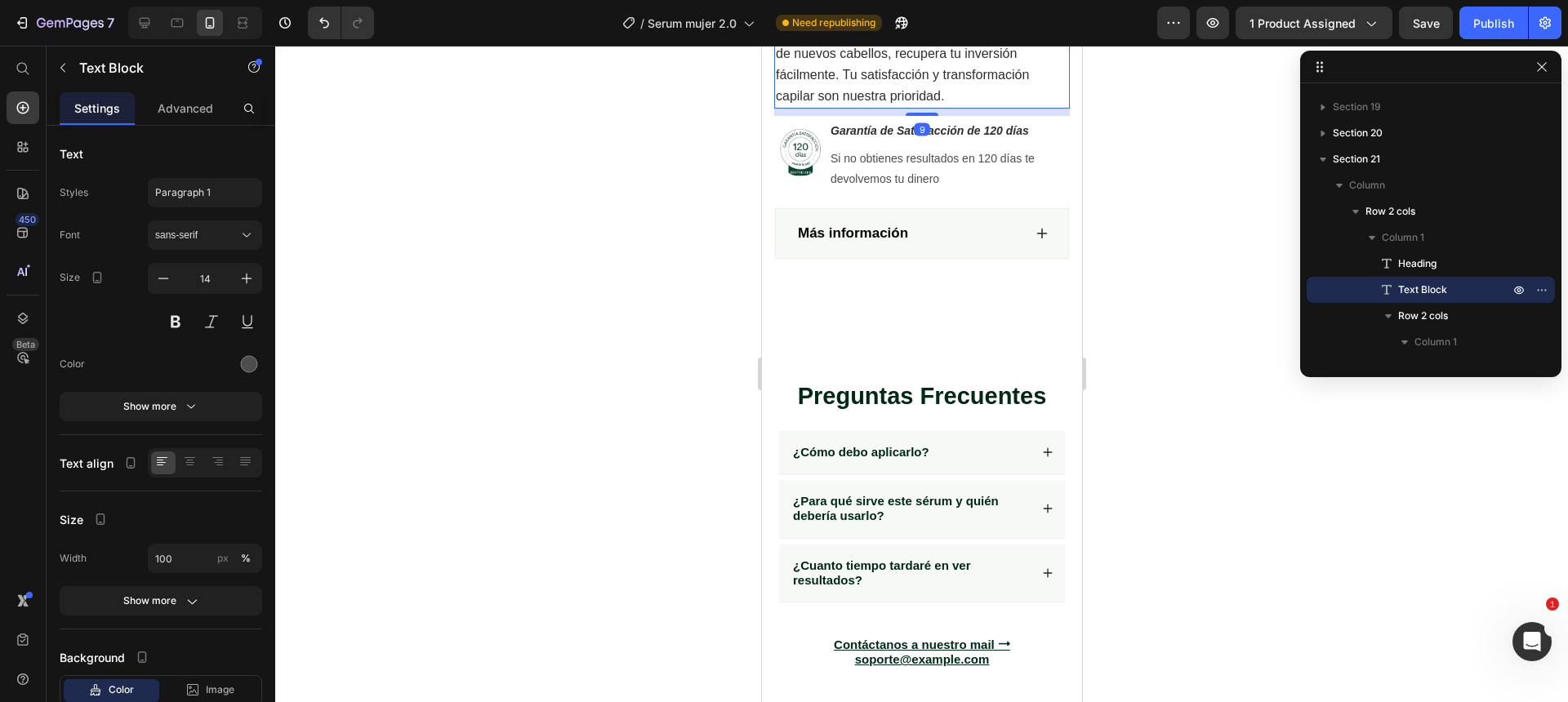 click 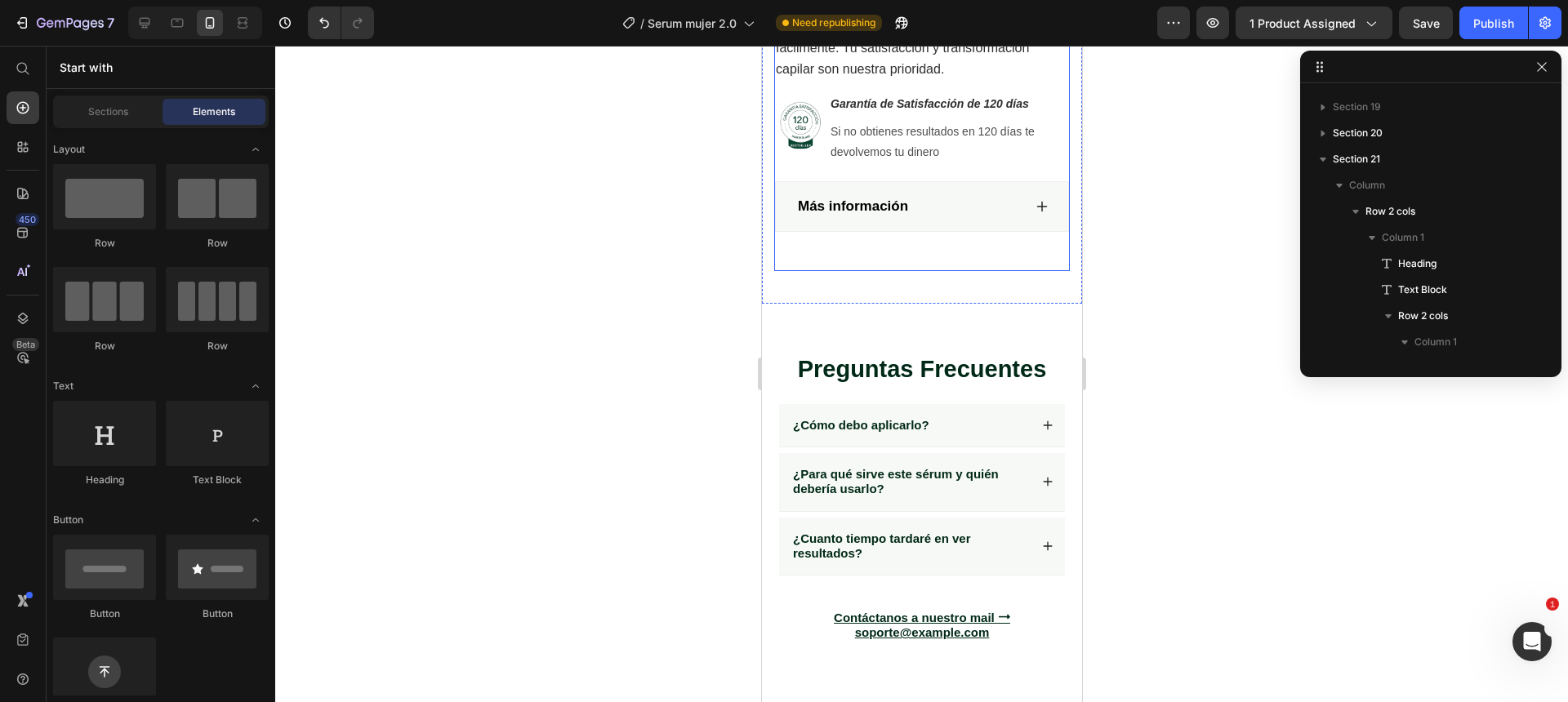 scroll, scrollTop: 7113, scrollLeft: 0, axis: vertical 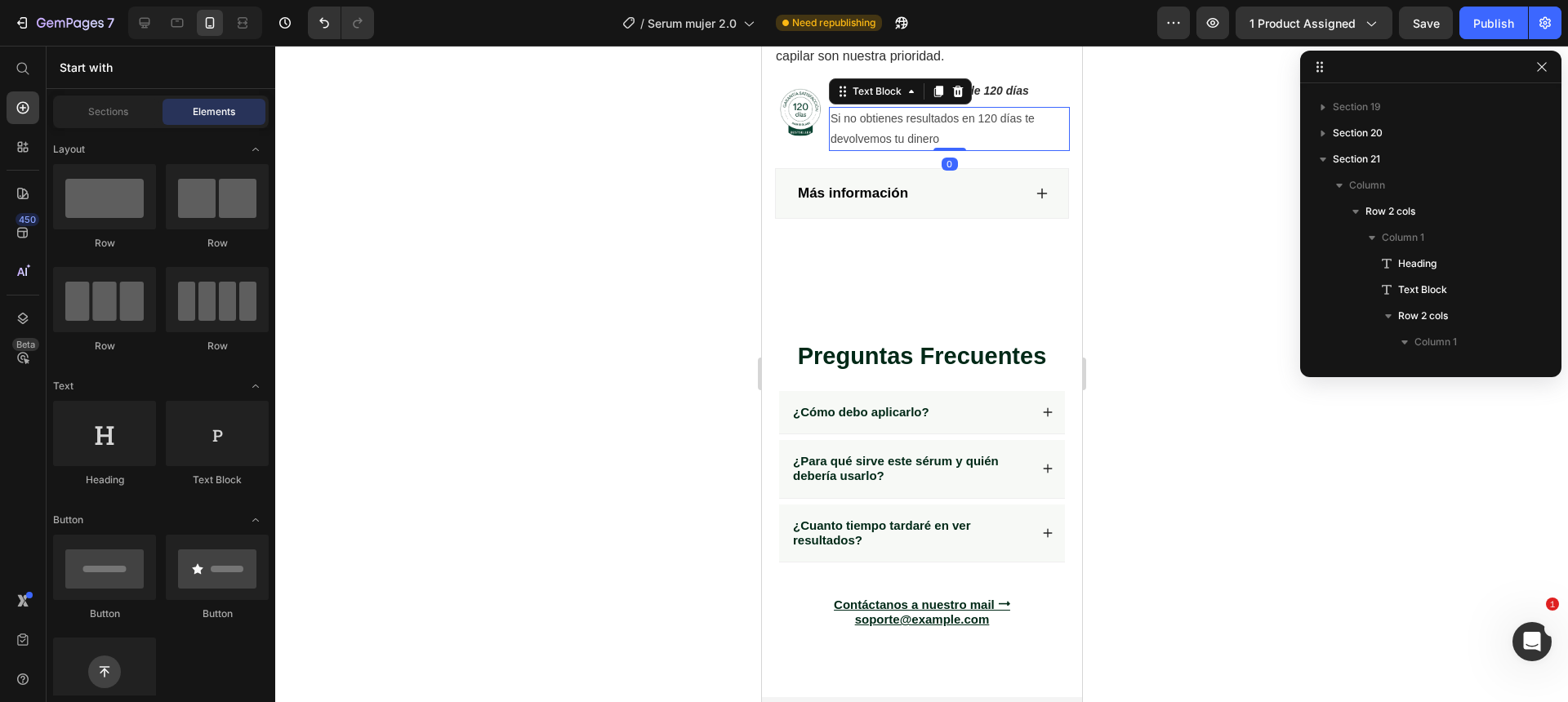 click on "Si no obtienes resultados en 120 días te devolvemos tu dinero" at bounding box center (948, 129) 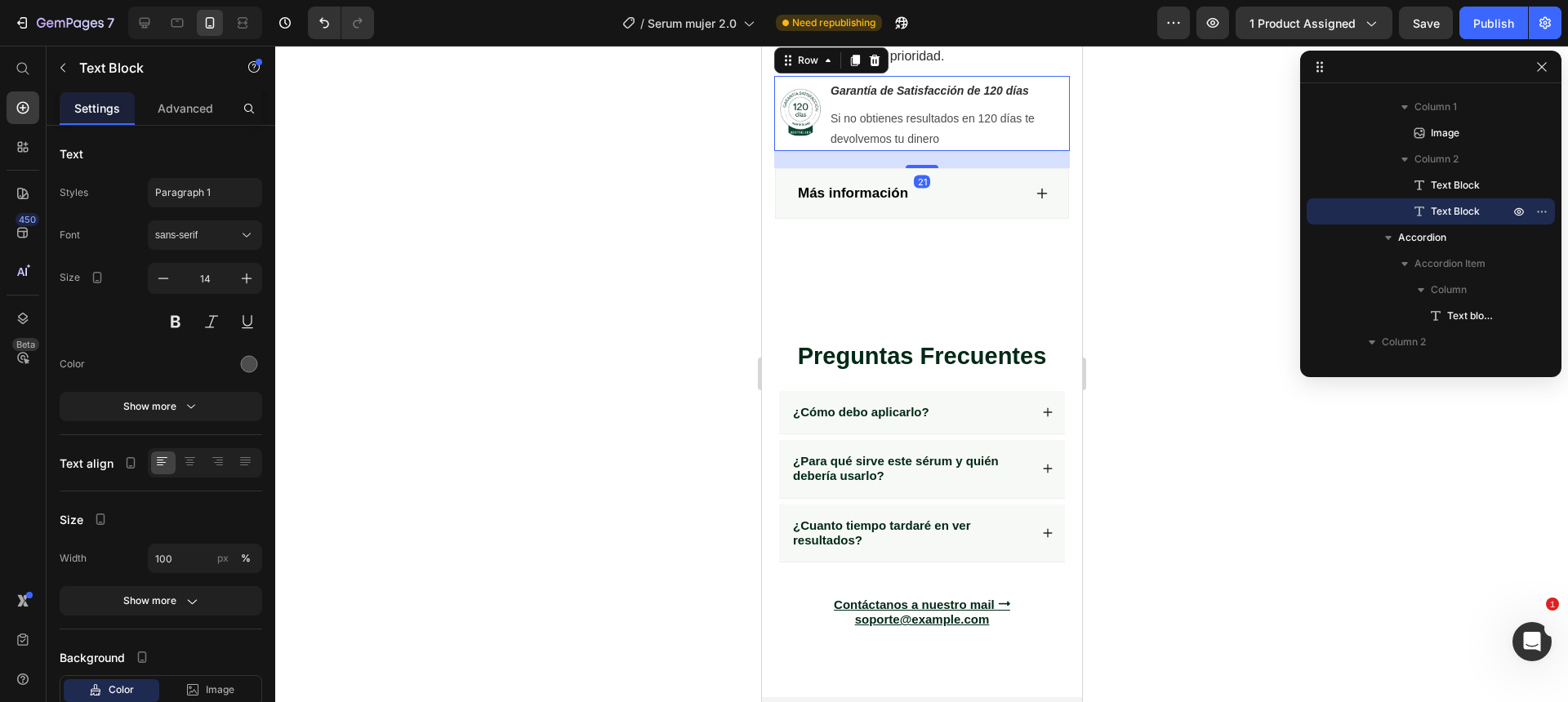 click on "Image" at bounding box center (797, 113) 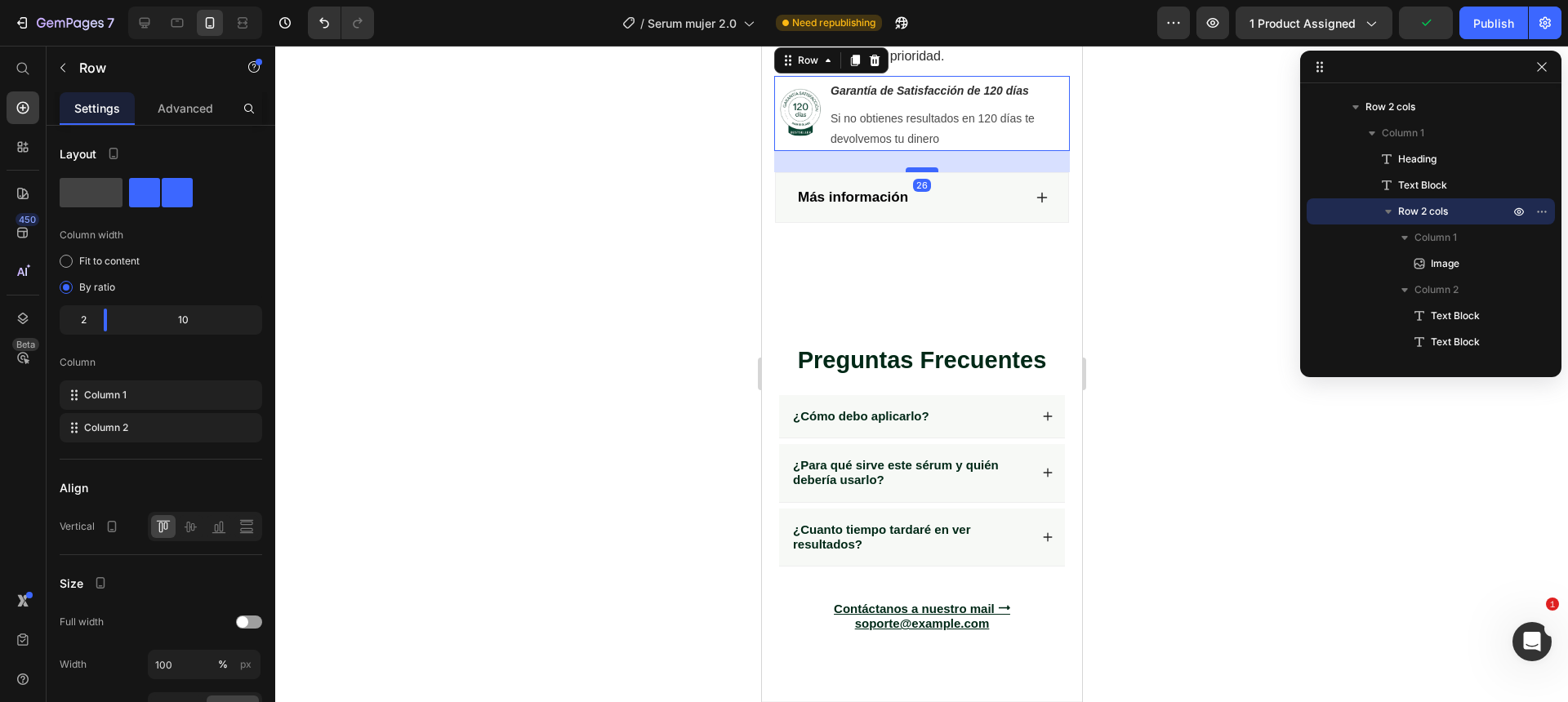 click at bounding box center [921, 170] 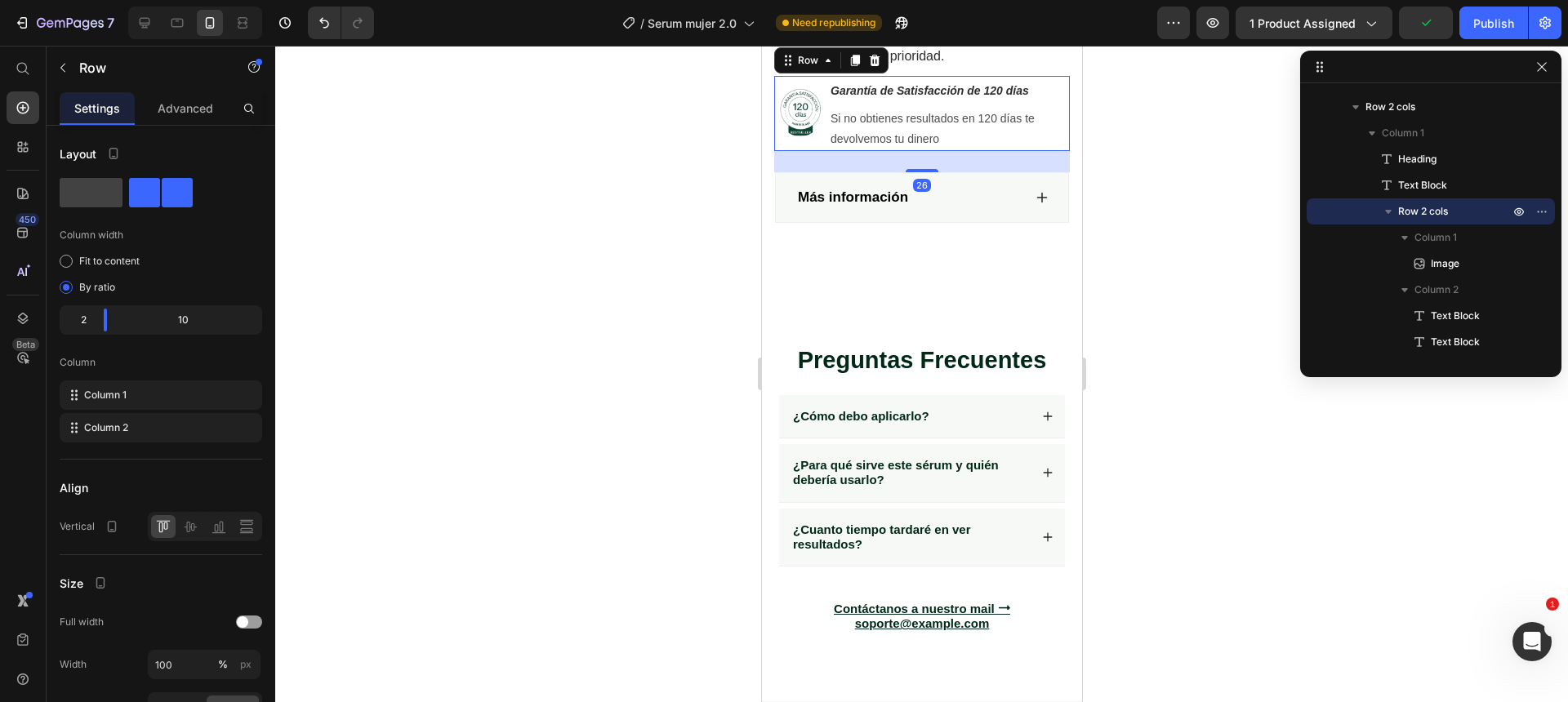 click 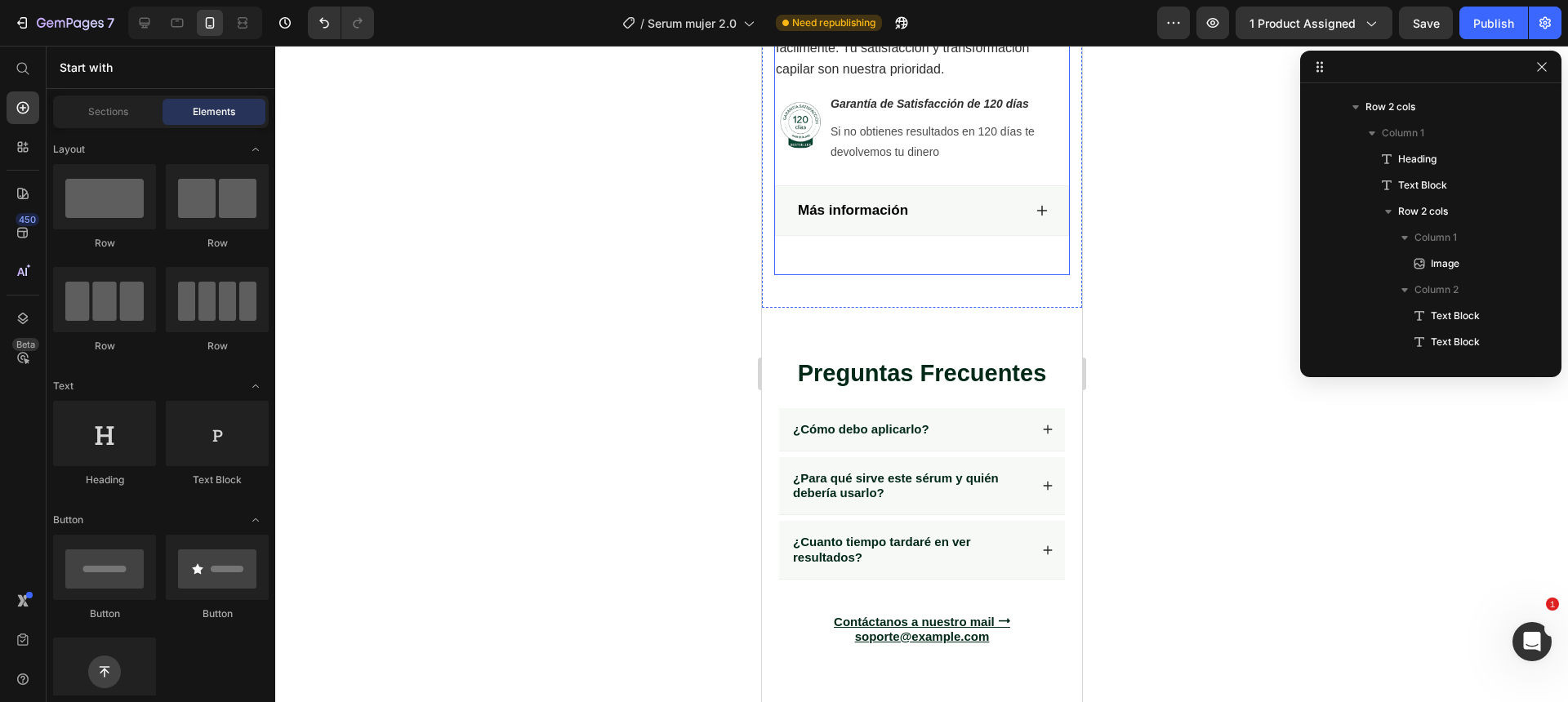 scroll, scrollTop: 7429, scrollLeft: 0, axis: vertical 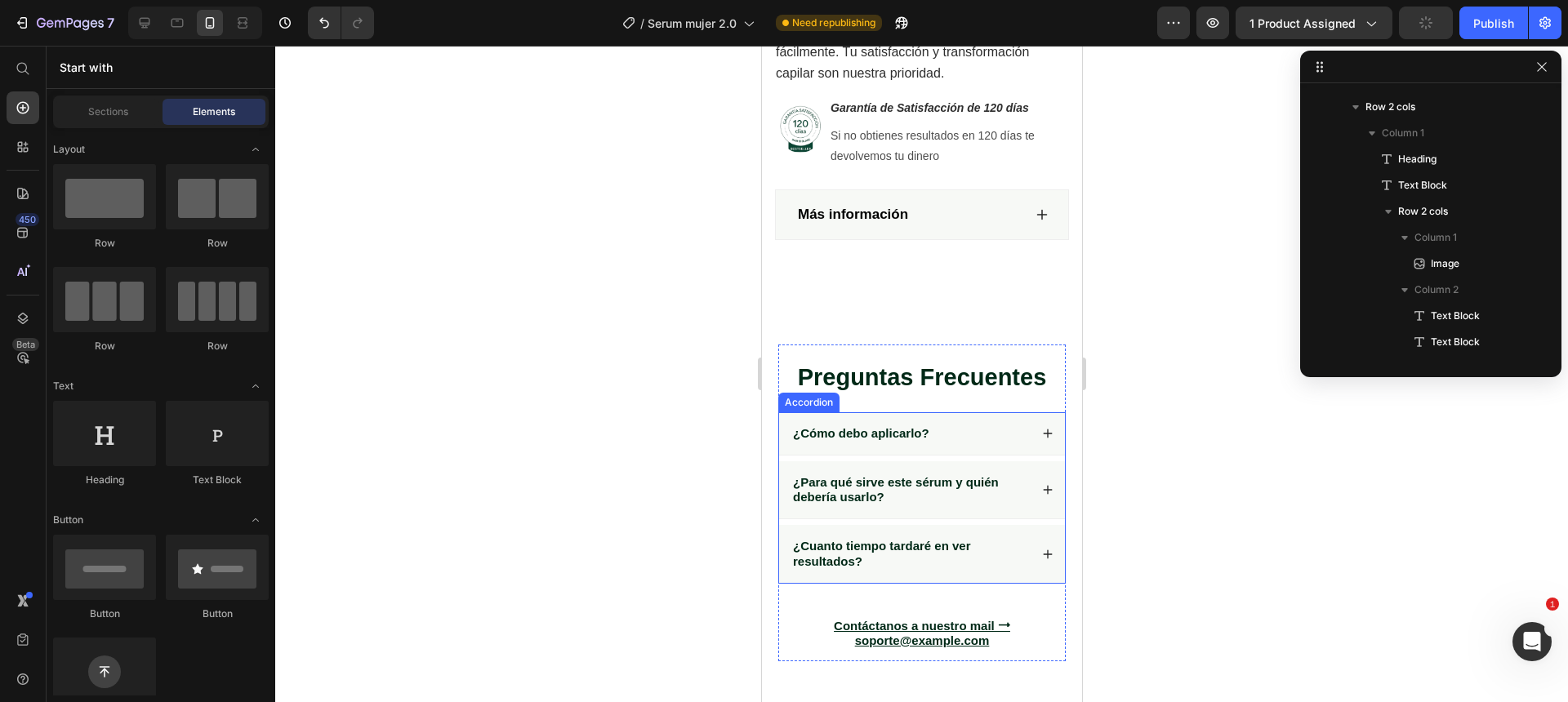 click on "Accordion" at bounding box center (808, 402) 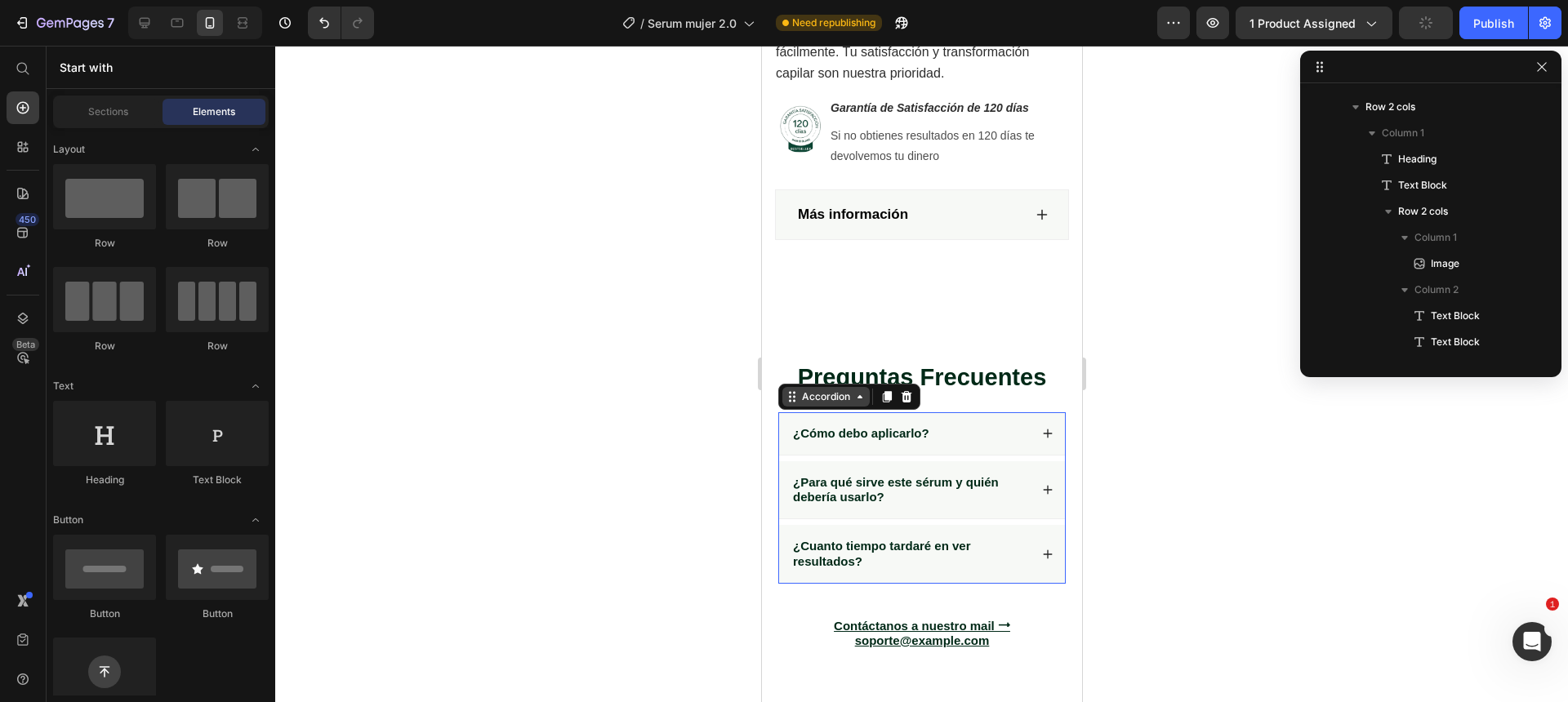 scroll, scrollTop: 2578, scrollLeft: 0, axis: vertical 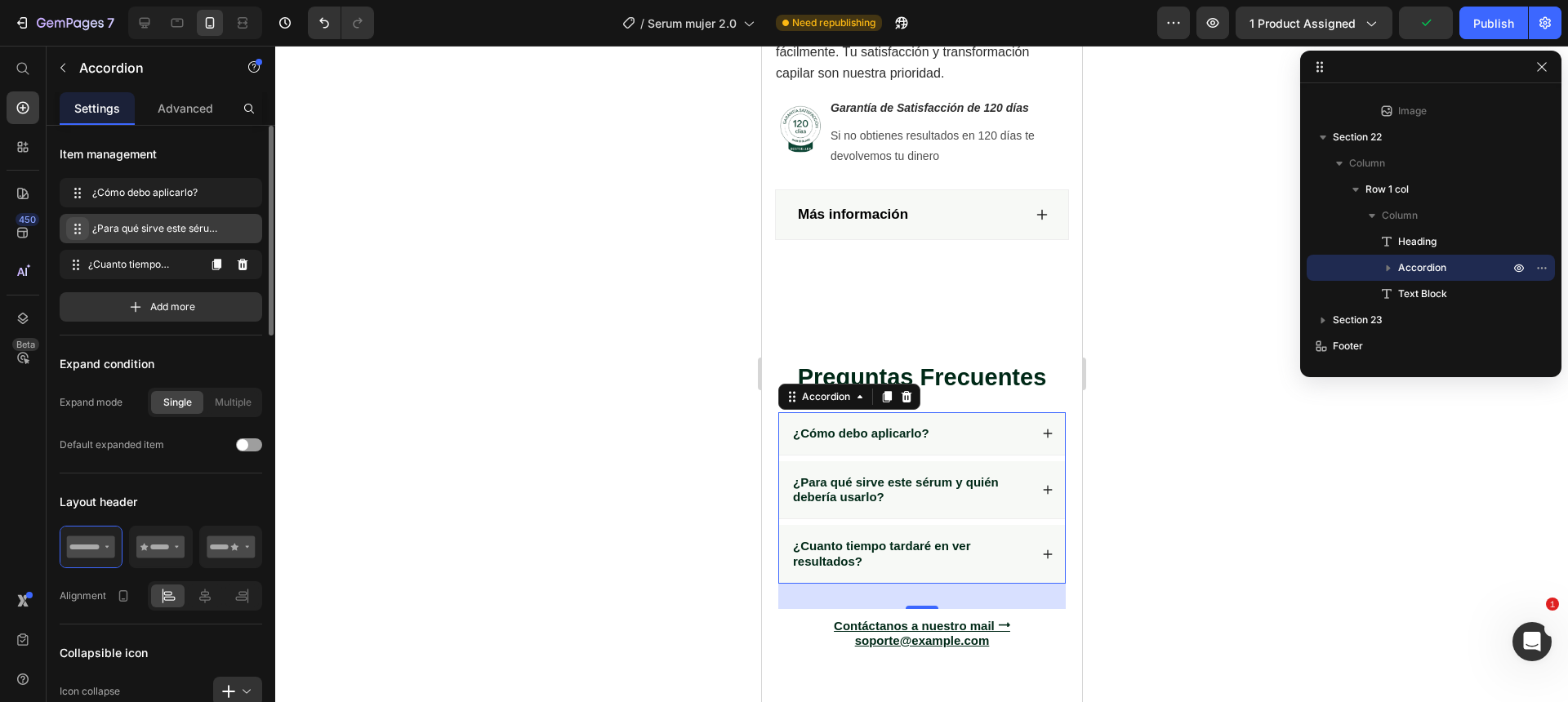 type 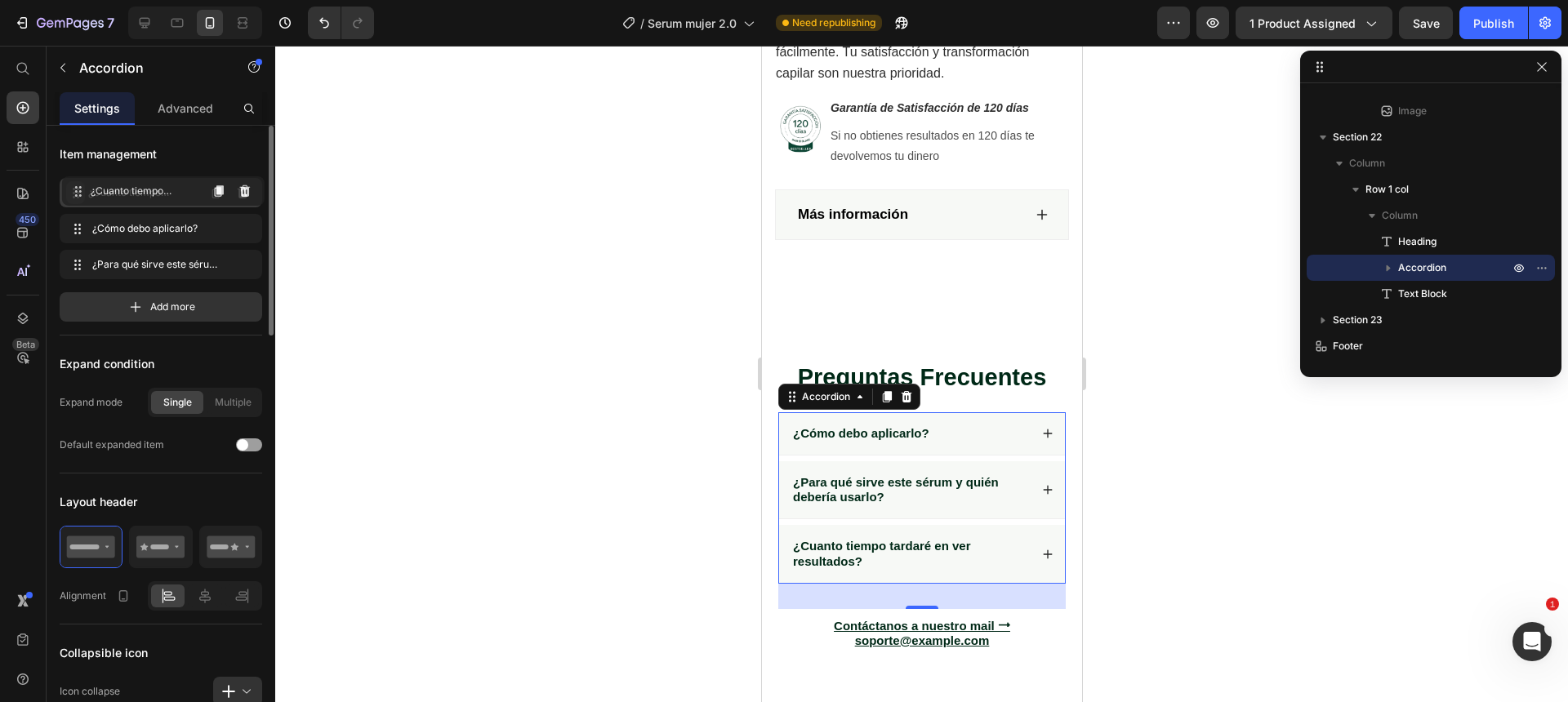 drag, startPoint x: 81, startPoint y: 266, endPoint x: 82, endPoint y: 192, distance: 74.00676 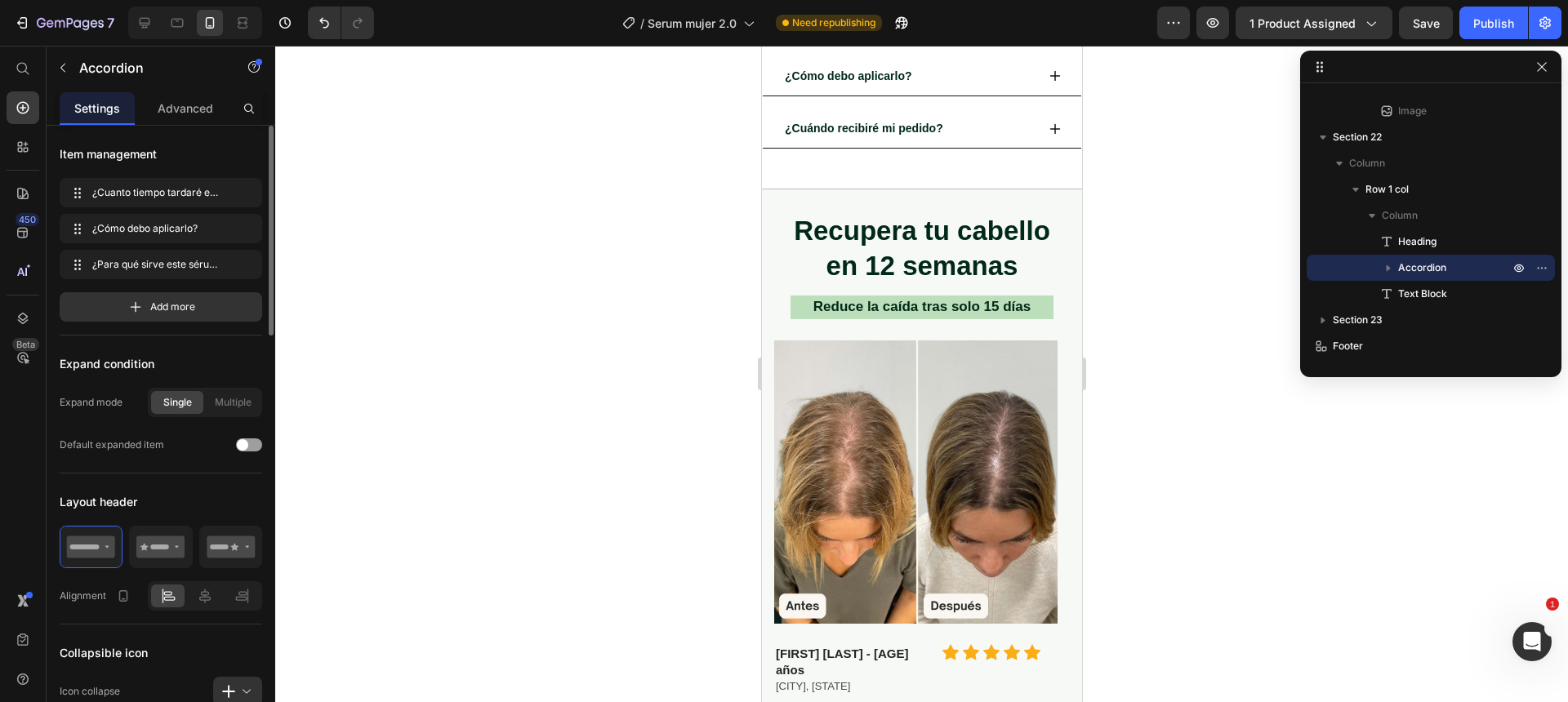 scroll, scrollTop: 481, scrollLeft: 0, axis: vertical 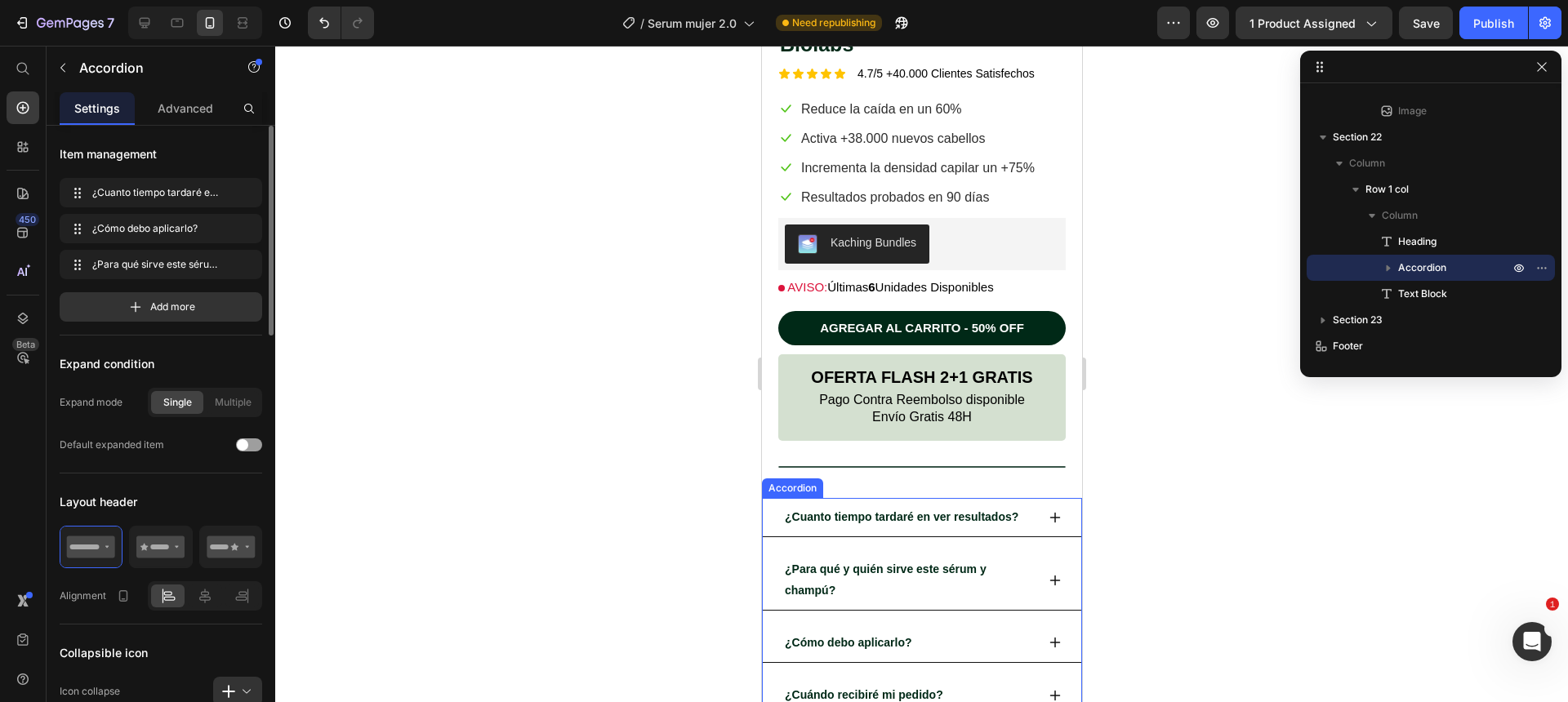 click on "¿Cuanto tiempo tardaré en ver resultados?" at bounding box center [921, 518] 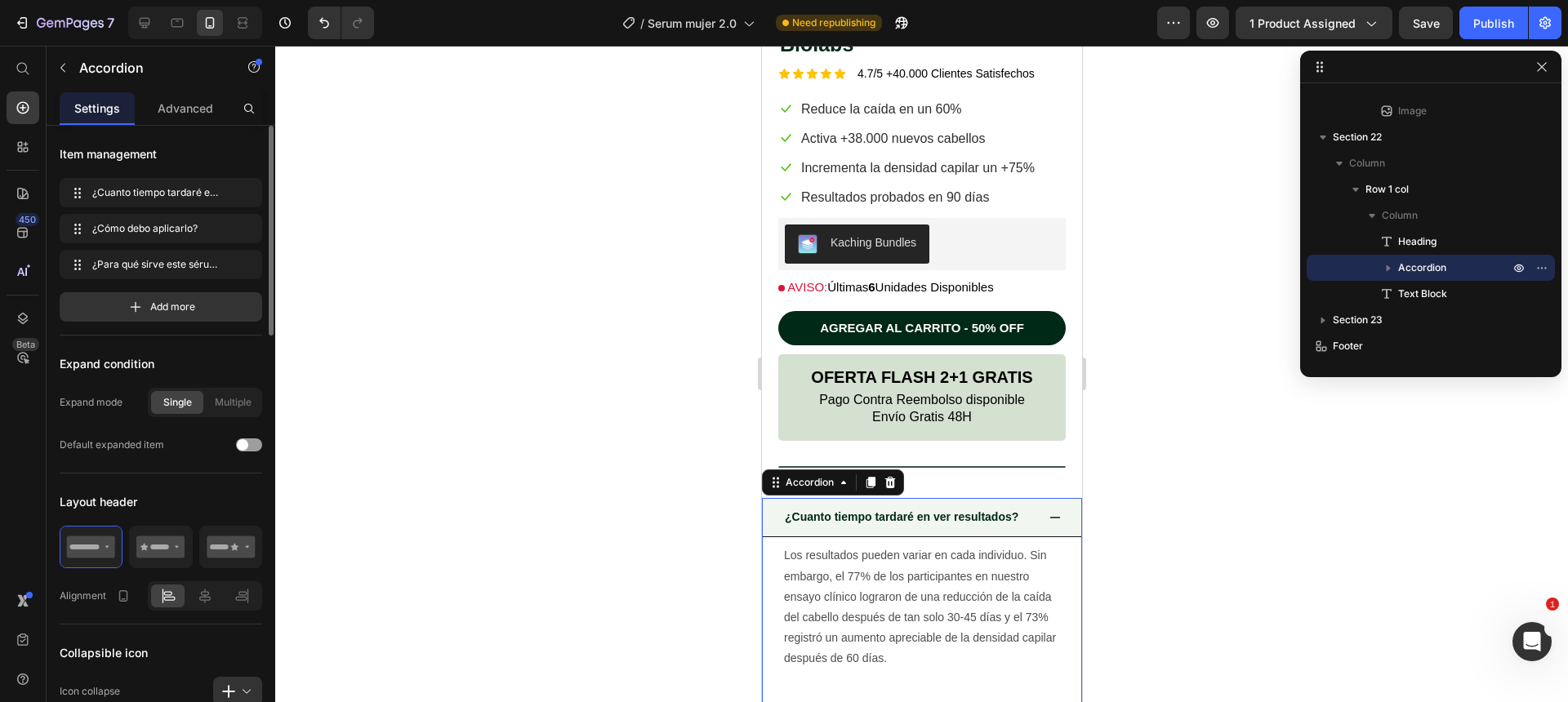 scroll, scrollTop: 1459, scrollLeft: 0, axis: vertical 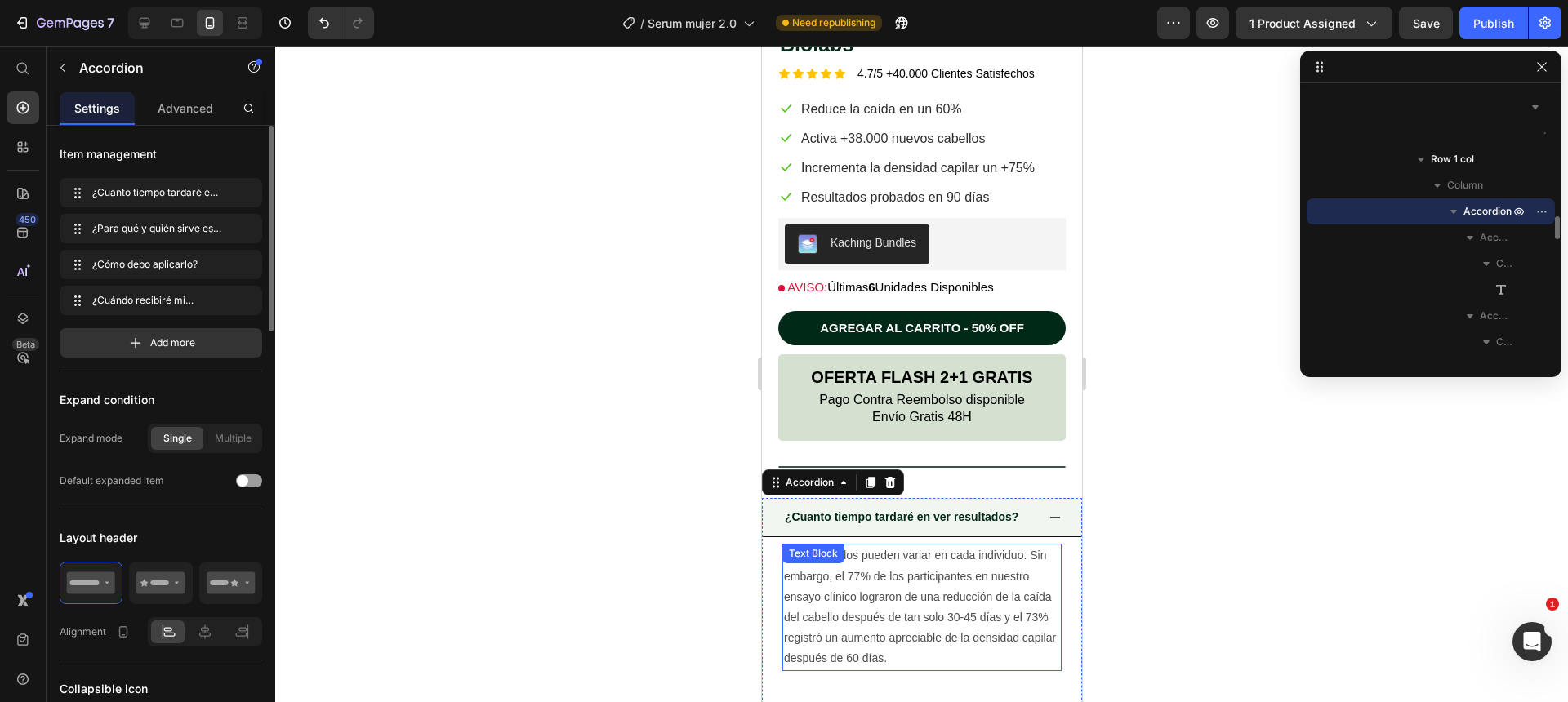 click on "Los resultados pueden variar en cada individuo. Sin embargo, el 77% de los participantes en nuestro ensayo clínico lograron de una reducción de la caída del cabello después de tan solo 30-45 días y el 73% registró un aumento apreciable de la densidad capilar después de 60 días. Text Block" at bounding box center (921, 606) 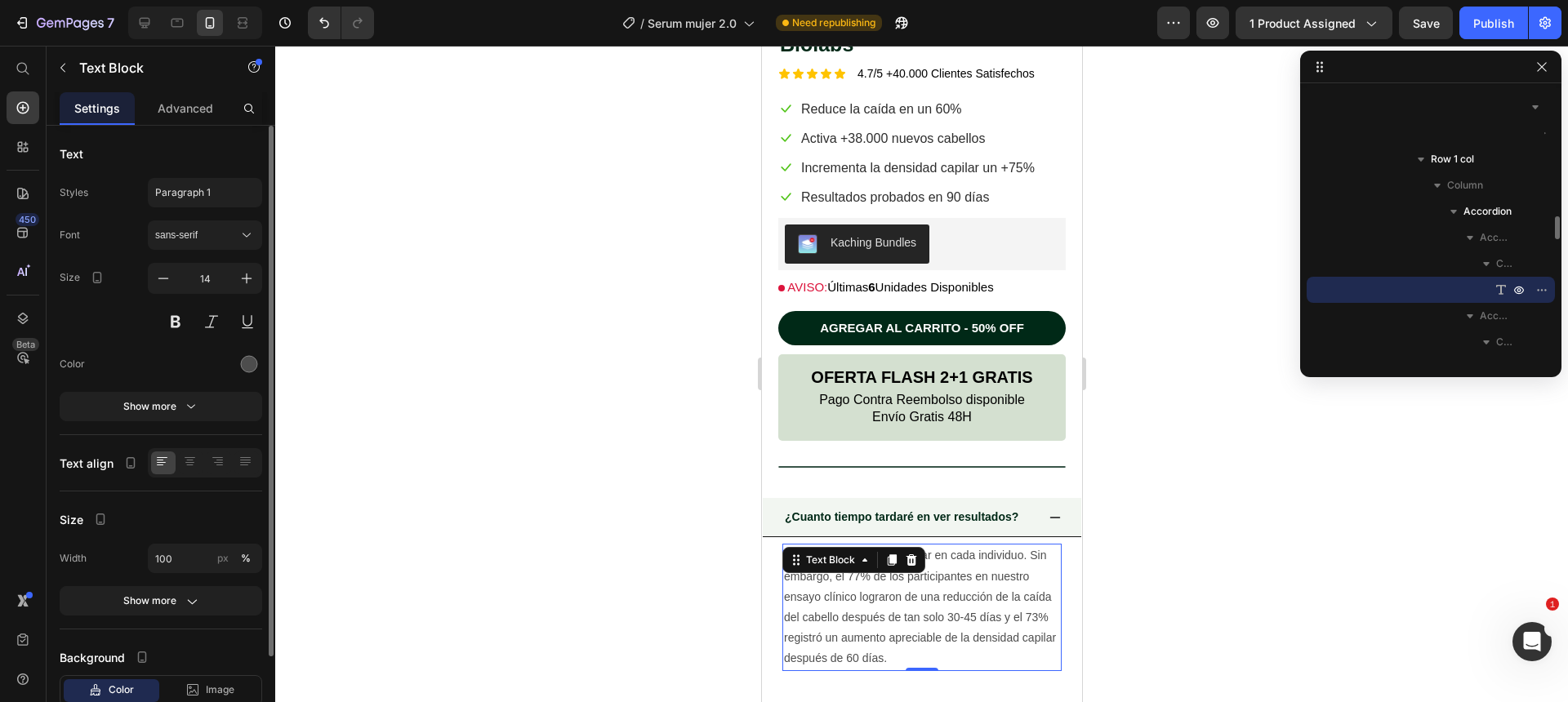 click on "Text Block" at bounding box center [830, 560] 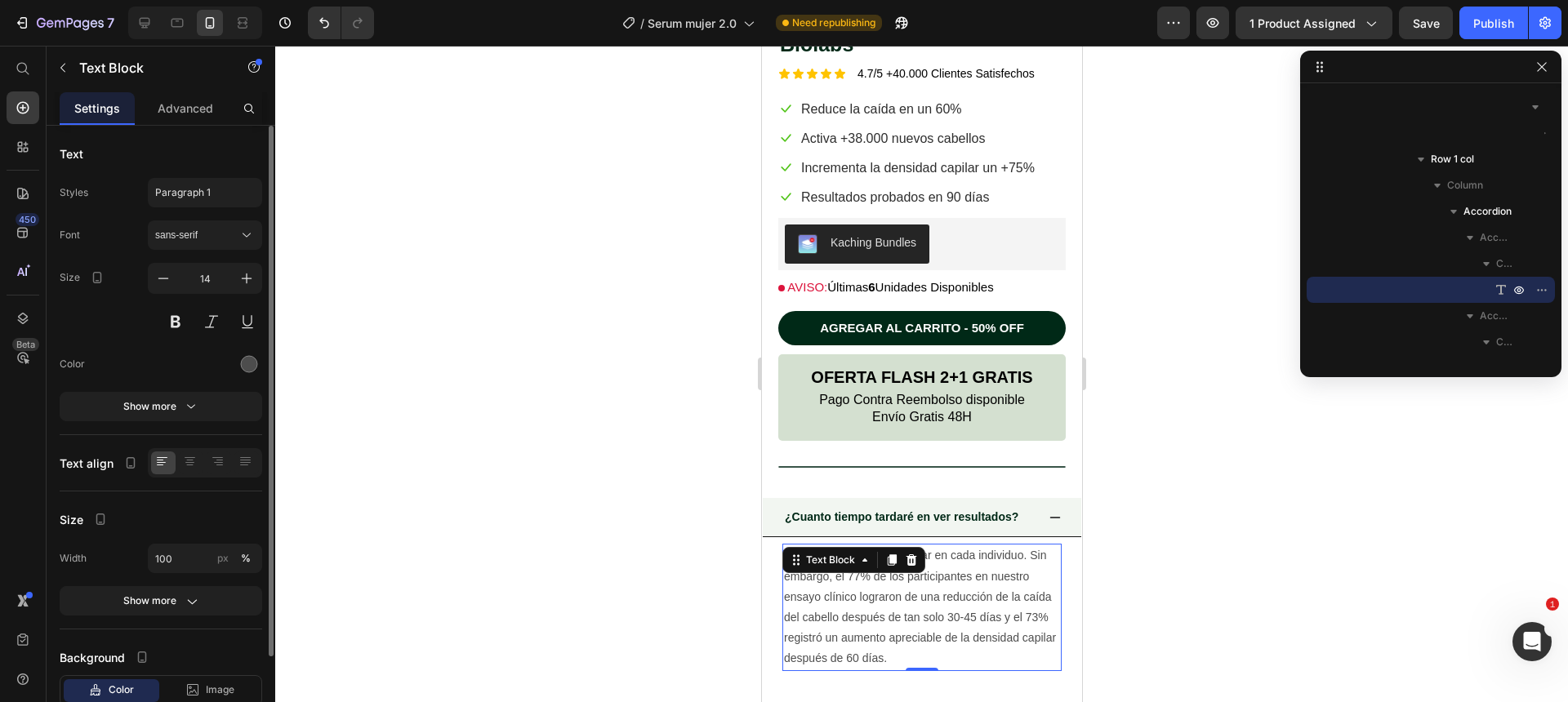 click on "Los resultados pueden variar en cada individuo. Sin embargo, el 77% de los participantes en nuestro ensayo clínico lograron de una reducción de la caída del cabello después de tan solo 30-45 días y el 73% registró un aumento apreciable de la densidad capilar después de 60 días." at bounding box center (921, 606) 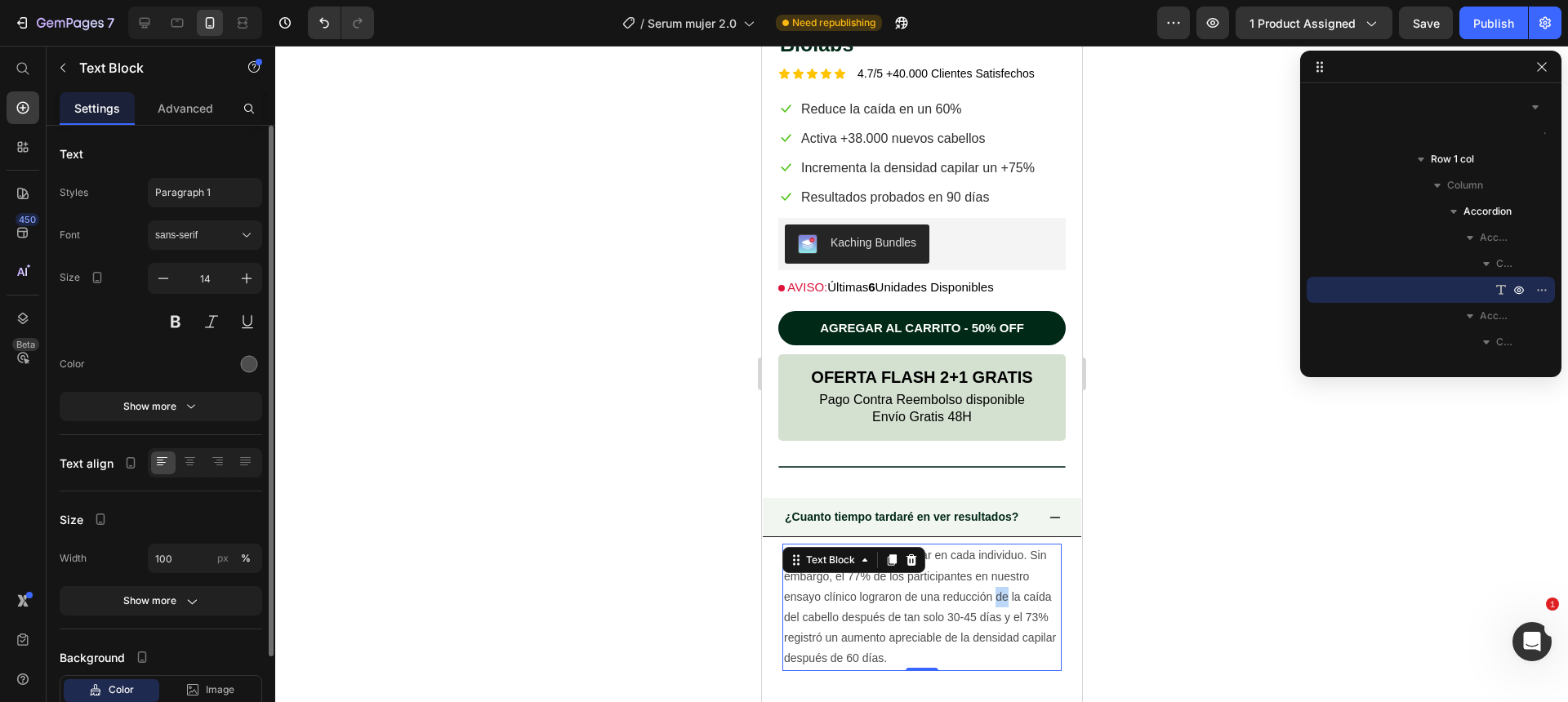 click on "Los resultados pueden variar en cada individuo. Sin embargo, el 77% de los participantes en nuestro ensayo clínico lograron de una reducción de la caída del cabello después de tan solo 30-45 días y el 73% registró un aumento apreciable de la densidad capilar después de 60 días." at bounding box center (921, 606) 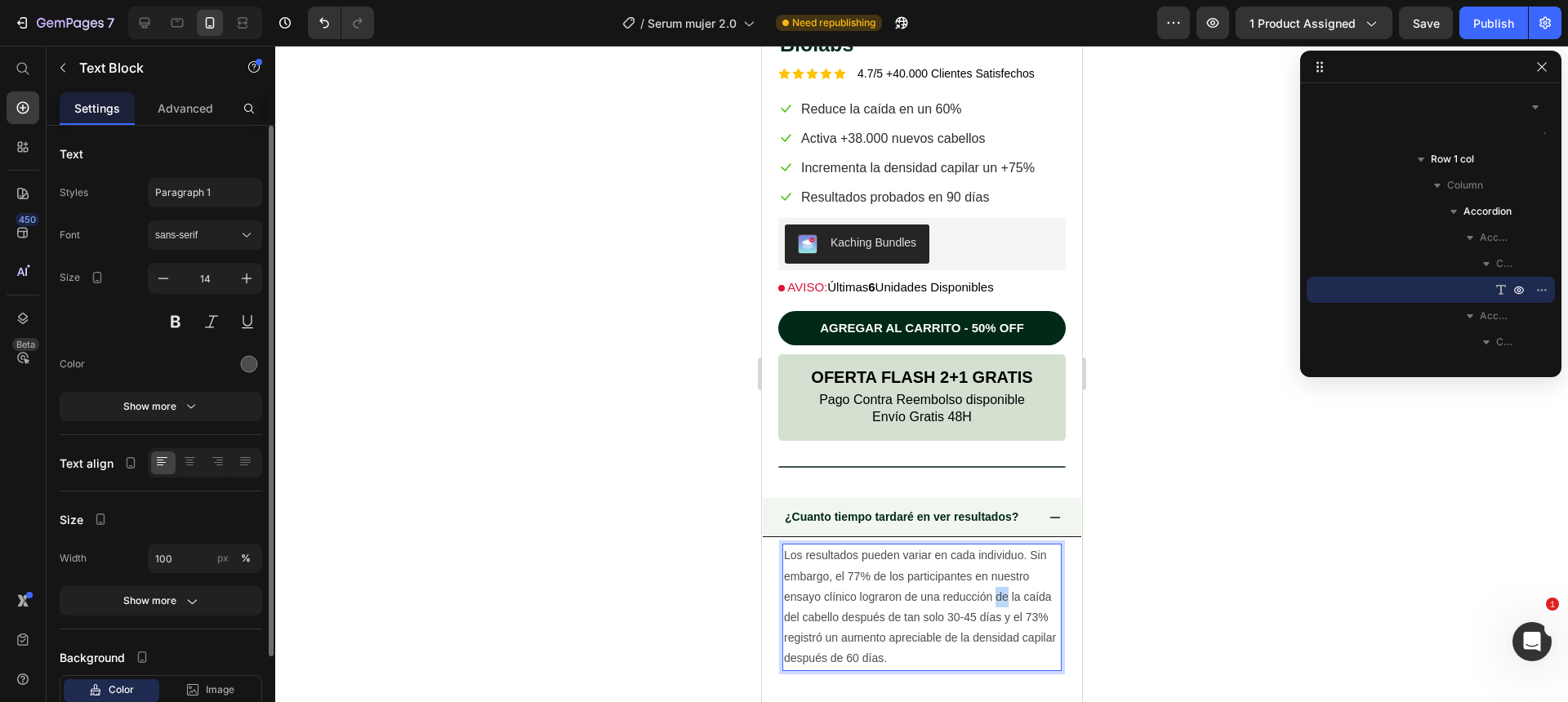 click on "Los resultados pueden variar en cada individuo. Sin embargo, el 77% de los participantes en nuestro ensayo clínico lograron de una reducción de la caída del cabello después de tan solo 30-45 días y el 73% registró un aumento apreciable de la densidad capilar después de 60 días." at bounding box center [921, 606] 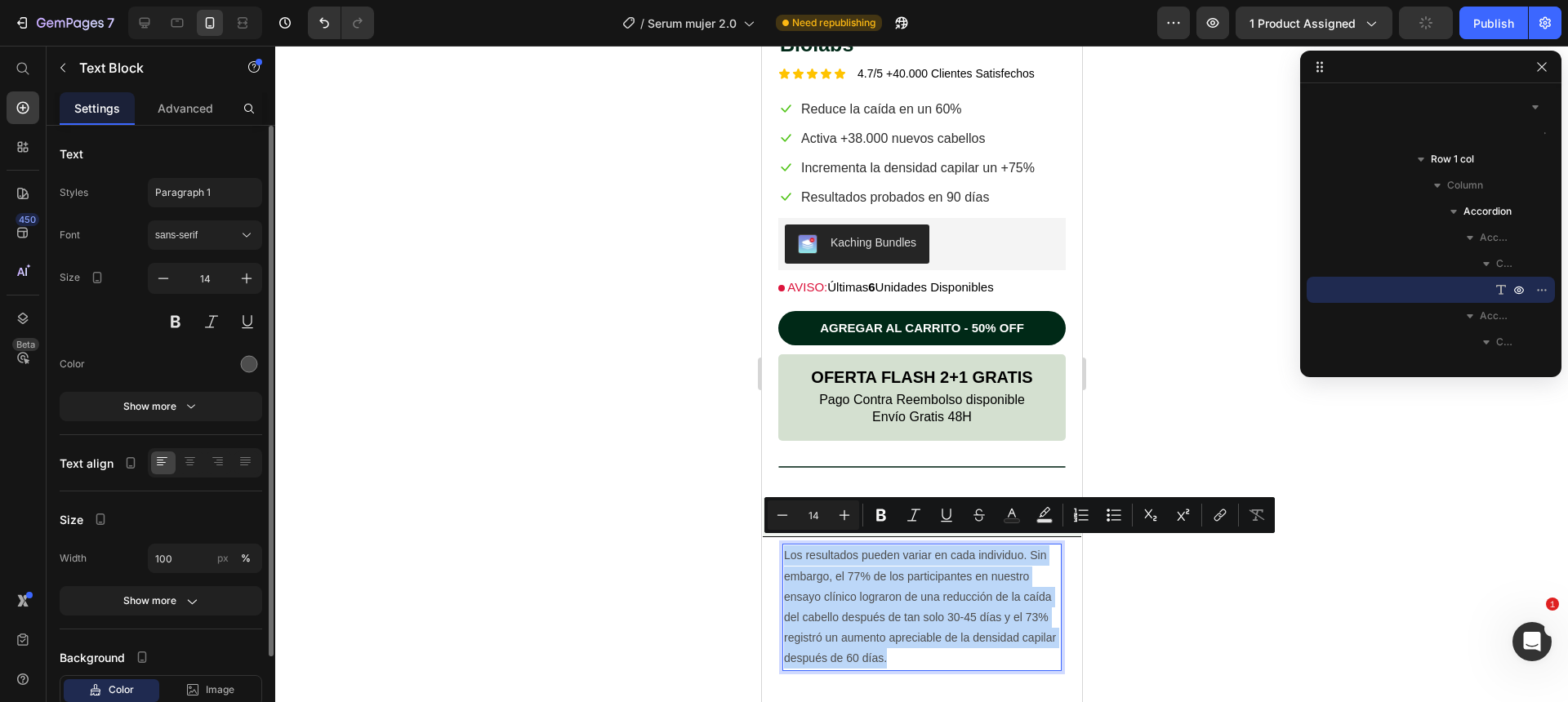 copy on "Los resultados pueden variar en cada individuo. Sin embargo, el 77% de los participantes en nuestro ensayo clínico lograron de una reducción de la caída del cabello después de tan solo 30-45 días y el 73% registró un aumento apreciable de la densidad capilar después de 60 días." 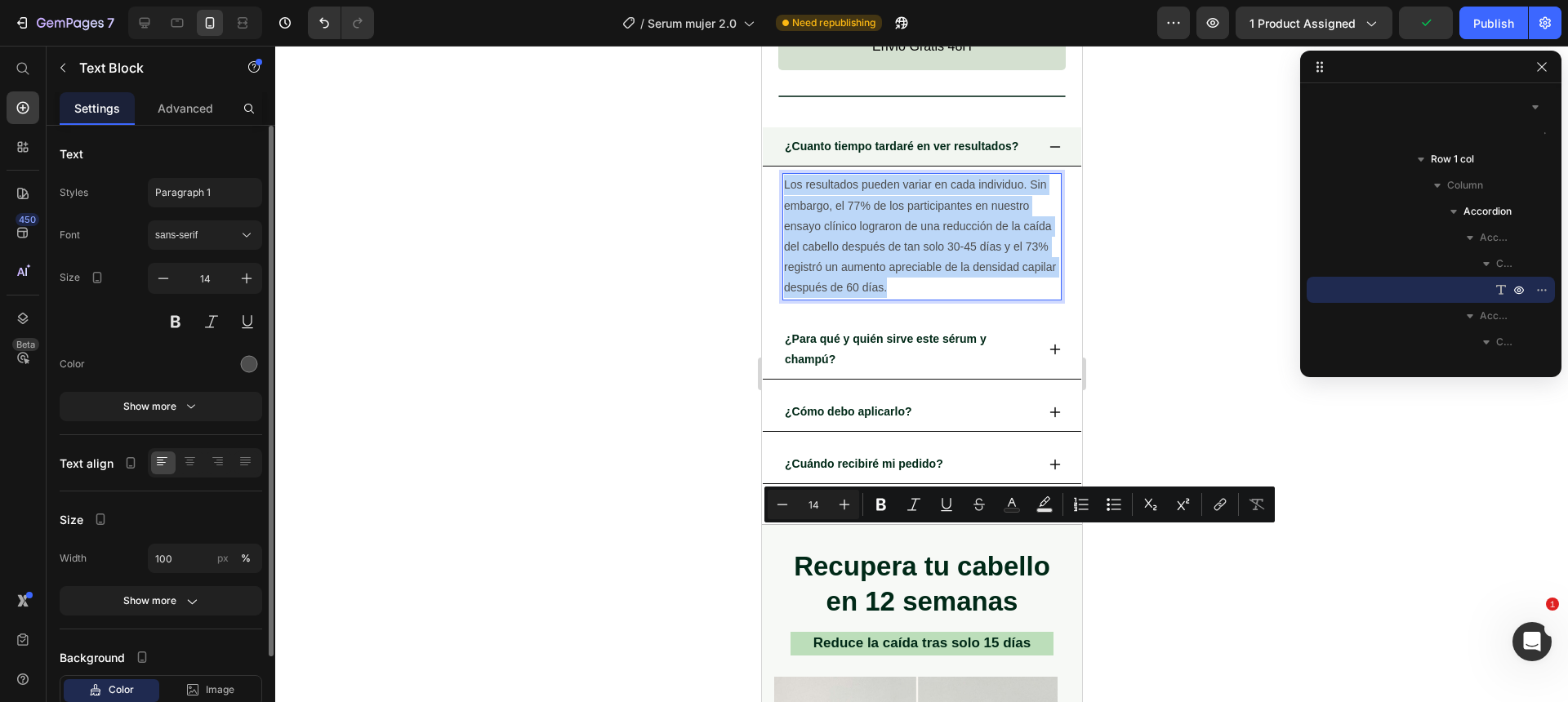 type on "16" 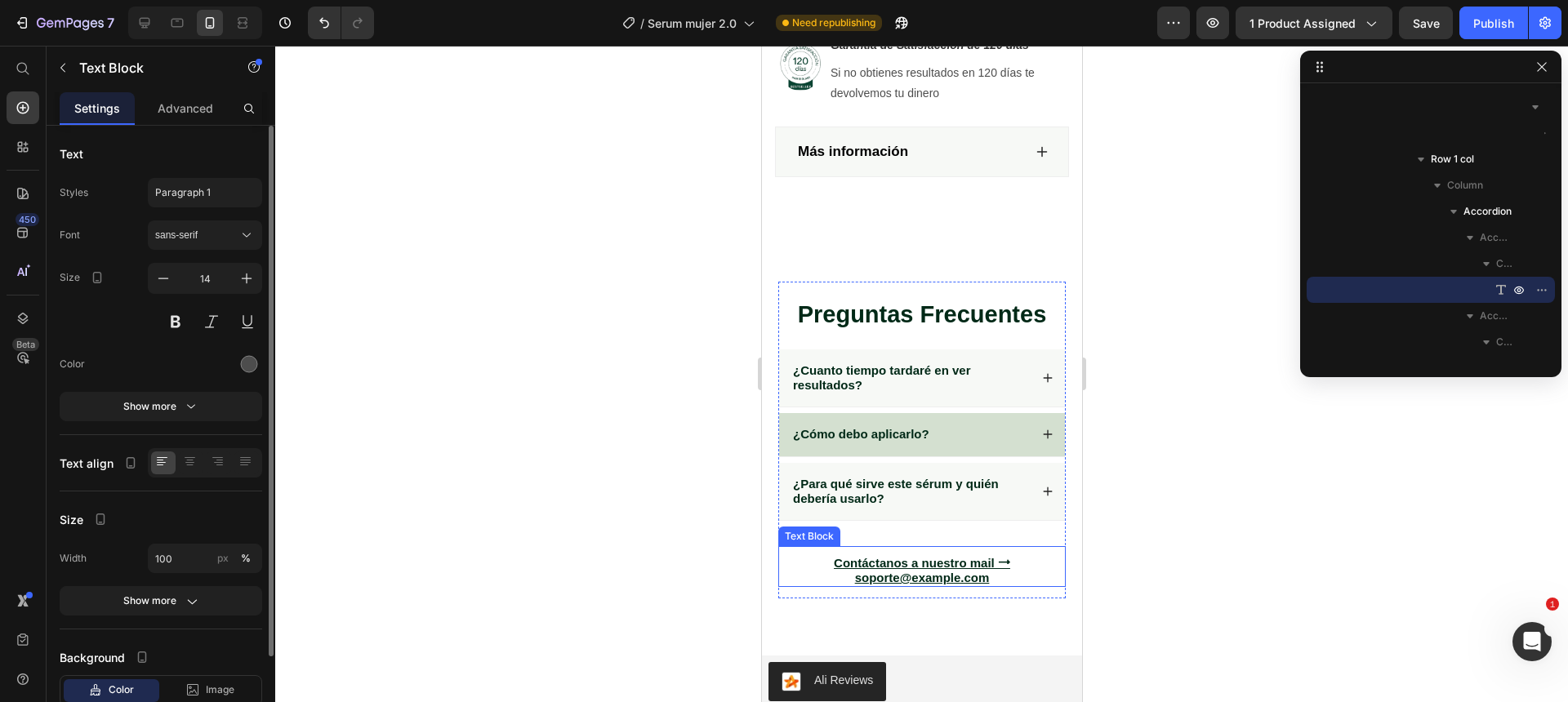 scroll, scrollTop: 7407, scrollLeft: 0, axis: vertical 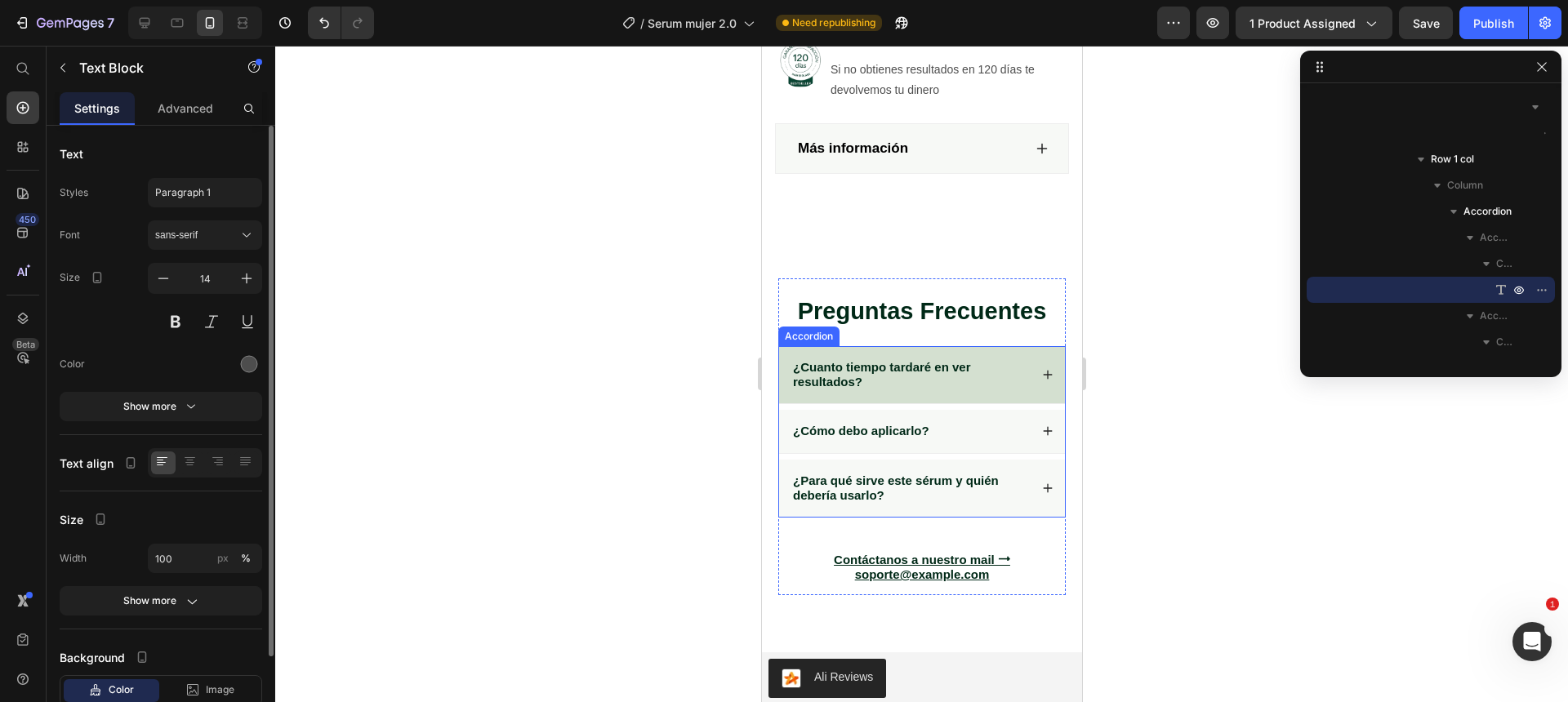 click 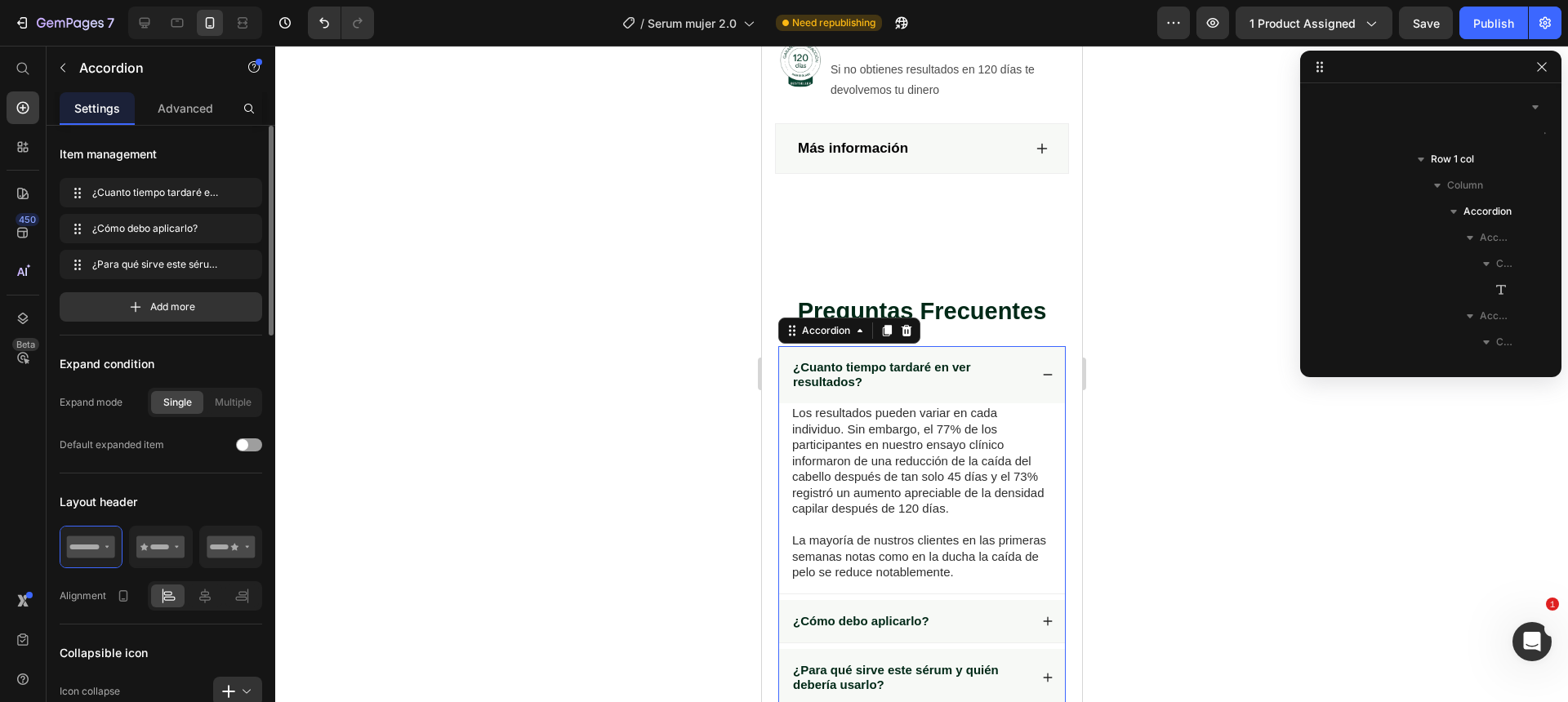 scroll, scrollTop: 2895, scrollLeft: 0, axis: vertical 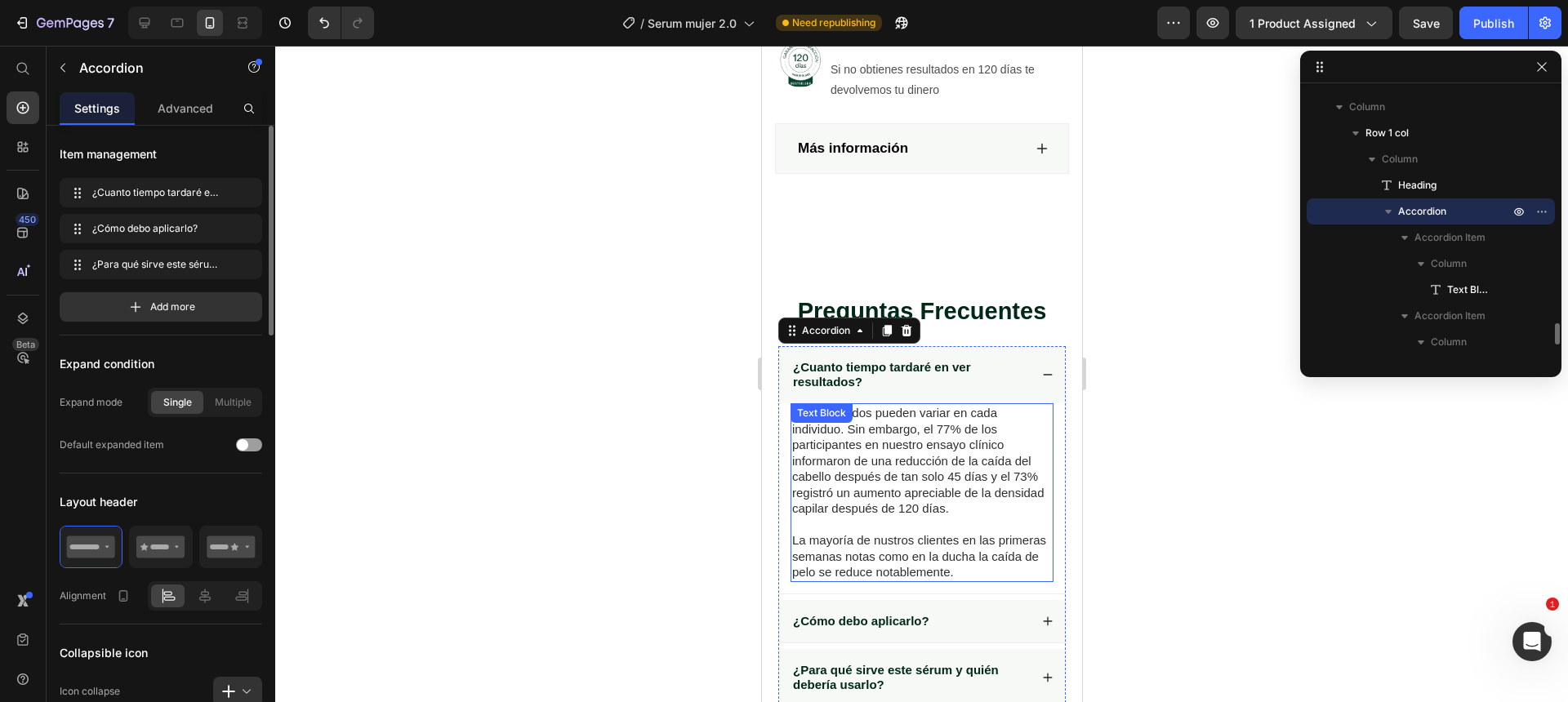 click on "Los resultados pueden variar en cada individuo. Sin embargo, el 77% de los participantes en nuestro ensayo clínico informaron de una reducción de la caída del cabello después de tan solo 45 días y el 73% registró un aumento apreciable de la densidad capilar después de 120 días." at bounding box center (917, 460) 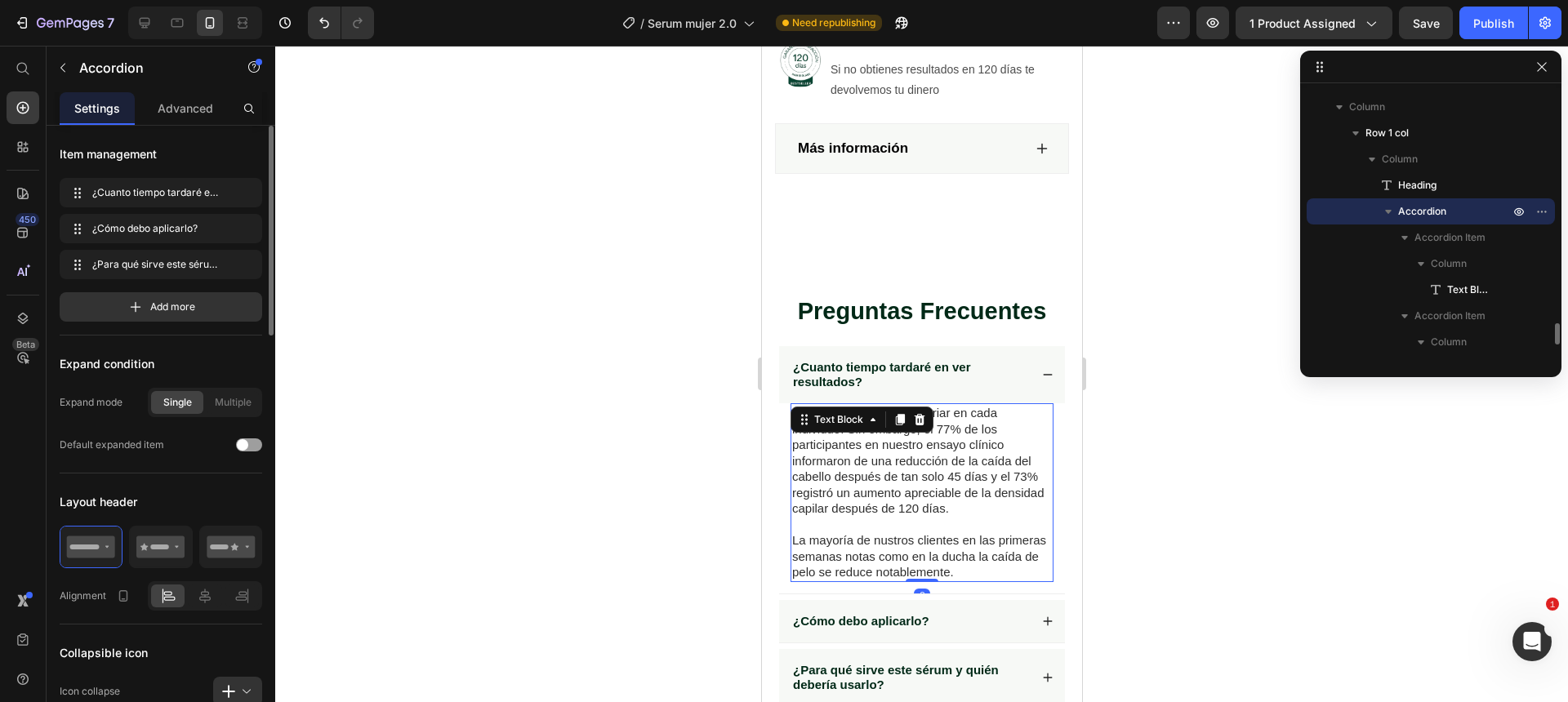 click on "Los resultados pueden variar en cada individuo. Sin embargo, el 77% de los participantes en nuestro ensayo clínico informaron de una reducción de la caída del cabello después de tan solo 45 días y el 73% registró un aumento apreciable de la densidad capilar después de 120 días." at bounding box center [917, 460] 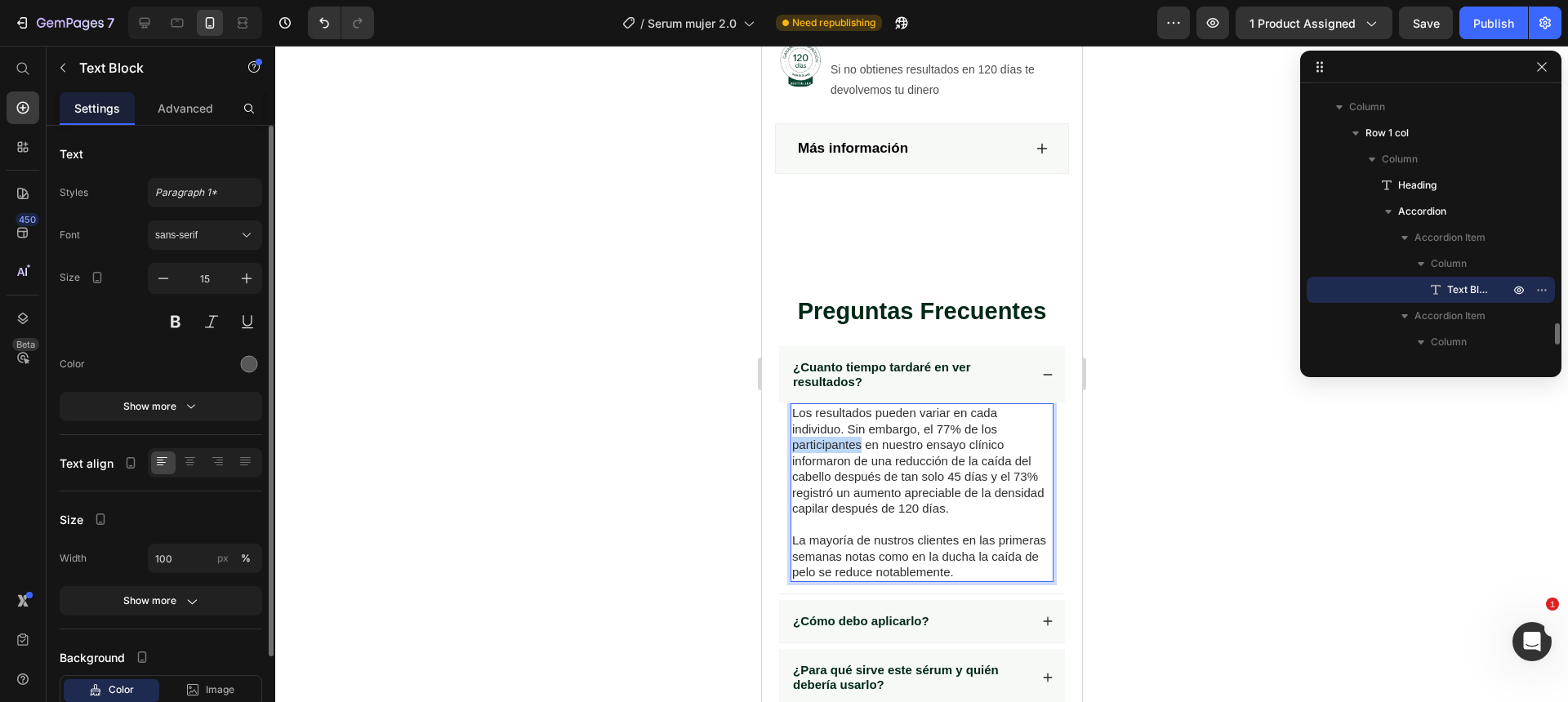 click on "Los resultados pueden variar en cada individuo. Sin embargo, el 77% de los participantes en nuestro ensayo clínico informaron de una reducción de la caída del cabello después de tan solo 45 días y el 73% registró un aumento apreciable de la densidad capilar después de 120 días." at bounding box center (917, 460) 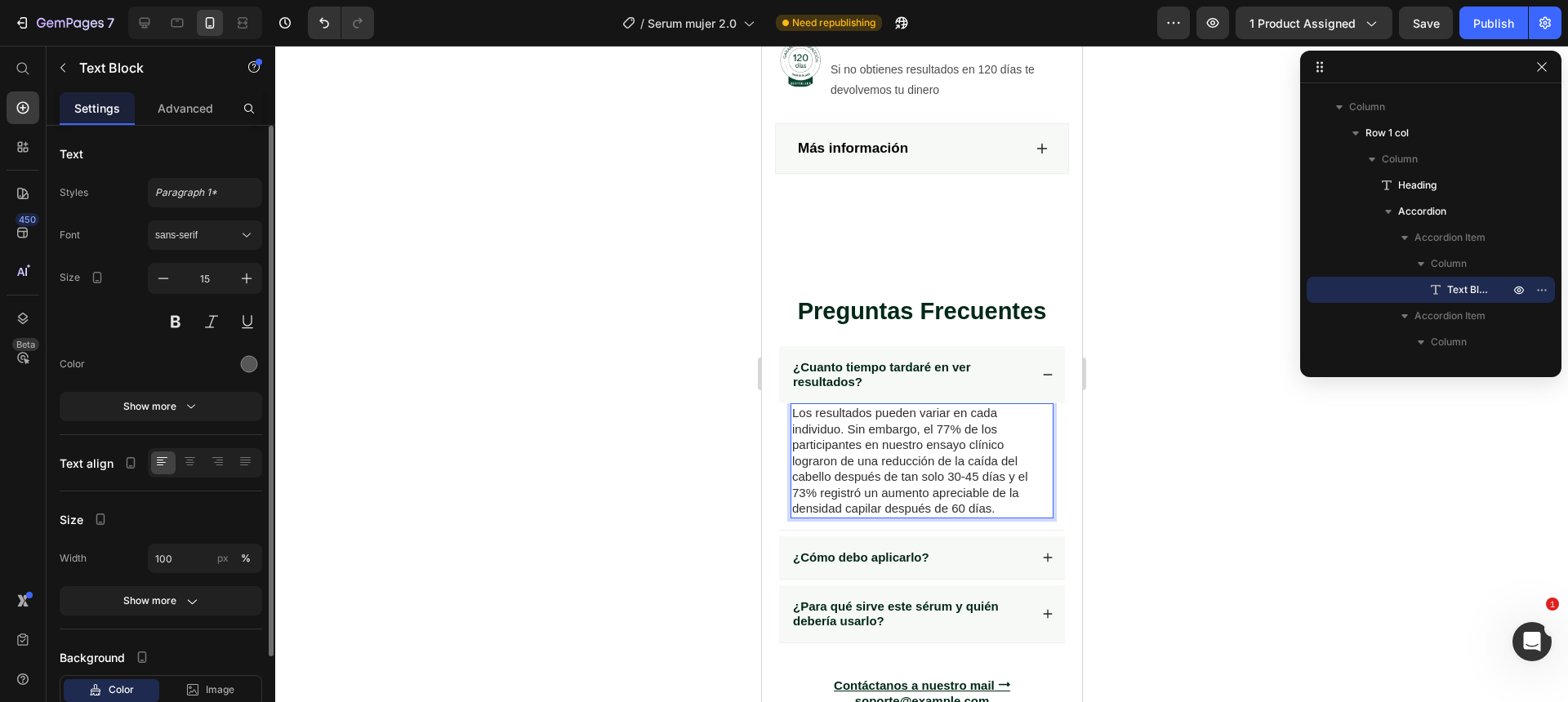 click on "Los resultados pueden variar en cada individuo. Sin embargo, el 77% de los participantes en nuestro ensayo clínico lograron de una reducción de la caída del cabello después de tan solo 30-45 días y el 73% registró un aumento apreciable de la densidad capilar después de 60 días." at bounding box center [909, 460] 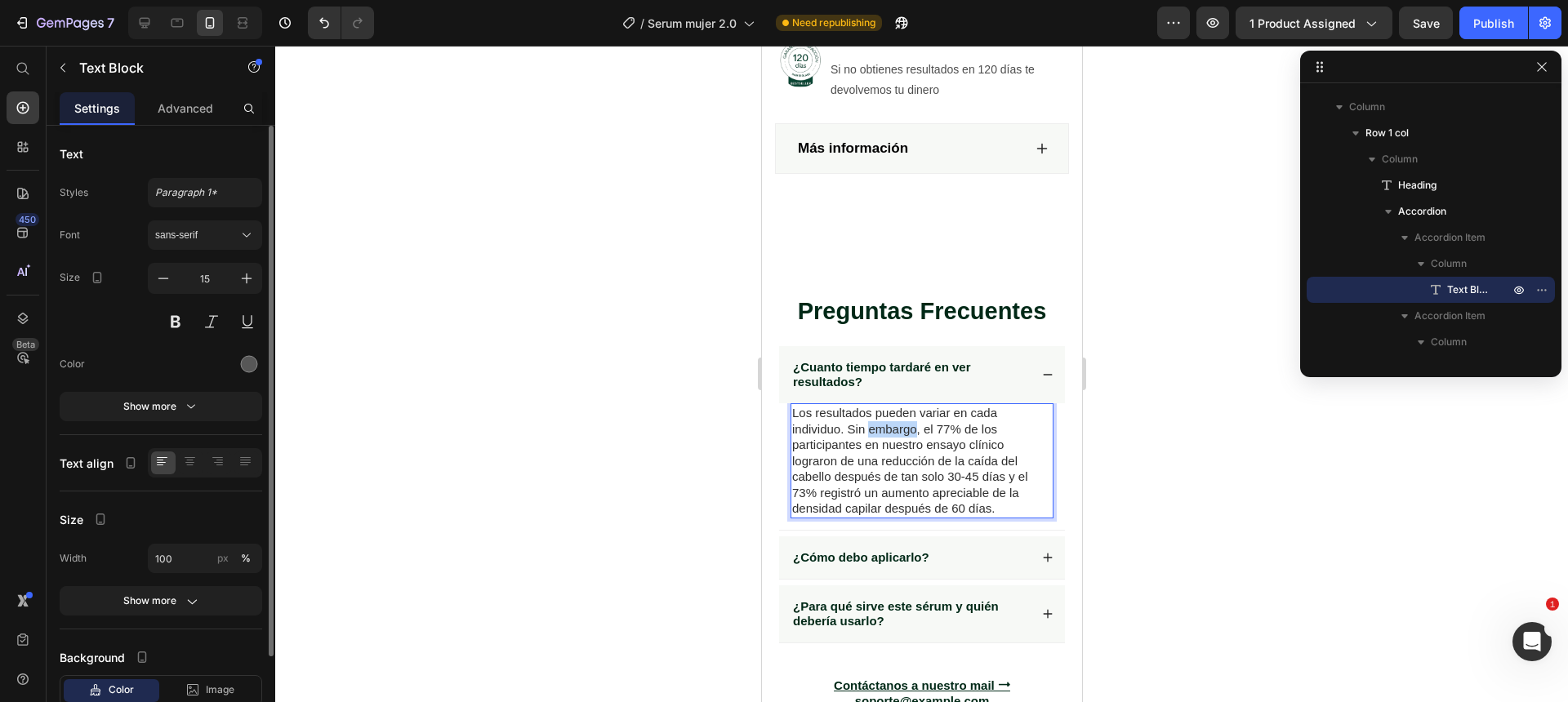 click on "Los resultados pueden variar en cada individuo. Sin embargo, el 77% de los participantes en nuestro ensayo clínico lograron de una reducción de la caída del cabello después de tan solo 30-45 días y el 73% registró un aumento apreciable de la densidad capilar después de 60 días." at bounding box center (909, 460) 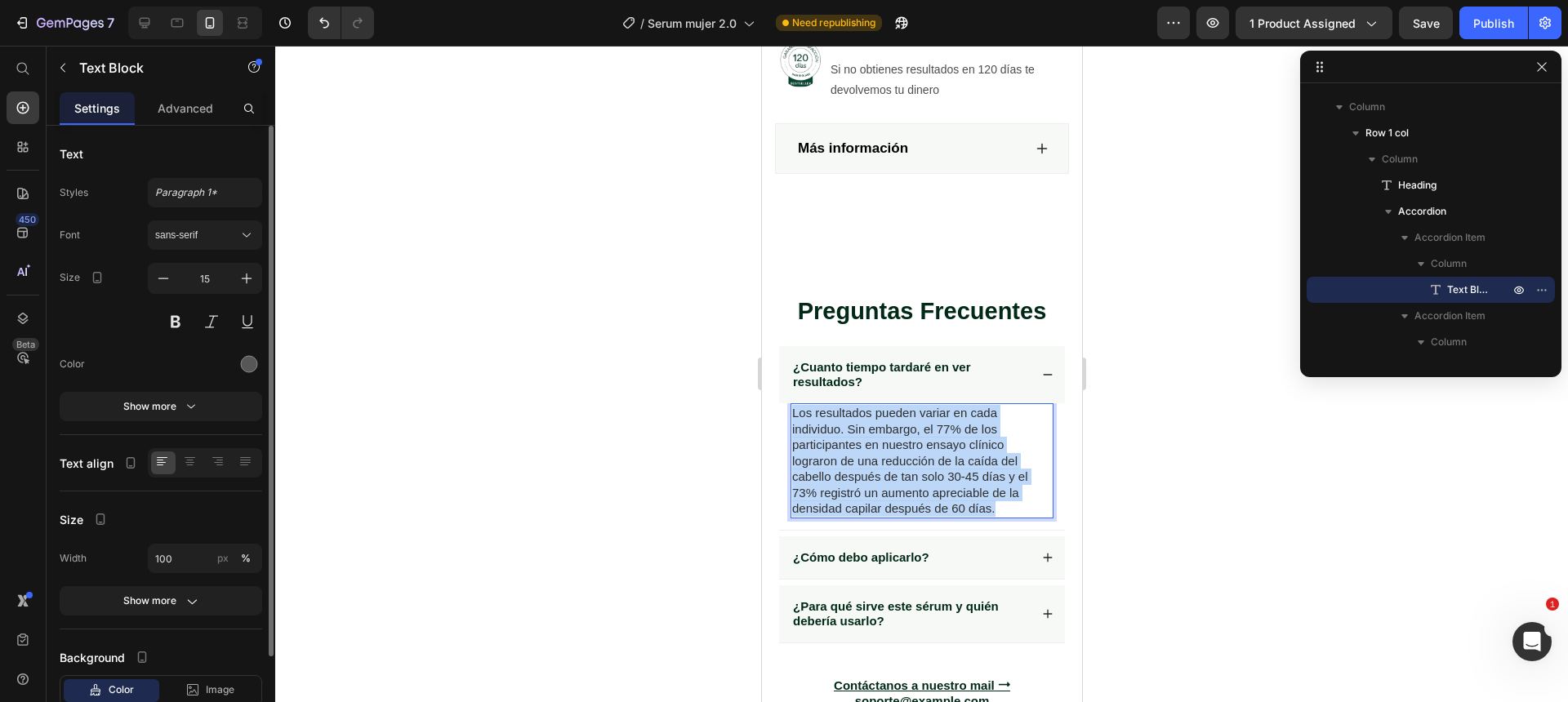 click on "Los resultados pueden variar en cada individuo. Sin embargo, el 77% de los participantes en nuestro ensayo clínico lograron de una reducción de la caída del cabello después de tan solo 30-45 días y el 73% registró un aumento apreciable de la densidad capilar después de 60 días." at bounding box center [909, 460] 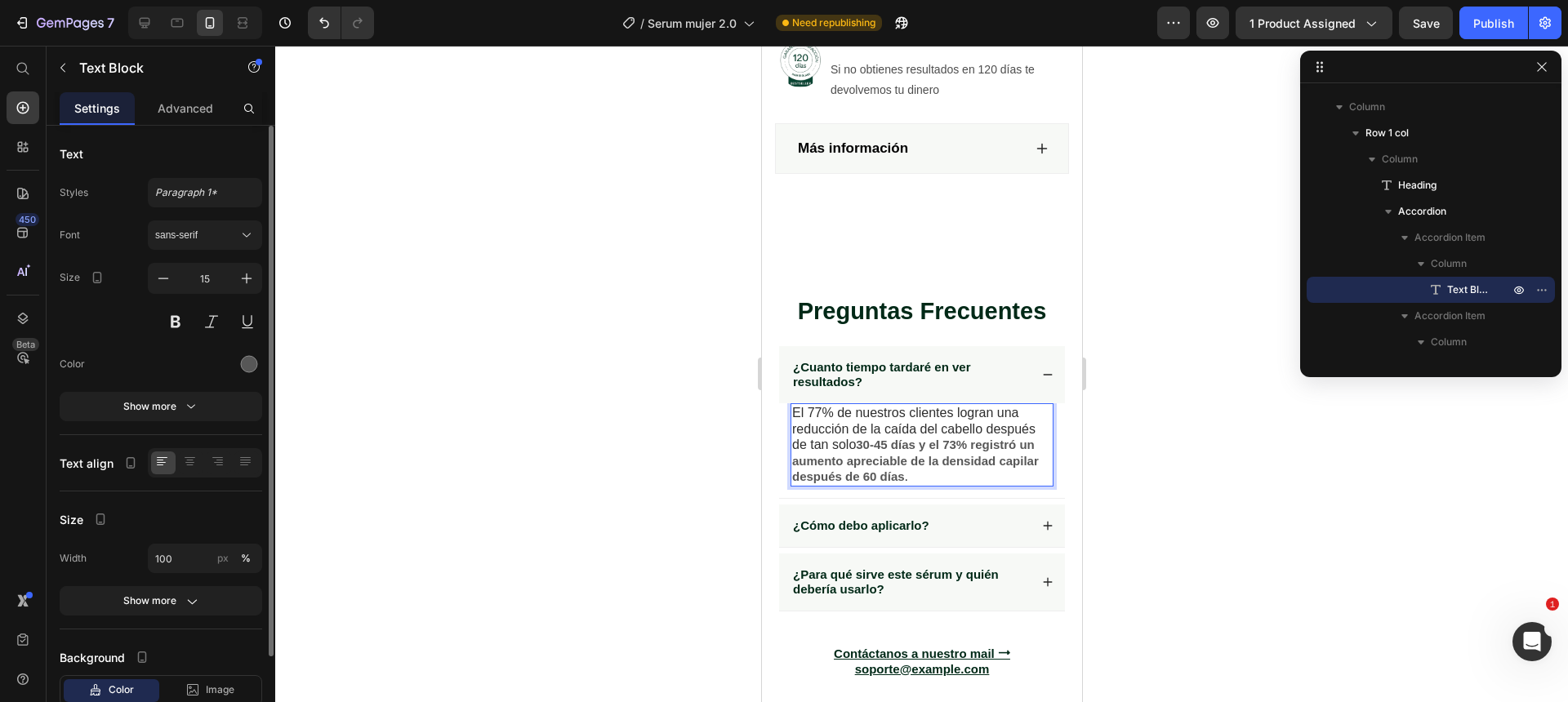 click 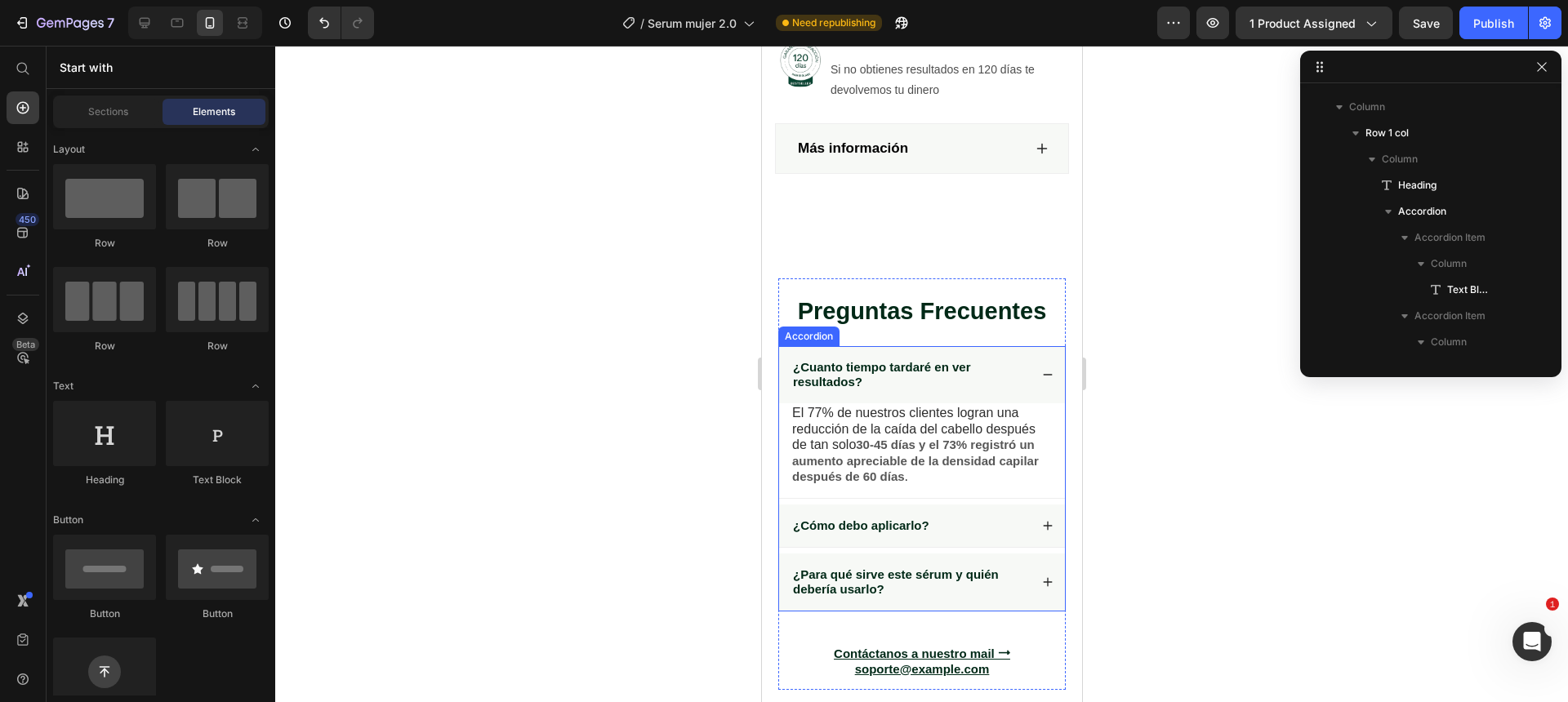click 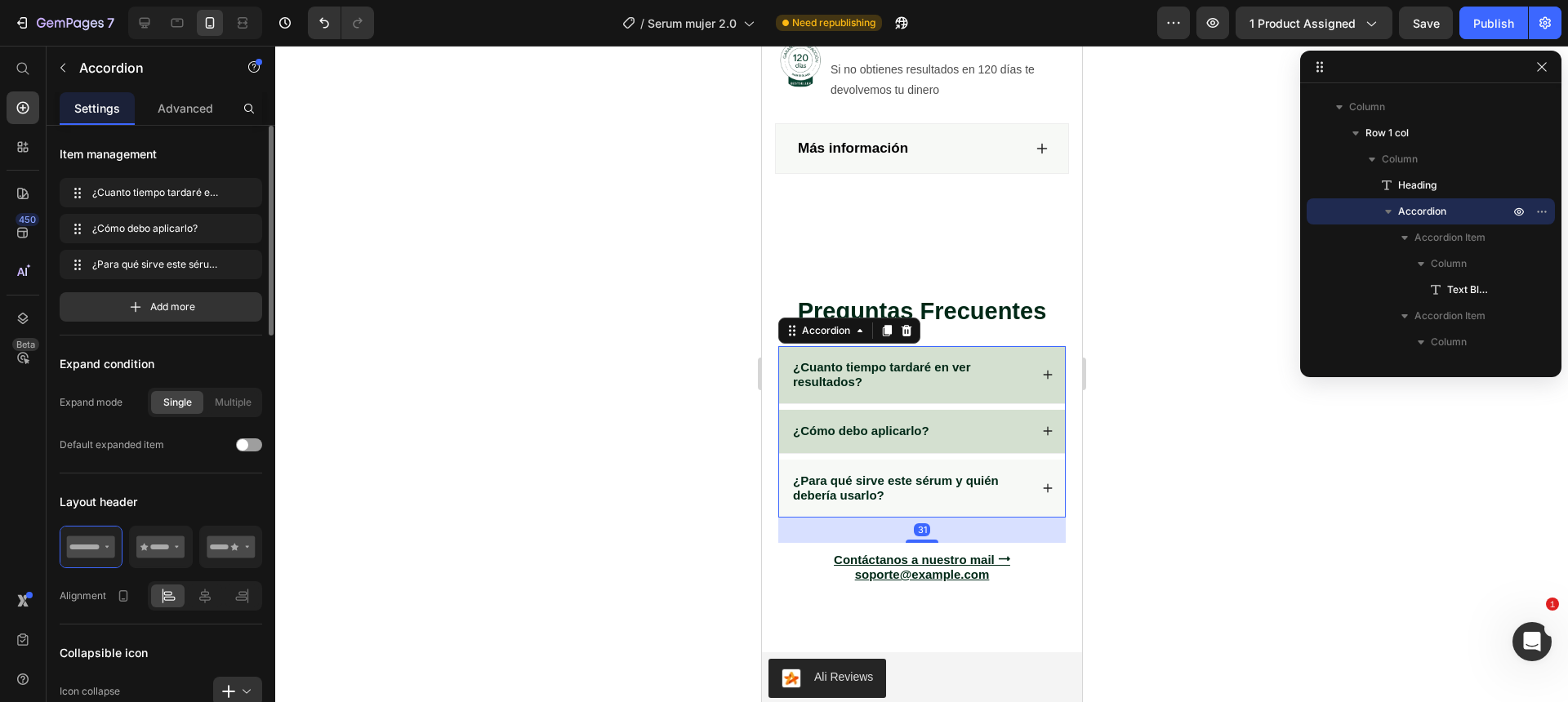 click 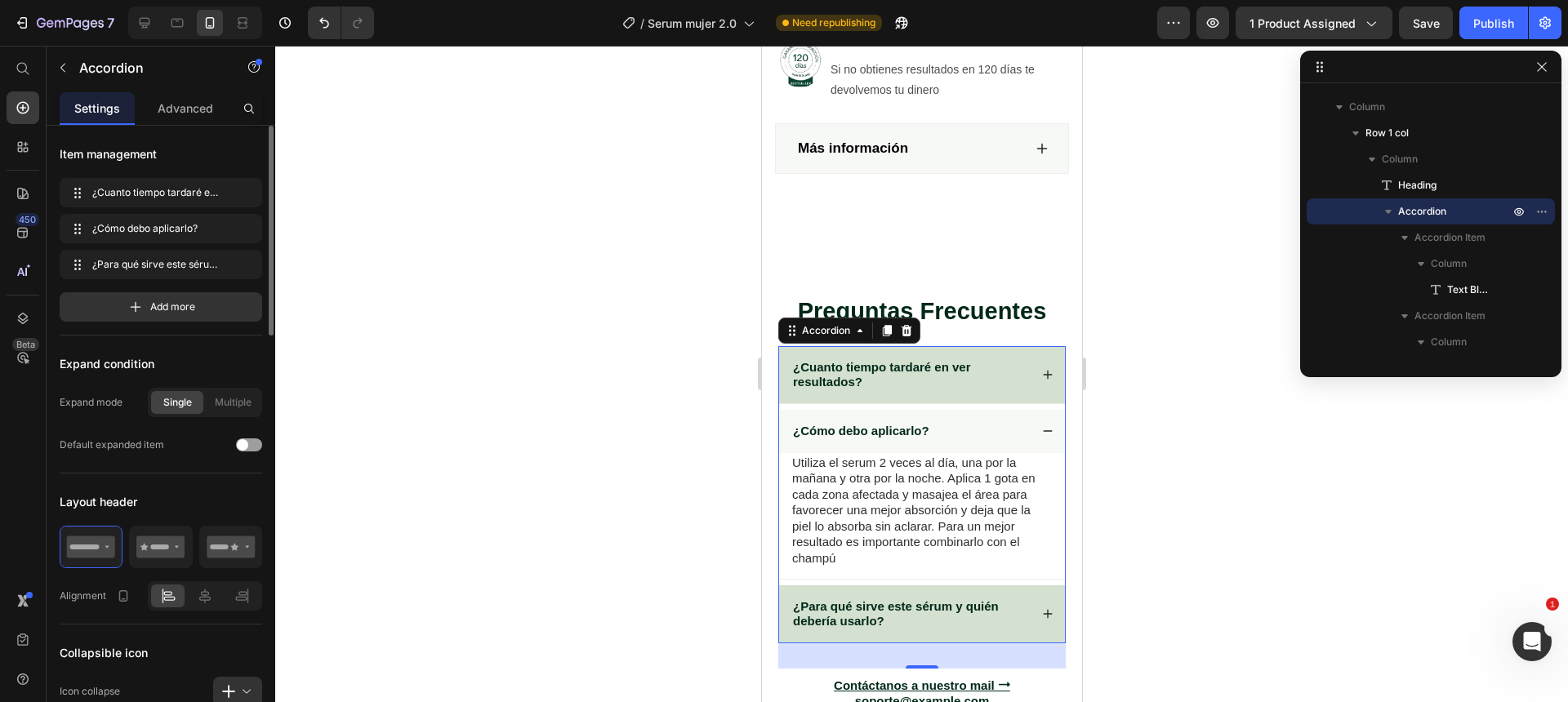 click on "¿Para qué sirve este sérum y quién debería usarlo?" at bounding box center (921, 614) 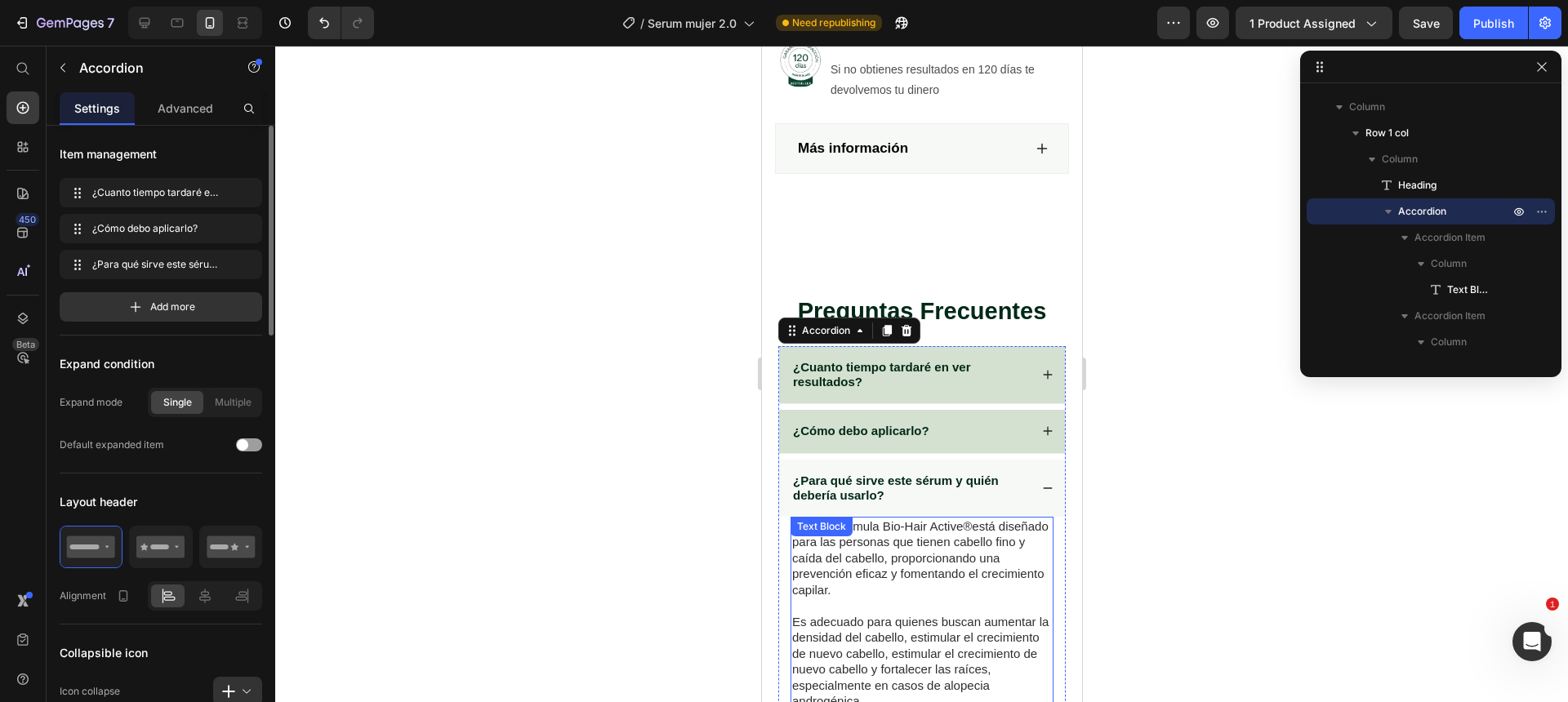 click on "está diseñado para las personas que tienen cabello fino y caída del cabello, proporcionando una prevención eficaz y fomentando el crecimiento capilar." at bounding box center (920, 558) 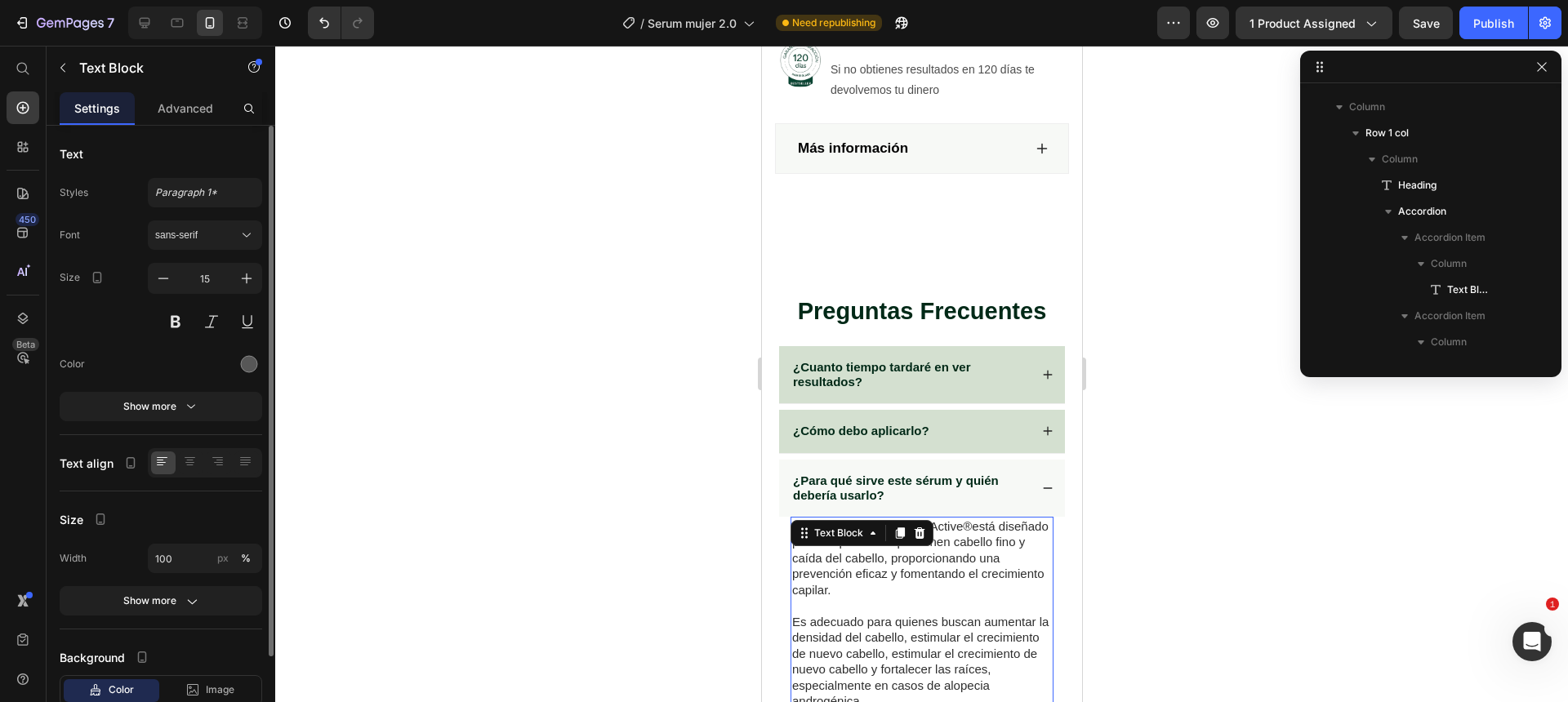 scroll, scrollTop: 3074, scrollLeft: 0, axis: vertical 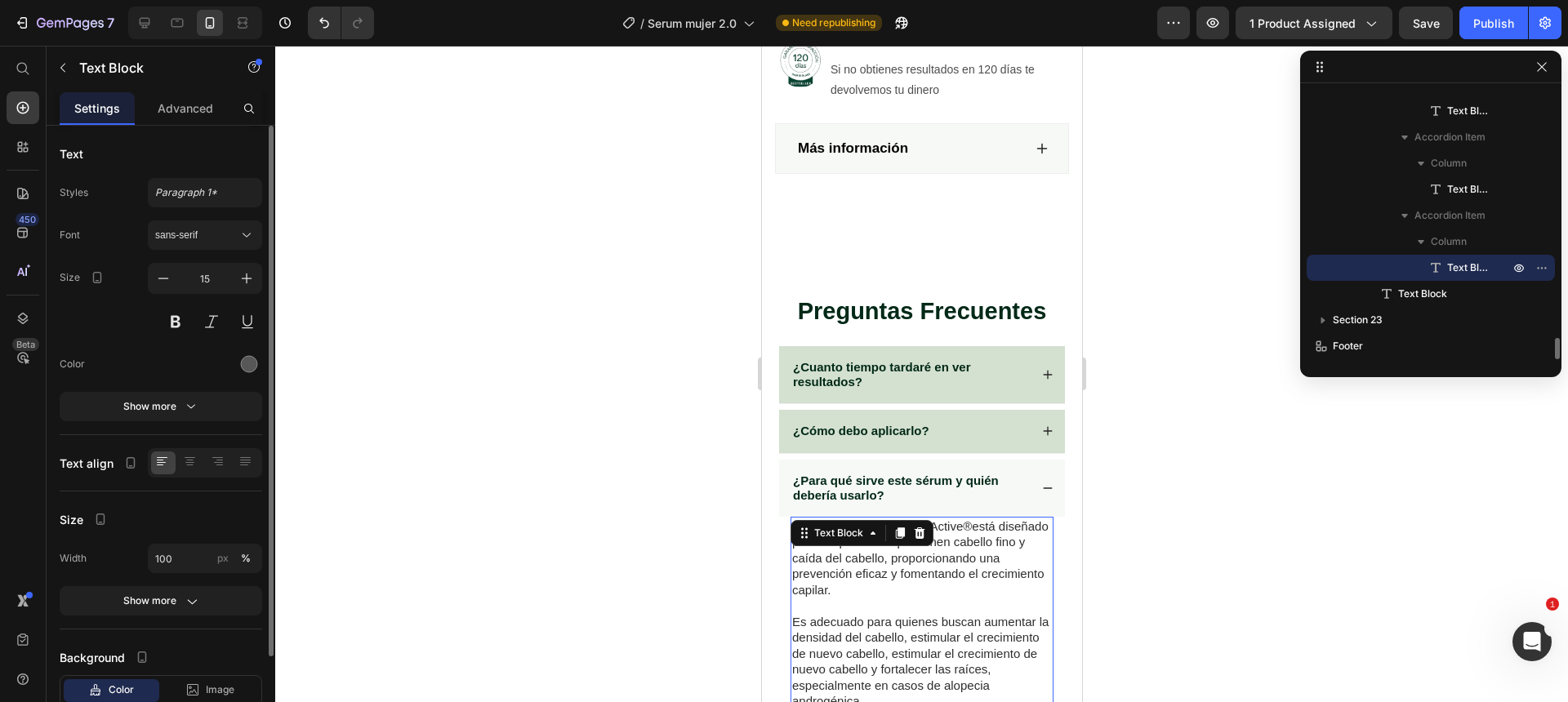 click on "está diseñado para las personas que tienen cabello fino y caída del cabello, proporcionando una prevención eficaz y fomentando el crecimiento capilar." at bounding box center [920, 558] 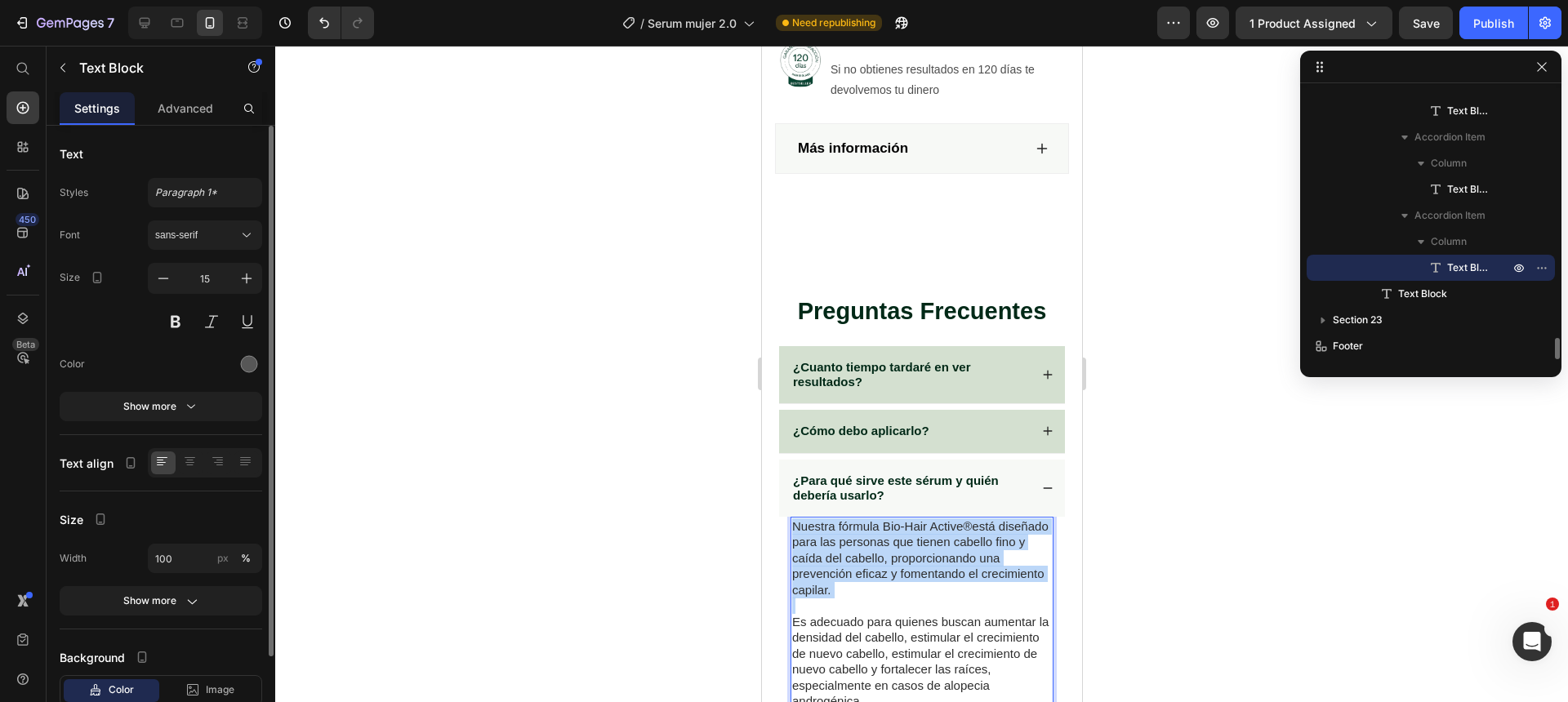 click on "está diseñado para las personas que tienen cabello fino y caída del cabello, proporcionando una prevención eficaz y fomentando el crecimiento capilar." at bounding box center (920, 558) 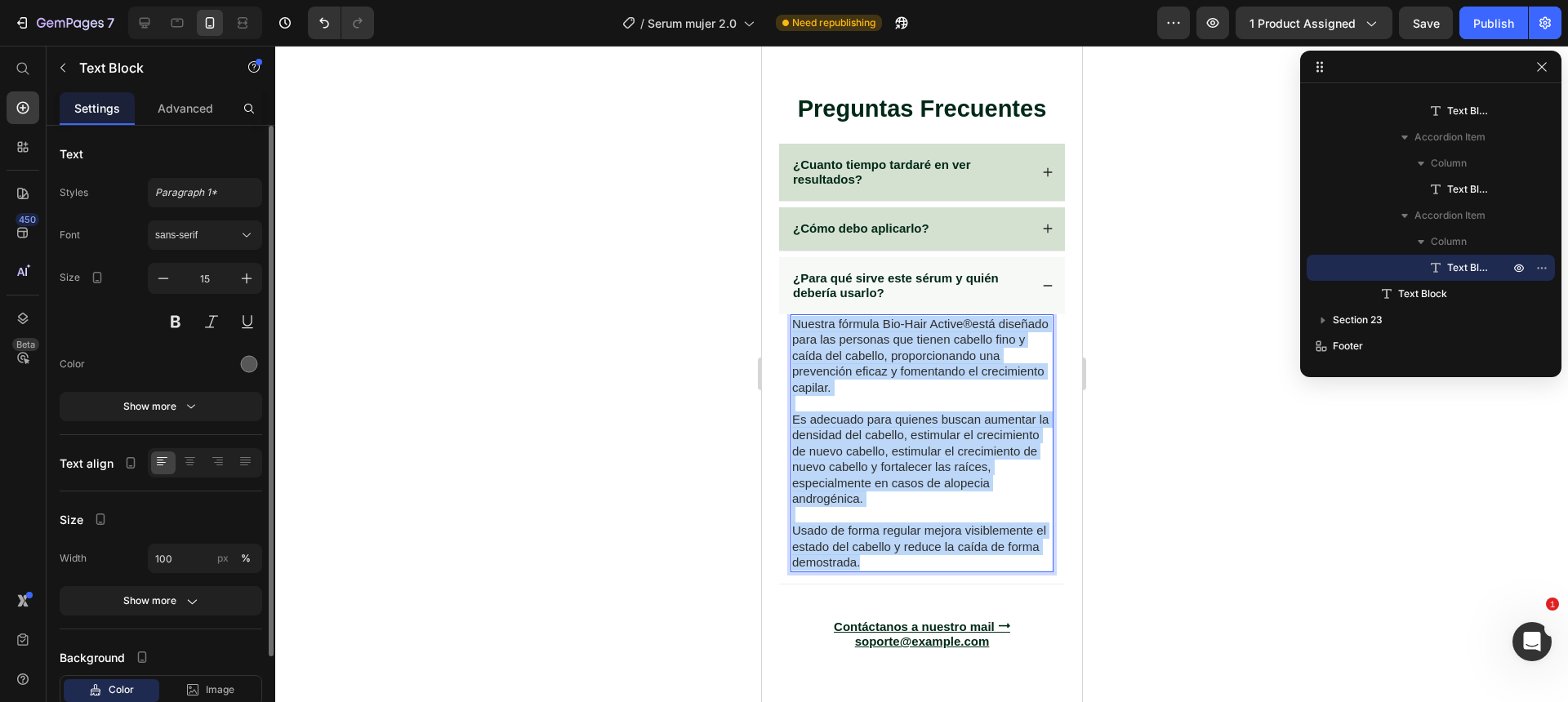 scroll, scrollTop: 7787, scrollLeft: 0, axis: vertical 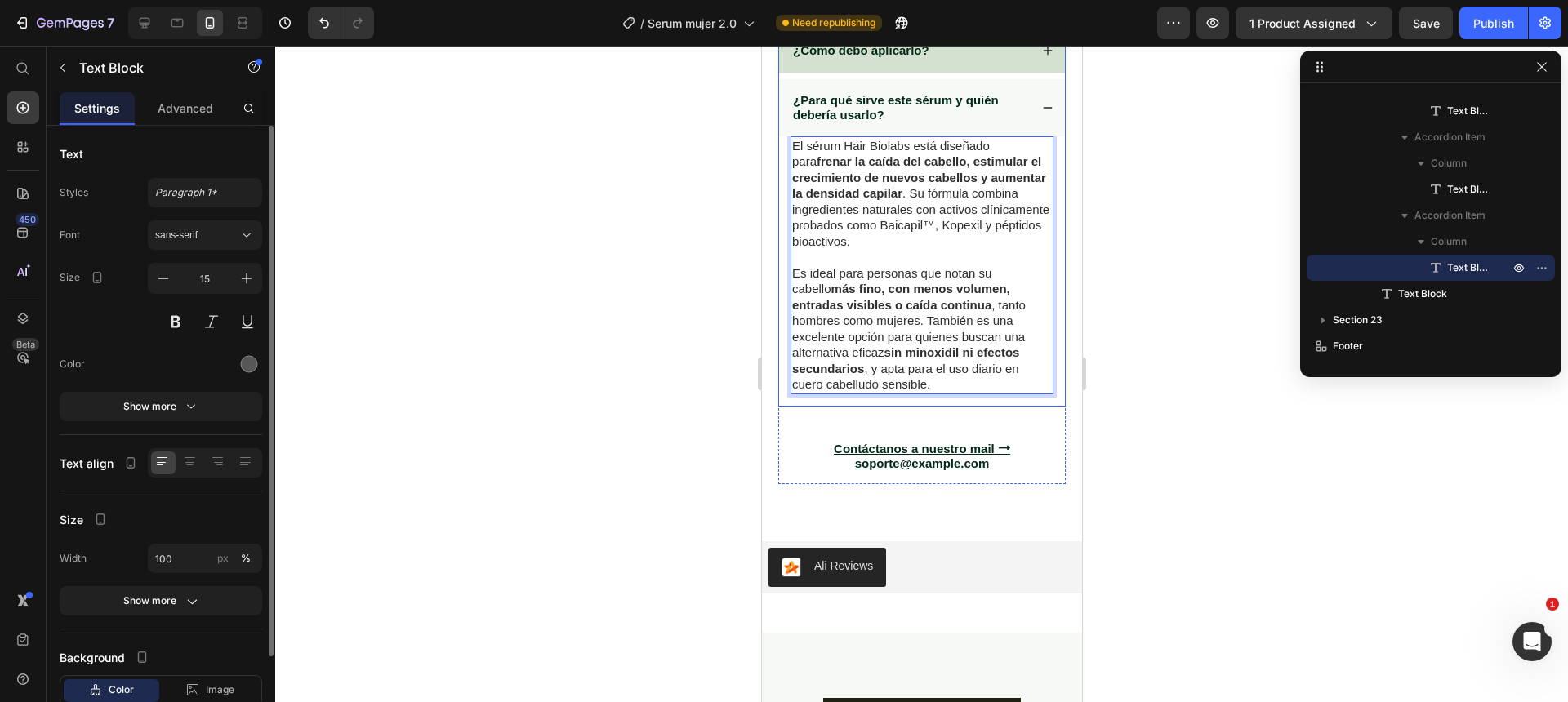 click 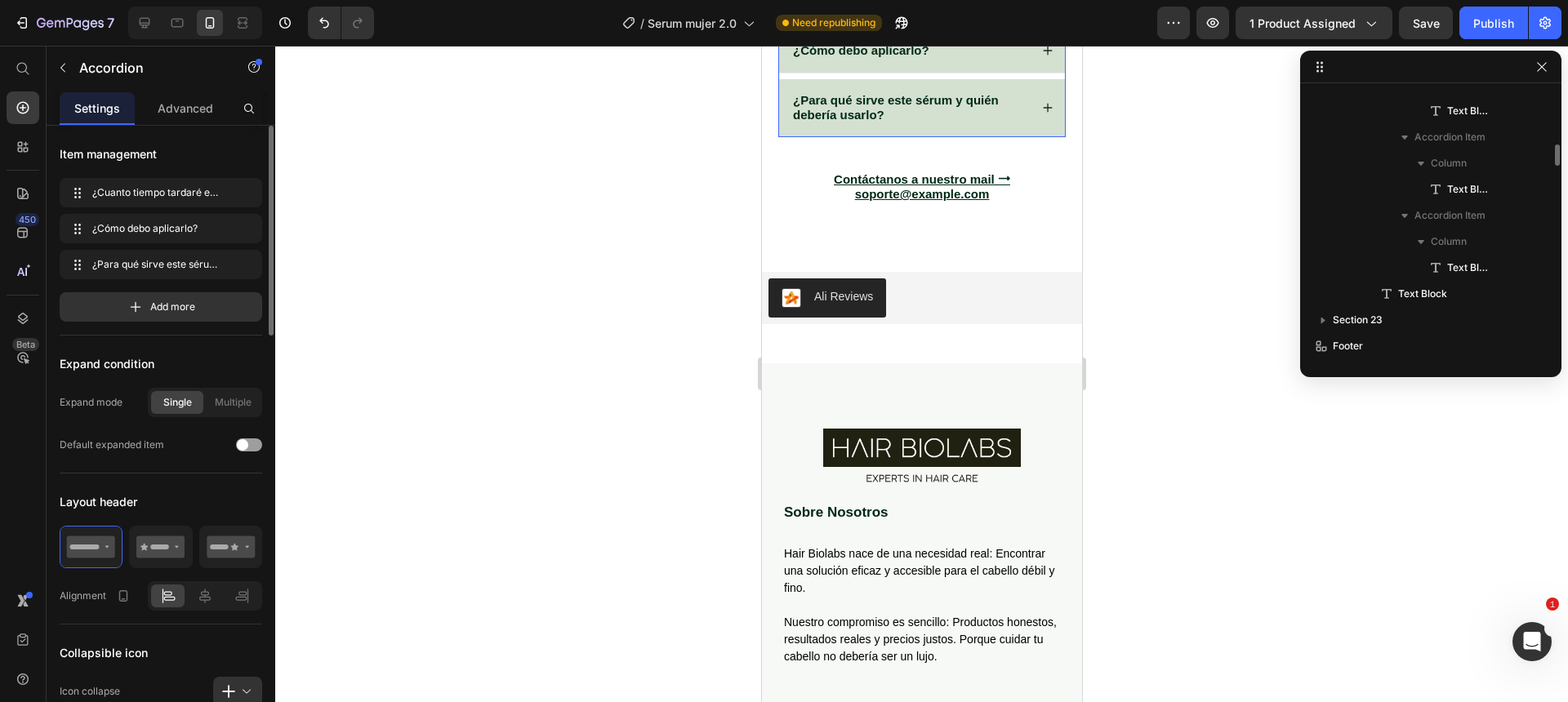 scroll, scrollTop: 2895, scrollLeft: 0, axis: vertical 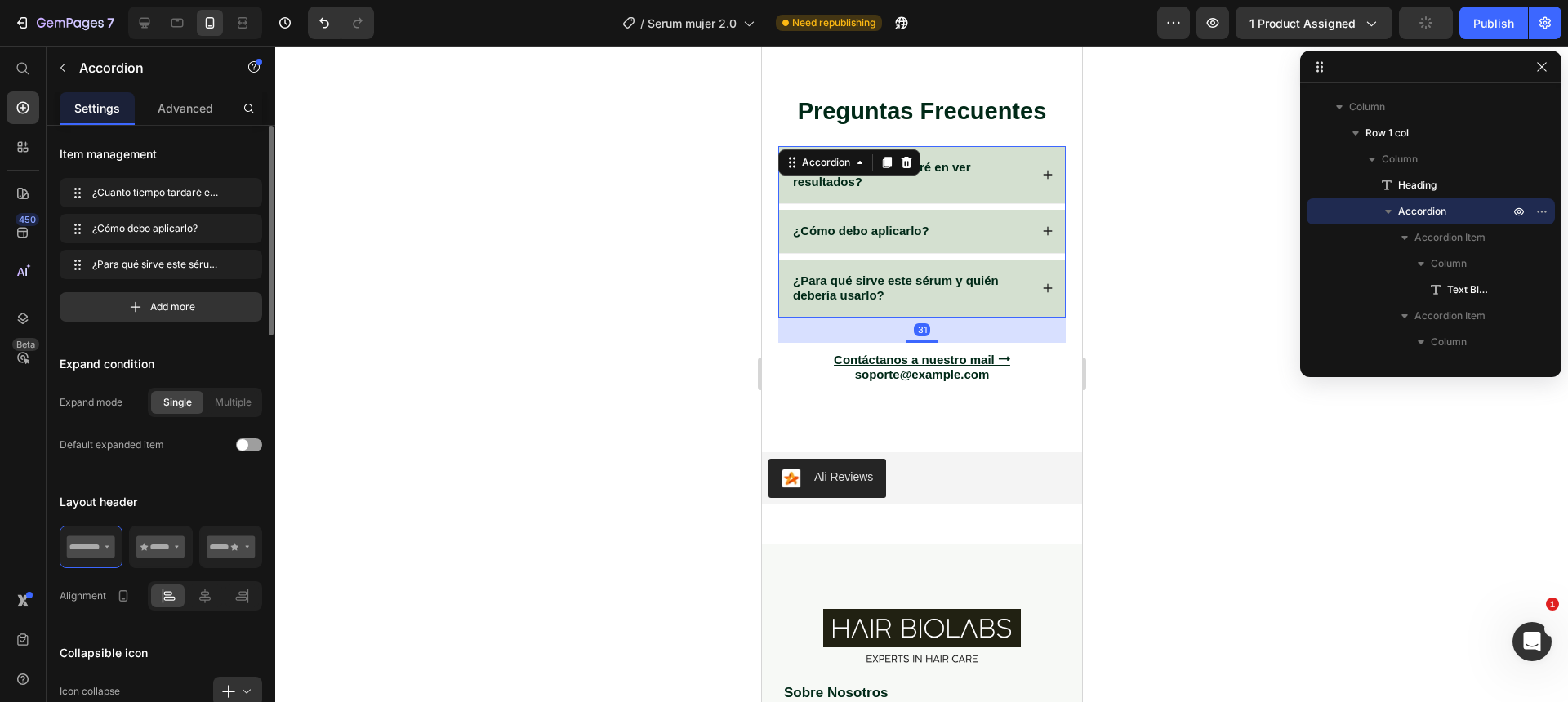 click 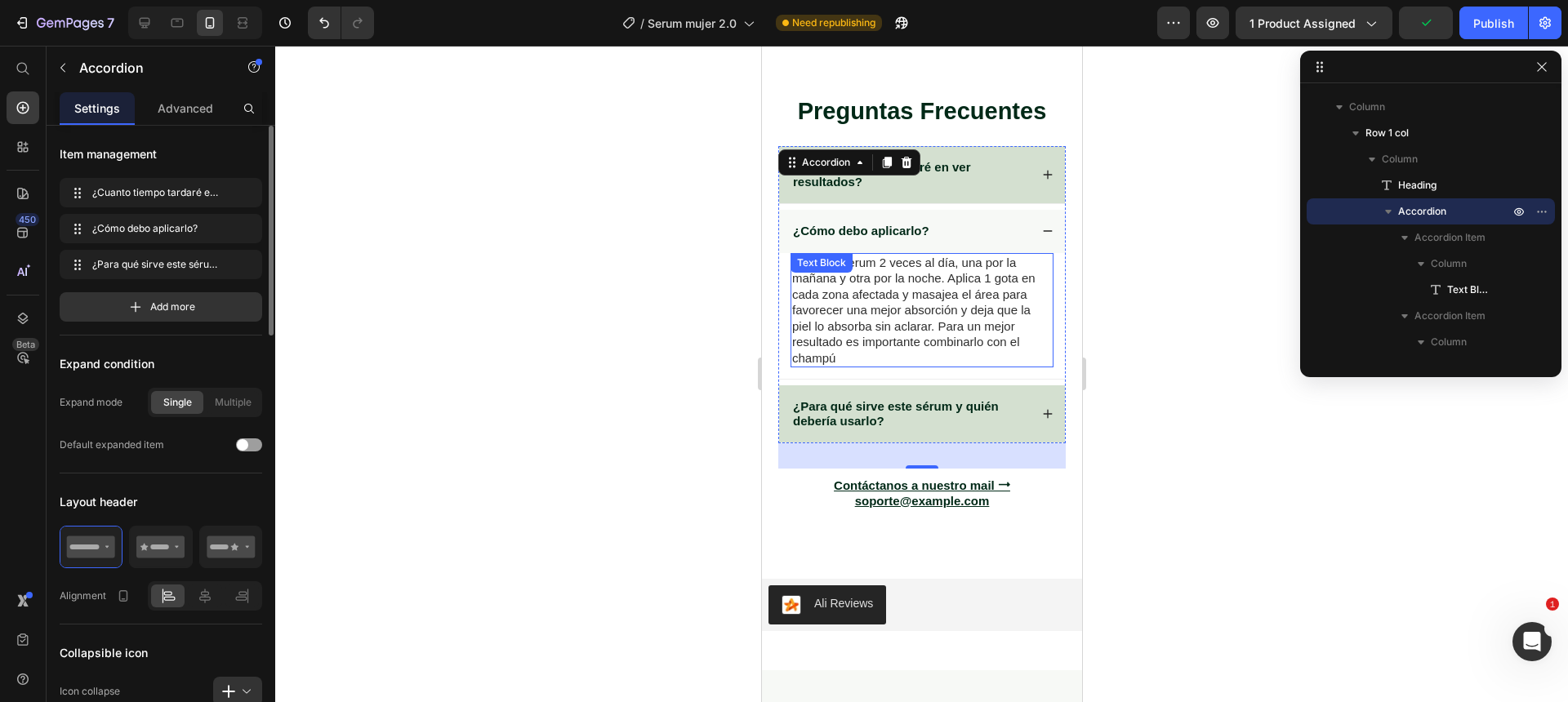 click on "Utiliza el serum 2 veces al día, una por la mañana y otra por la noche. Aplica 1 gota en cada zona afectada y masajea el área para favorecer una mejor absorción y deja que la piel lo absorba sin aclarar. Para un mejor resultado es importante combinarlo con el champú" at bounding box center [913, 310] 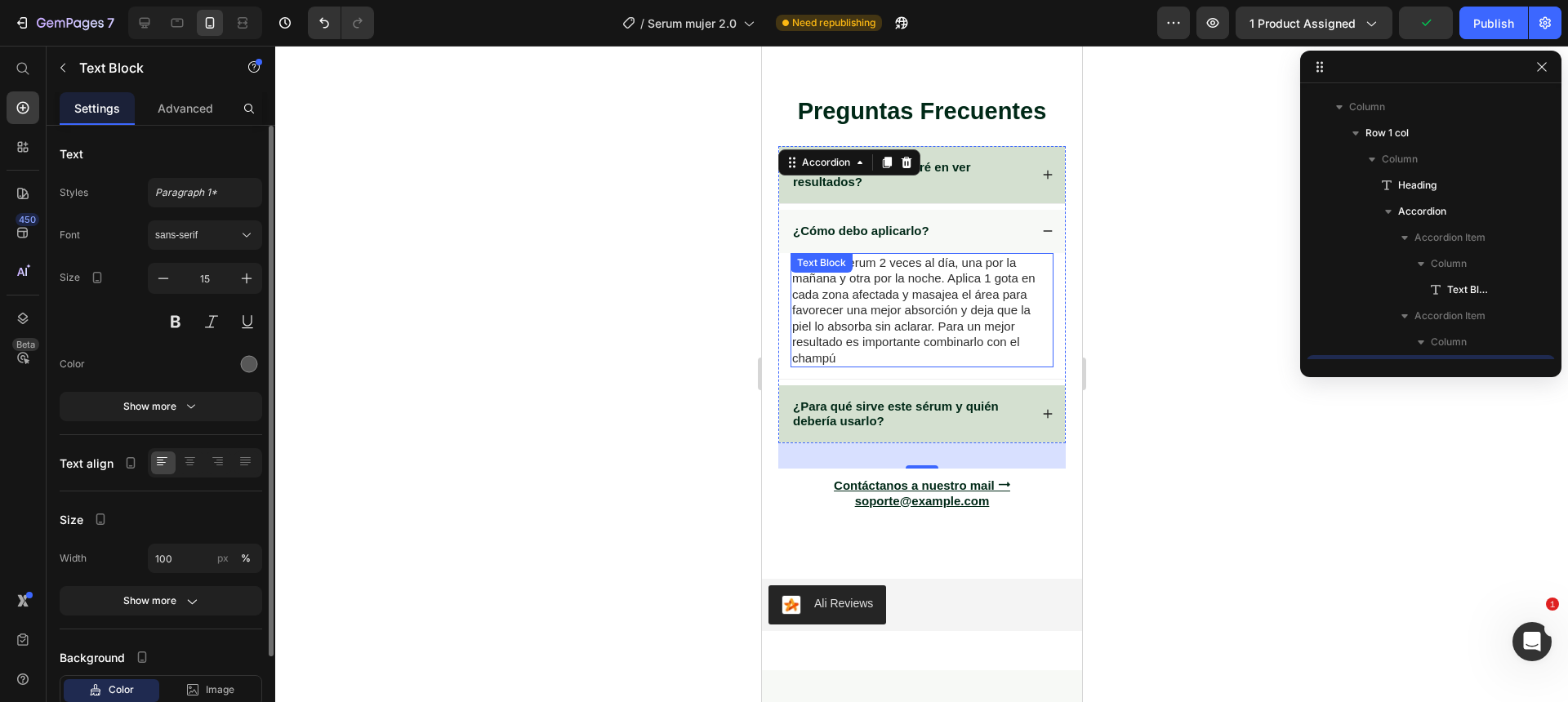 scroll, scrollTop: 3052, scrollLeft: 0, axis: vertical 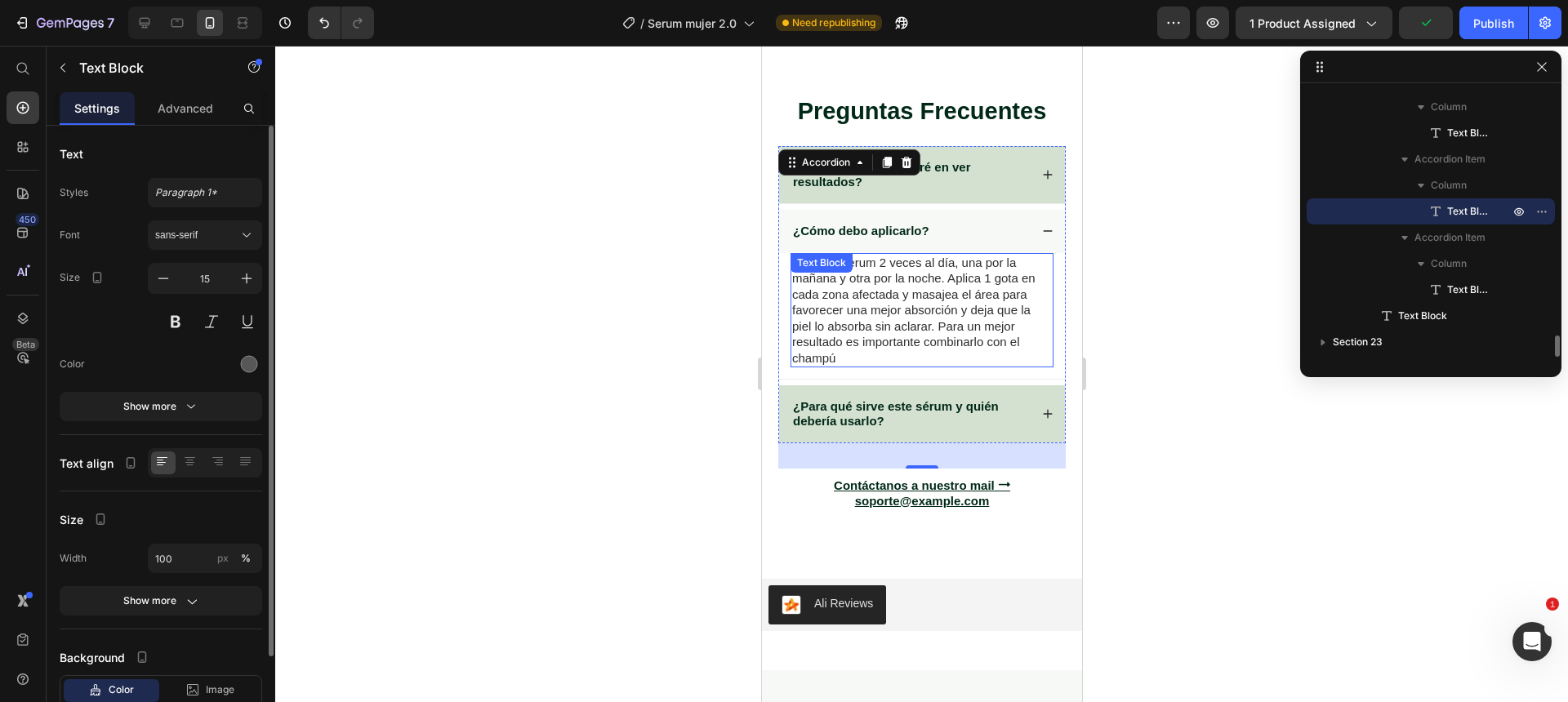click on "Utiliza el serum 2 veces al día, una por la mañana y otra por la noche. Aplica 1 gota en cada zona afectada y masajea el área para favorecer una mejor absorción y deja que la piel lo absorba sin aclarar. Para un mejor resultado es importante combinarlo con el champú" at bounding box center [913, 310] 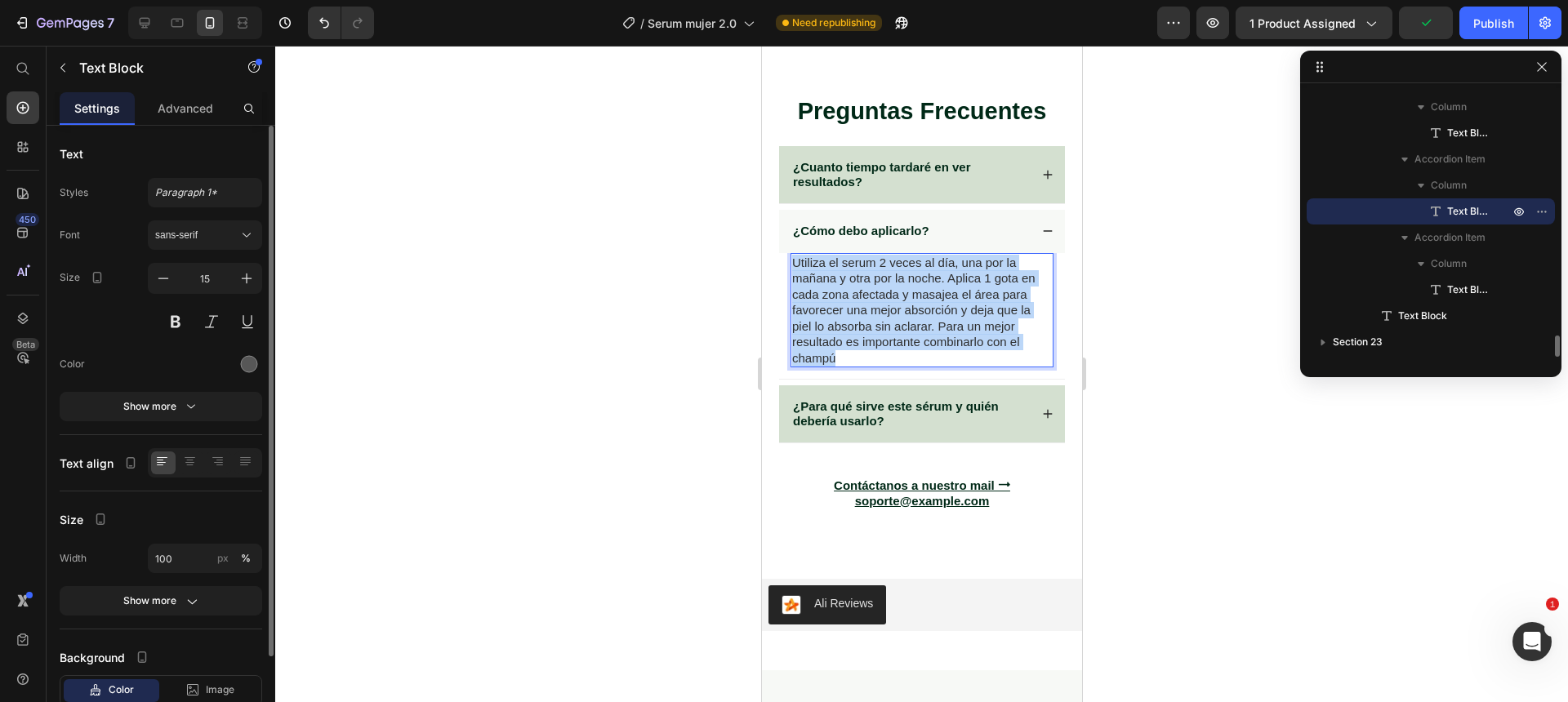 click on "Utiliza el serum 2 veces al día, una por la mañana y otra por la noche. Aplica 1 gota en cada zona afectada y masajea el área para favorecer una mejor absorción y deja que la piel lo absorba sin aclarar. Para un mejor resultado es importante combinarlo con el champú" at bounding box center [913, 310] 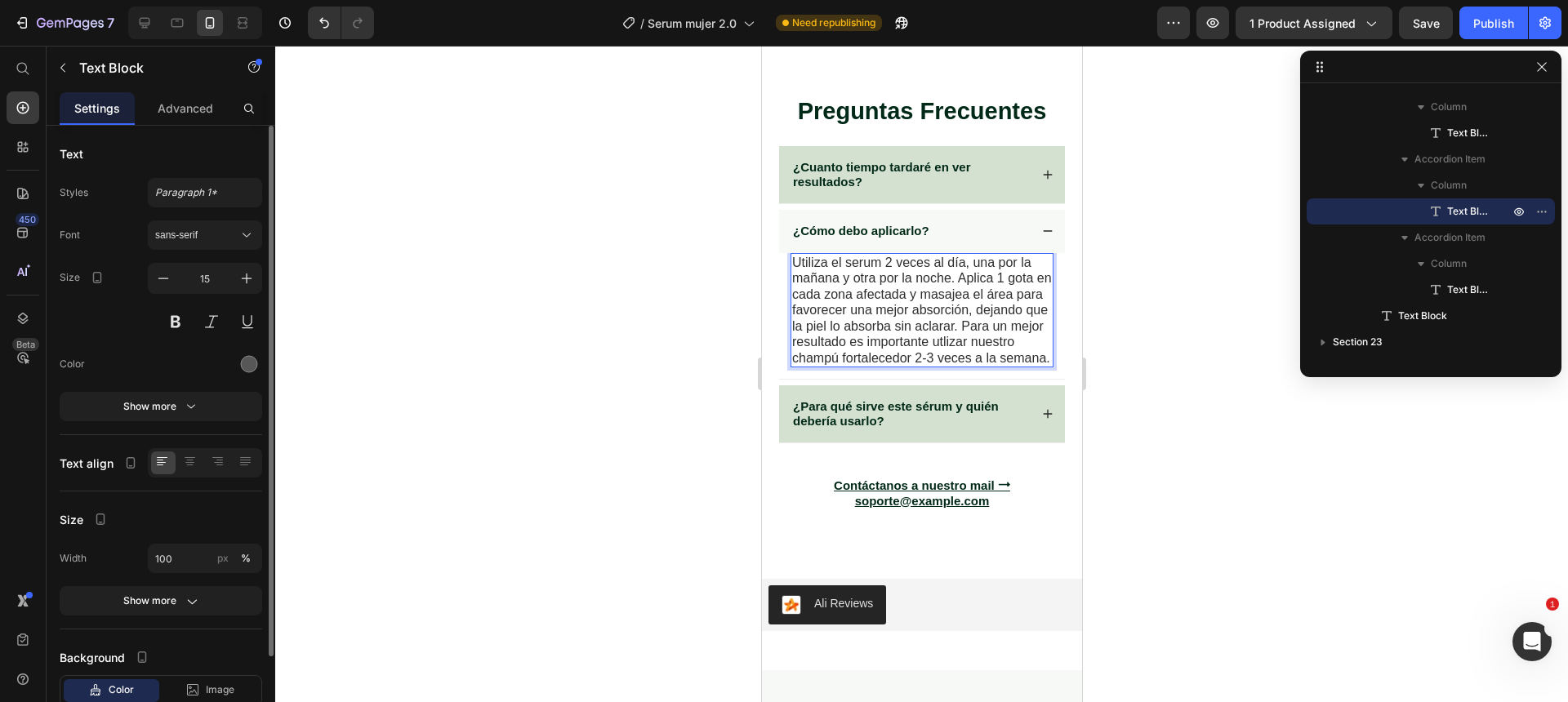 click 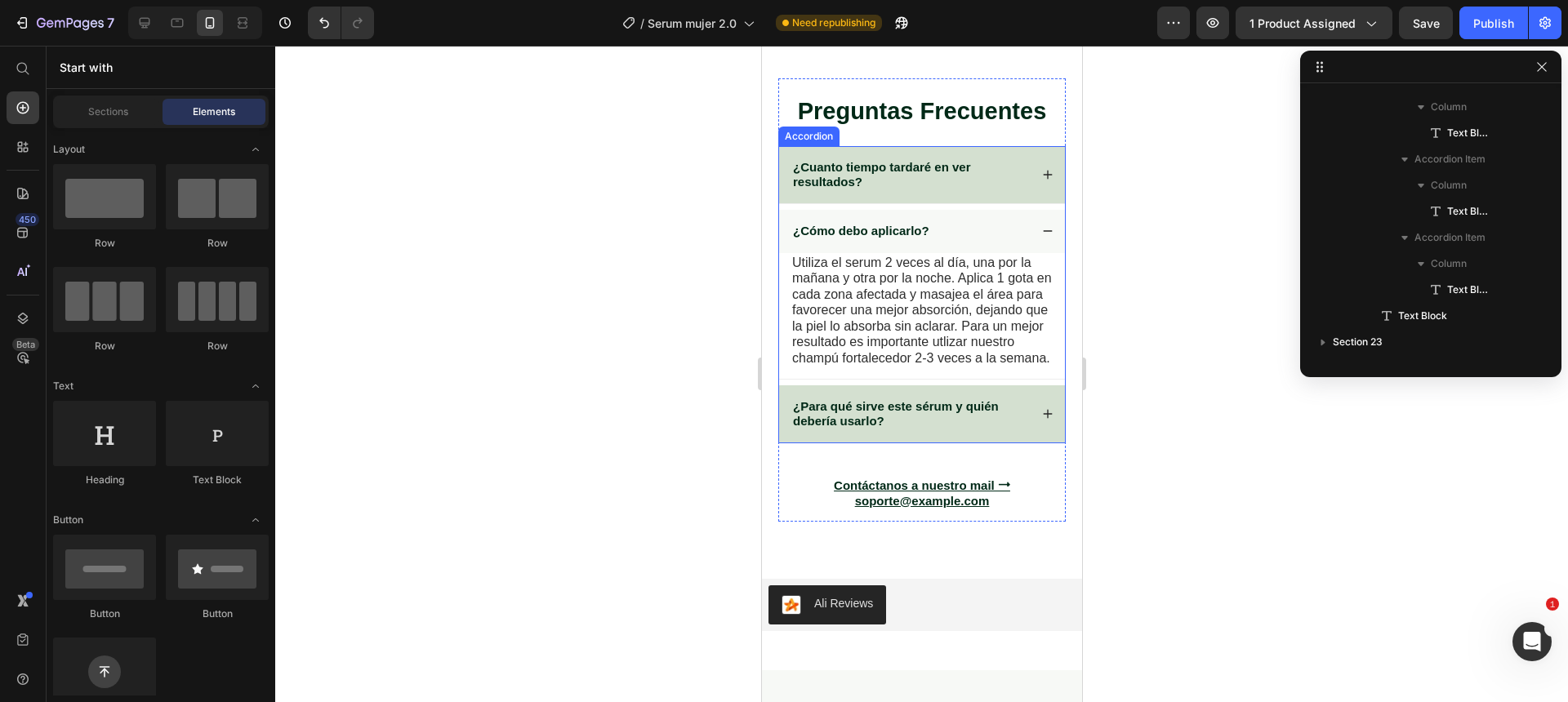 click 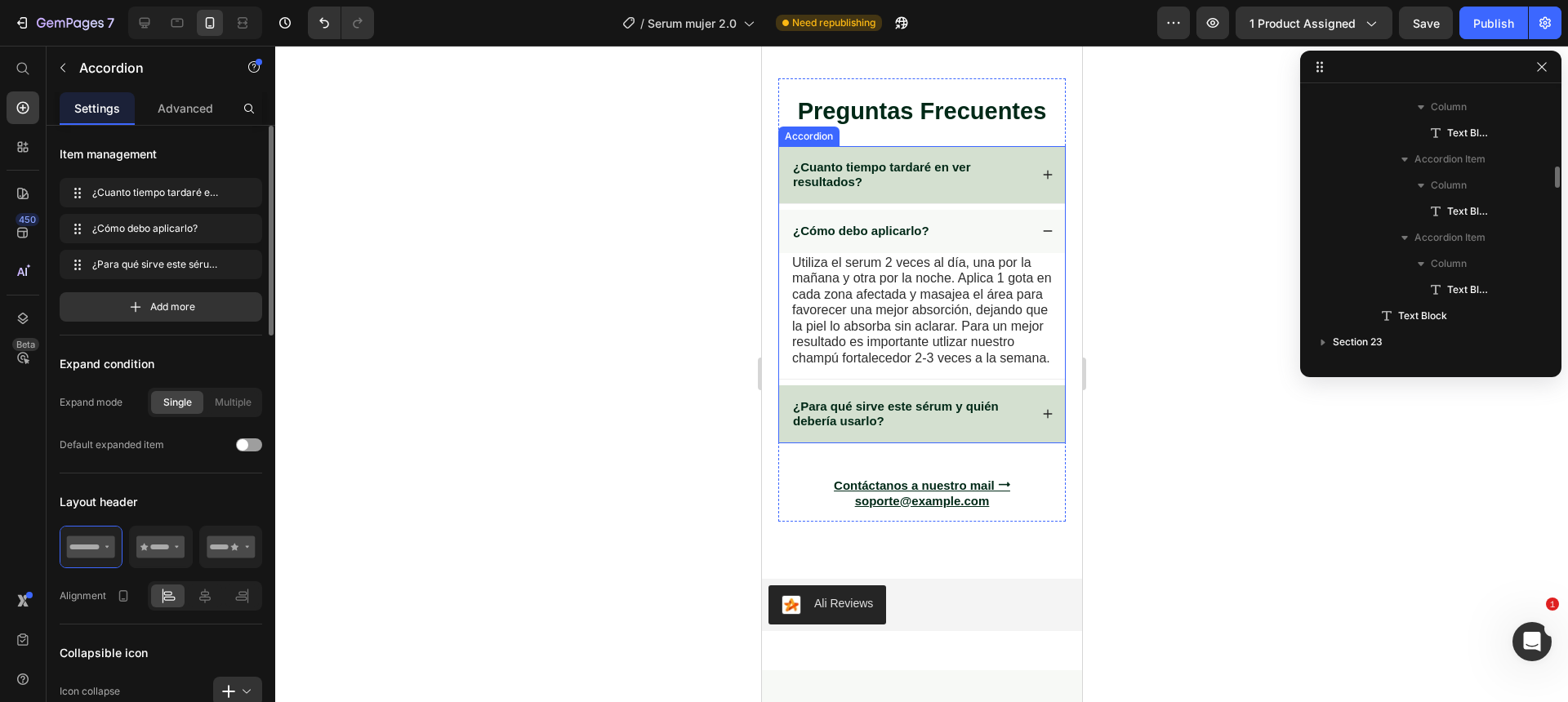 scroll, scrollTop: 2895, scrollLeft: 0, axis: vertical 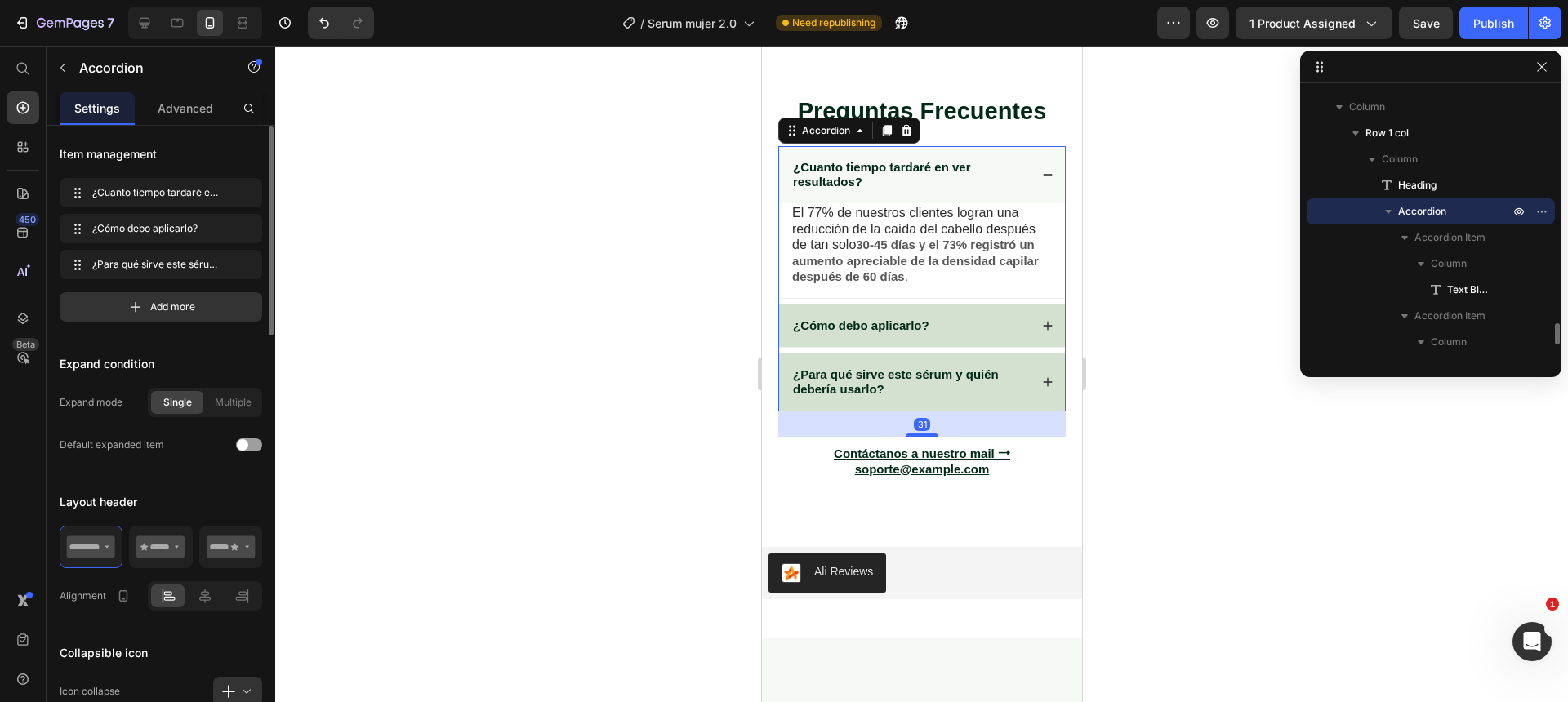 click on "El 77% de nuestros clientes logran una reducción de la caída del cabello después de tan solo  30-45 días y el 73% registró un aumento apreciable de la densidad capilar después de 60 días ." at bounding box center (921, 245) 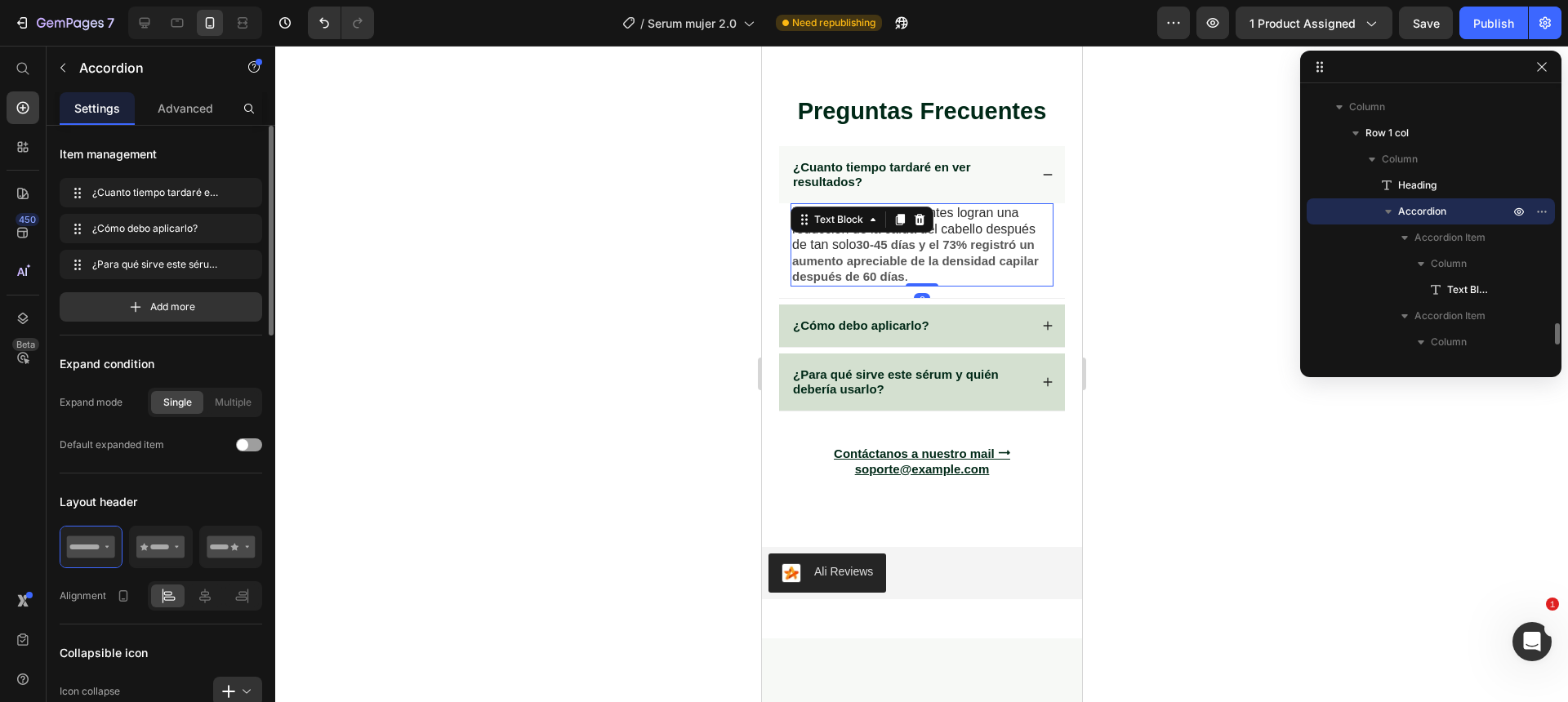 click on "El 77% de nuestros clientes logran una reducción de la caída del cabello después de tan solo  30-45 días y el 73% registró un aumento apreciable de la densidad capilar después de 60 días ." at bounding box center (921, 245) 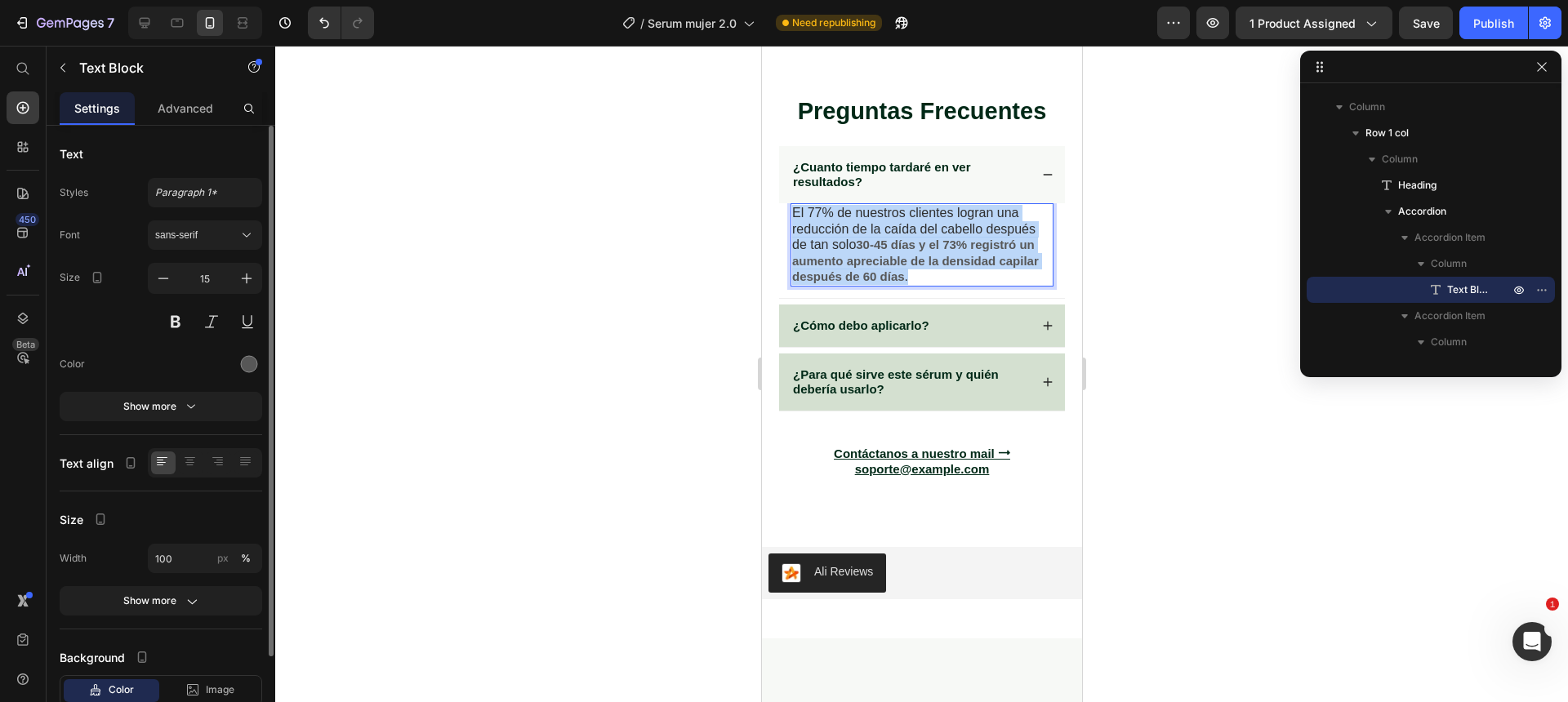 click on "El 77% de nuestros clientes logran una reducción de la caída del cabello después de tan solo  30-45 días y el 73% registró un aumento apreciable de la densidad capilar después de 60 días ." at bounding box center (921, 245) 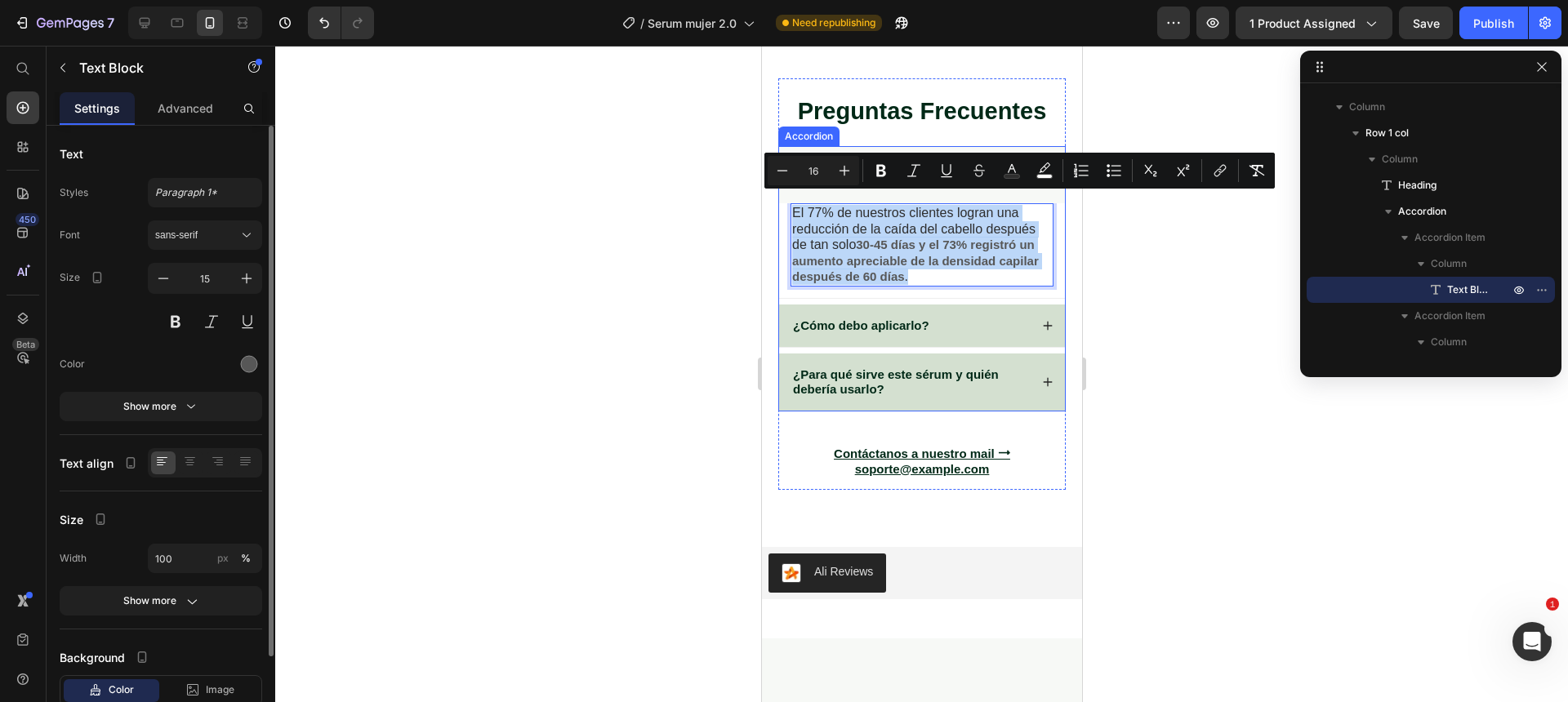 click 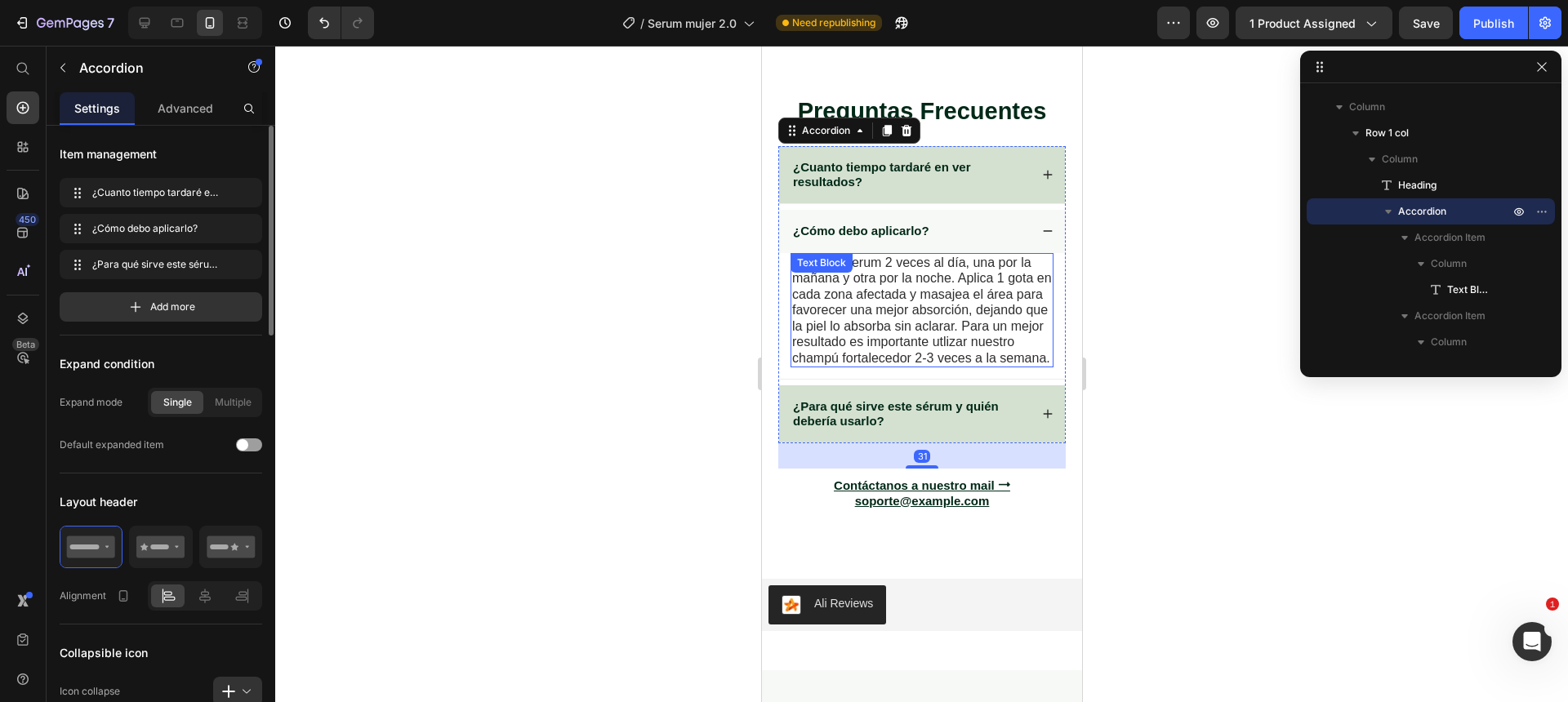 click on "Utiliza el serum 2 veces al día, una por la mañana y otra por la noche. Aplica 1 gota en cada zona afectada y masajea el área para favorecer una mejor absorción, dejando que la piel lo absorba sin aclarar. Para un mejor resultado es importante utlizar nuestro champú fortalecedor 2-3 veces a la semana." at bounding box center [921, 310] 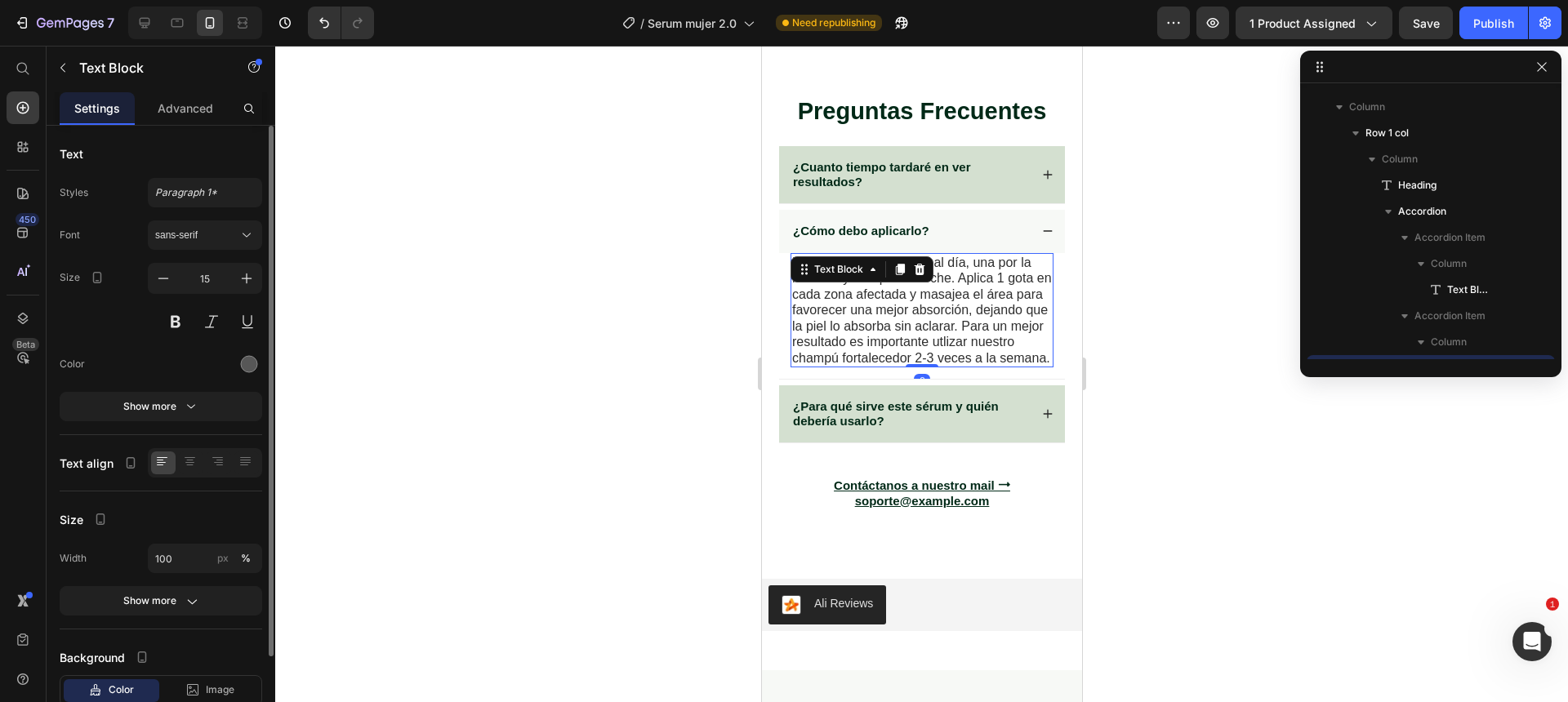 scroll, scrollTop: 3052, scrollLeft: 0, axis: vertical 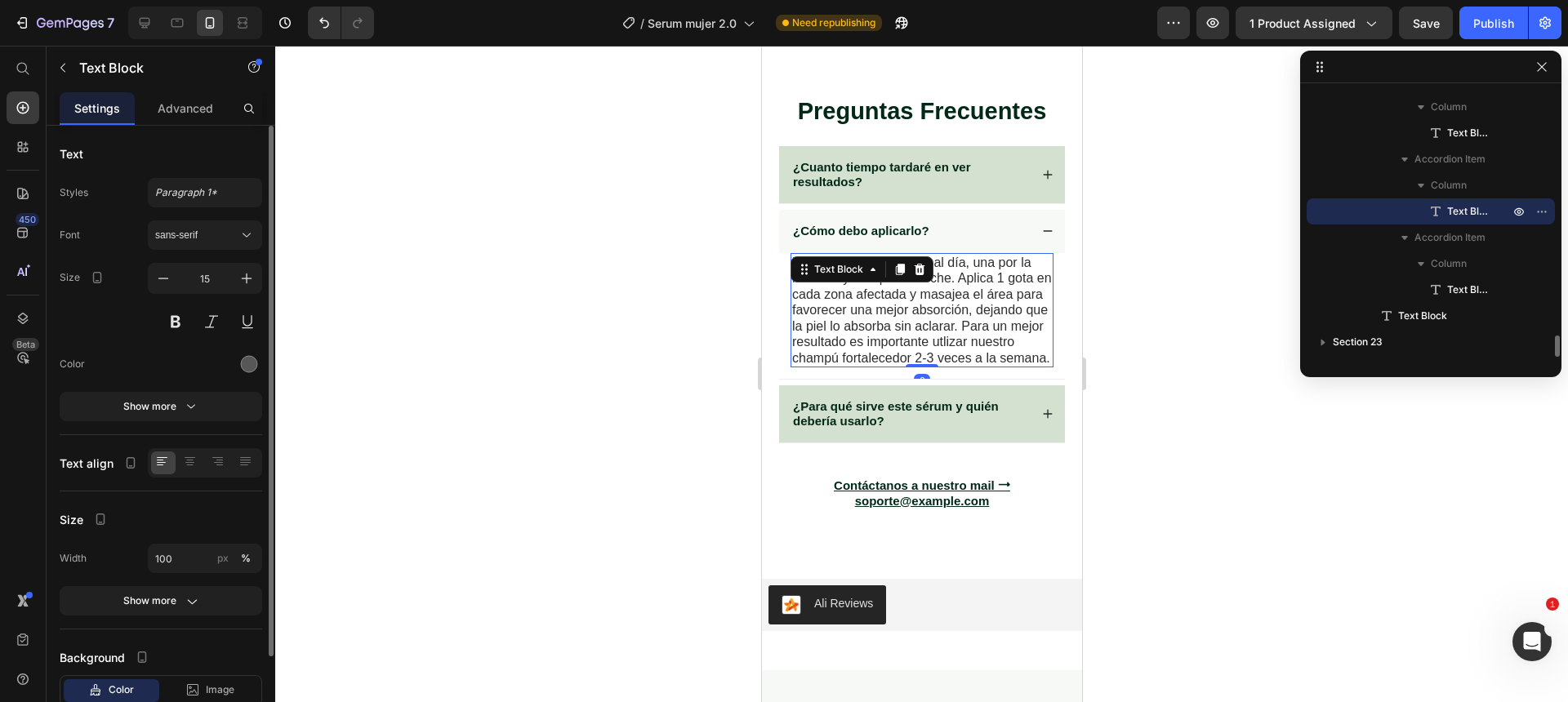 click on "Utiliza el serum 2 veces al día, una por la mañana y otra por la noche. Aplica 1 gota en cada zona afectada y masajea el área para favorecer una mejor absorción, dejando que la piel lo absorba sin aclarar. Para un mejor resultado es importante utlizar nuestro champú fortalecedor 2-3 veces a la semana." at bounding box center (921, 310) 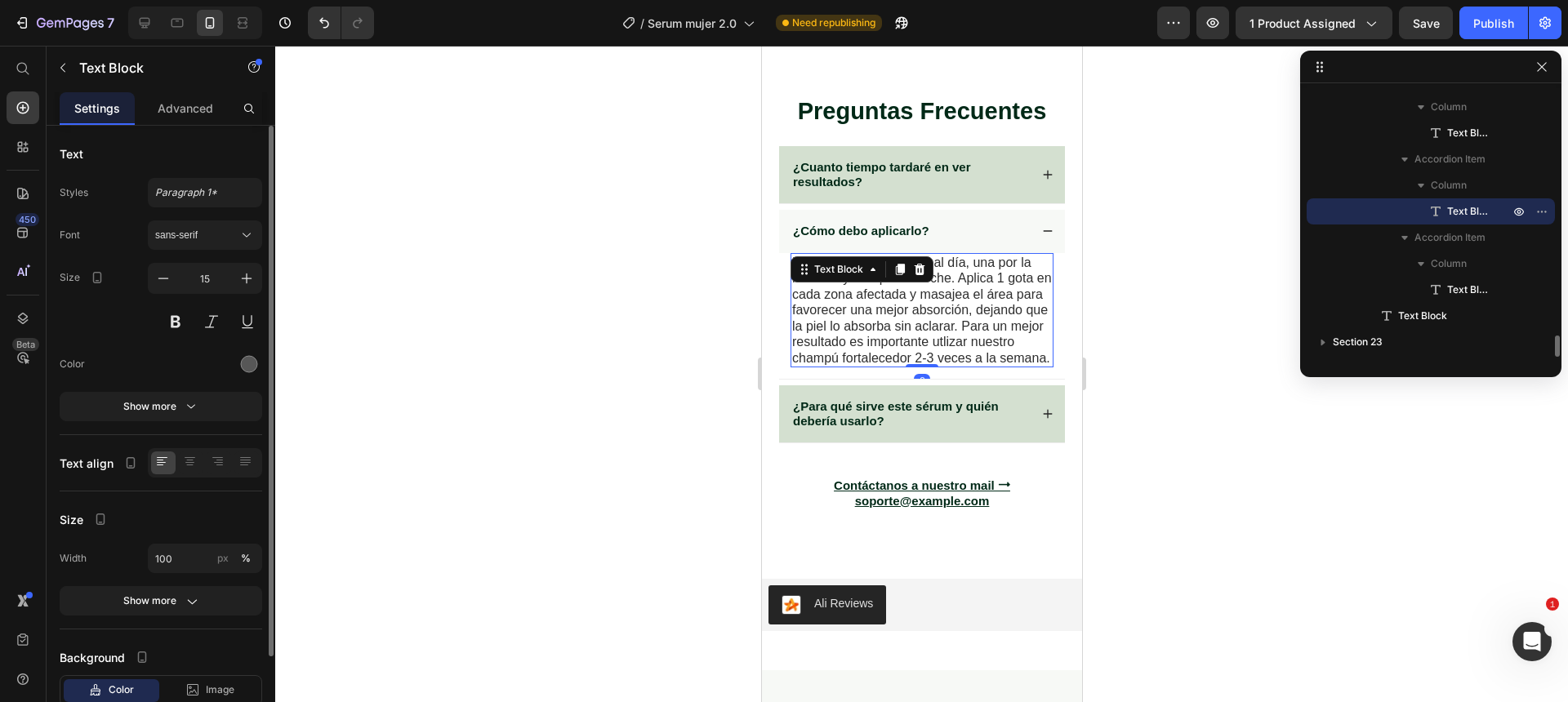click on "Utiliza el serum 2 veces al día, una por la mañana y otra por la noche. Aplica 1 gota en cada zona afectada y masajea el área para favorecer una mejor absorción, dejando que la piel lo absorba sin aclarar. Para un mejor resultado es importante utlizar nuestro champú fortalecedor 2-3 veces a la semana." at bounding box center [921, 310] 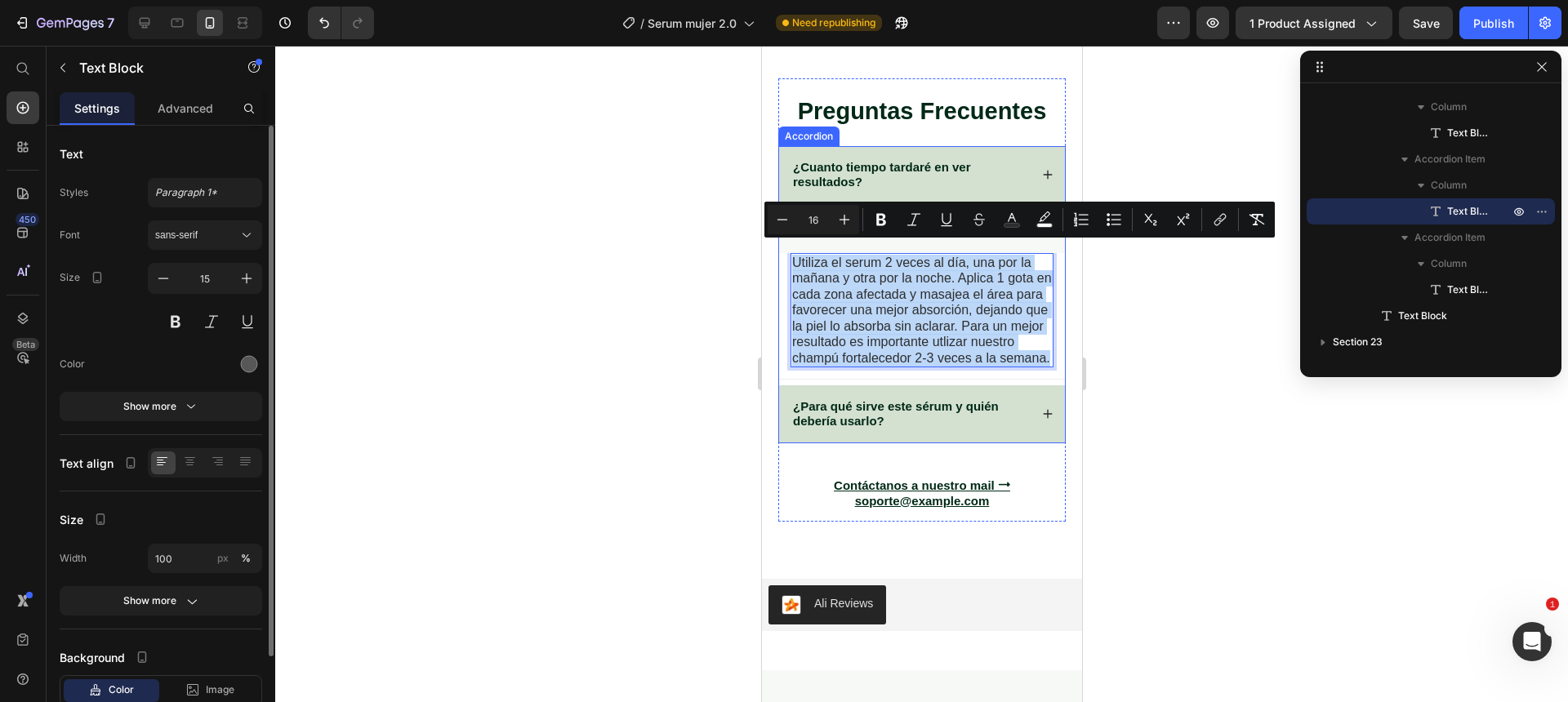 click on "¿Cuanto tiempo tardaré en ver resultados?" at bounding box center [881, 174] 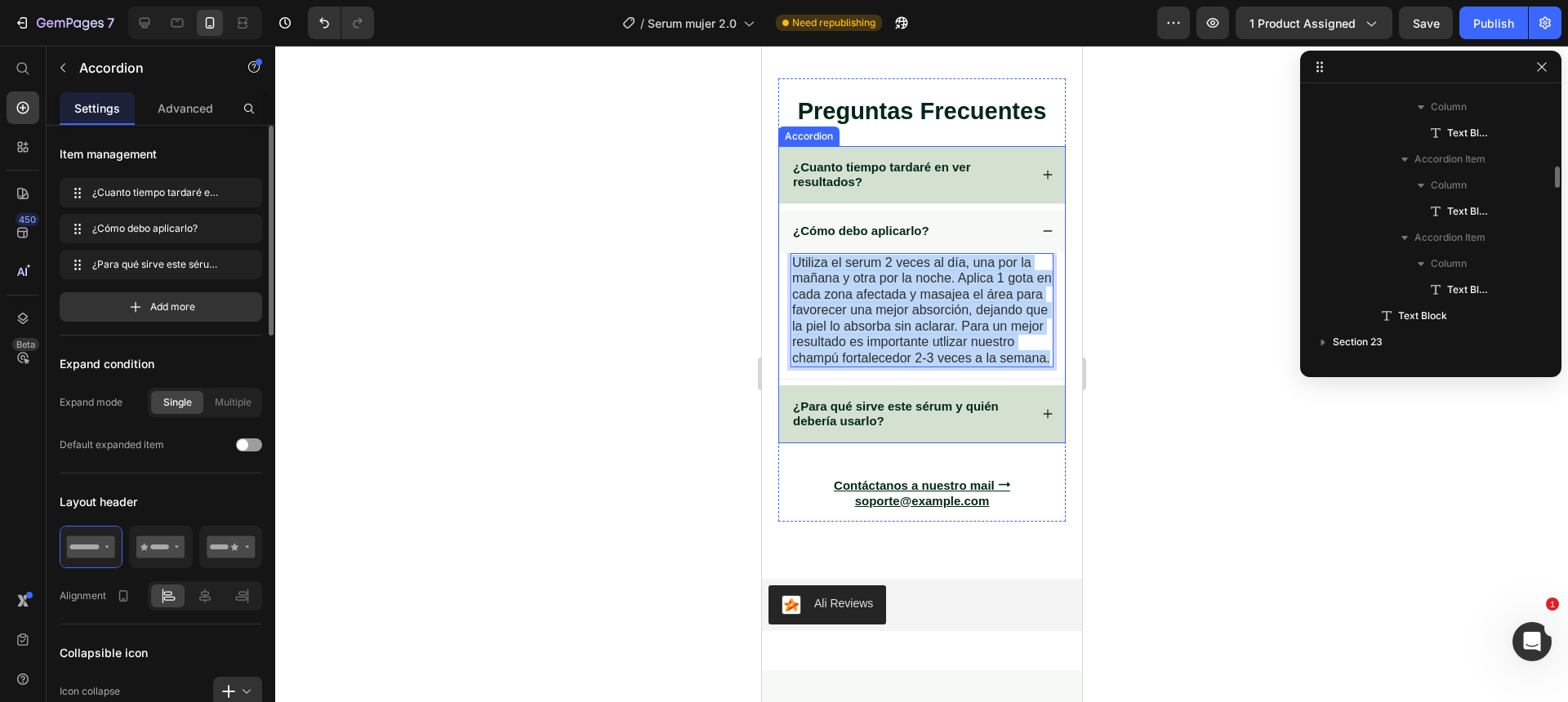 scroll, scrollTop: 2895, scrollLeft: 0, axis: vertical 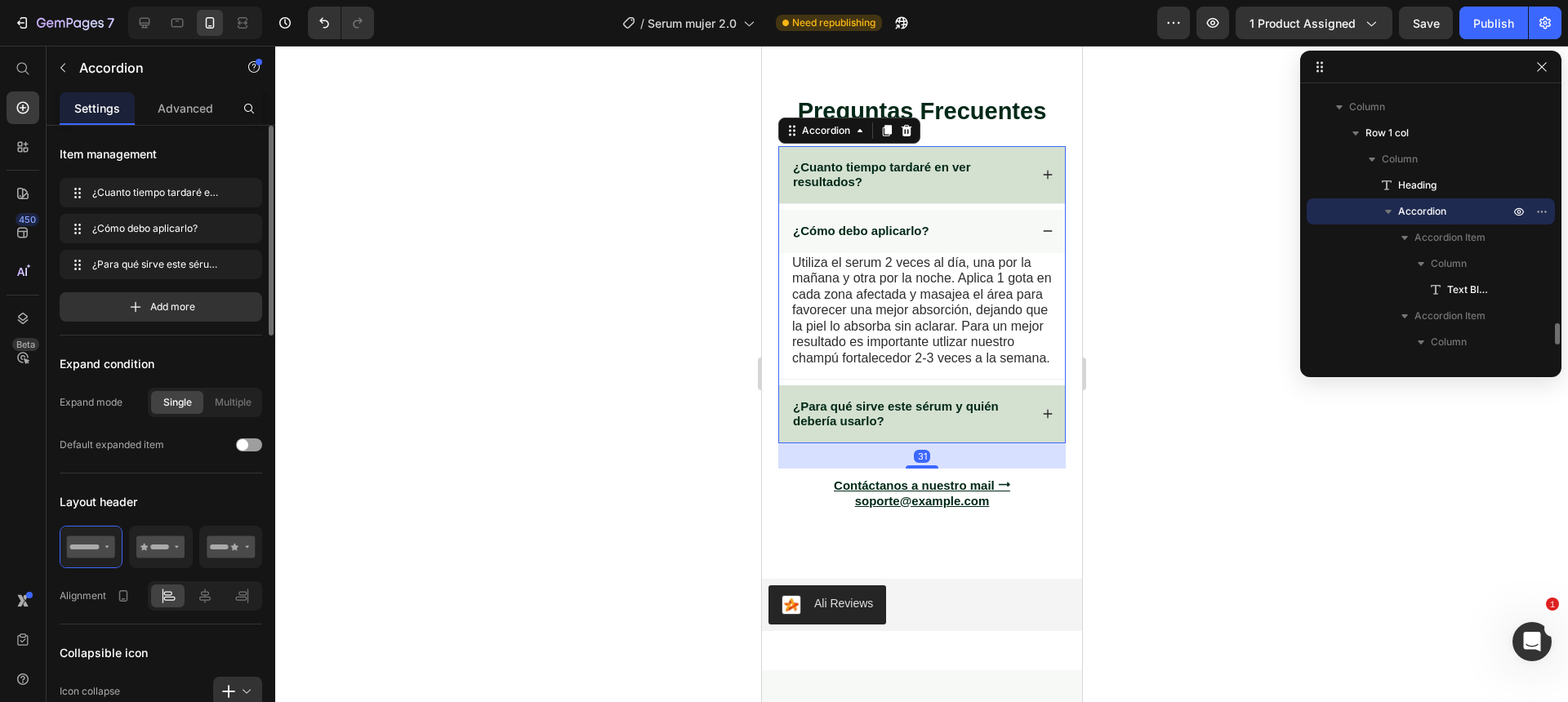 click on "¿Cuanto tiempo tardaré en ver resultados?" at bounding box center (921, 175) 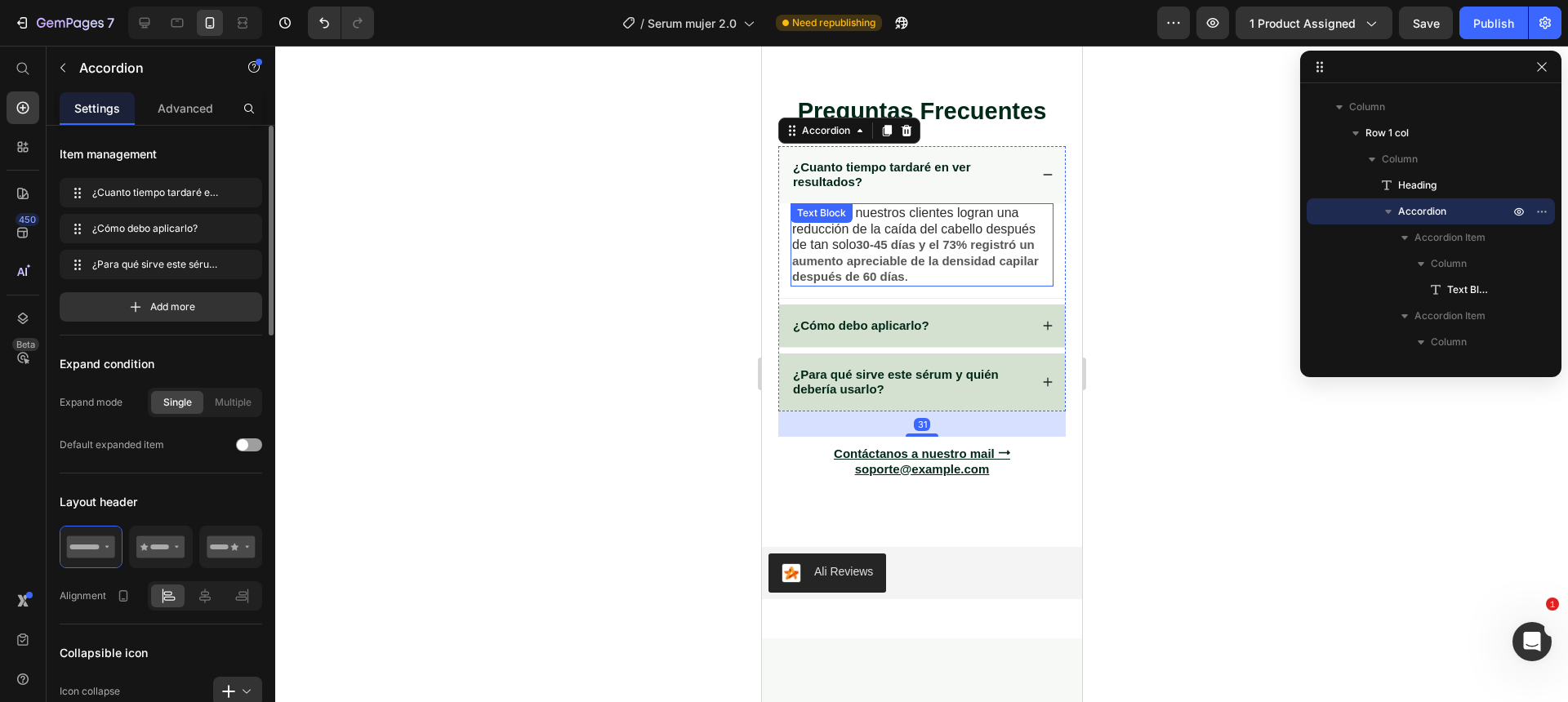 click on "30-45 días y el 73% registró un aumento apreciable de la densidad capilar después de 60 días" at bounding box center [915, 260] 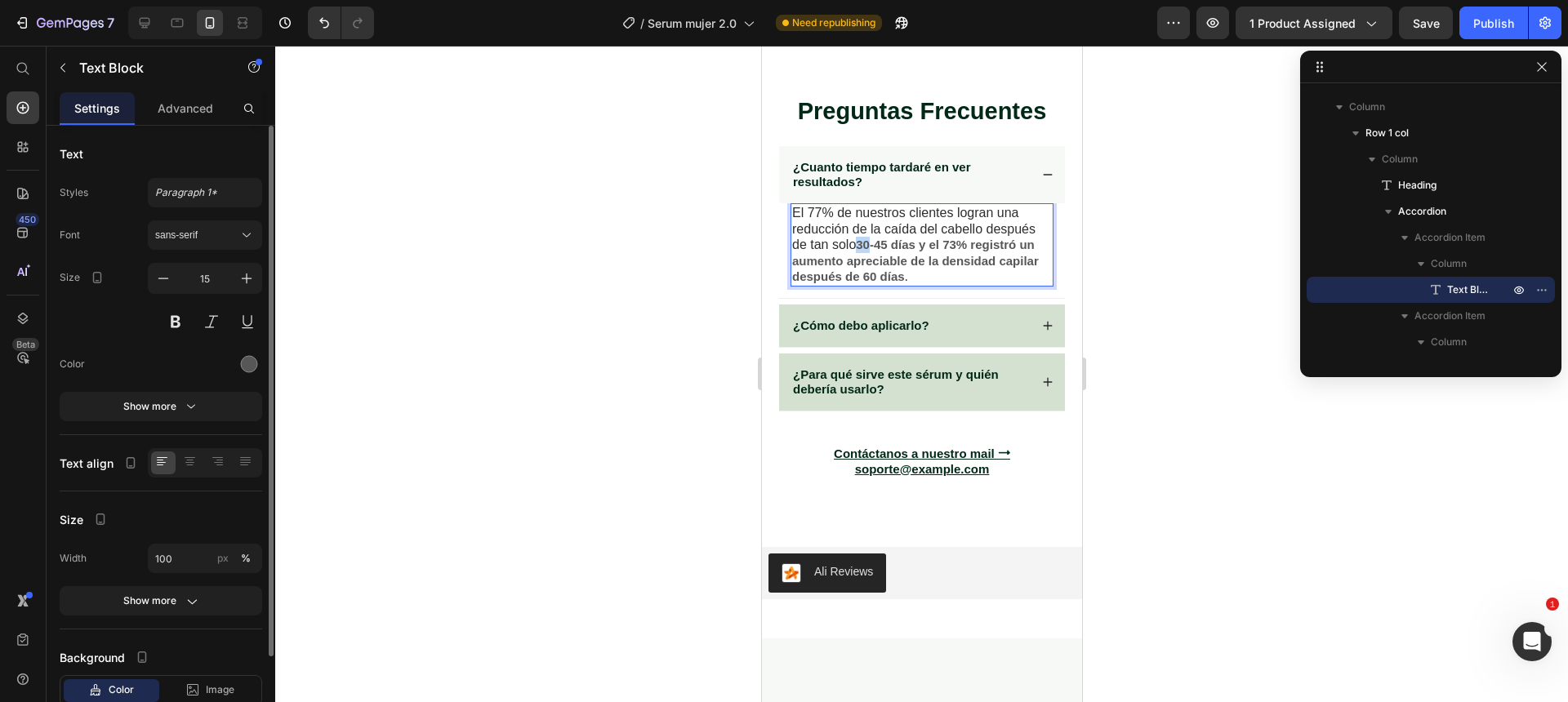 click on "30-45 días y el 73% registró un aumento apreciable de la densidad capilar después de 60 días" at bounding box center [915, 260] 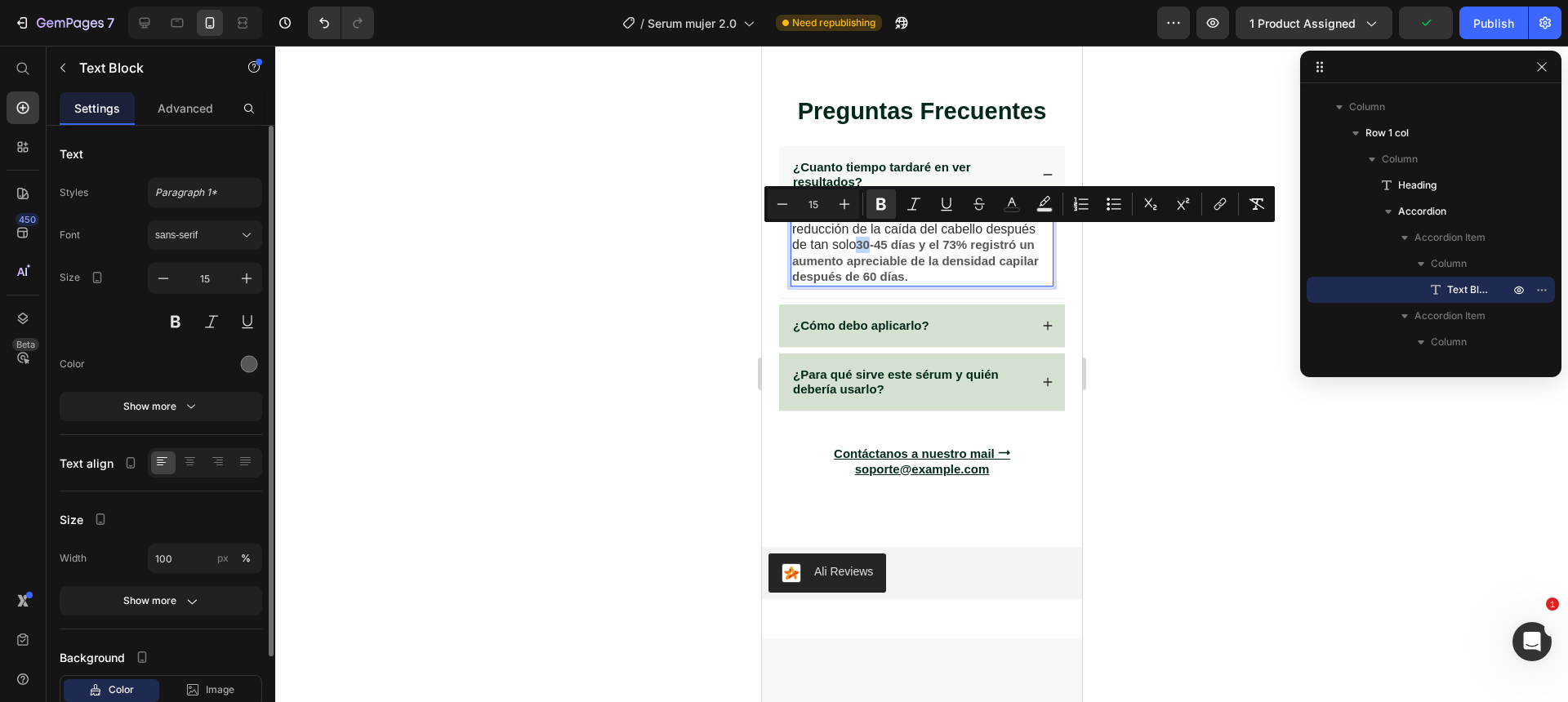 click on "30-45 días y el 73% registró un aumento apreciable de la densidad capilar después de 60 días" at bounding box center (915, 260) 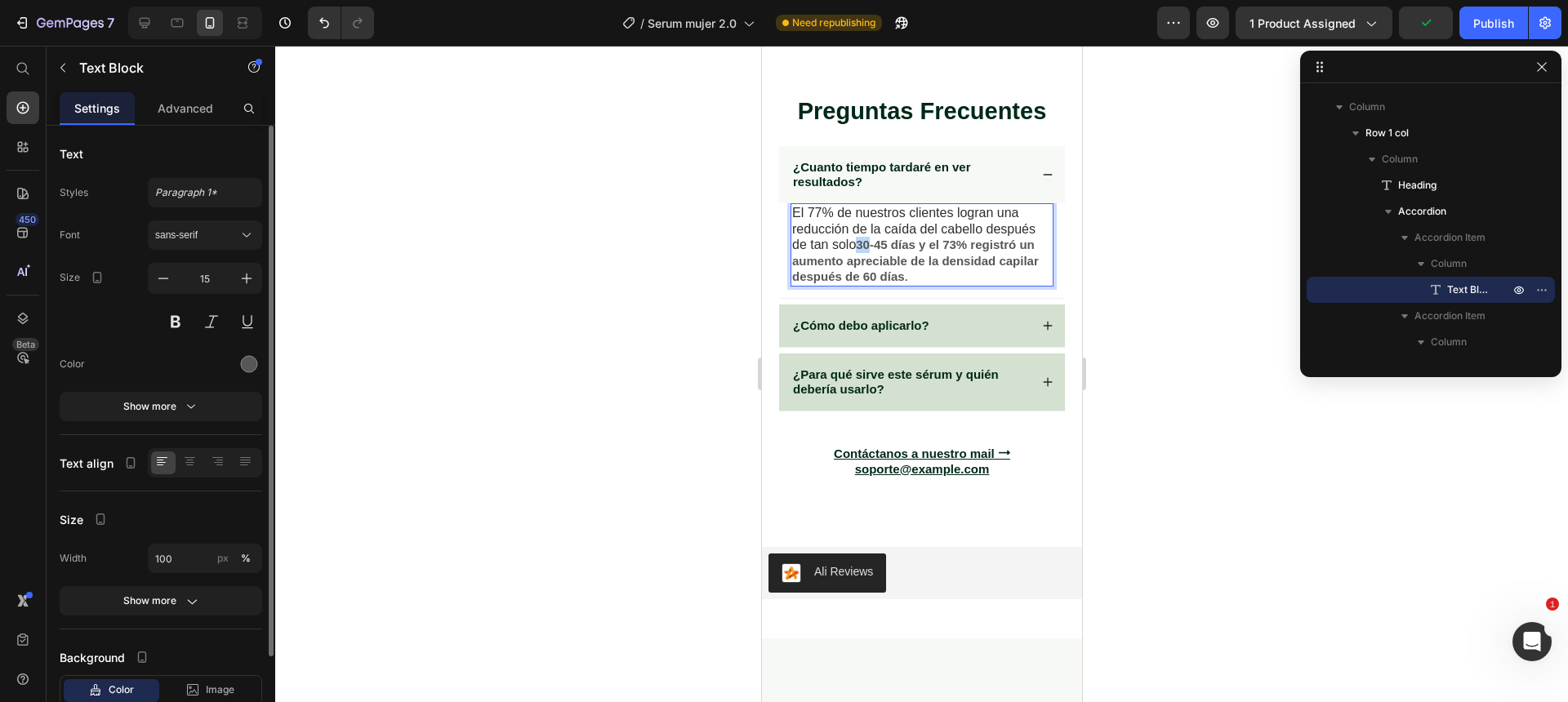 click on "30-45 días y el 73% registró un aumento apreciable de la densidad capilar después de 60 días" at bounding box center [915, 260] 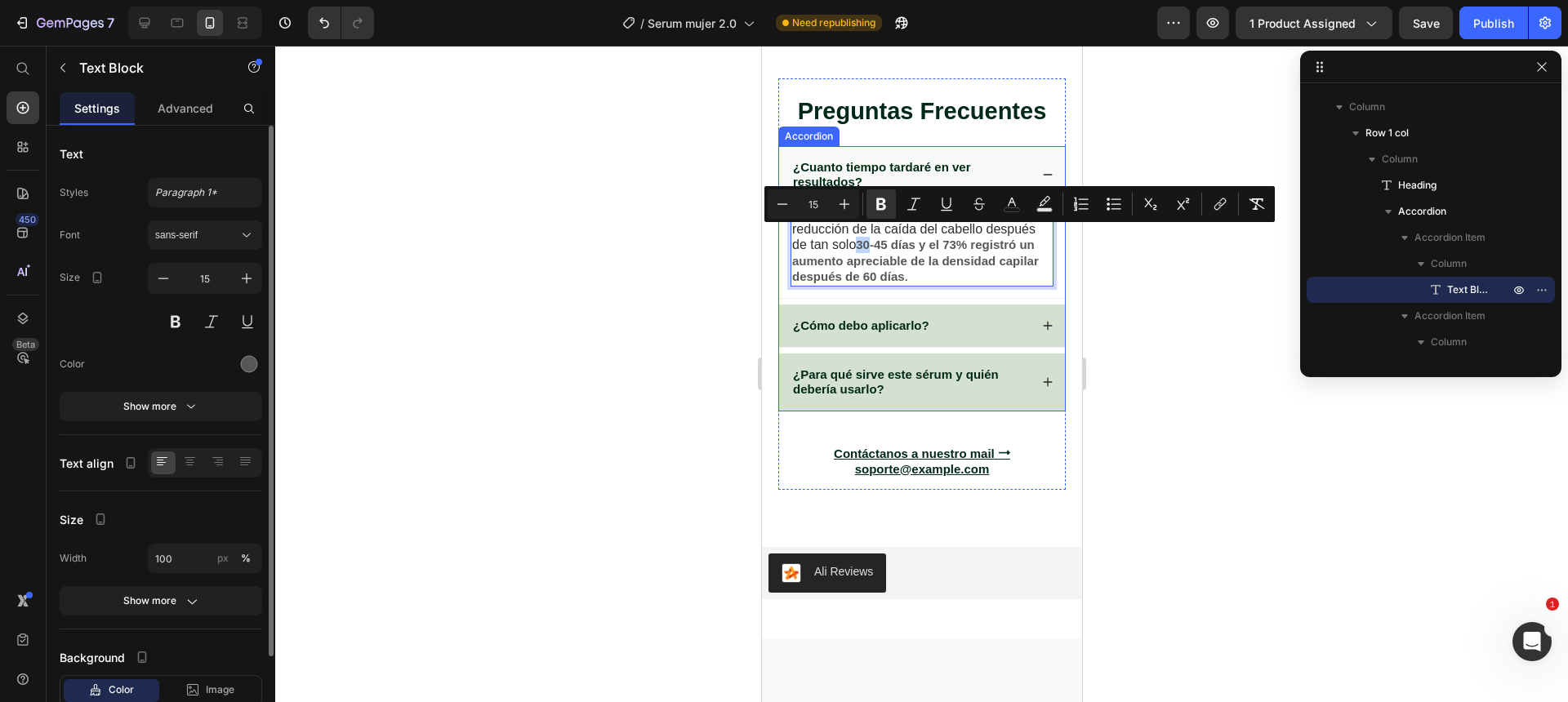 click on "¿Cómo debo aplicarlo?" at bounding box center [909, 326] 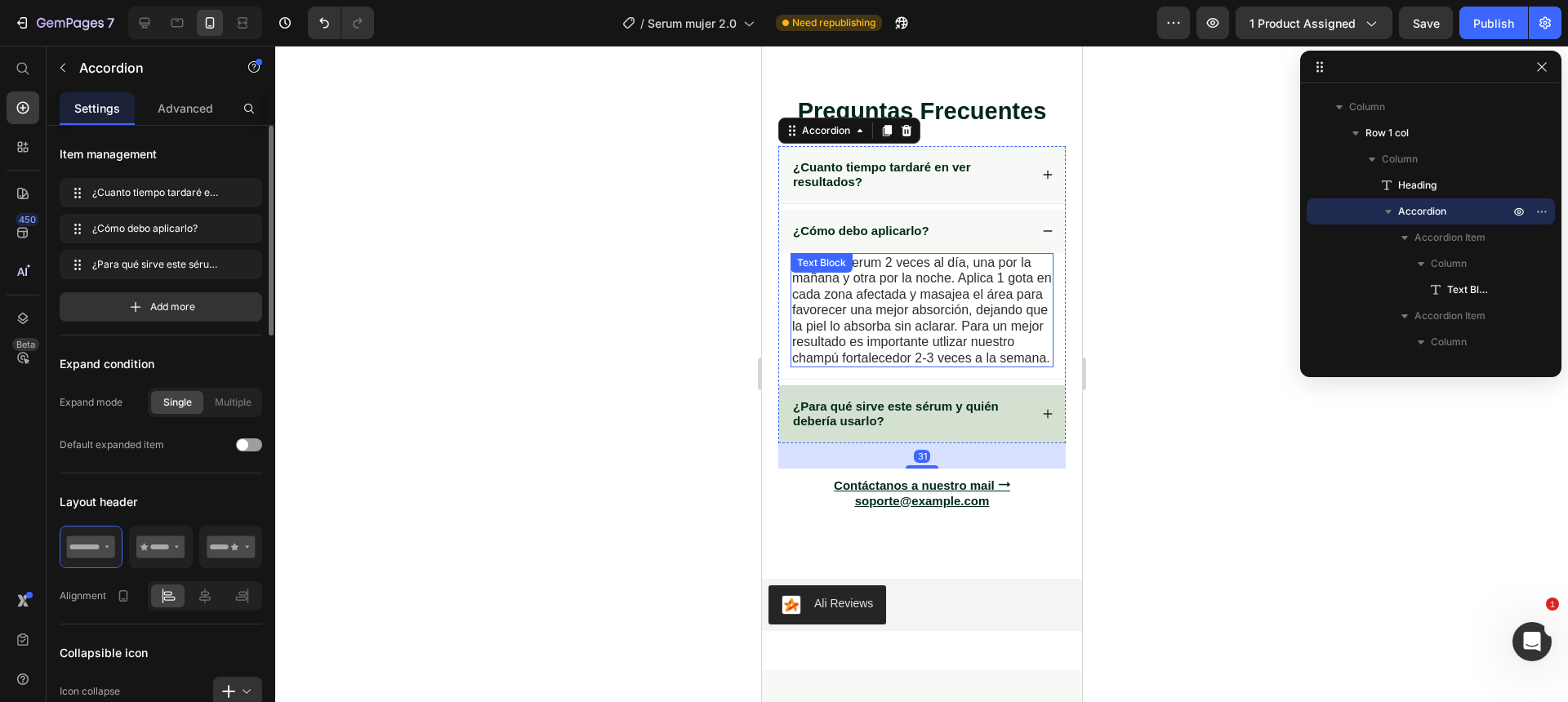click on "Utiliza el serum 2 veces al día, una por la mañana y otra por la noche. Aplica 1 gota en cada zona afectada y masajea el área para favorecer una mejor absorción, dejando que la piel lo absorba sin aclarar. Para un mejor resultado es importante utlizar nuestro champú fortalecedor 2-3 veces a la semana." at bounding box center (921, 310) 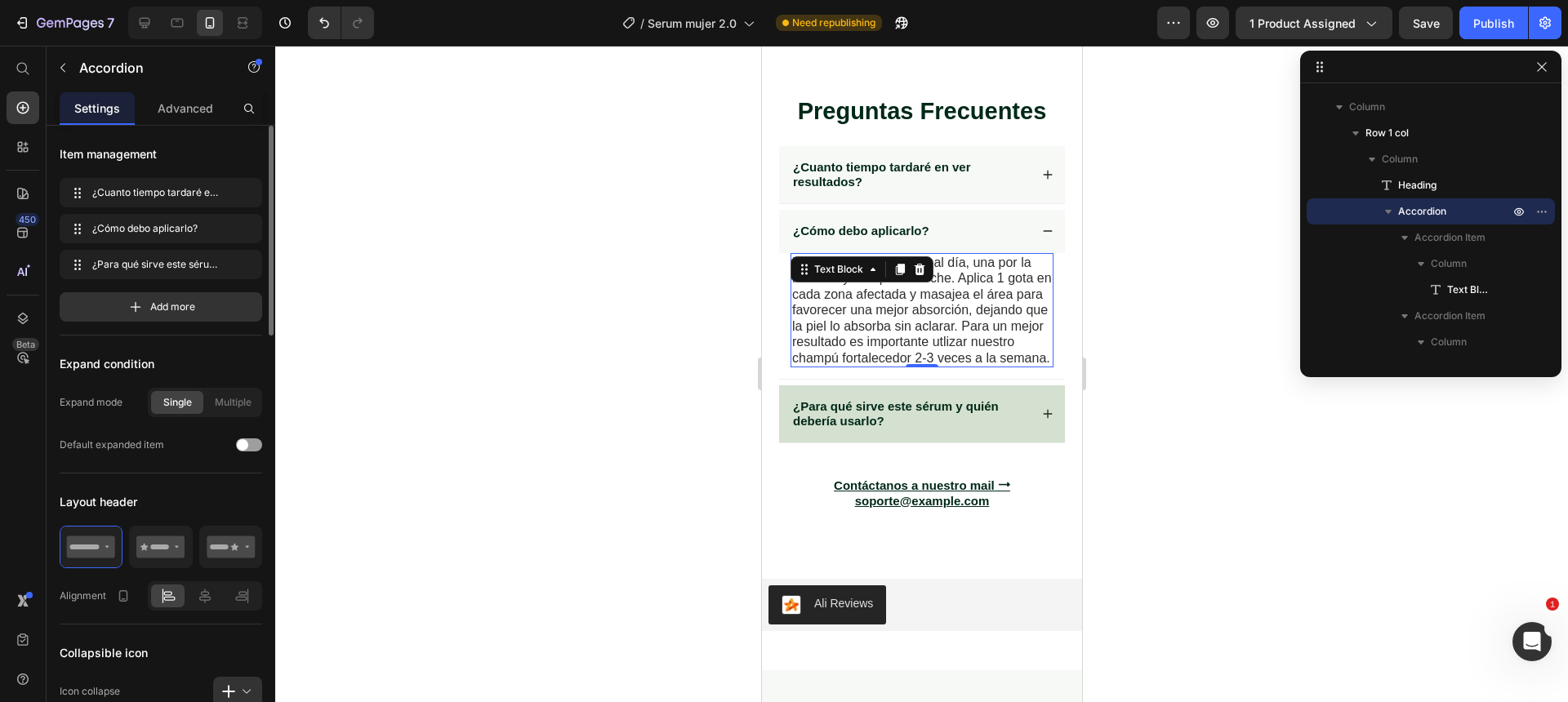 scroll, scrollTop: 3052, scrollLeft: 0, axis: vertical 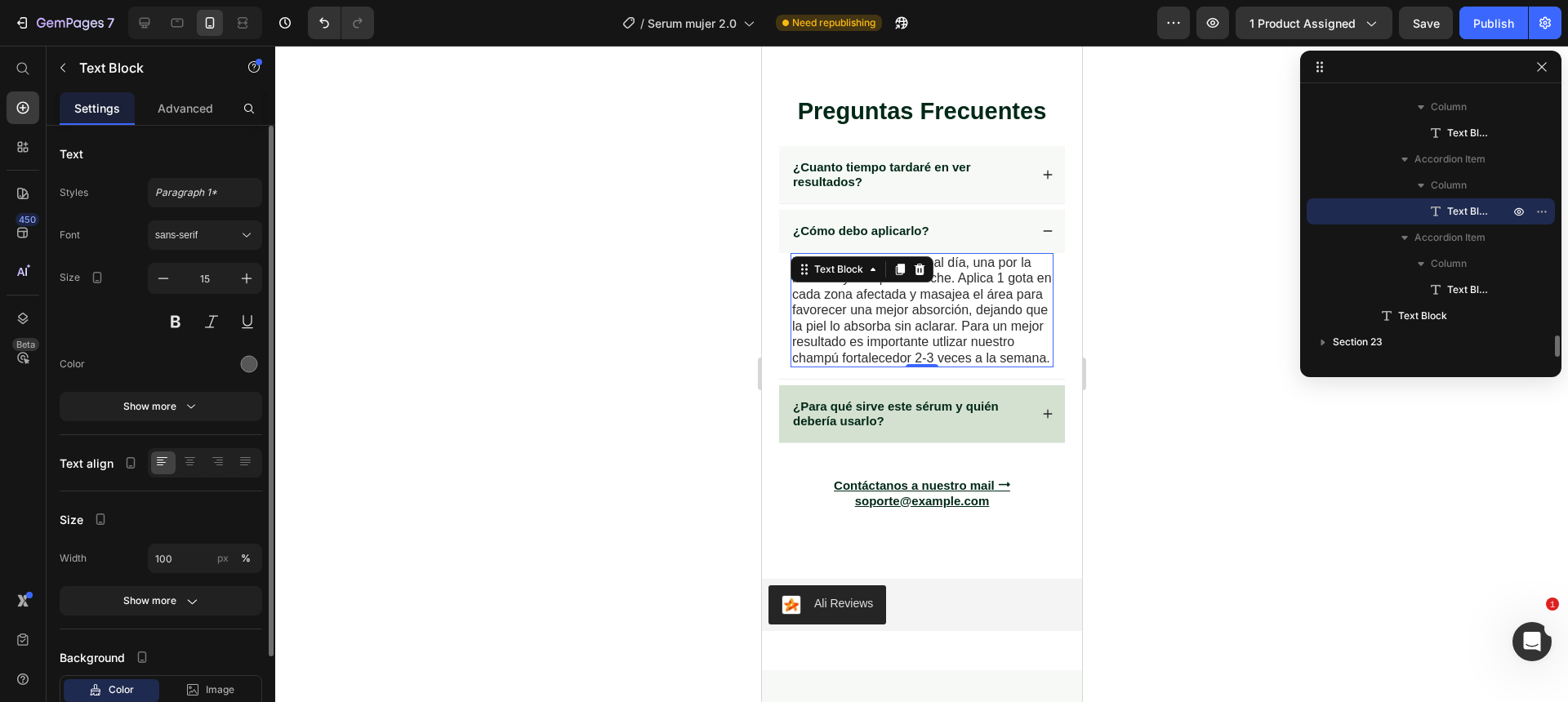 click on "Utiliza el serum 2 veces al día, una por la mañana y otra por la noche. Aplica 1 gota en cada zona afectada y masajea el área para favorecer una mejor absorción, dejando que la piel lo absorba sin aclarar. Para un mejor resultado es importante utlizar nuestro champú fortalecedor 2-3 veces a la semana." at bounding box center (921, 310) 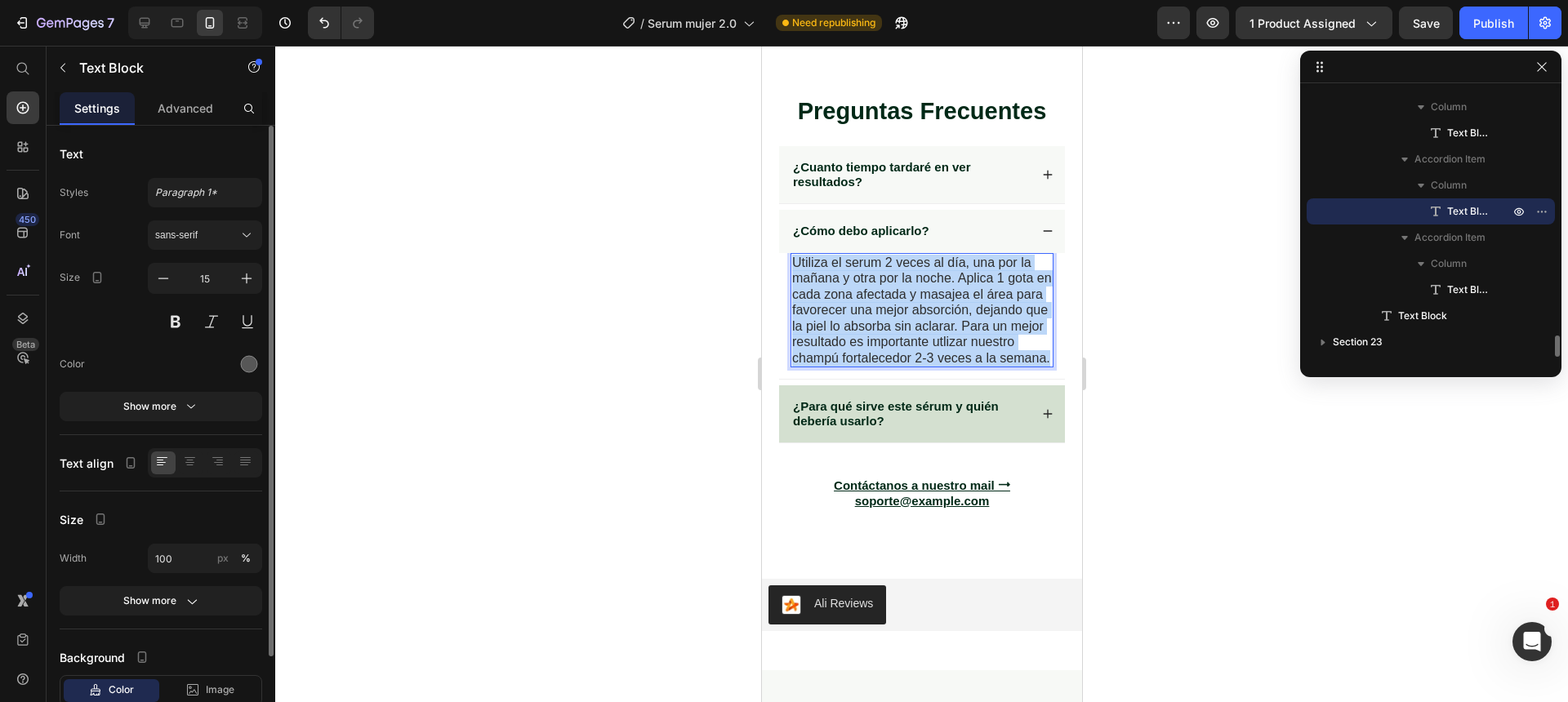 click on "Utiliza el serum 2 veces al día, una por la mañana y otra por la noche. Aplica 1 gota en cada zona afectada y masajea el área para favorecer una mejor absorción, dejando que la piel lo absorba sin aclarar. Para un mejor resultado es importante utlizar nuestro champú fortalecedor 2-3 veces a la semana." at bounding box center (921, 310) 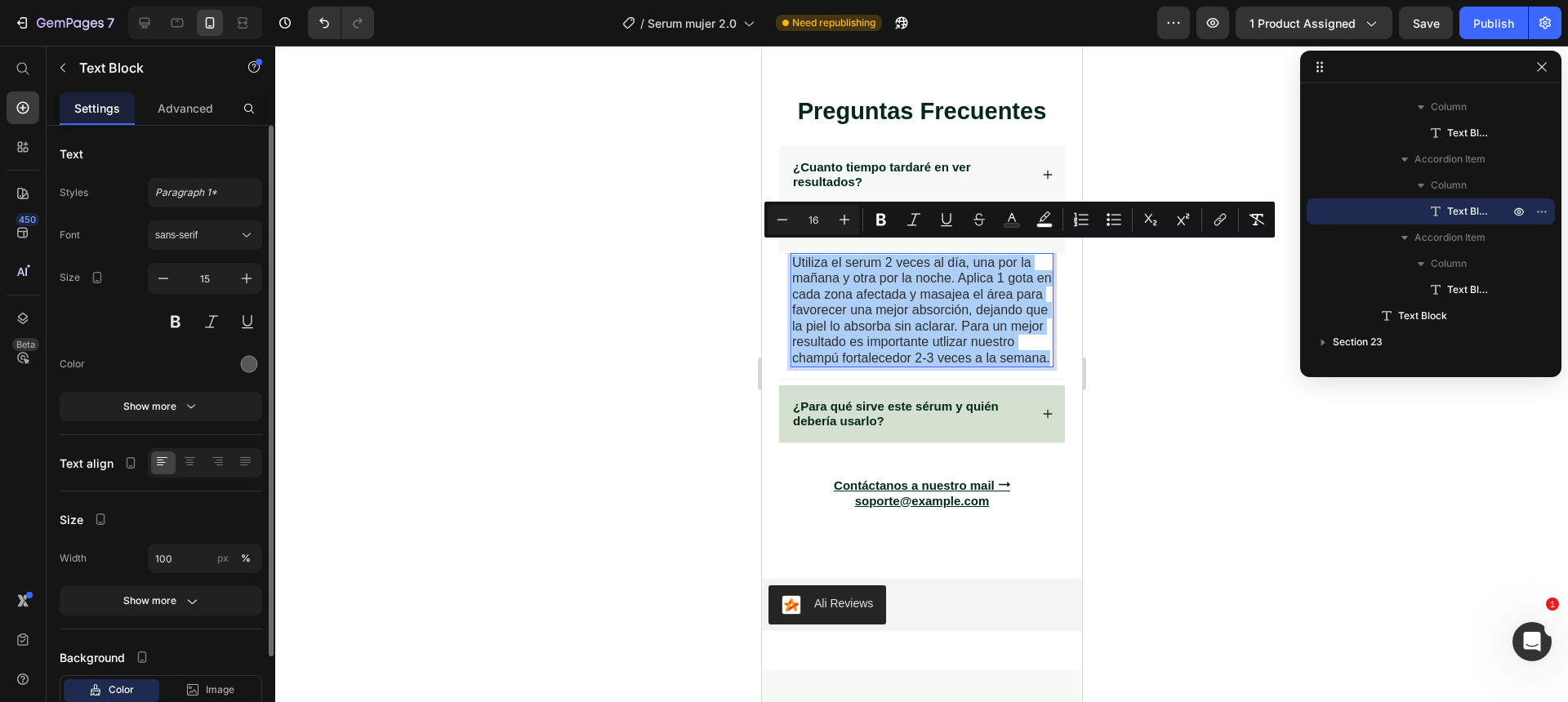 click 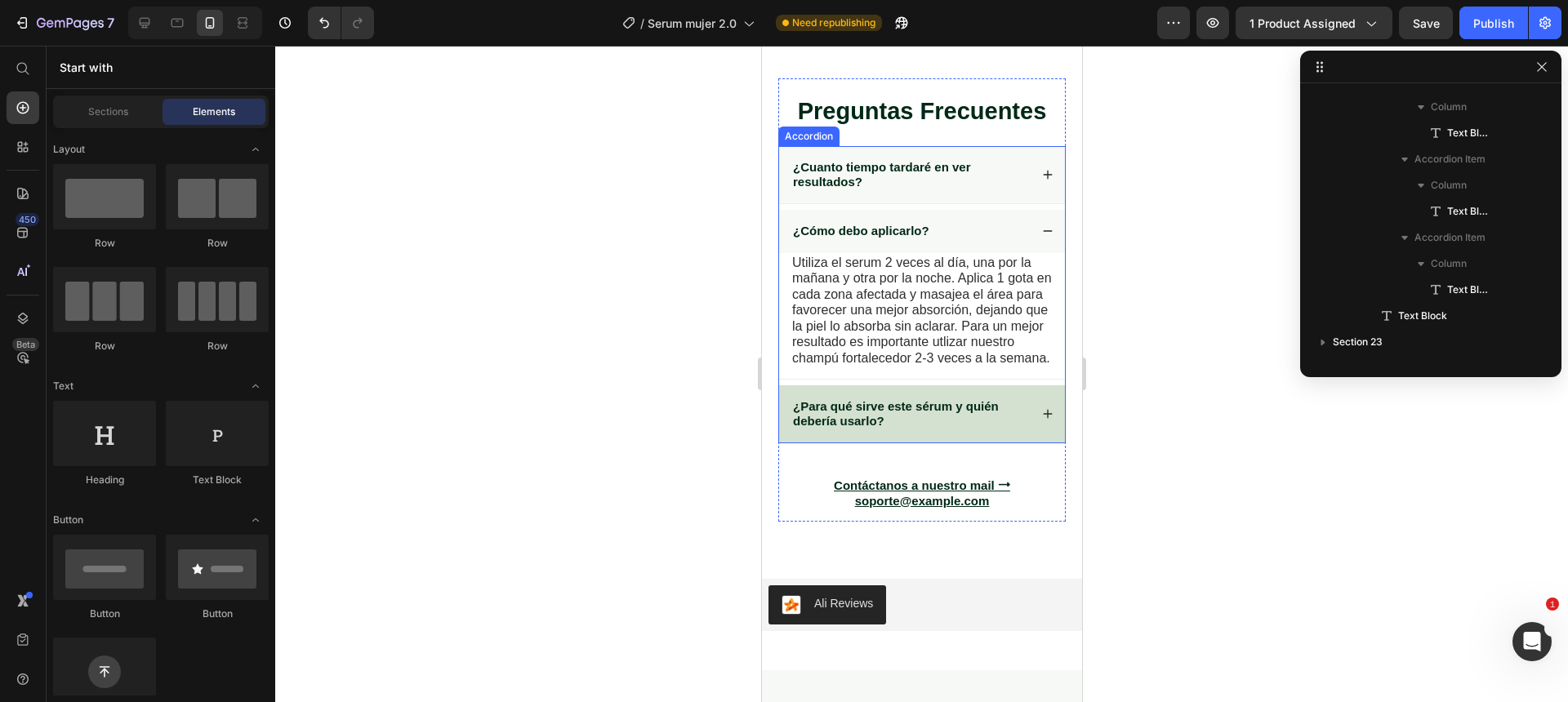click 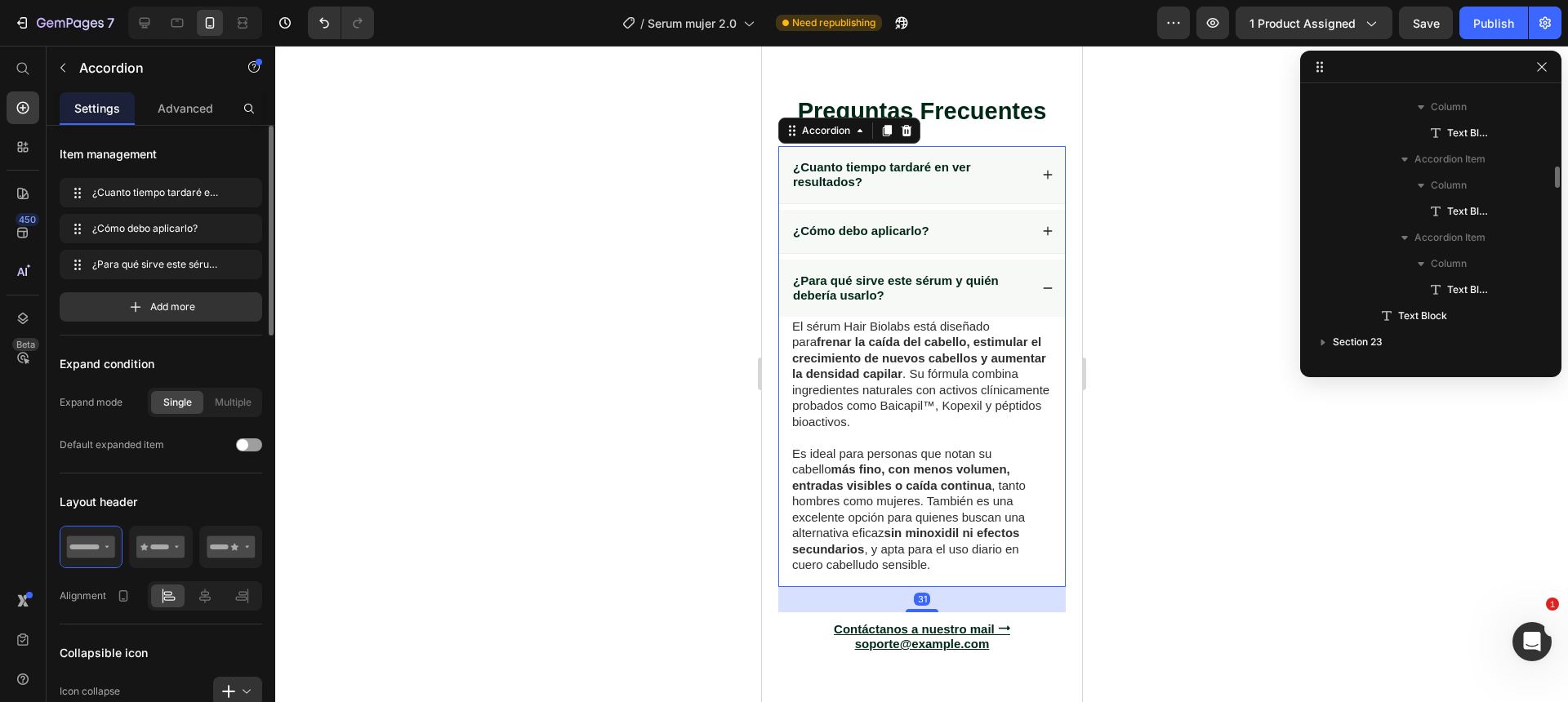 scroll, scrollTop: 2895, scrollLeft: 0, axis: vertical 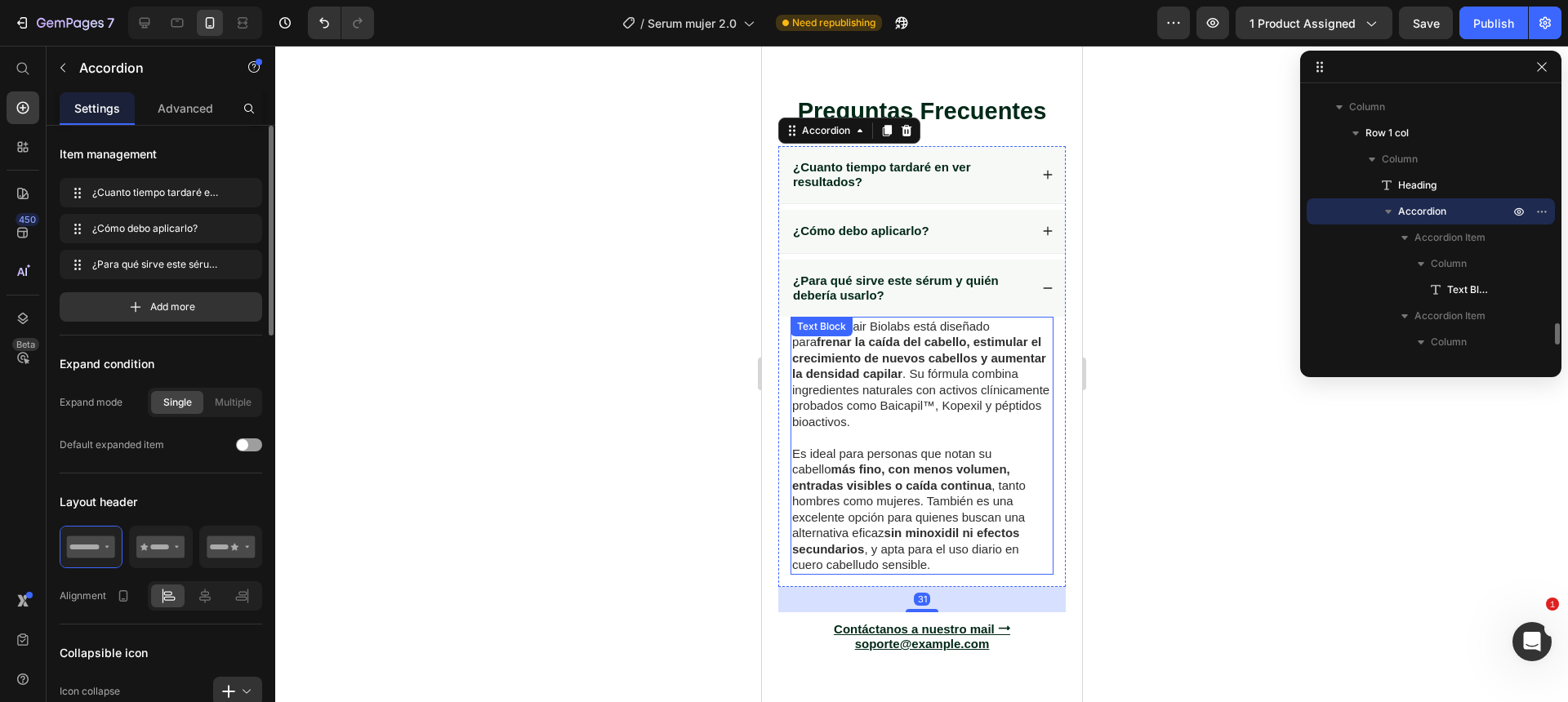 click on "frenar la caída del cabello, estimular el crecimiento de nuevos cabellos y aumentar la densidad capilar" at bounding box center (918, 358) 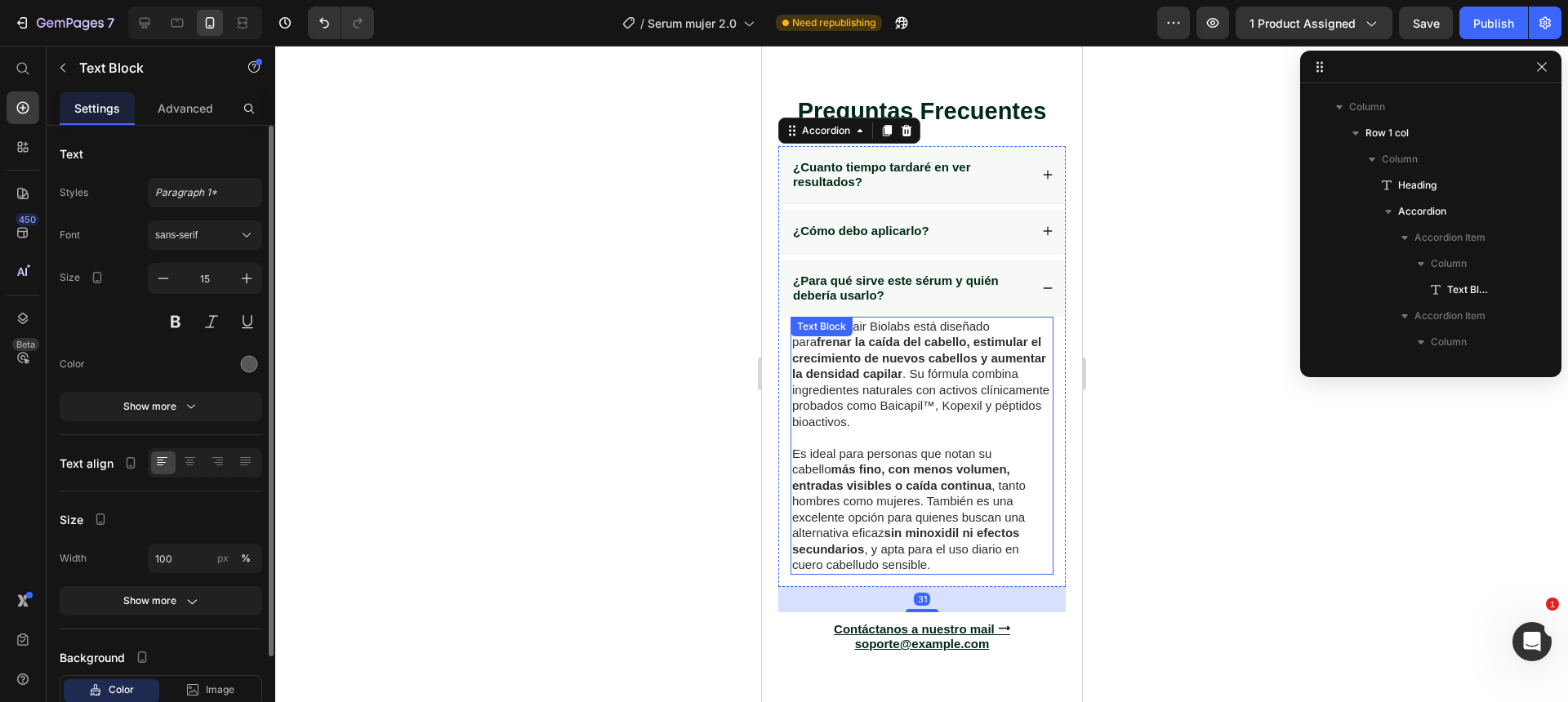 scroll, scrollTop: 3074, scrollLeft: 0, axis: vertical 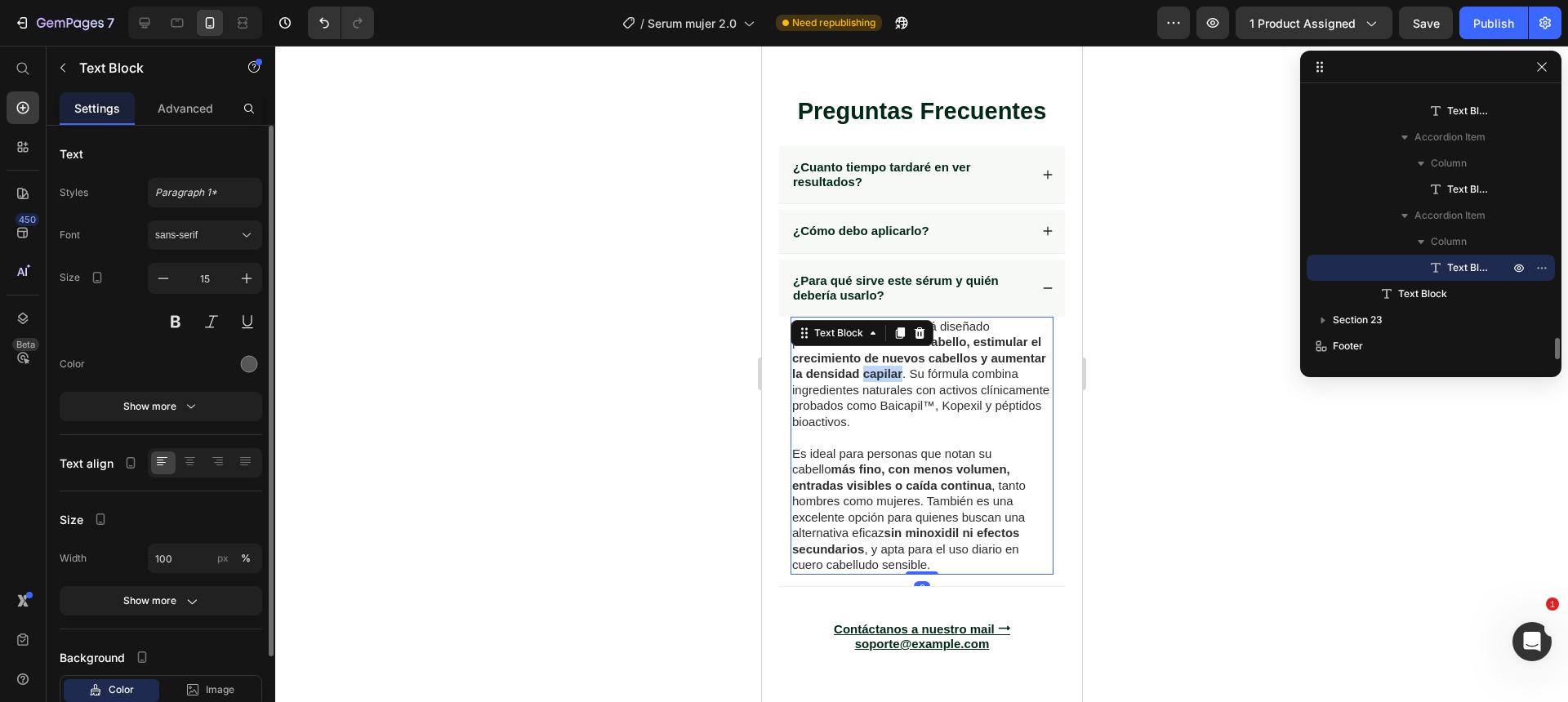 click on "frenar la caída del cabello, estimular el crecimiento de nuevos cabellos y aumentar la densidad capilar" at bounding box center [918, 358] 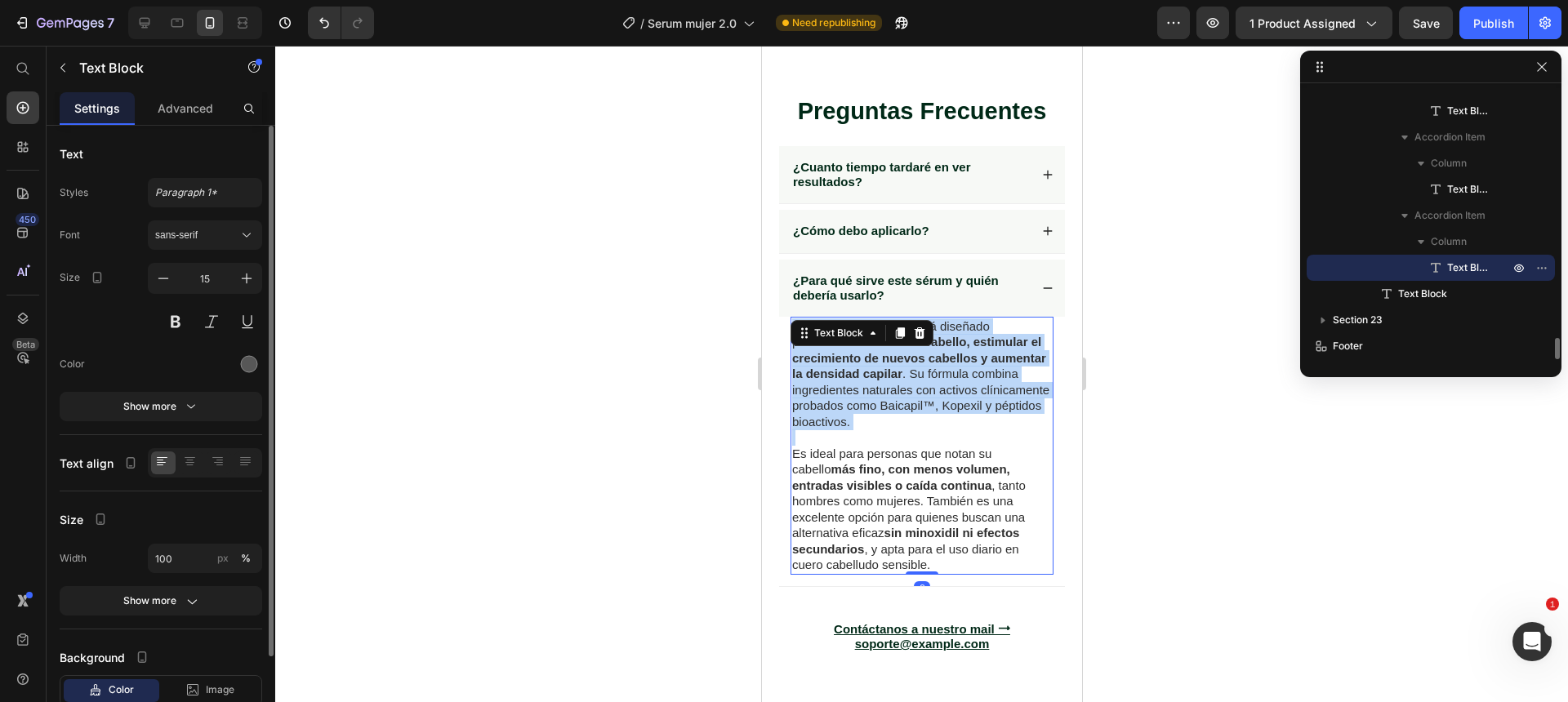 click on "frenar la caída del cabello, estimular el crecimiento de nuevos cabellos y aumentar la densidad capilar" at bounding box center (918, 358) 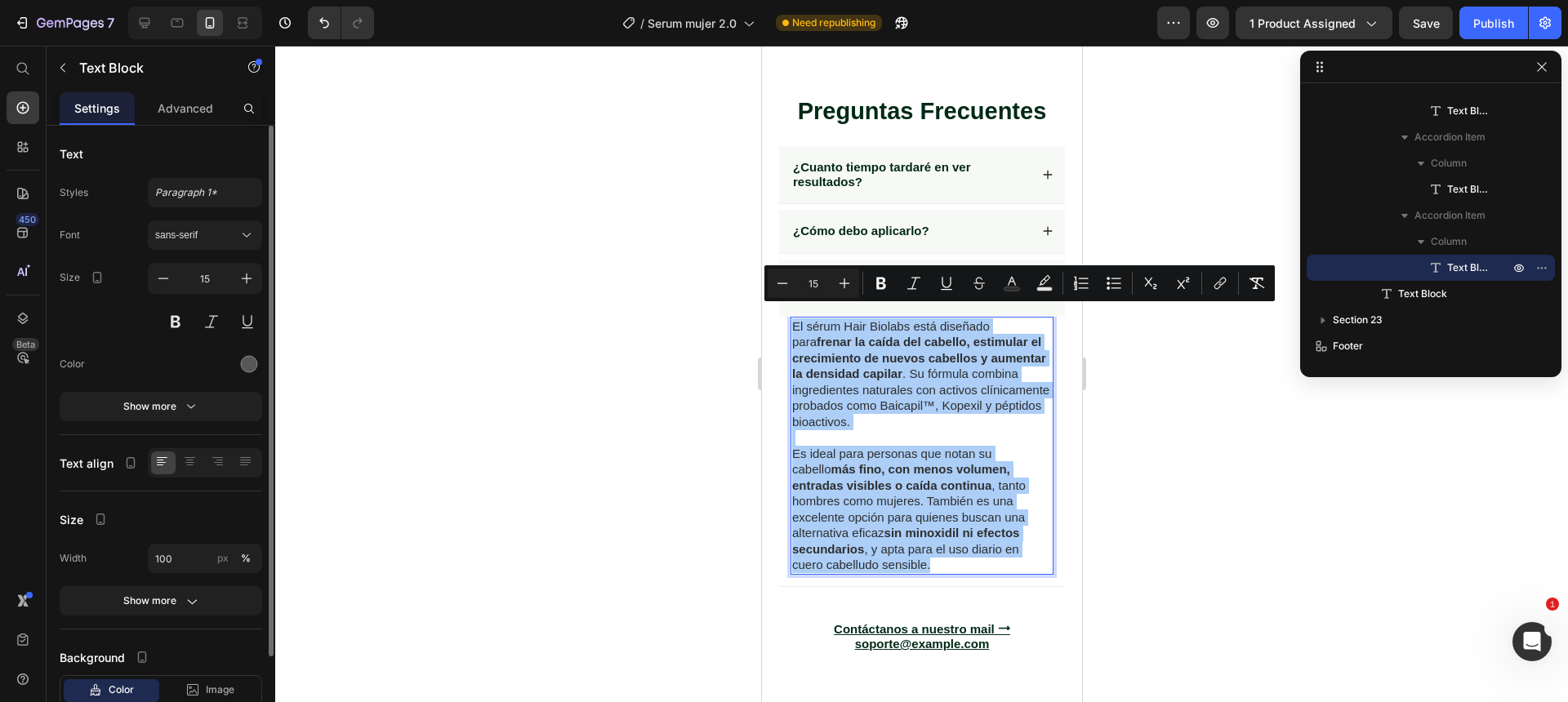 click 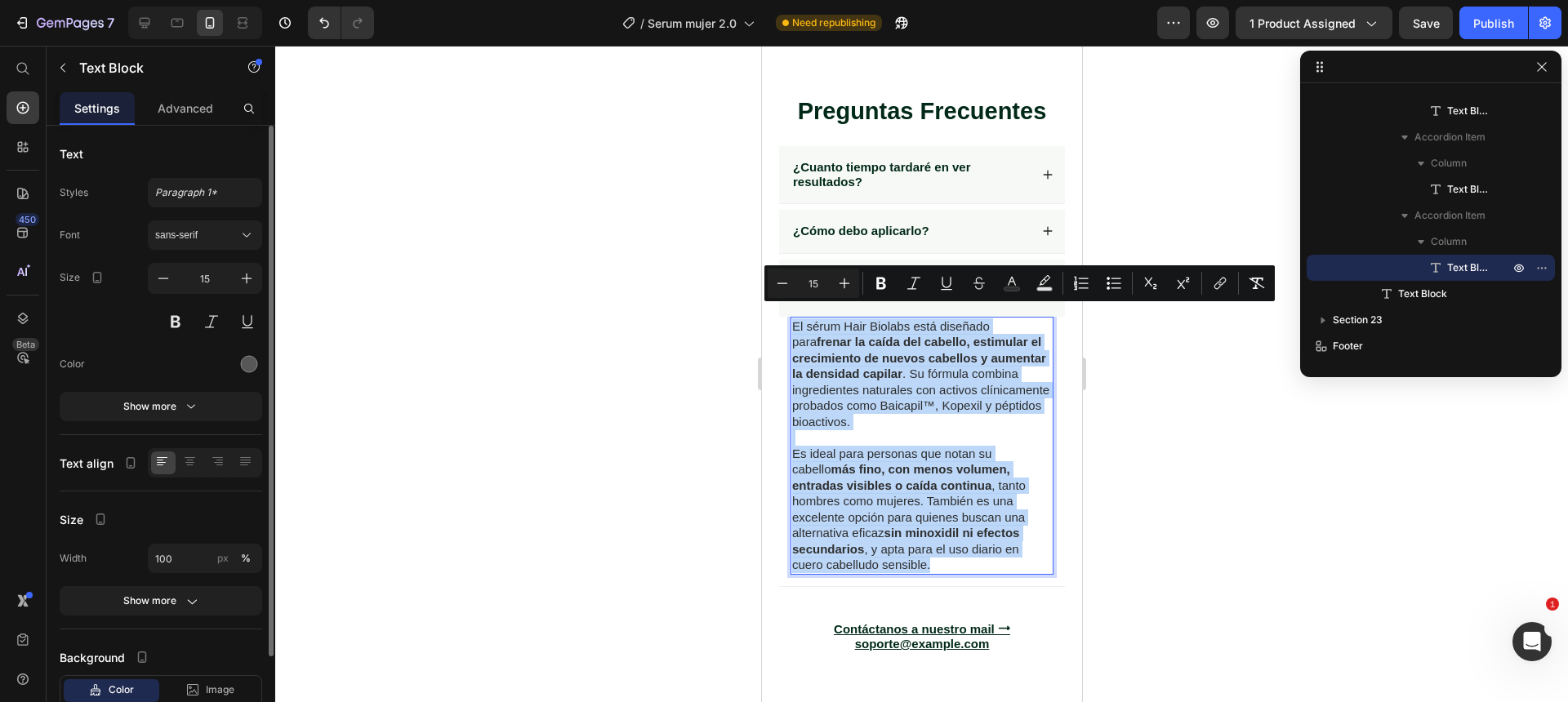 type on "16" 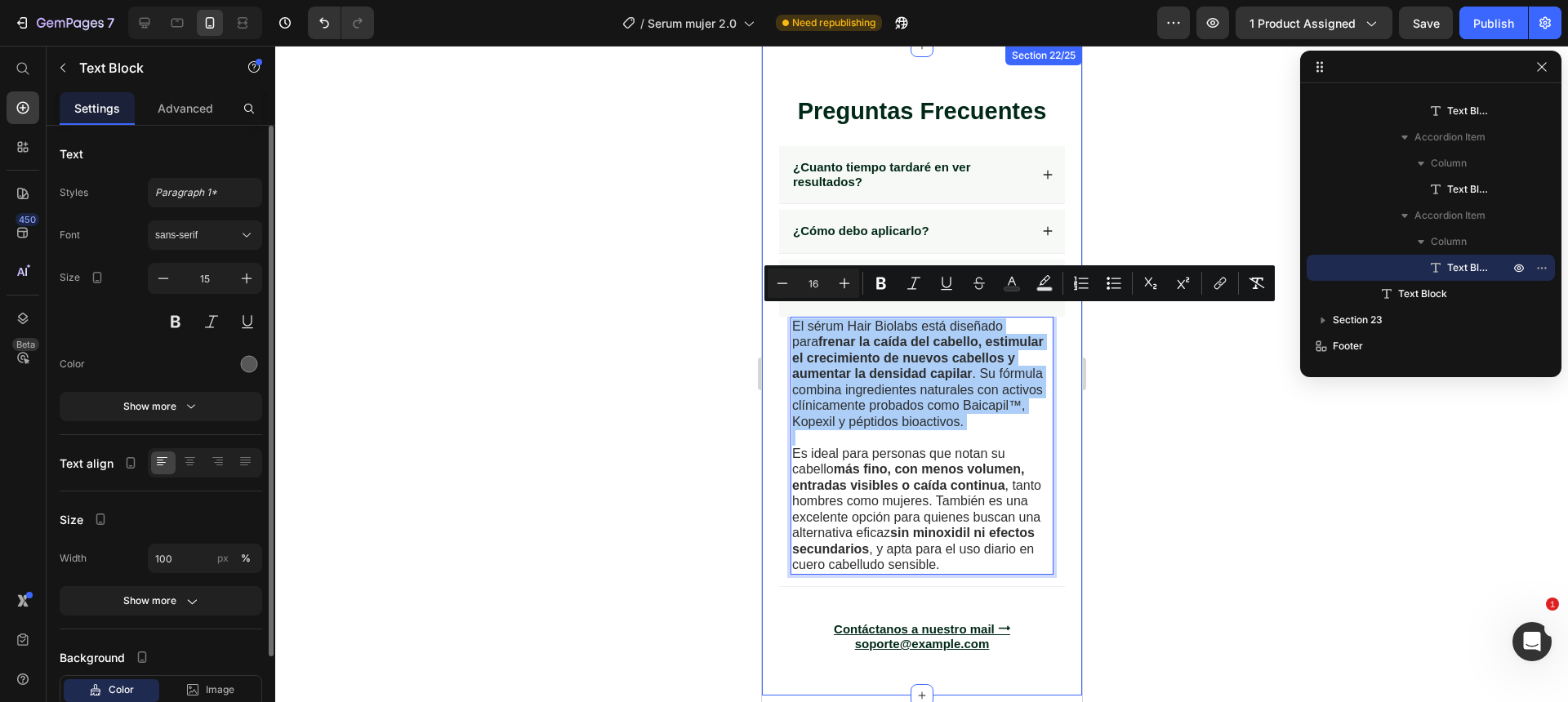 click 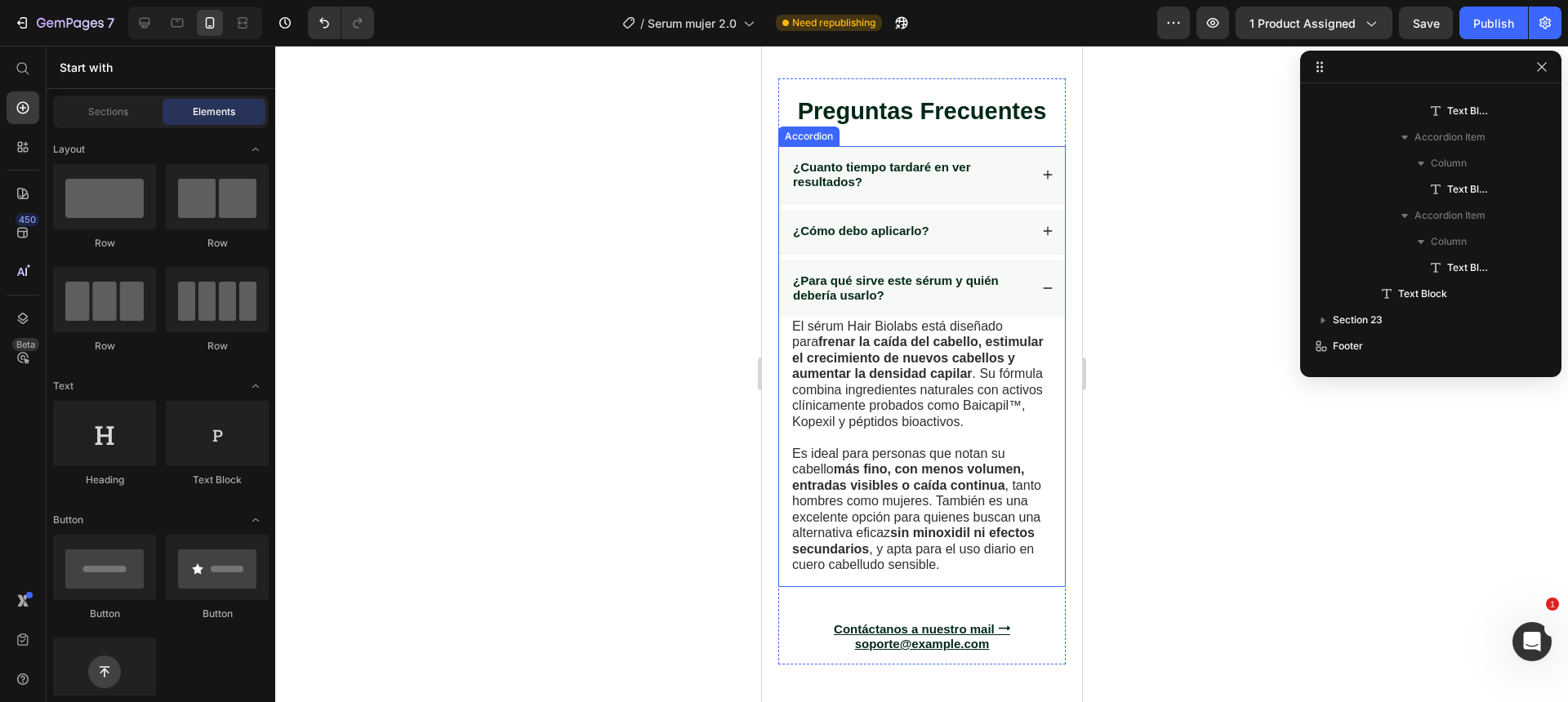 click on "¿Para qué sirve este sérum y quién debería usarlo?" at bounding box center (921, 288) 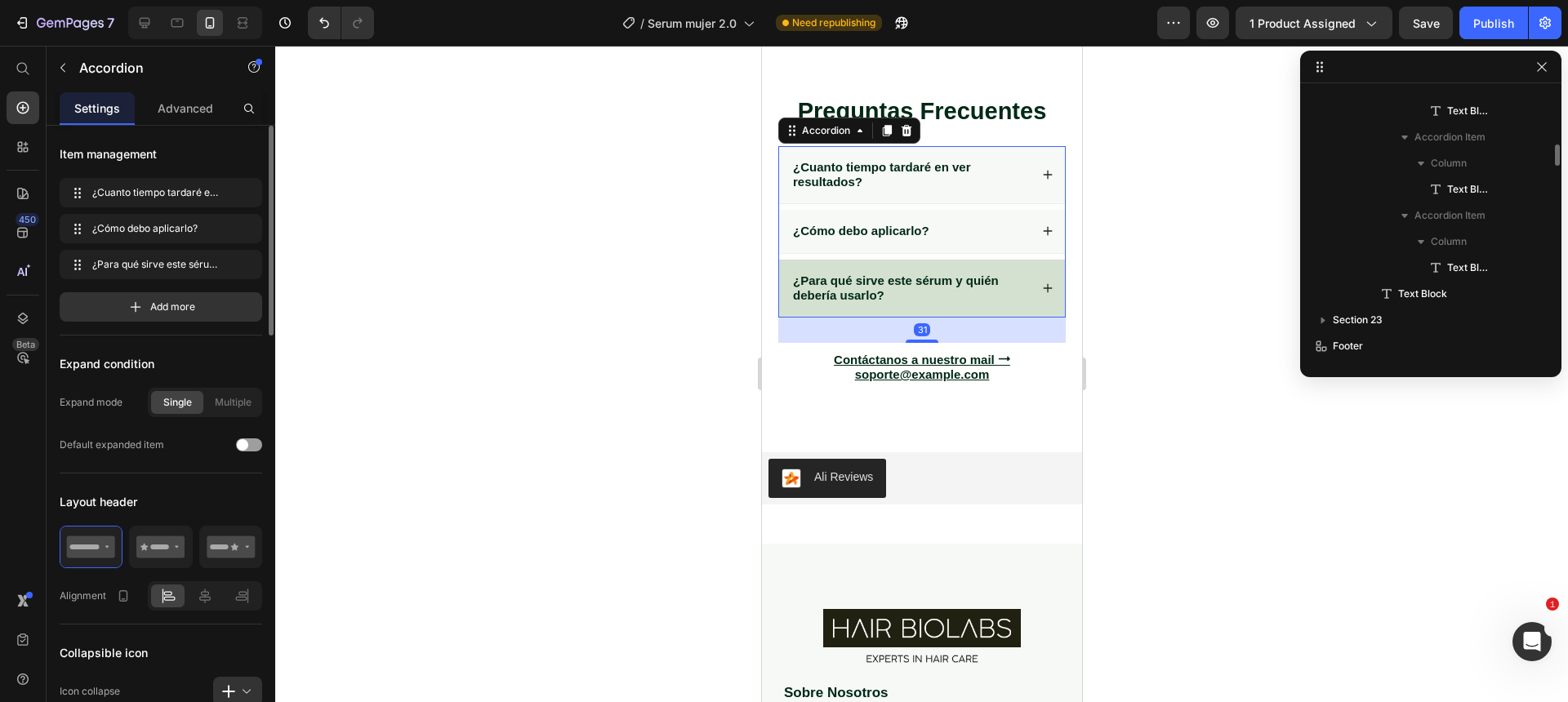 scroll, scrollTop: 2895, scrollLeft: 0, axis: vertical 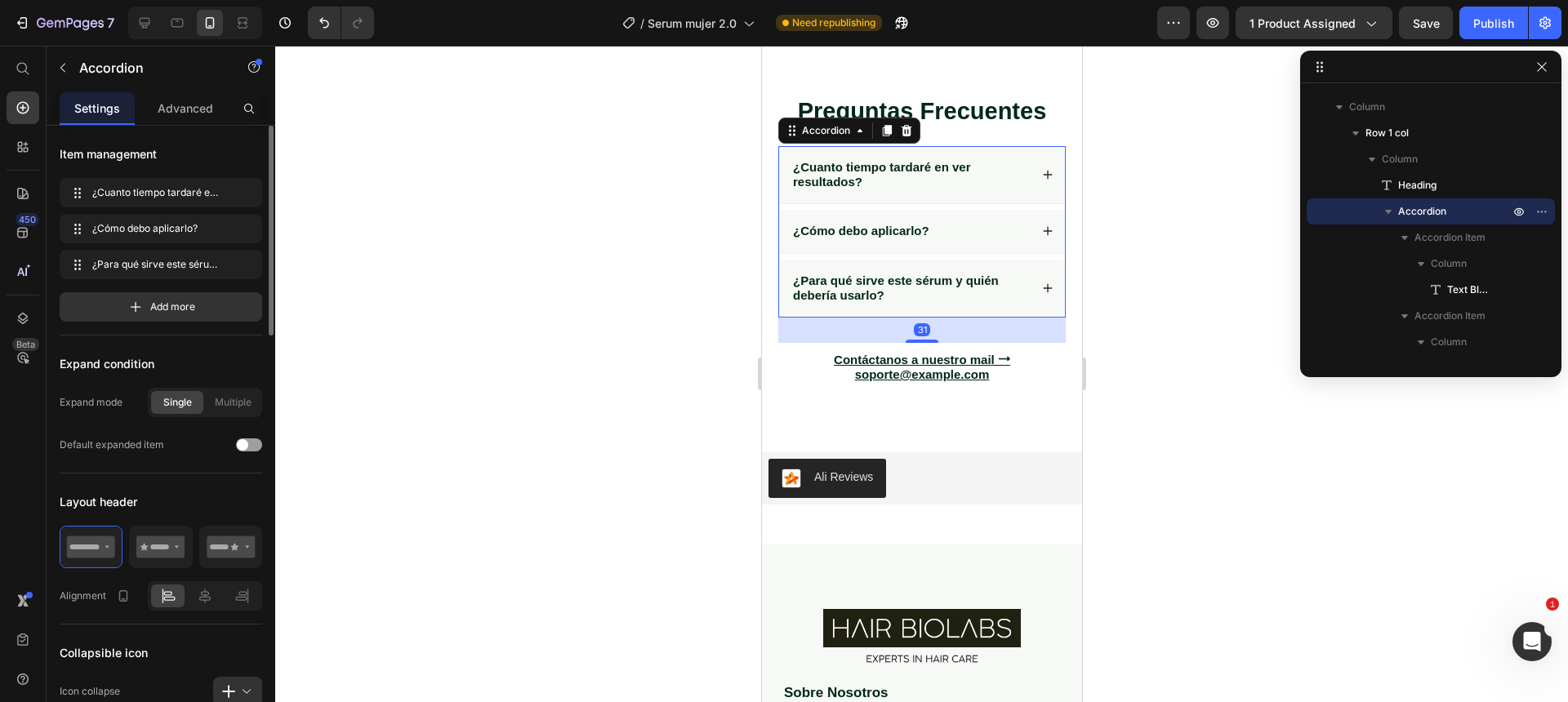 click 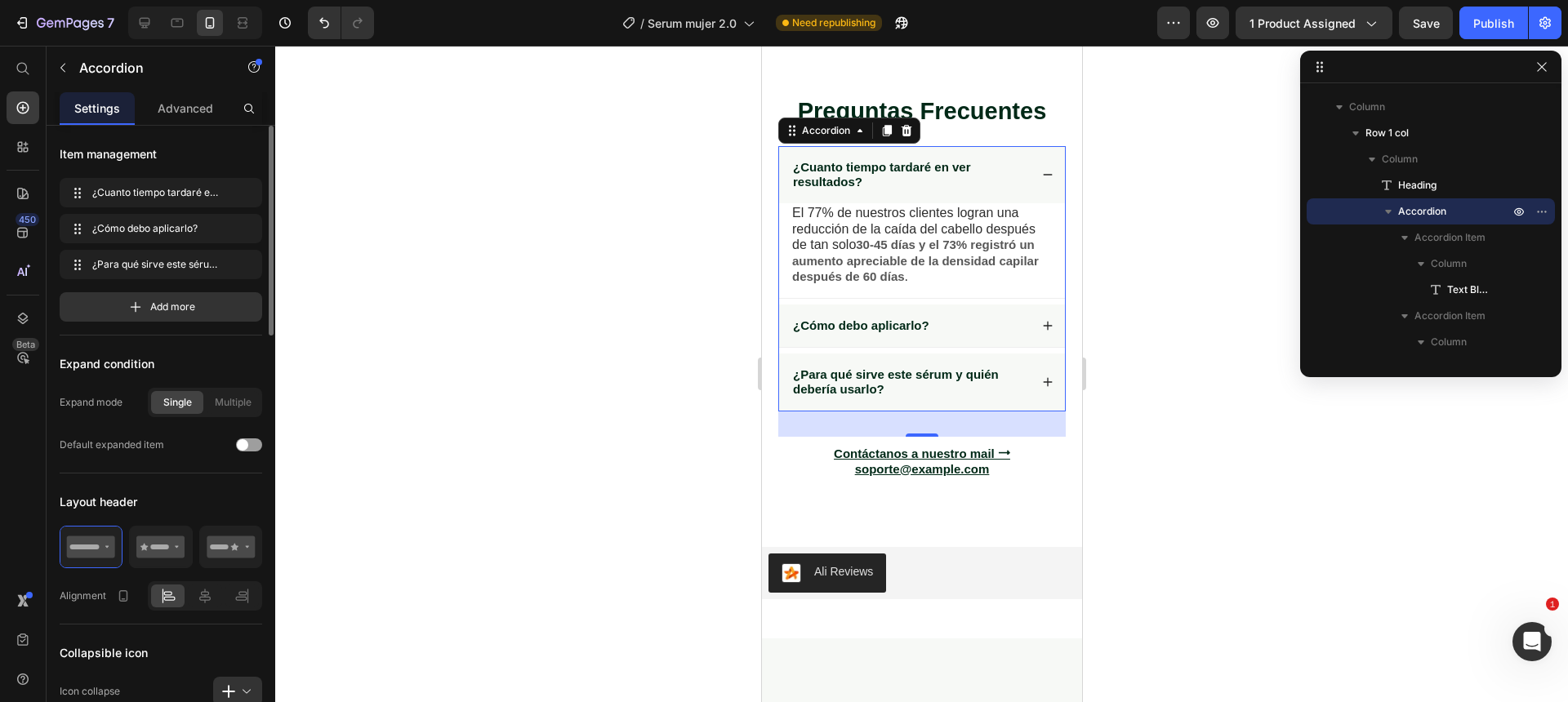 click 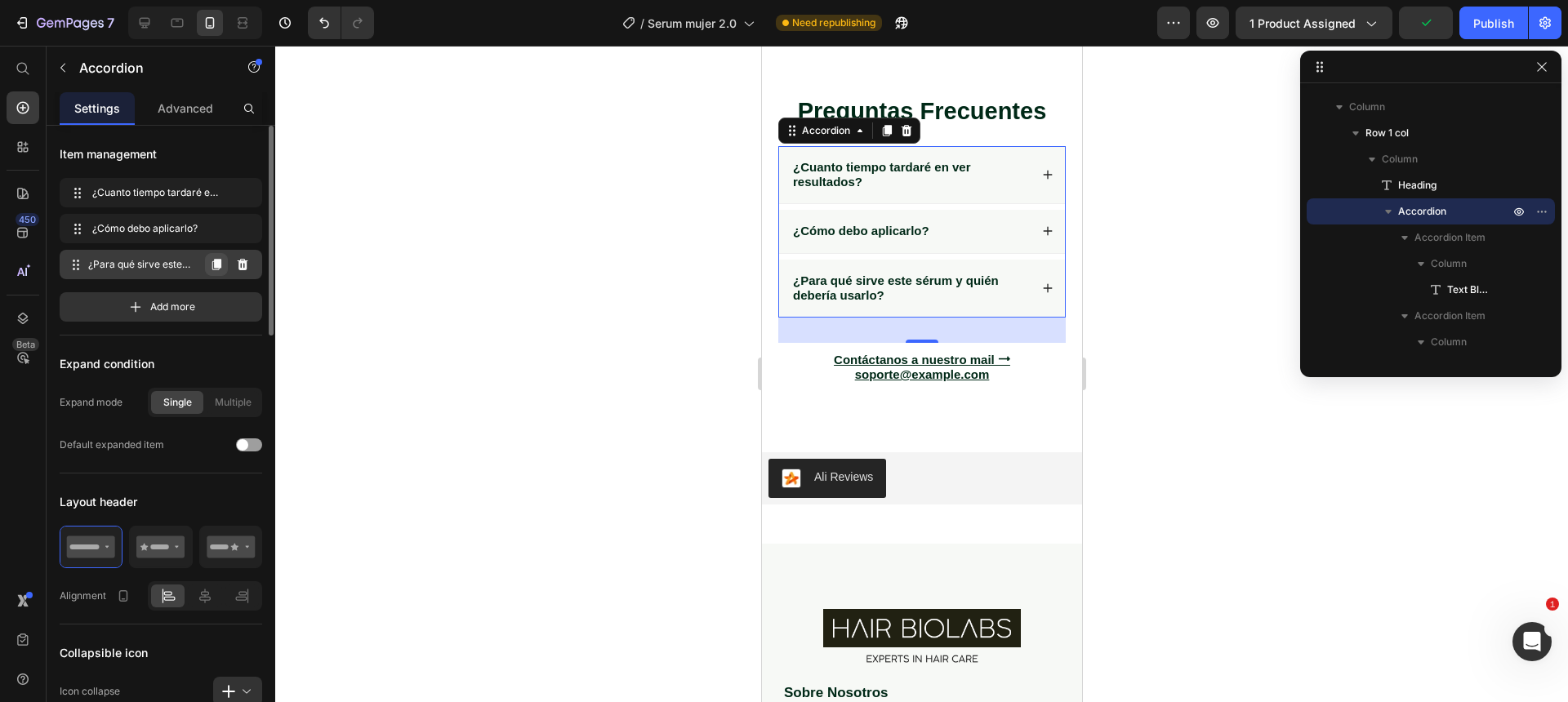click 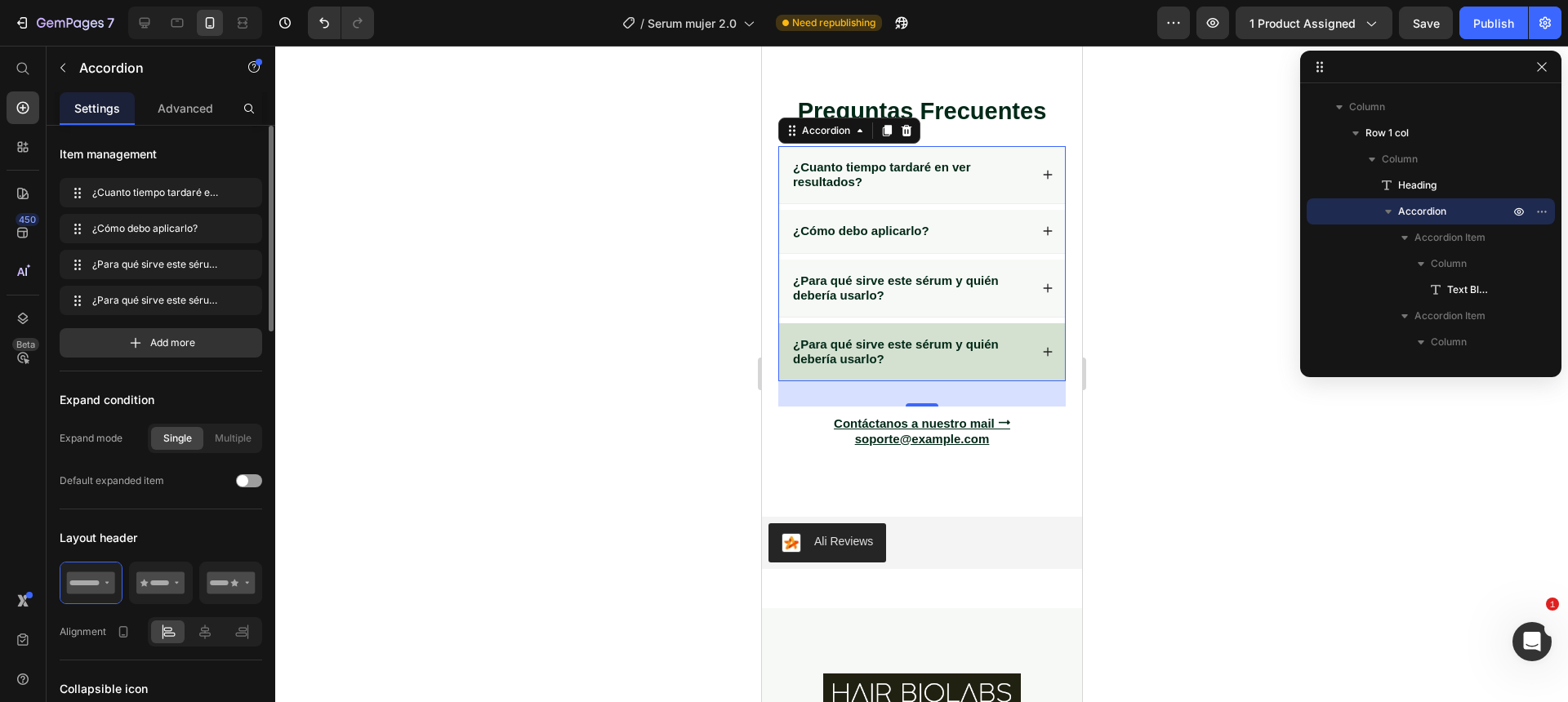 click on "¿Para qué sirve este sérum y quién debería usarlo?" at bounding box center [895, 351] 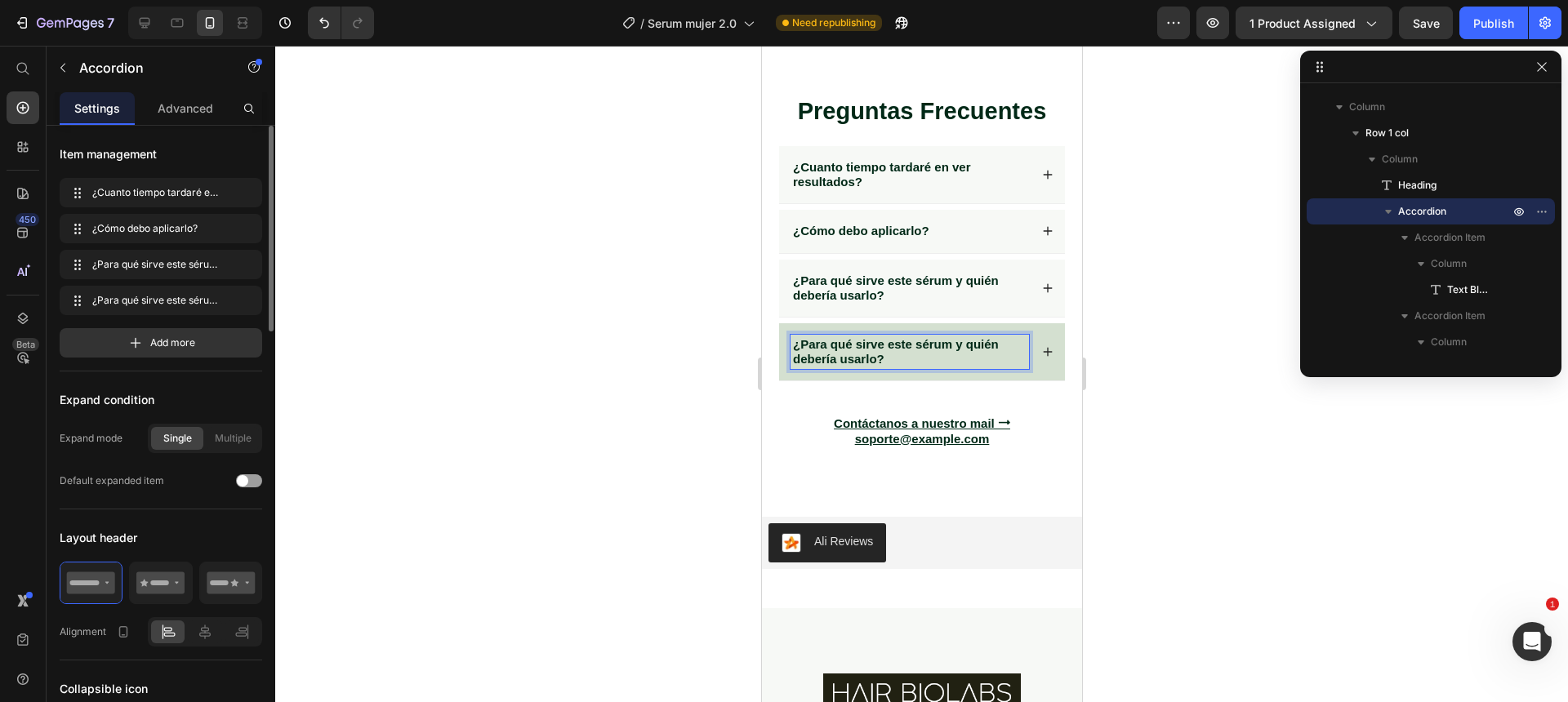 click on "¿Para qué sirve este sérum y quién debería usarlo?" at bounding box center (895, 351) 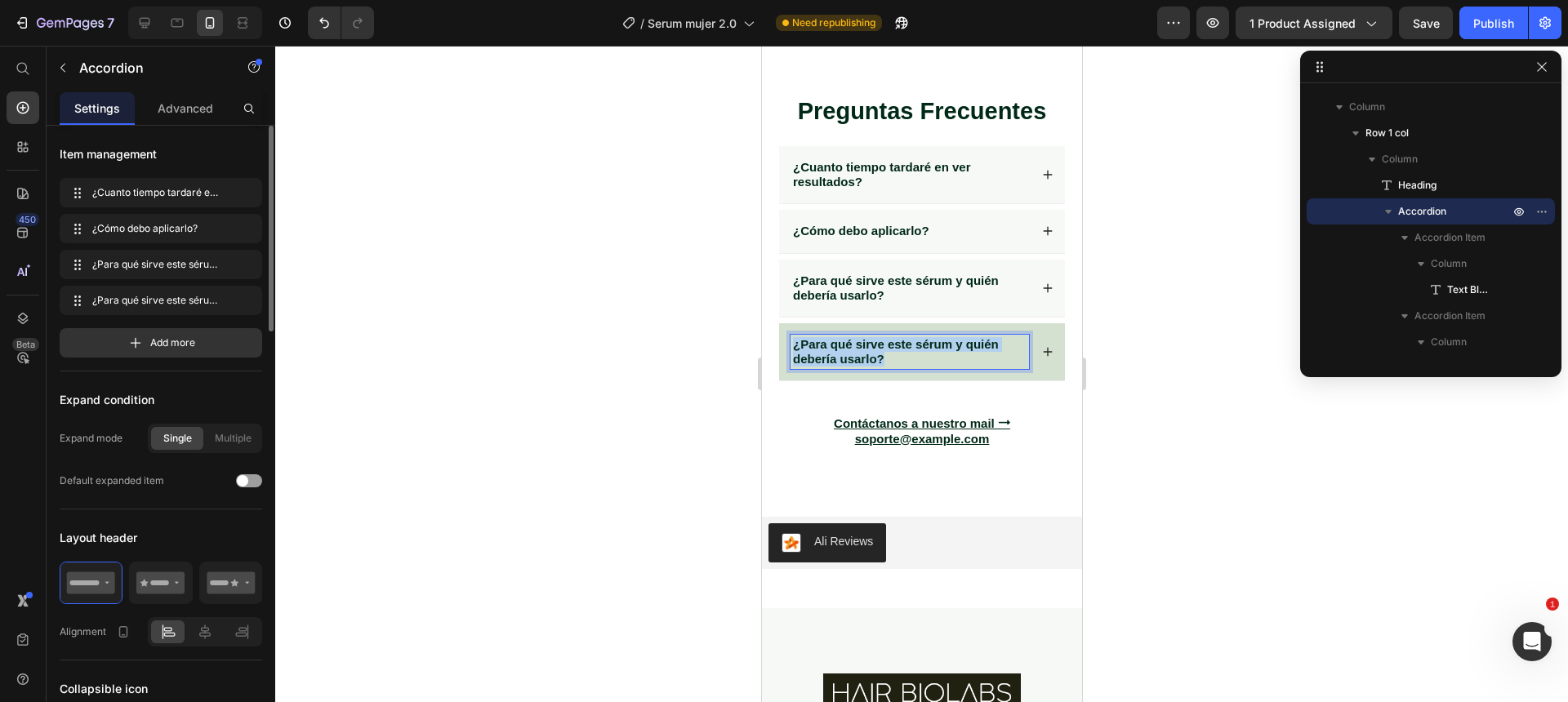 click on "¿Para qué sirve este sérum y quién debería usarlo?" at bounding box center (895, 351) 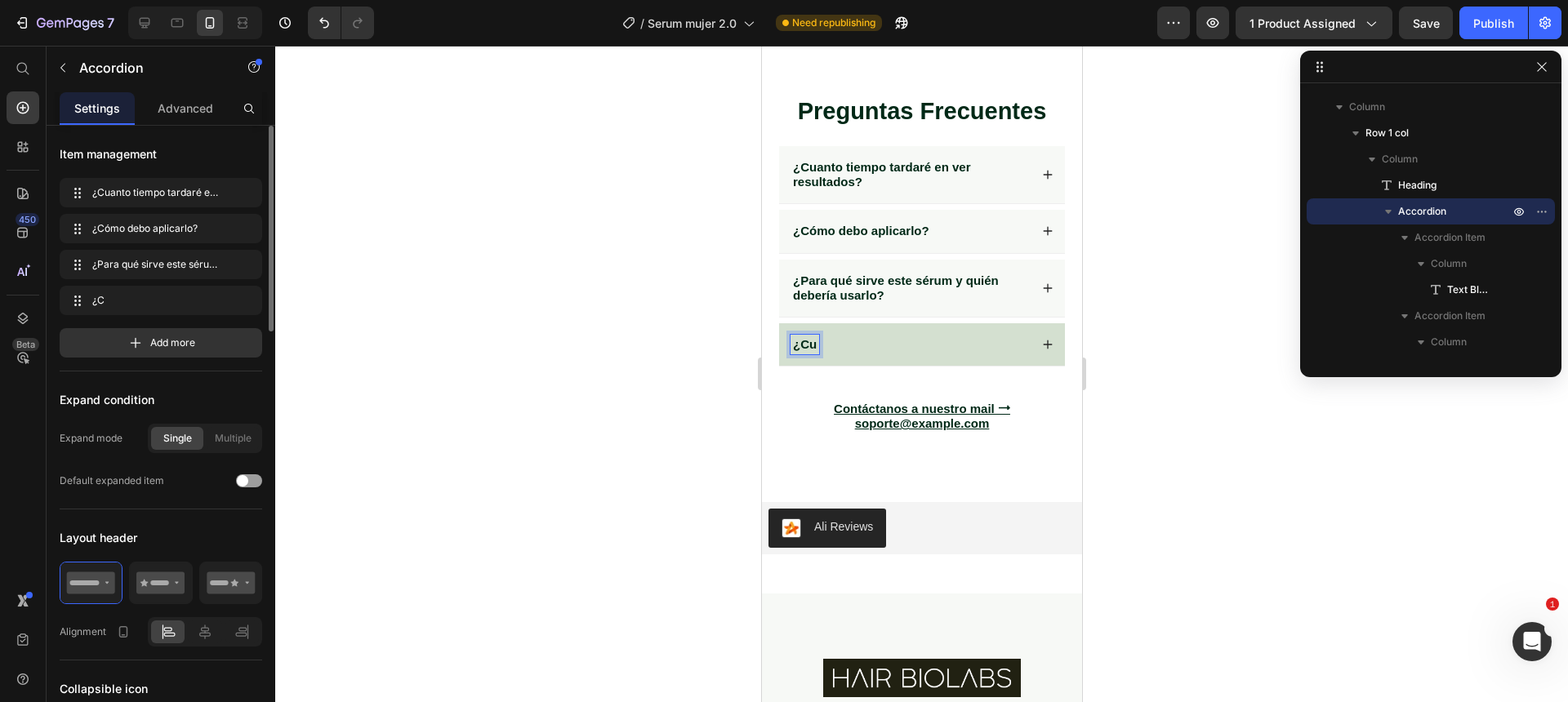 type 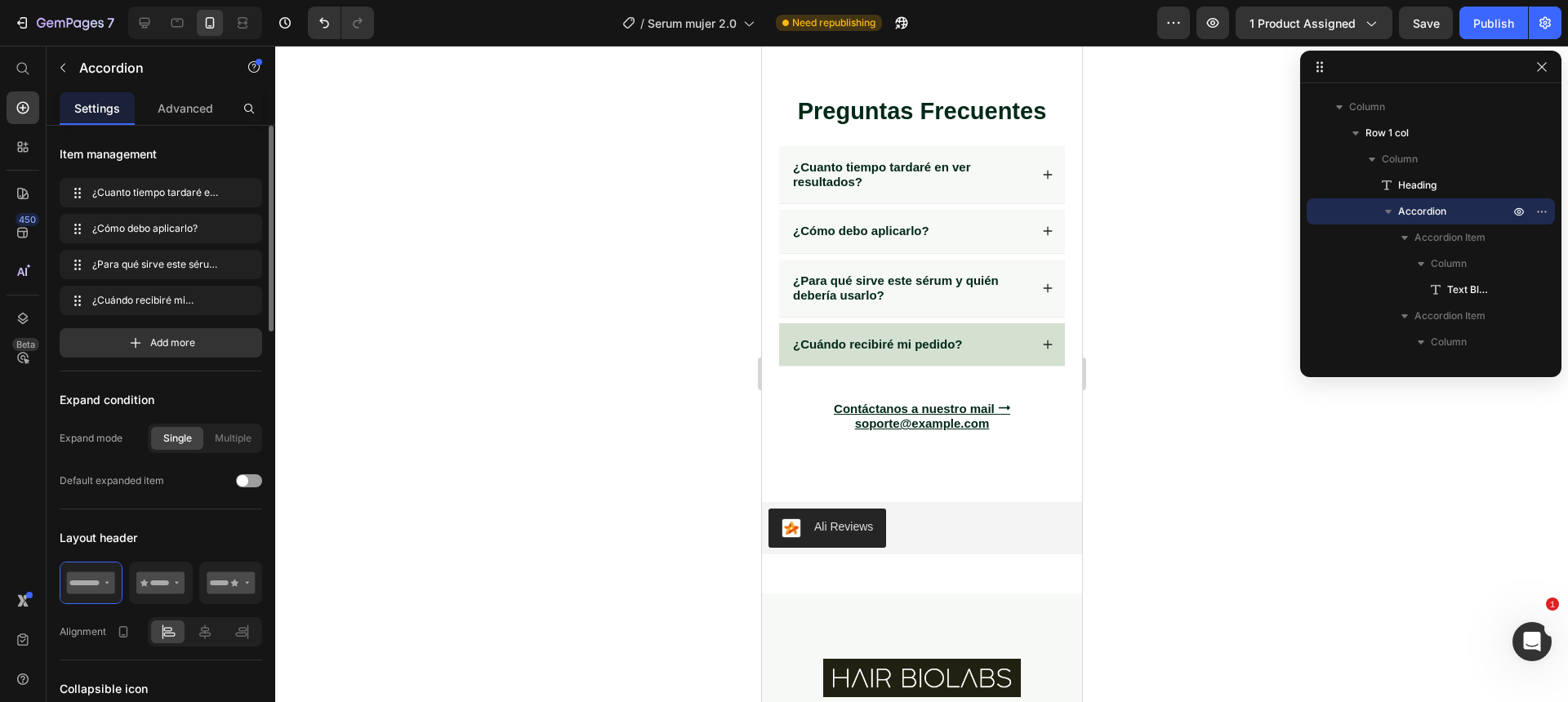 click on "¿Cuándo recibiré mi pedido?" at bounding box center [921, 344] 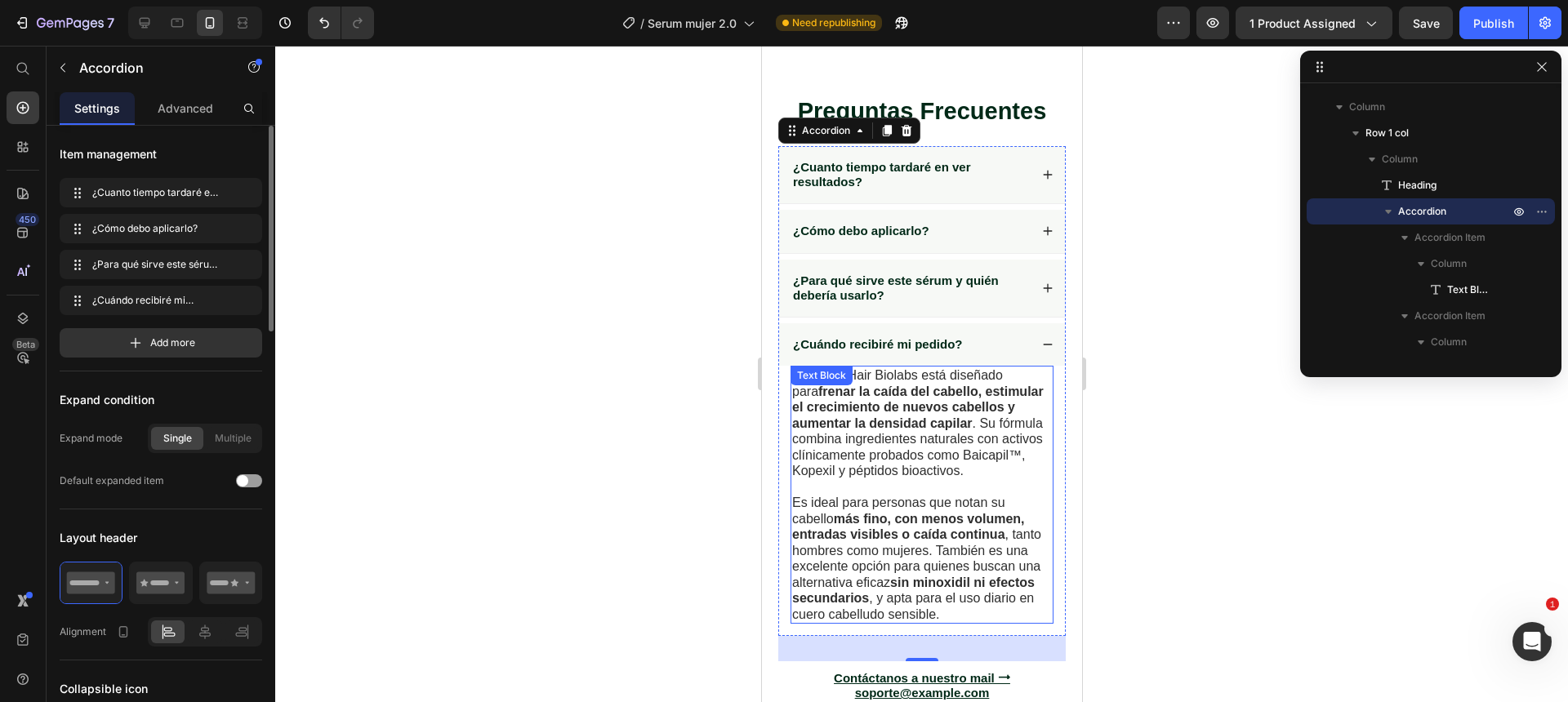 click on "frenar la caída del cabello, estimular el crecimiento de nuevos cabellos y aumentar la densidad capilar" at bounding box center (917, 407) 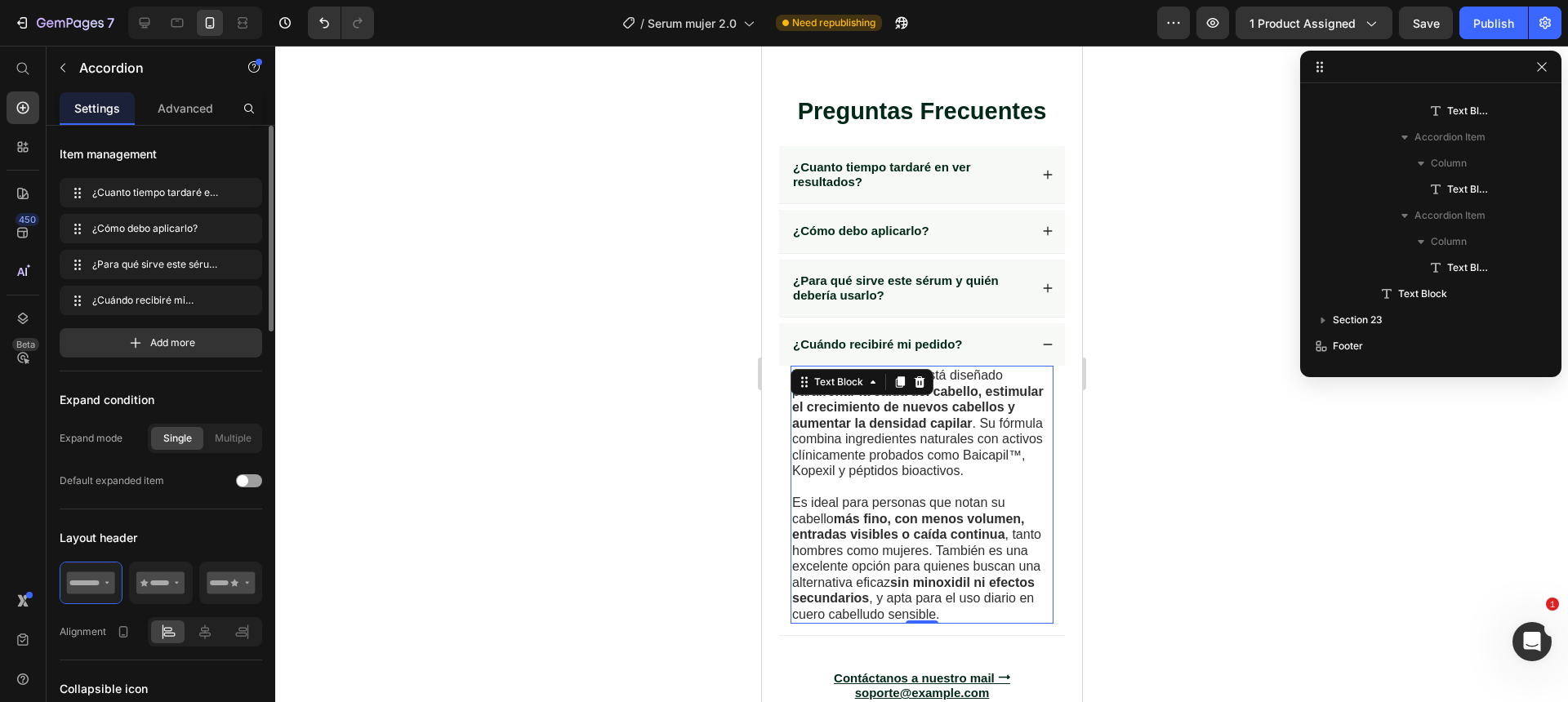 click at bounding box center (919, 382) 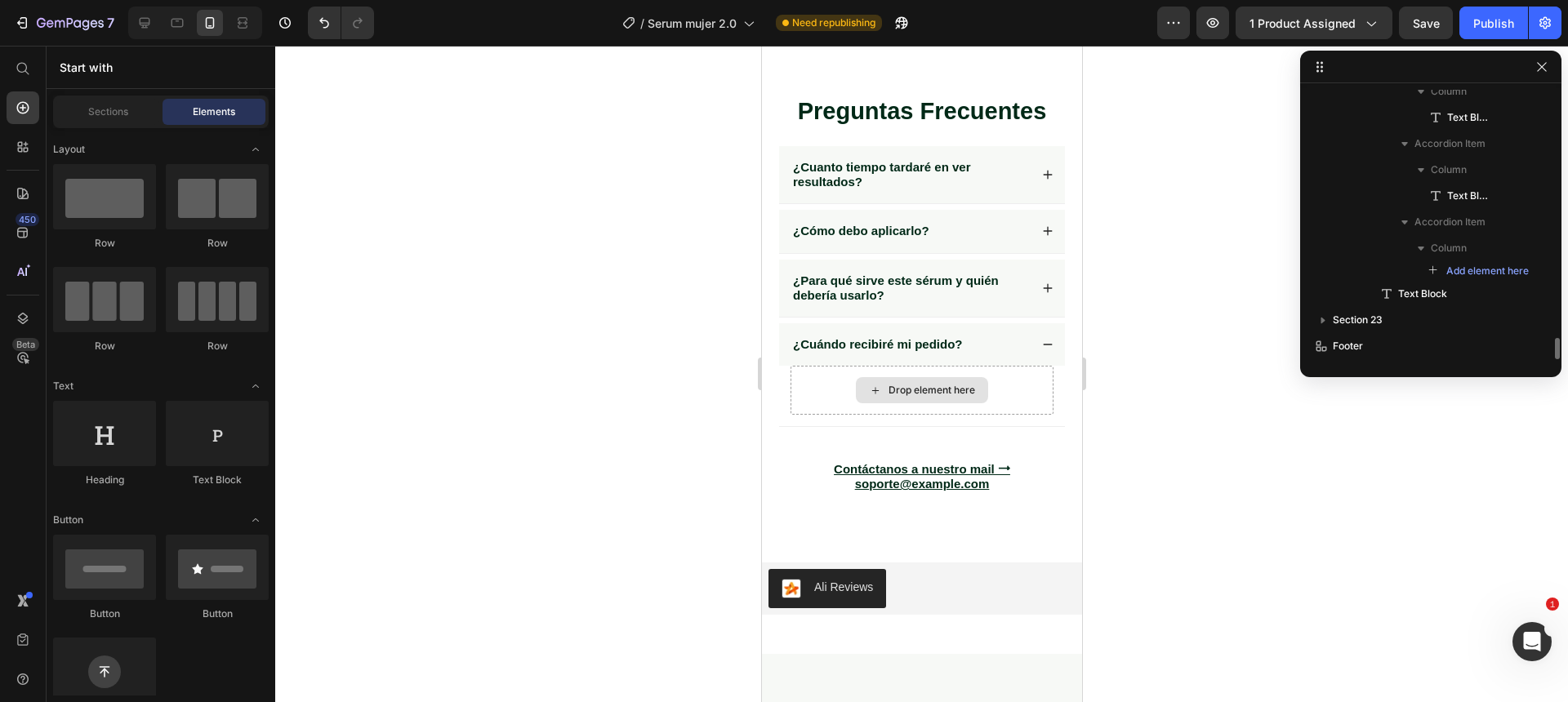 scroll, scrollTop: 3146, scrollLeft: 0, axis: vertical 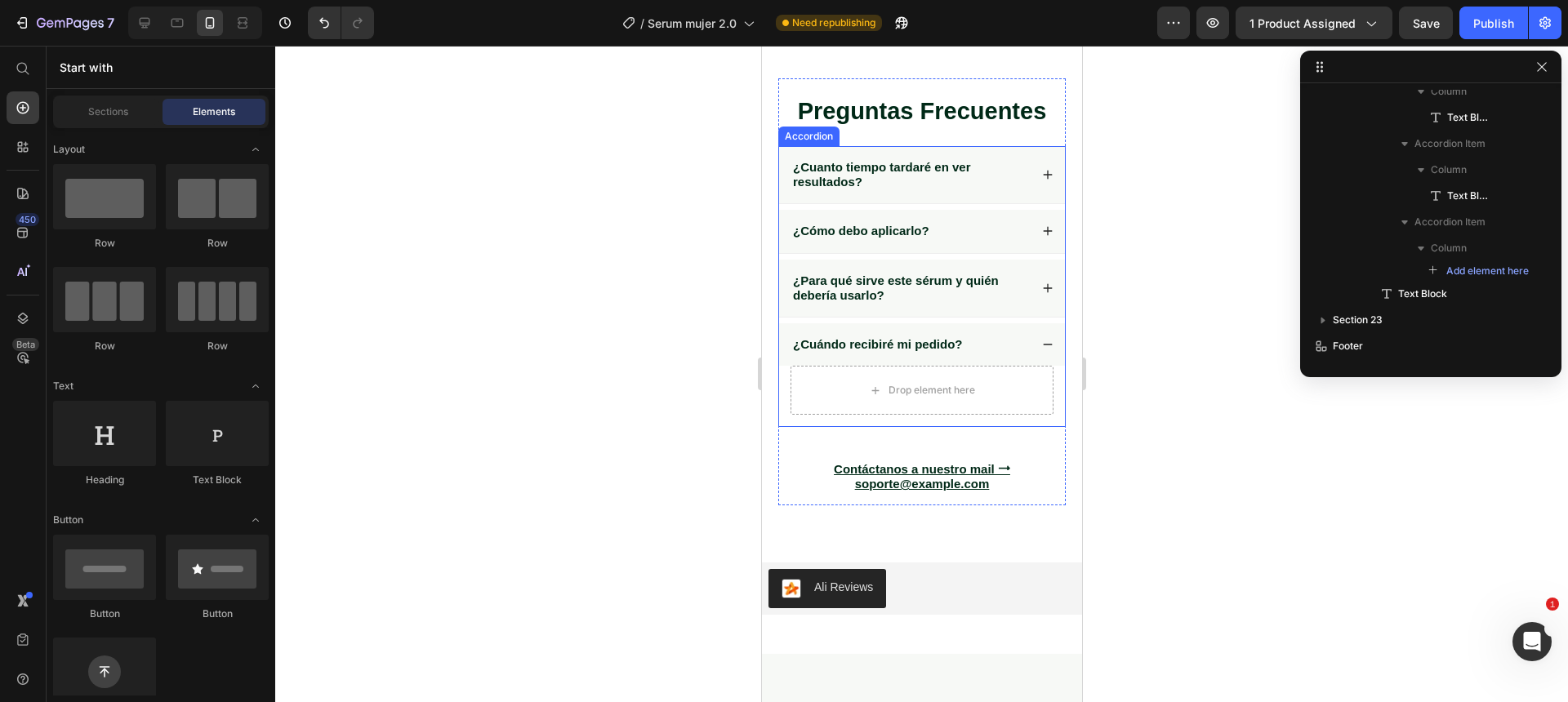 click on "¿Cuándo recibiré mi pedido?" at bounding box center (909, 344) 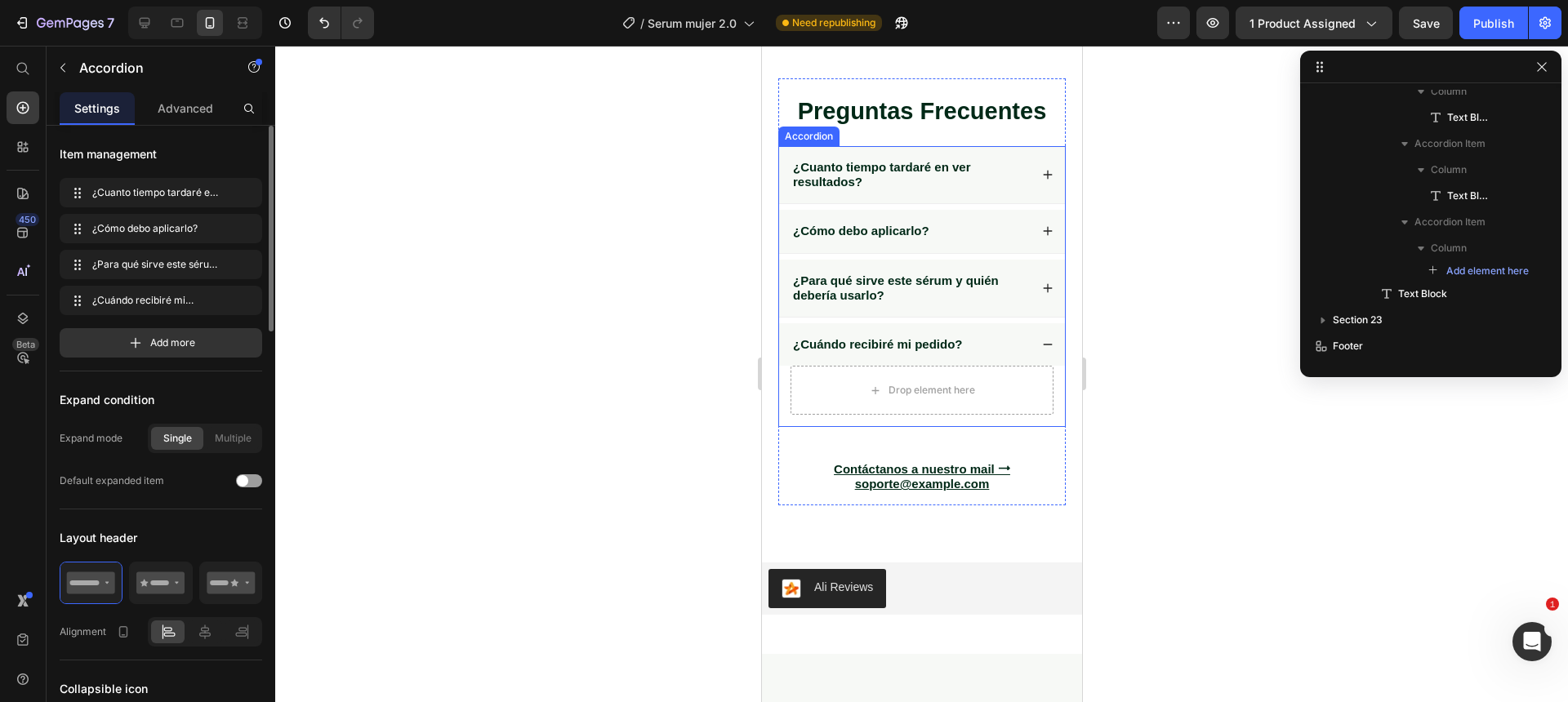 scroll, scrollTop: 2895, scrollLeft: 0, axis: vertical 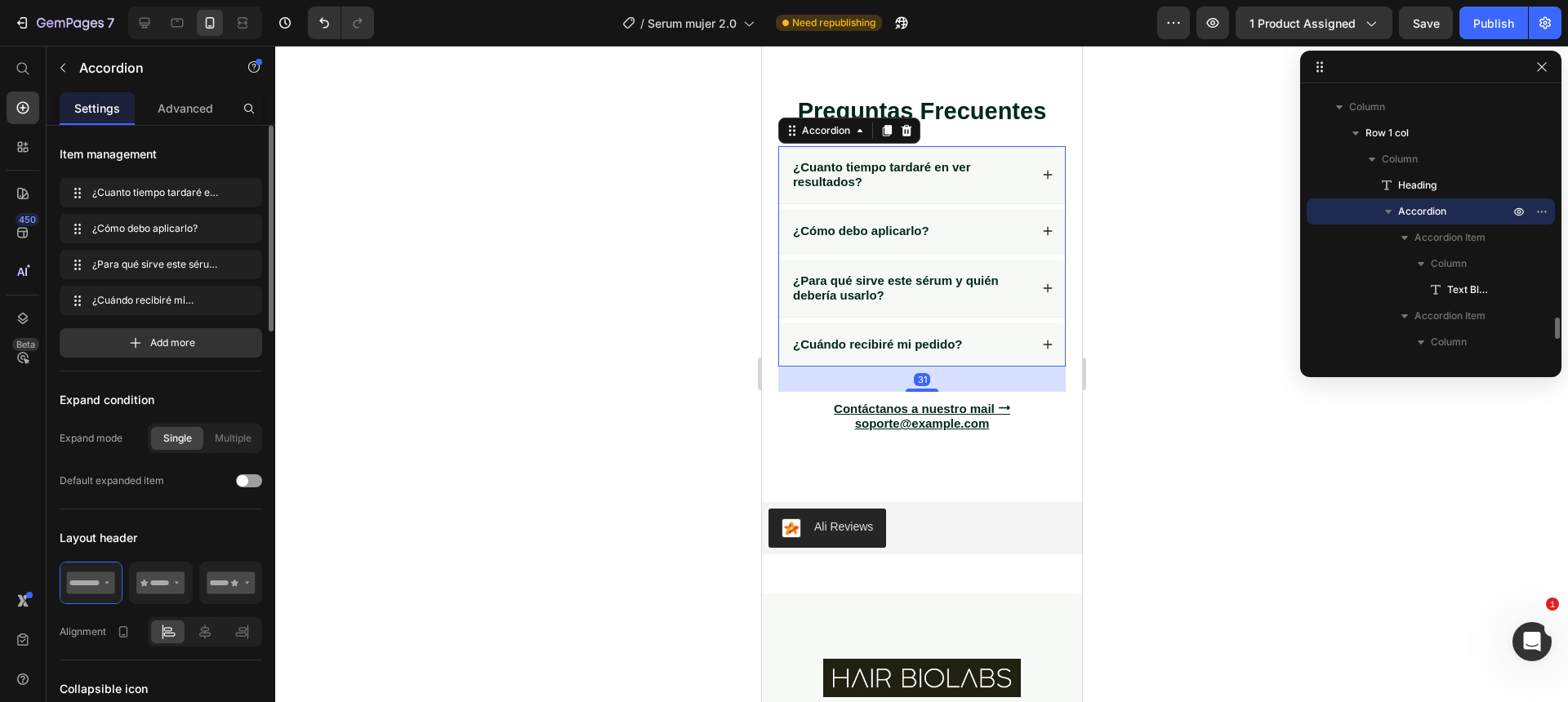 click 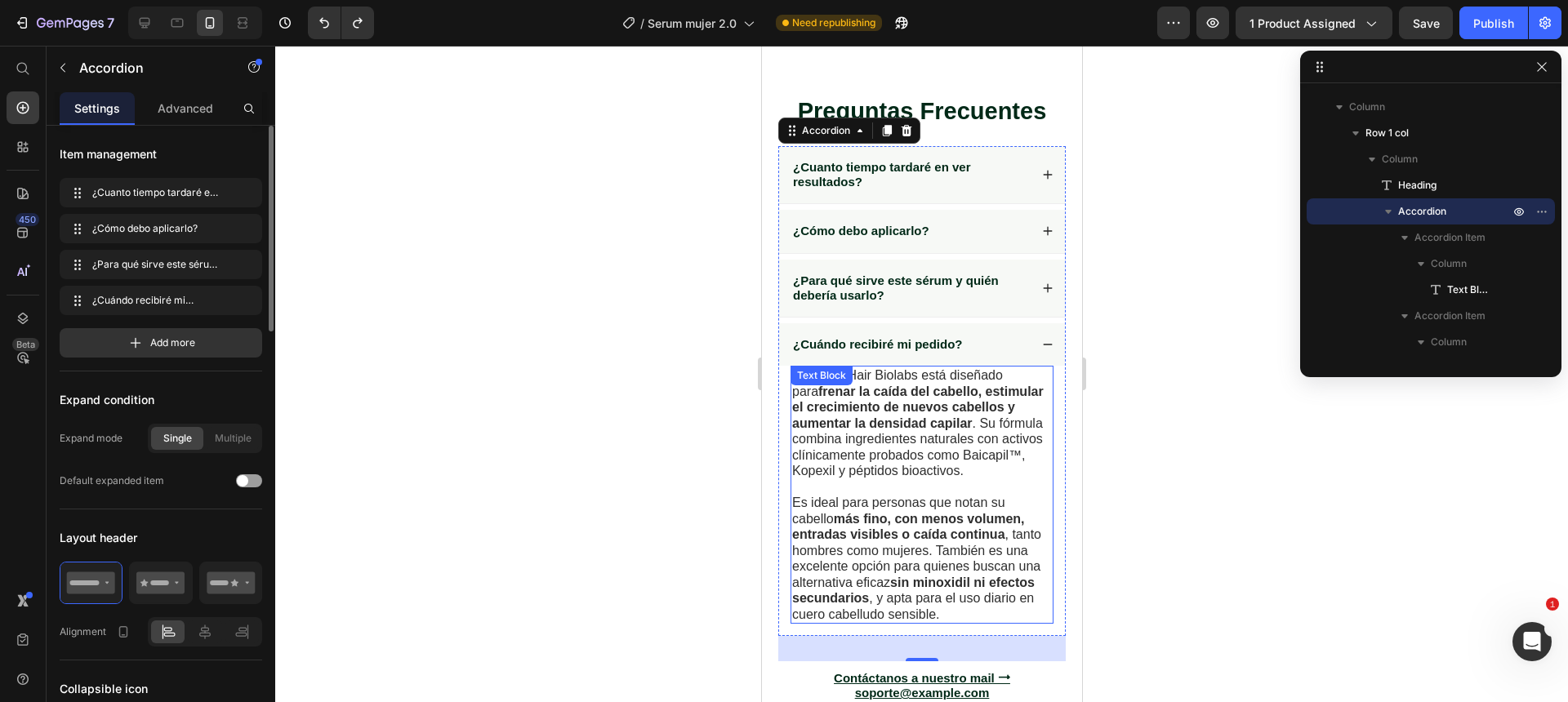 click on "El sérum Hair Biolabs está diseñado para  frenar la caída del cabello, estimular el crecimiento de nuevos cabellos y aumentar la densidad capilar . Su fórmula combina ingredientes naturales con activos clínicamente probados como Baicapil™, Kopexil y péptidos bioactivos." at bounding box center [921, 423] 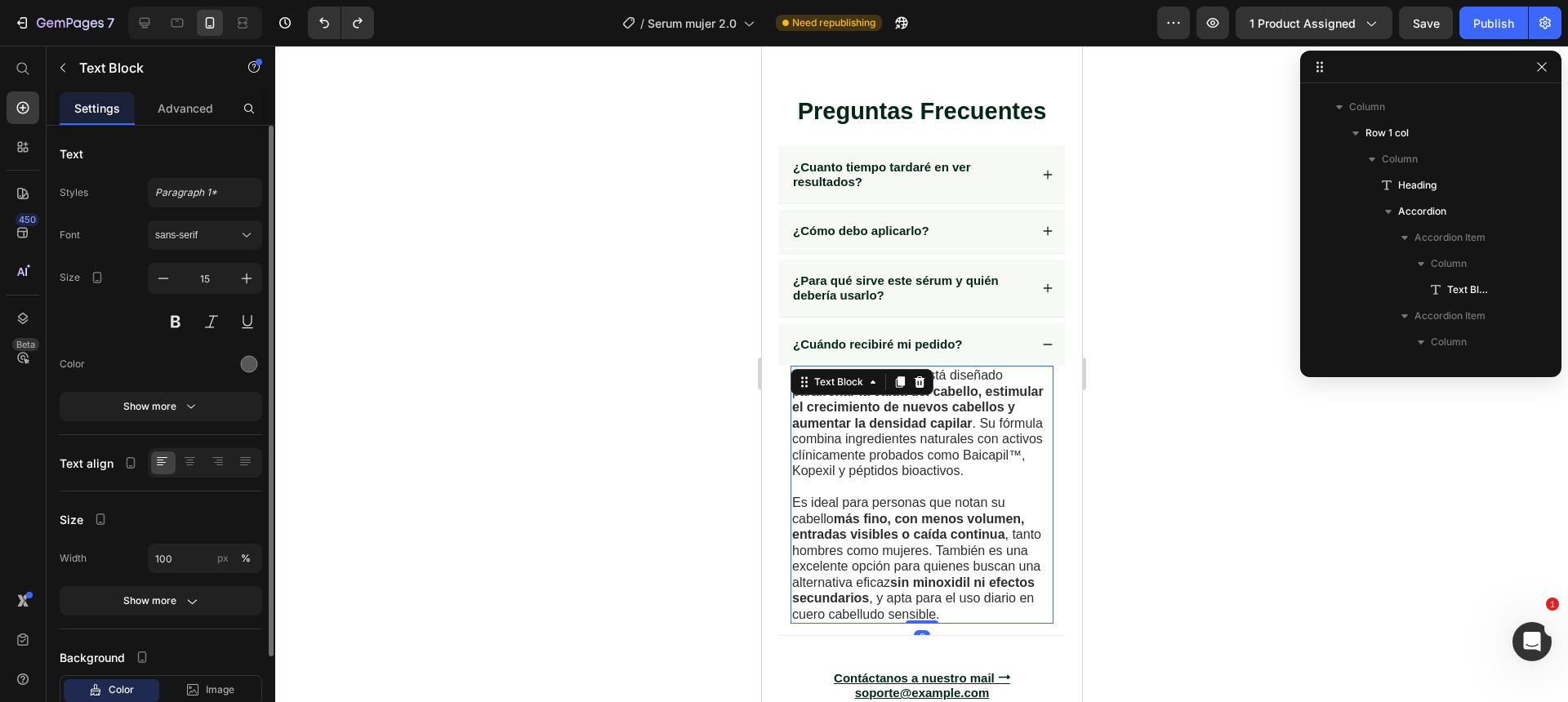 scroll, scrollTop: 3152, scrollLeft: 0, axis: vertical 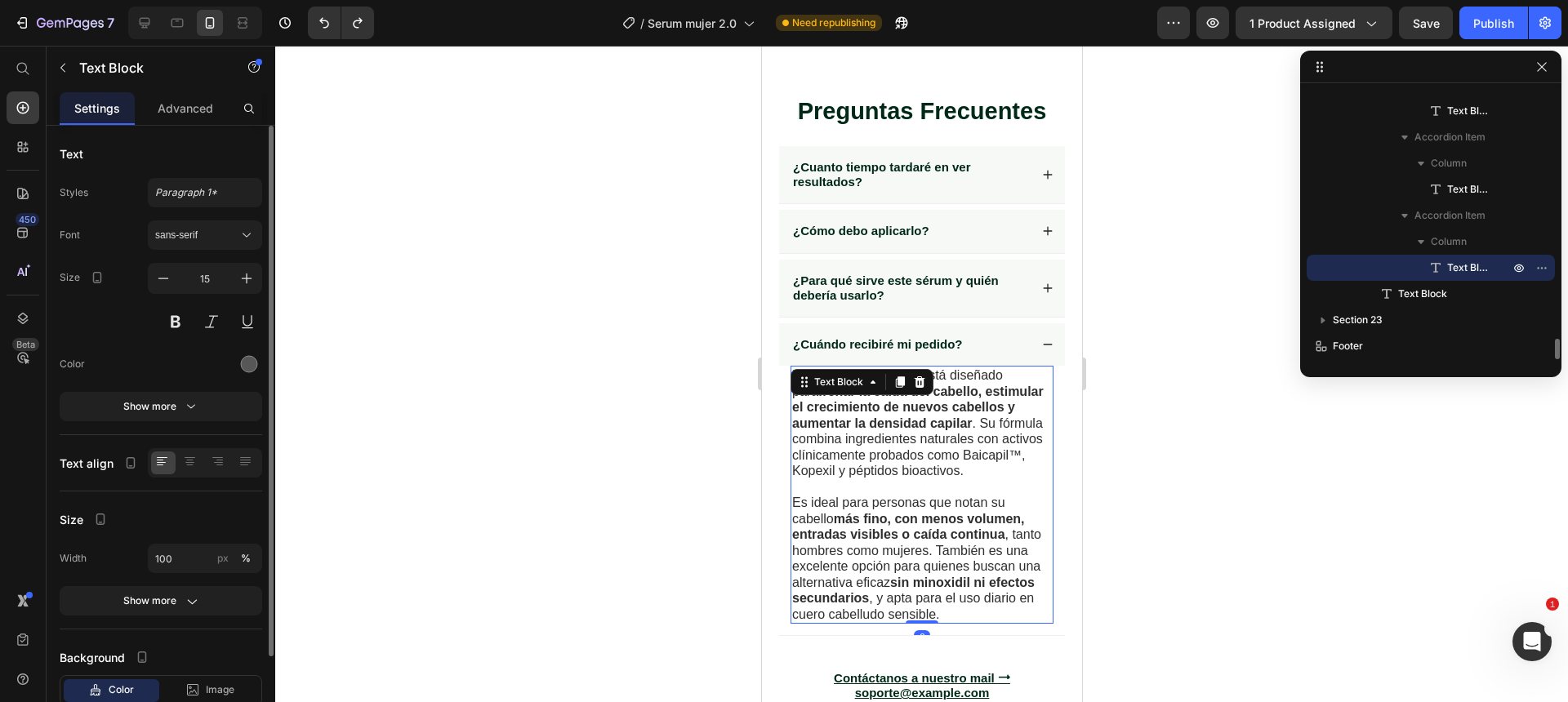 click on "El sérum Hair Biolabs está diseñado para  frenar la caída del cabello, estimular el crecimiento de nuevos cabellos y aumentar la densidad capilar . Su fórmula combina ingredientes naturales con activos clínicamente probados como Baicapil™, Kopexil y péptidos bioactivos." at bounding box center (921, 423) 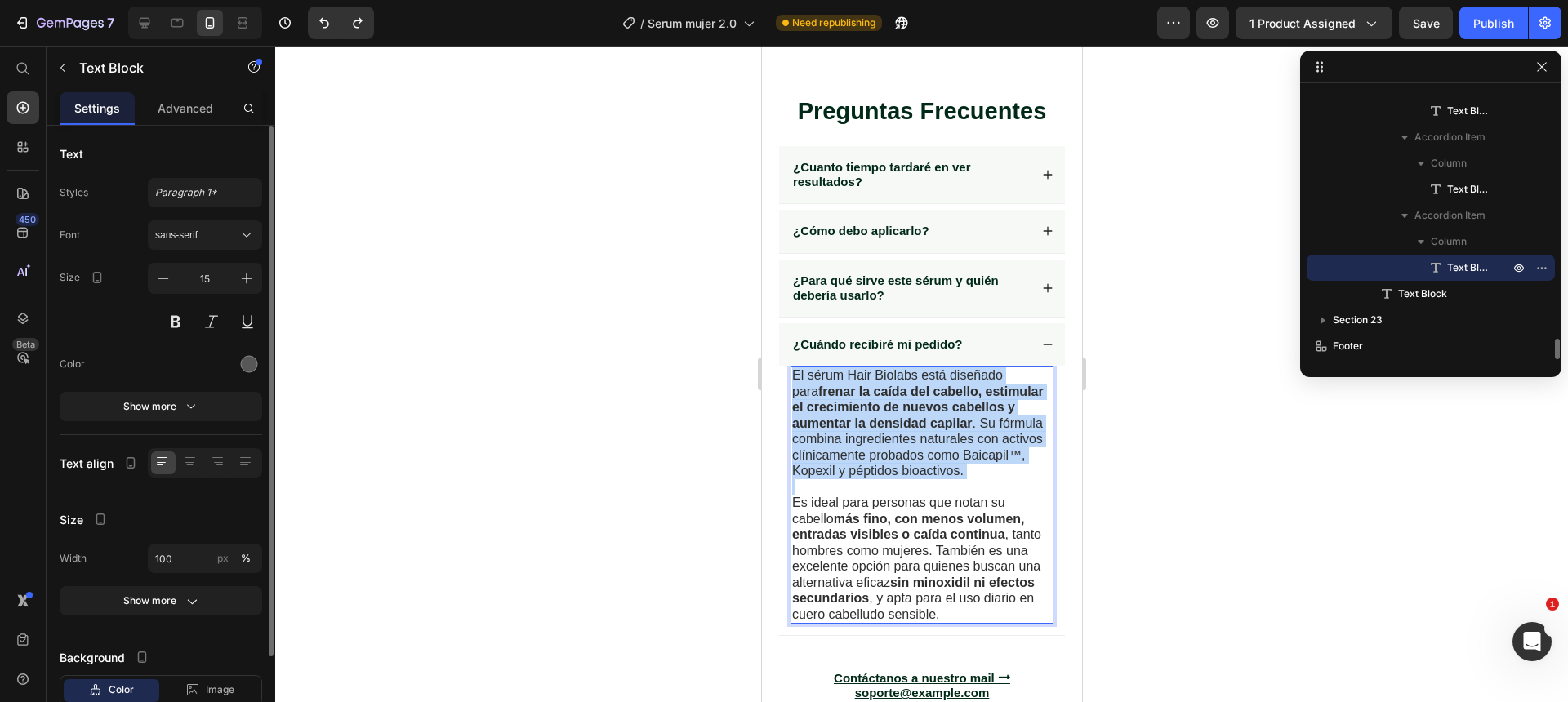 click on "El sérum Hair Biolabs está diseñado para  frenar la caída del cabello, estimular el crecimiento de nuevos cabellos y aumentar la densidad capilar . Su fórmula combina ingredientes naturales con activos clínicamente probados como Baicapil™, Kopexil y péptidos bioactivos." at bounding box center [921, 423] 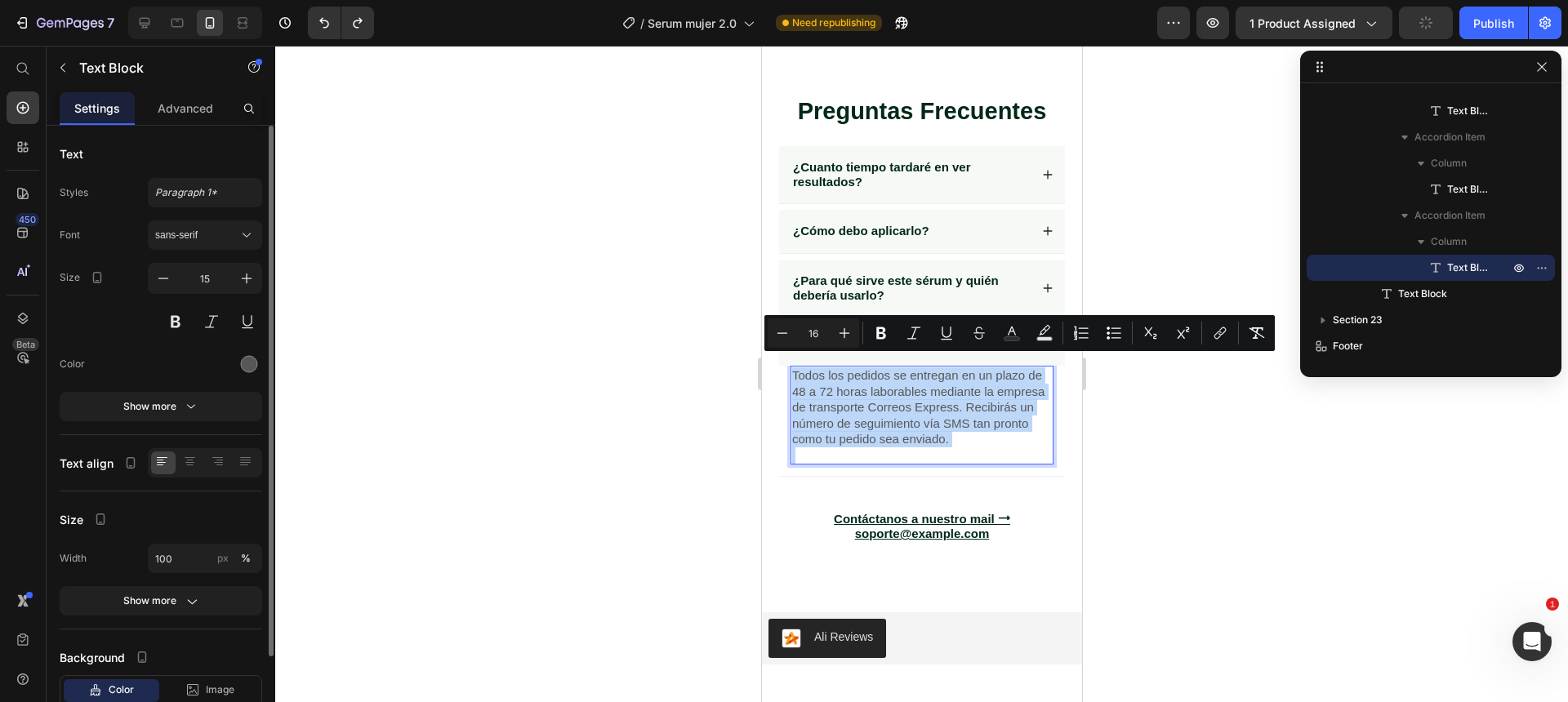 type on "15" 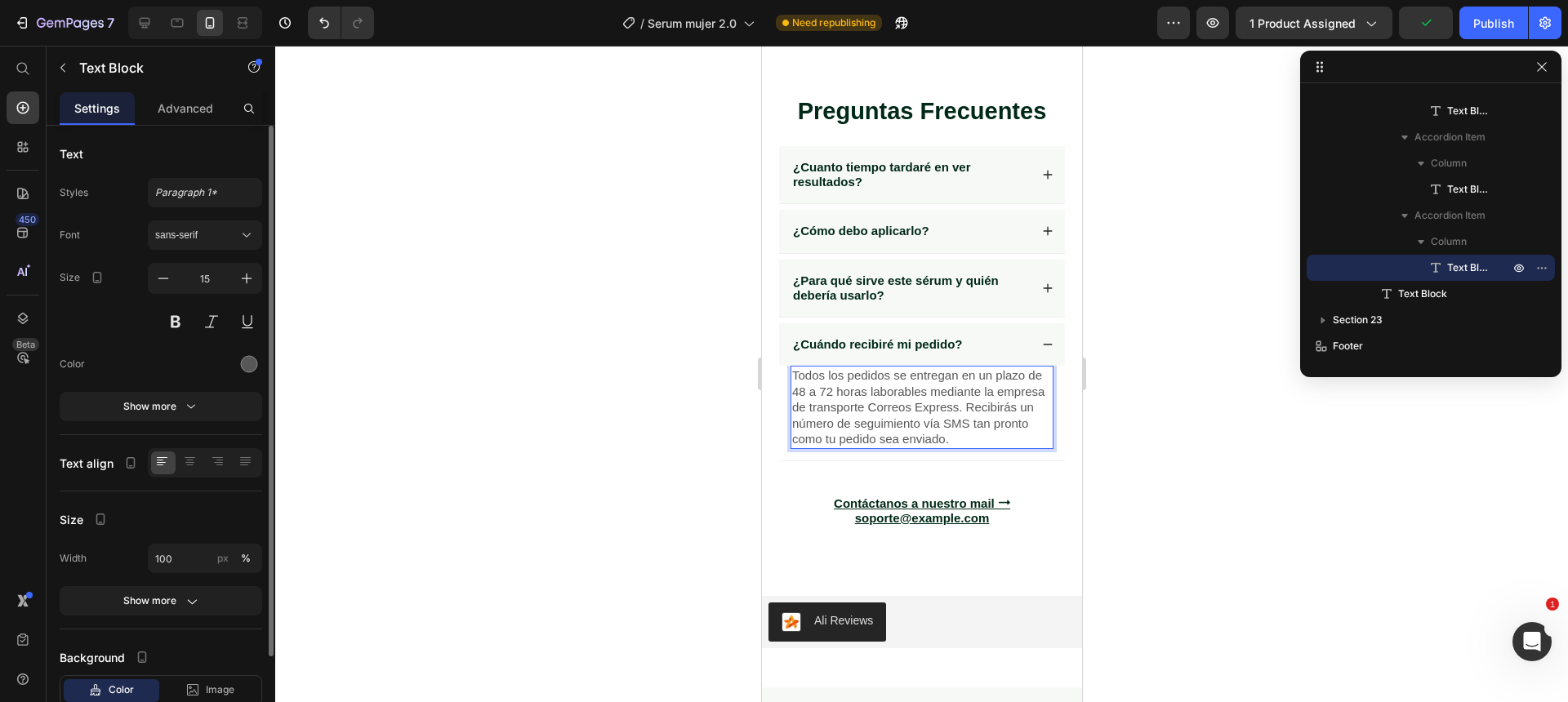 click on "Todos los pedidos se entregan en un plazo de 48 a 72 horas laborables mediante la empresa de transporte Correos Express. Recibirás un número de seguimiento vía SMS tan pronto como tu pedido sea enviado." at bounding box center (921, 407) 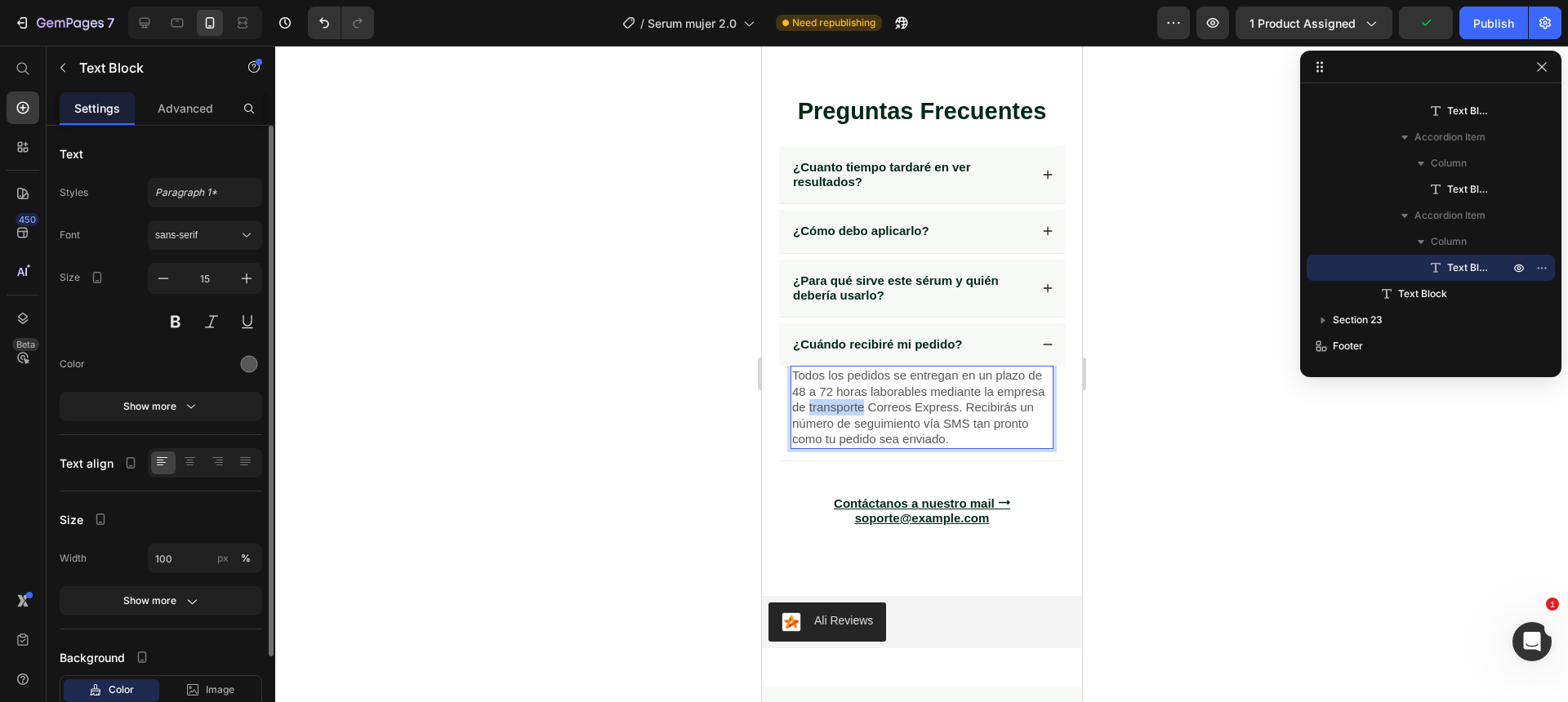 click on "Todos los pedidos se entregan en un plazo de 48 a 72 horas laborables mediante la empresa de transporte Correos Express. Recibirás un número de seguimiento vía SMS tan pronto como tu pedido sea enviado." at bounding box center (921, 407) 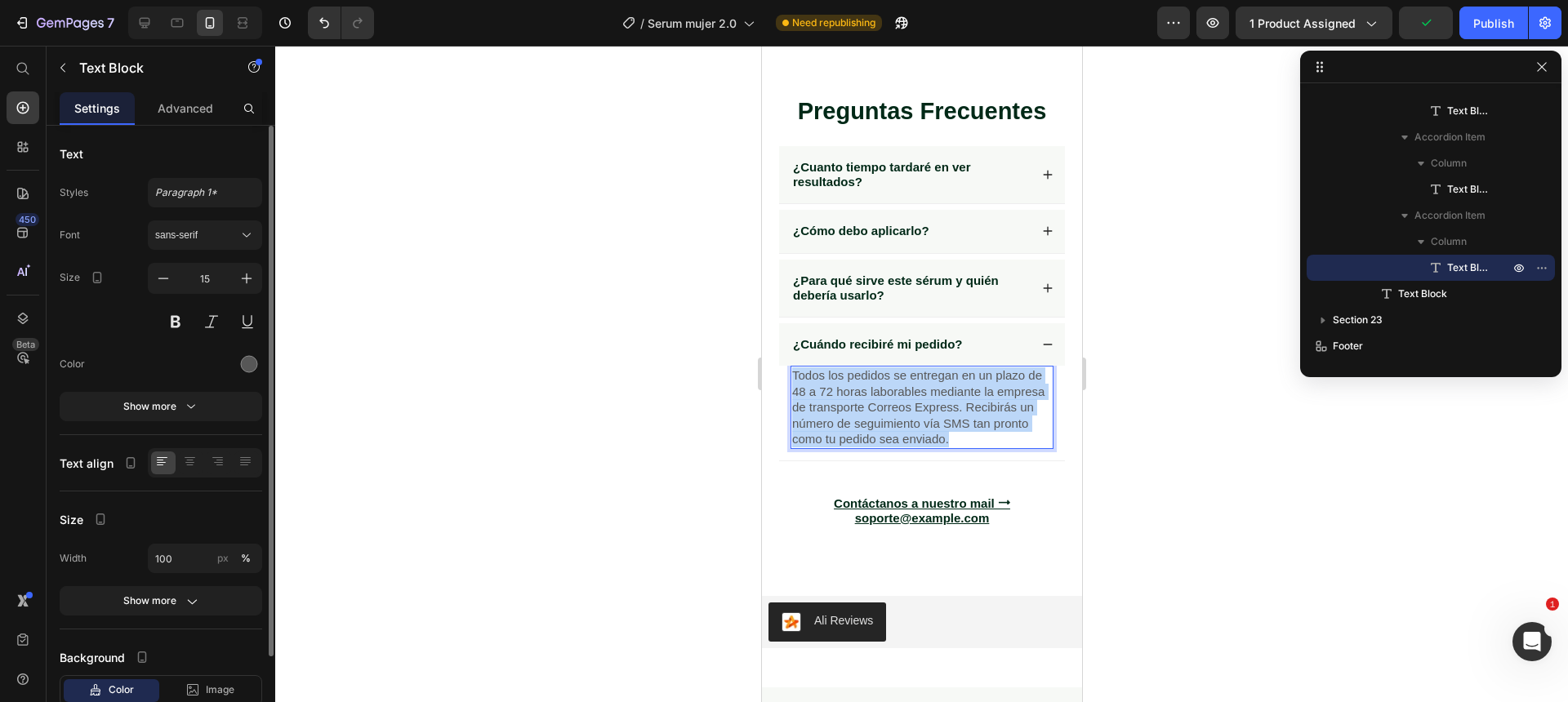 click on "Todos los pedidos se entregan en un plazo de 48 a 72 horas laborables mediante la empresa de transporte Correos Express. Recibirás un número de seguimiento vía SMS tan pronto como tu pedido sea enviado." at bounding box center (921, 407) 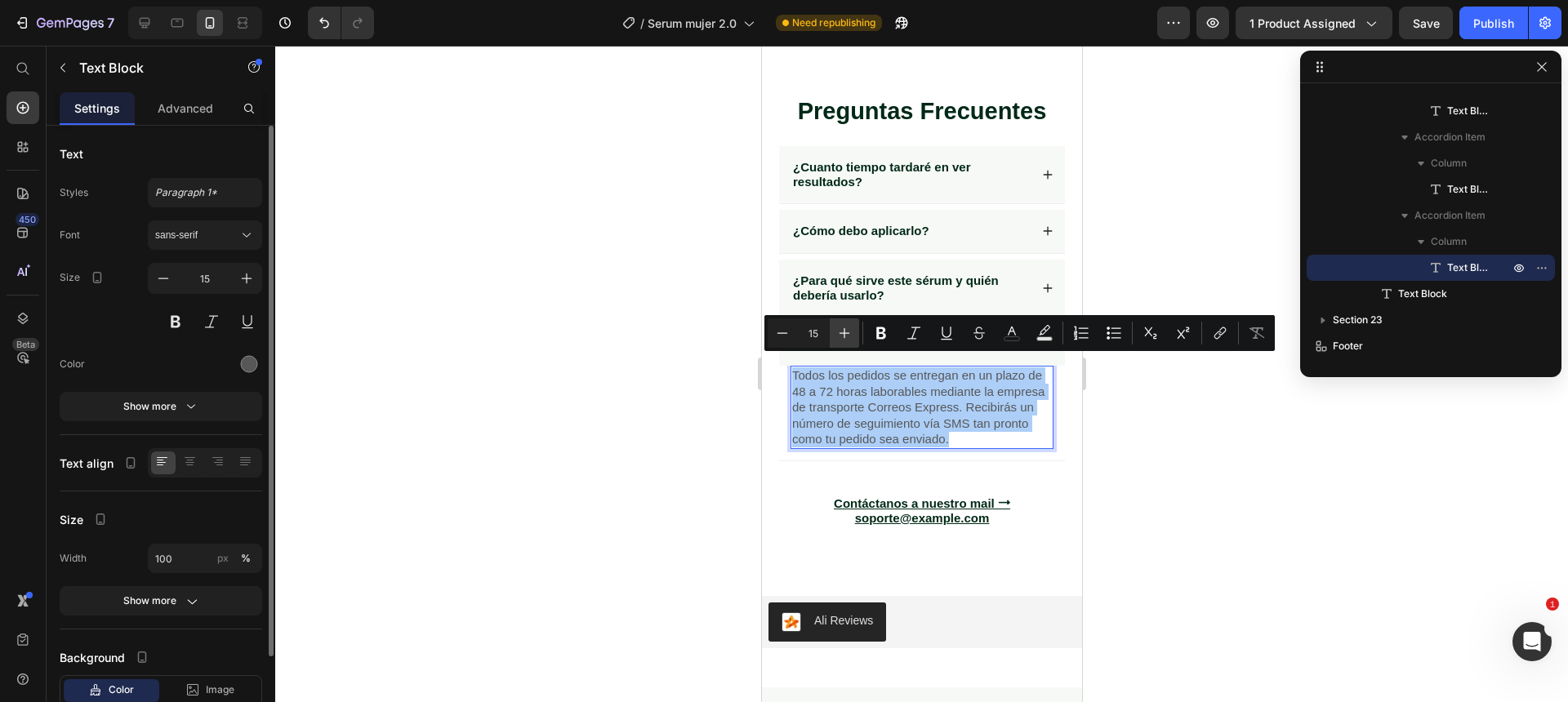 click on "Plus" at bounding box center [844, 333] 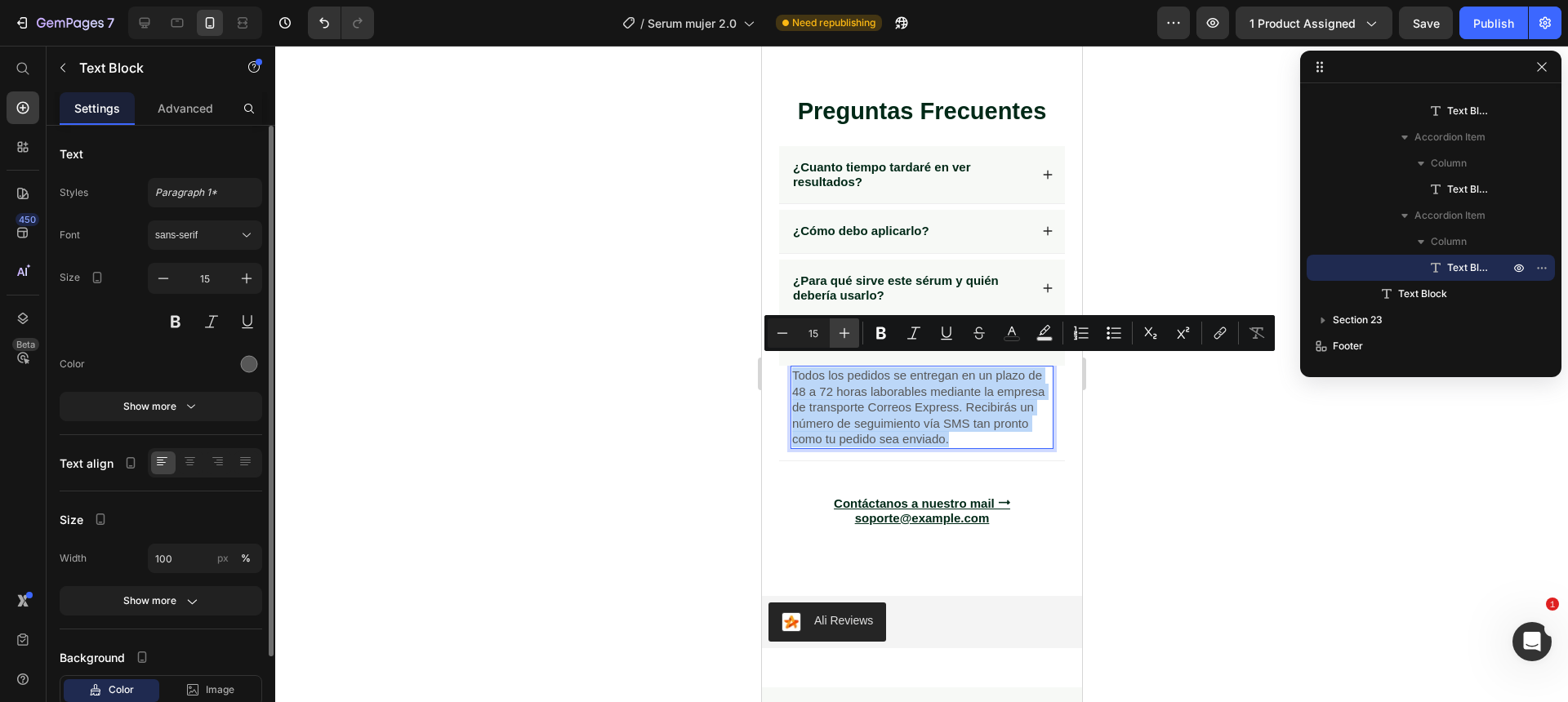 type on "16" 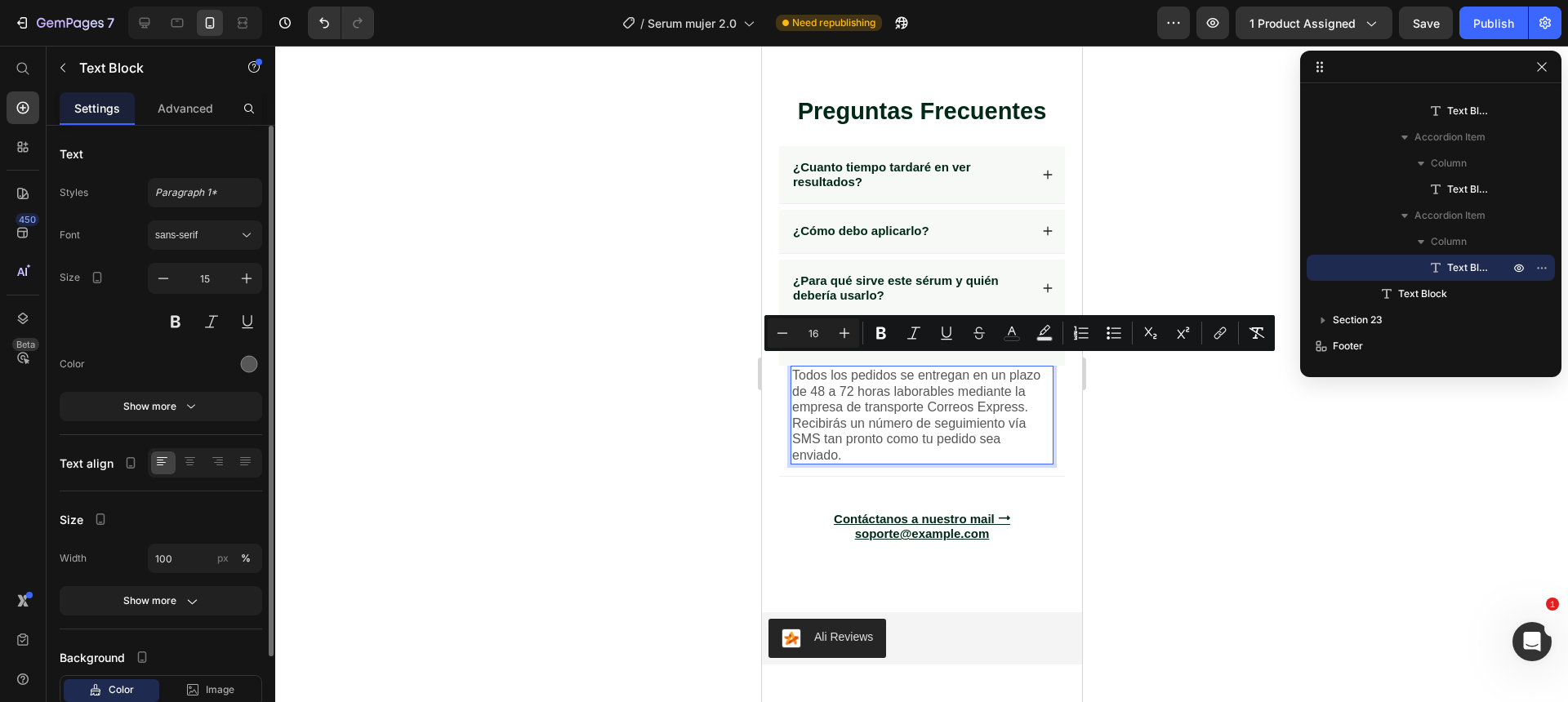 drag, startPoint x: 877, startPoint y: 392, endPoint x: 853, endPoint y: 385, distance: 25 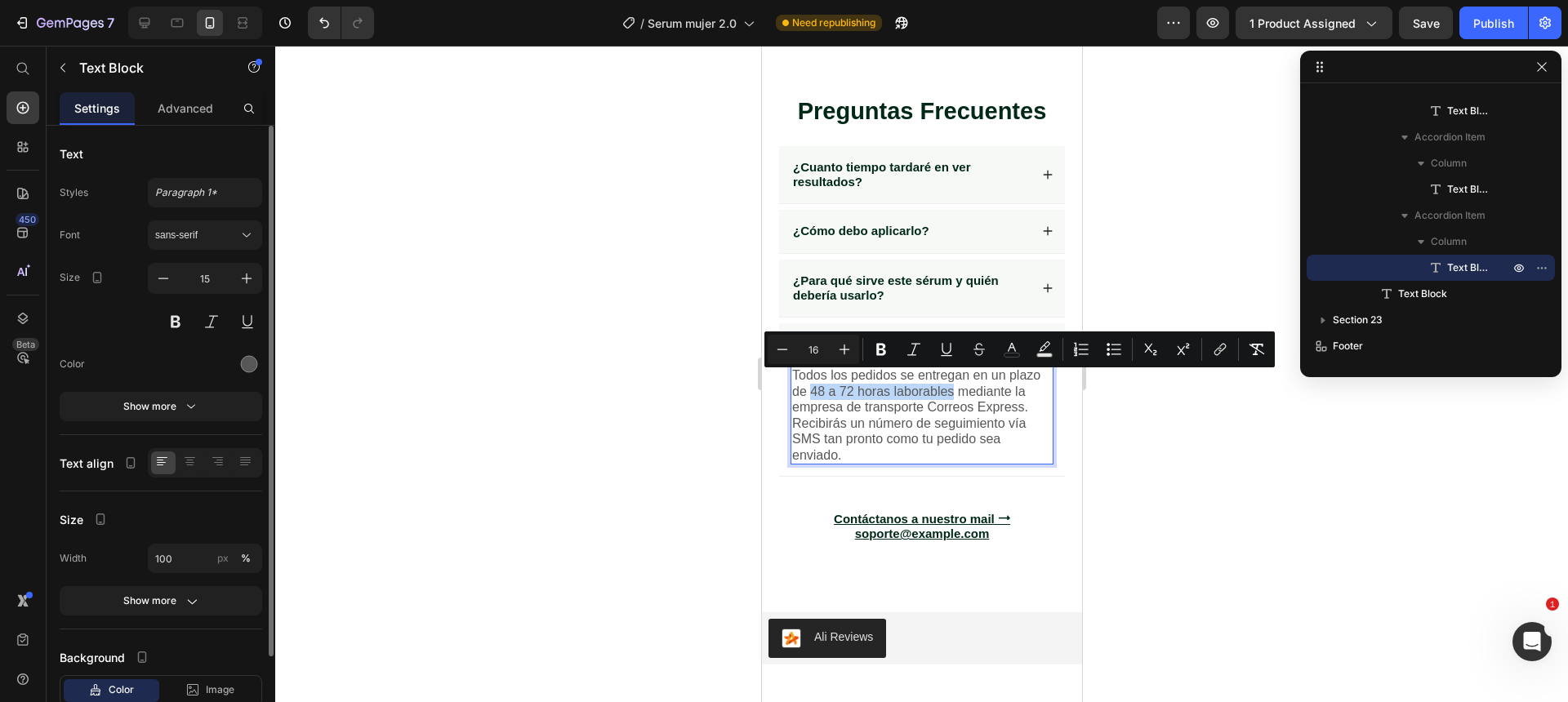 drag, startPoint x: 850, startPoint y: 384, endPoint x: 992, endPoint y: 383, distance: 142.00352 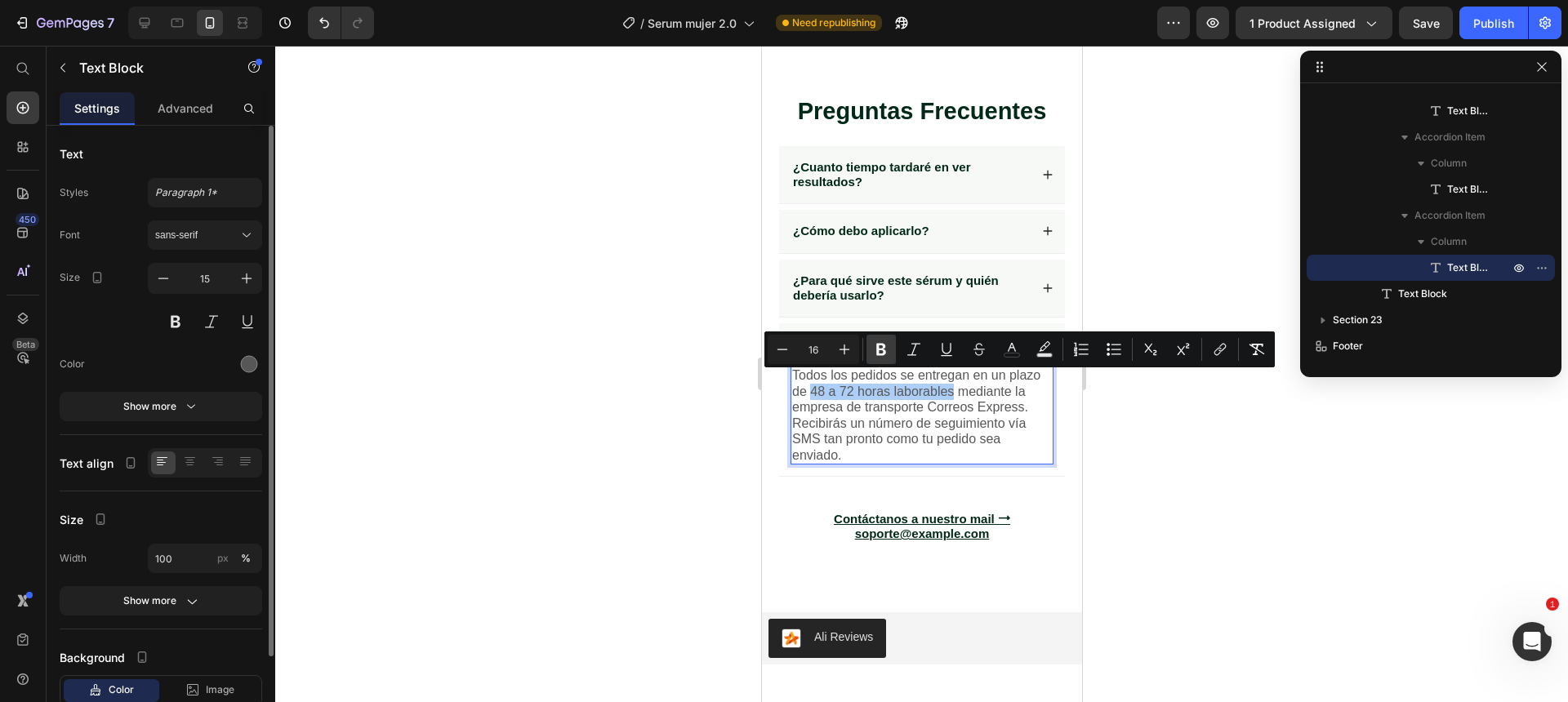 click 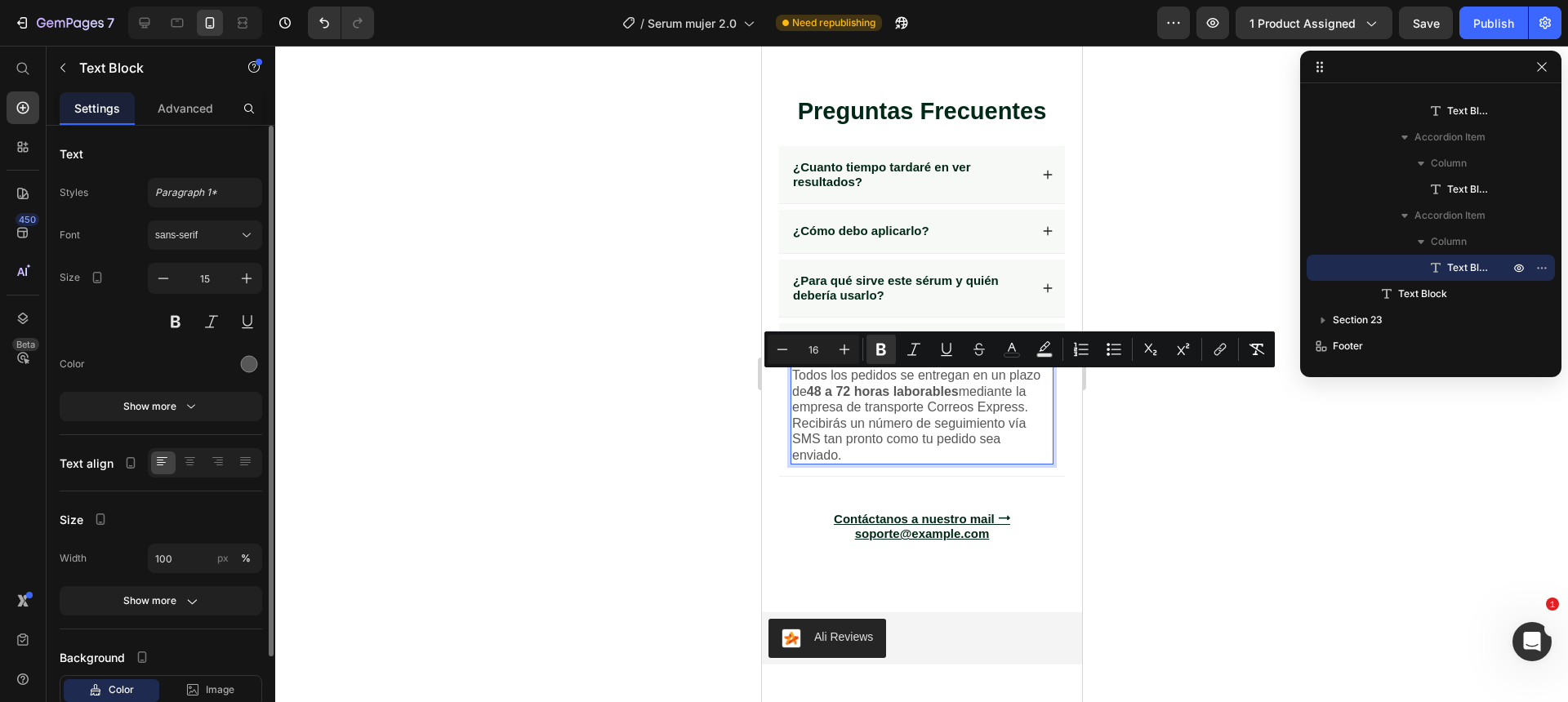 click 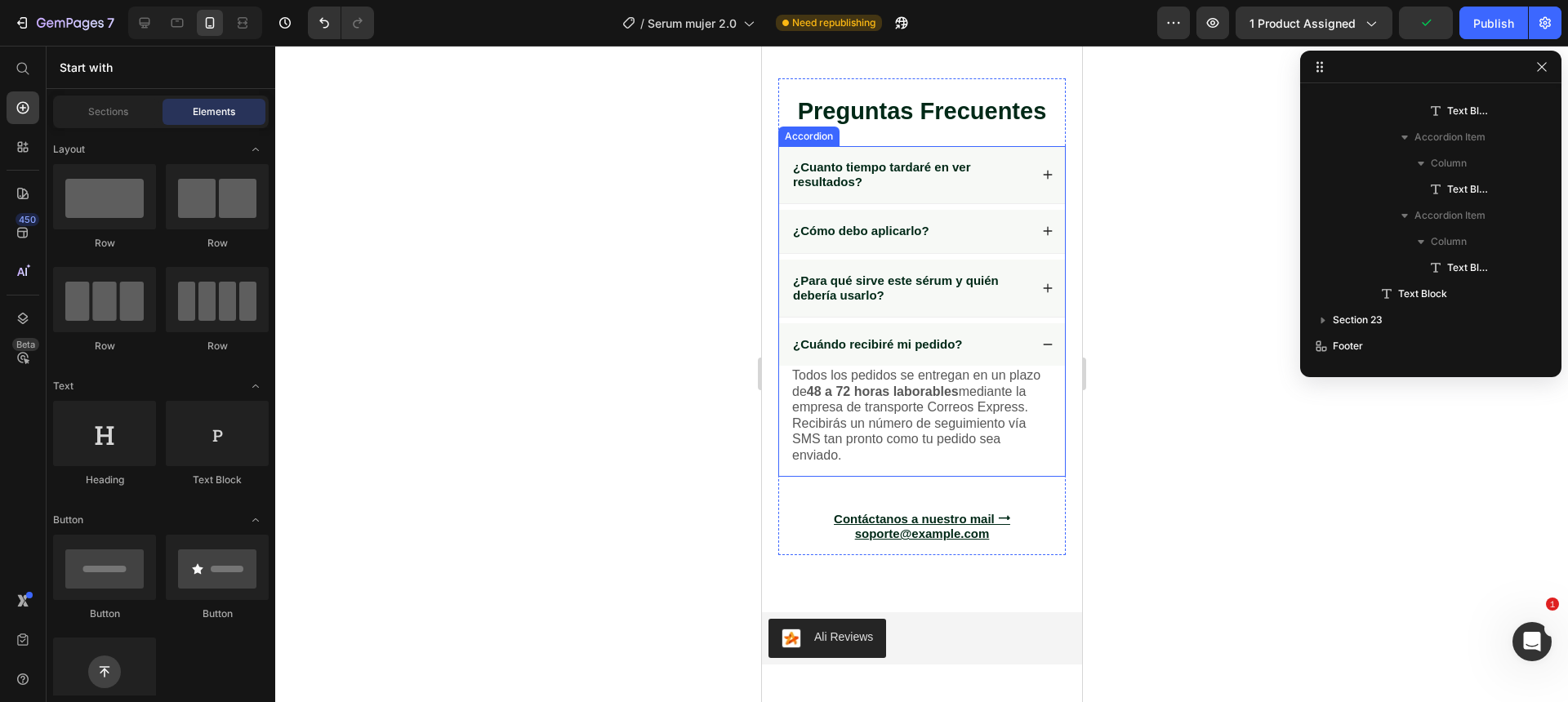 click on "¿Cuándo recibiré mi pedido?" at bounding box center [909, 344] 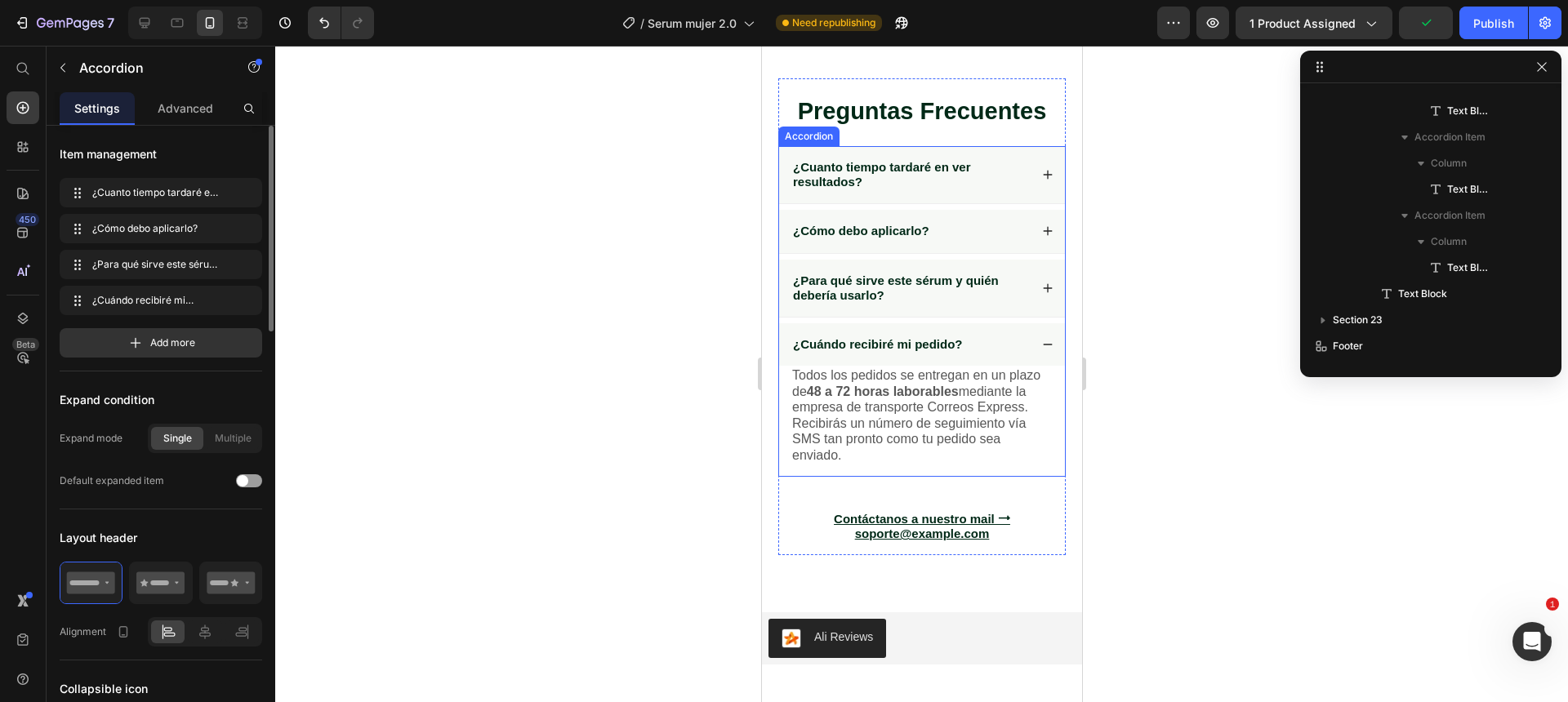 scroll, scrollTop: 2895, scrollLeft: 0, axis: vertical 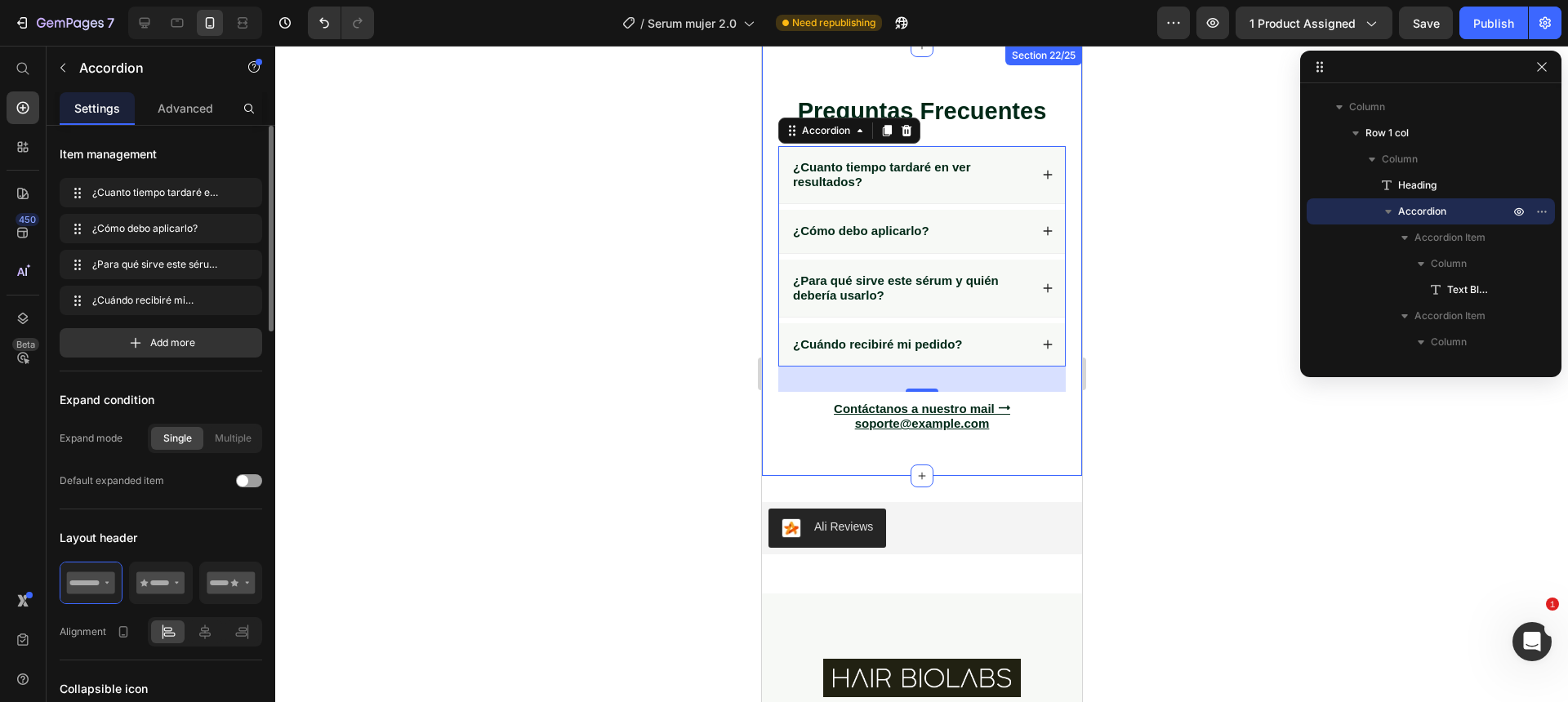 click on "Contáctanos a nuestro mail ⭢ soporte@example.com" at bounding box center (921, 260) 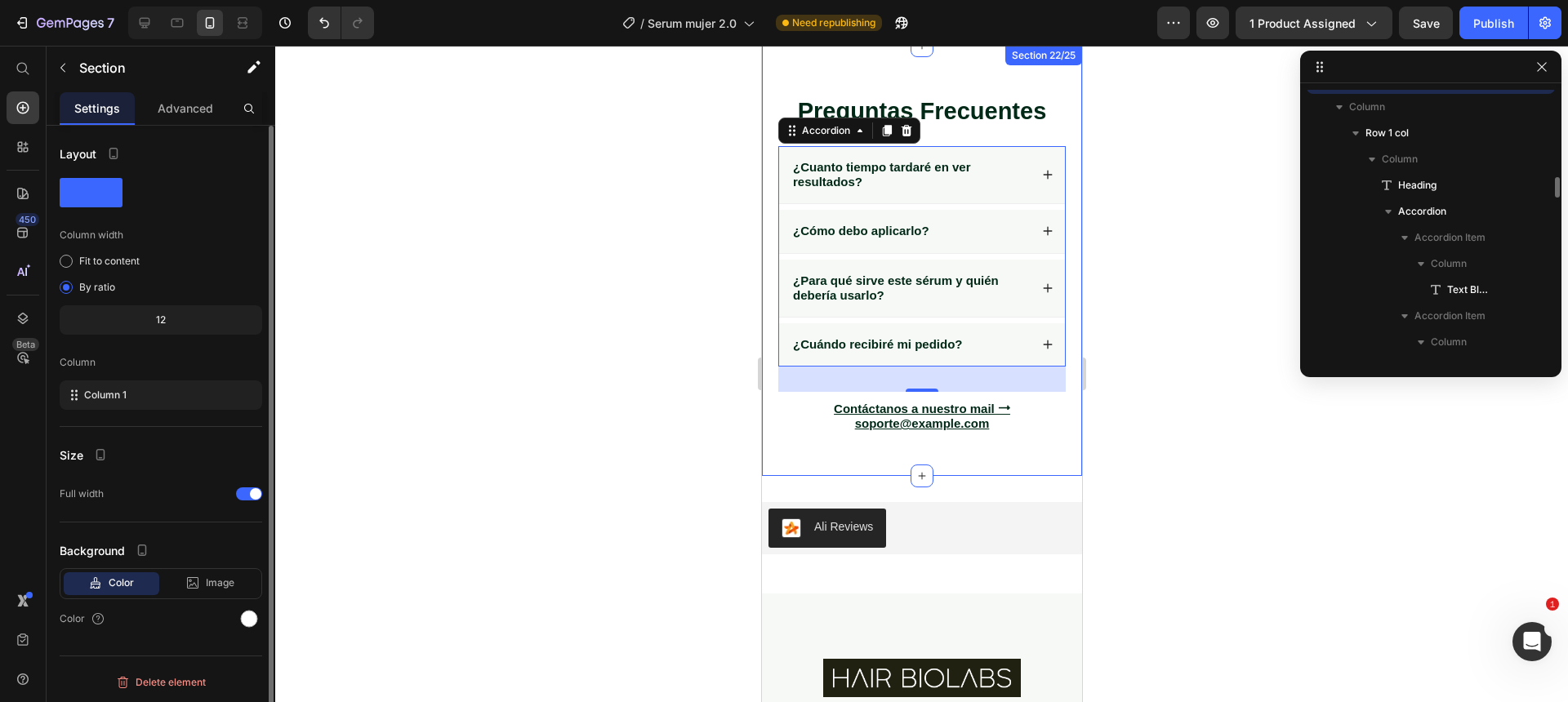 scroll, scrollTop: 2765, scrollLeft: 0, axis: vertical 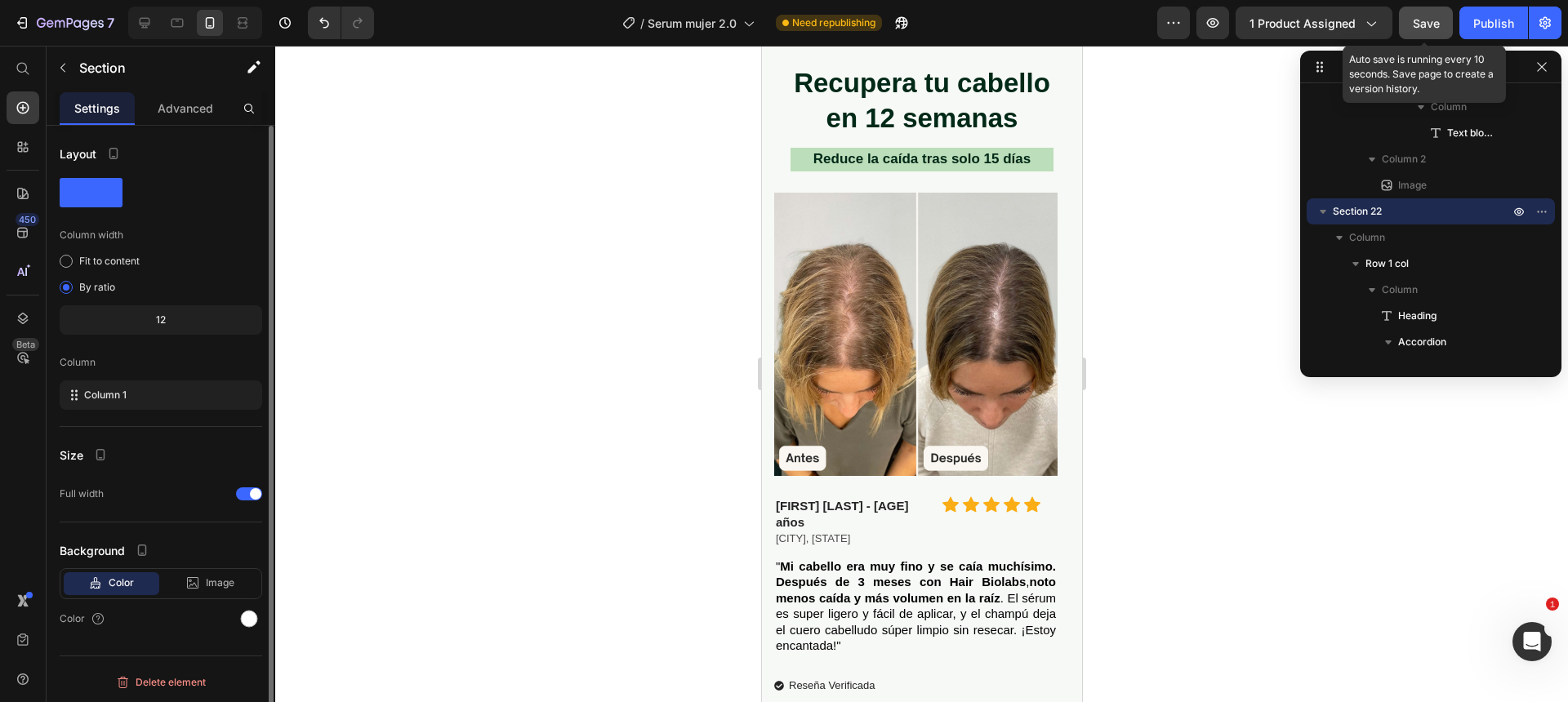 click on "Save" at bounding box center (1426, 23) 